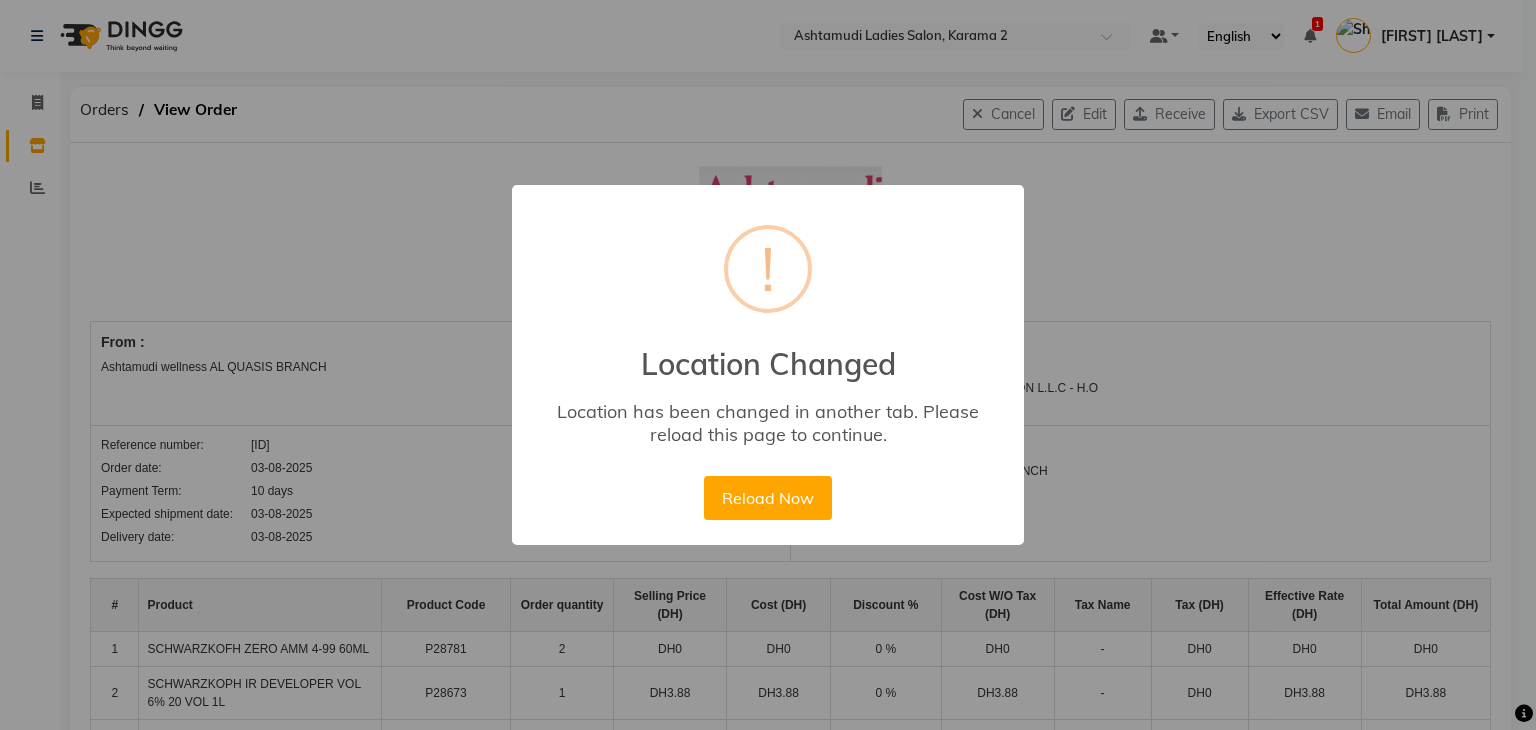 click on "Reload Now" at bounding box center (767, 498) 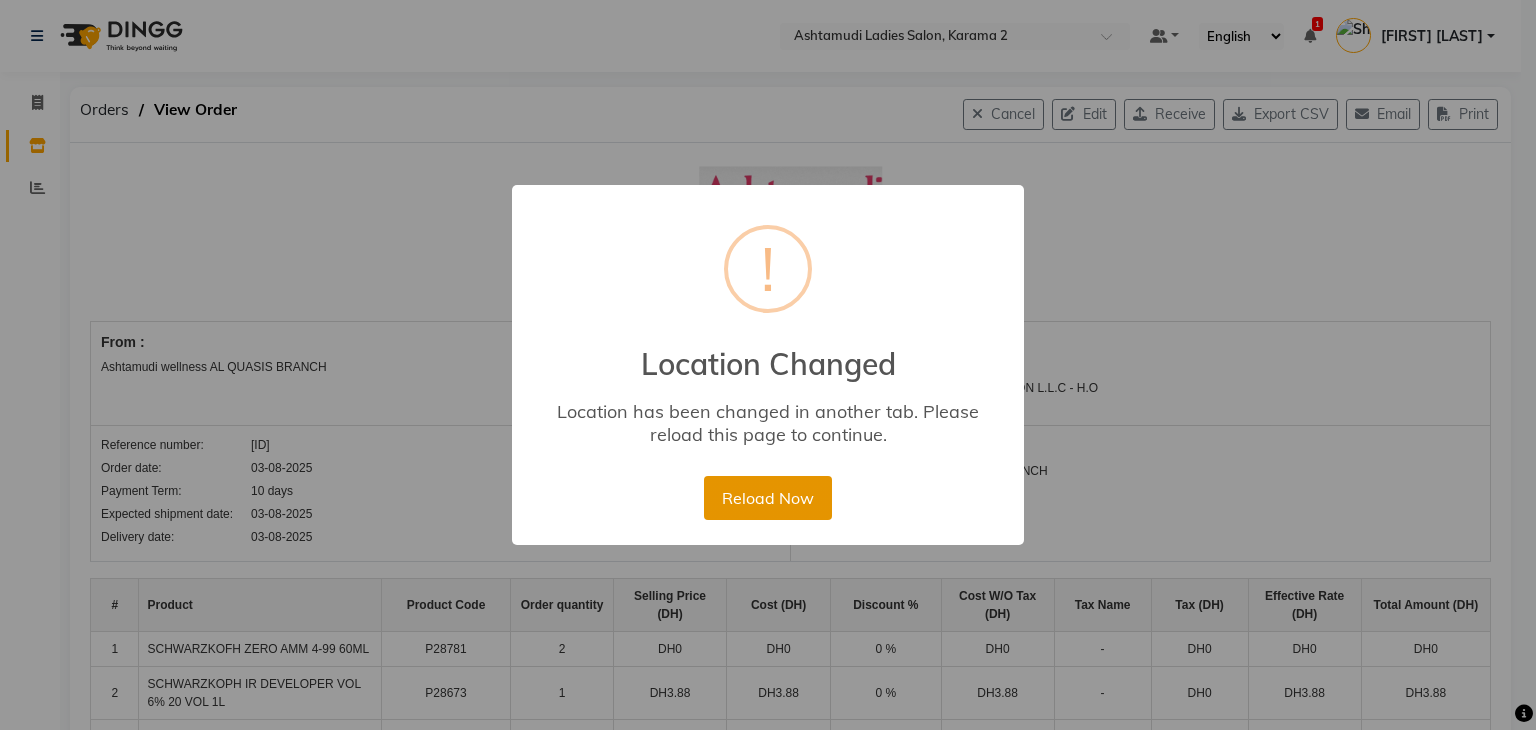scroll, scrollTop: 0, scrollLeft: 0, axis: both 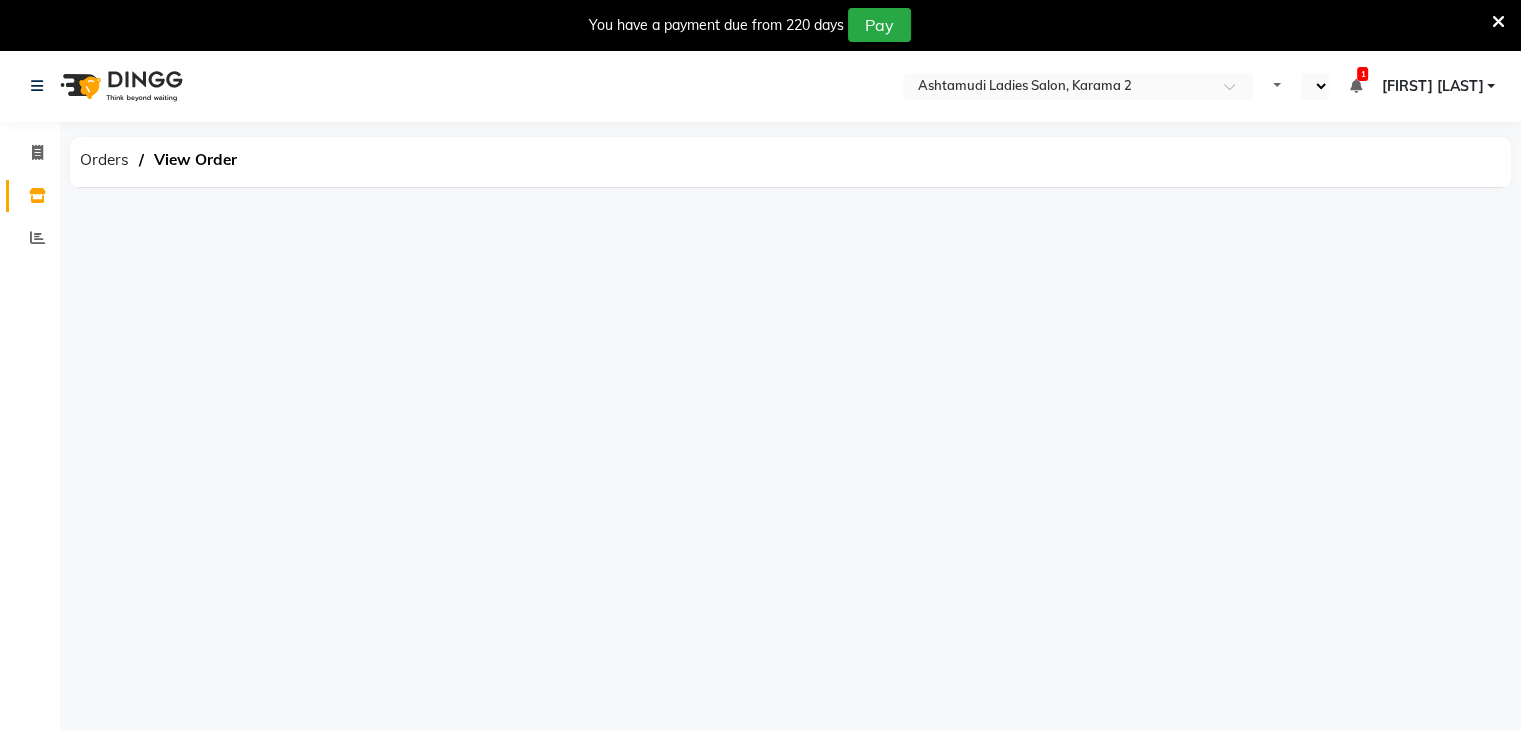 select on "en" 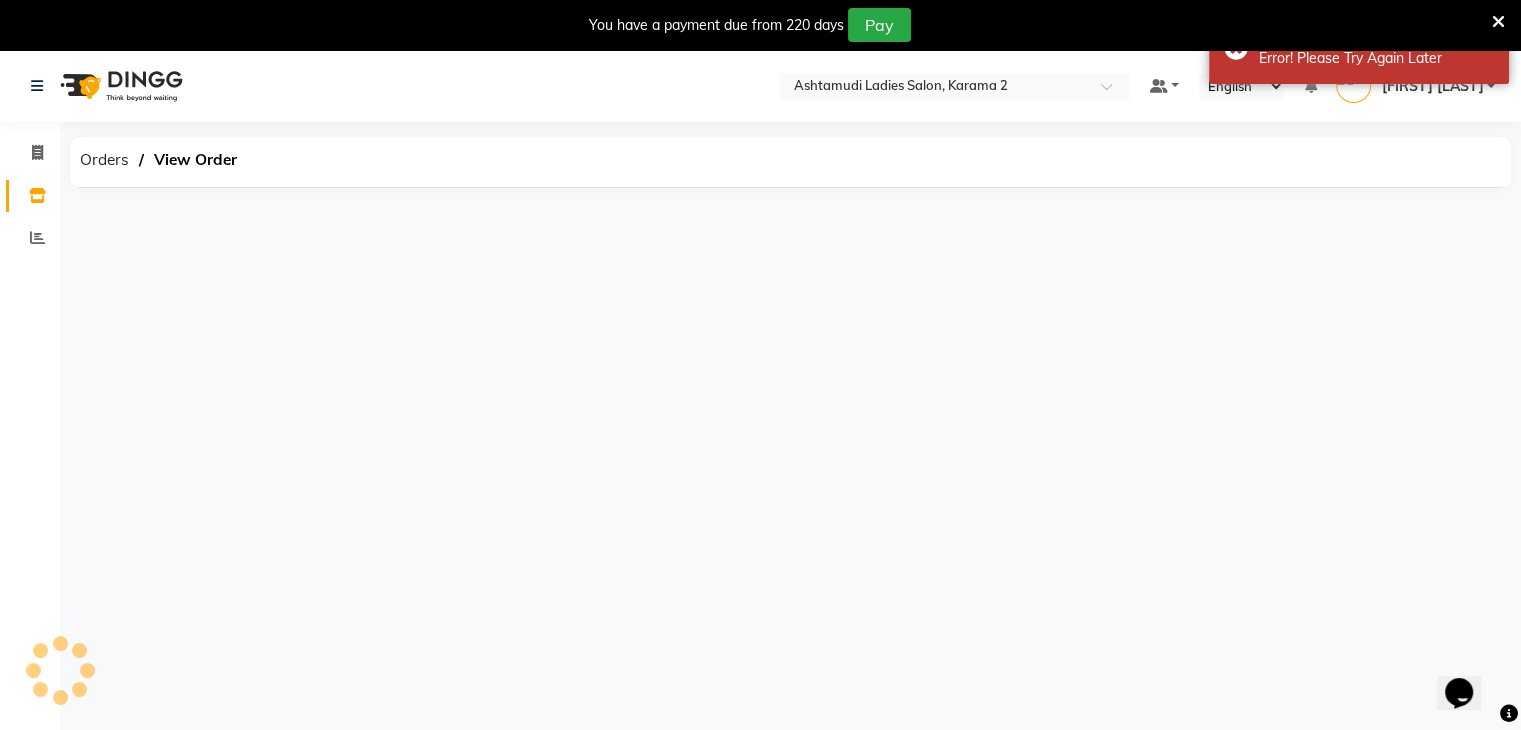 scroll, scrollTop: 0, scrollLeft: 0, axis: both 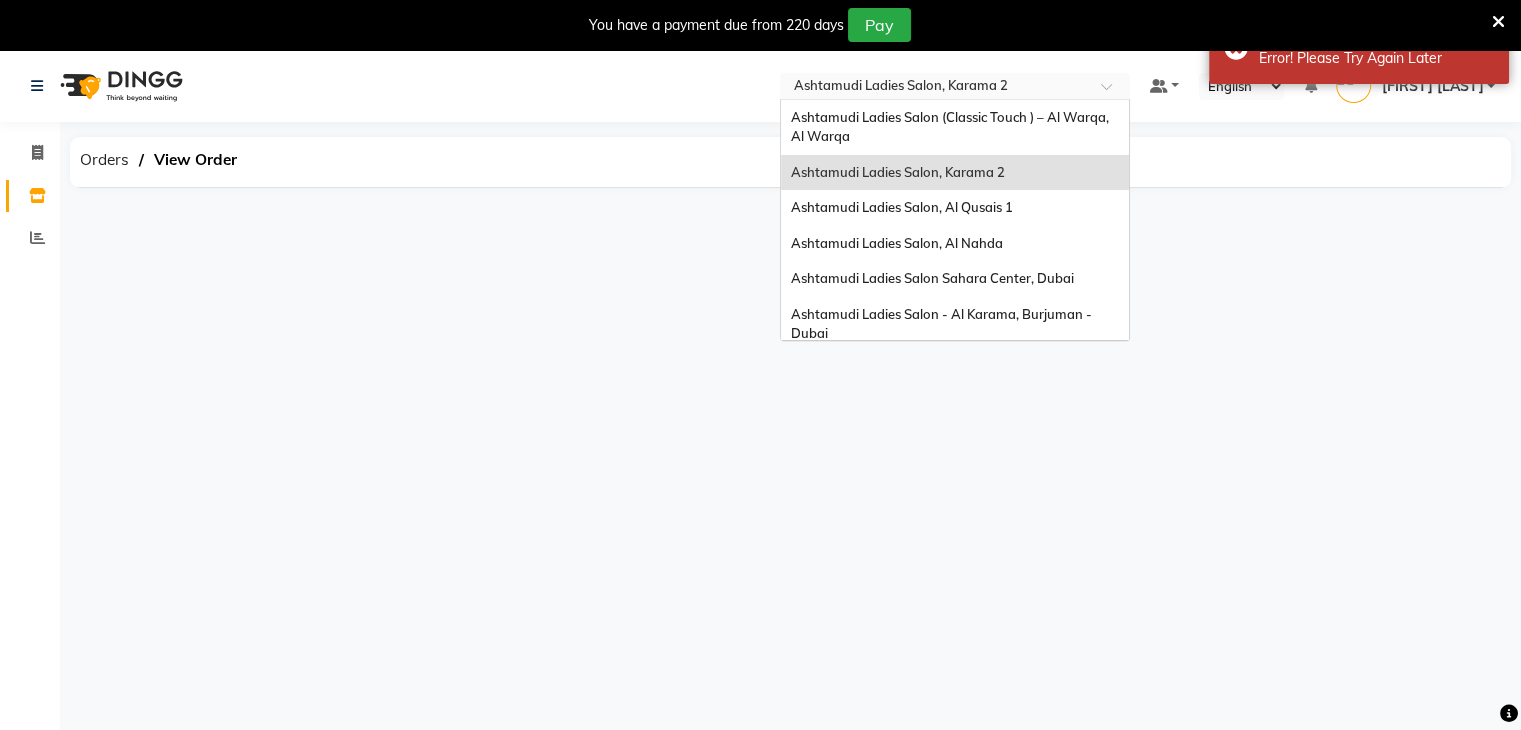 drag, startPoint x: 1055, startPoint y: 79, endPoint x: 1048, endPoint y: 172, distance: 93.26307 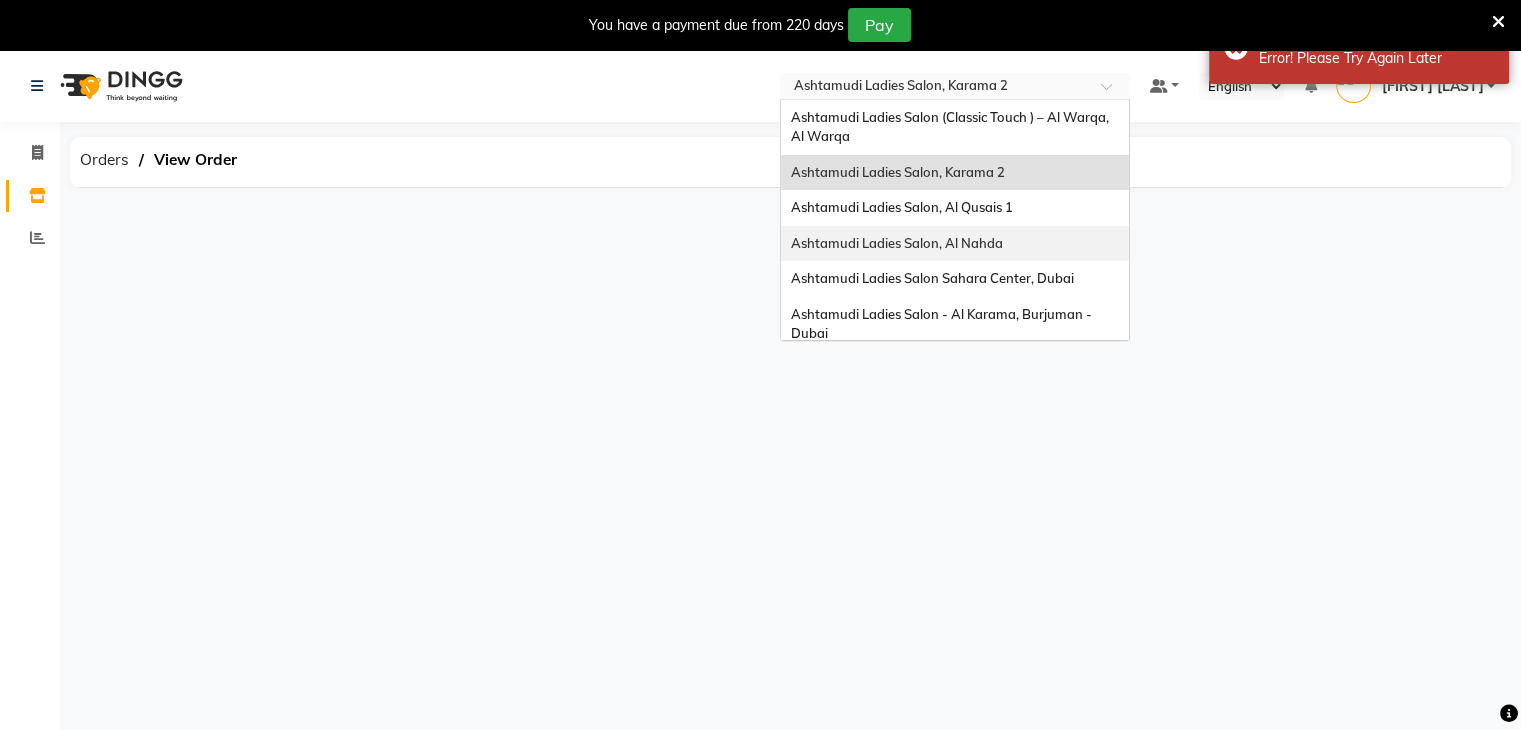 click on "Ashtamudi Ladies Salon, Al Nahda" at bounding box center [897, 243] 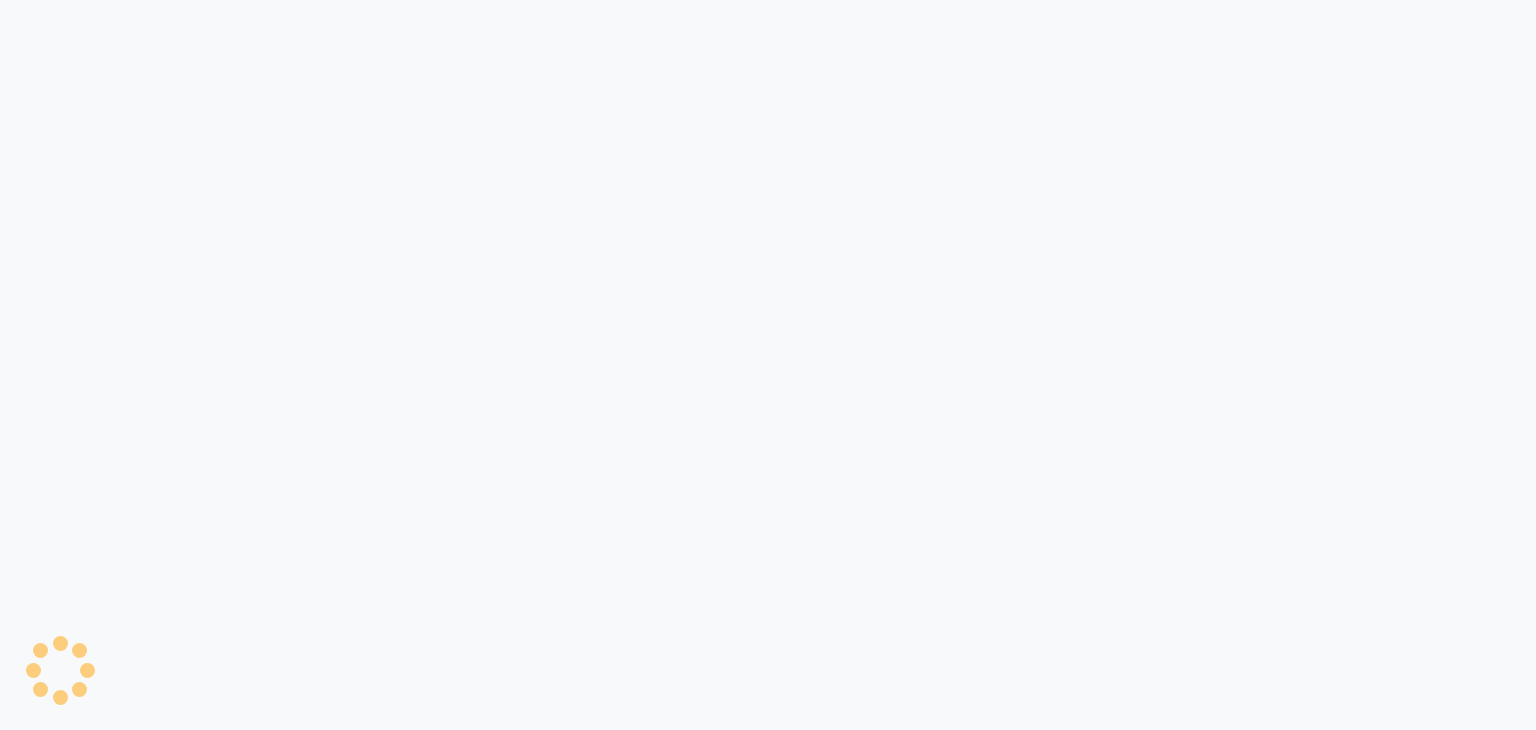scroll, scrollTop: 0, scrollLeft: 0, axis: both 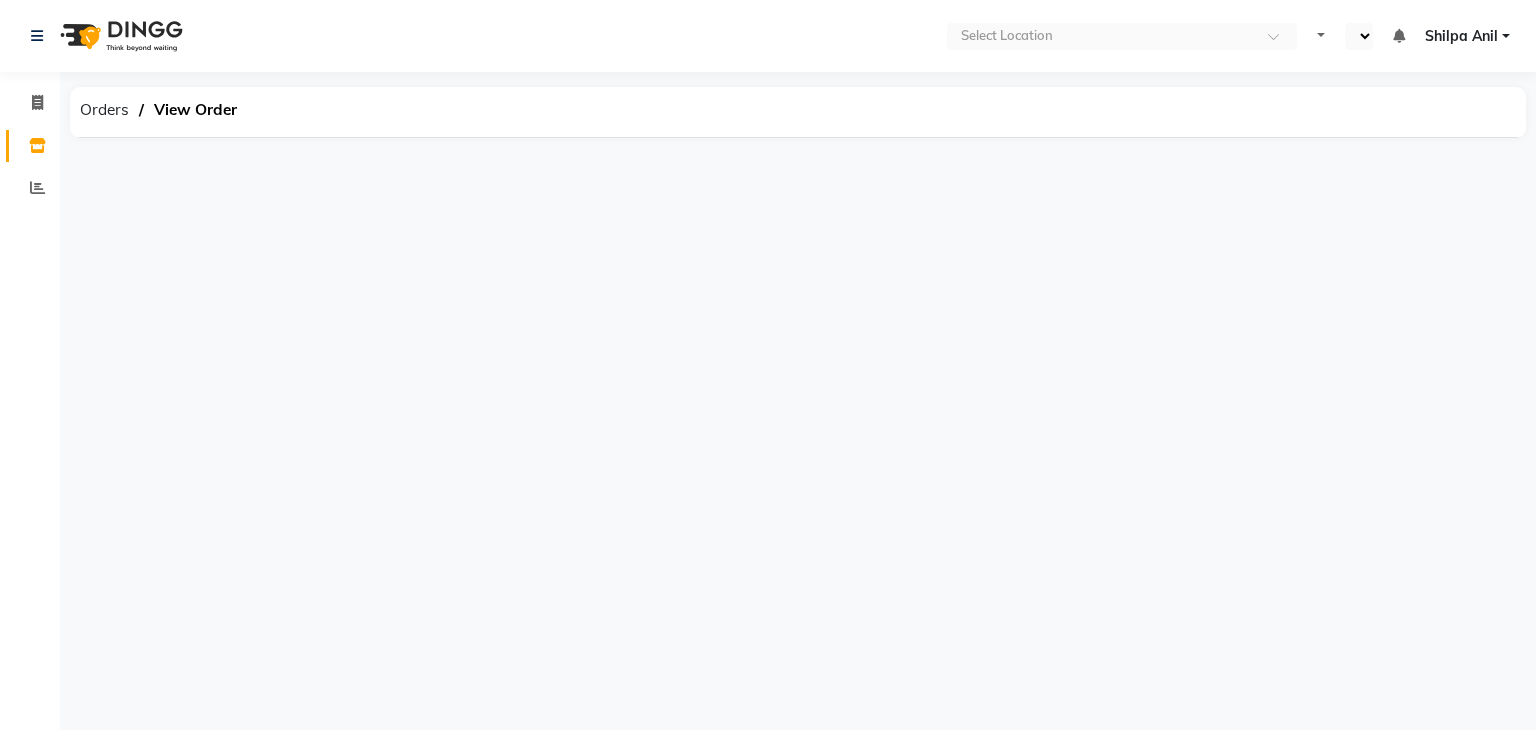 select on "en" 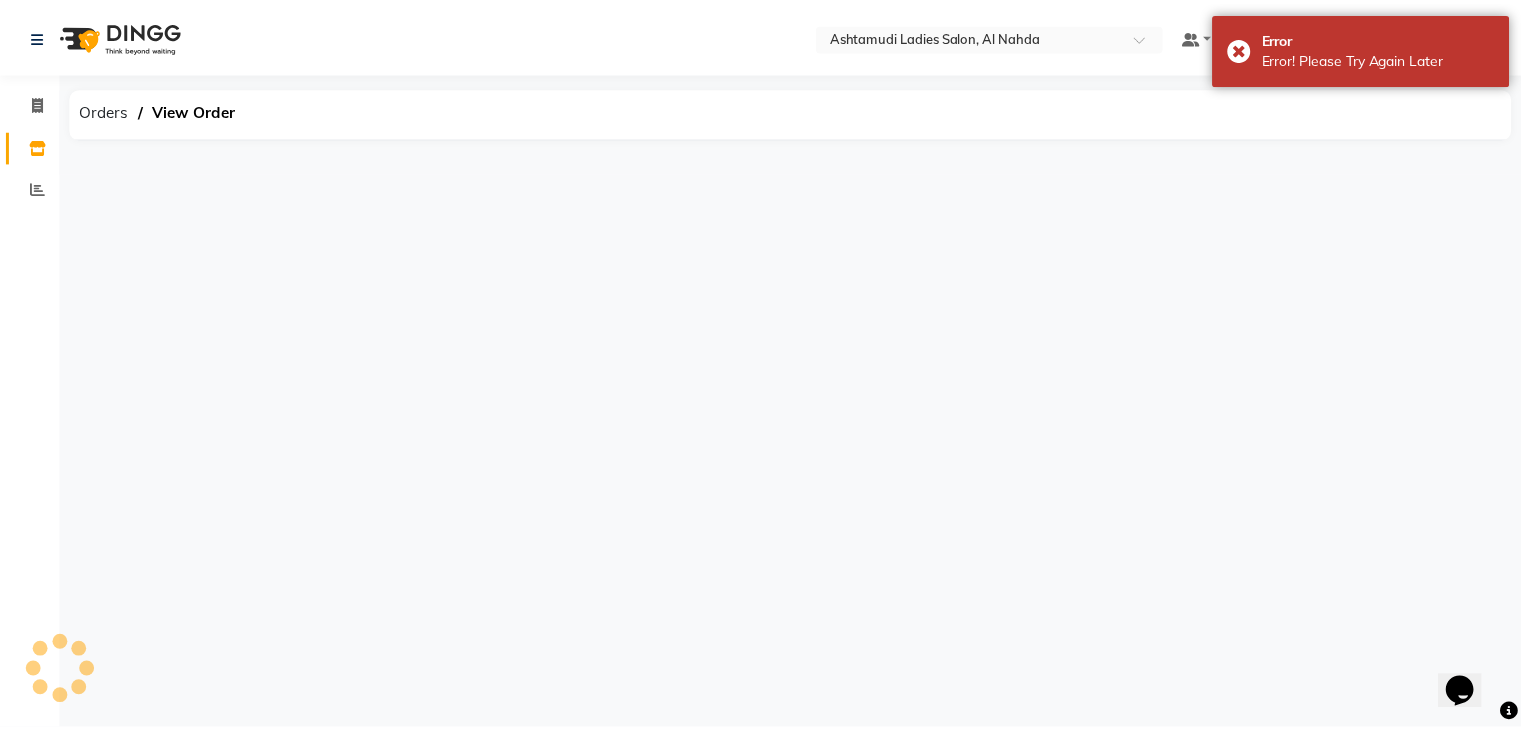 scroll, scrollTop: 0, scrollLeft: 0, axis: both 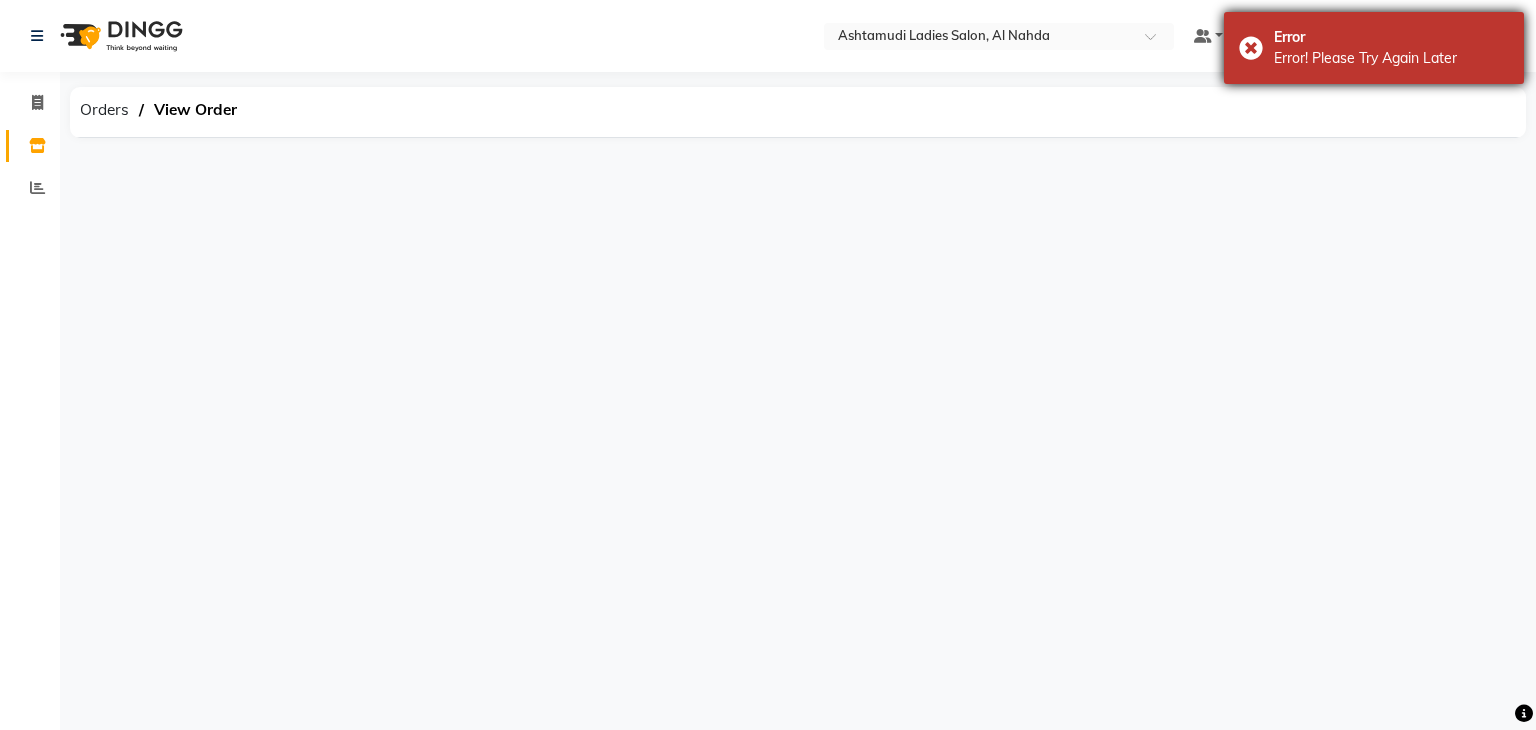 click on "Error   Error! Please Try Again Later" at bounding box center (1374, 48) 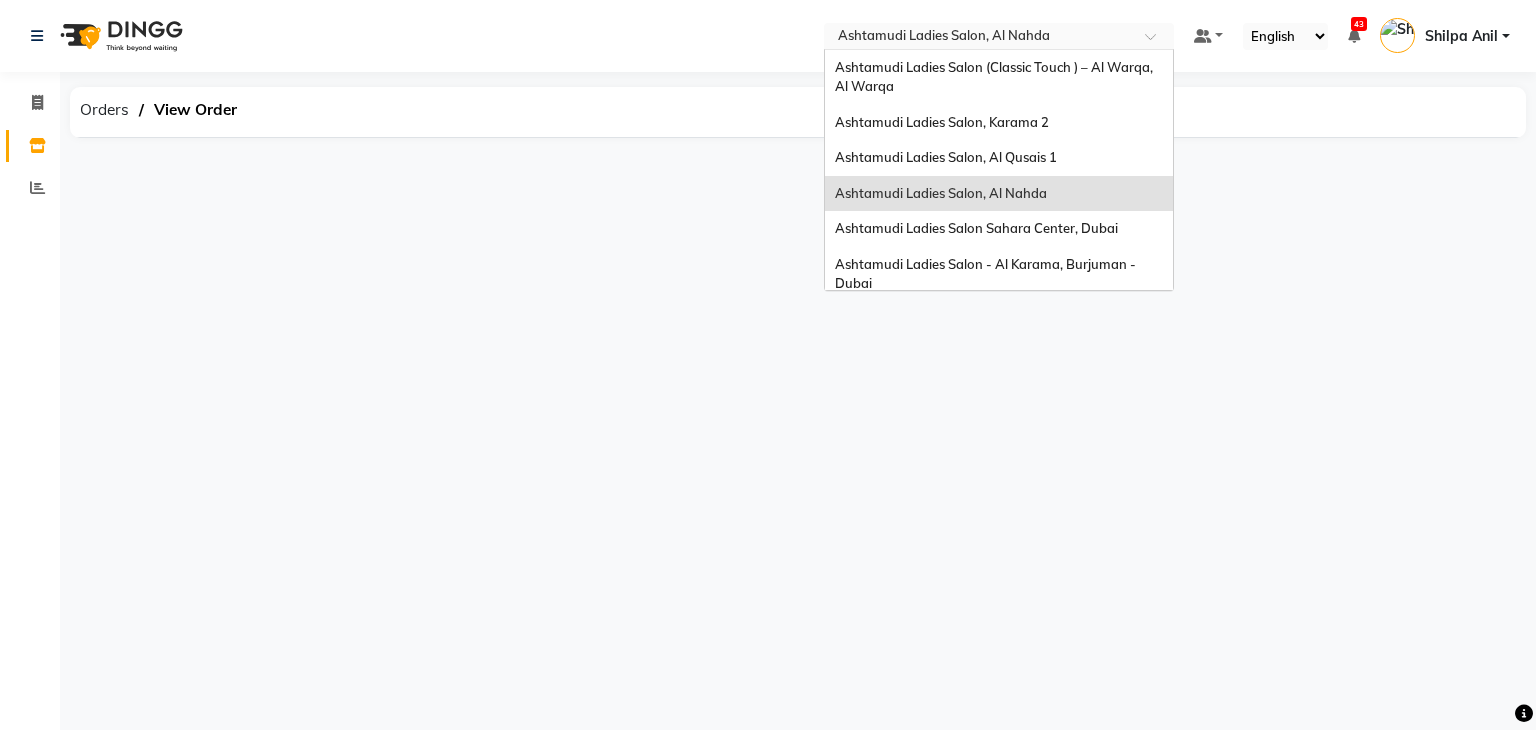 click at bounding box center [979, 38] 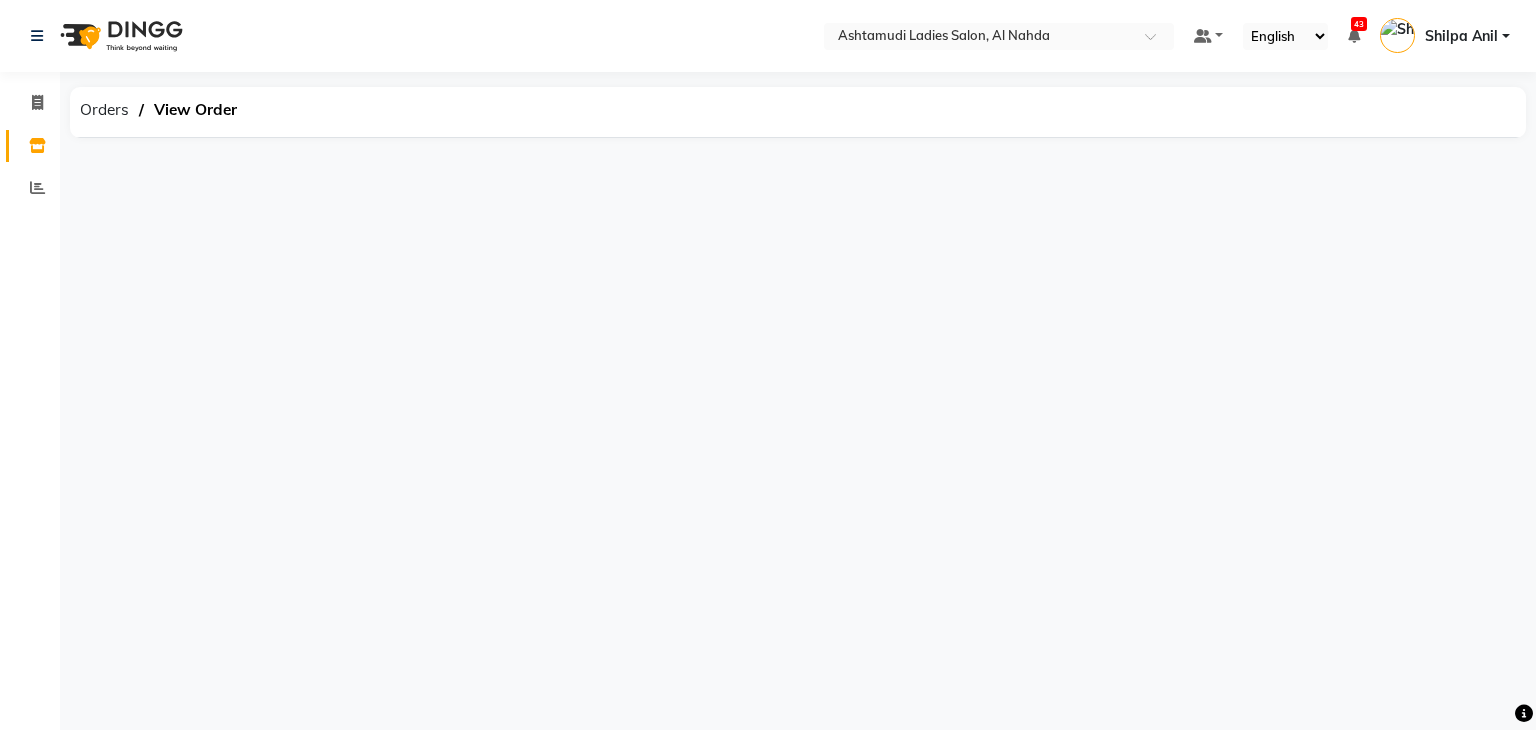 click on "Select Location × Ashtamudi Ladies Salon, Al Nahda Default Panel My Panel English ENGLISH Español العربية मराठी हिंदी ગુજરાતી தமிழ் 中文 43 Notifications nothing to show Shilpa Anil Manage Profile Change Password Sign out  Version:3.16.0  ☀ Ashtamudi Ladies Salon (Classic Touch ) – Al Warqa, Al Warqa ☀ Ashtamudi Ladies Salon, Karama 2 ☀ Ashtamudi Ladies Salon, Al Qusais 1 ☀ Ashtamudi ladies salon, Al nahda ☀ Ashtamudi Ladies Salon Sahara center, Dubai ☀ Ashtamudi Ladies Salon - Al Karama, Burjuman -Dubai  Invoice  Inventory  Reports Segments Page Builder  Orders   View Order  ×" at bounding box center (768, 365) 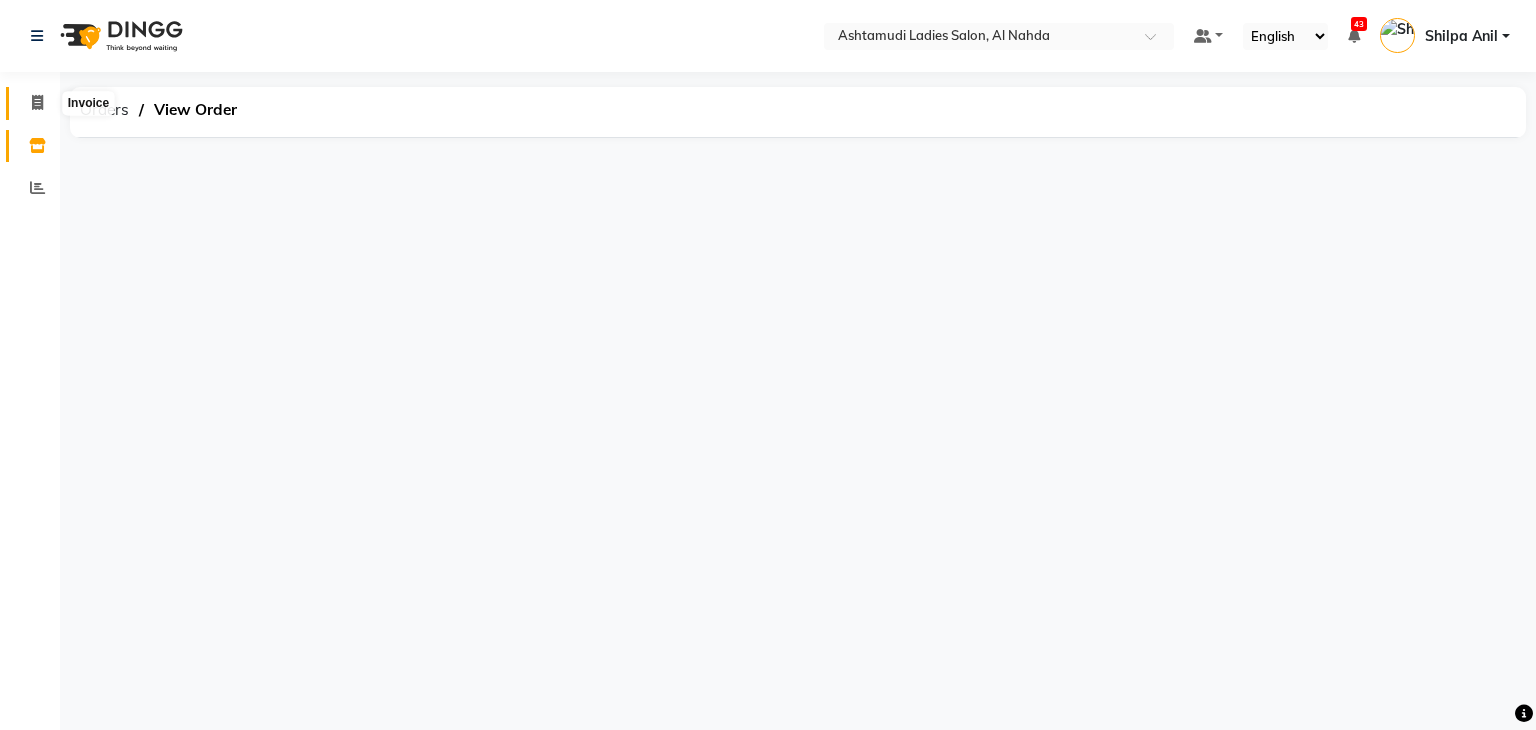 click 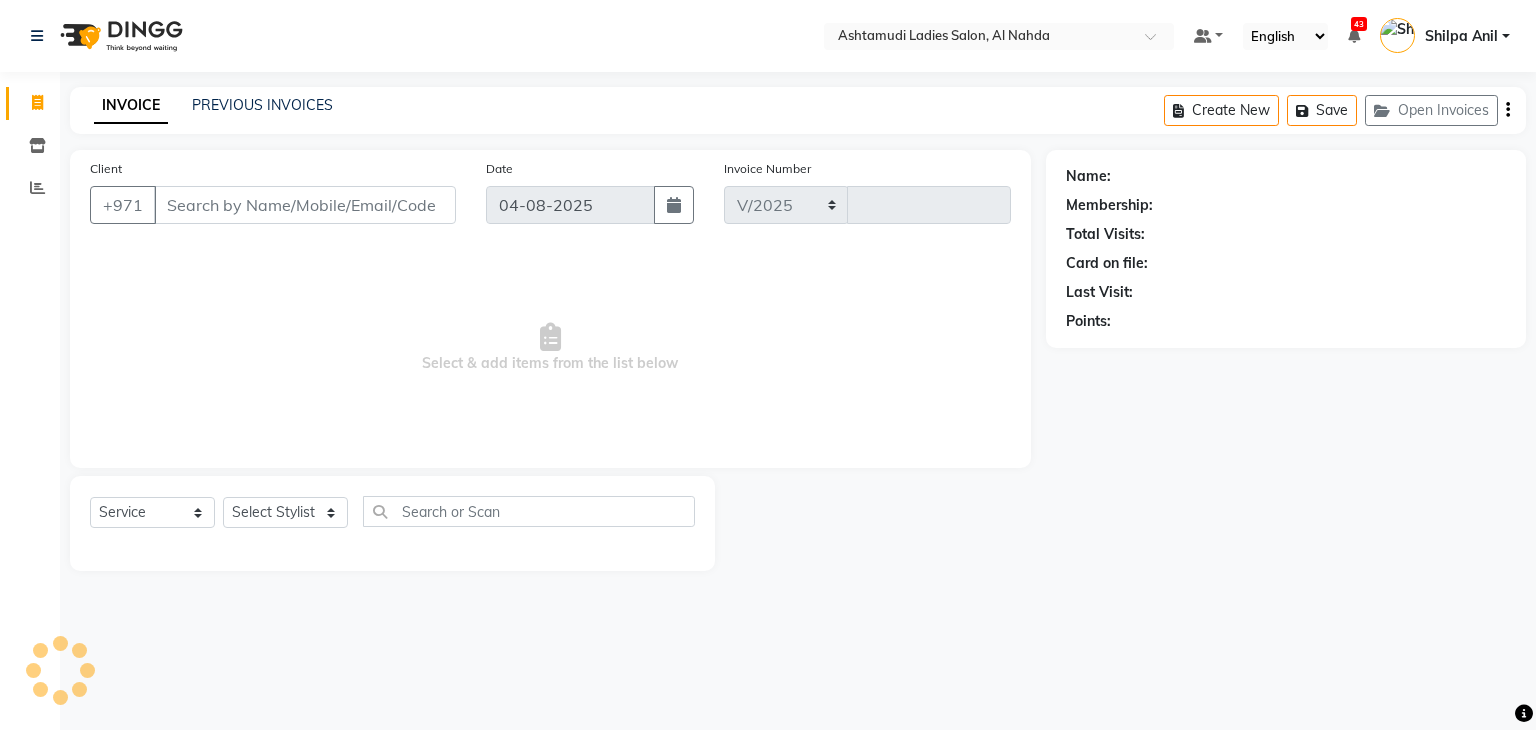 select on "7088" 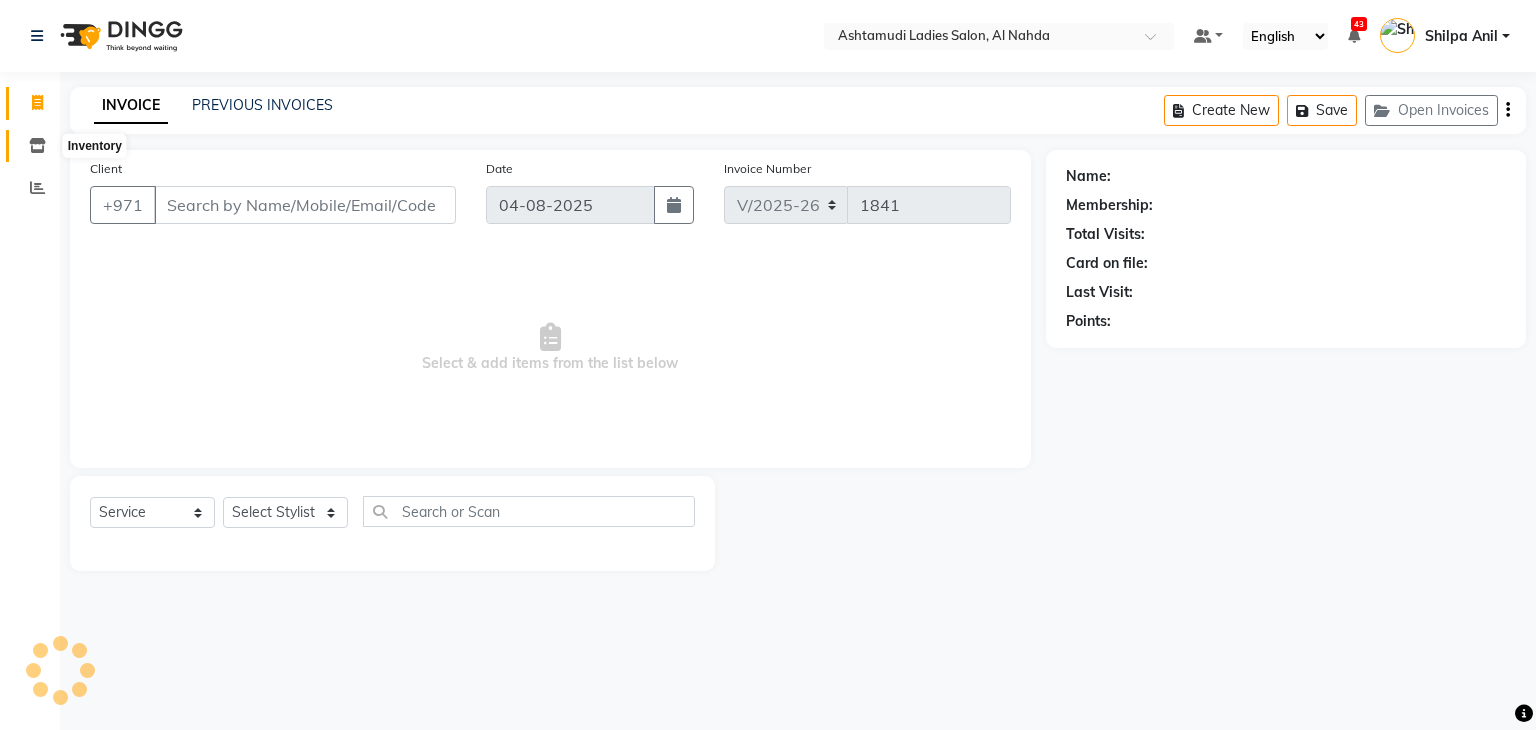click 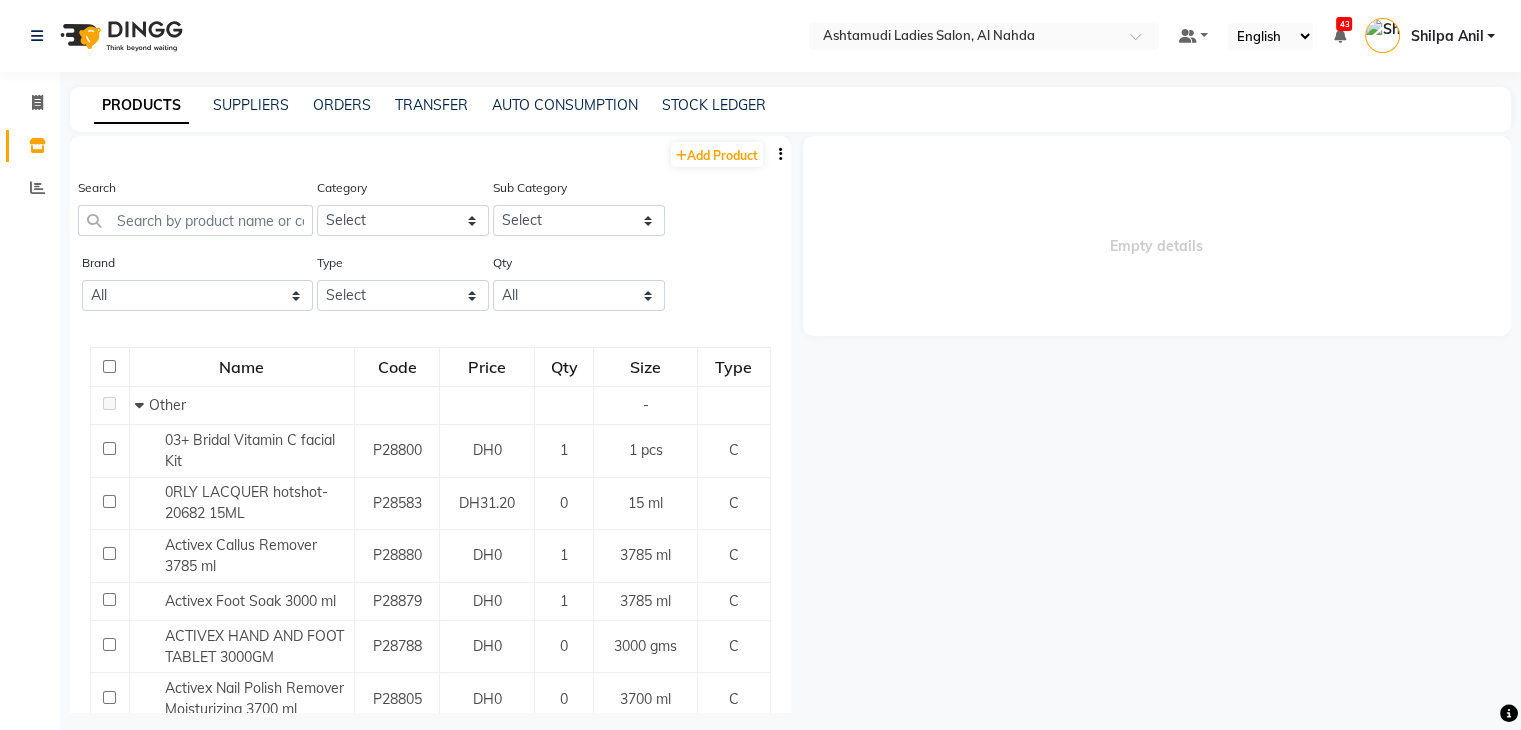 click 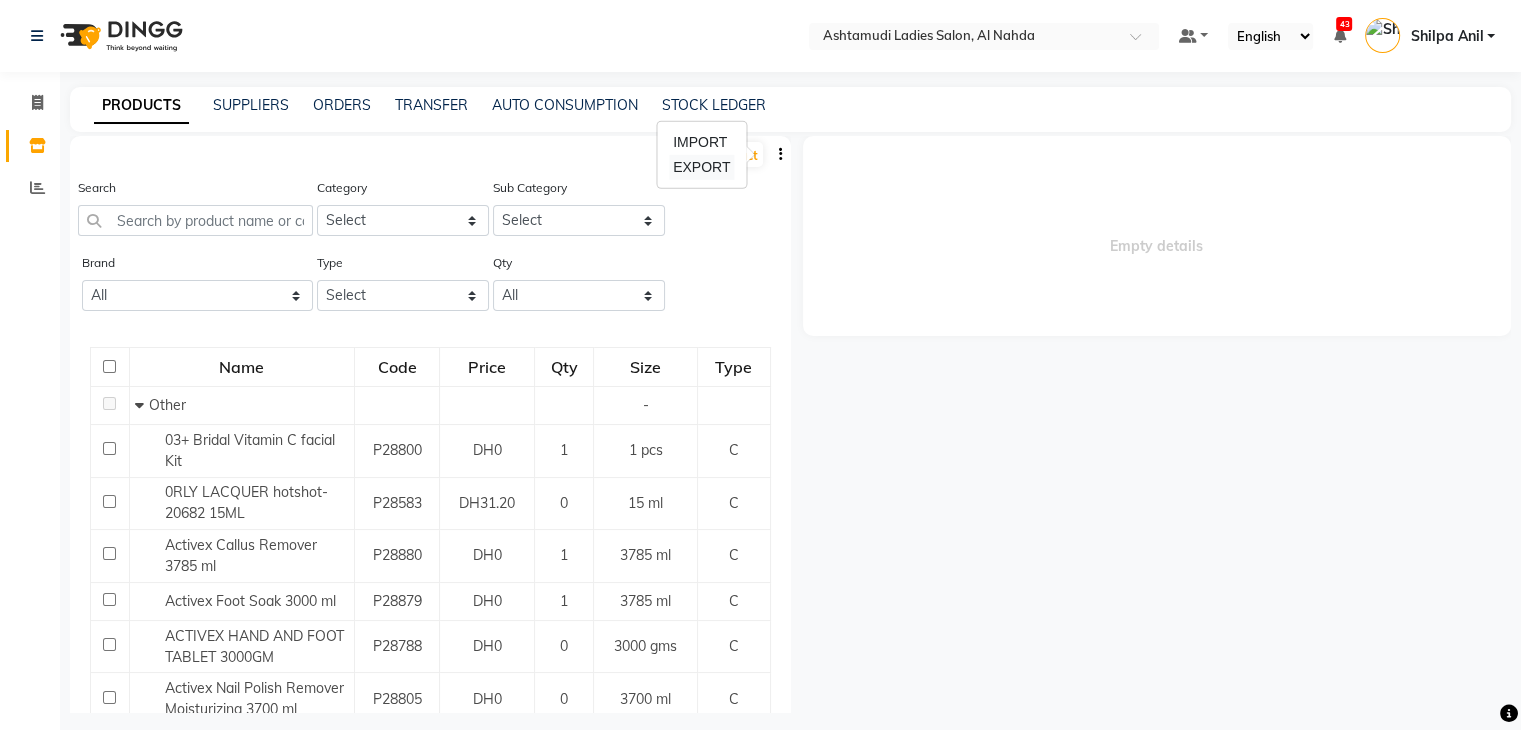 click on "EXPORT" at bounding box center [701, 167] 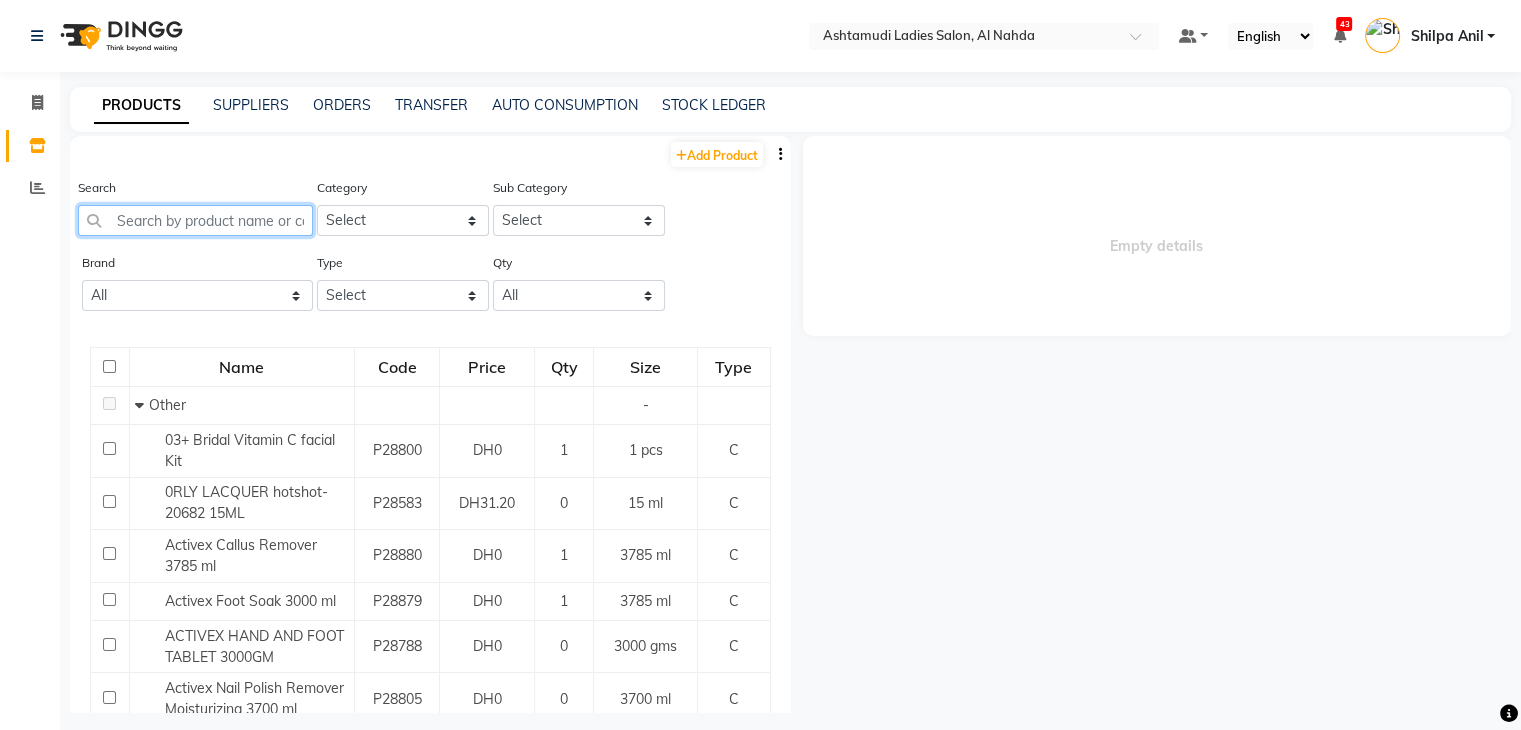 click 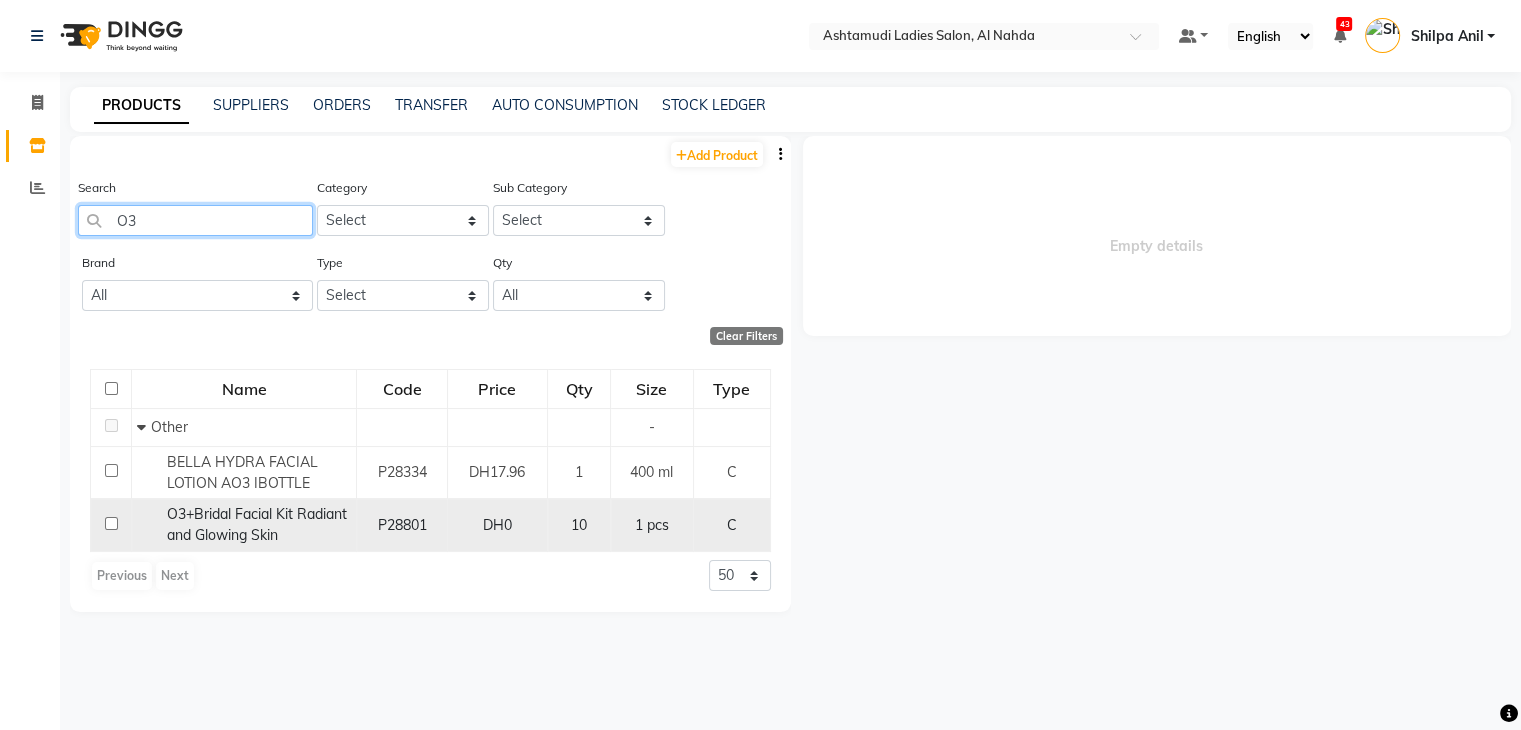 type on "O3" 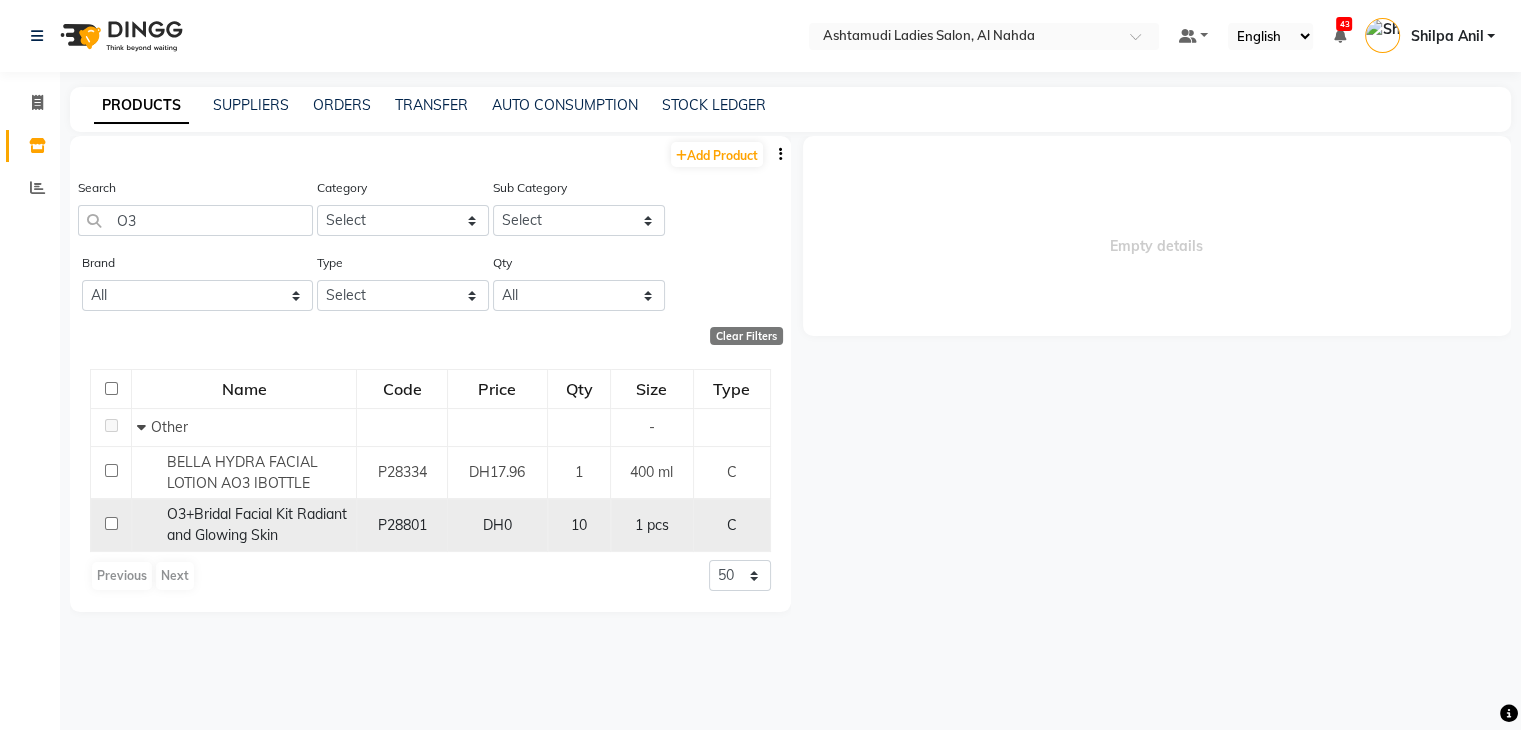 click on "O3+Bridal Facial Kit Radiant and Glowing Skin" 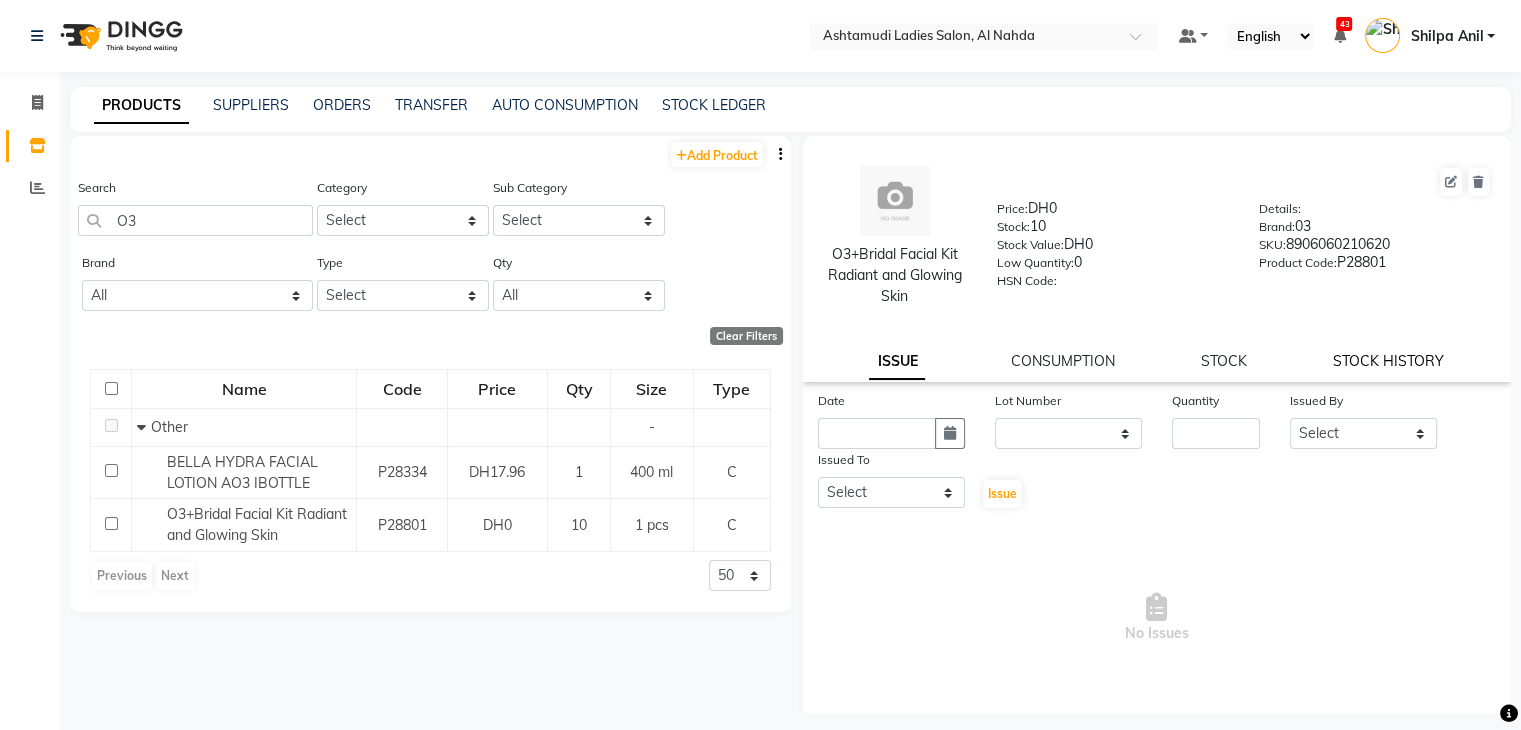 click on "STOCK HISTORY" 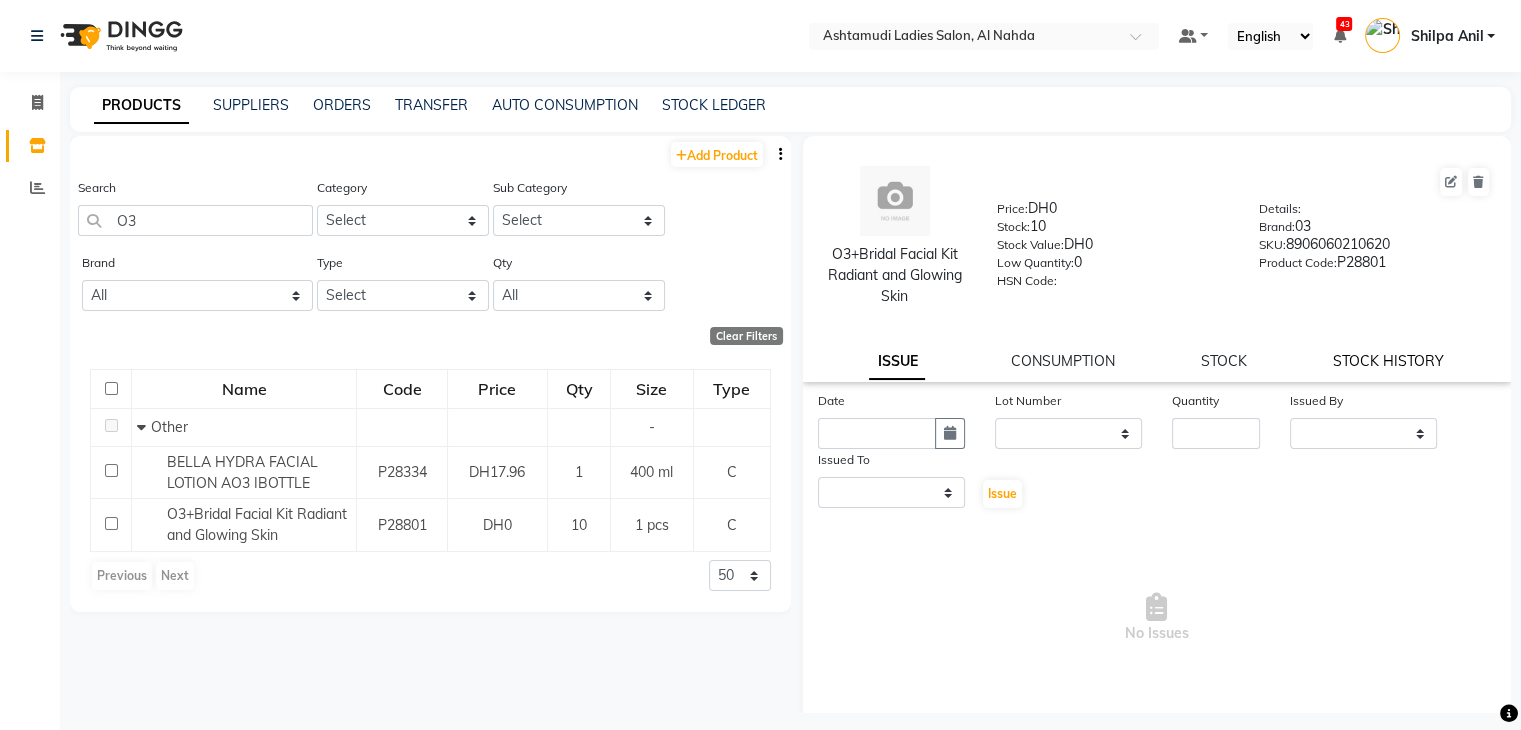 select on "all" 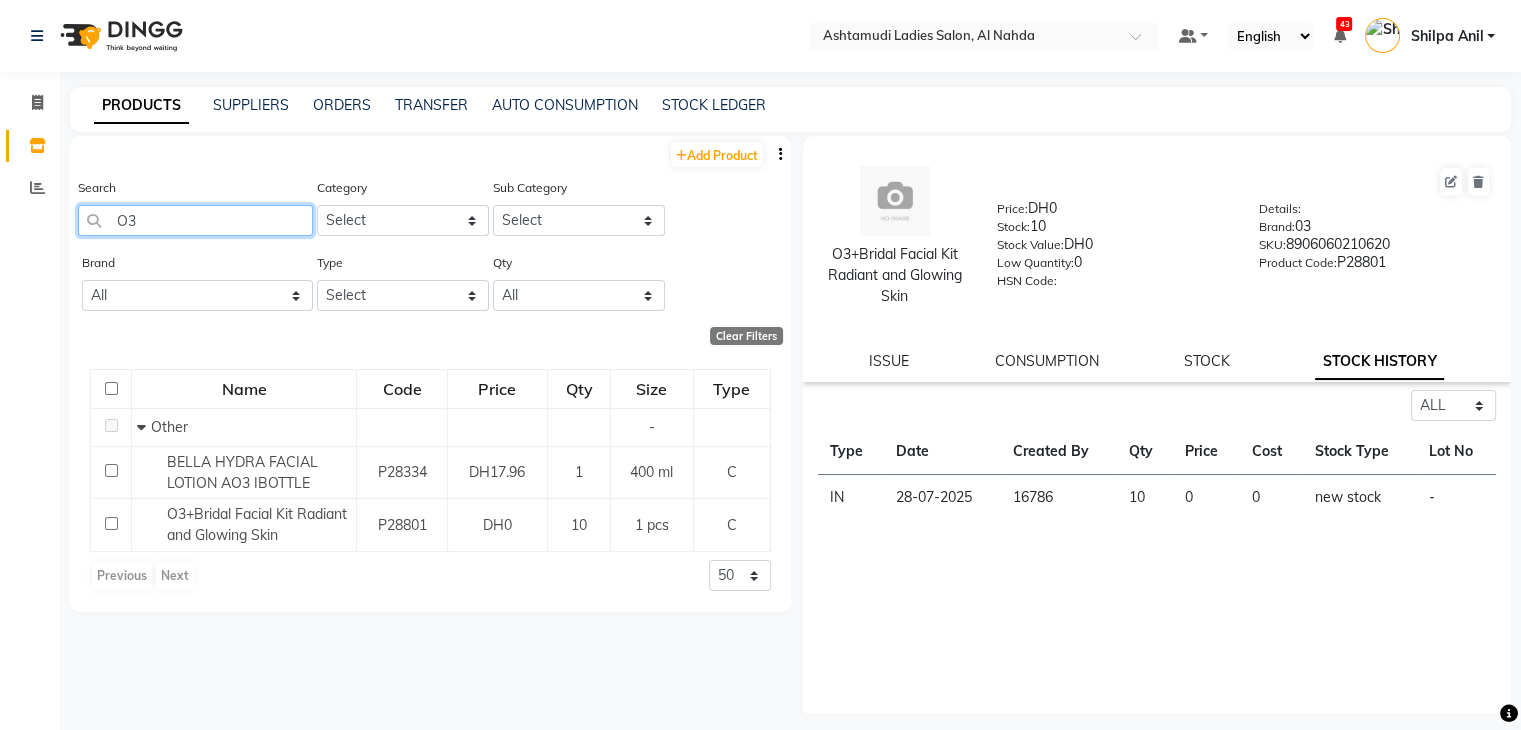 click on "O3" 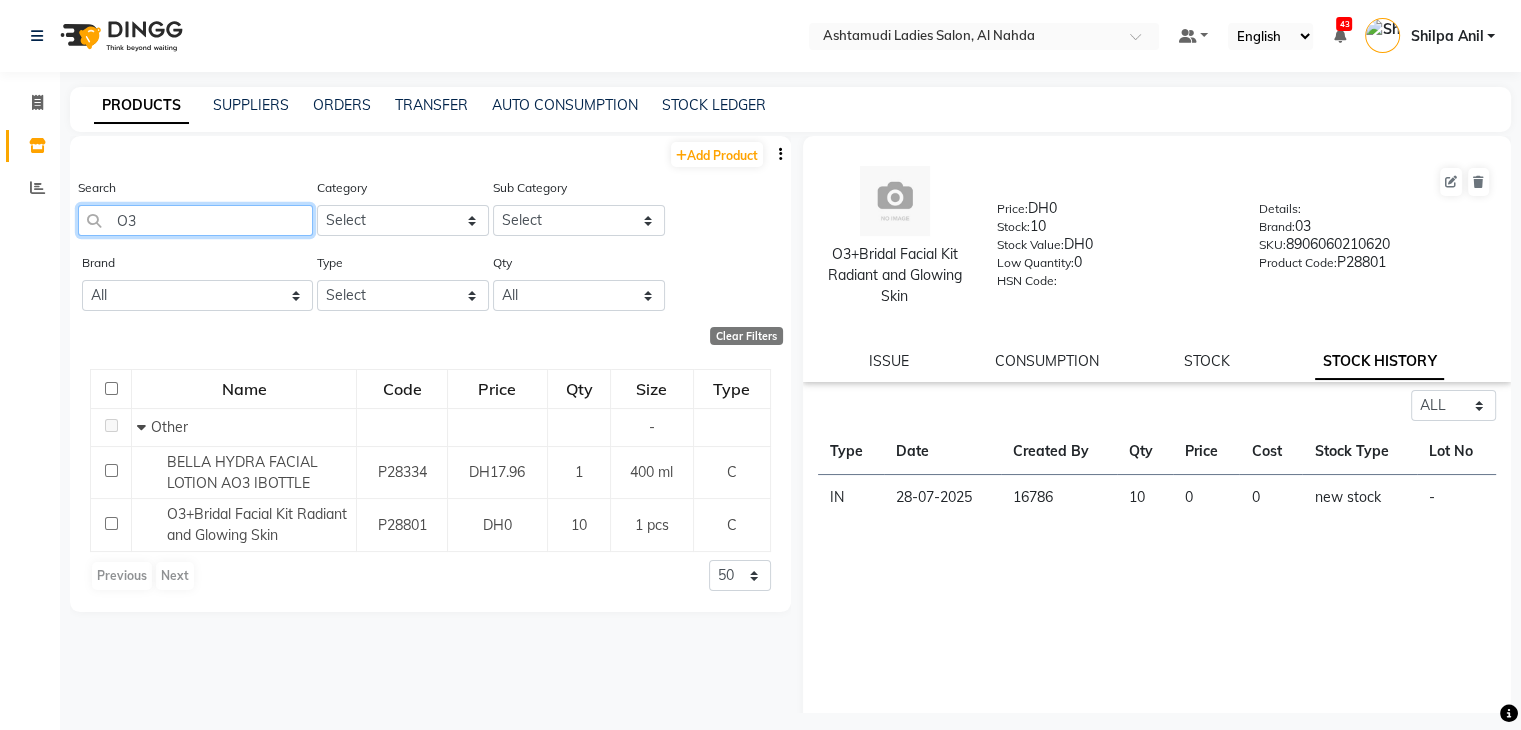 type on "O" 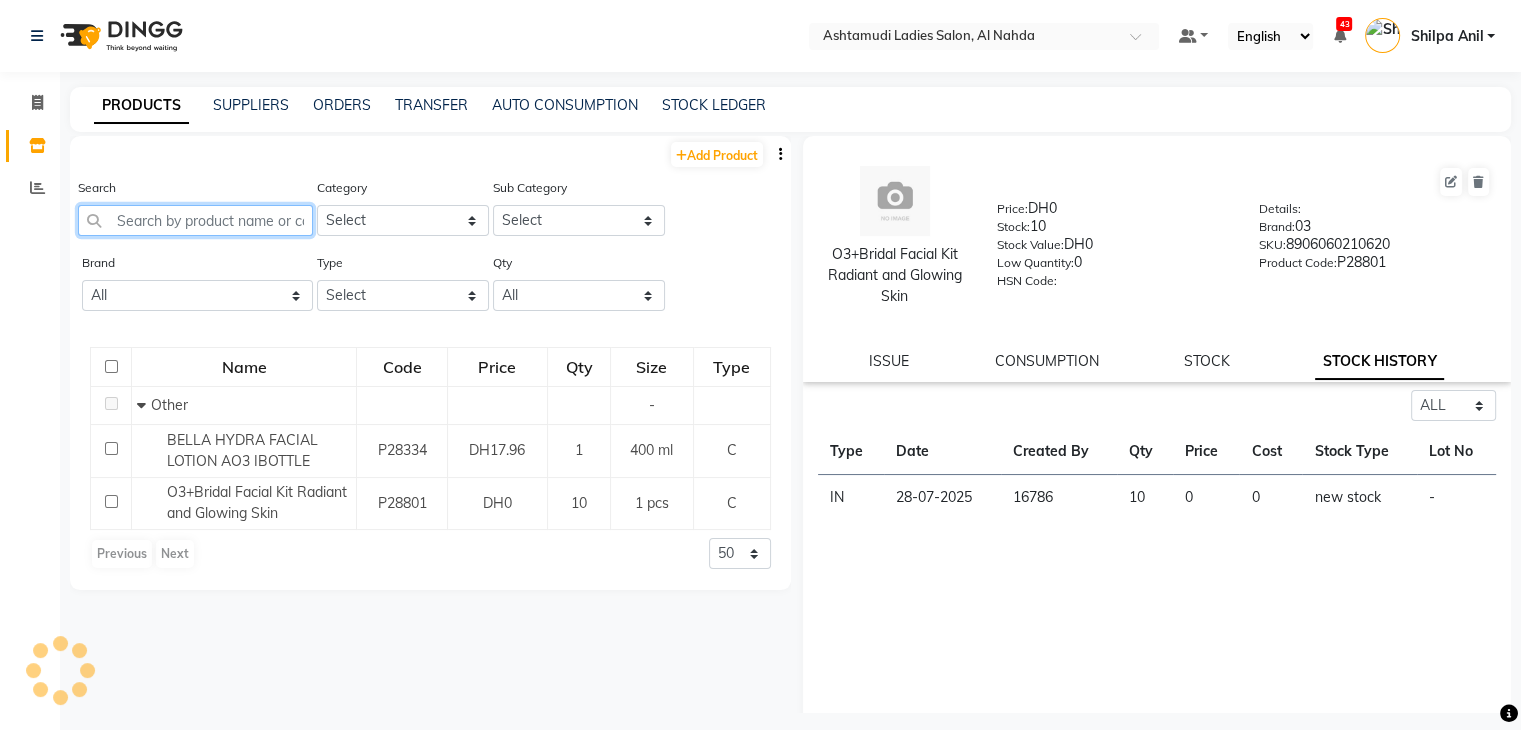 paste on "Farma Vita HD LIFE MOUSSE VOLUME & SHINE 300ML" 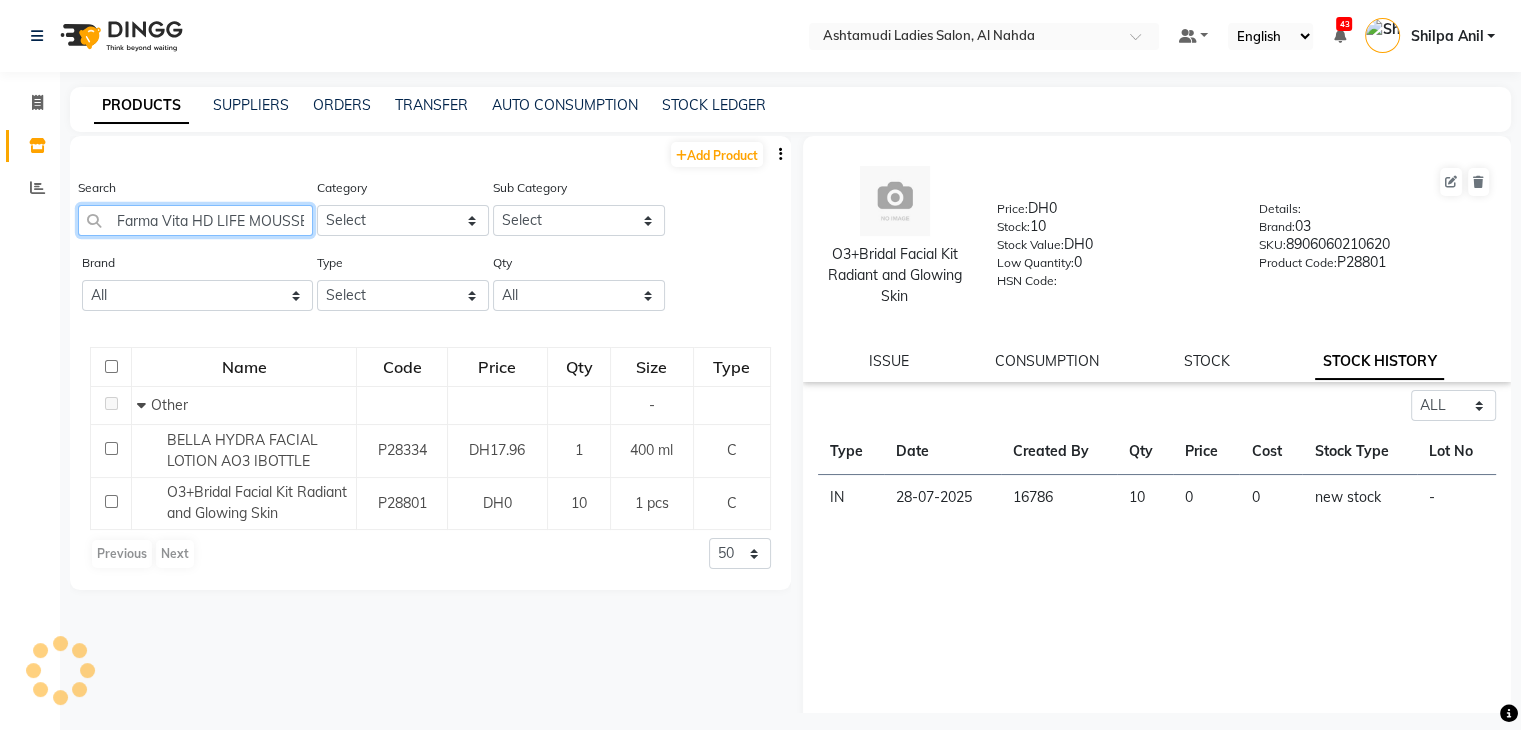 scroll, scrollTop: 0, scrollLeft: 171, axis: horizontal 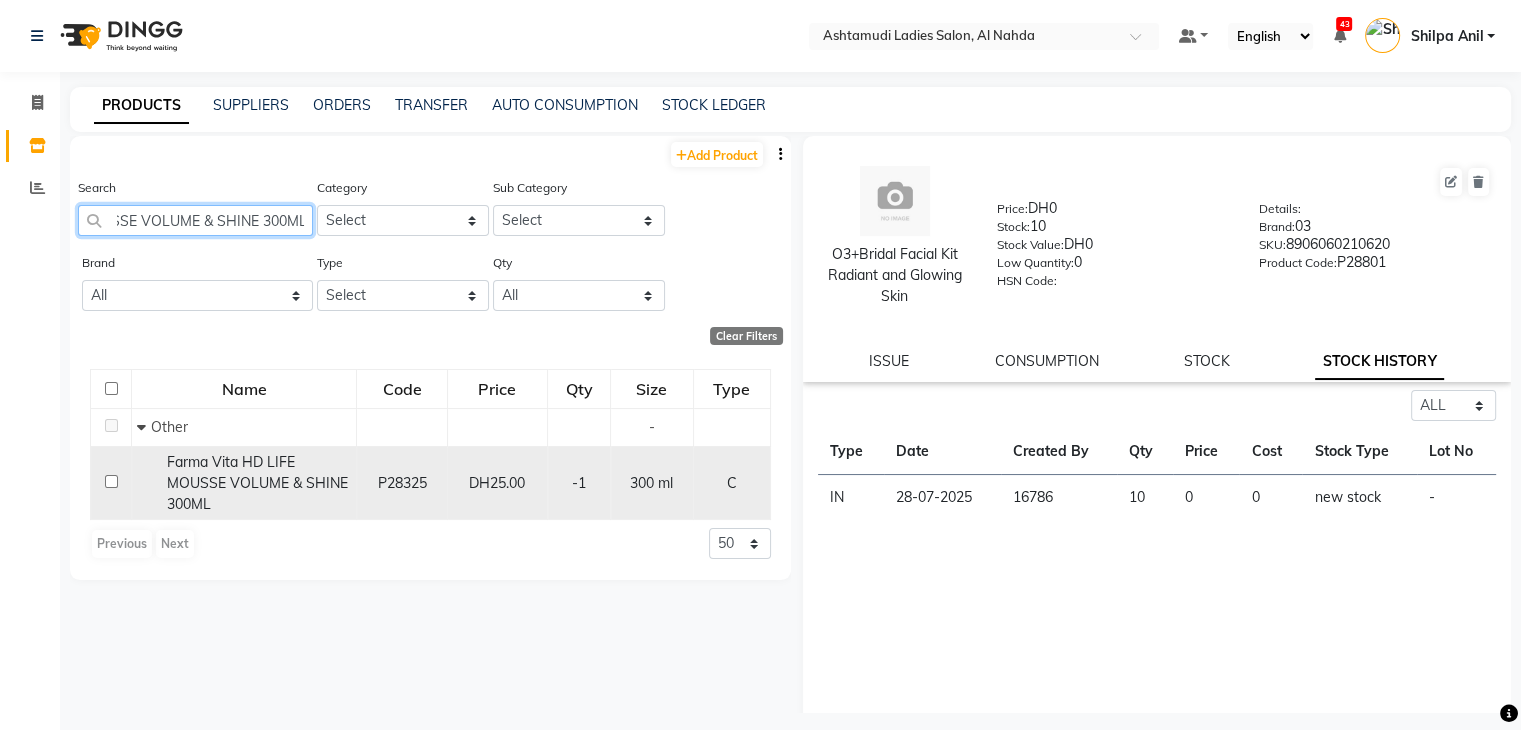 type on "Farma Vita HD LIFE MOUSSE VOLUME & SHINE 300ML" 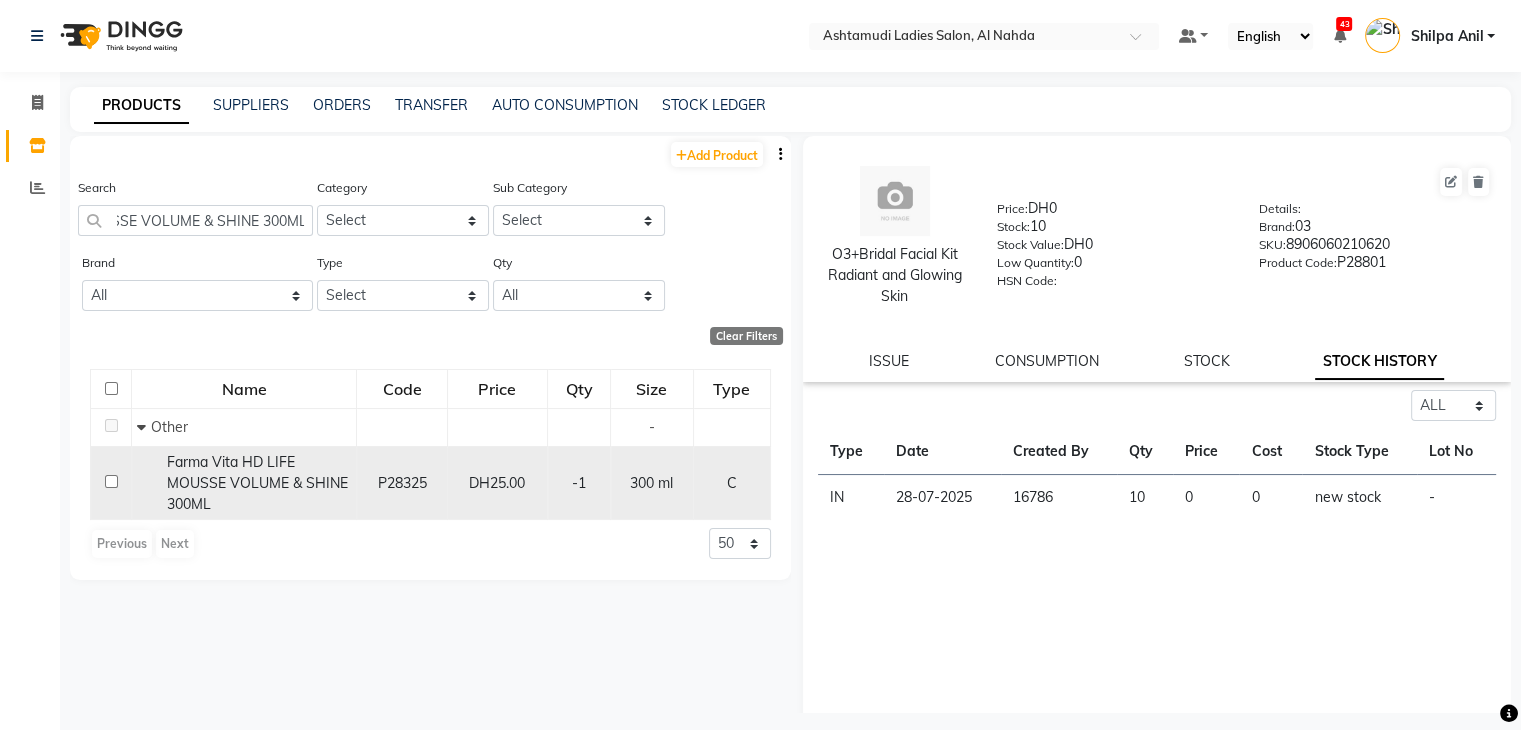 click on "Farma Vita HD LIFE MOUSSE VOLUME & SHINE 300ML" 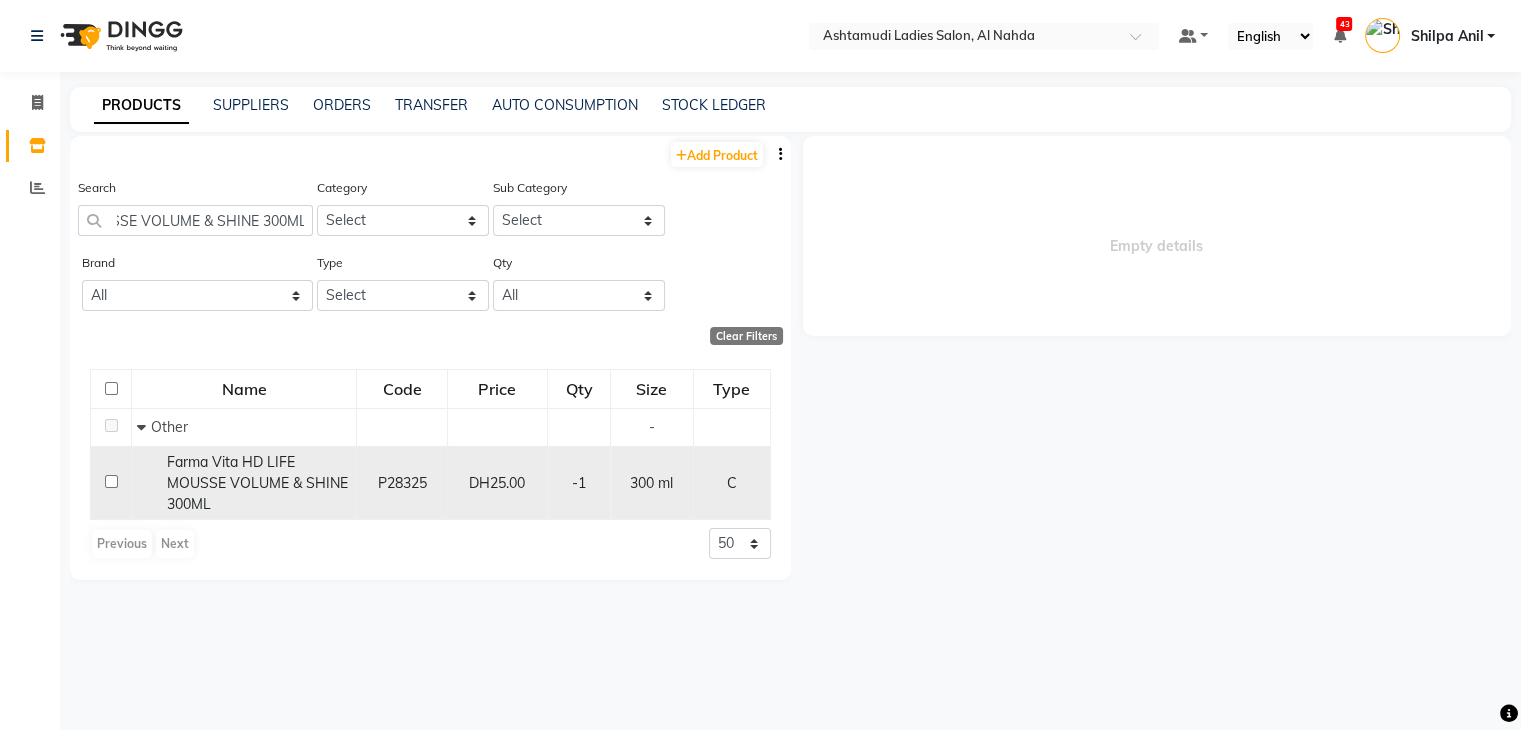 scroll, scrollTop: 0, scrollLeft: 0, axis: both 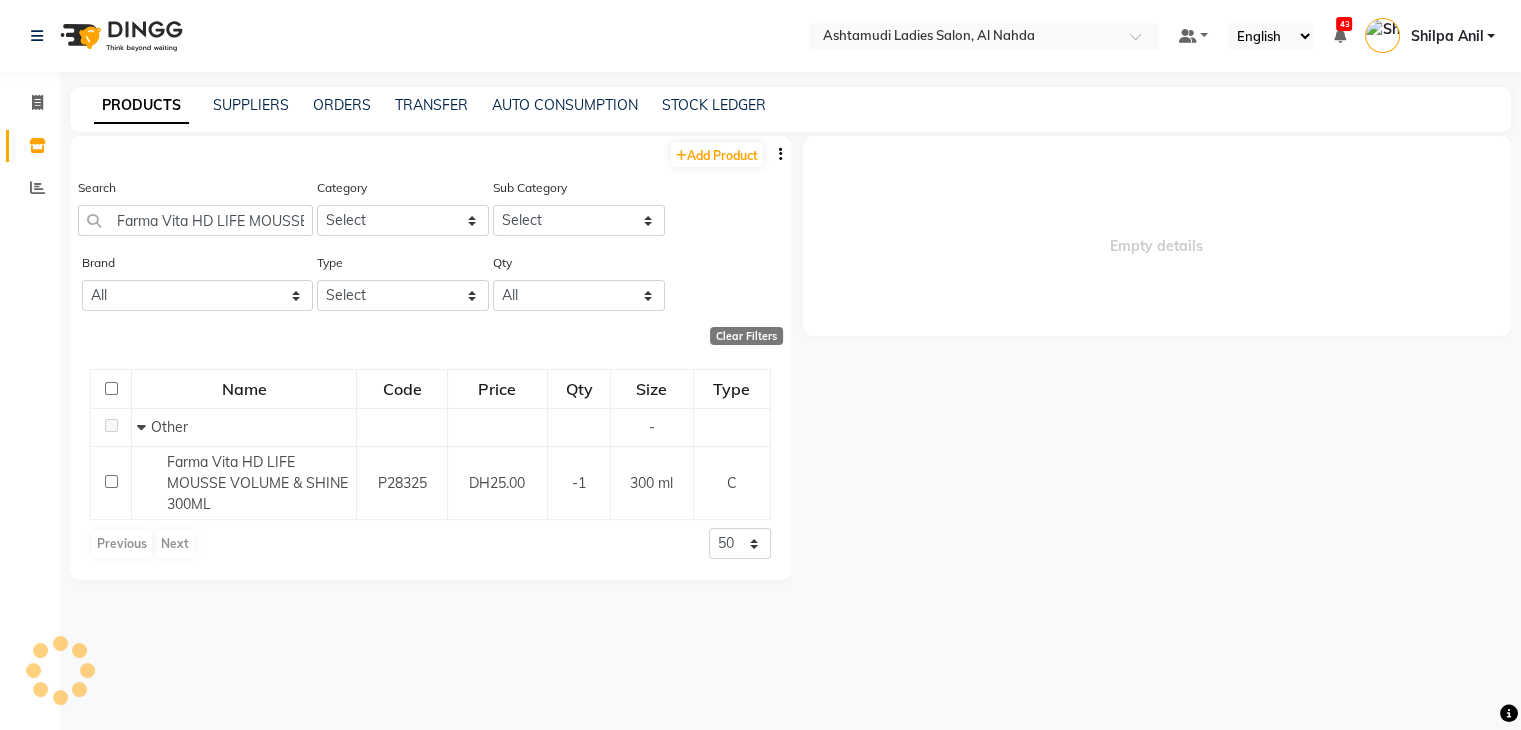 select on "all" 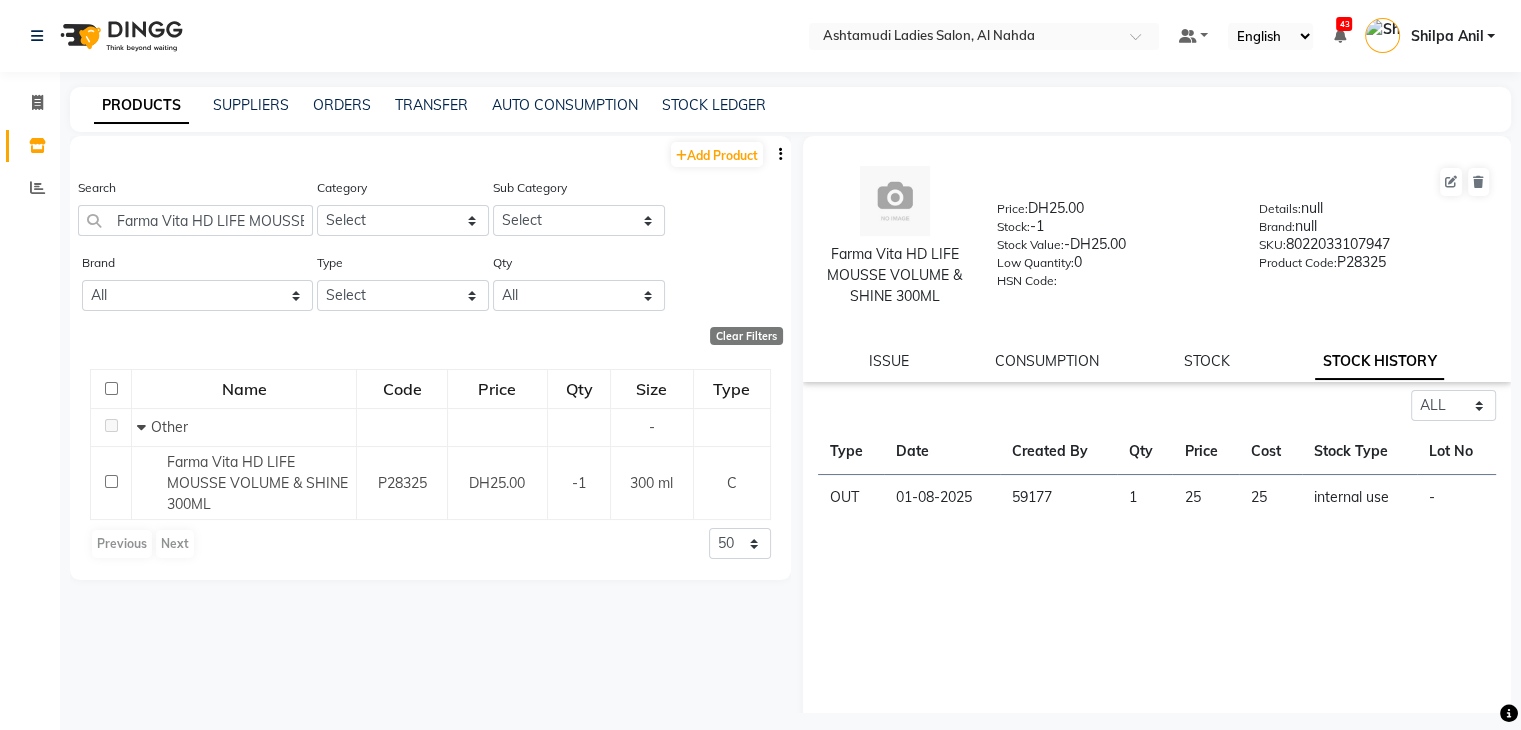 click on "STOCK HISTORY" 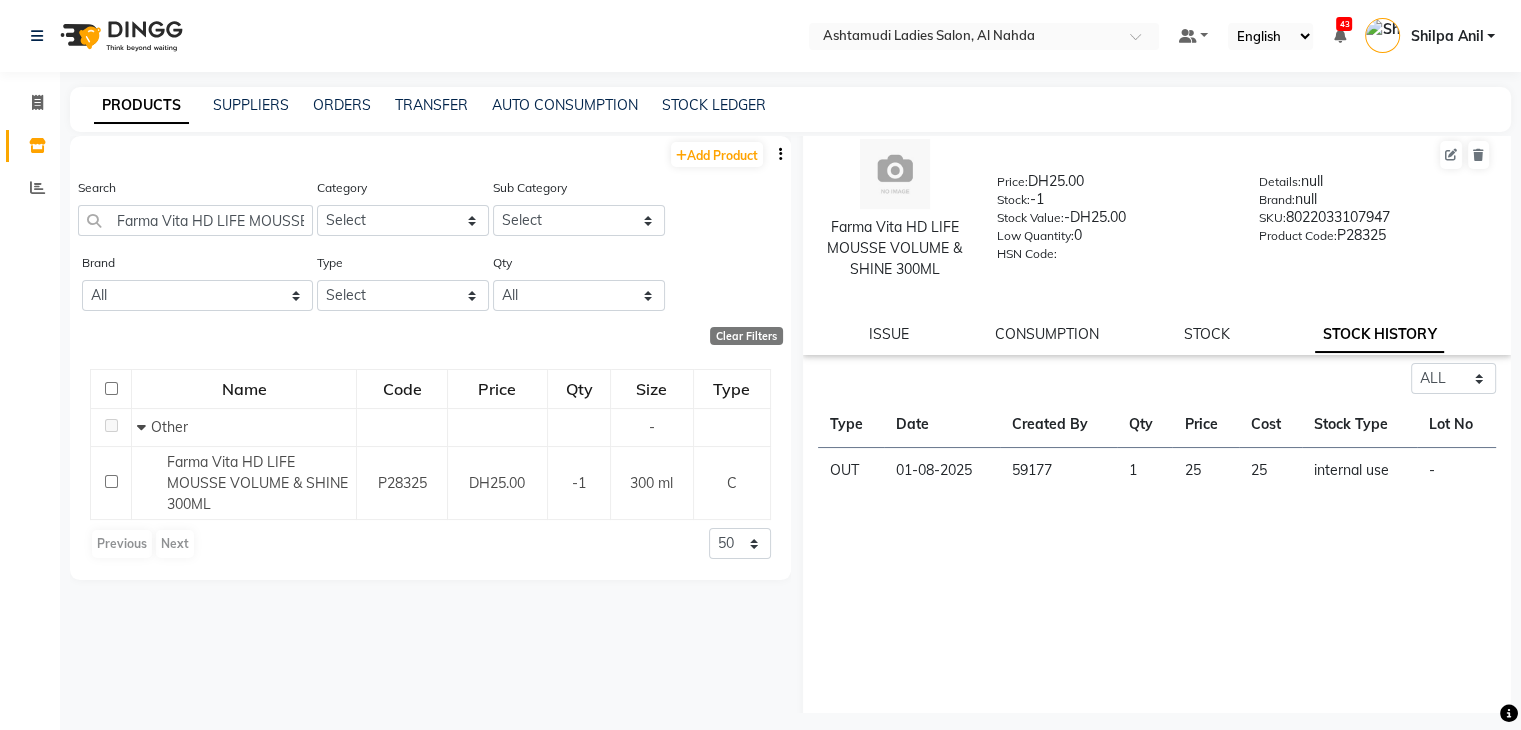 scroll, scrollTop: 0, scrollLeft: 0, axis: both 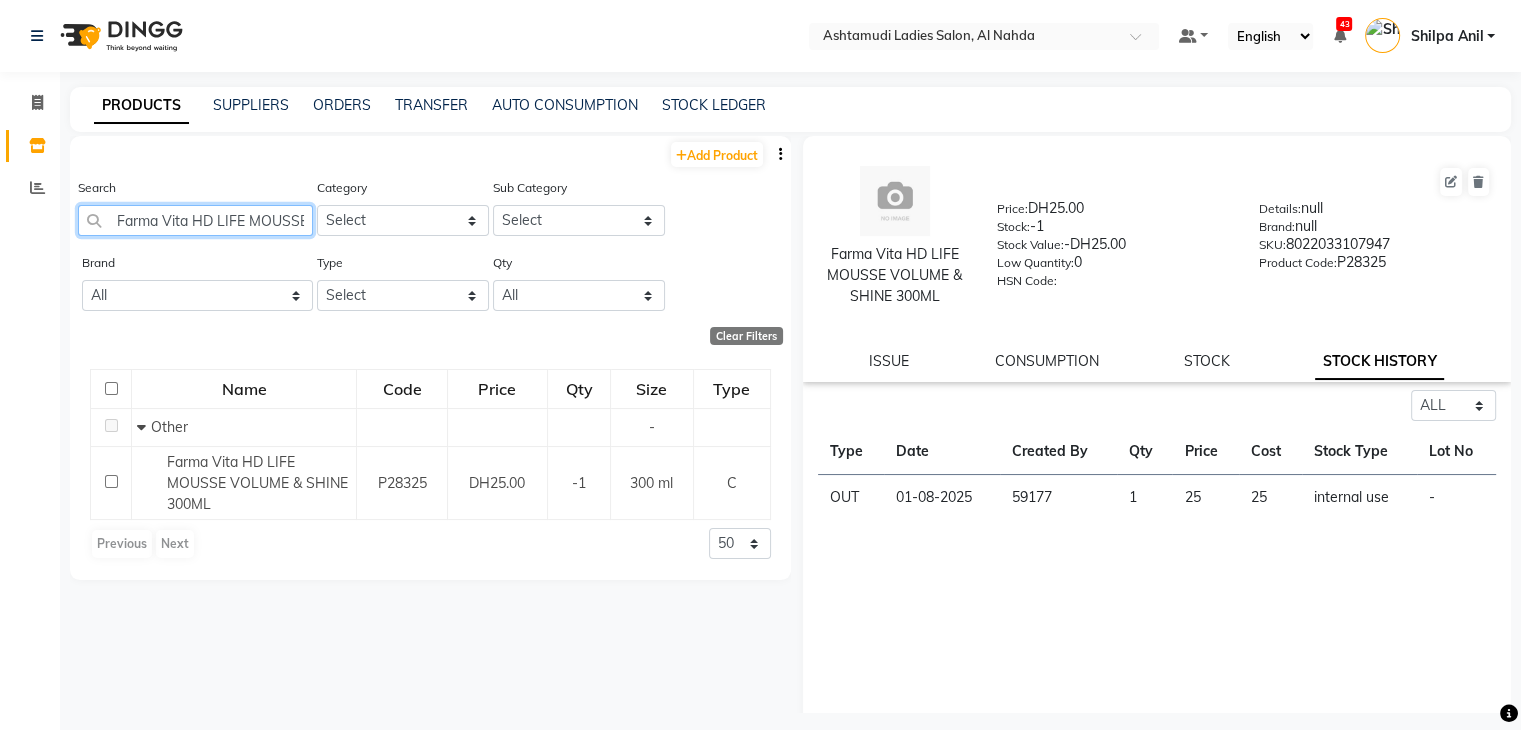 click on "Farma Vita HD LIFE MOUSSE VOLUME & SHINE 300ML" 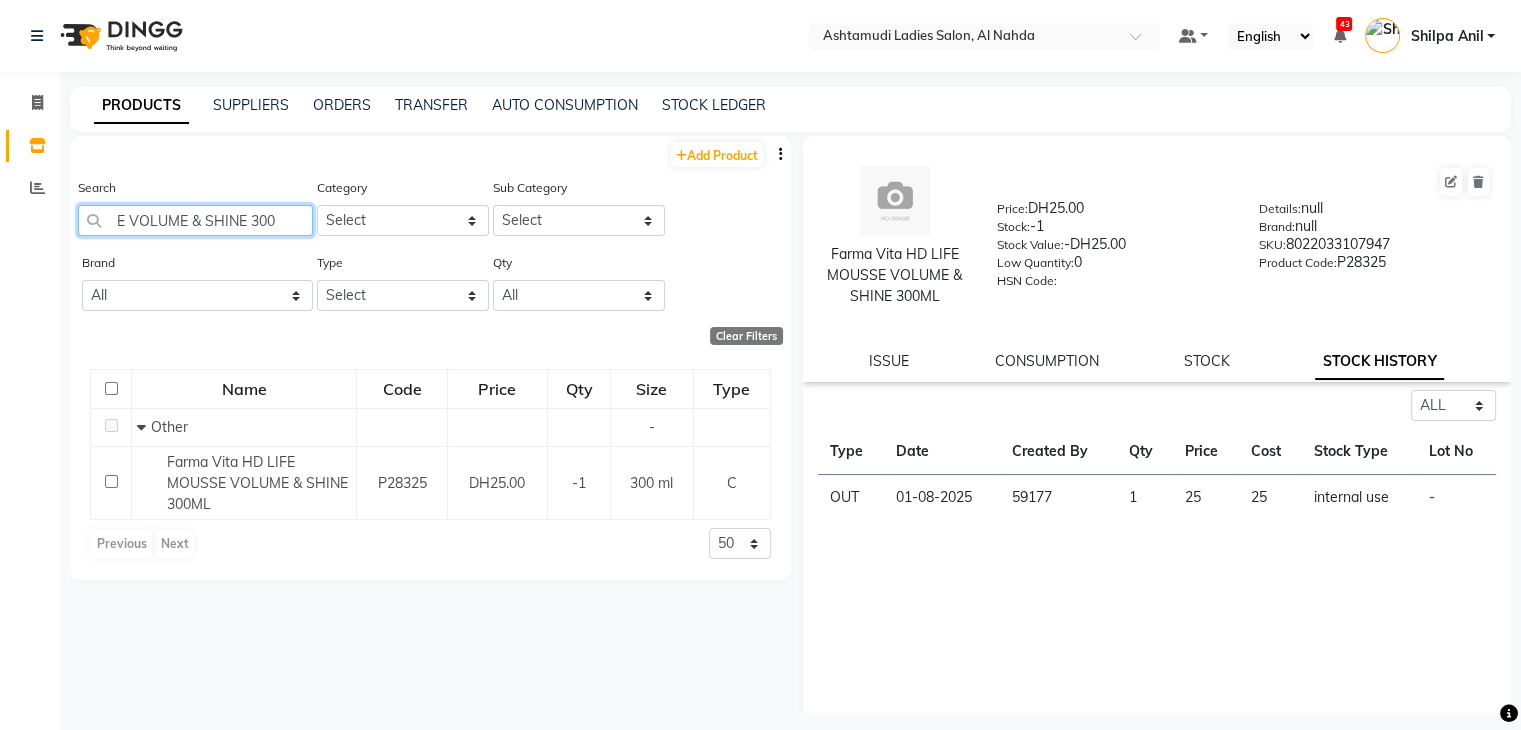 click on "E VOLUME & SHINE 300" 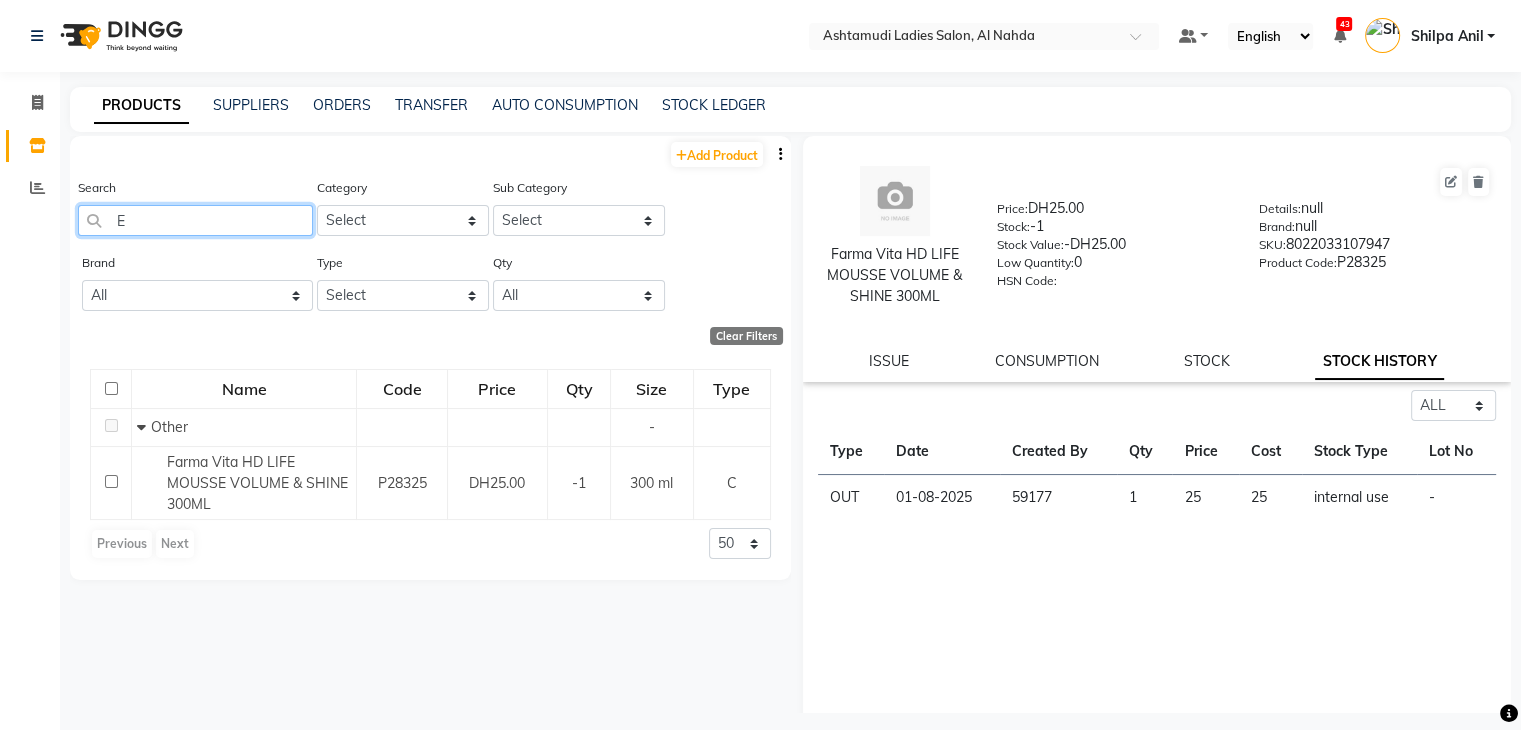 type on "E" 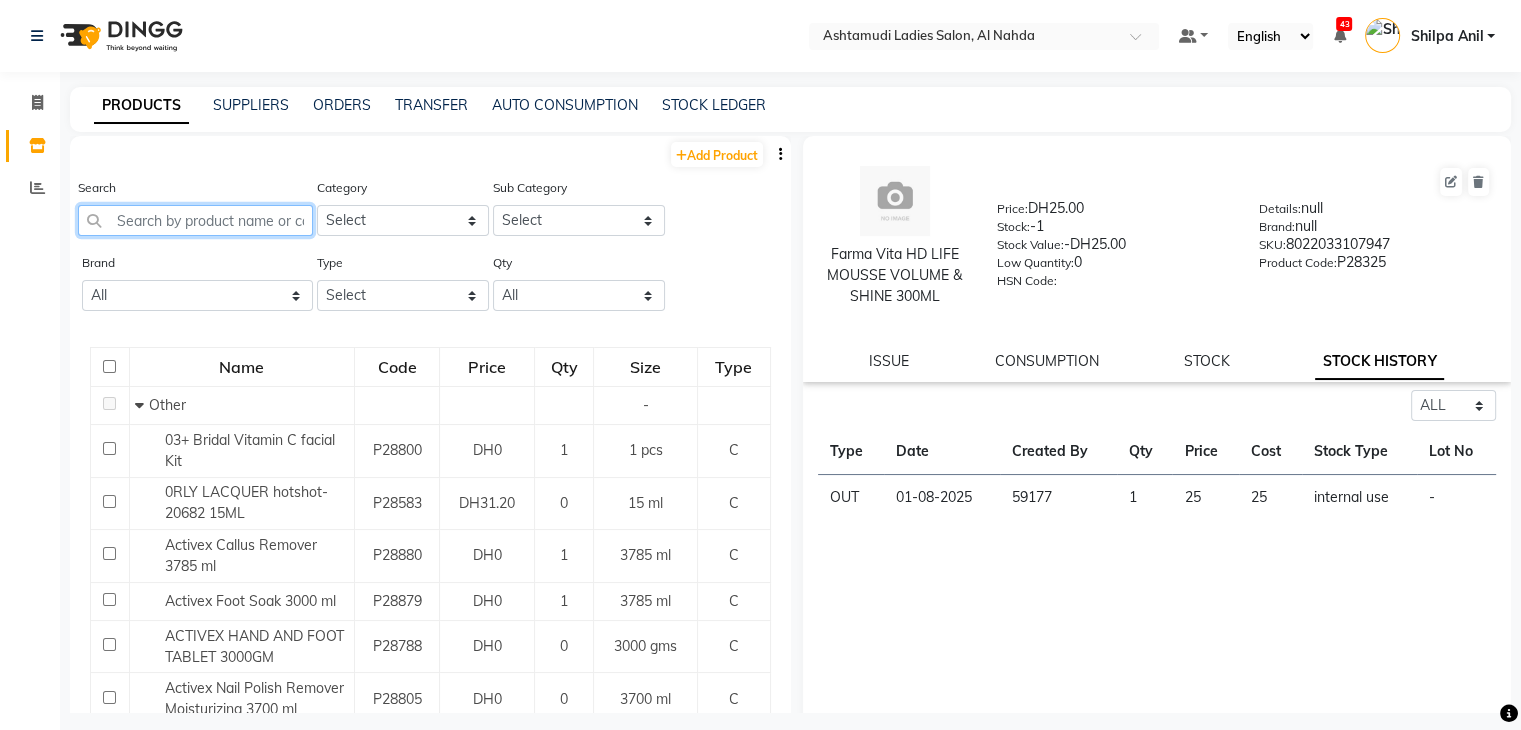 paste on "Floractive Profissional W 1 Shampoo 300 ml" 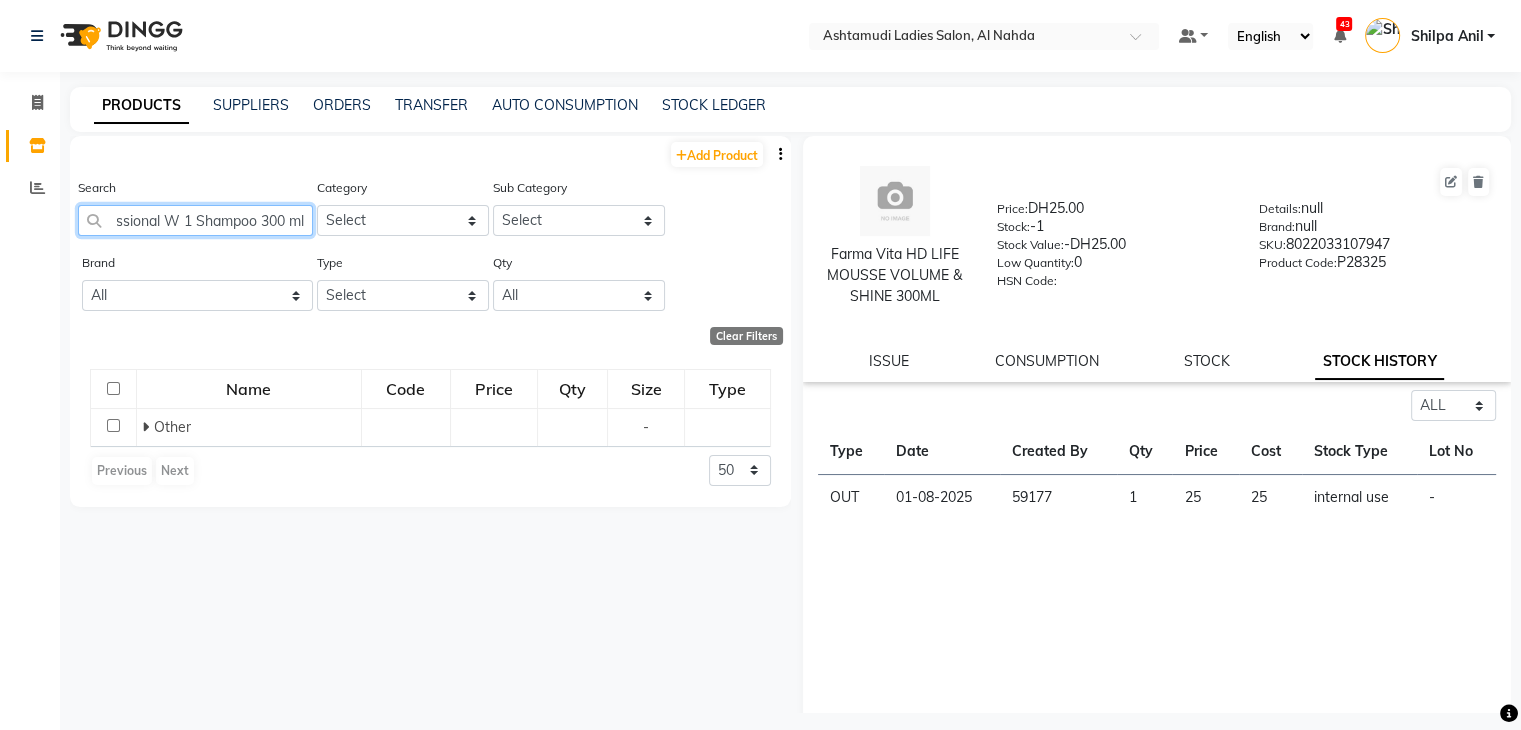 scroll, scrollTop: 0, scrollLeft: 99, axis: horizontal 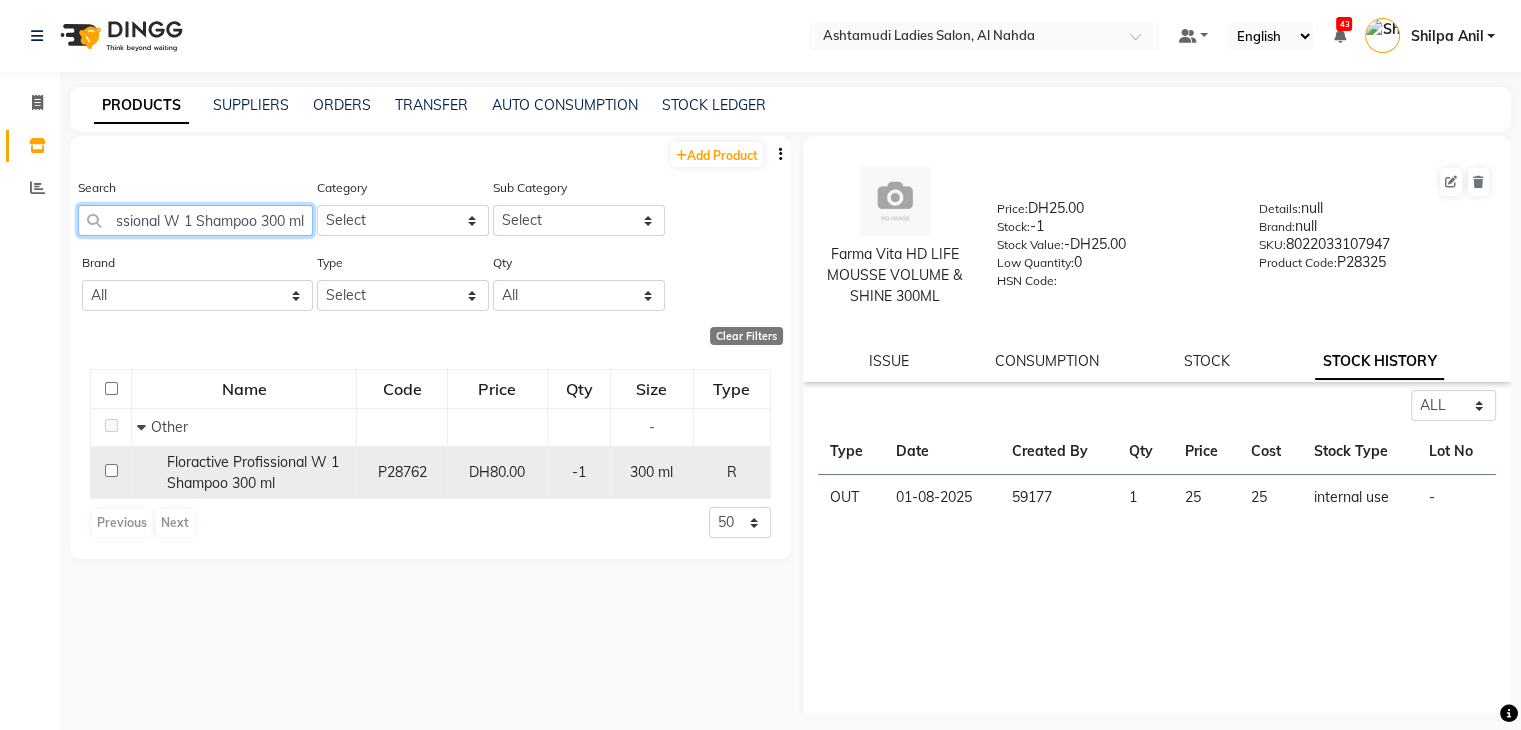 type on "Floractive Profissional W 1 Shampoo 300 ml" 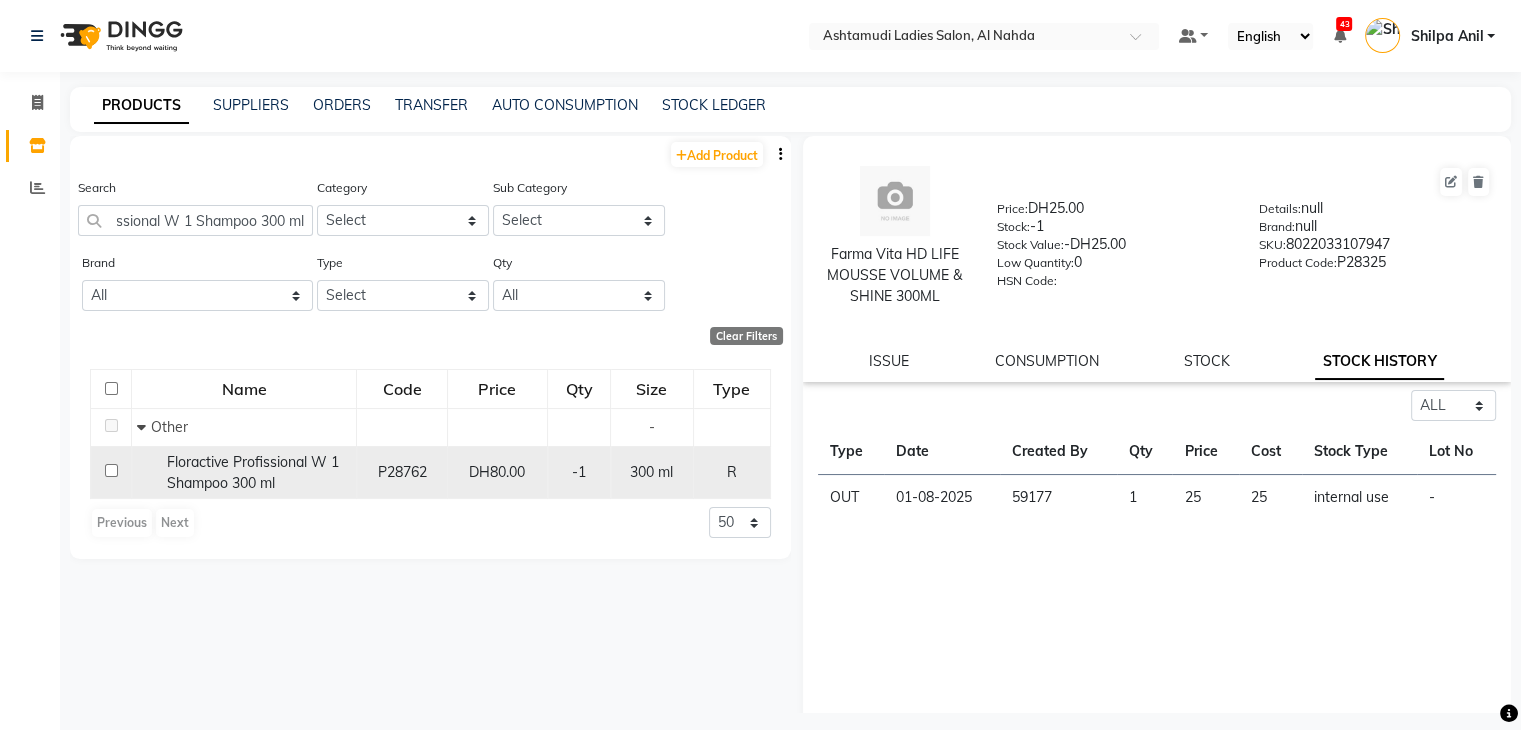 scroll, scrollTop: 0, scrollLeft: 0, axis: both 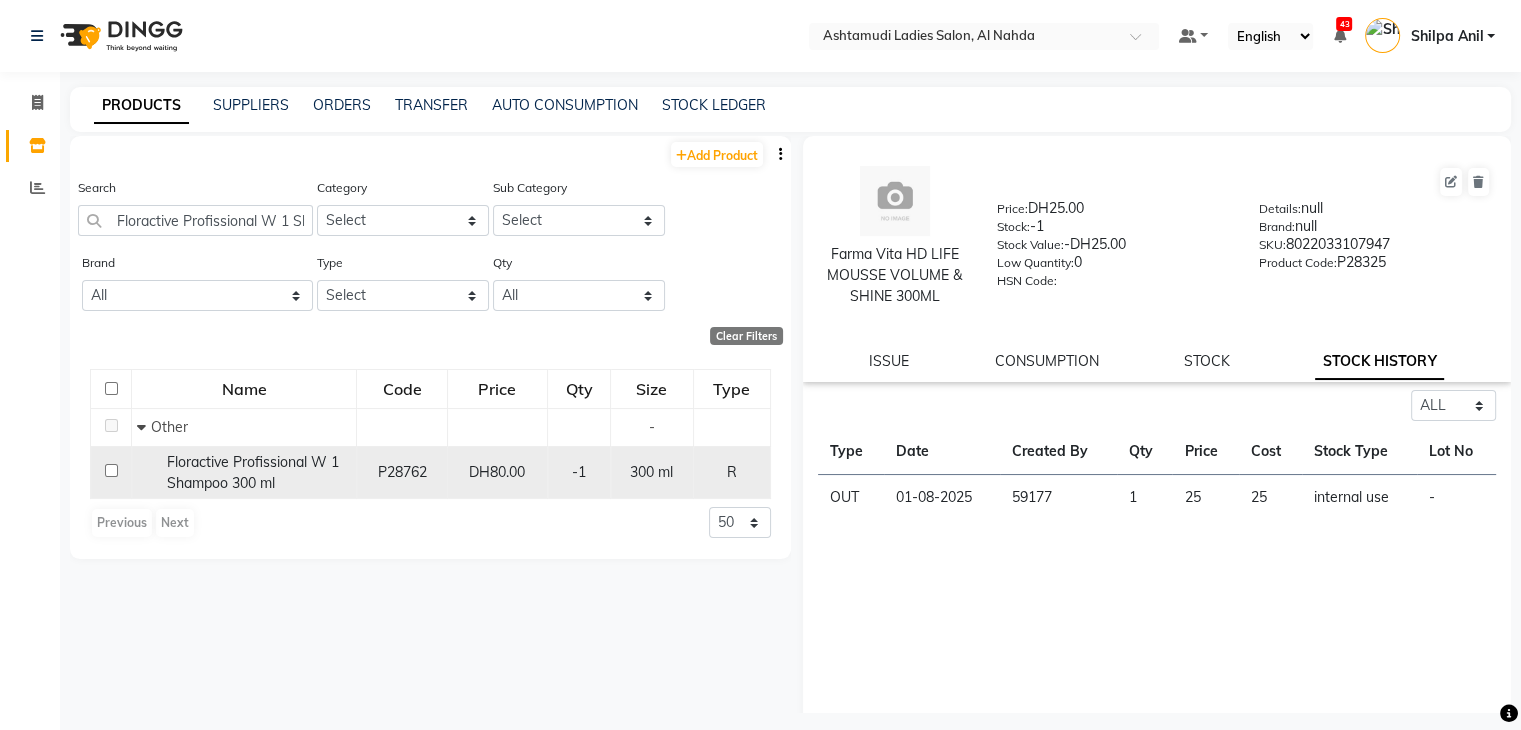 click on "Floractive Profissional W 1 Shampoo 300 ml" 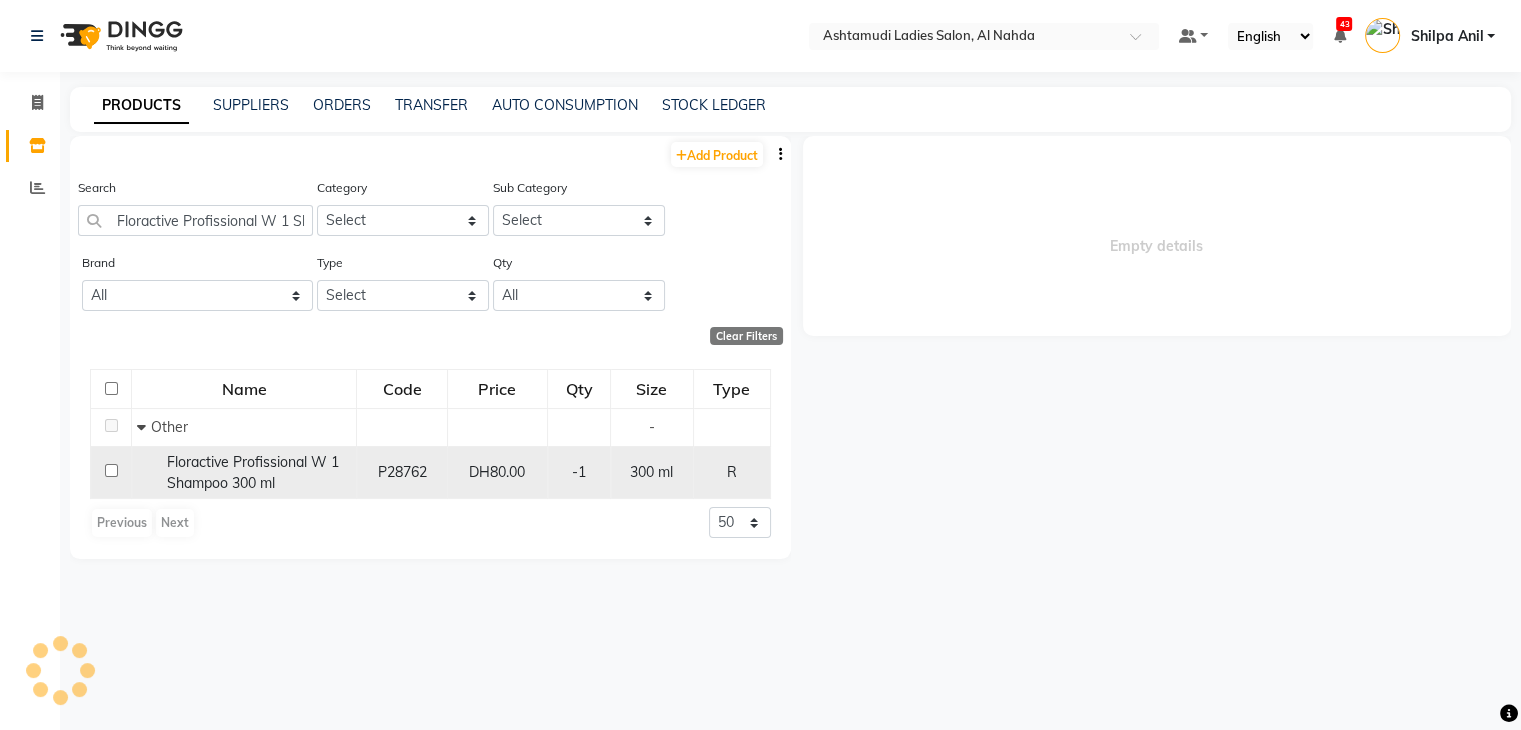 select on "all" 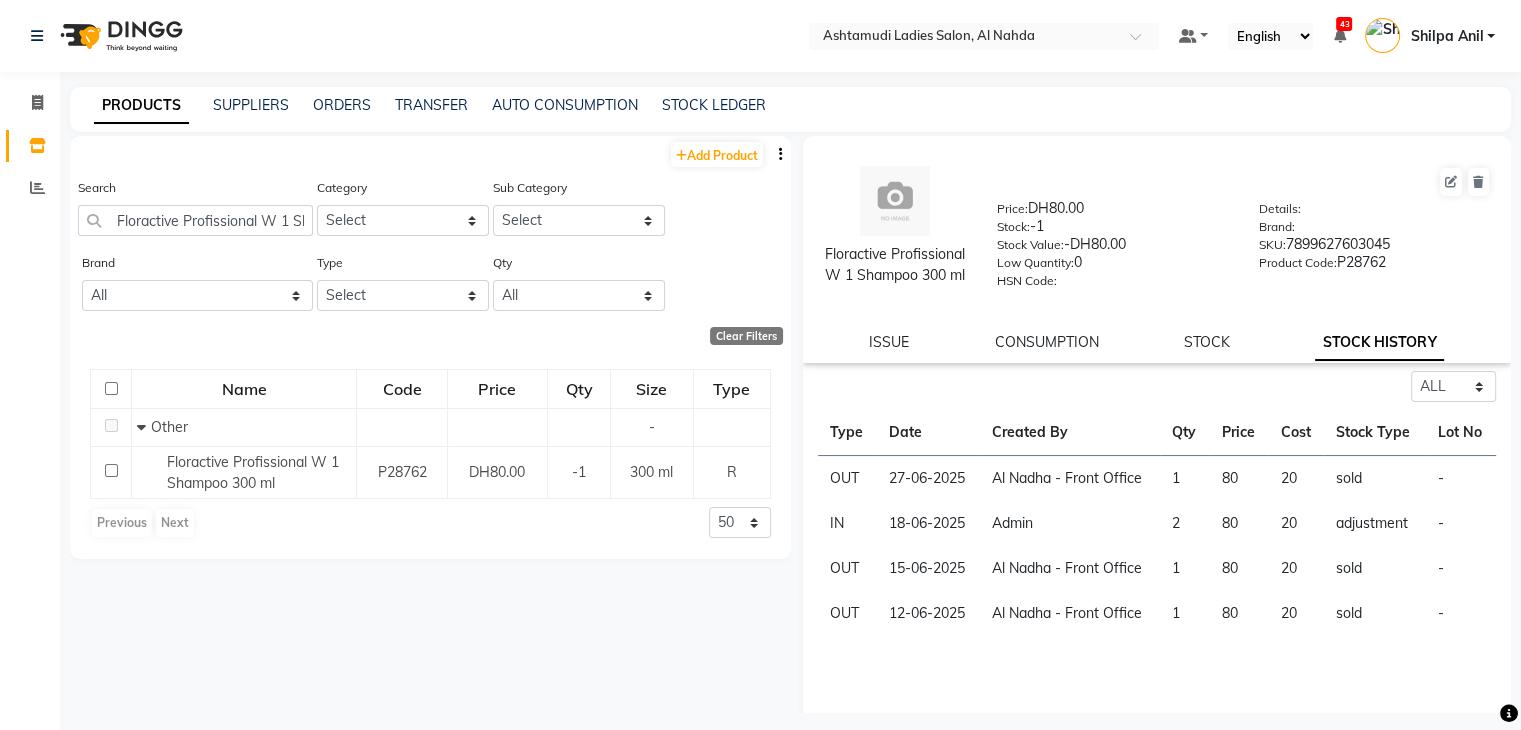 scroll, scrollTop: 77, scrollLeft: 0, axis: vertical 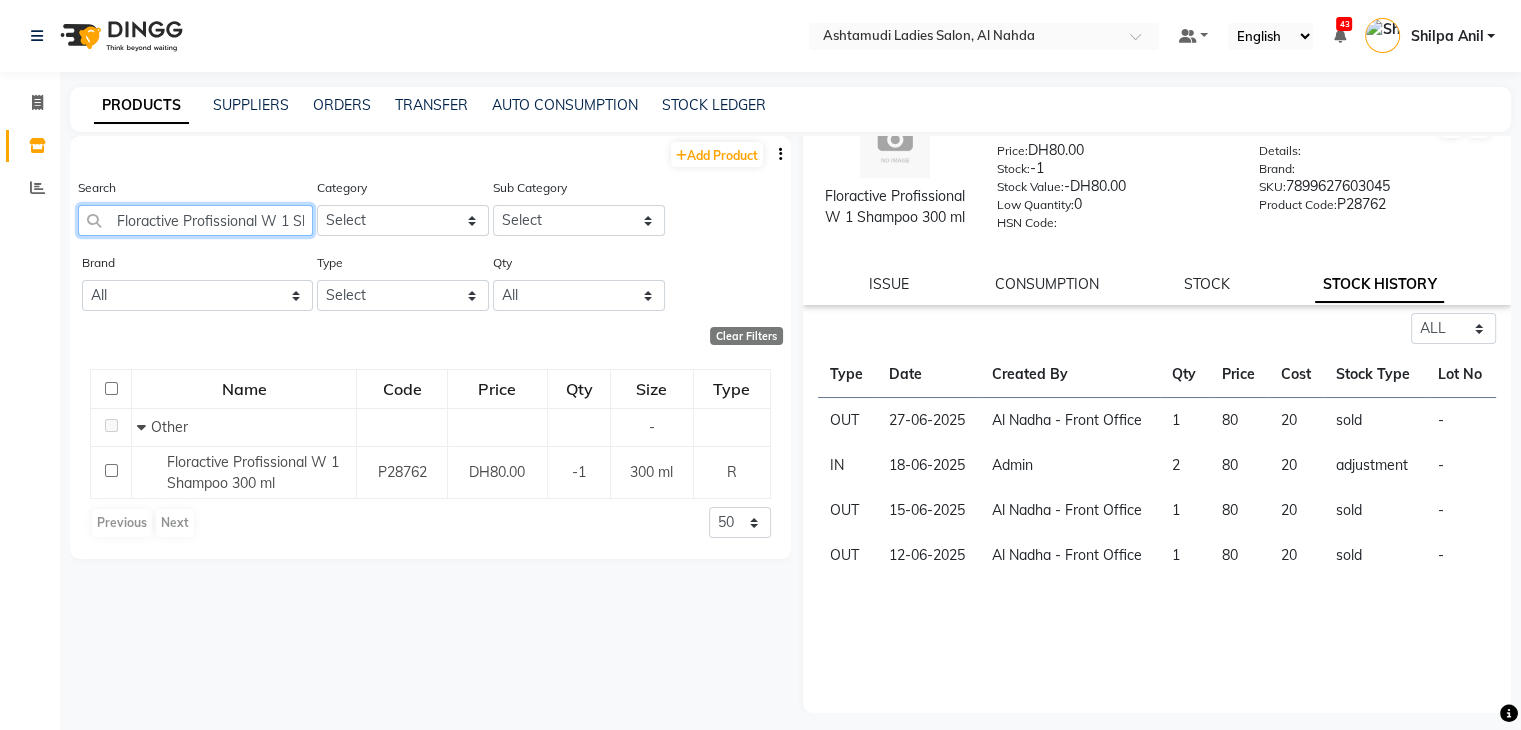 click on "Floractive Profissional W 1 Shampoo 300 ml" 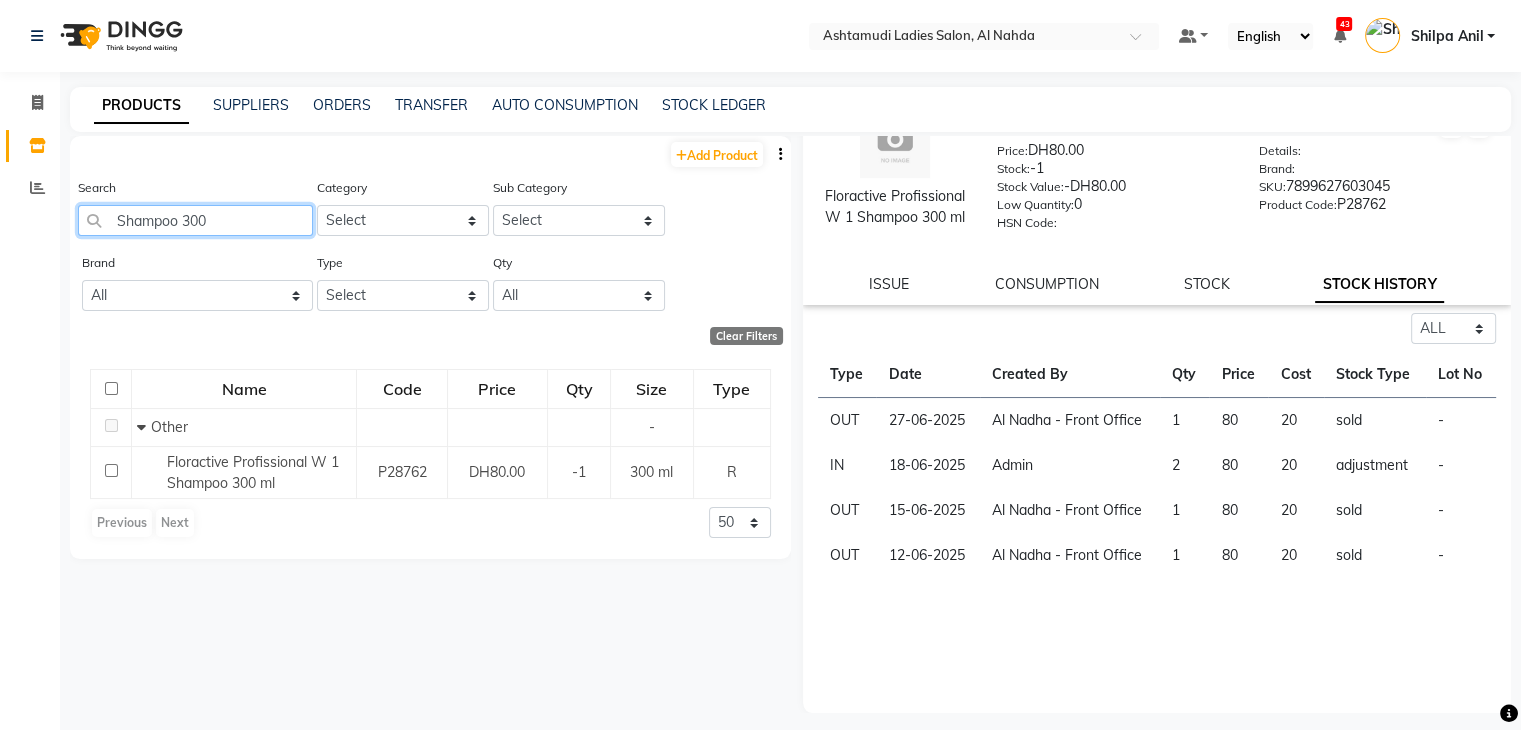 click on "Shampoo 300" 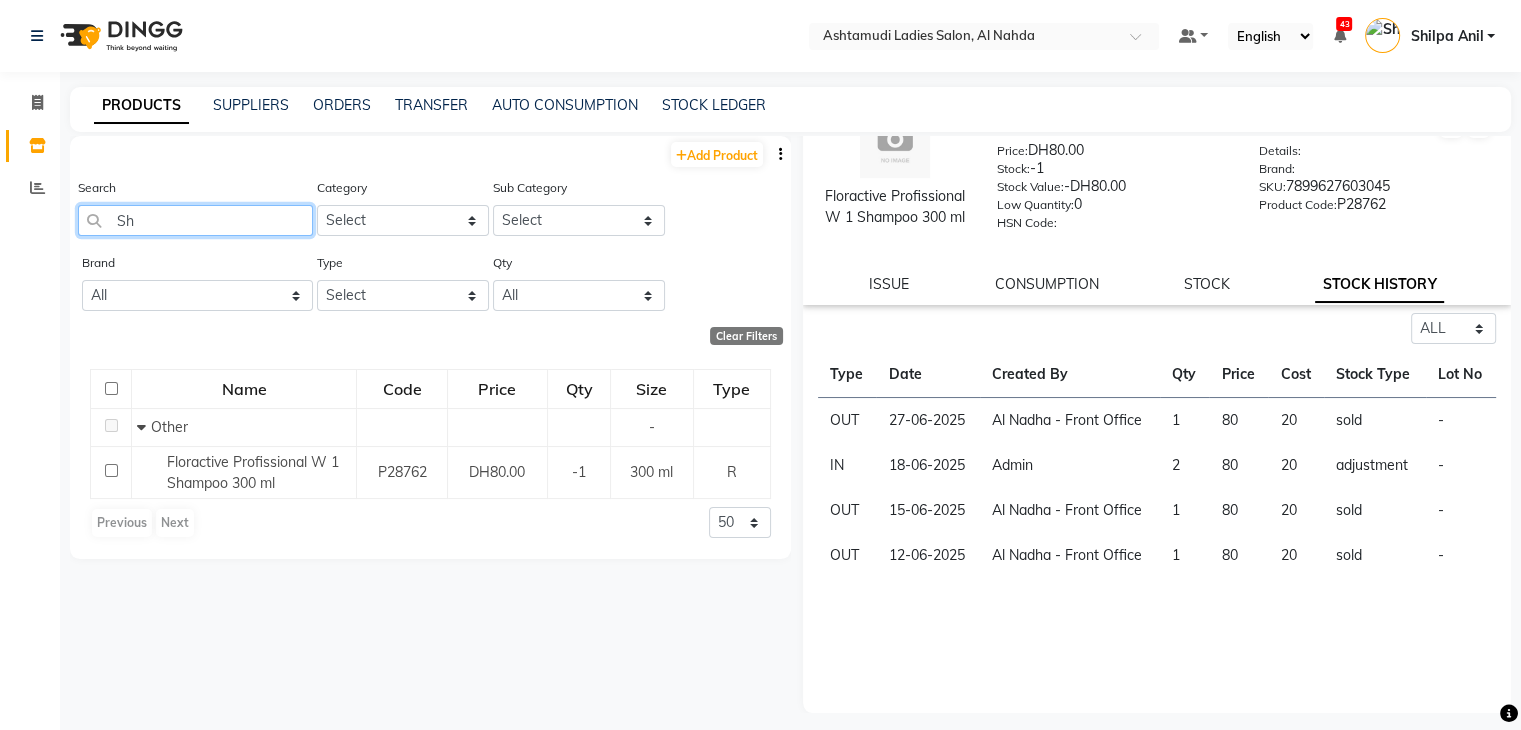type on "S" 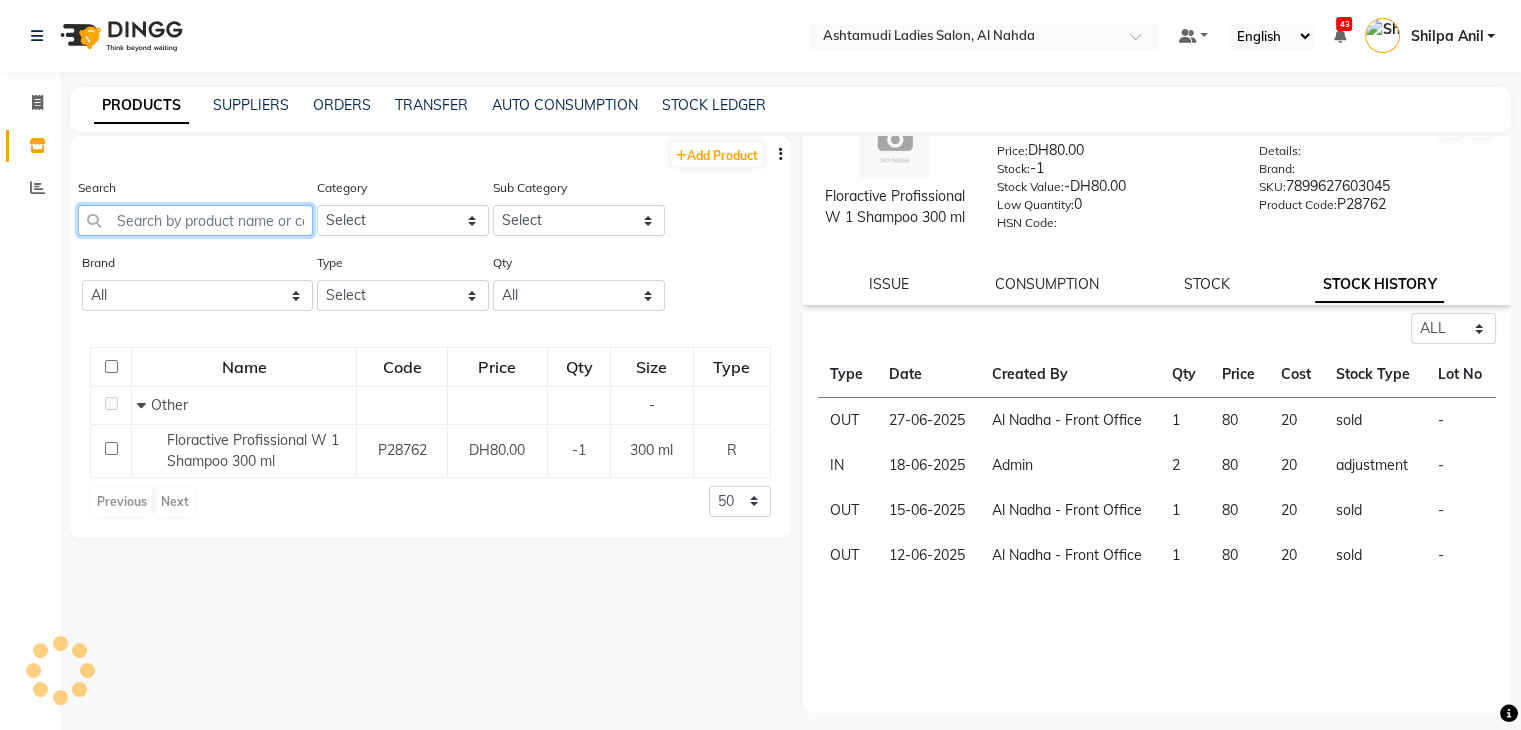 paste on "LOREAL Majirel 5 50ML" 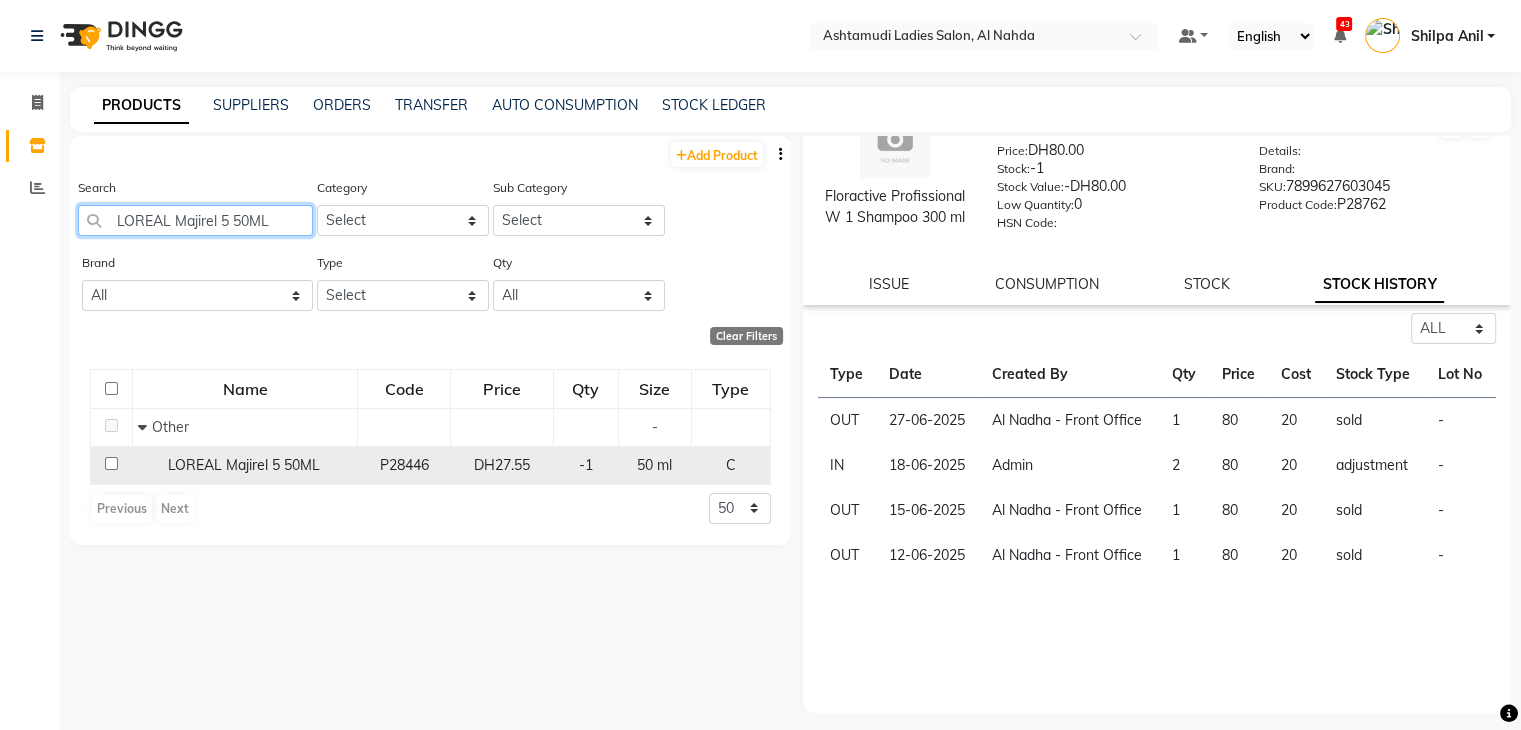 type on "LOREAL Majirel 5 50ML" 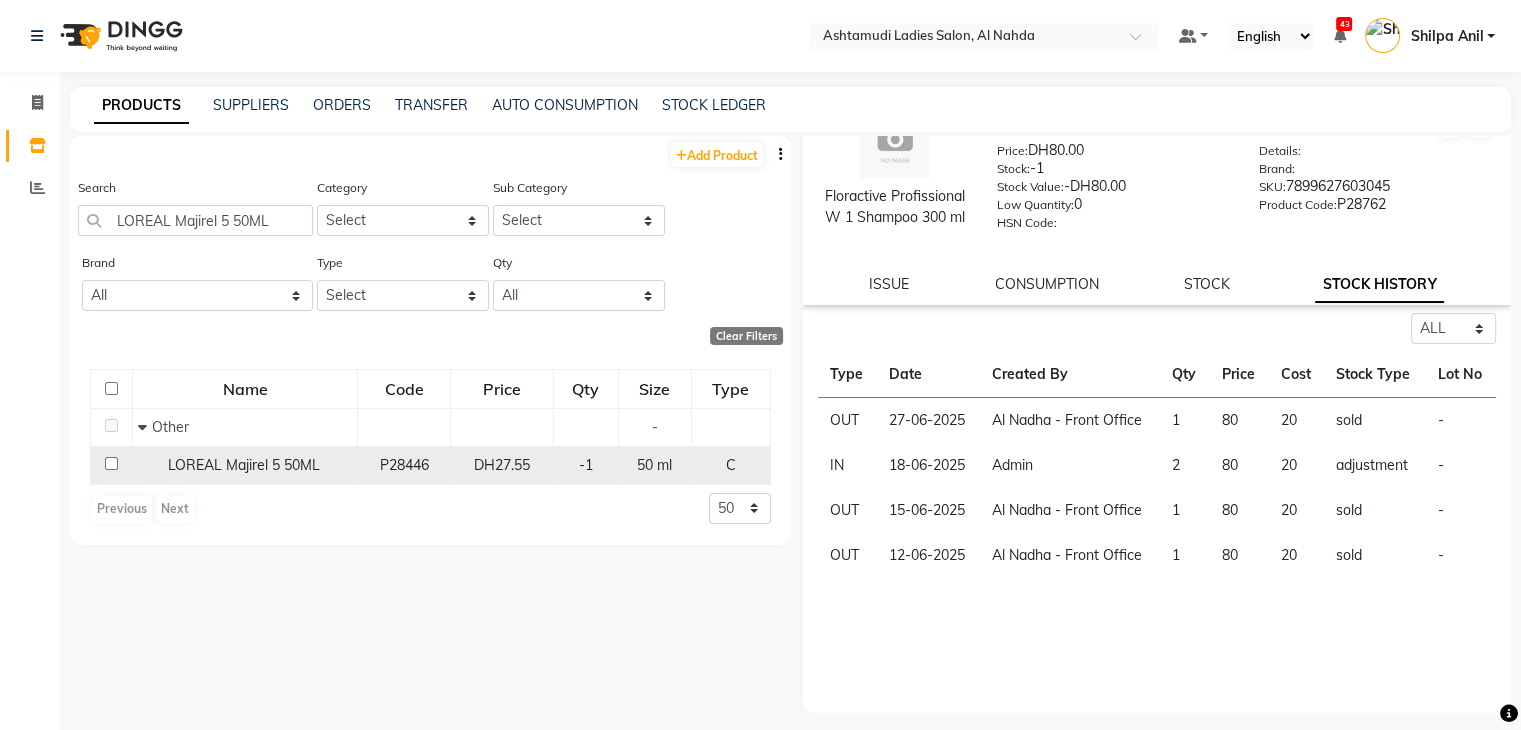 click on "LOREAL Majirel 5 50ML" 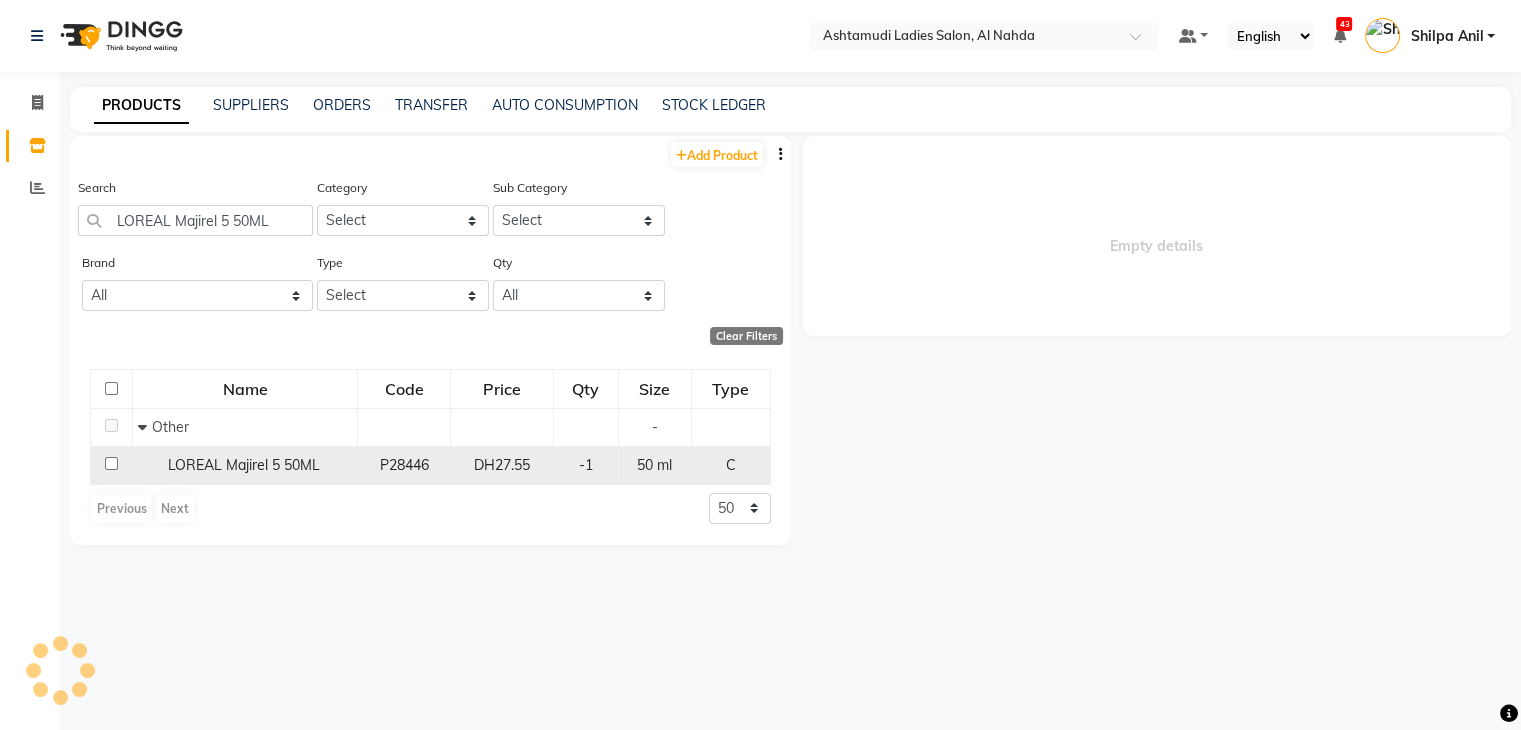 scroll, scrollTop: 0, scrollLeft: 0, axis: both 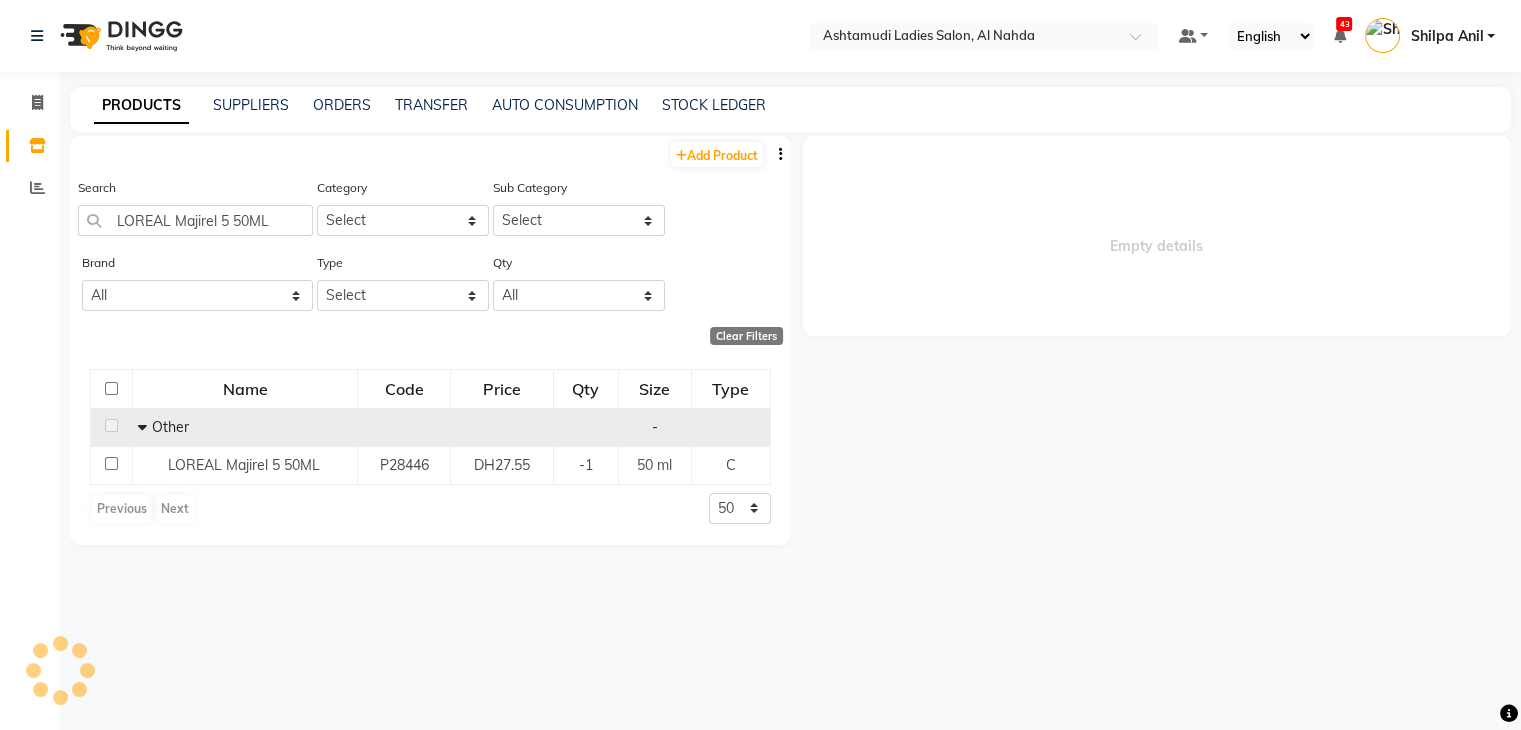 select on "all" 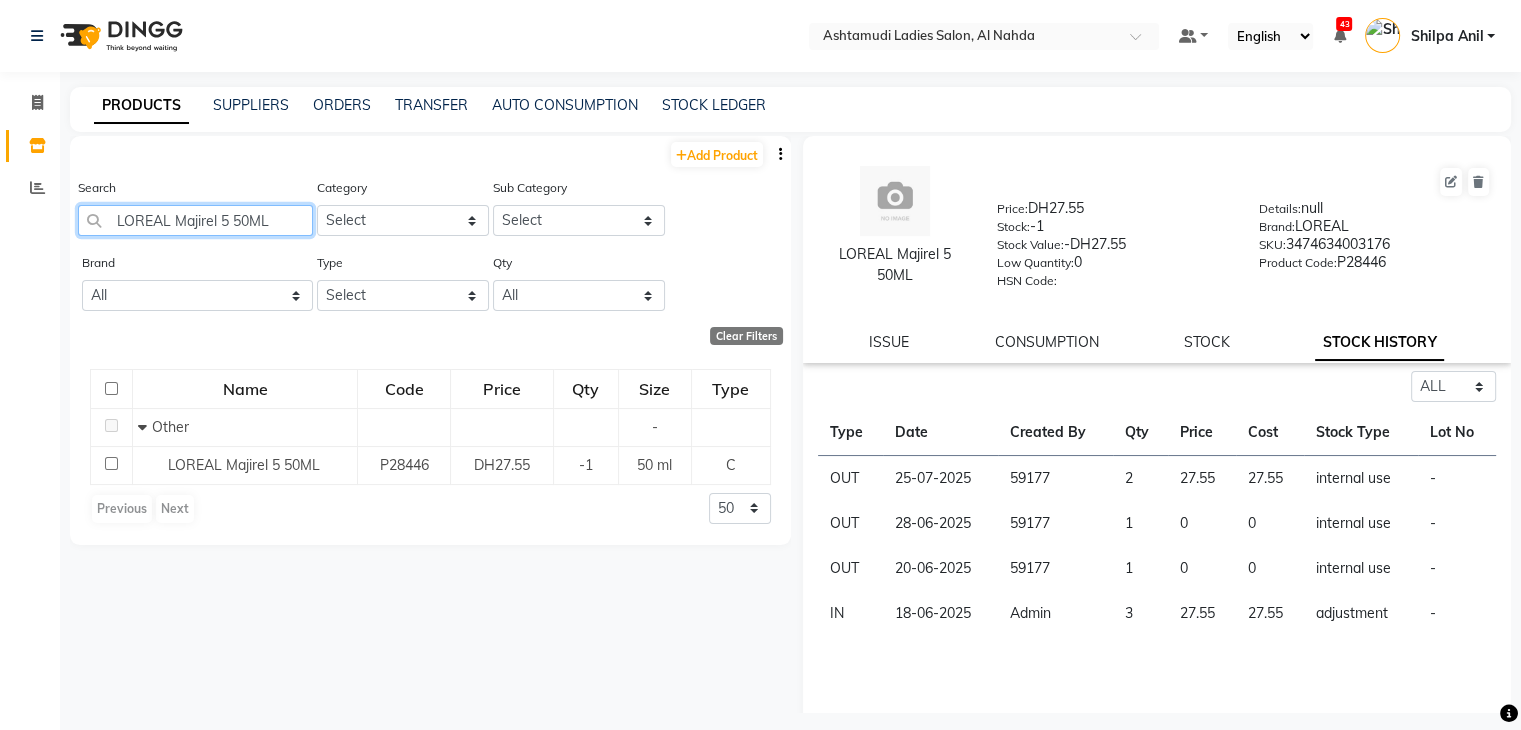 click on "LOREAL Majirel 5 50ML" 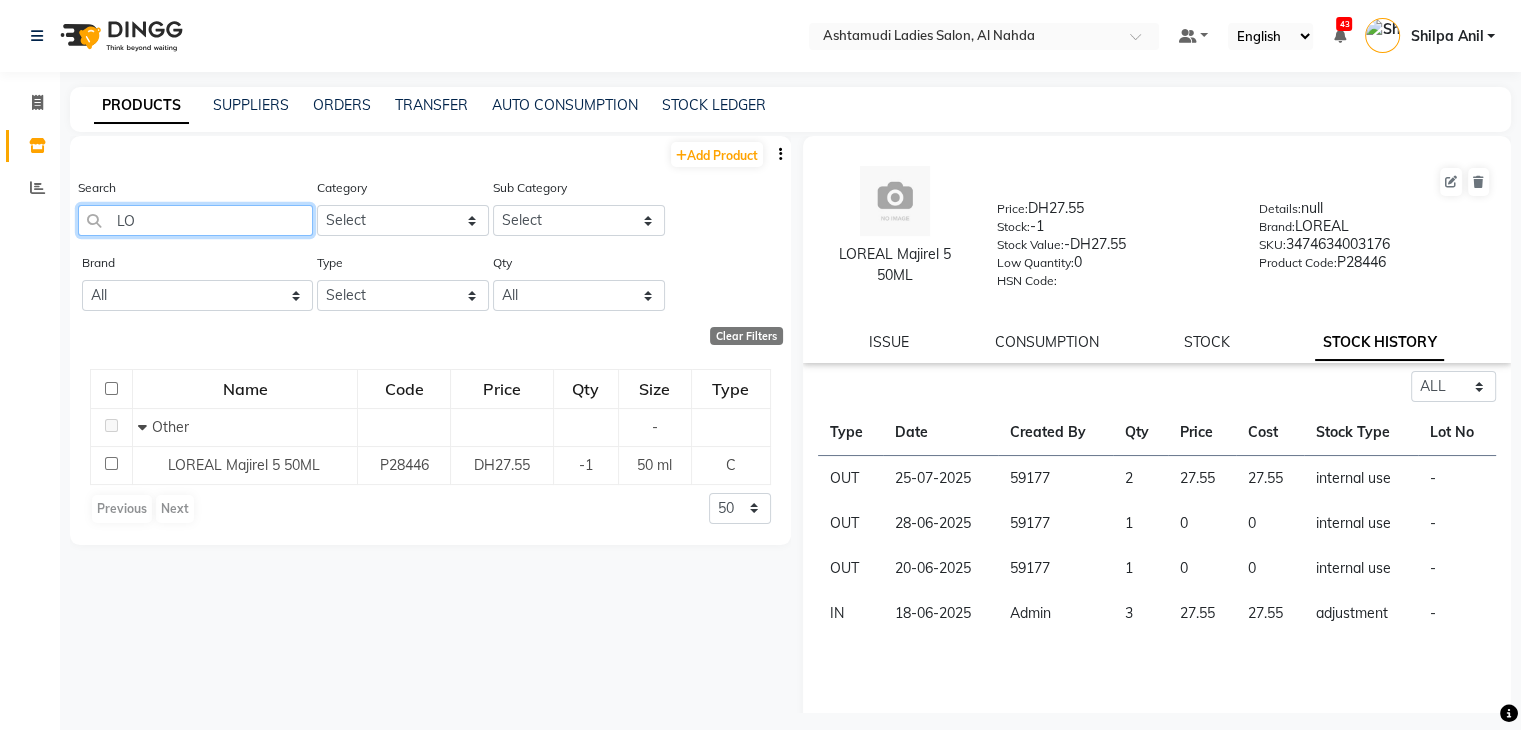 type on "L" 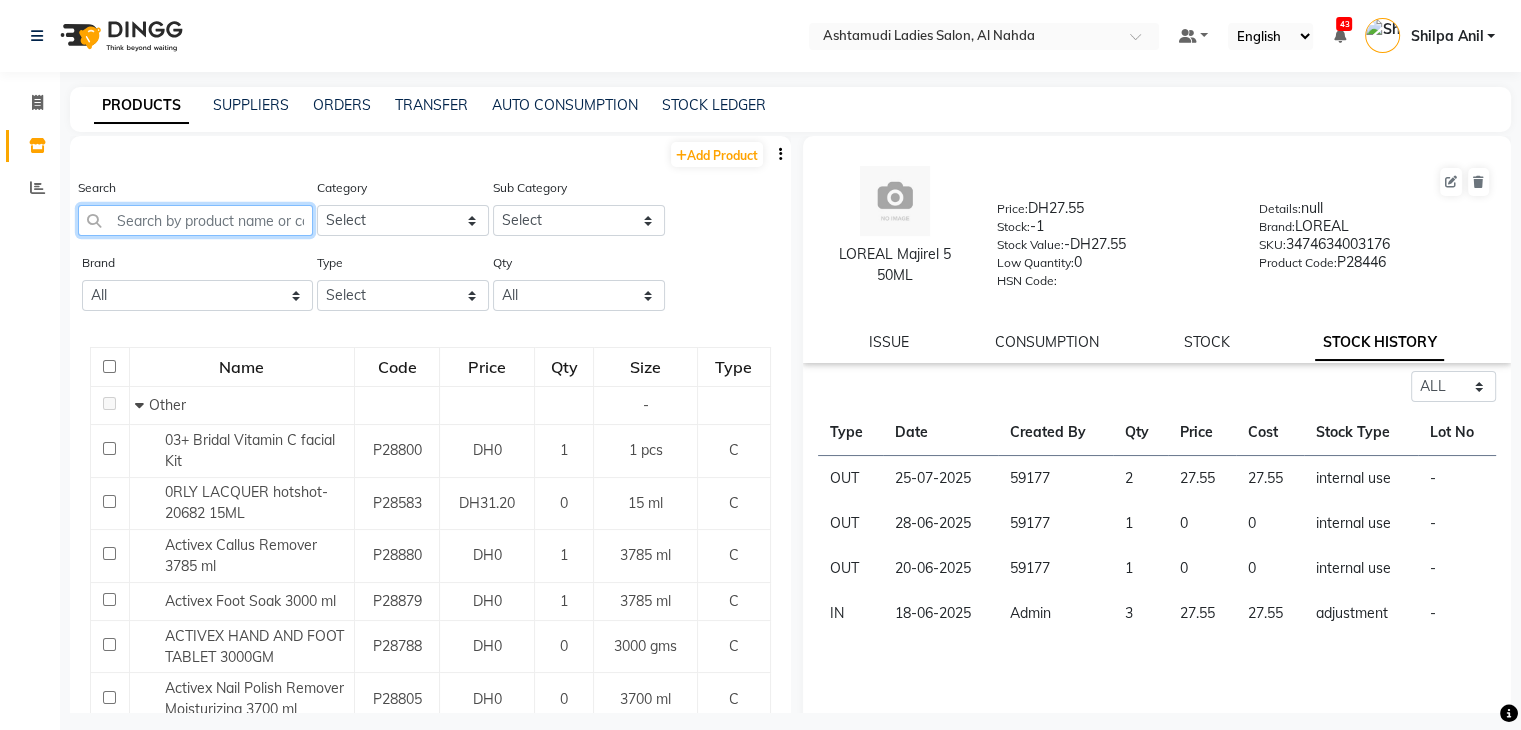 paste on "Pilot plastic shower cap 1paclet" 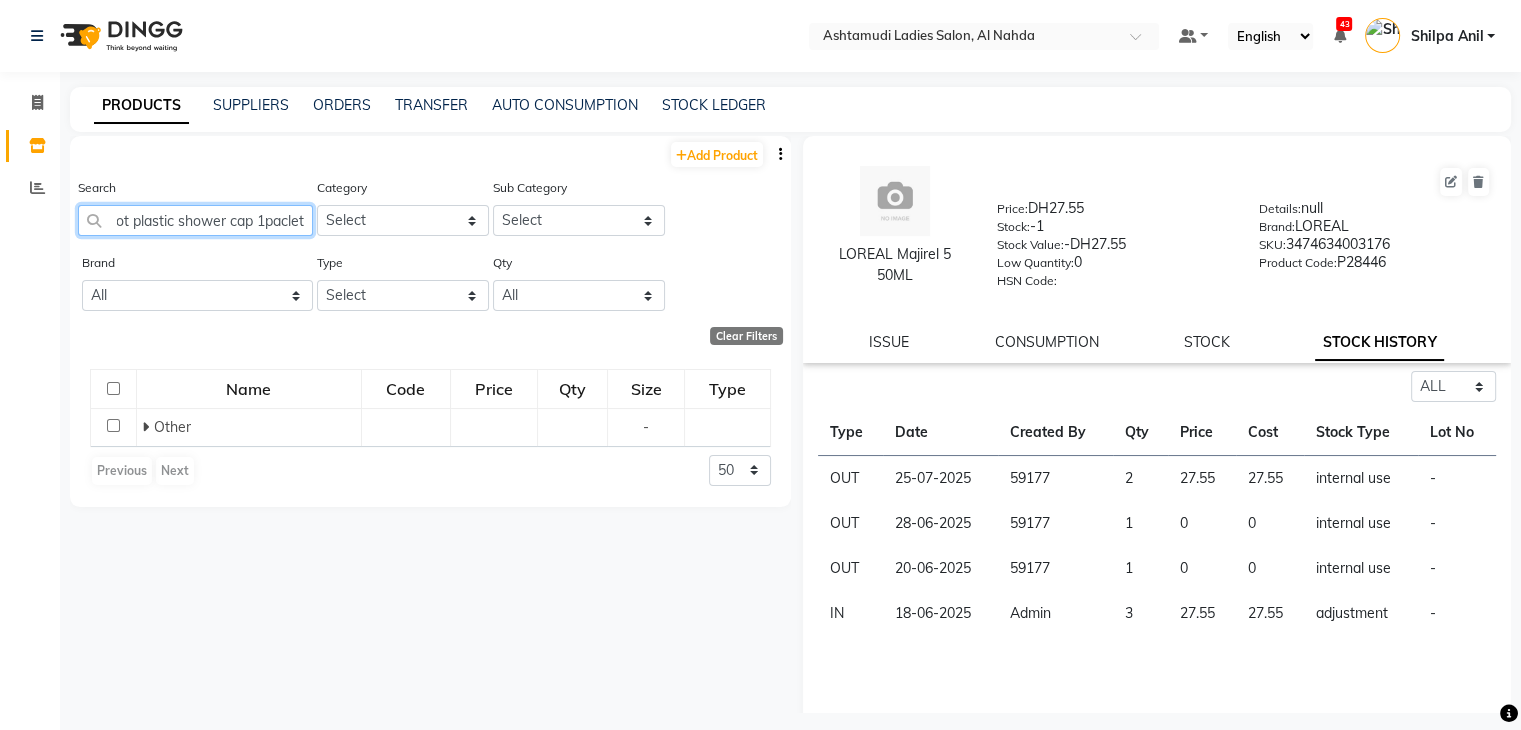 scroll, scrollTop: 0, scrollLeft: 17, axis: horizontal 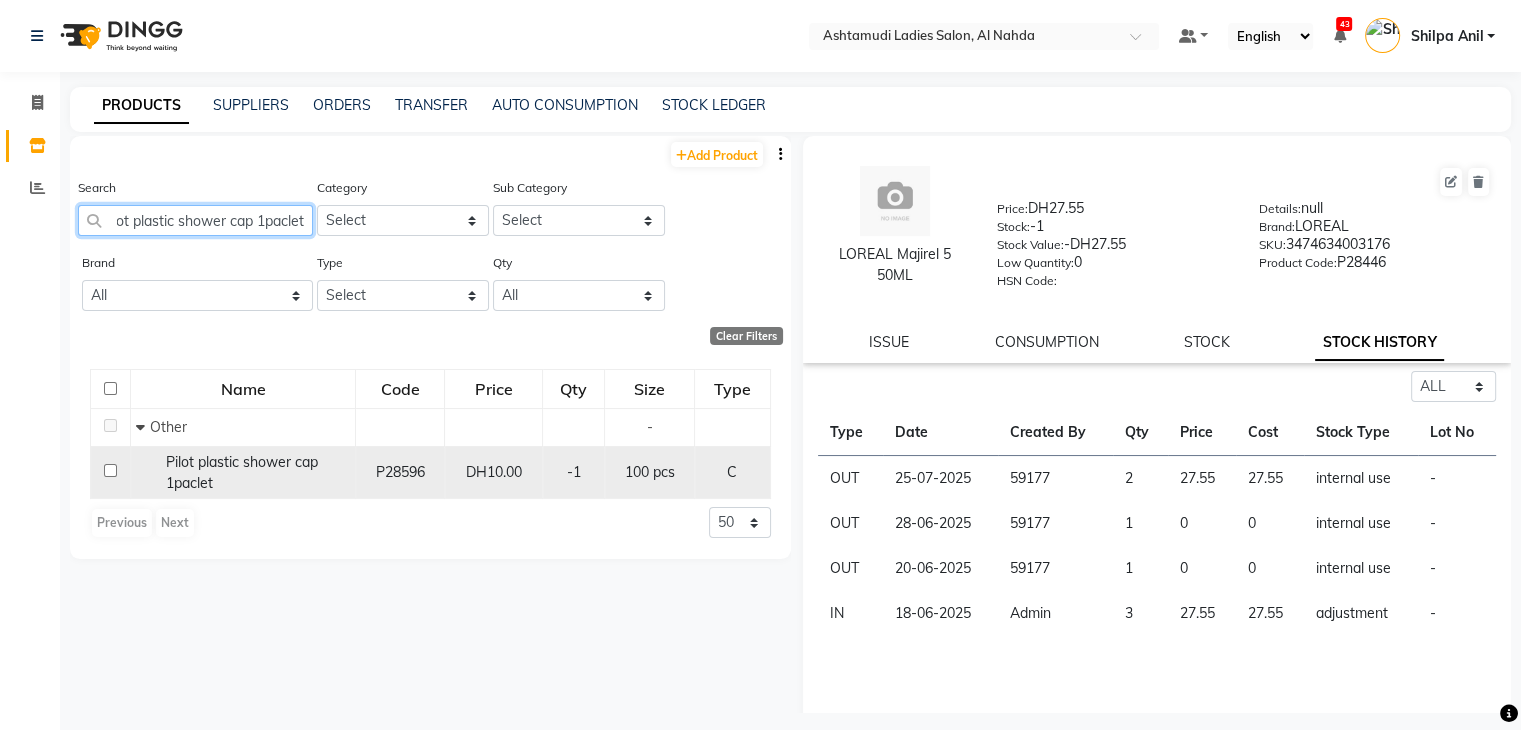 type on "Pilot plastic shower cap 1paclet" 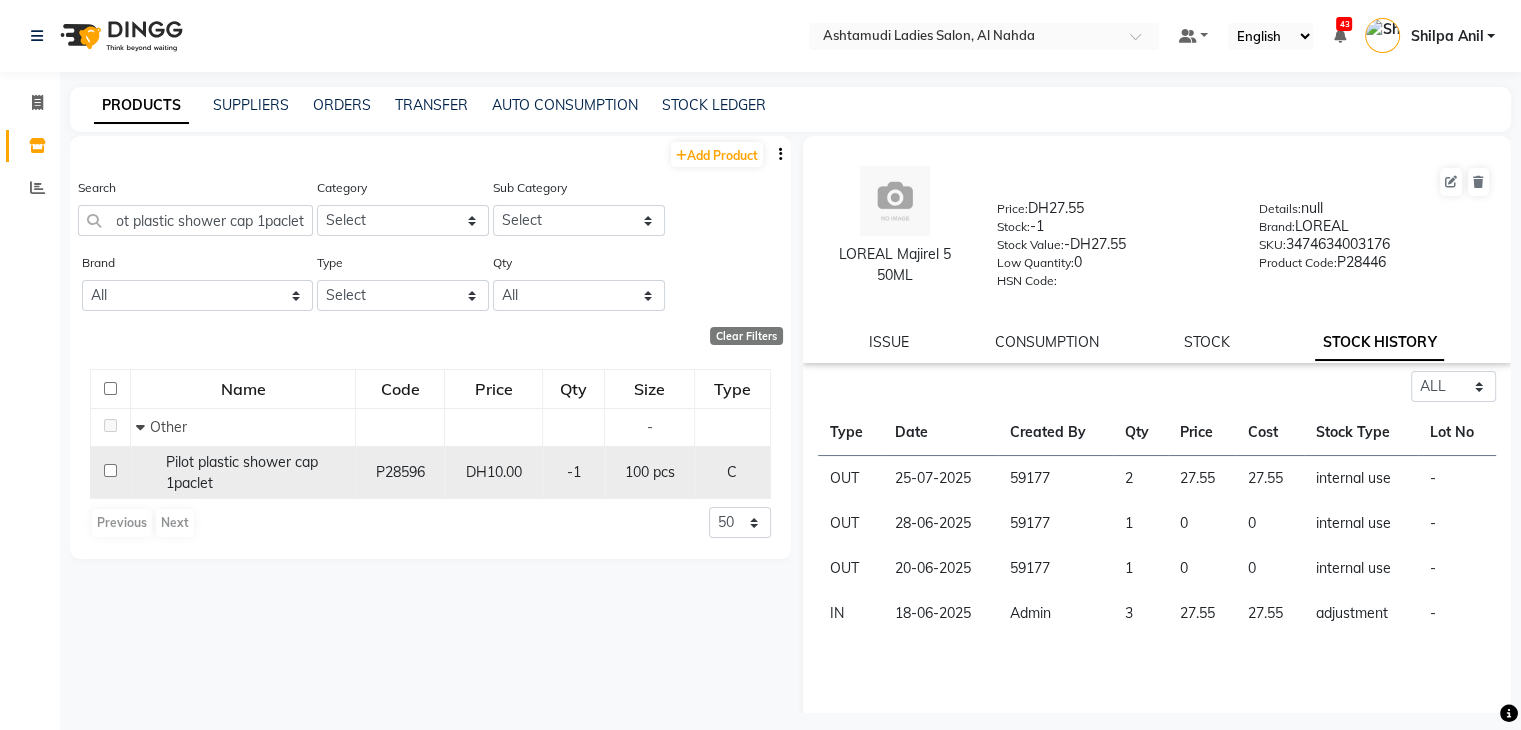click on "Pilot plastic shower cap 1paclet" 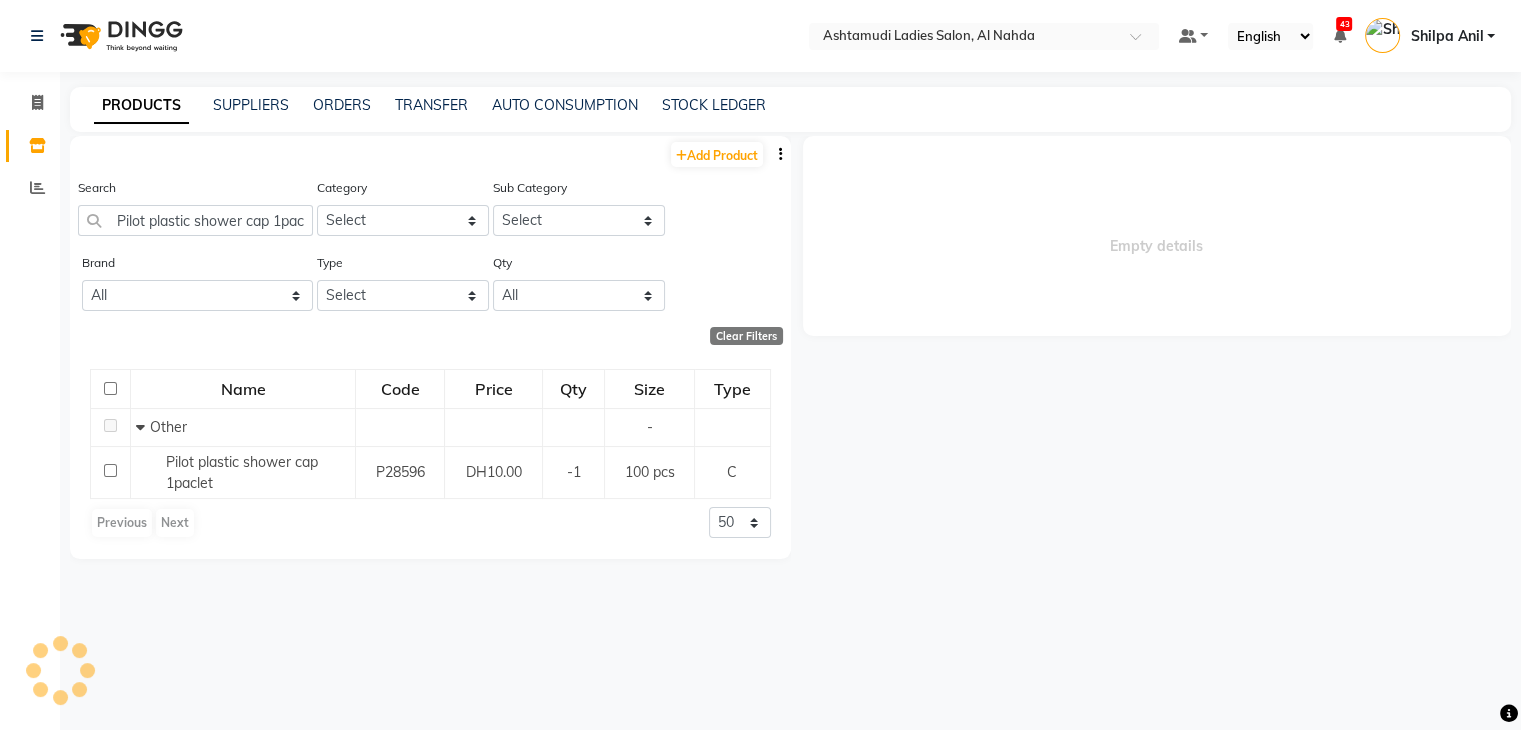 select on "all" 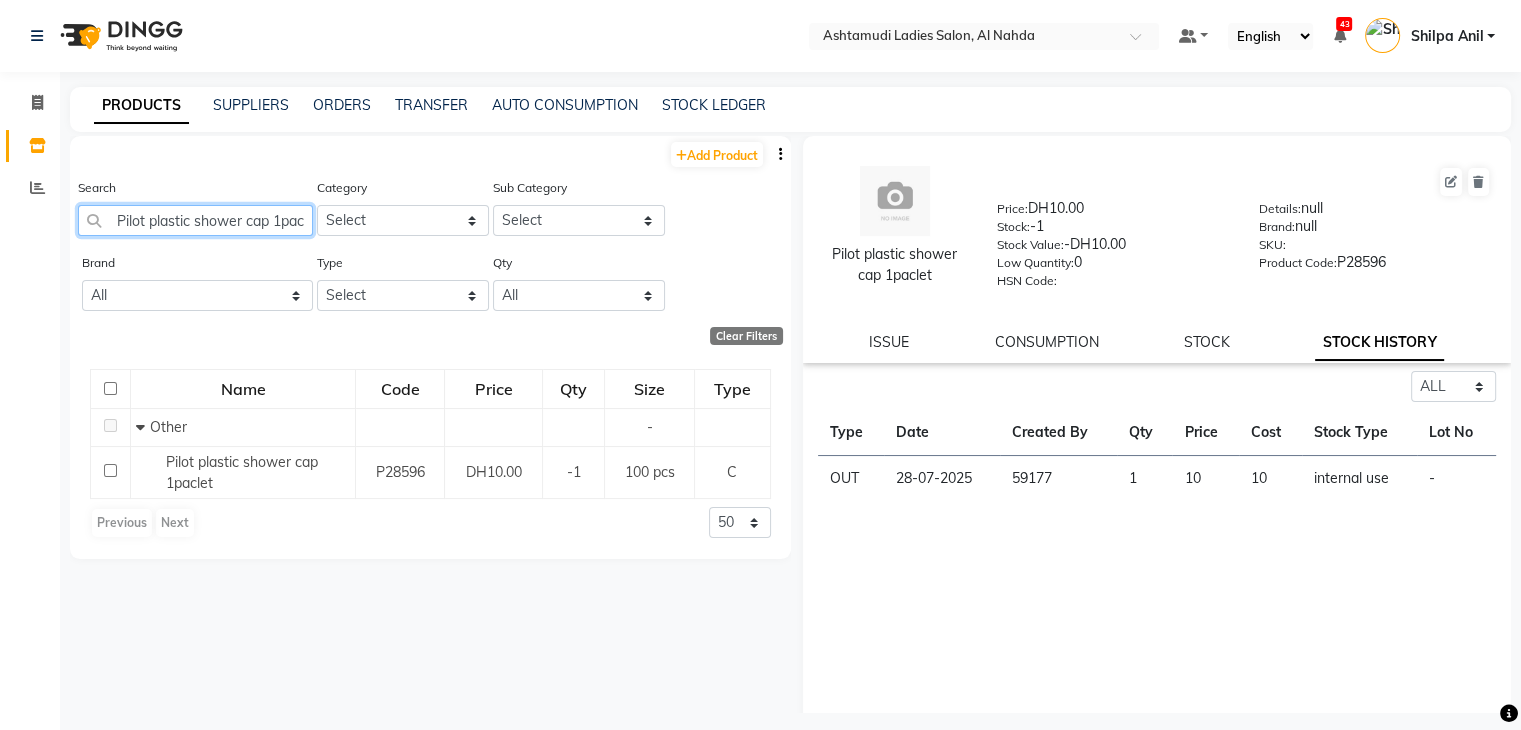 click on "Pilot plastic shower cap 1paclet" 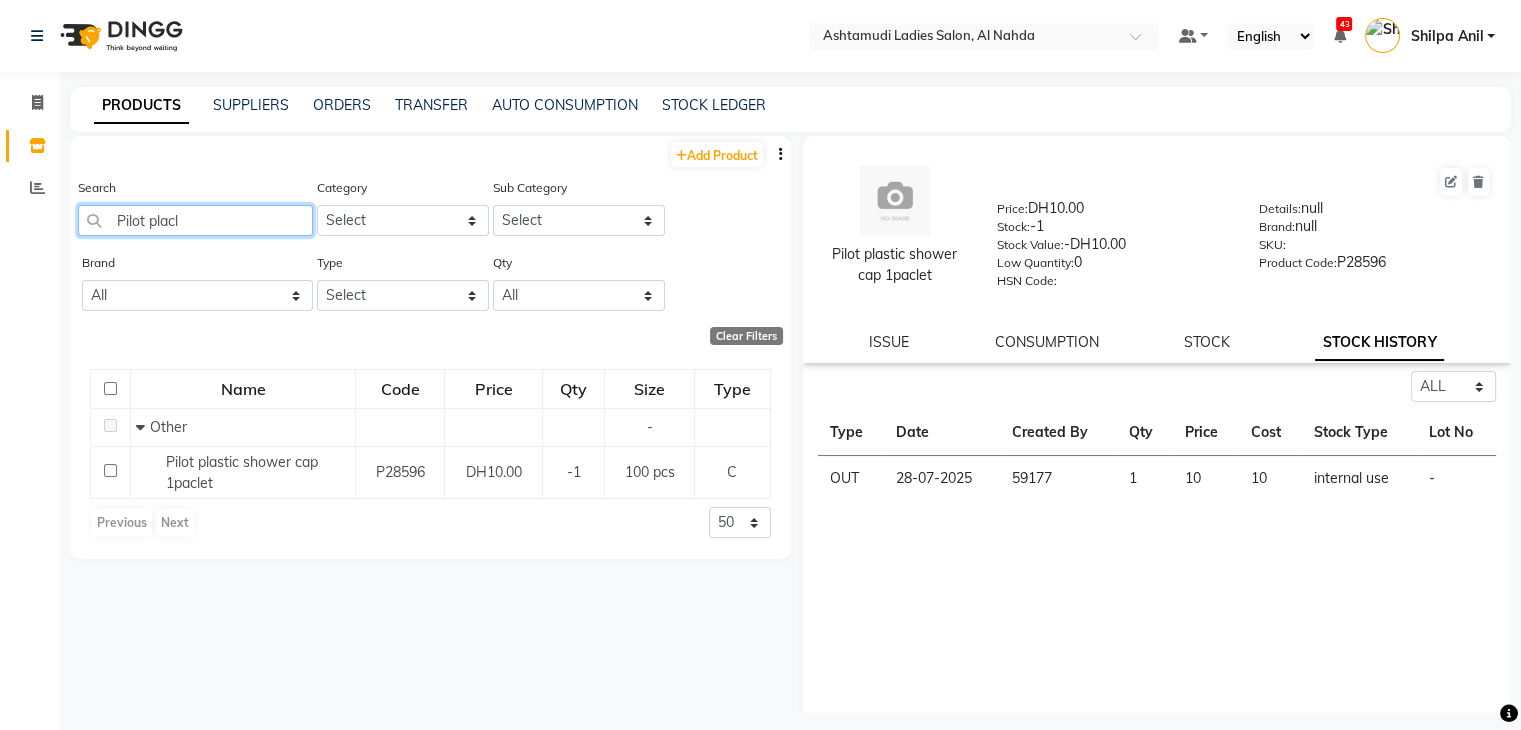 click on "Pilot placl" 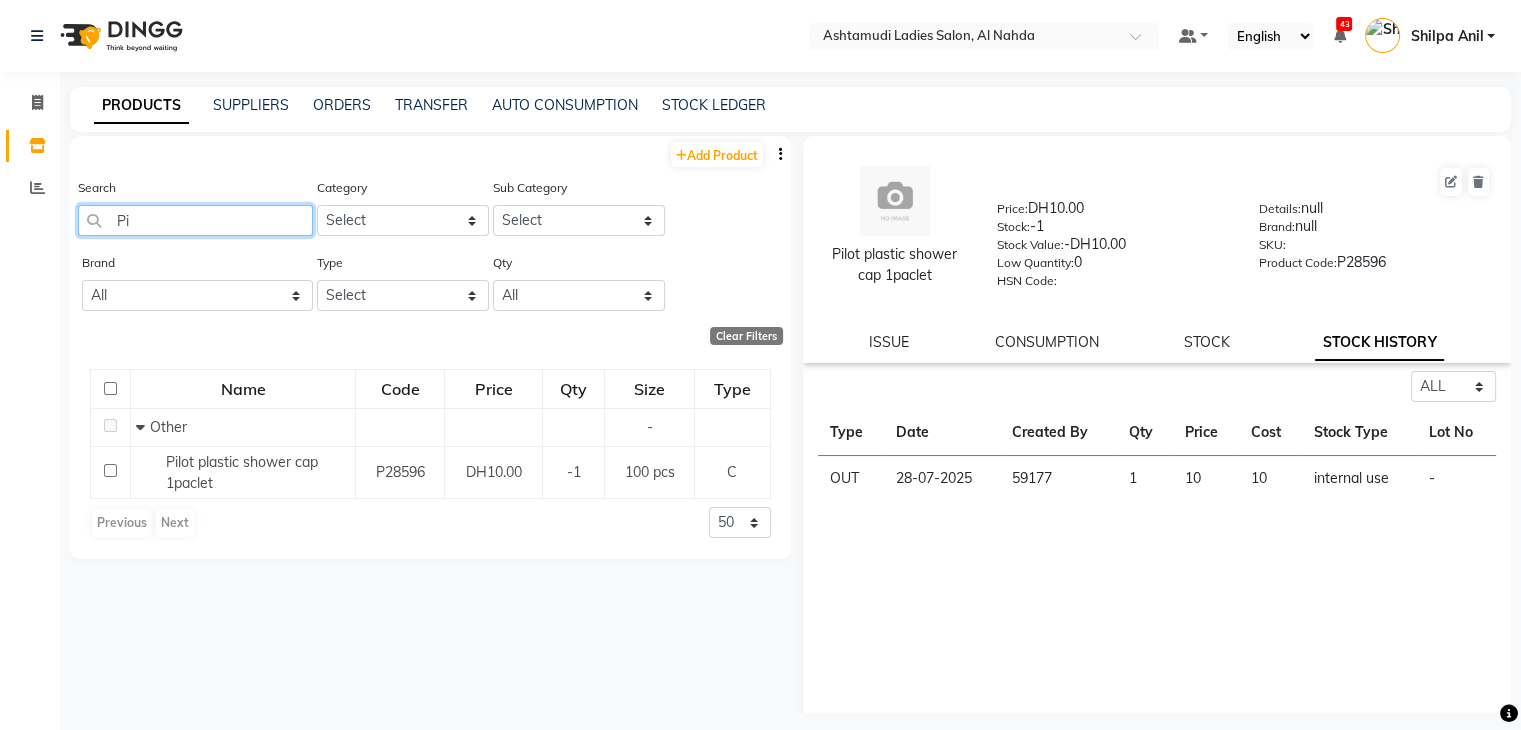 type on "P" 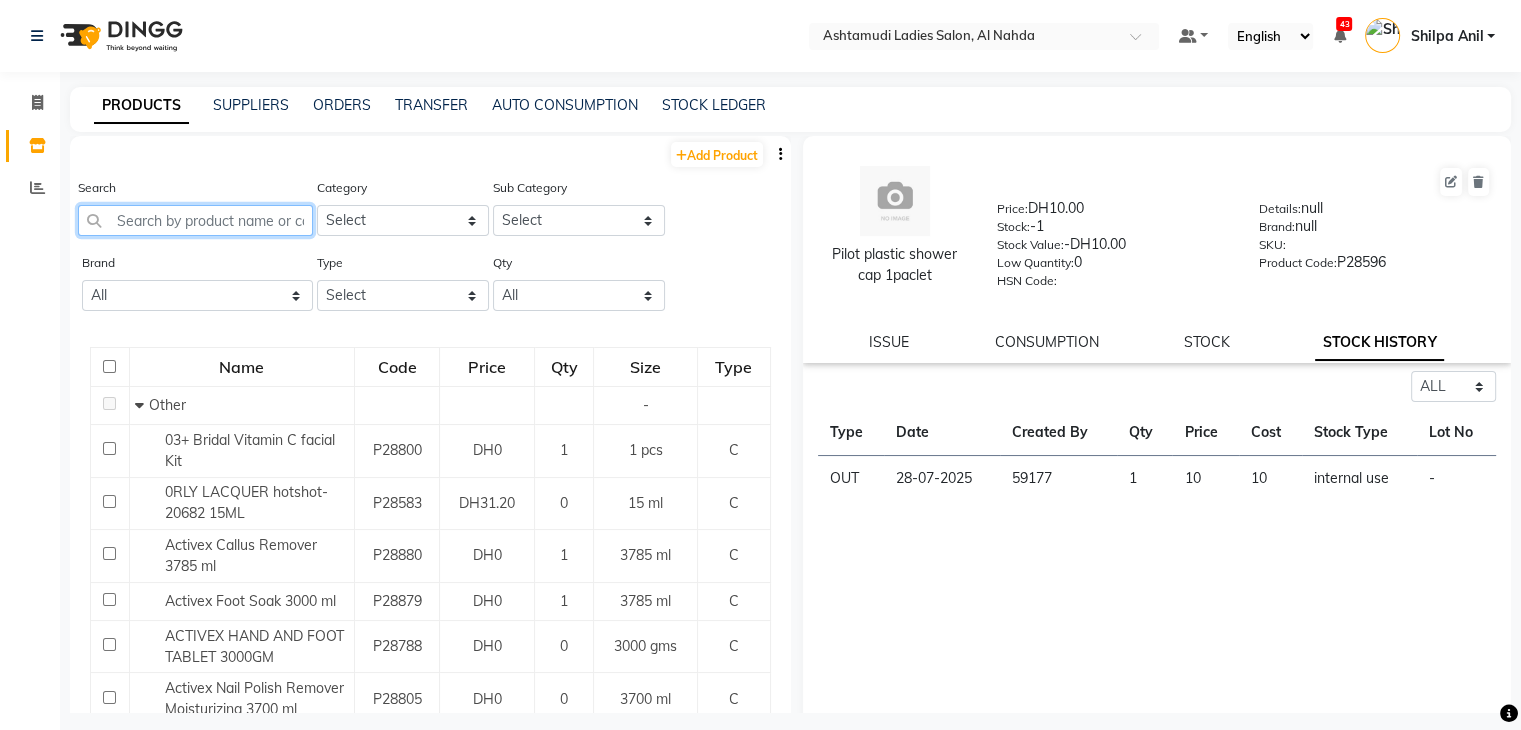 paste on "Roial Wax roll 1 pcs" 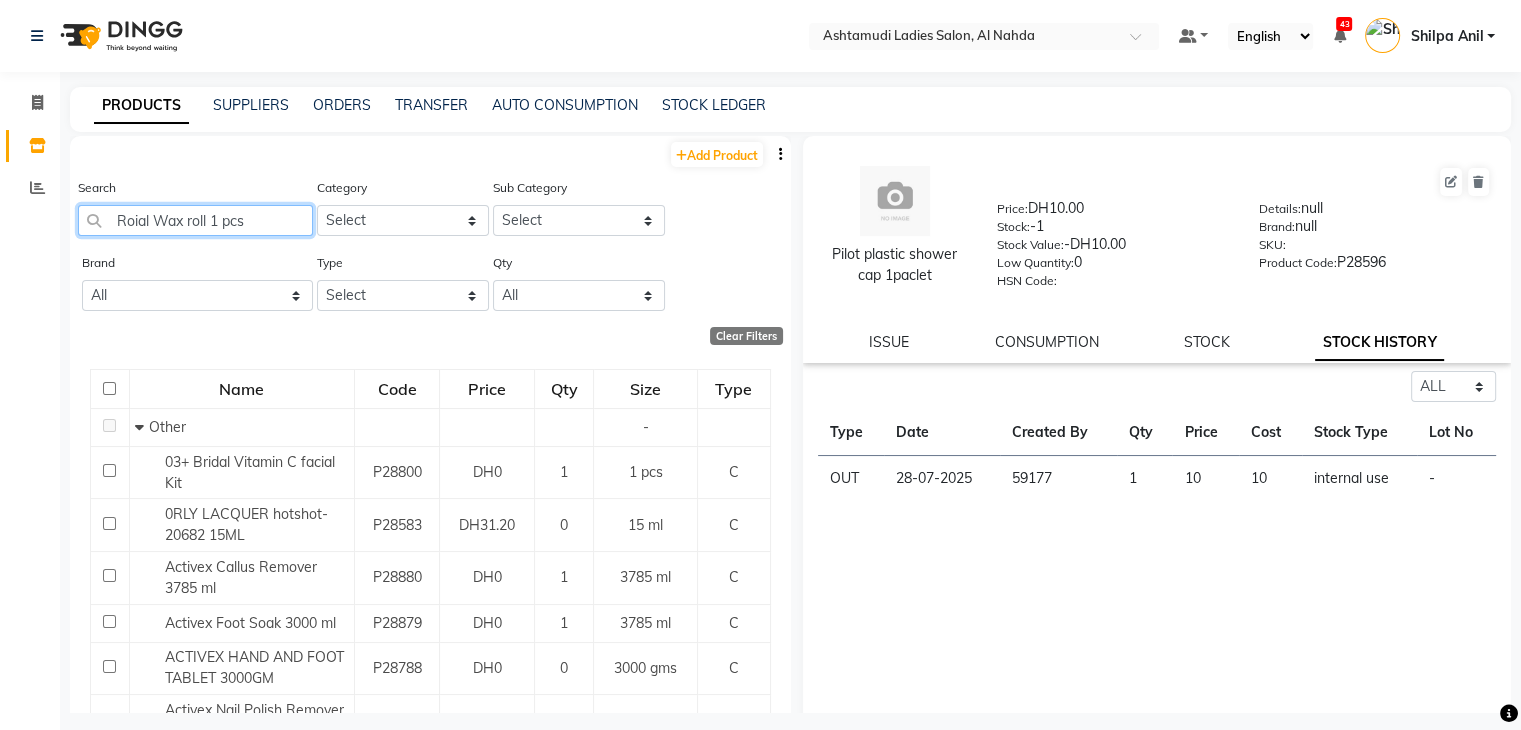 click on "Roial Wax roll 1 pcs" 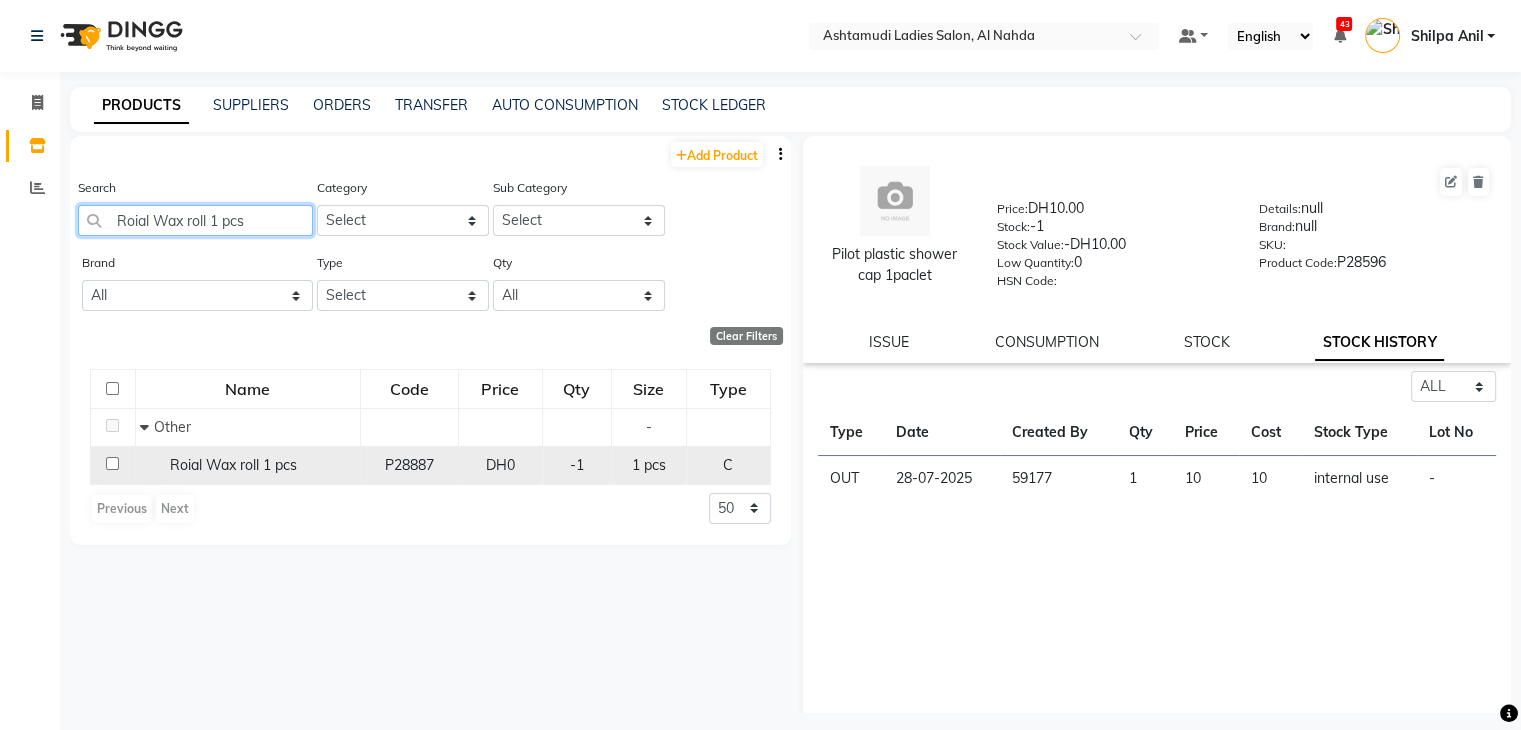 type on "Roial Wax roll 1 pcs" 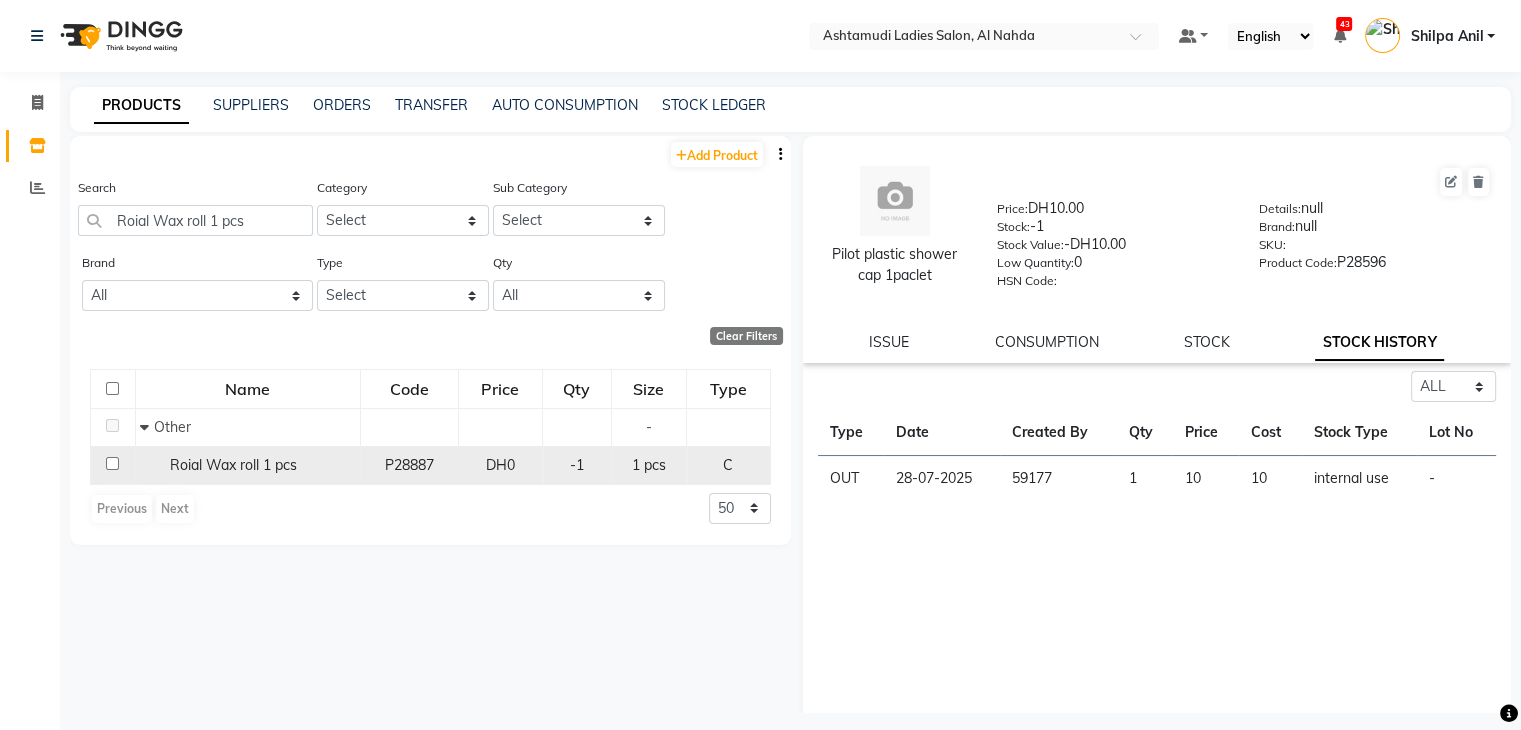 click on "Roial Wax roll 1 pcs" 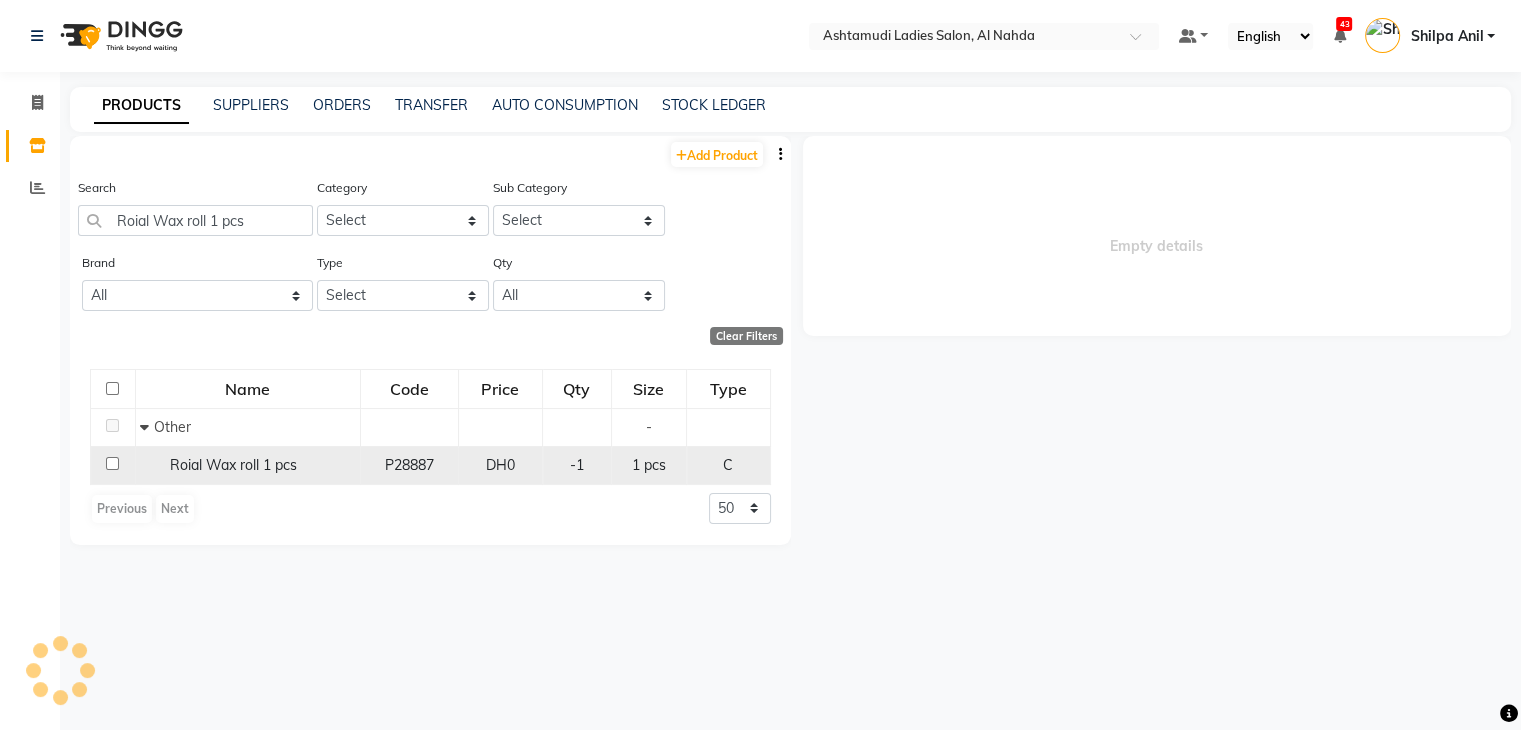 select on "all" 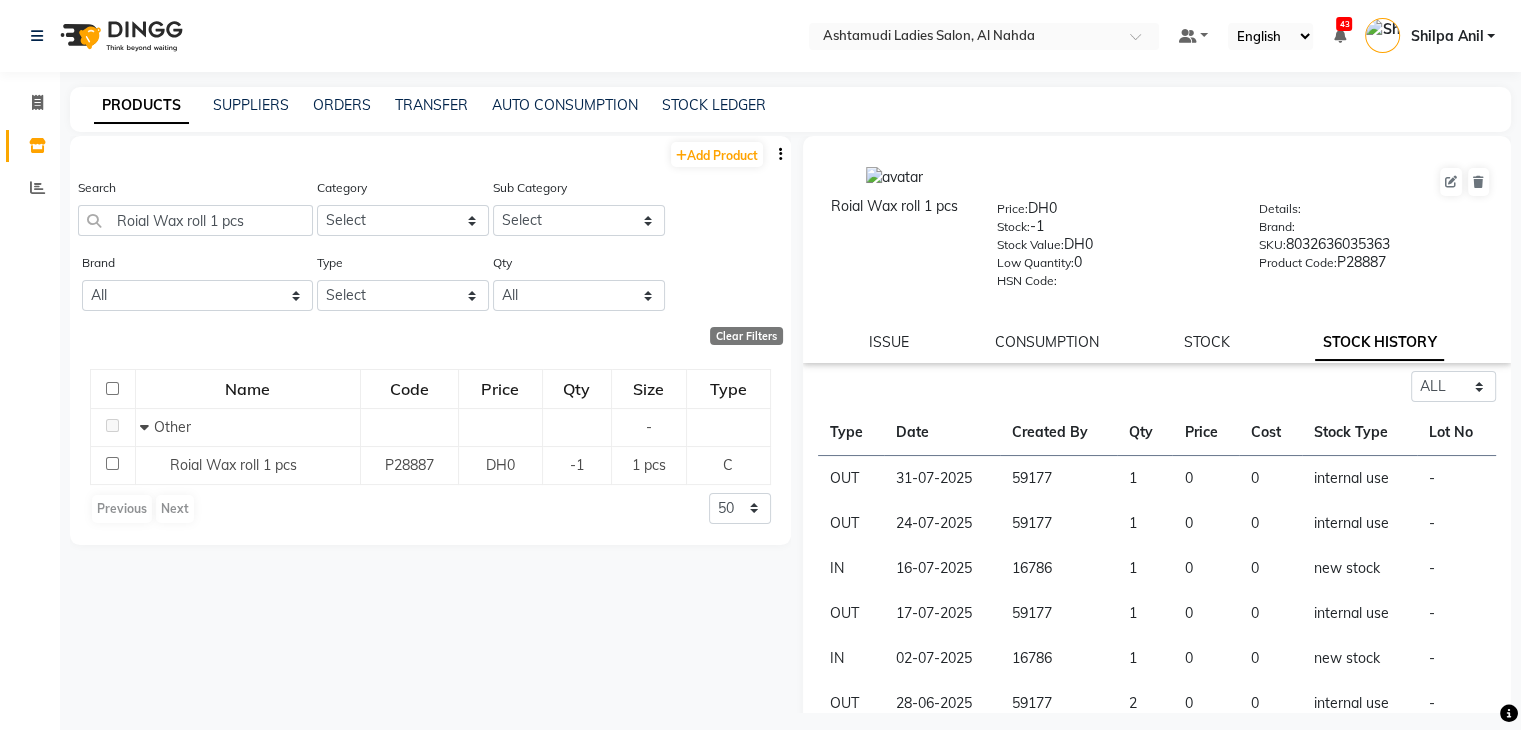 scroll, scrollTop: 1, scrollLeft: 0, axis: vertical 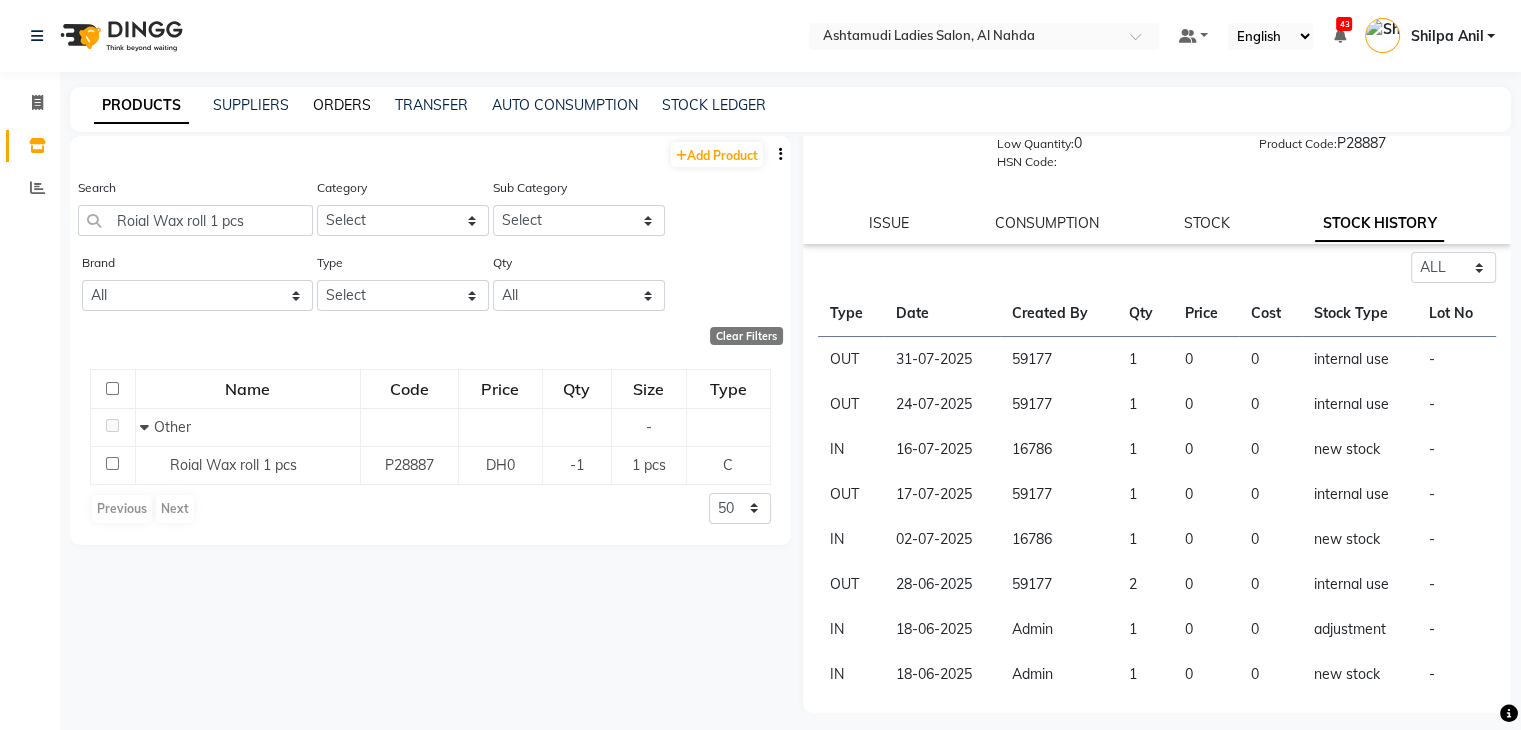 click on "ORDERS" 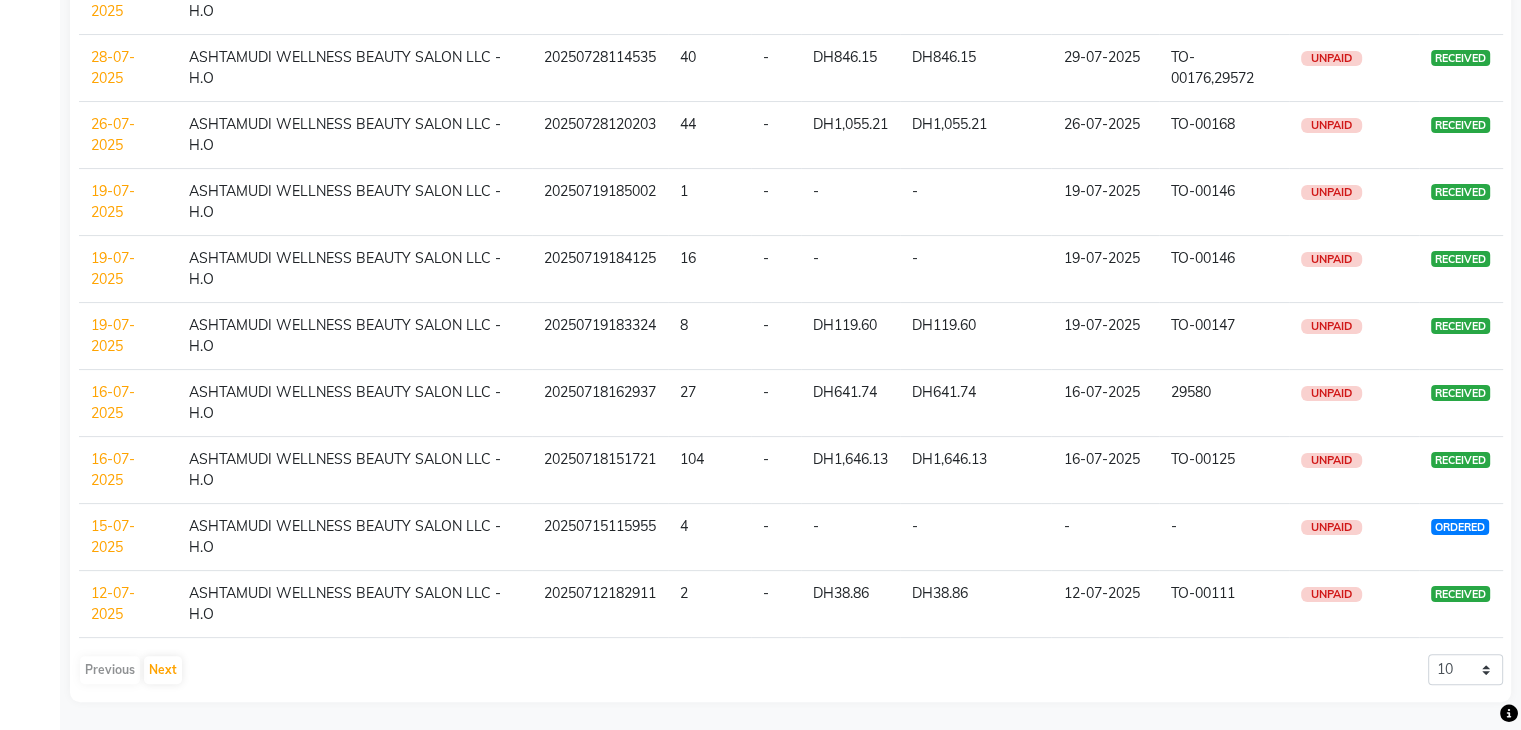 scroll, scrollTop: 0, scrollLeft: 0, axis: both 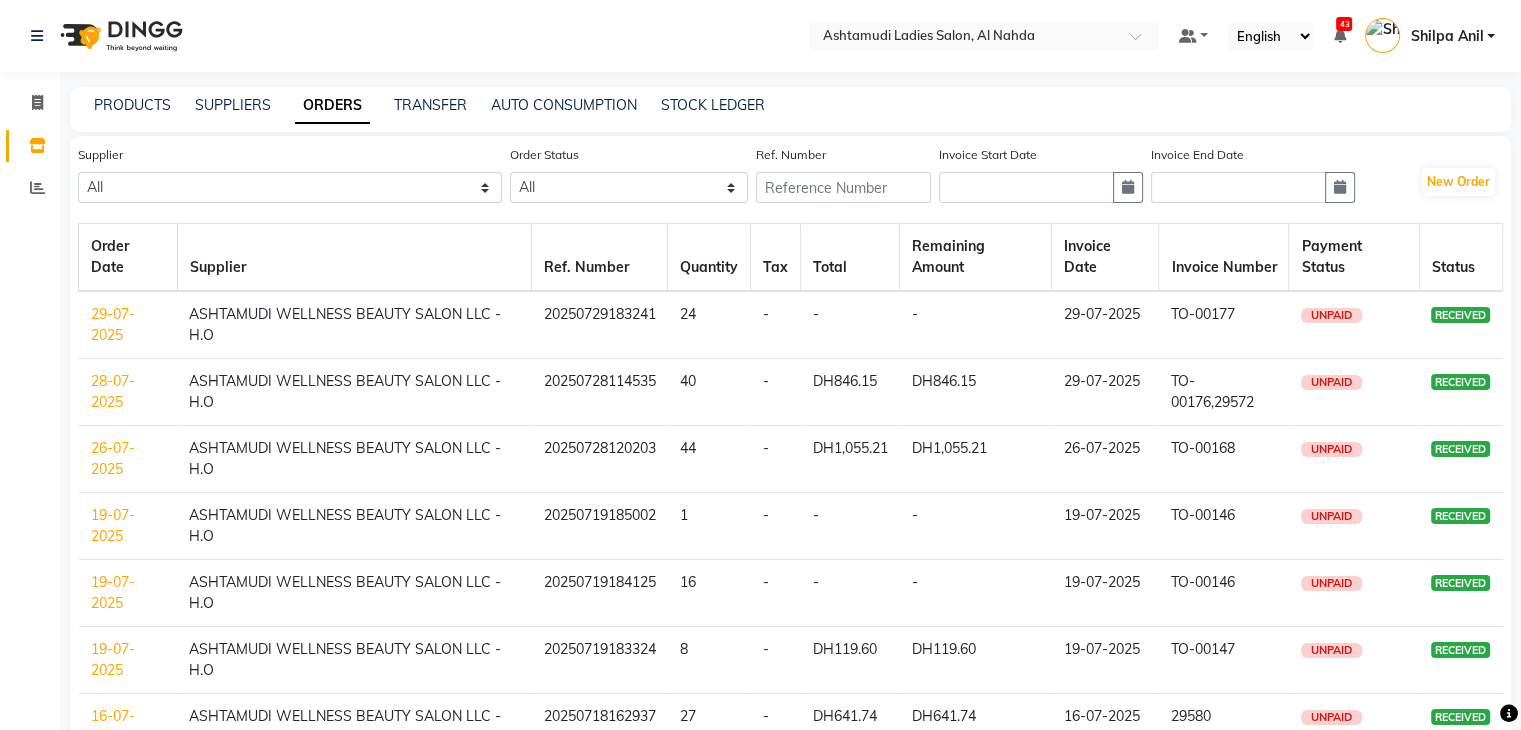 click on "28-07-2025" 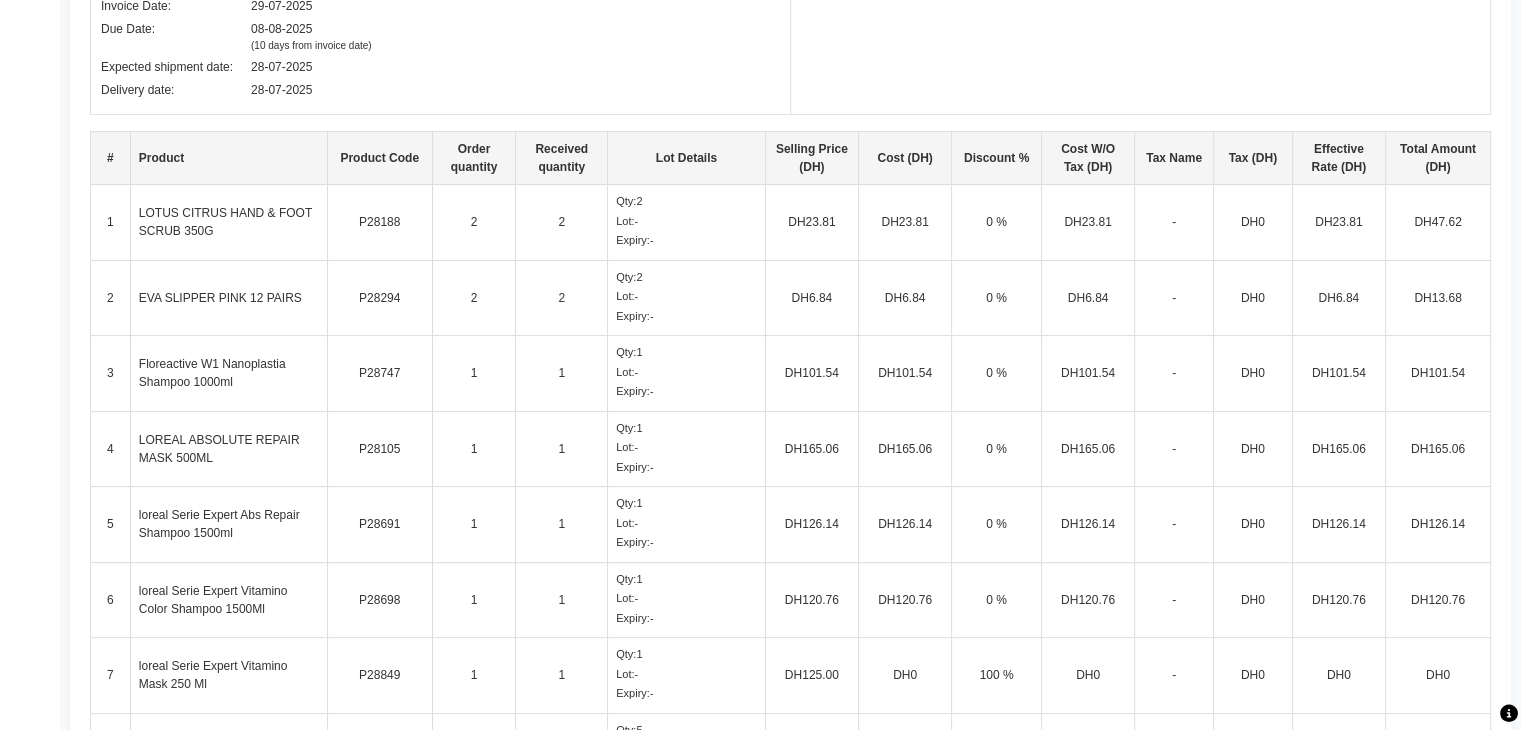 scroll, scrollTop: 0, scrollLeft: 0, axis: both 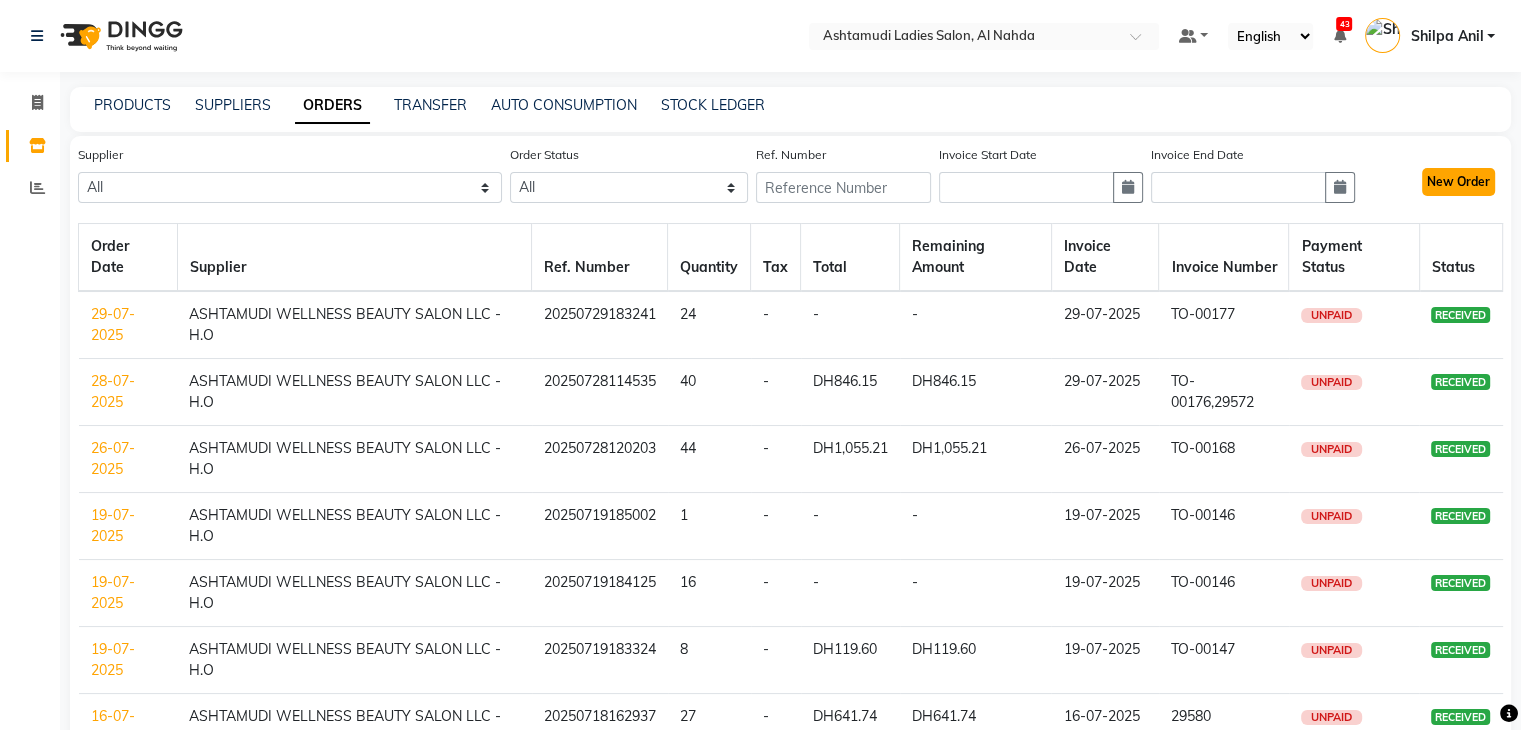 click on "New Order" 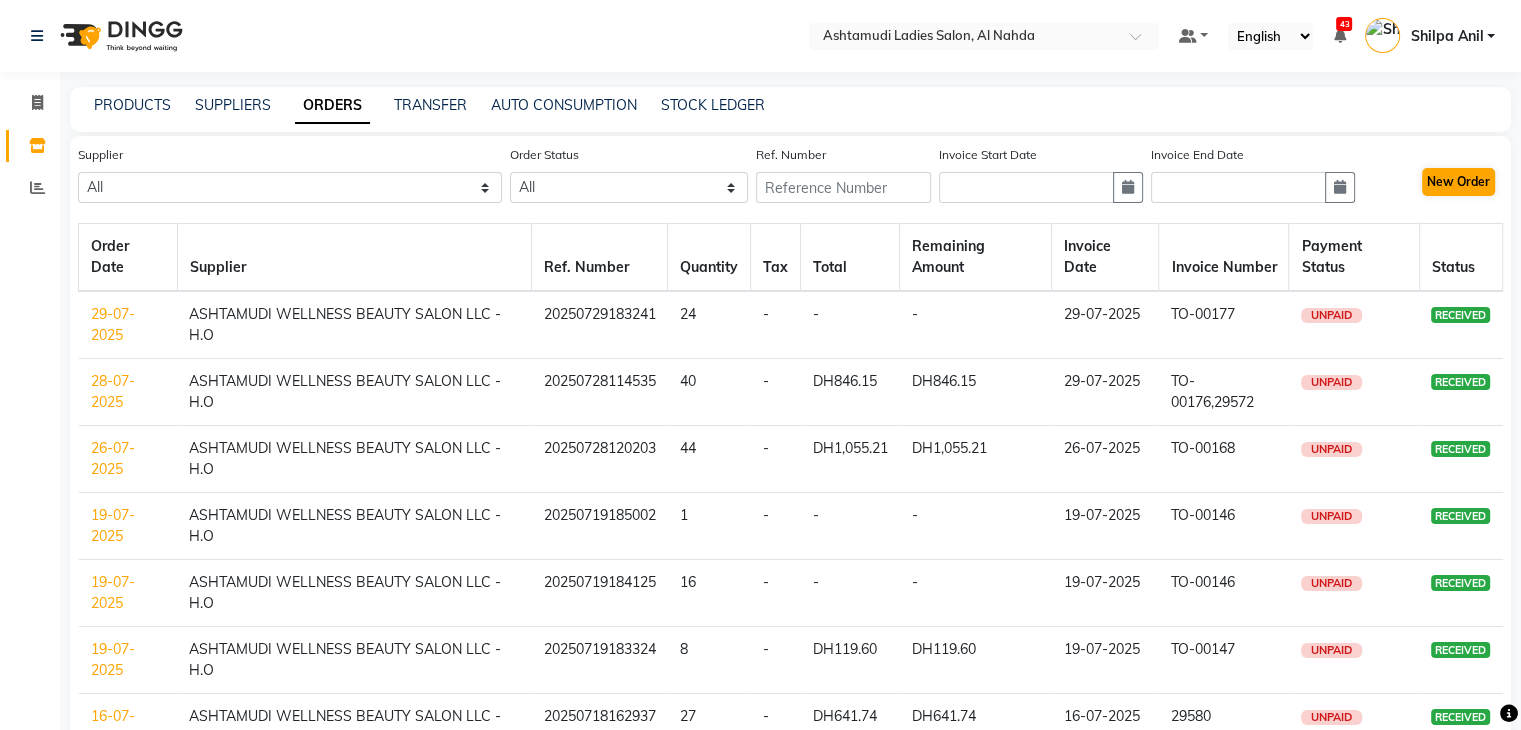 select on "true" 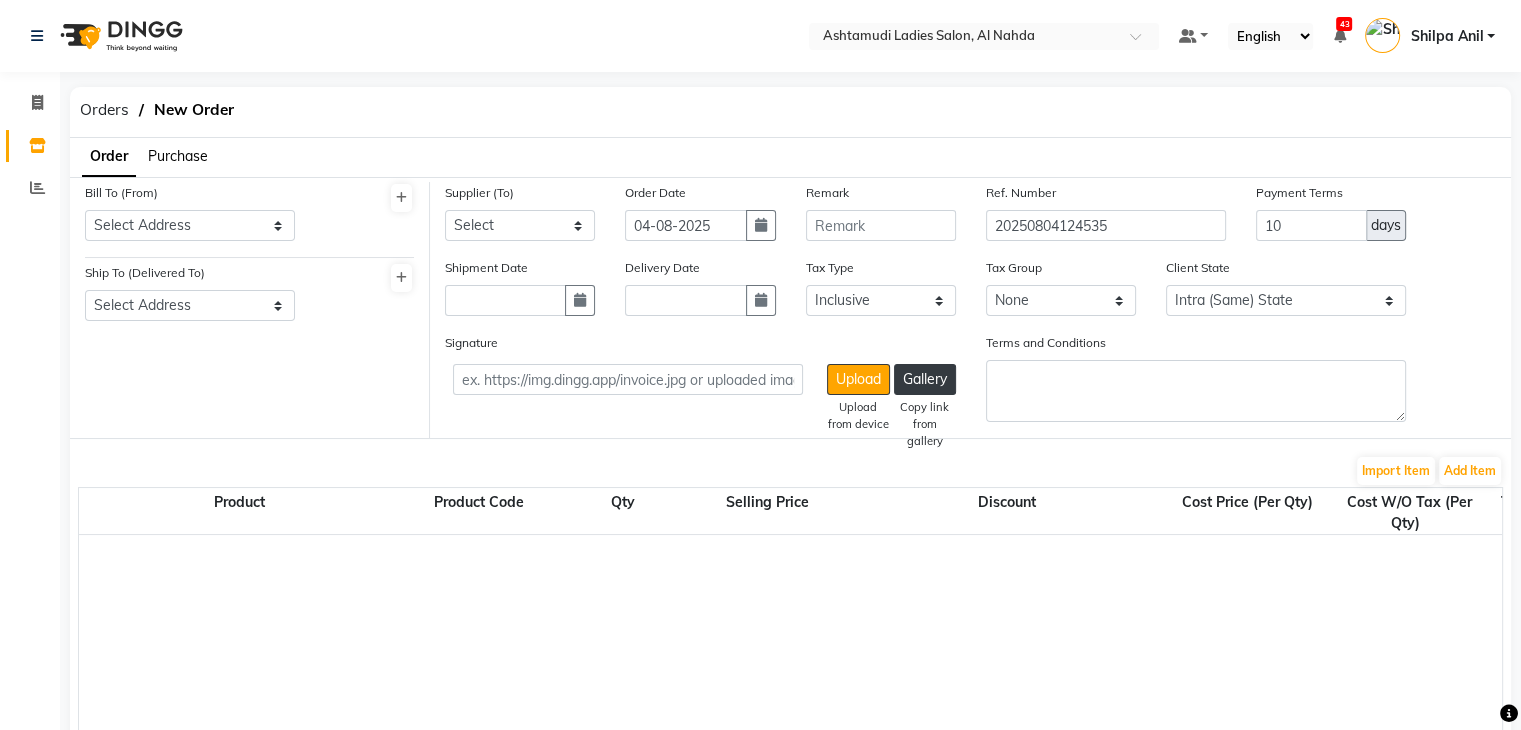 click on "Purchase" 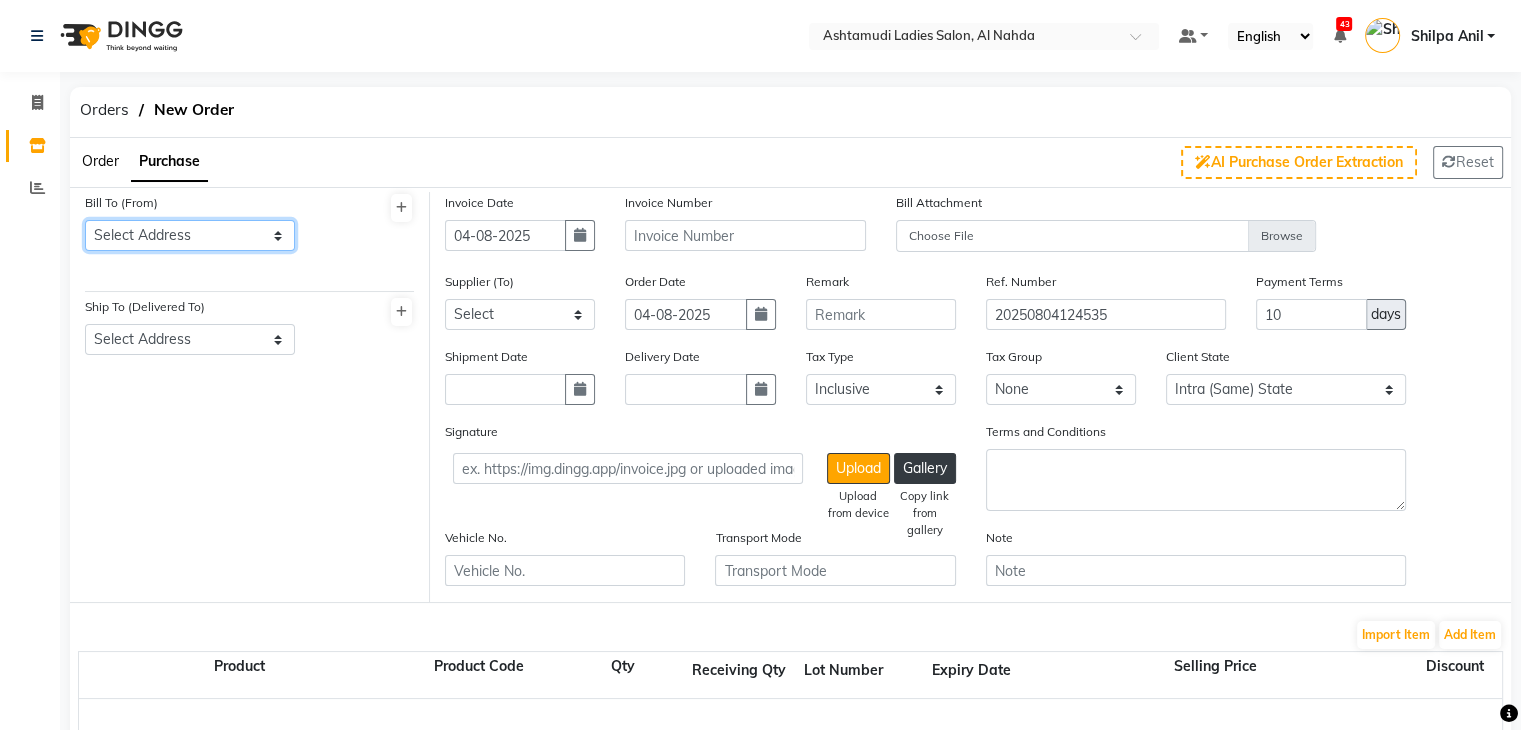 click on "Select Address  Ashtamudi Ladies Salon - AL NAHDA" 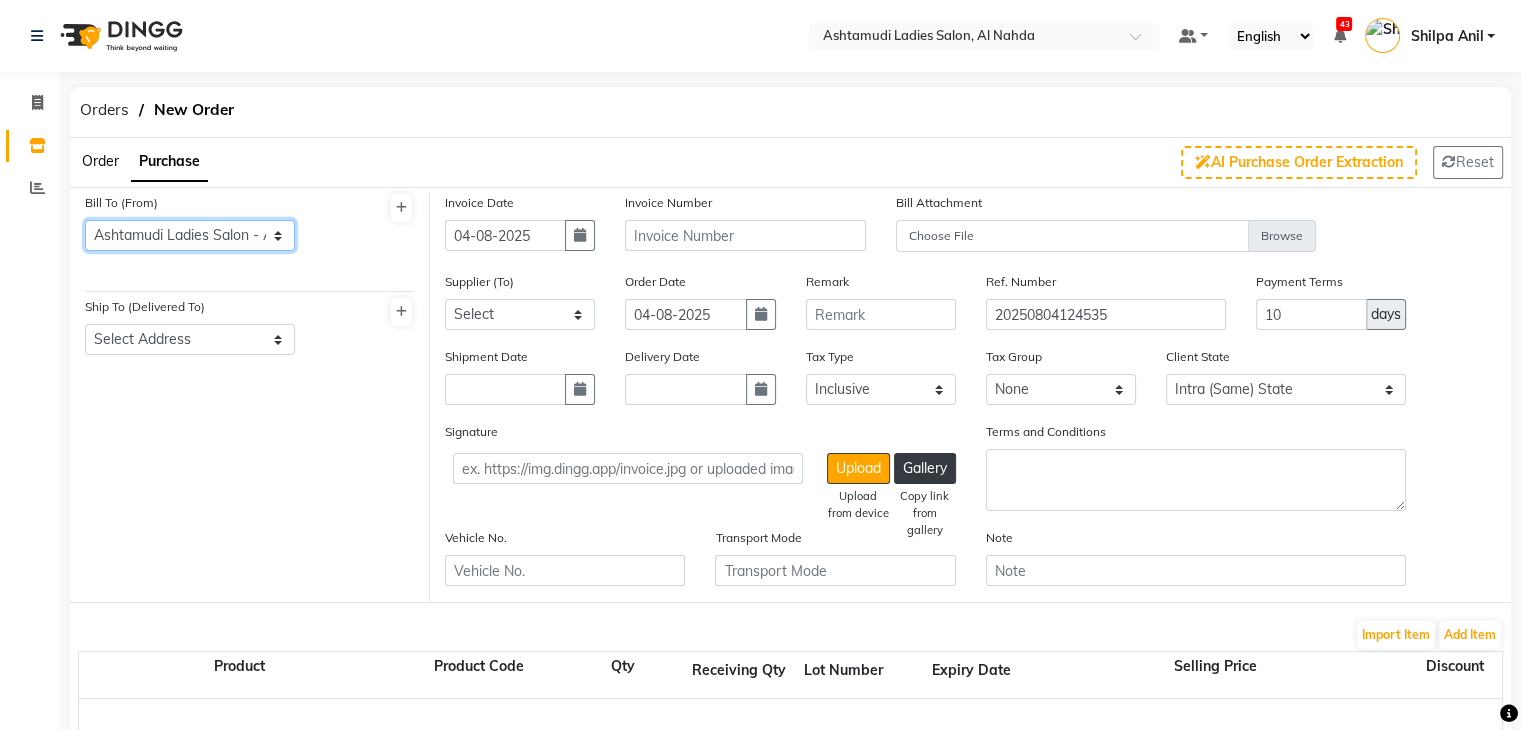 click on "Select Address  Ashtamudi Ladies Salon - AL NAHDA" 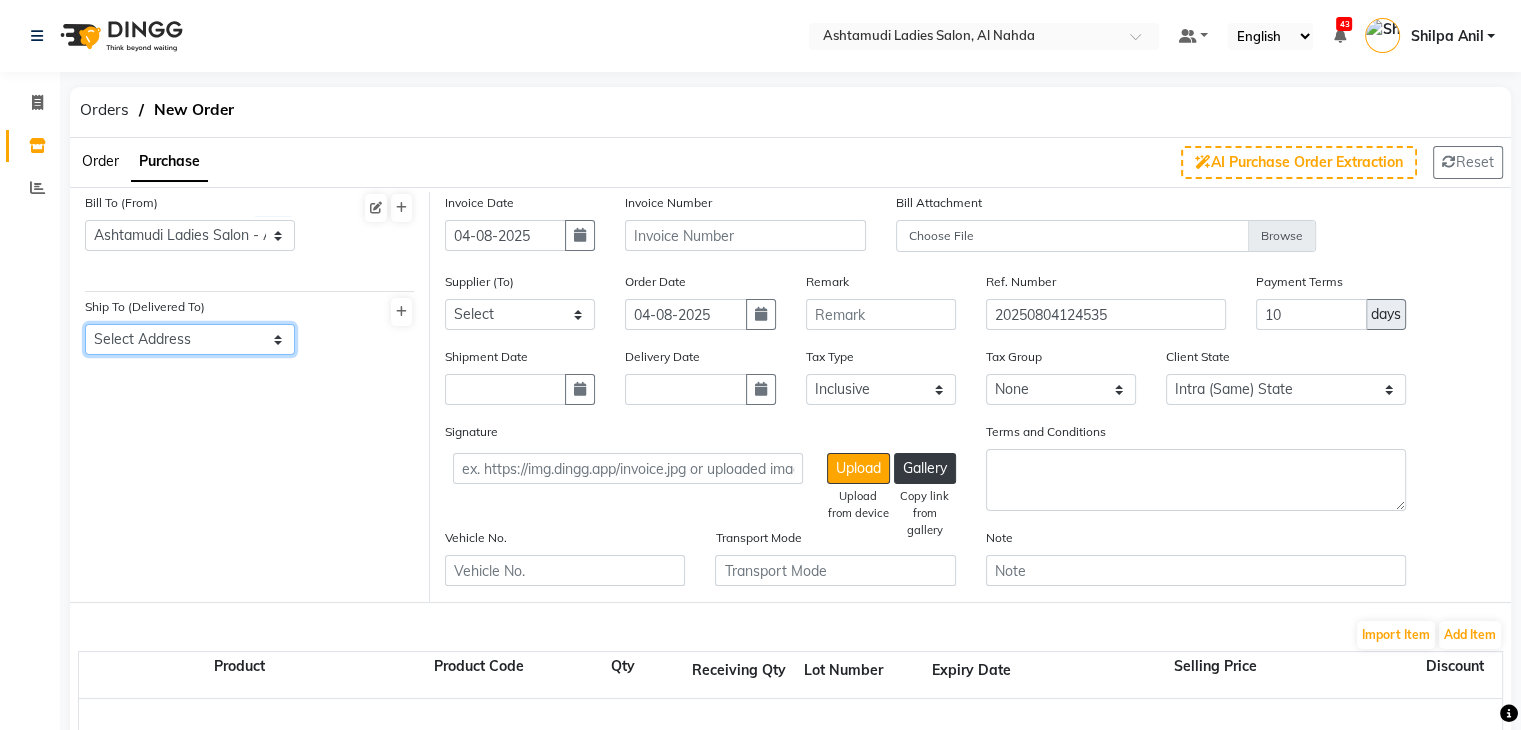 click on "Select Address  Ashtamudi Ladies Salon - AL NAHDA" 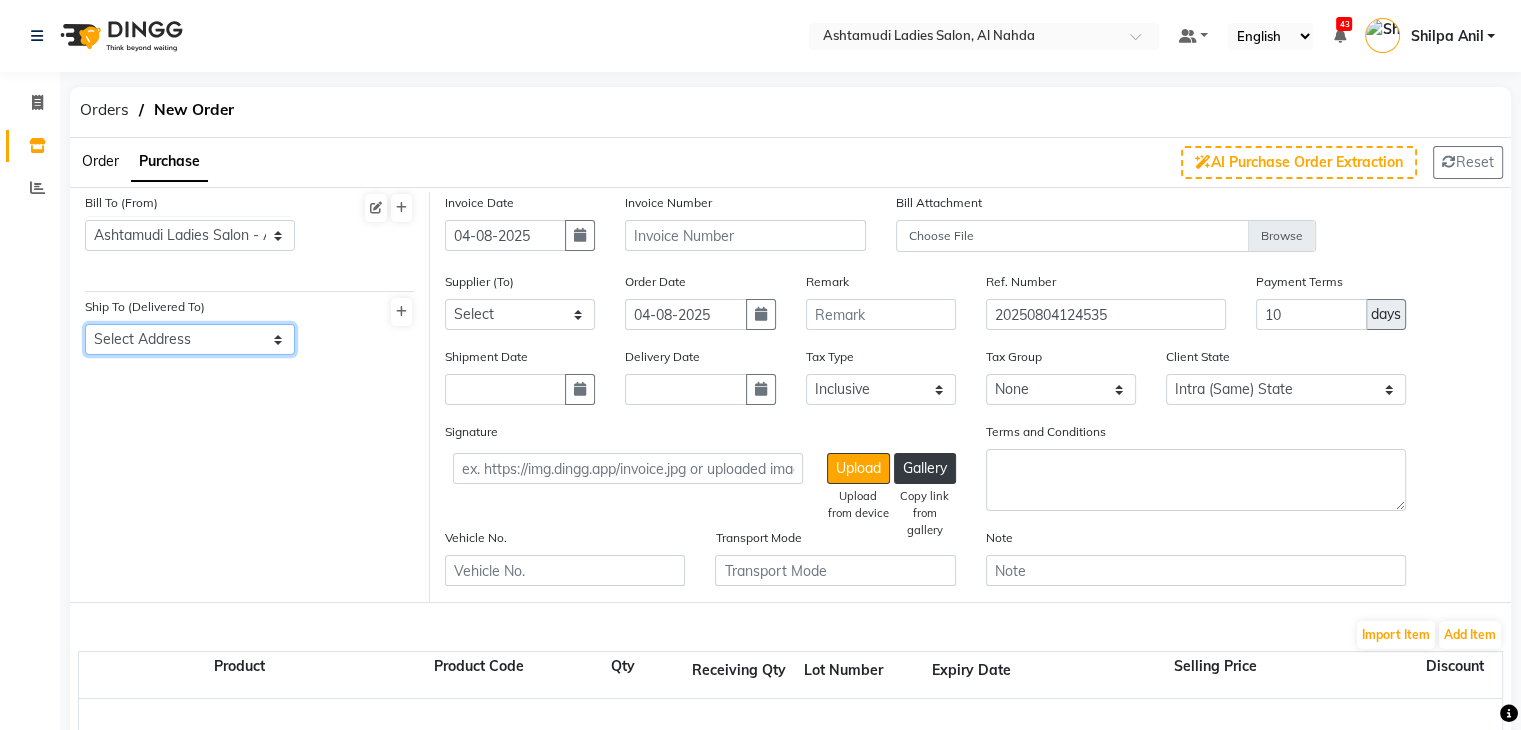 select on "1533" 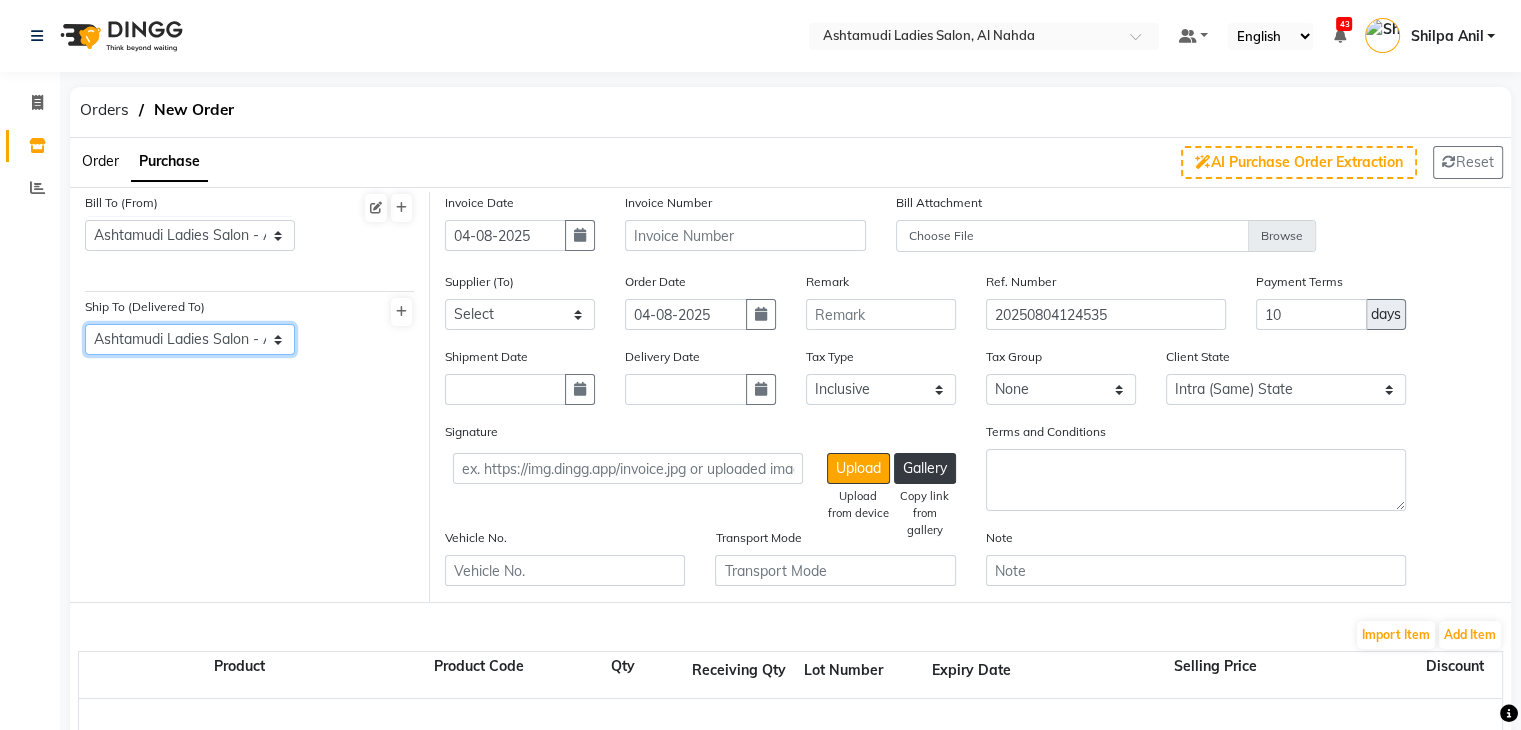 click on "Select Address  Ashtamudi Ladies Salon - AL NAHDA" 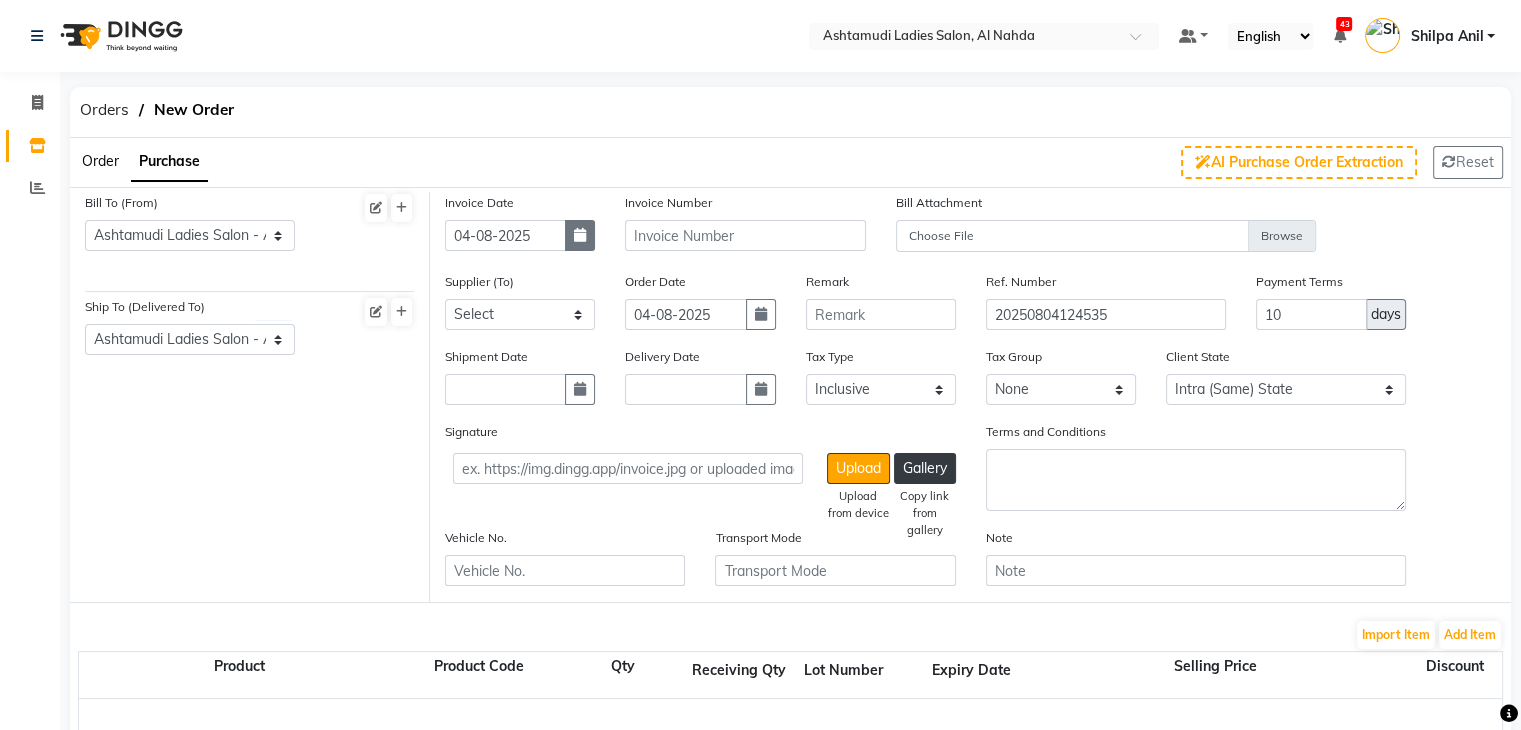 click 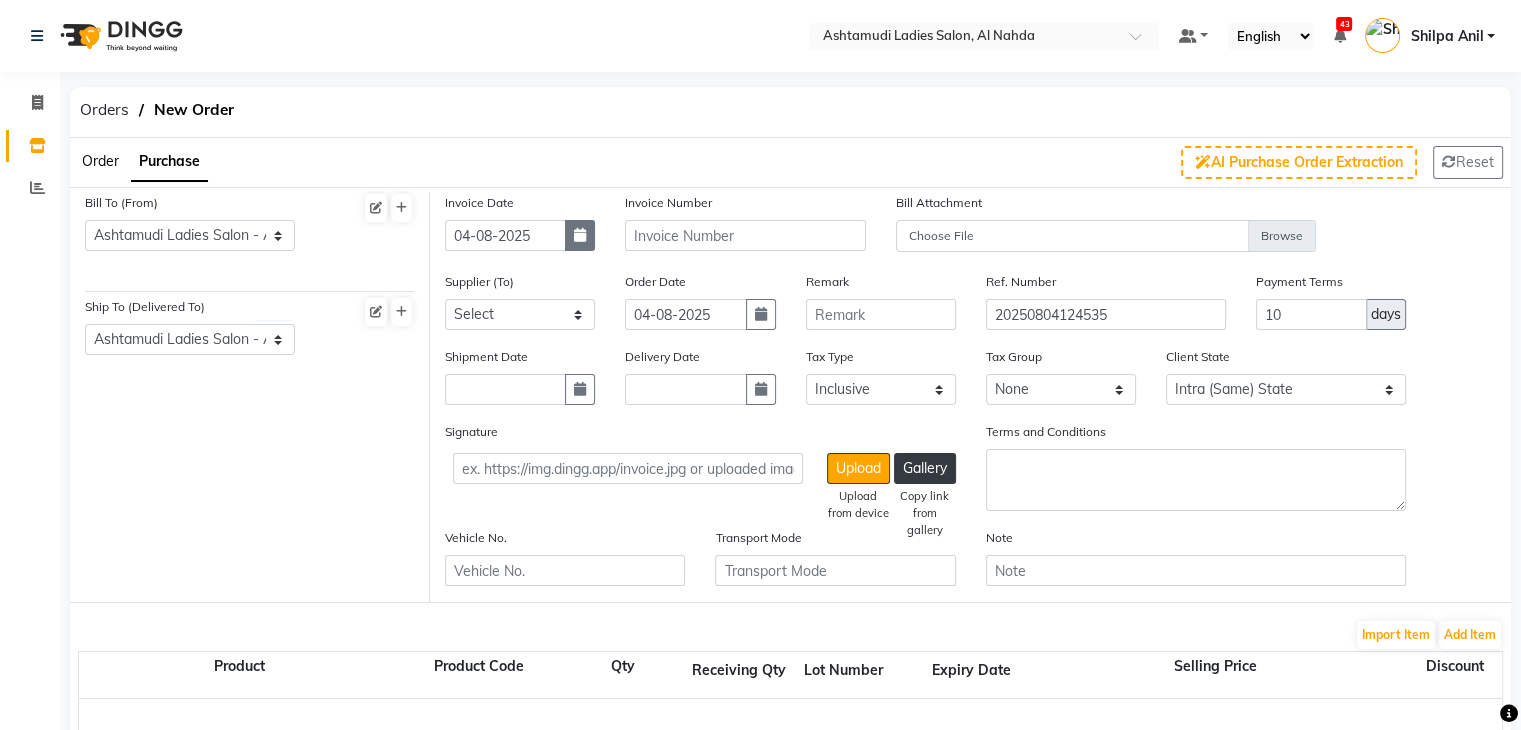 select on "8" 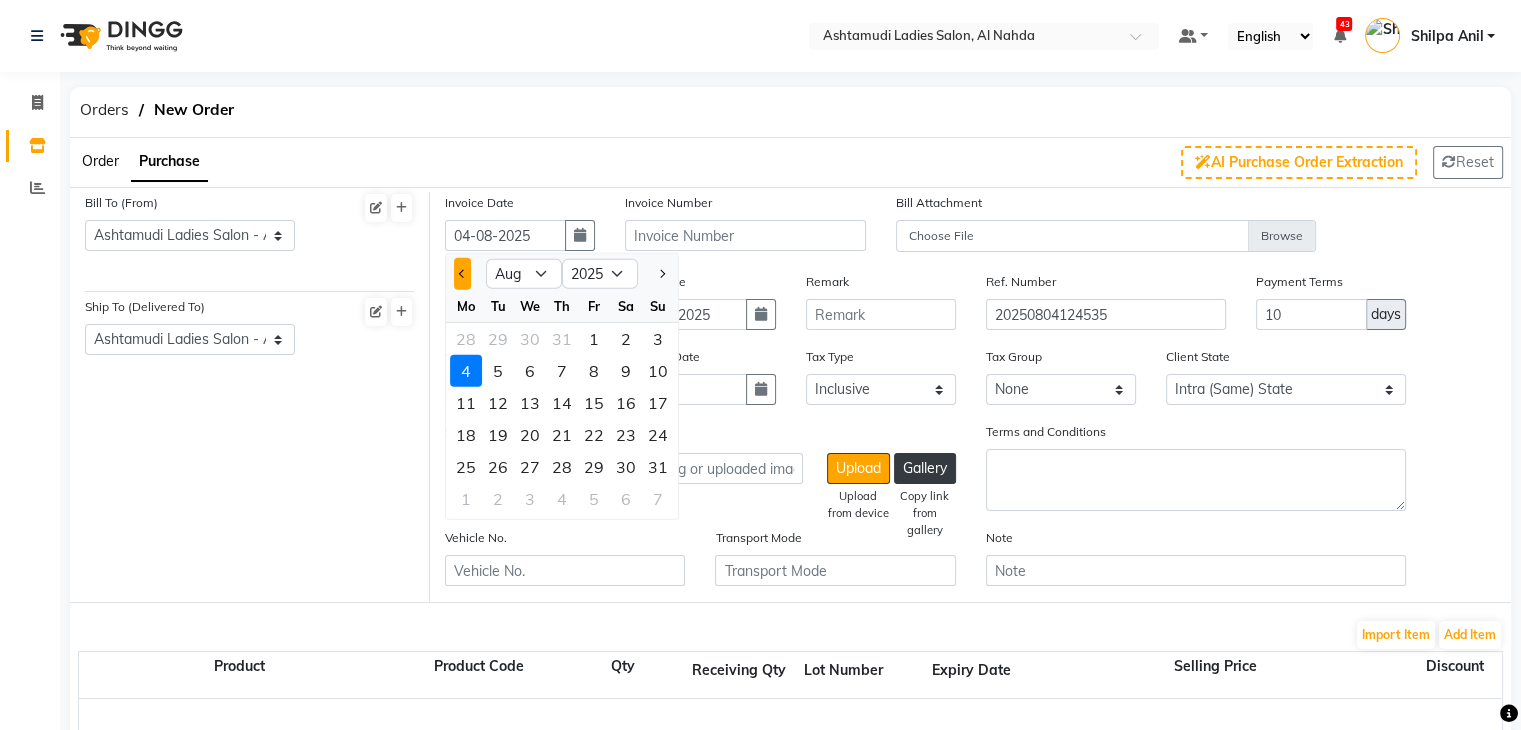 click 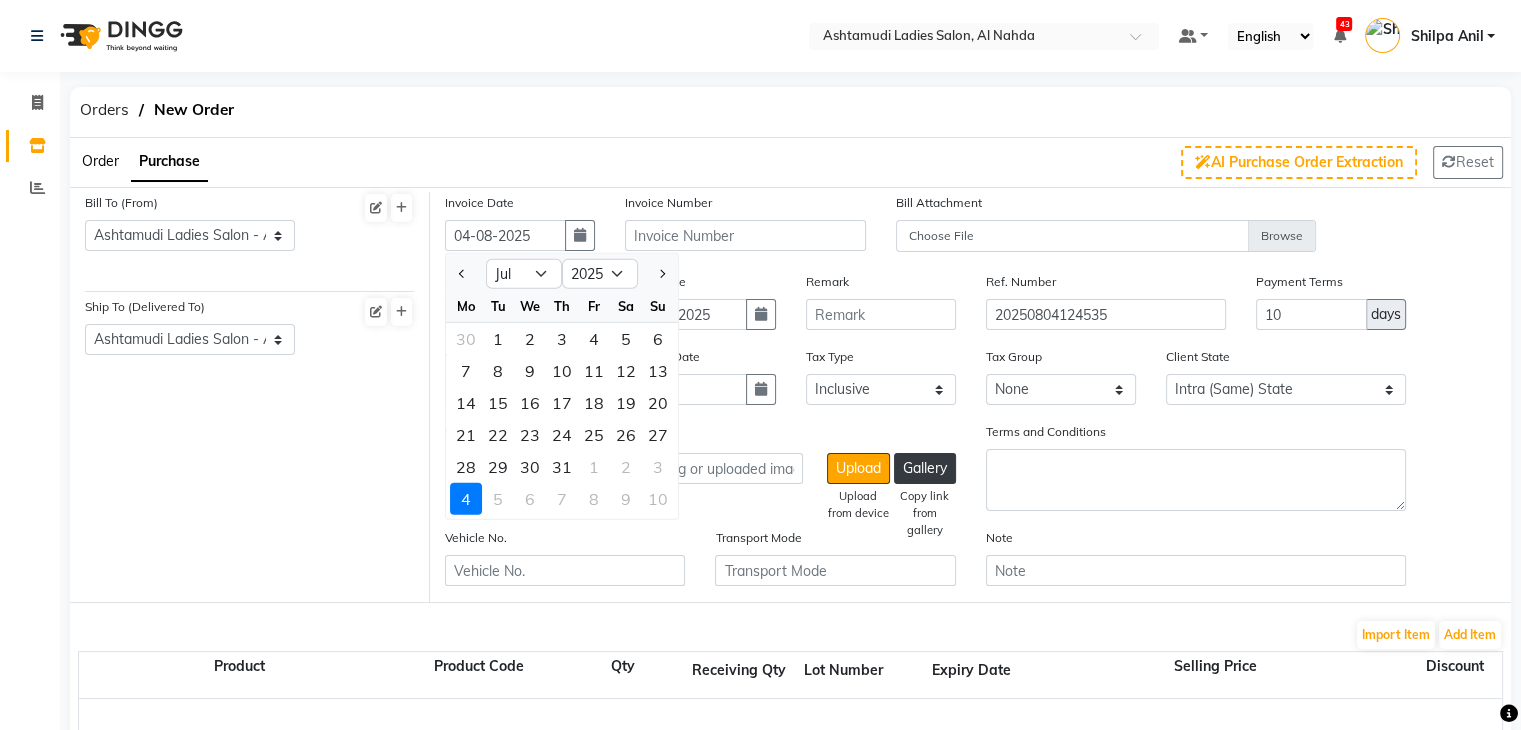 click on "28" 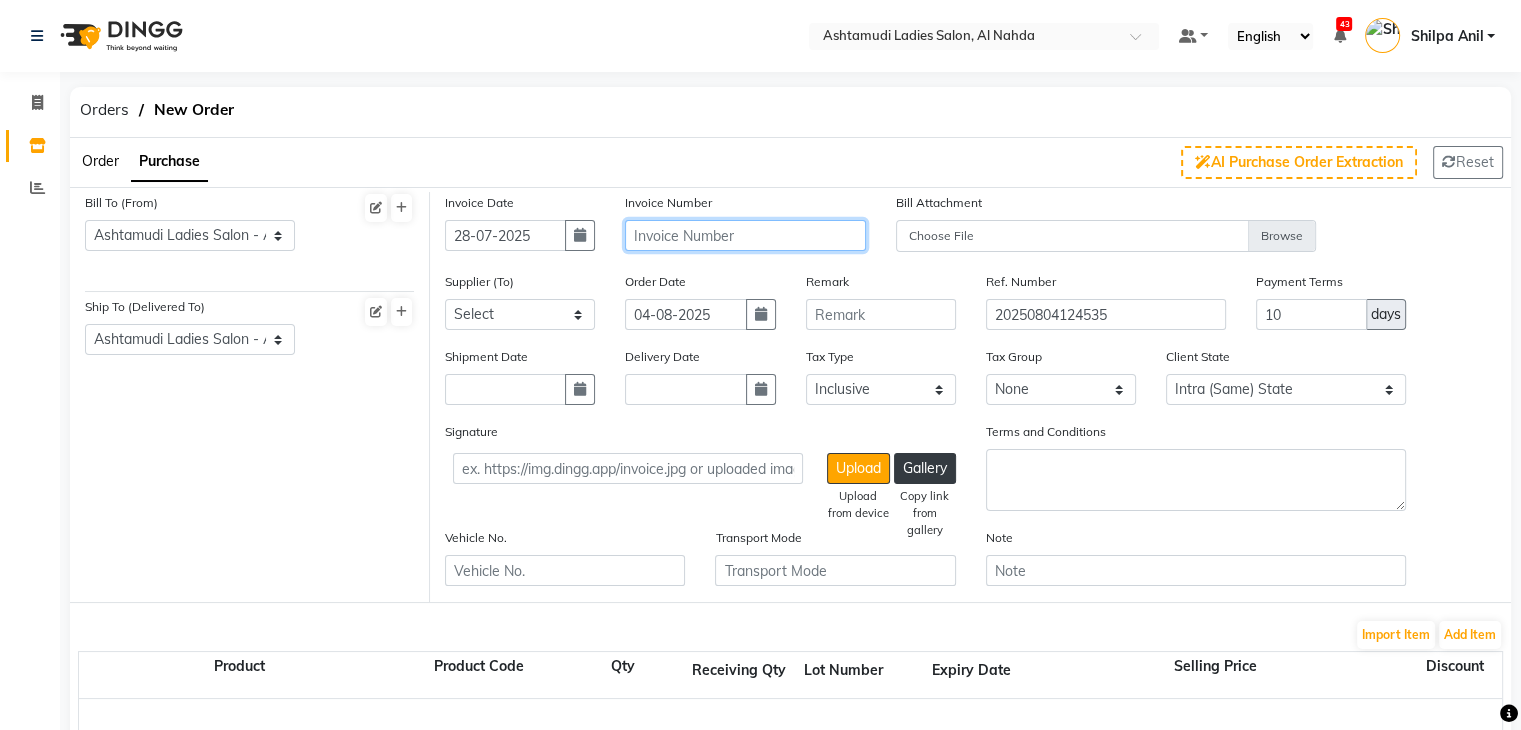 click 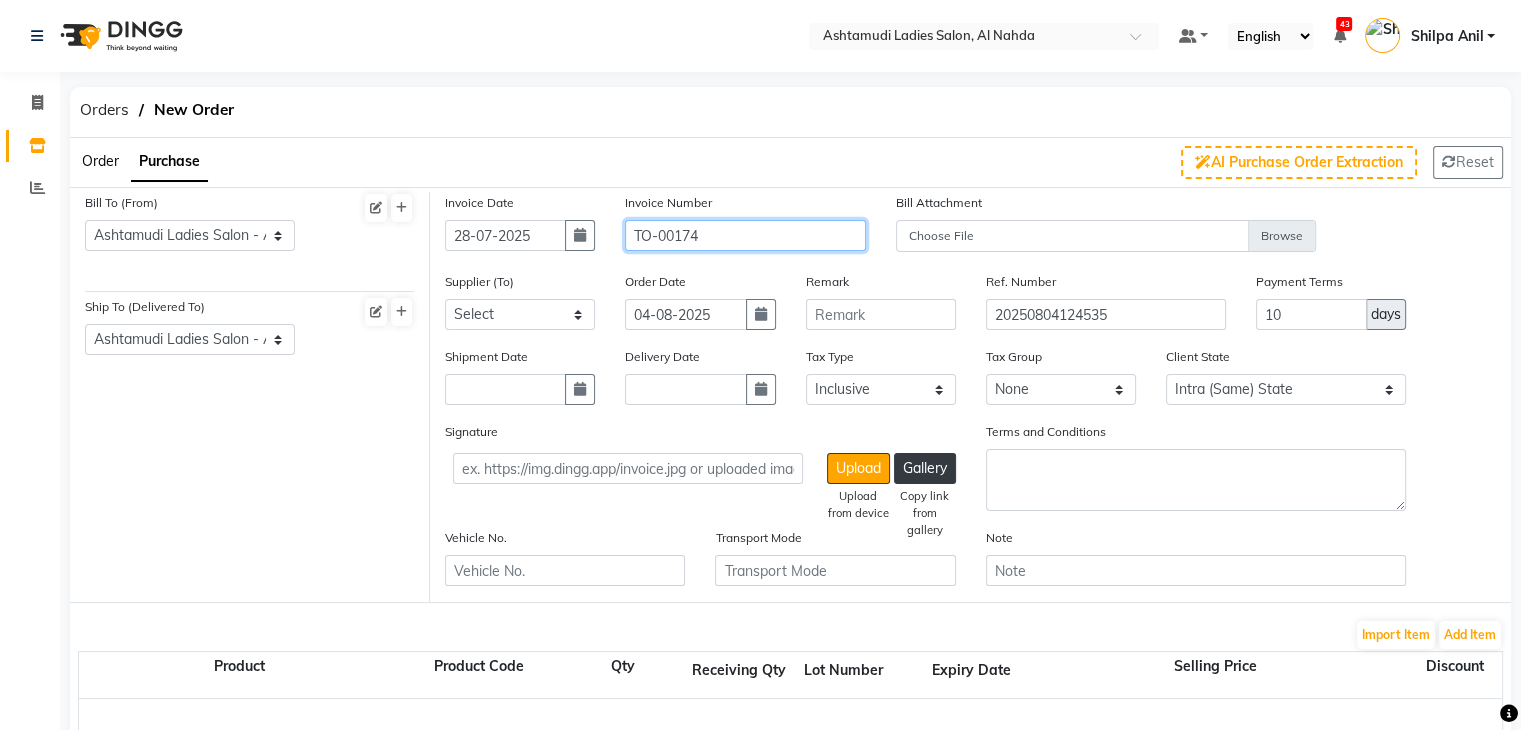 type on "TO-00174" 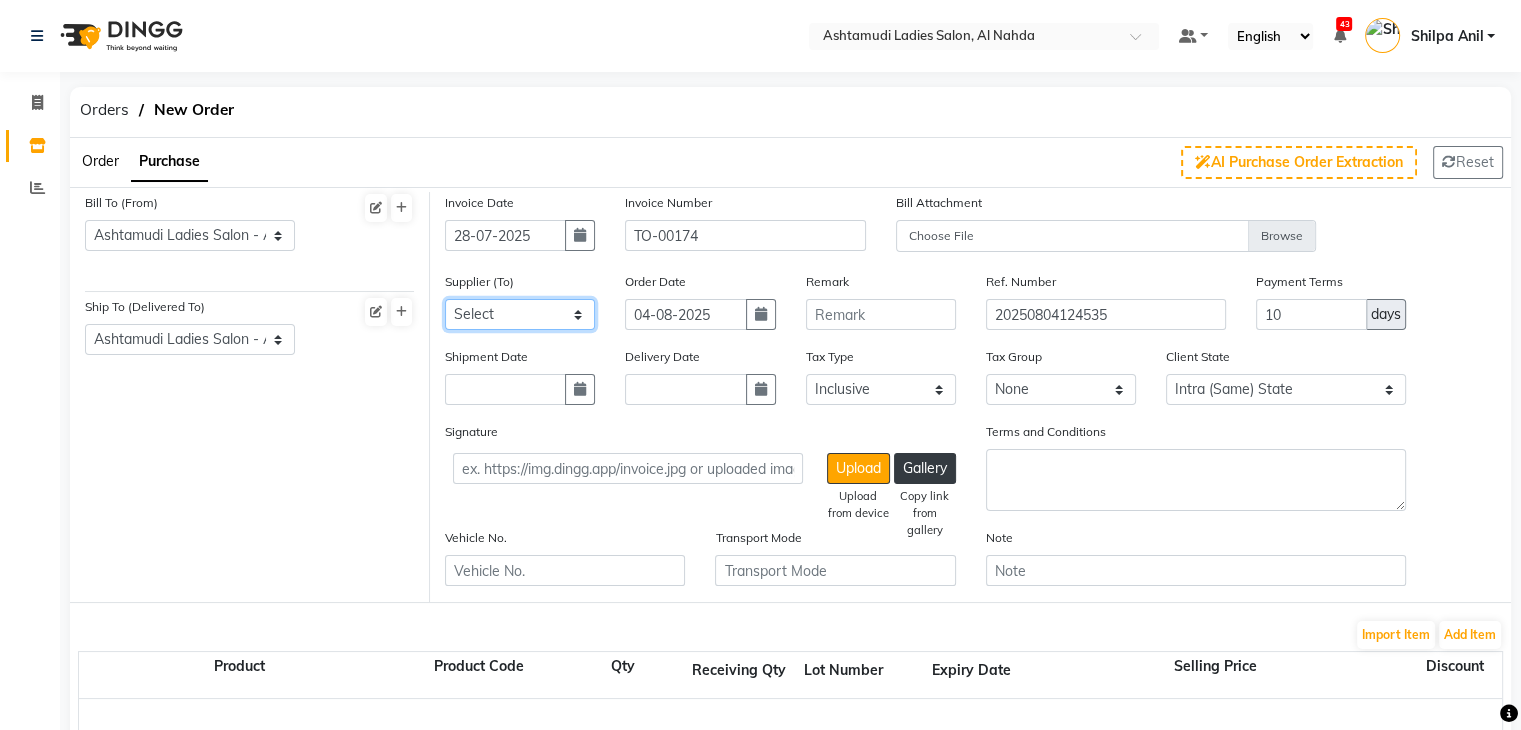 click on "Select ASHTAMUDI WELLNESS BEAUTY SALON LLC  - H.O" 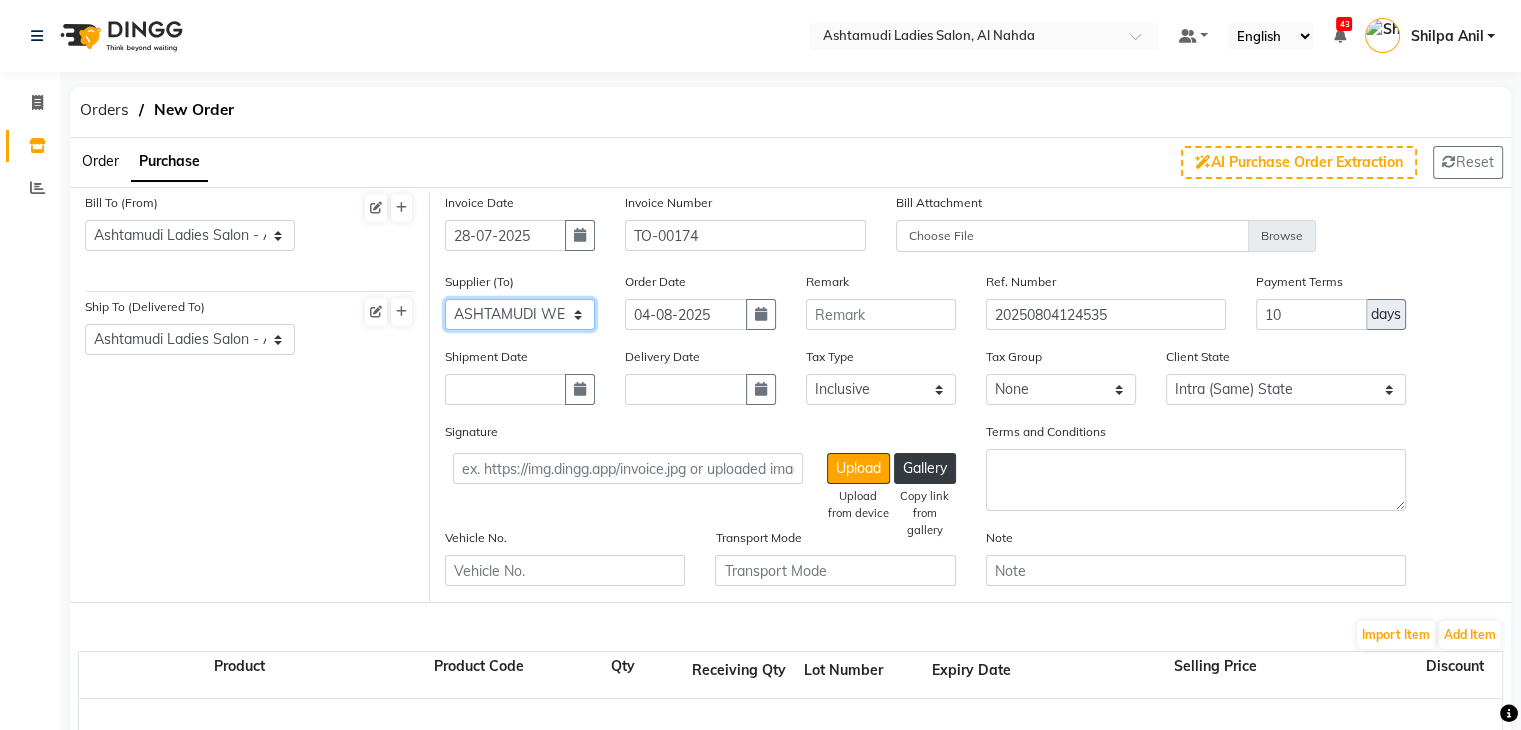 click on "Select ASHTAMUDI WELLNESS BEAUTY SALON LLC  - H.O" 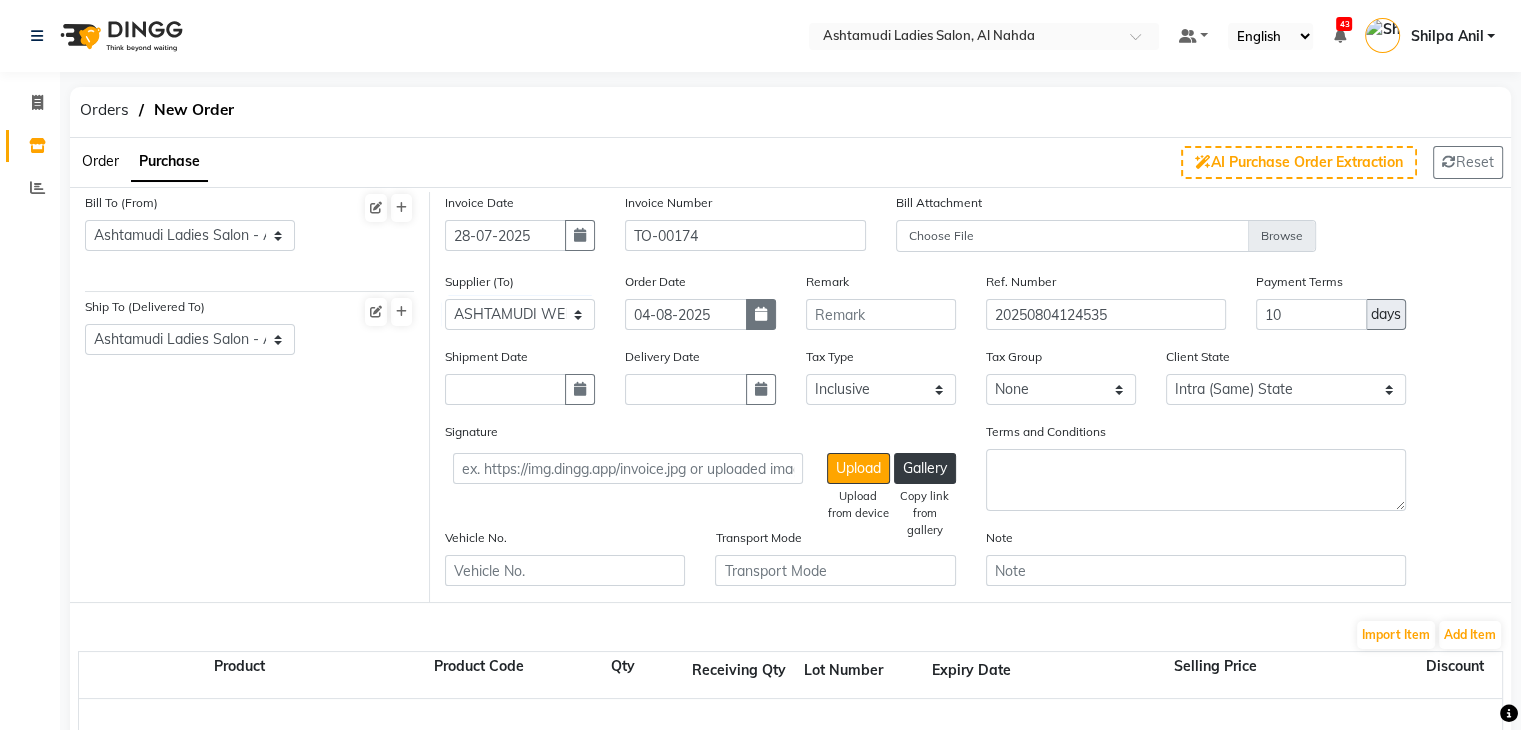 click 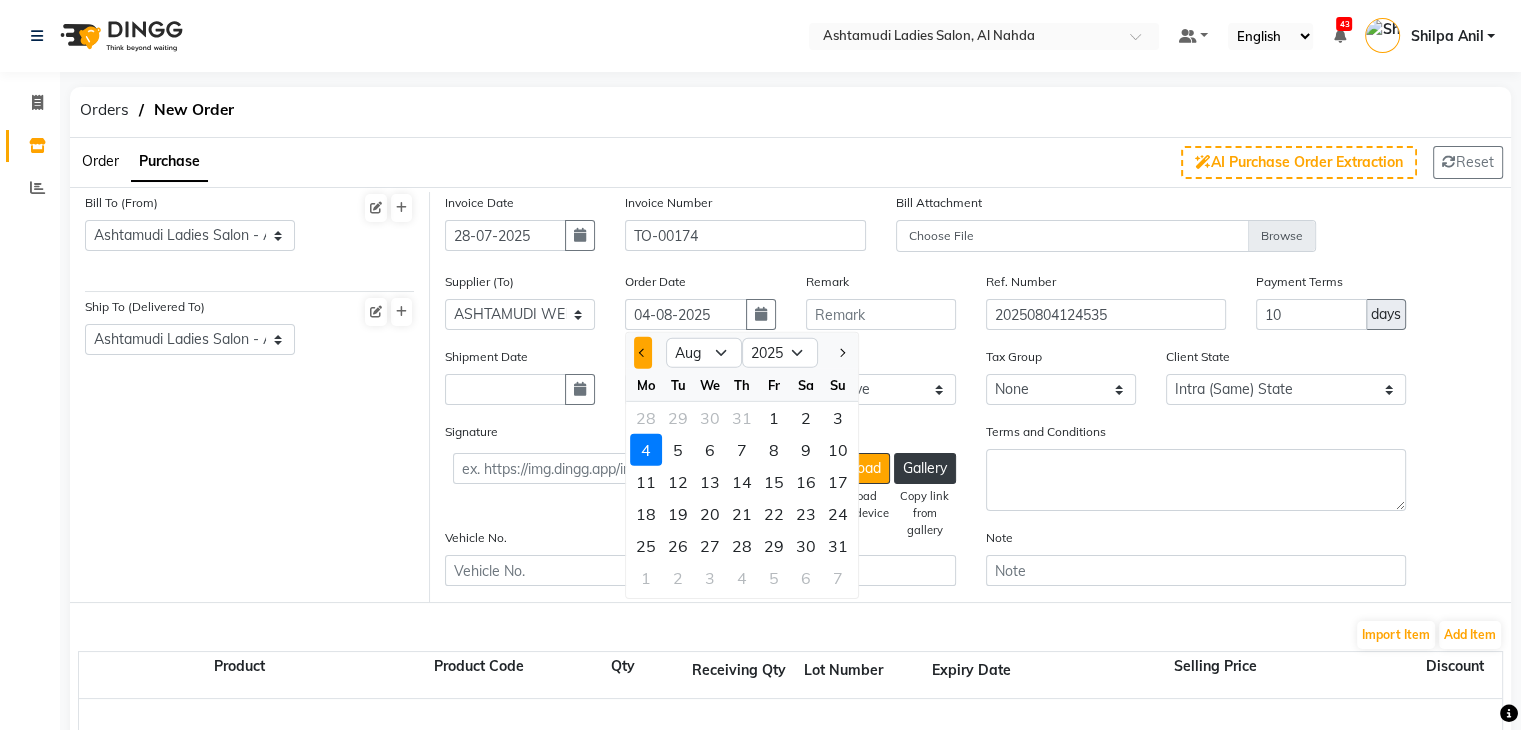 click 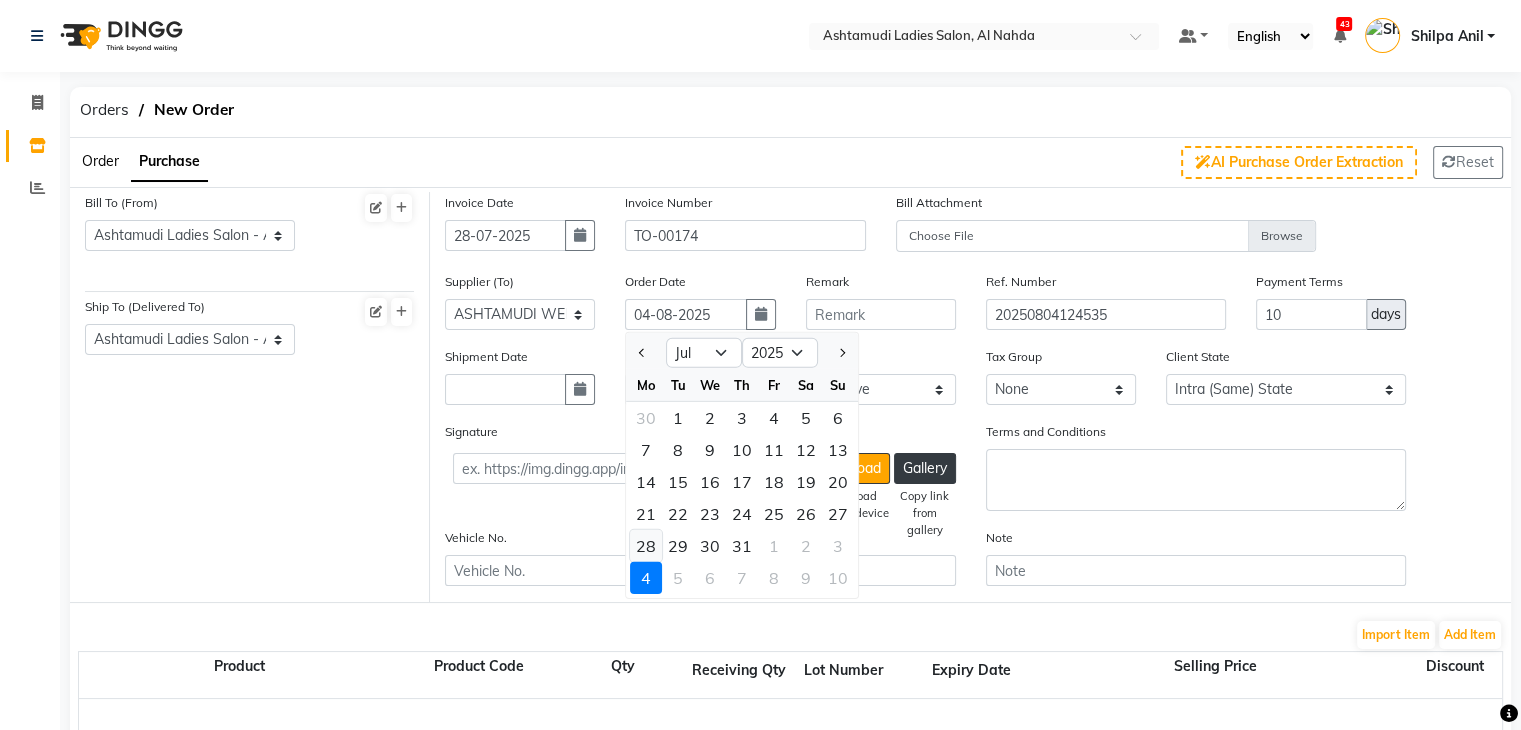 click on "28" 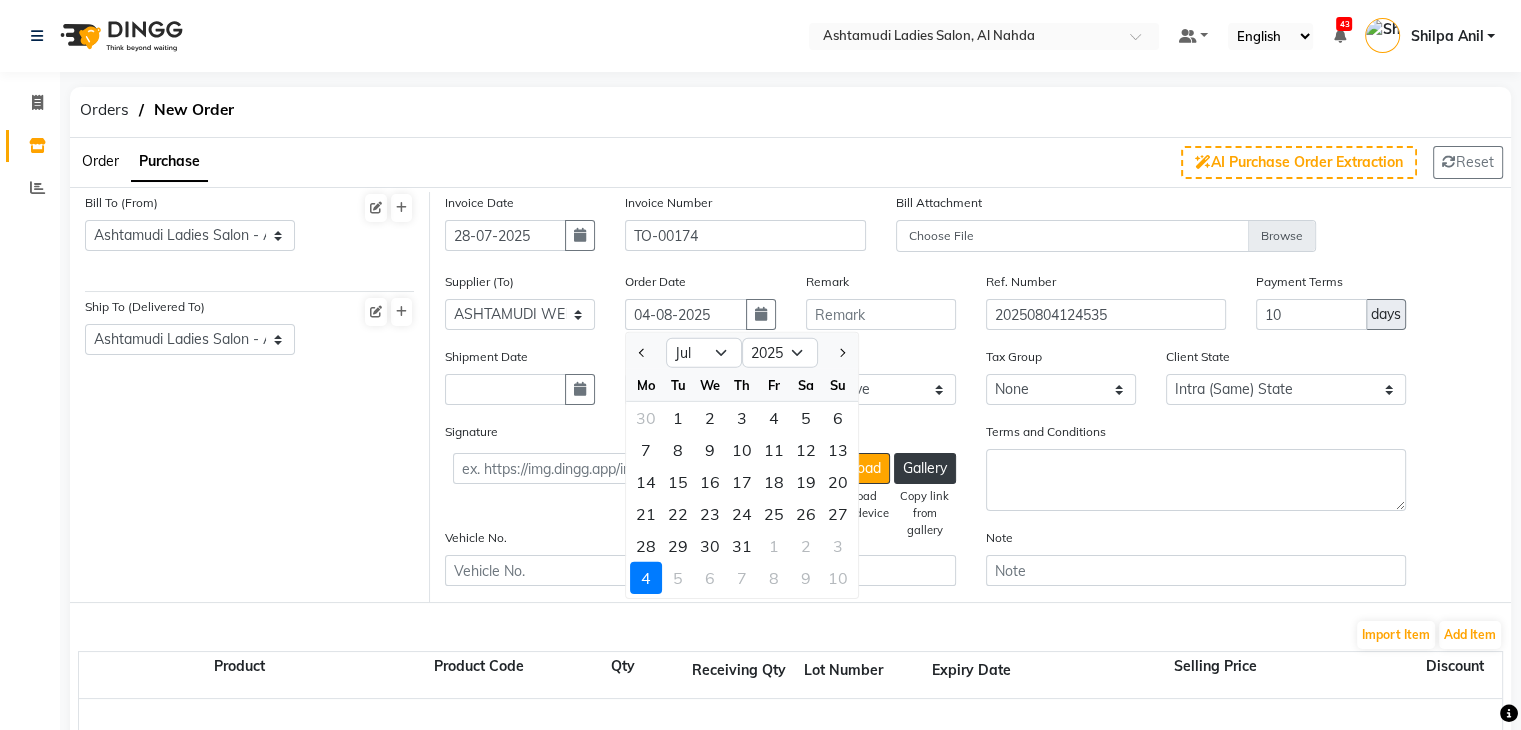 type on "28-07-2025" 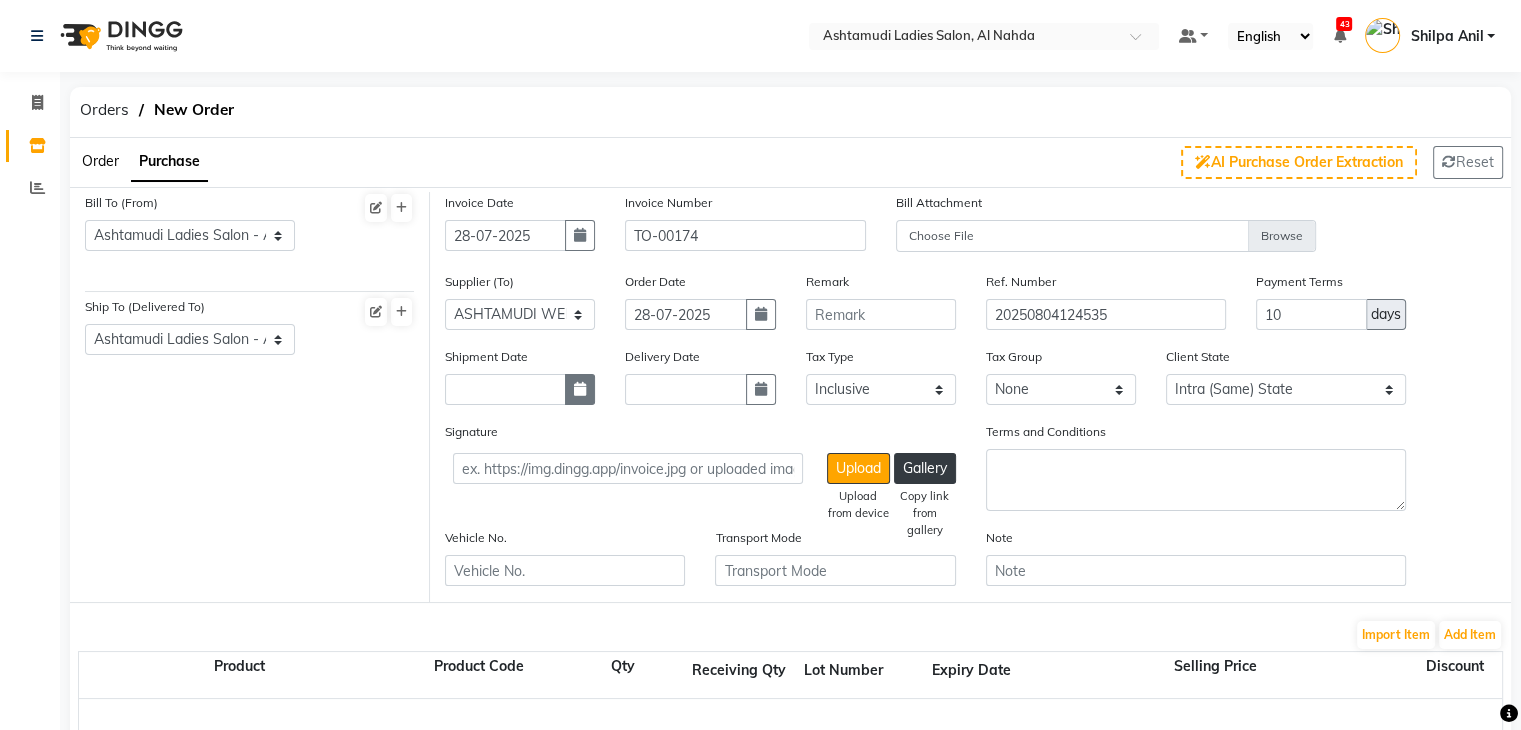 click 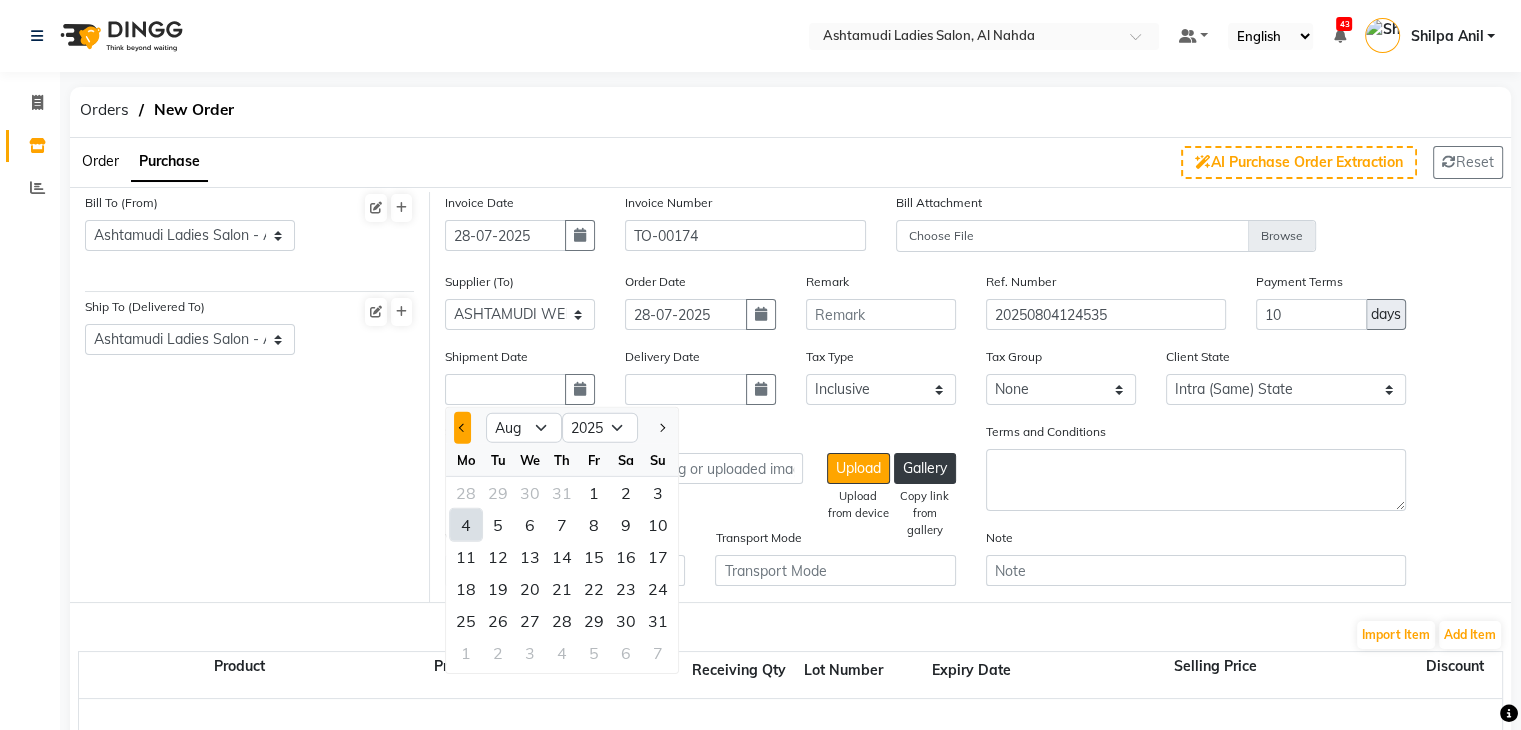click 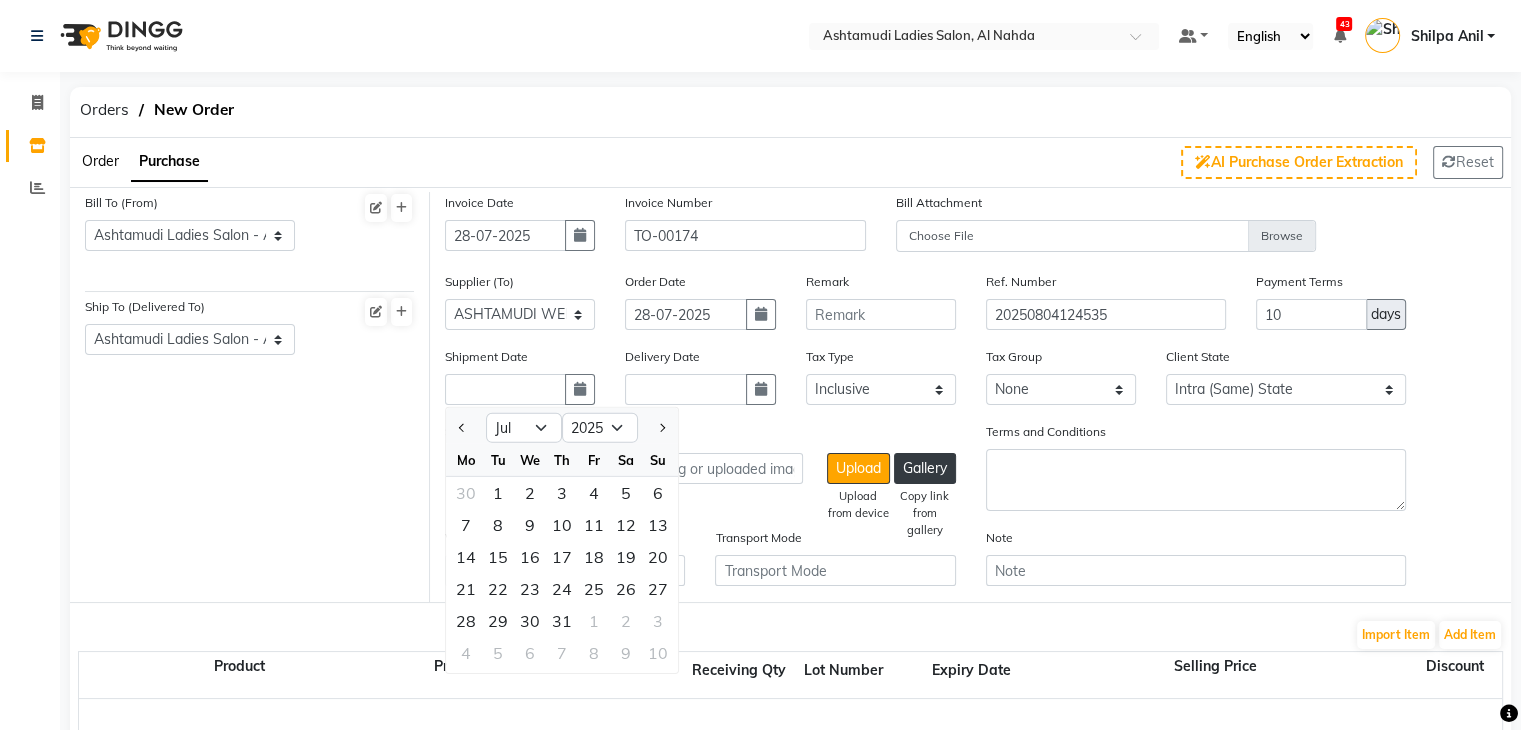 drag, startPoint x: 475, startPoint y: 619, endPoint x: 543, endPoint y: 525, distance: 116.01724 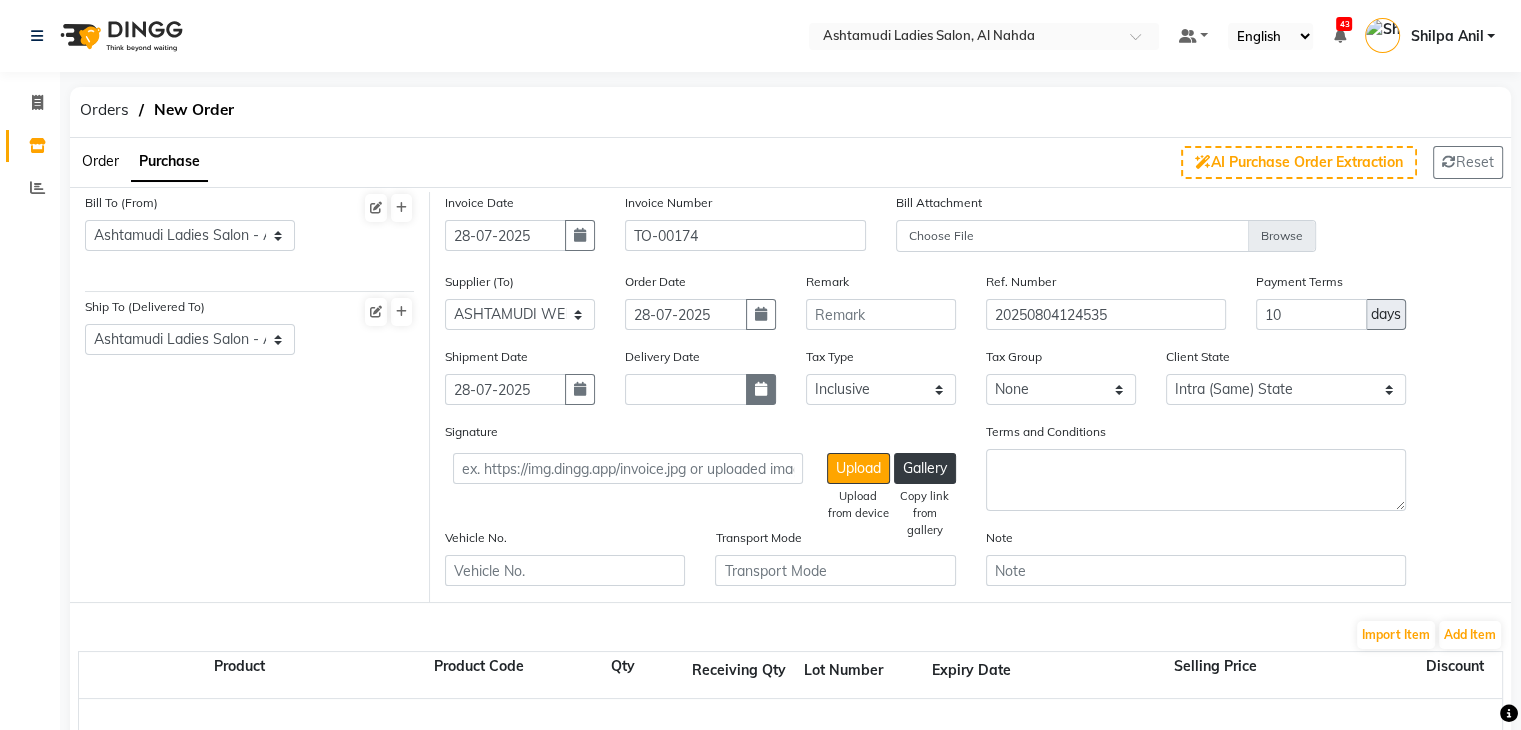 click 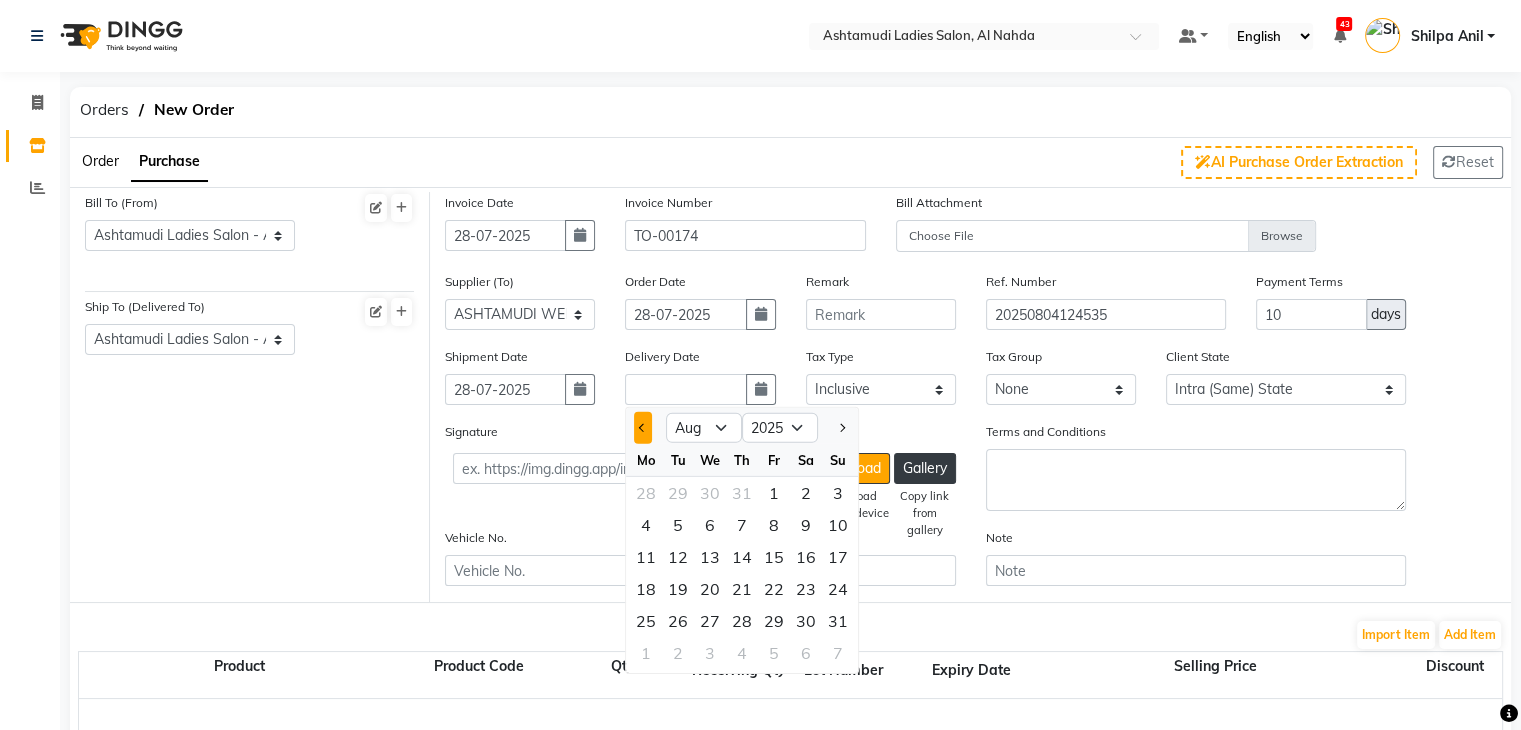 click 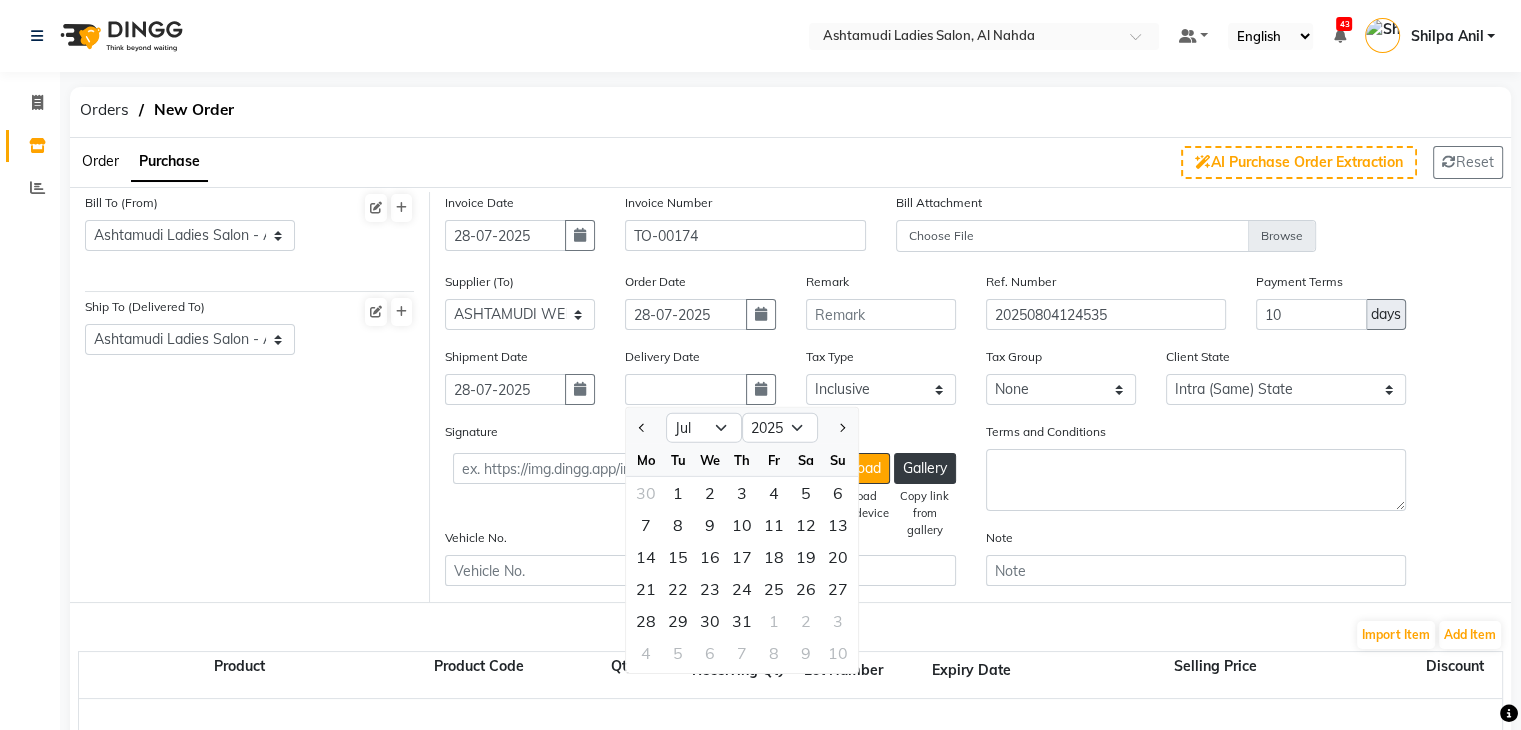 click on "28" 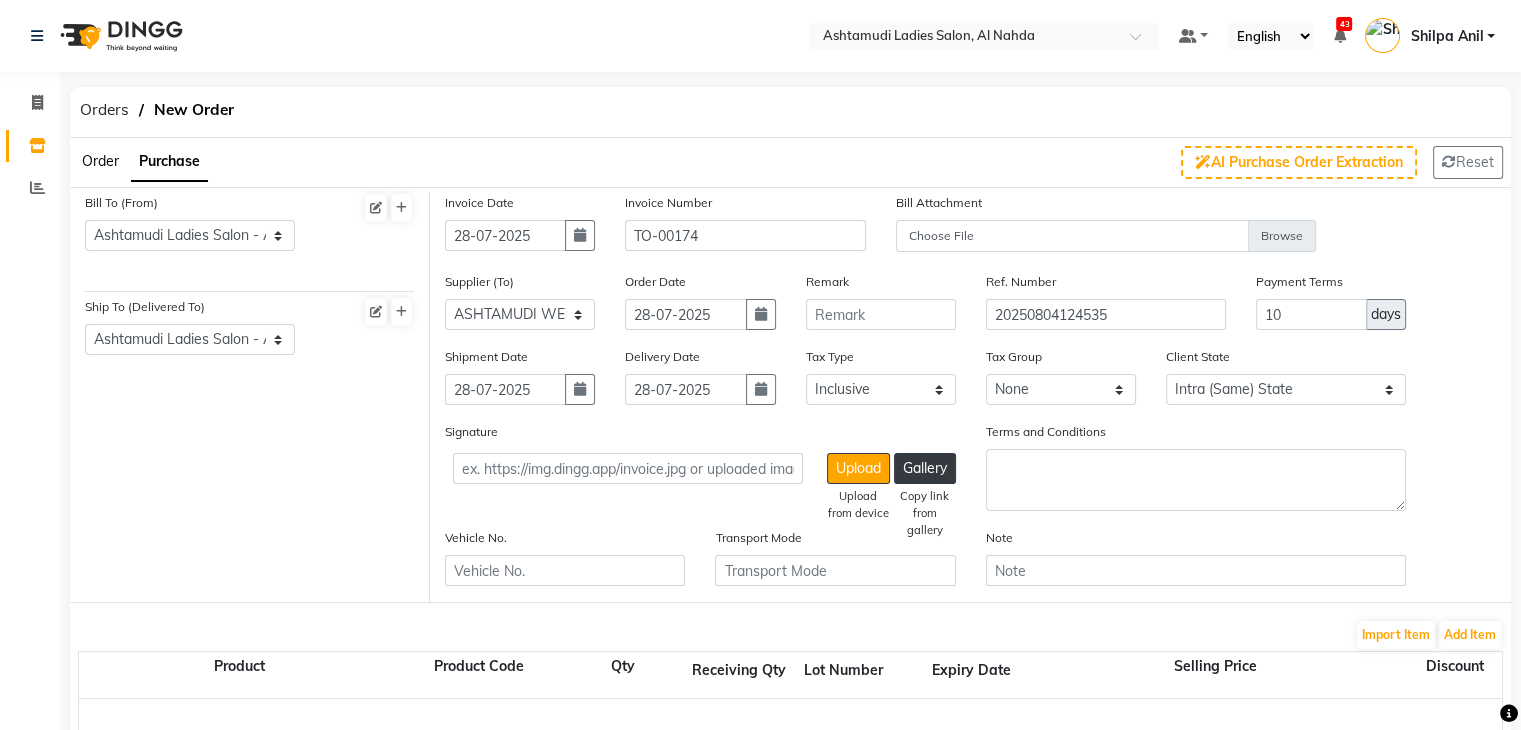 scroll, scrollTop: 500, scrollLeft: 0, axis: vertical 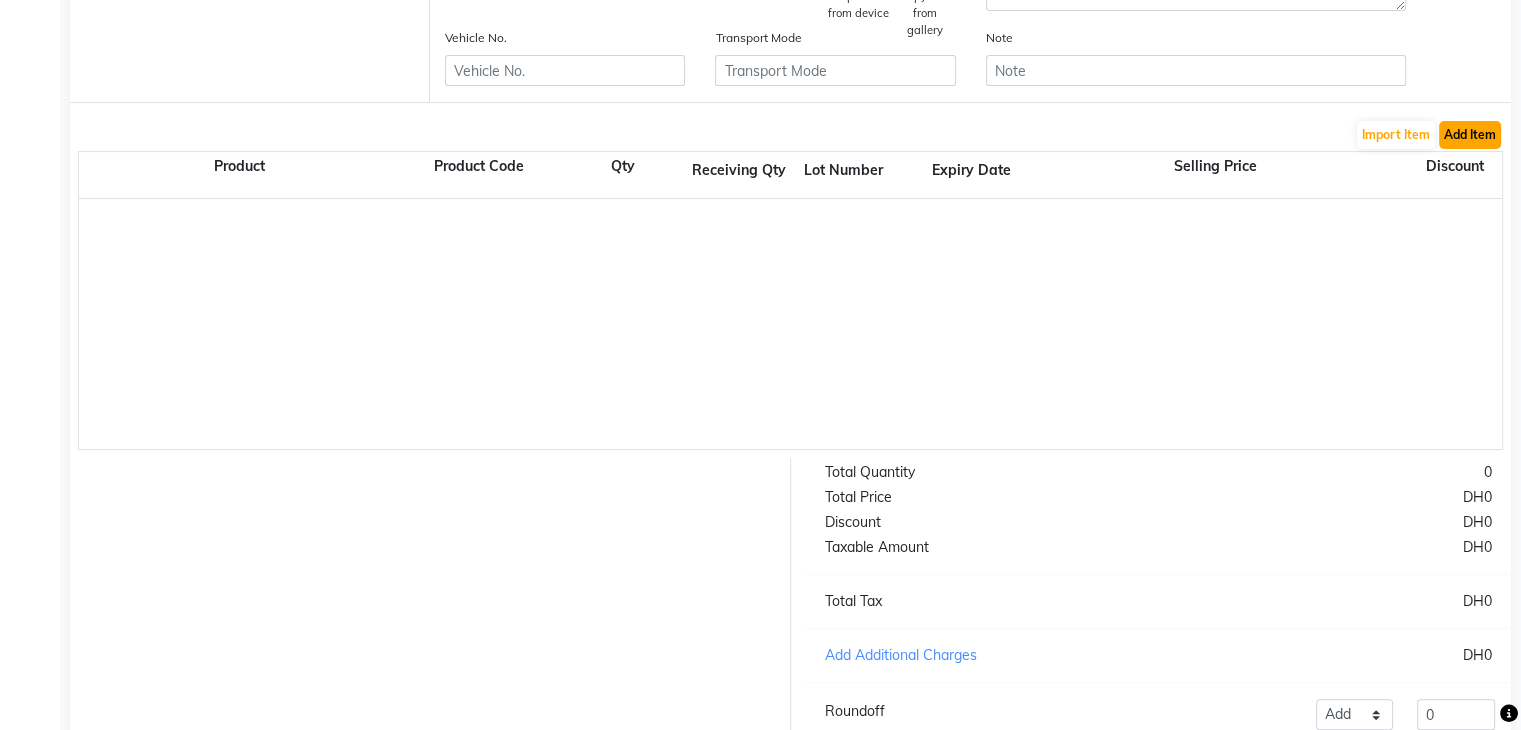 click on "Add Item" 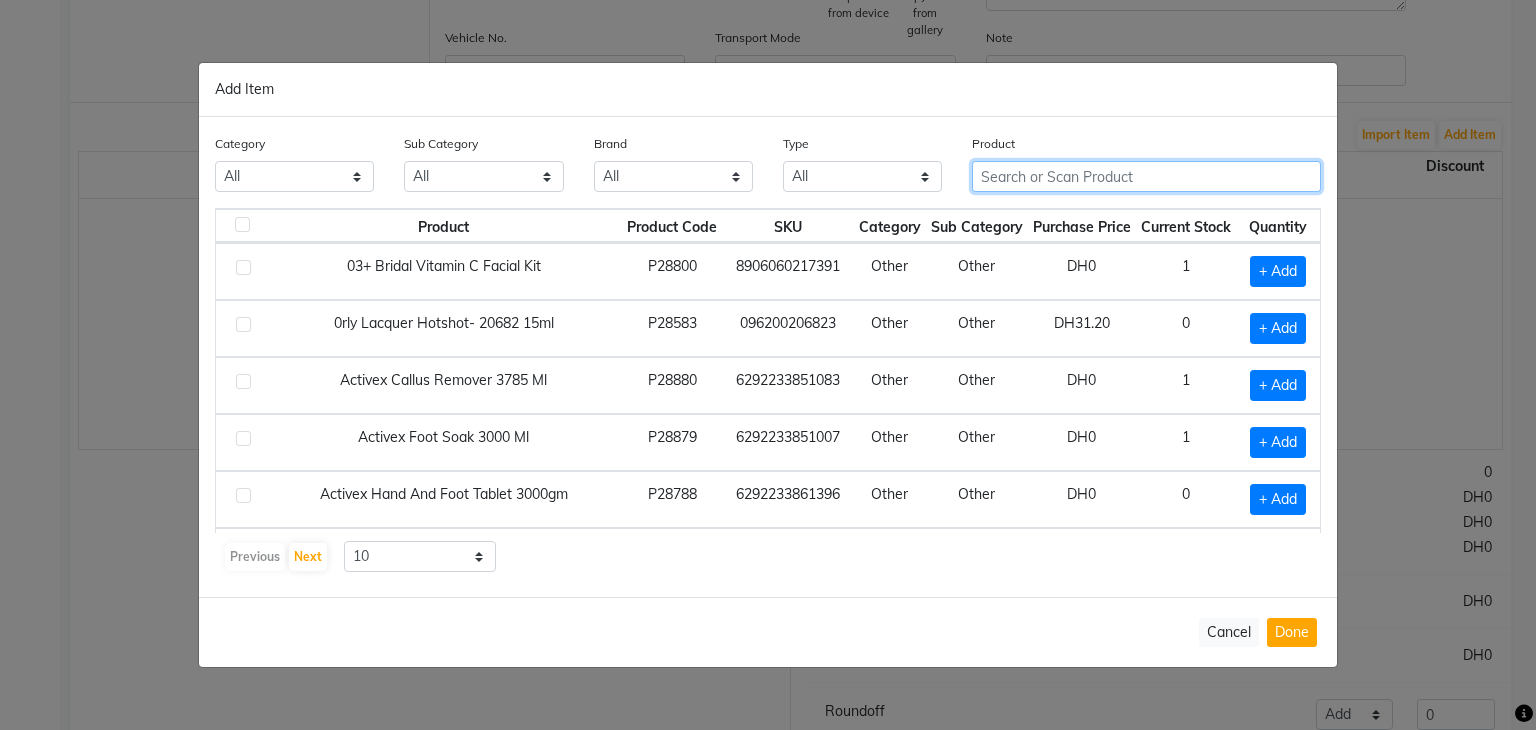 click 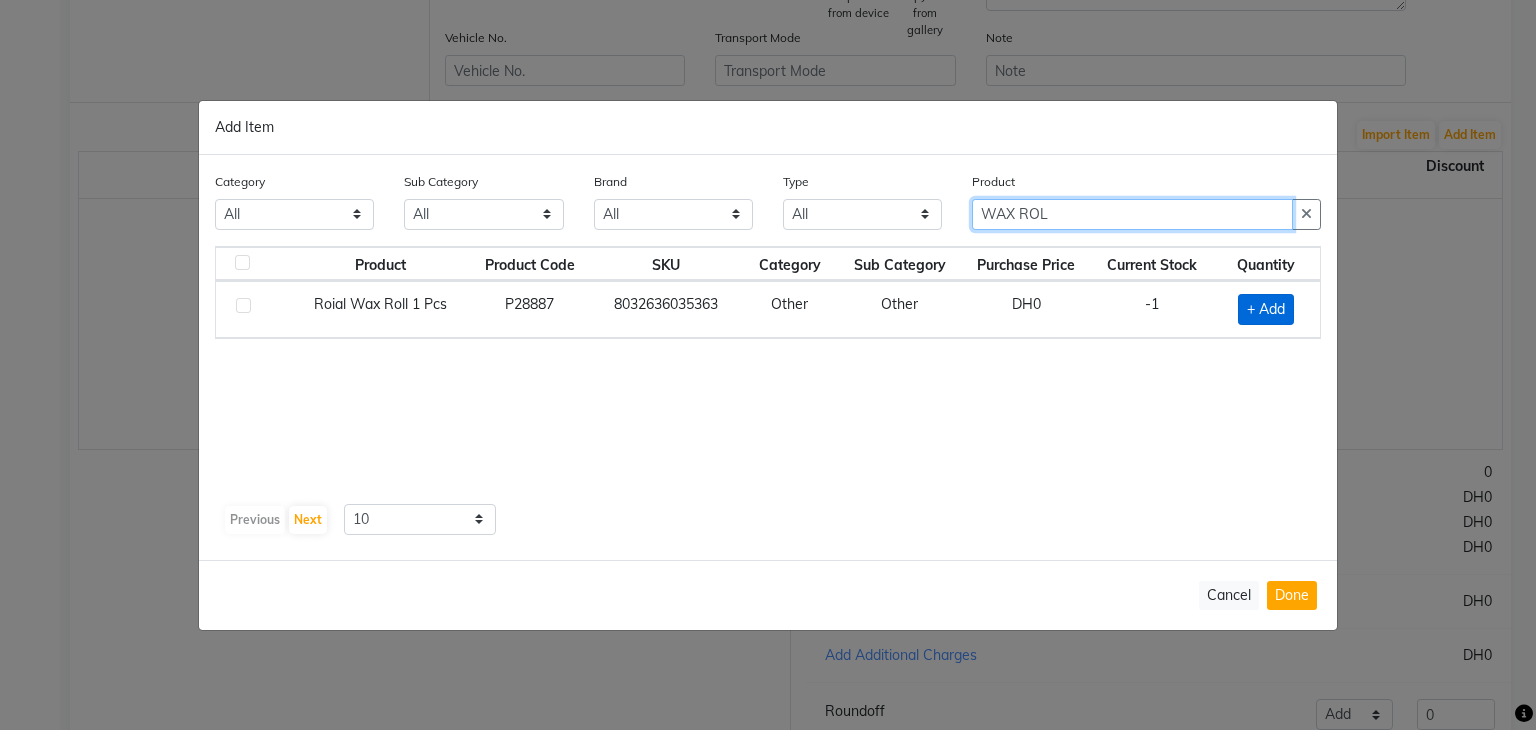 type on "WAX ROL" 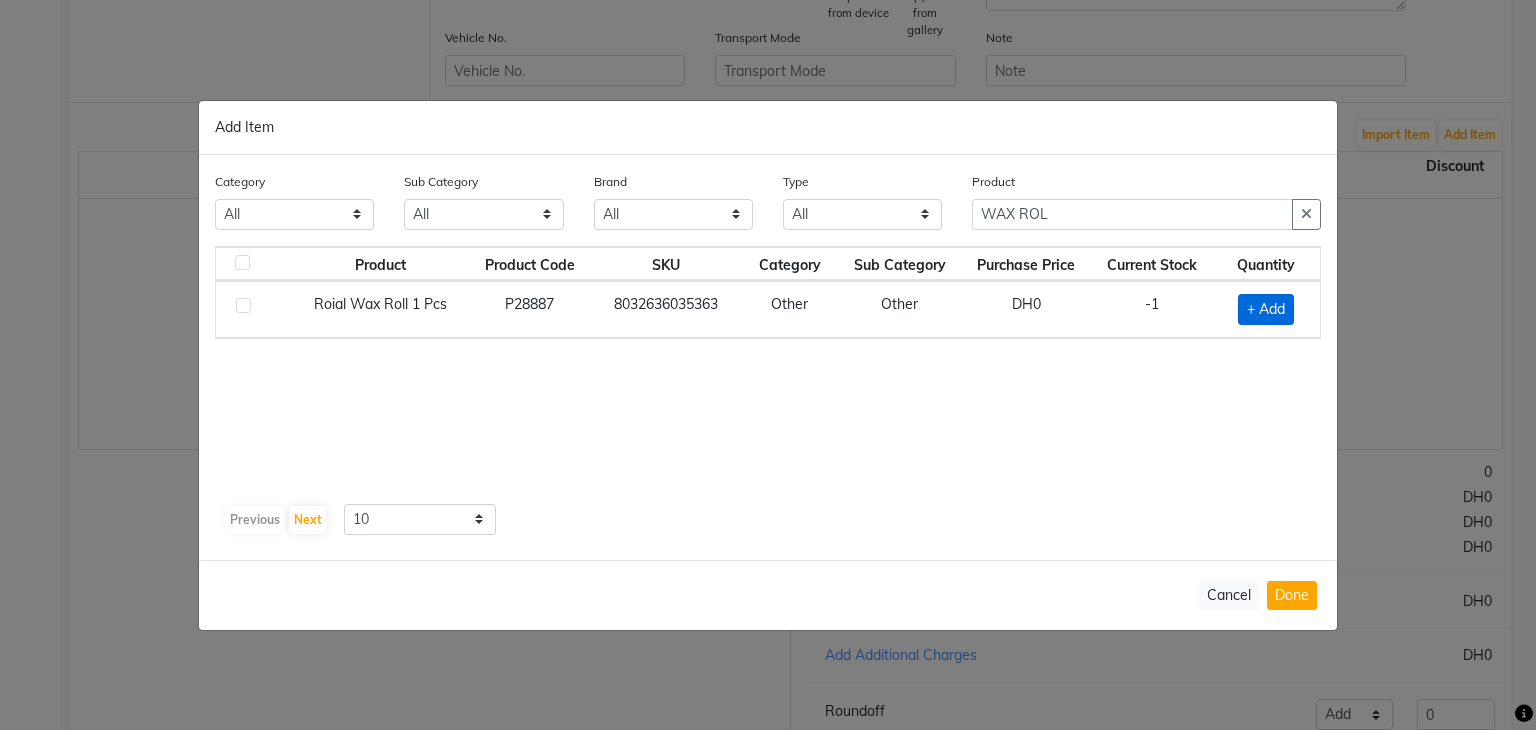 click on "+ Add" 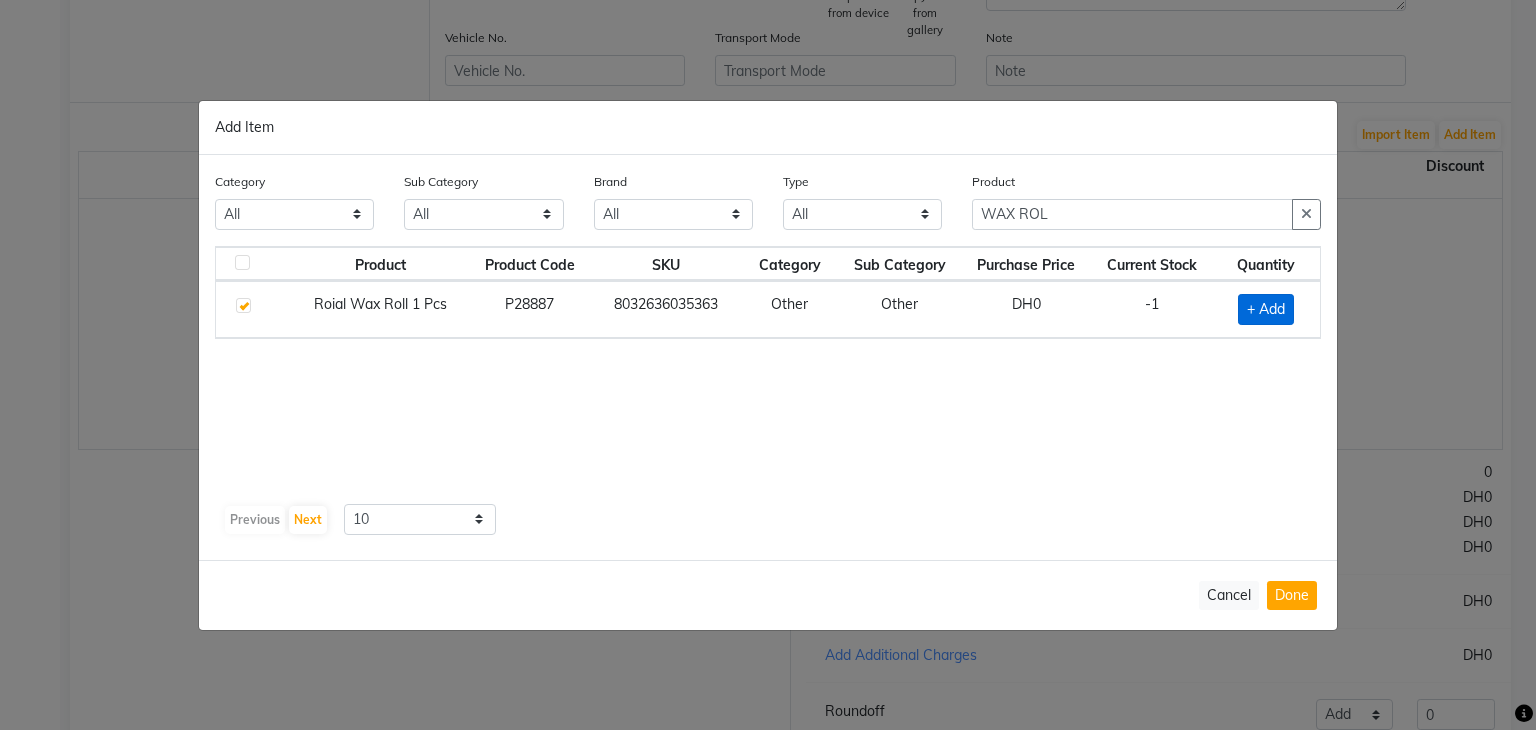 checkbox on "true" 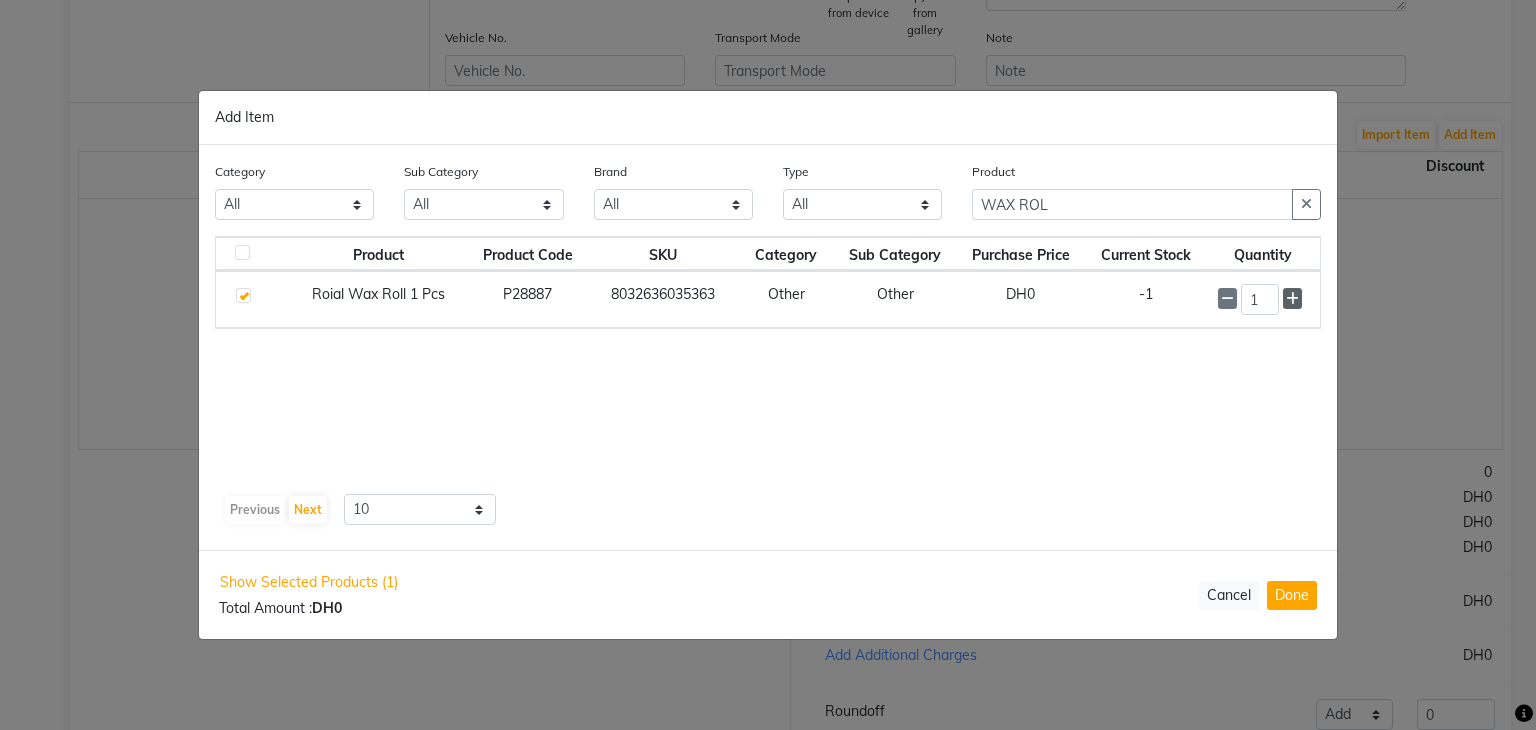 click 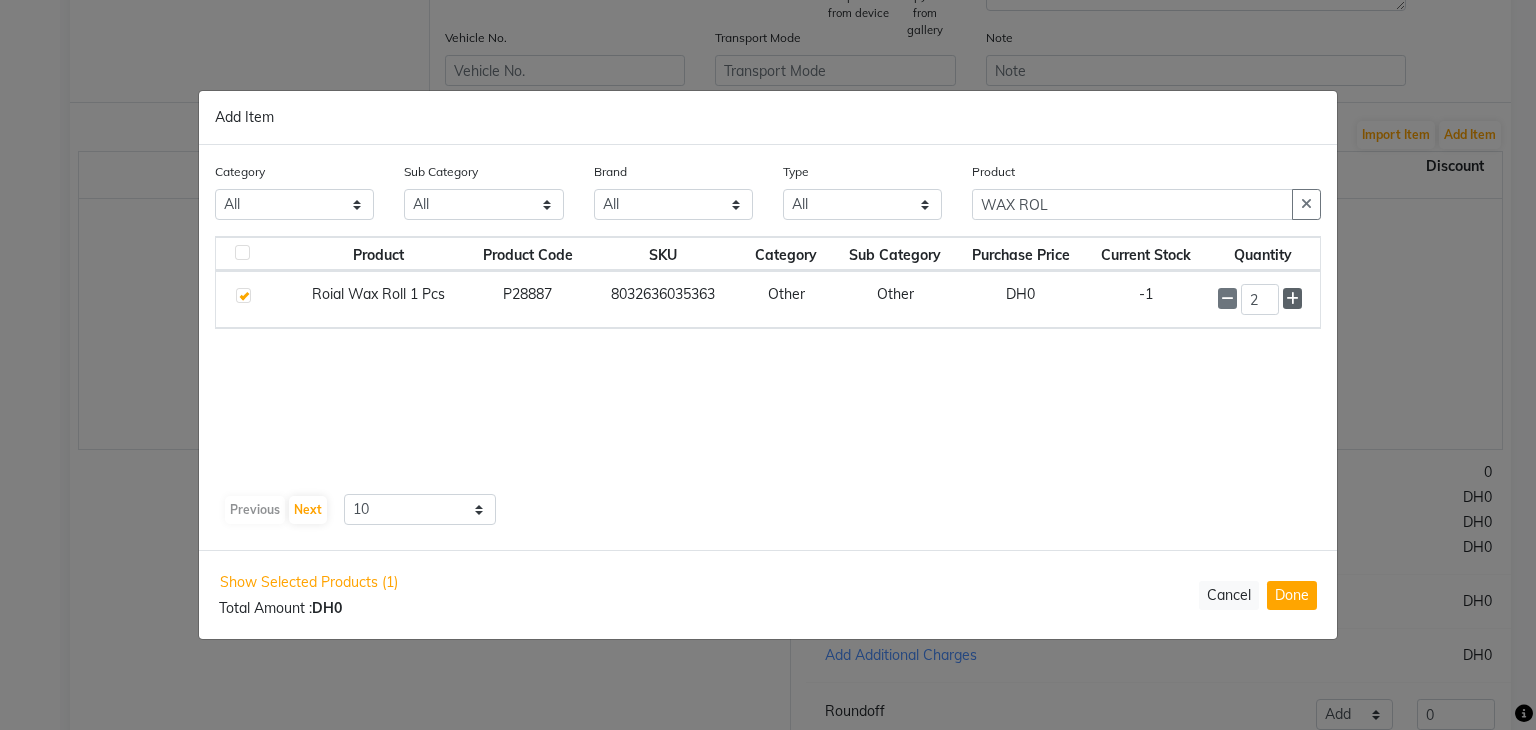 click 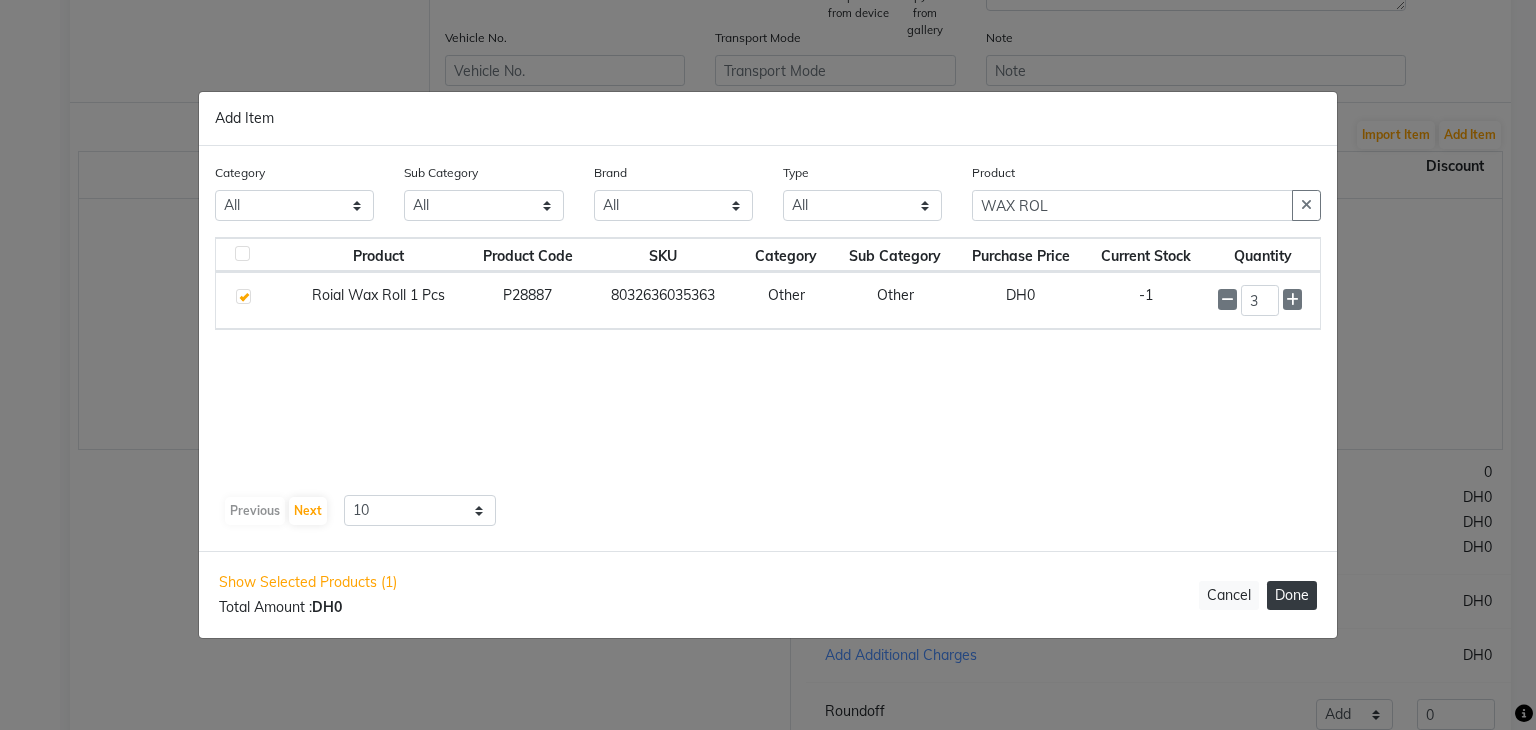 click on "Done" 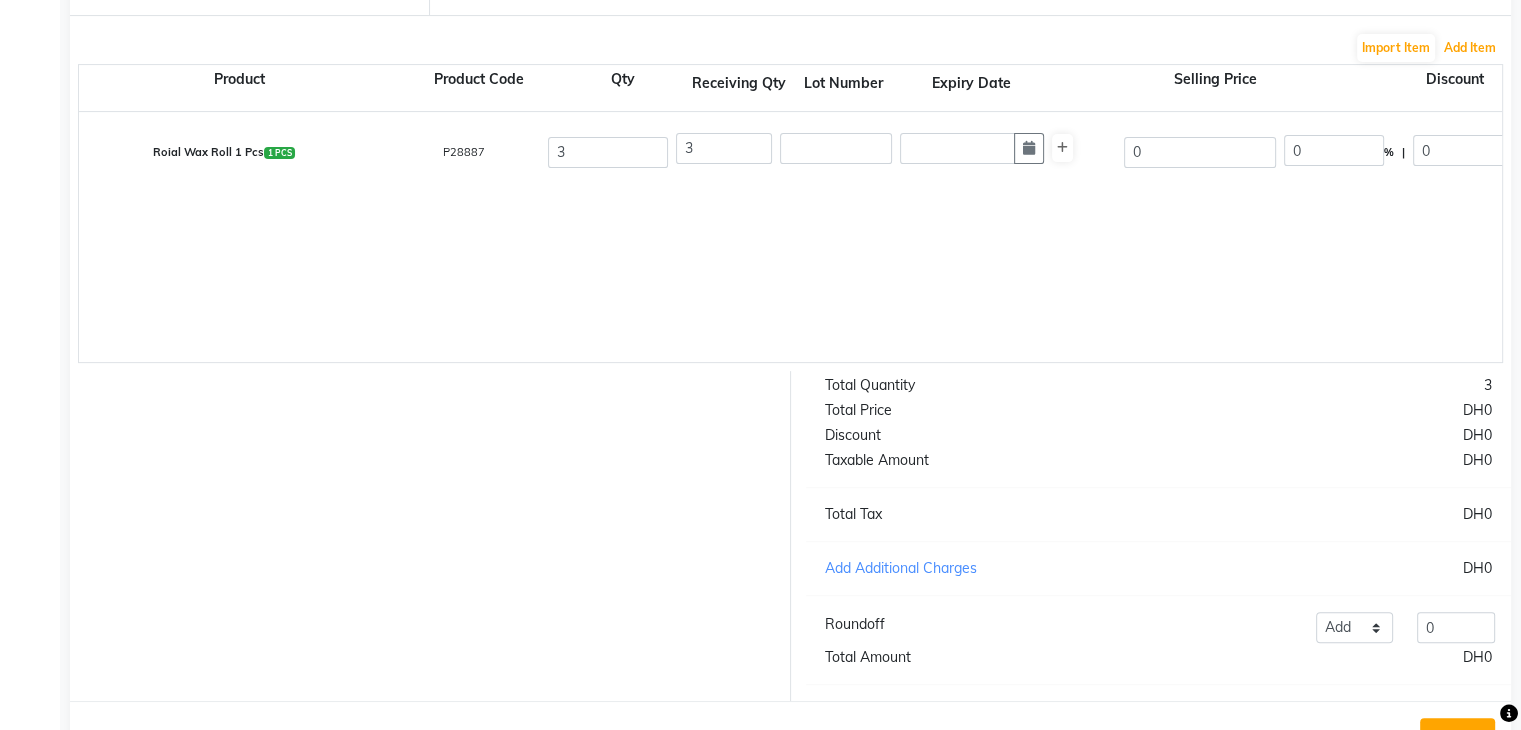 scroll, scrollTop: 679, scrollLeft: 0, axis: vertical 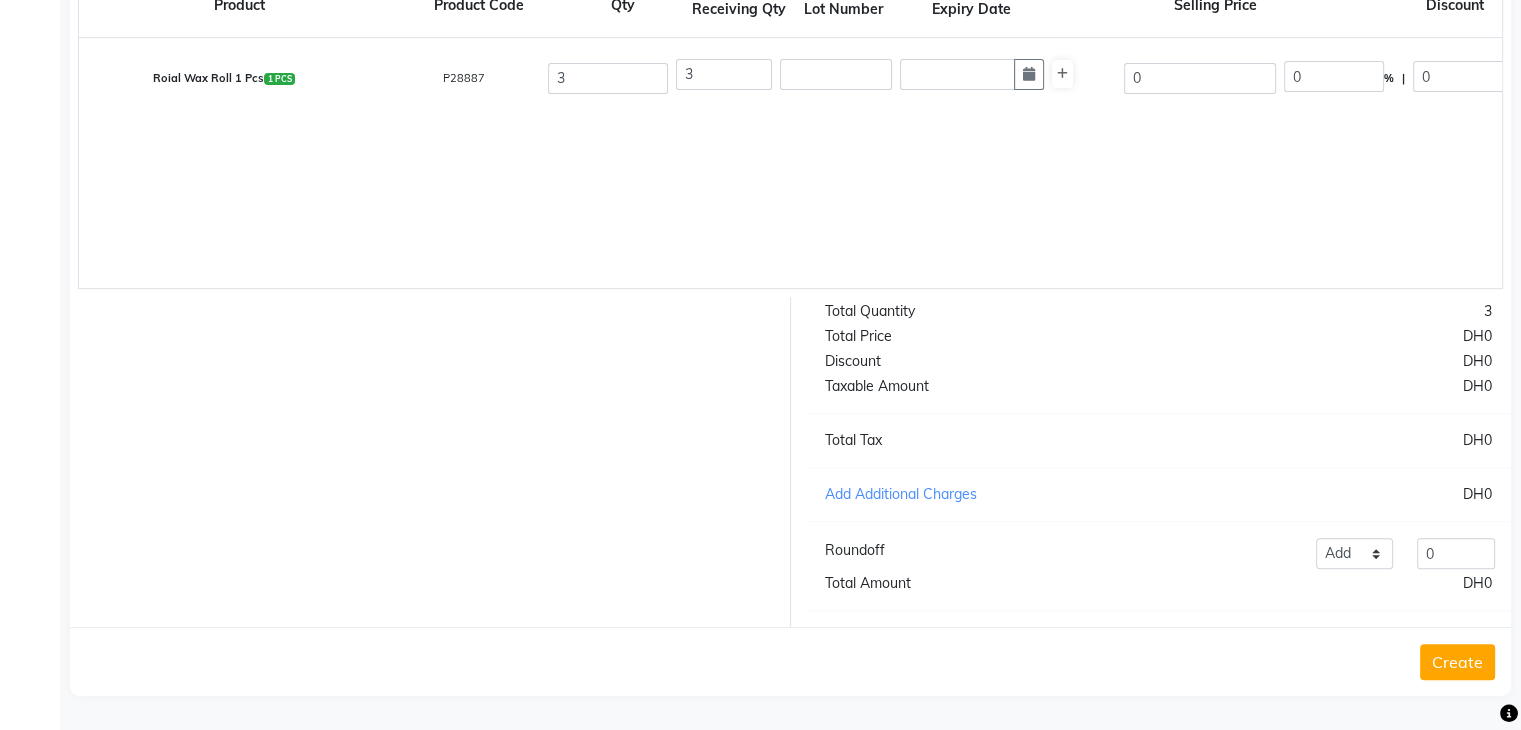 click on "Create" 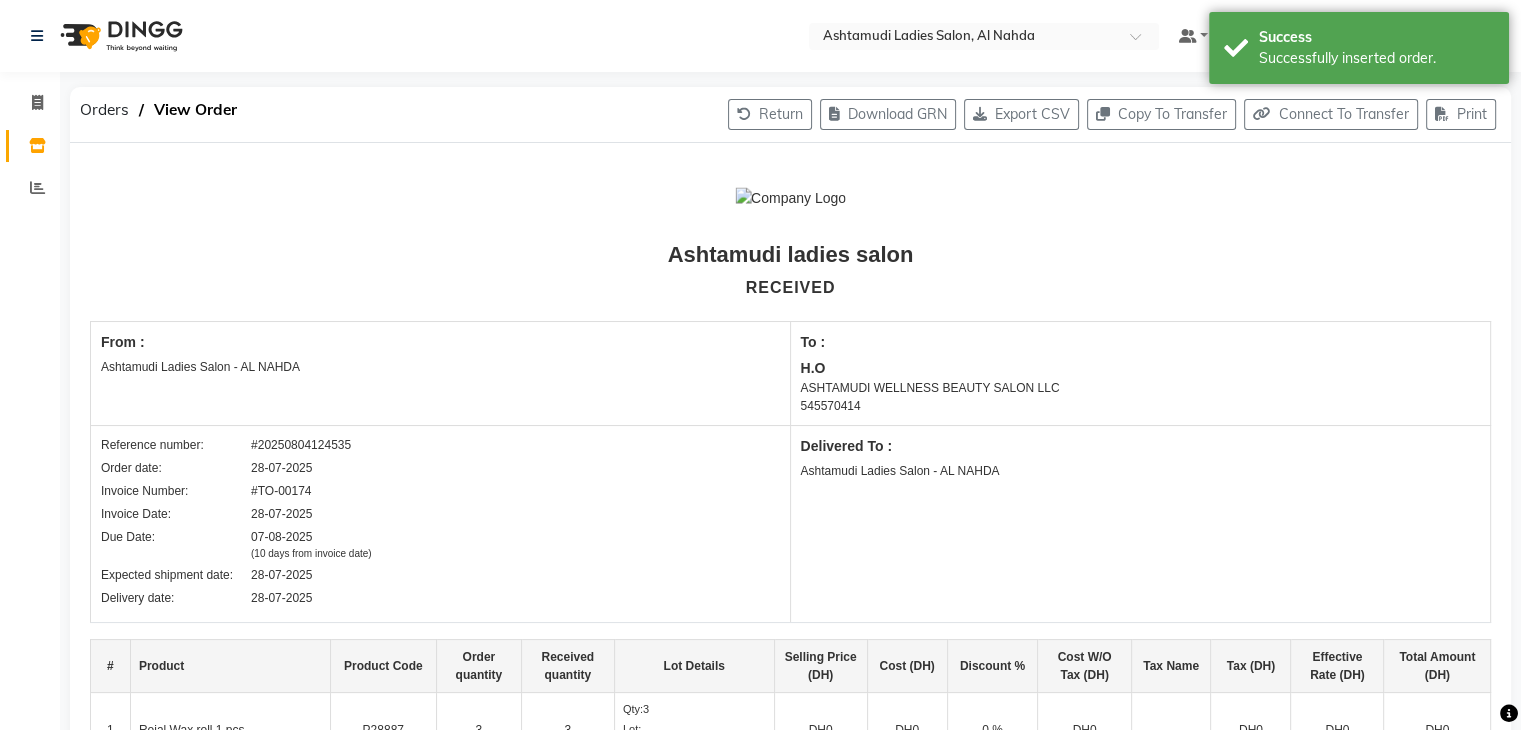 scroll, scrollTop: 0, scrollLeft: 0, axis: both 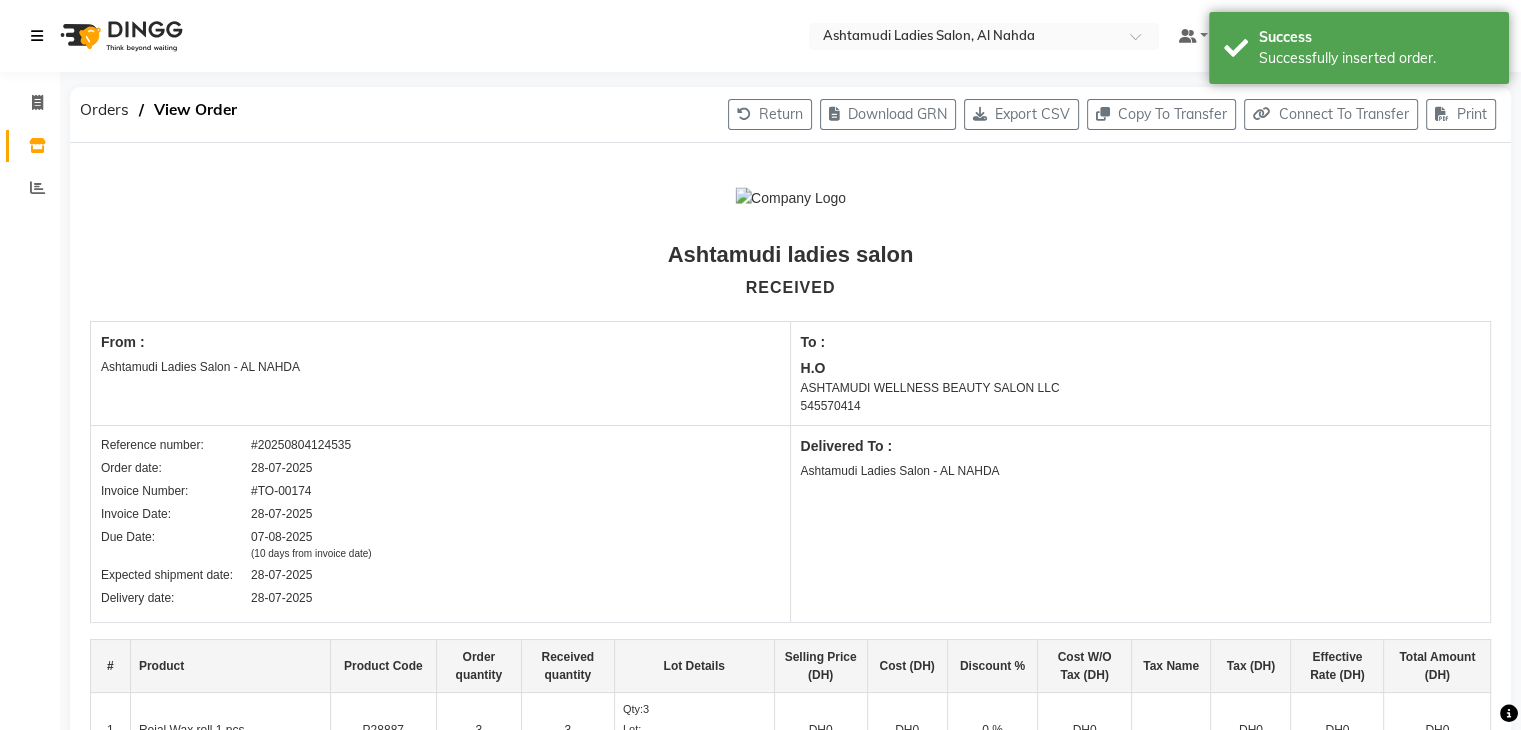 click at bounding box center [37, 36] 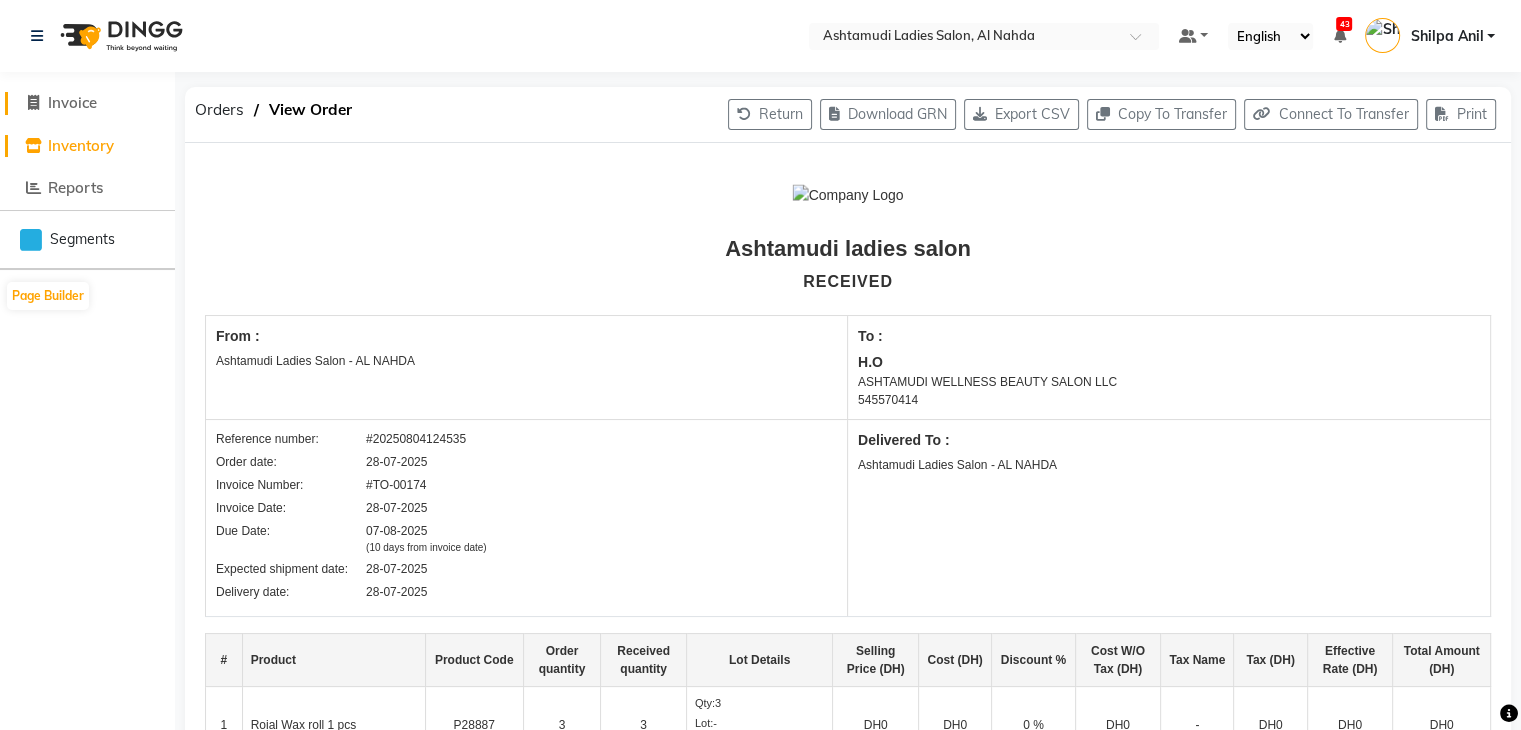 click 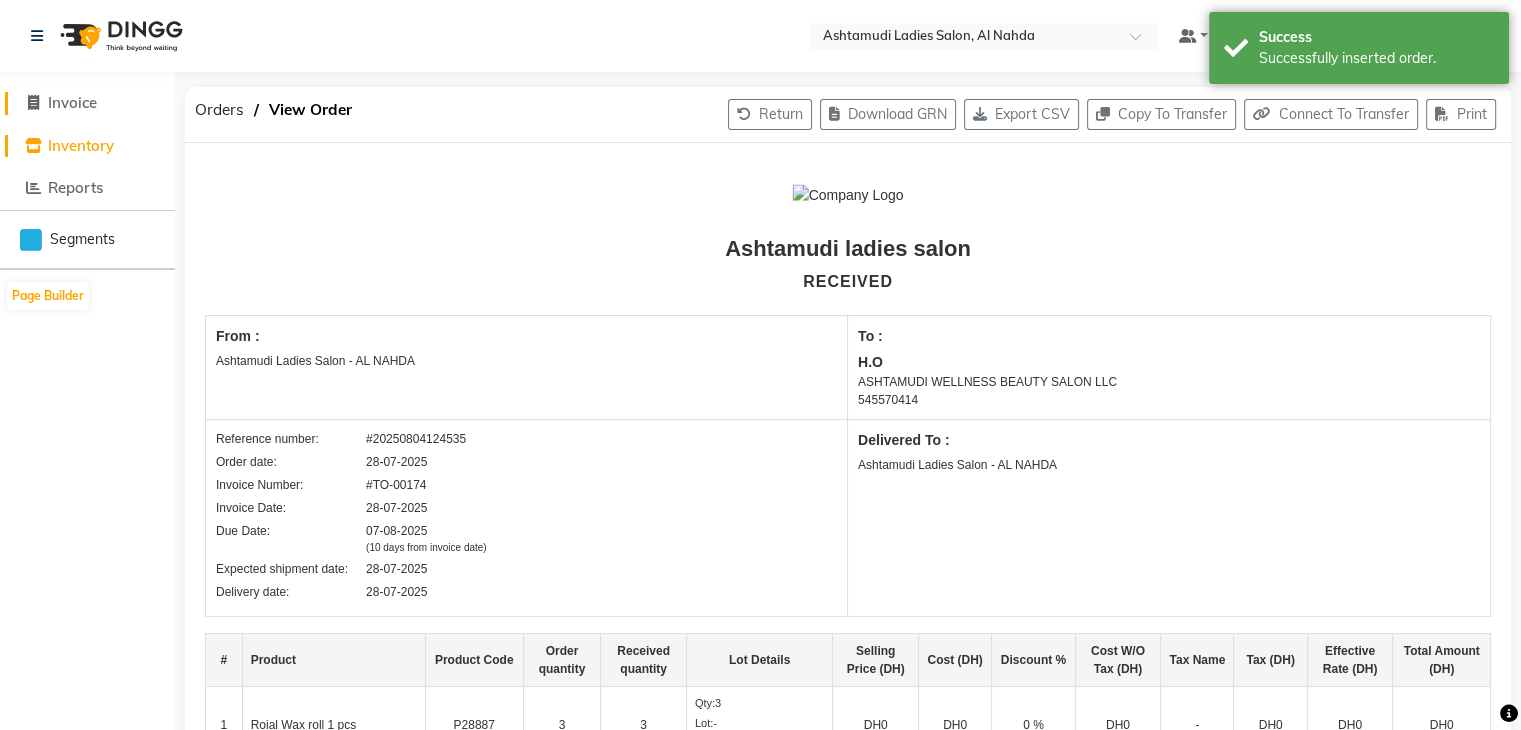 select on "service" 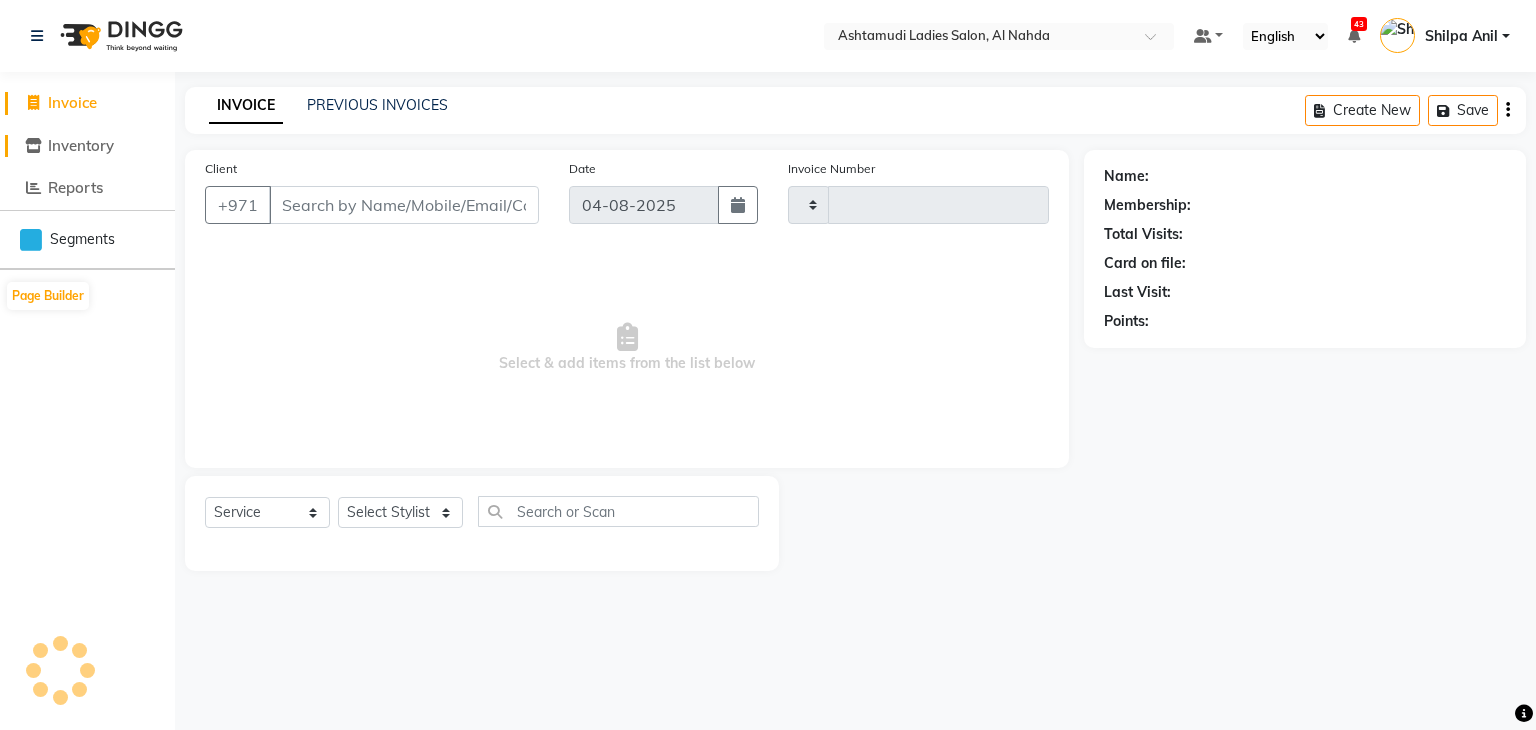 type on "1841" 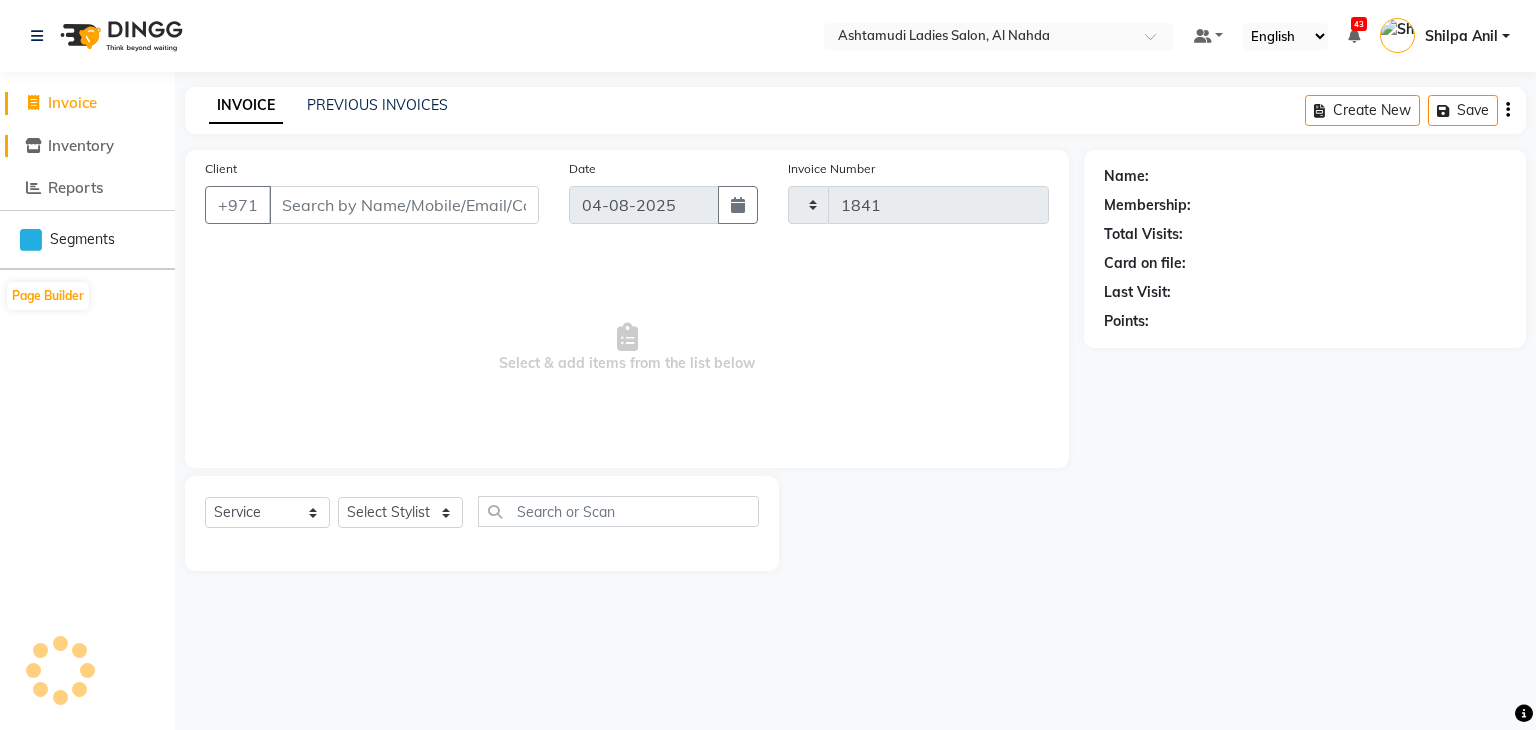 select on "7088" 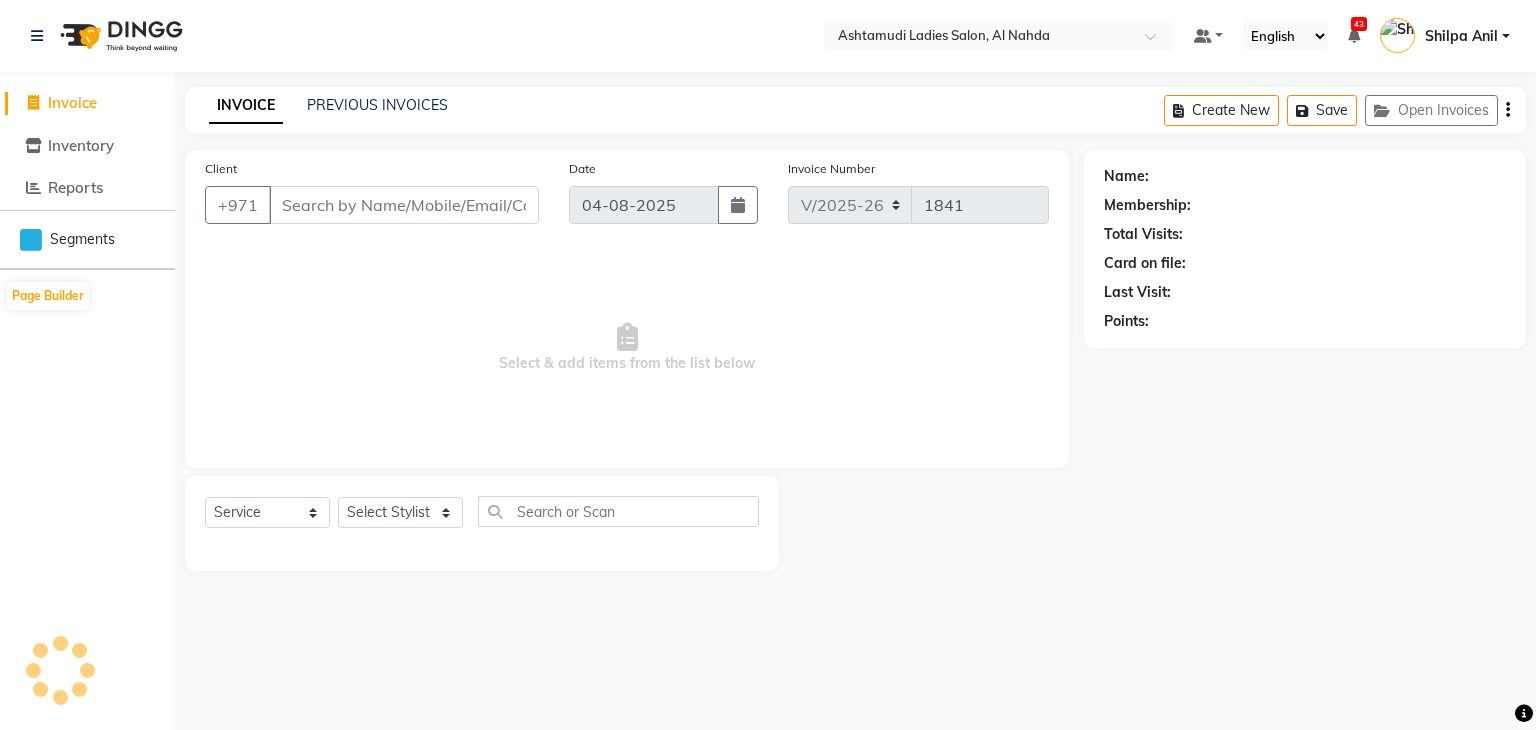 click on "Reports" 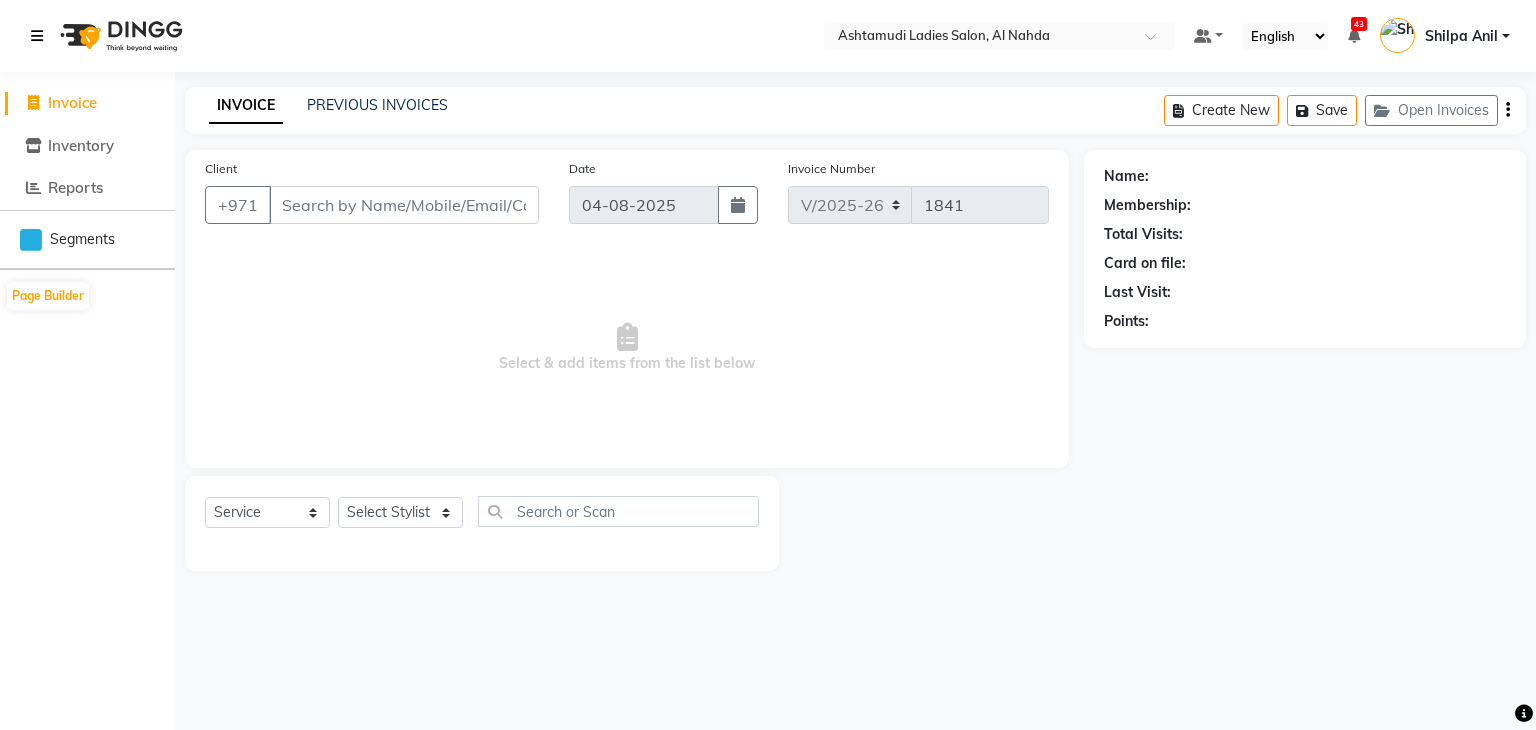 click at bounding box center [37, 36] 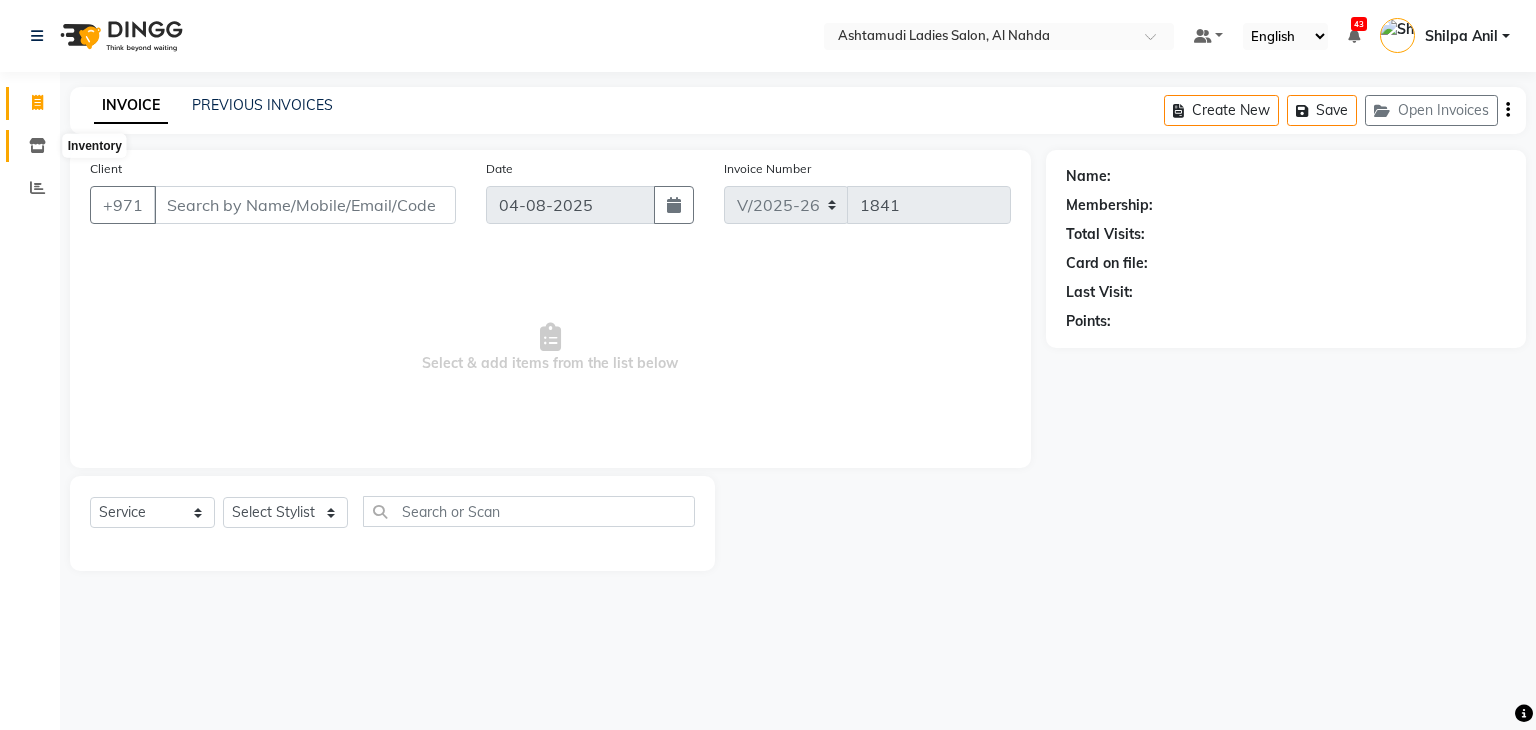click 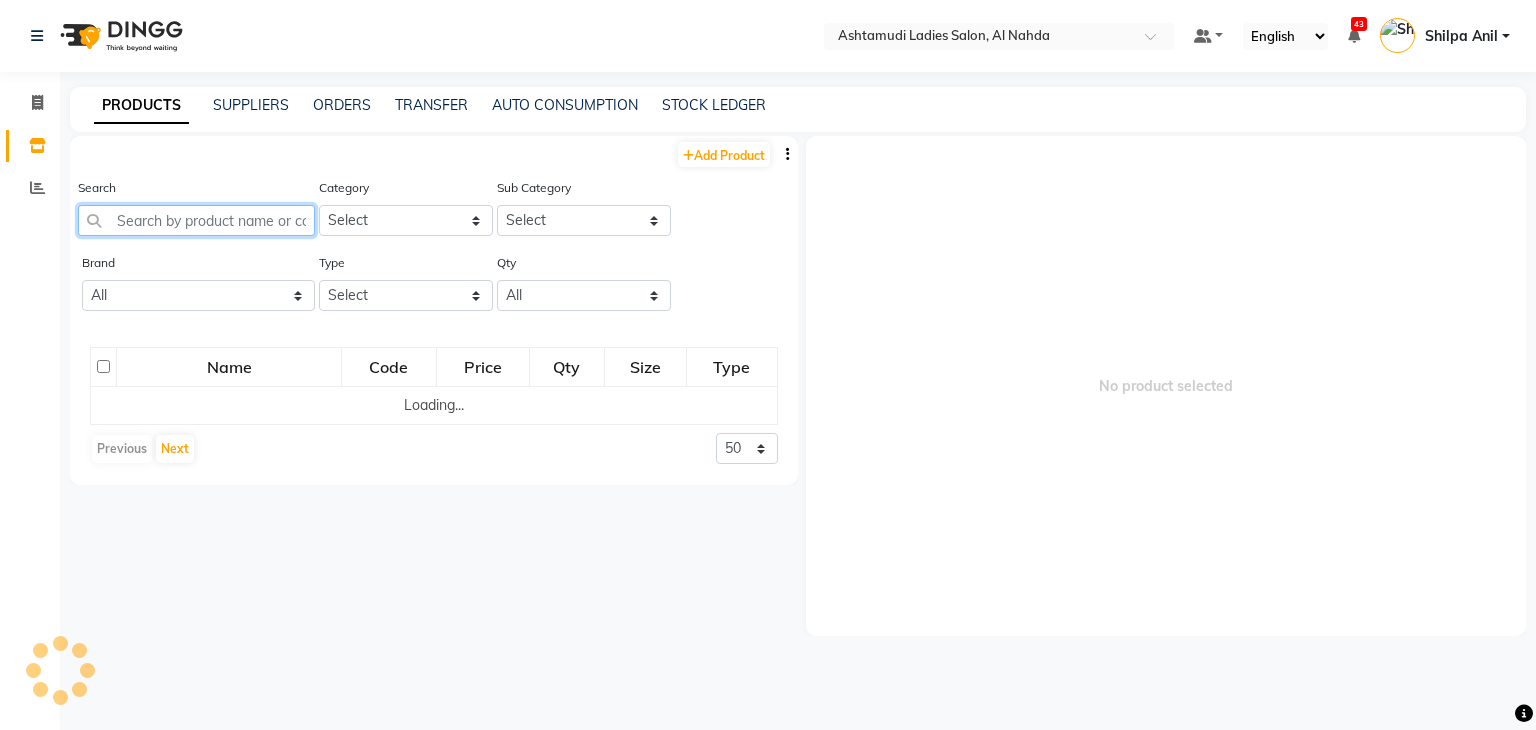click 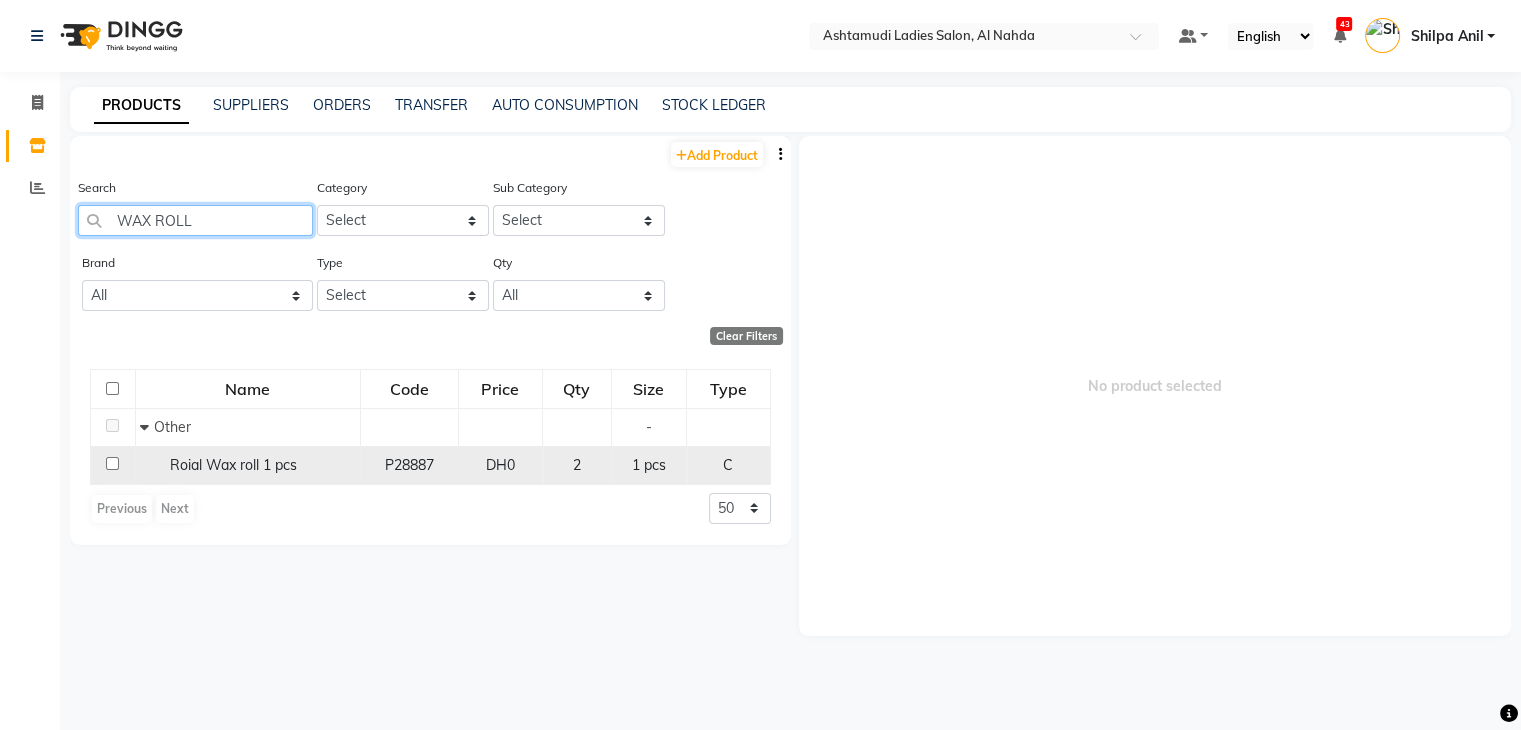 type on "WAX ROLL" 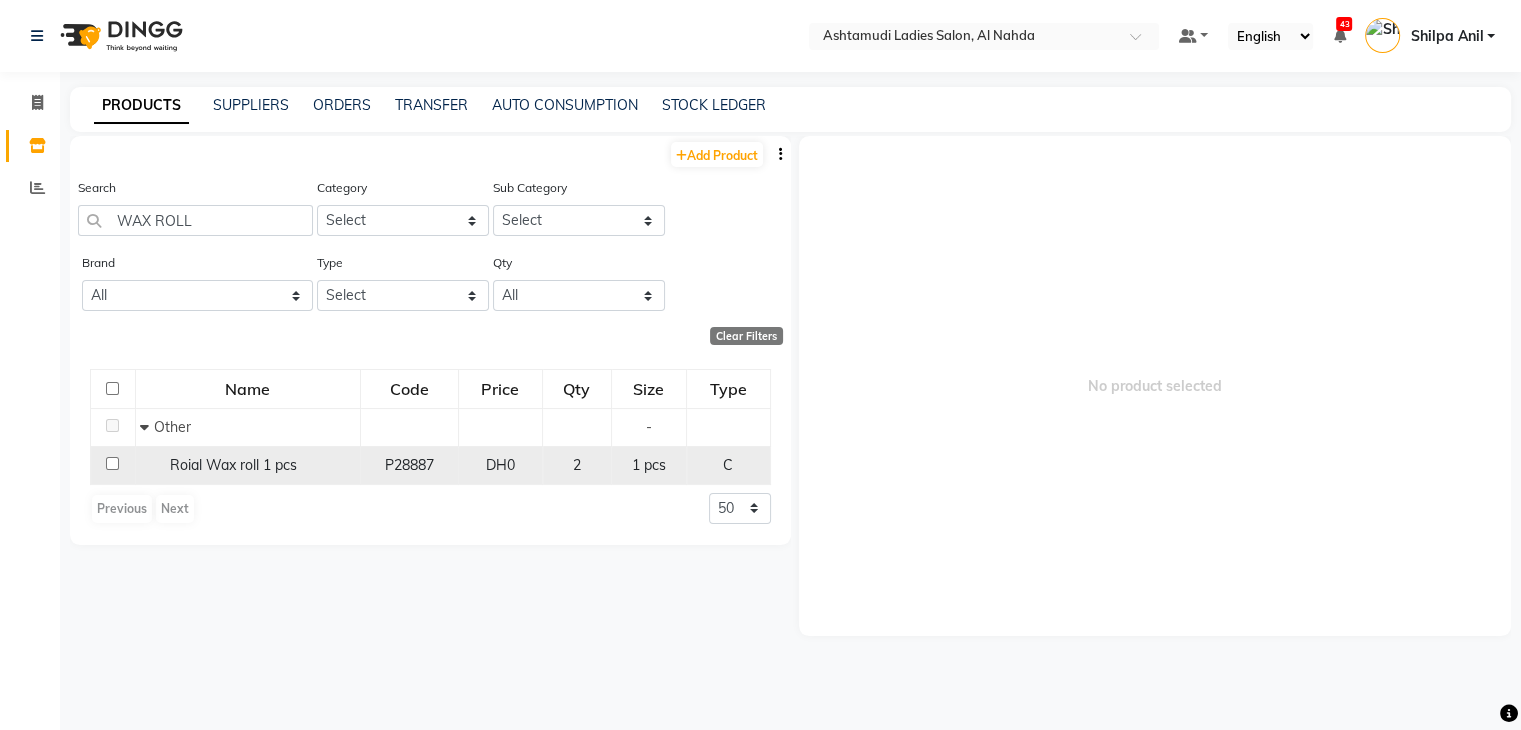 click on "Roial Wax roll 1 pcs" 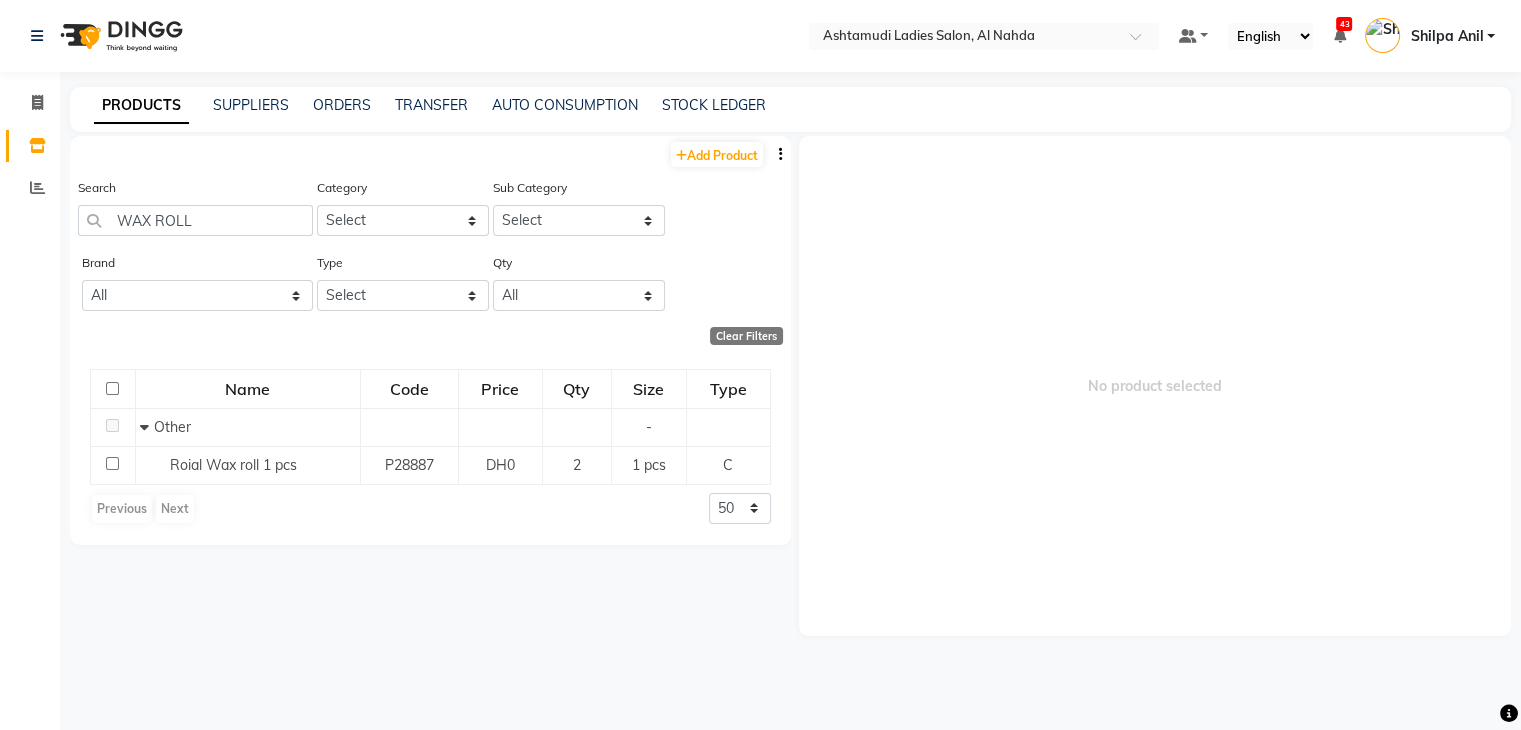 select 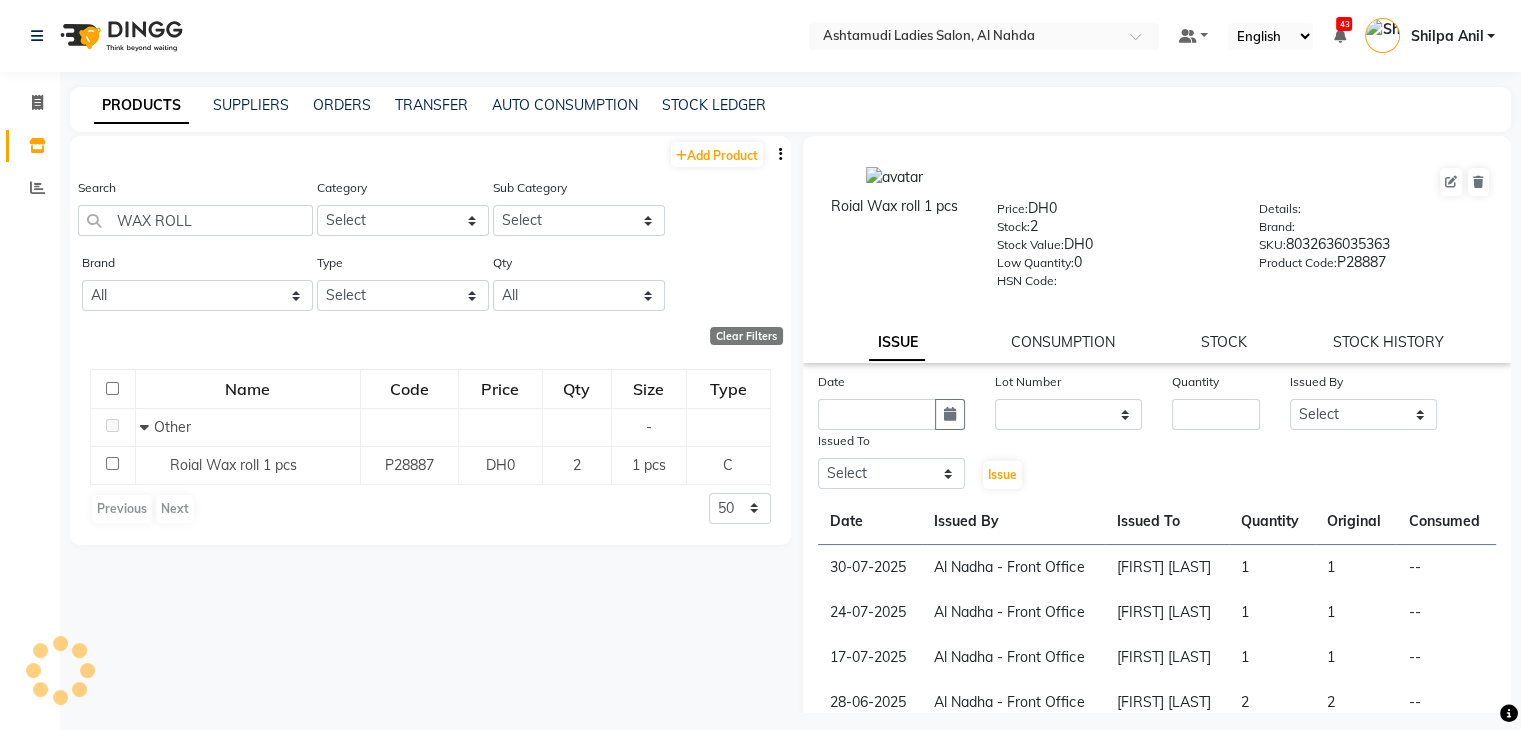 drag, startPoint x: 342, startPoint y: 589, endPoint x: 371, endPoint y: 575, distance: 32.202484 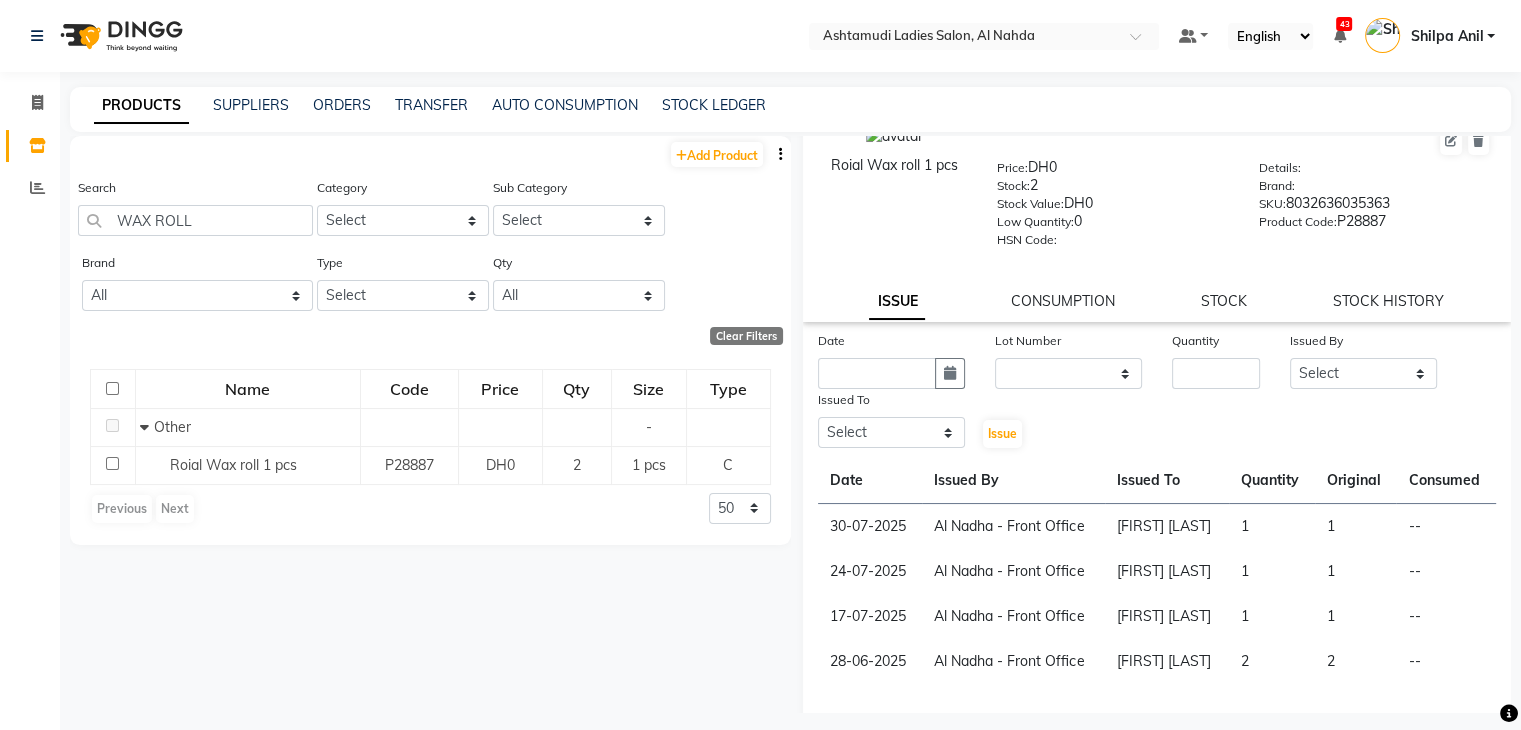 scroll, scrollTop: 64, scrollLeft: 0, axis: vertical 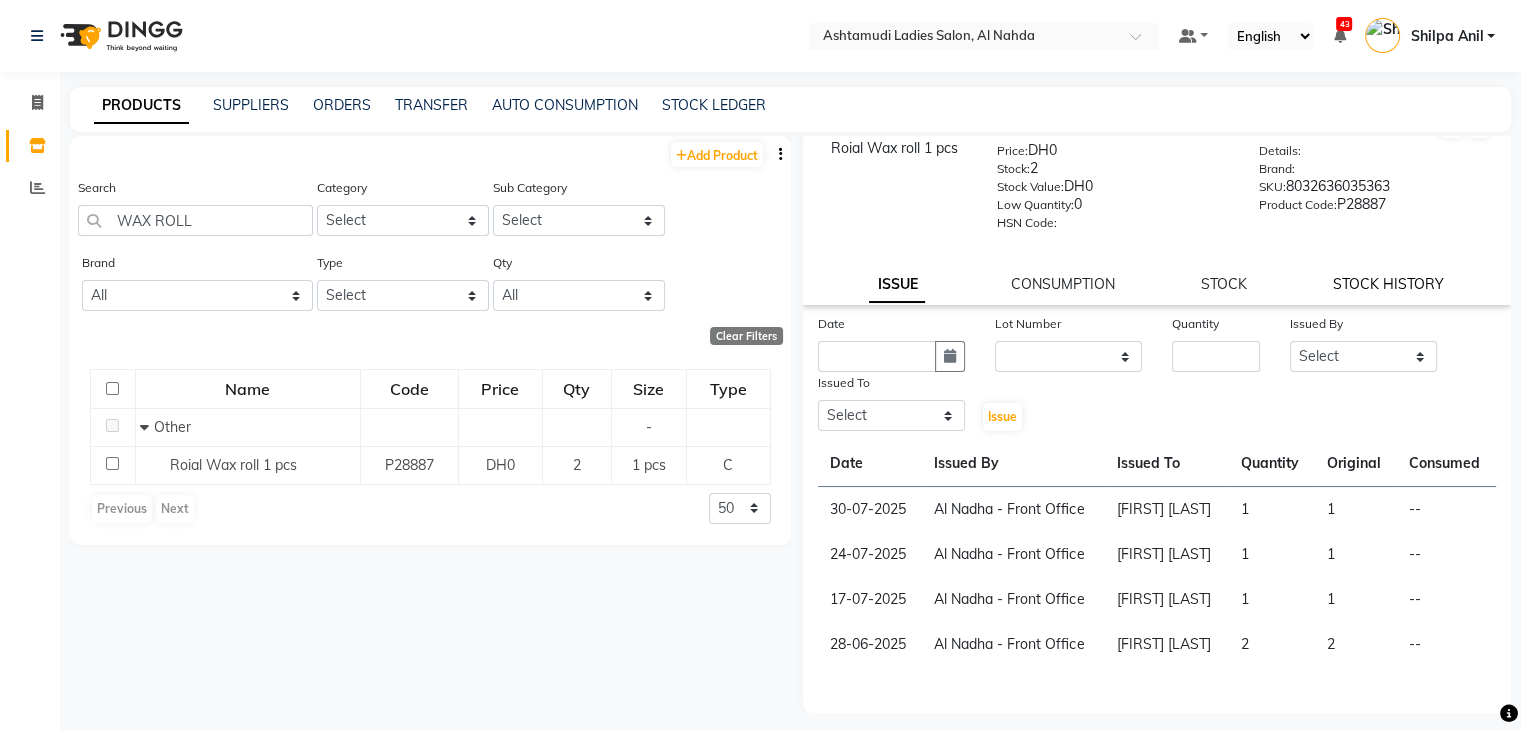 click on "STOCK HISTORY" 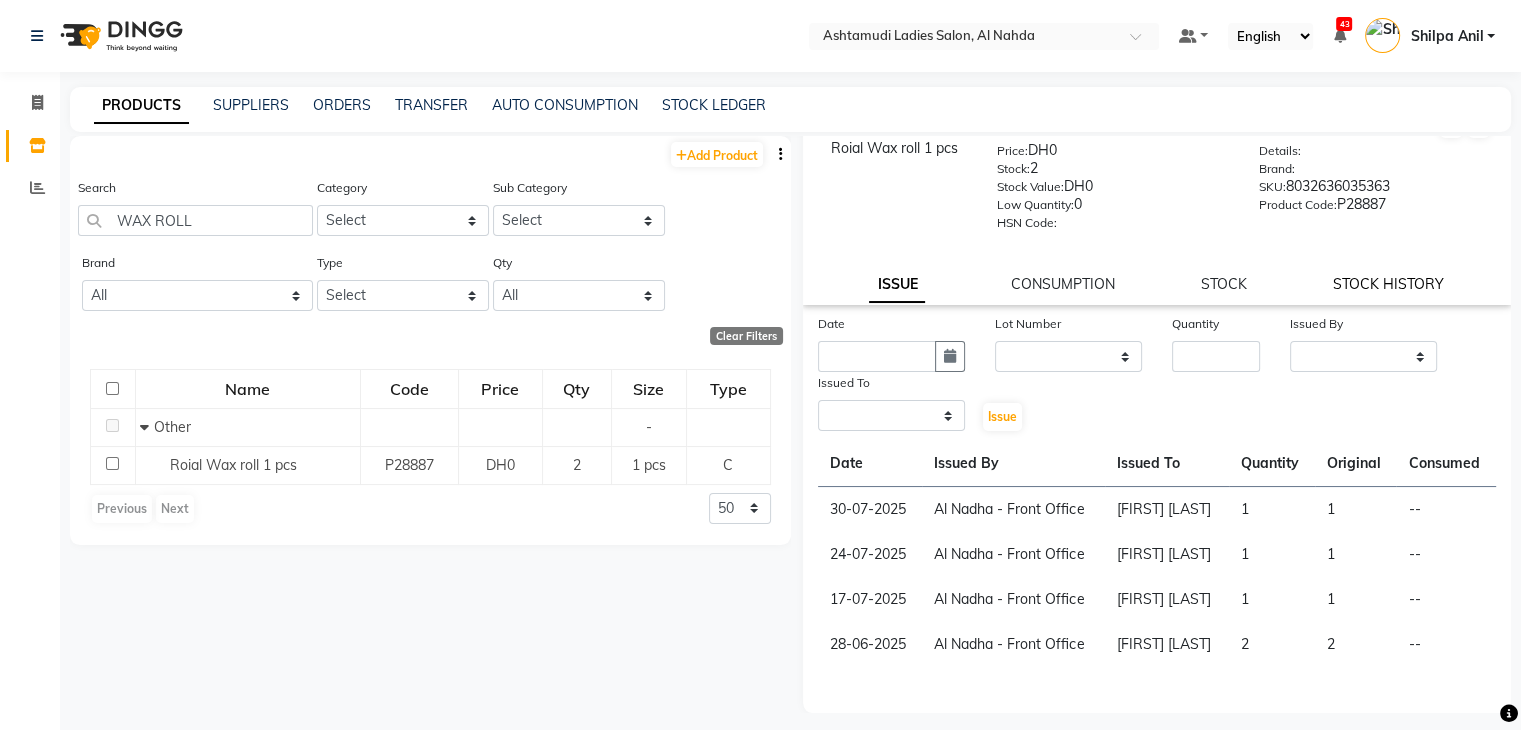 select on "all" 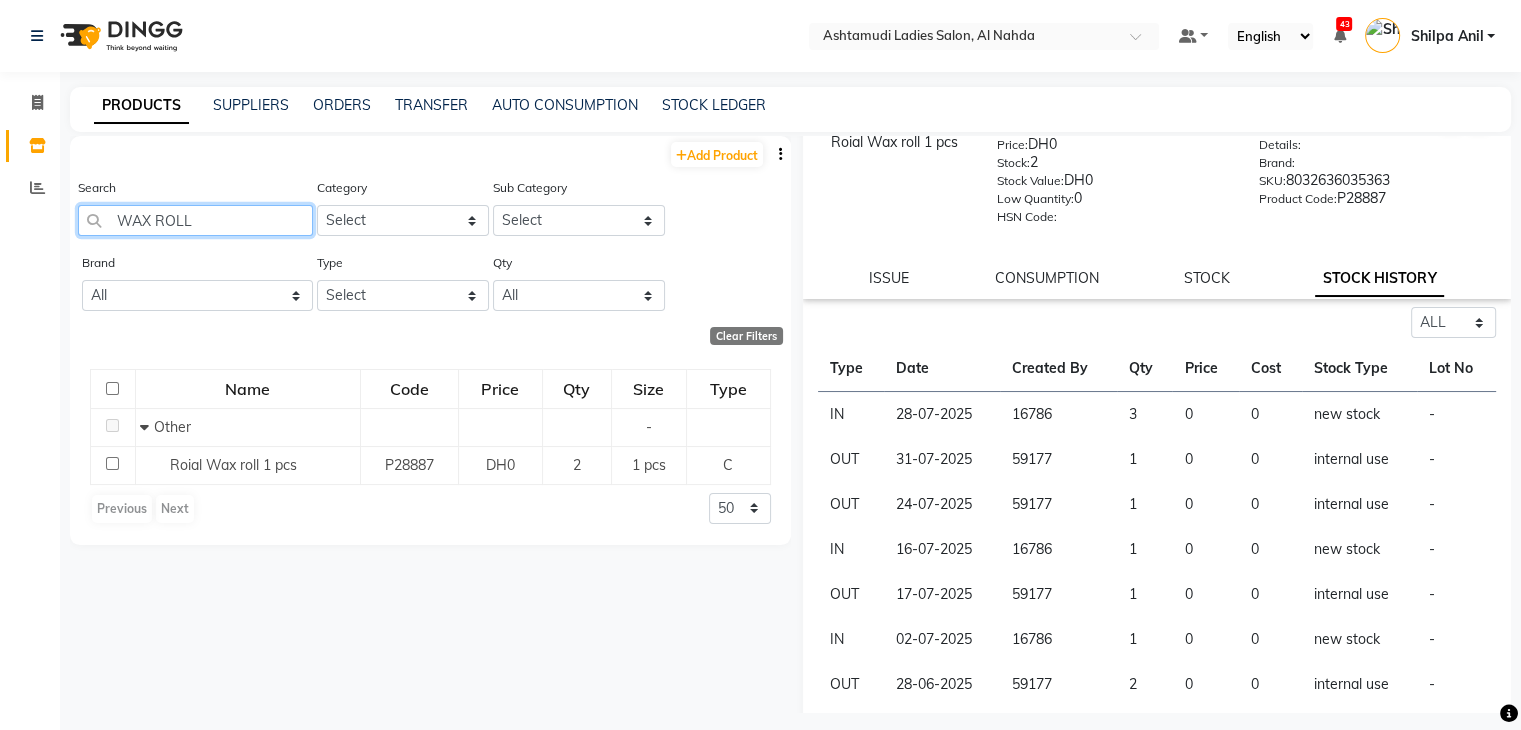 click on "WAX ROLL" 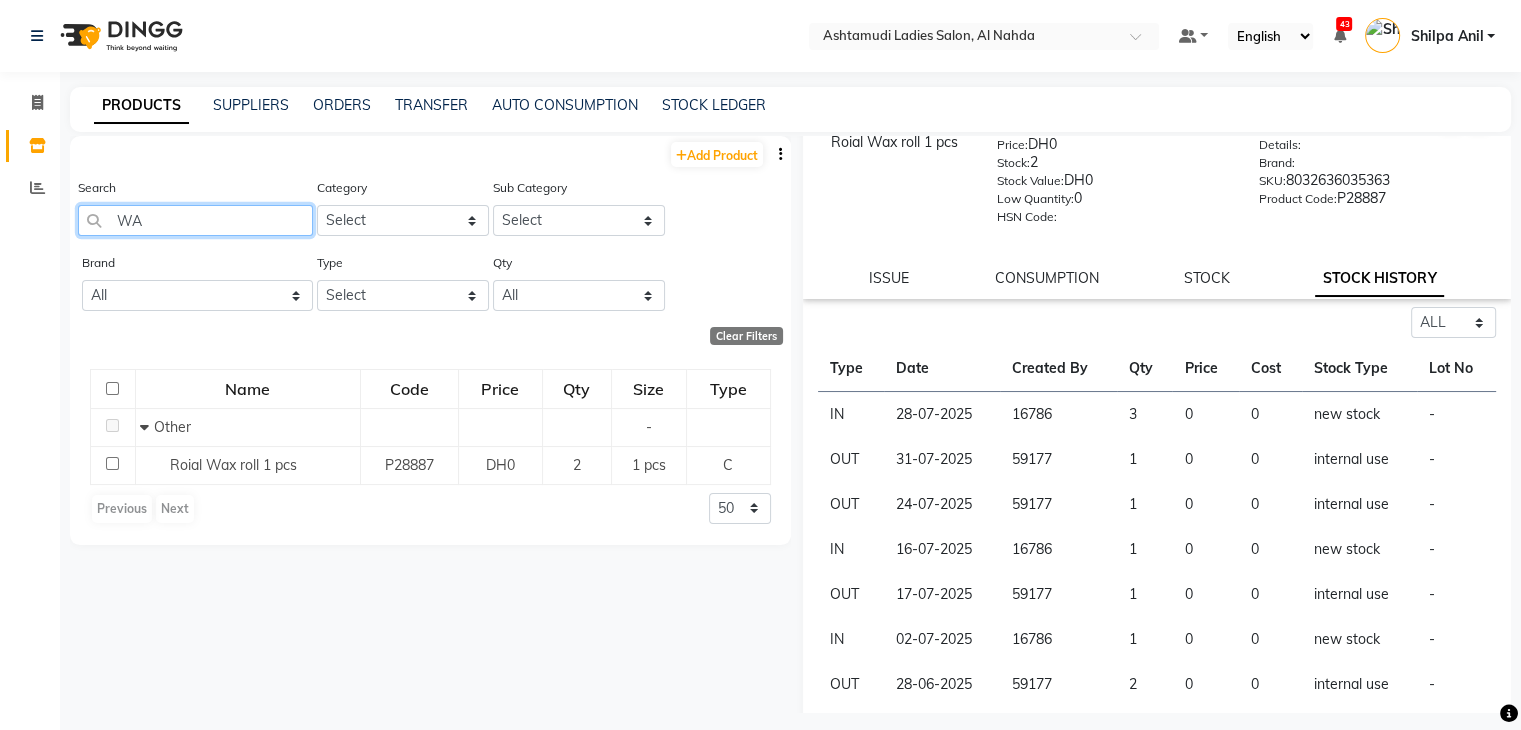 type on "W" 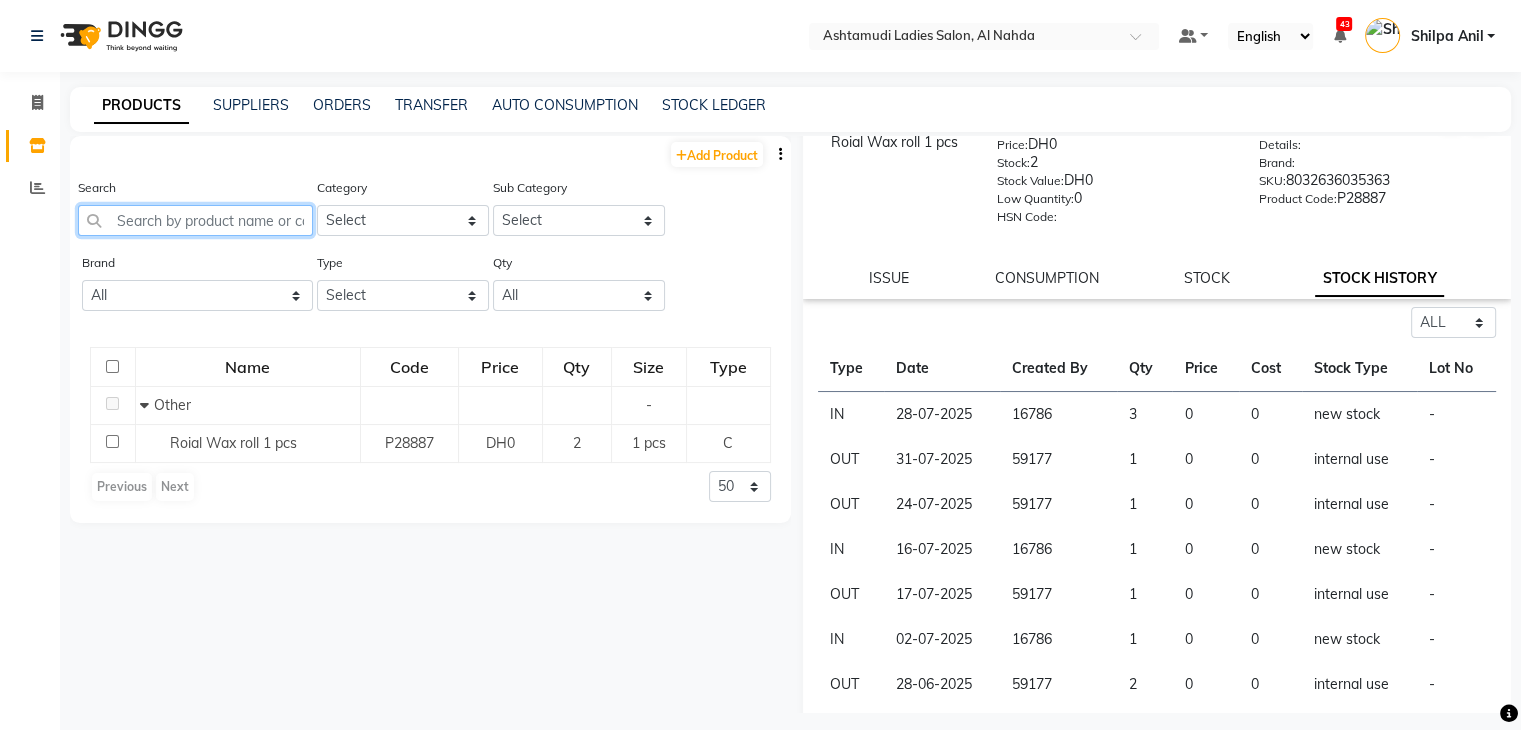 paste on "SCHWARZKOPH IR 5-0 60ML" 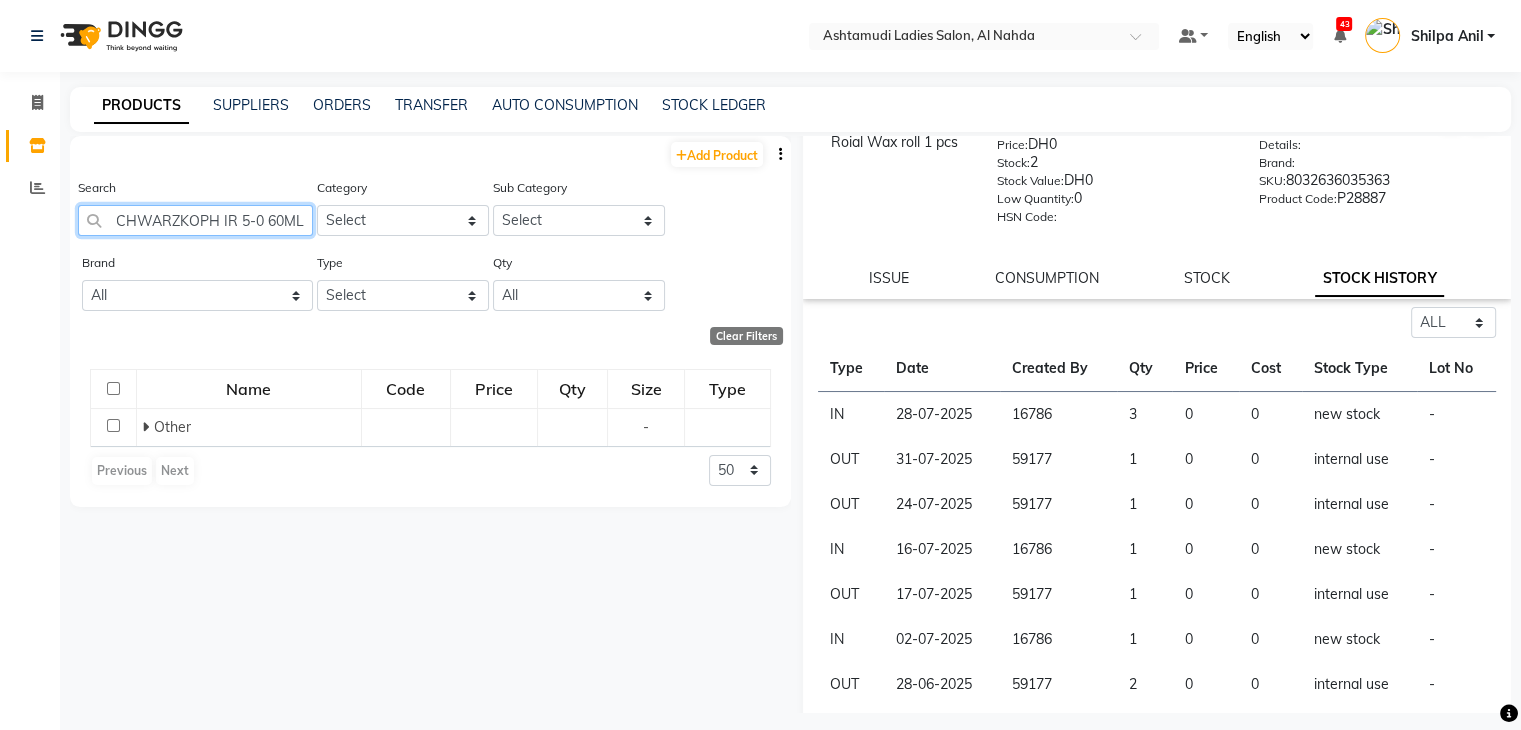 scroll, scrollTop: 0, scrollLeft: 7, axis: horizontal 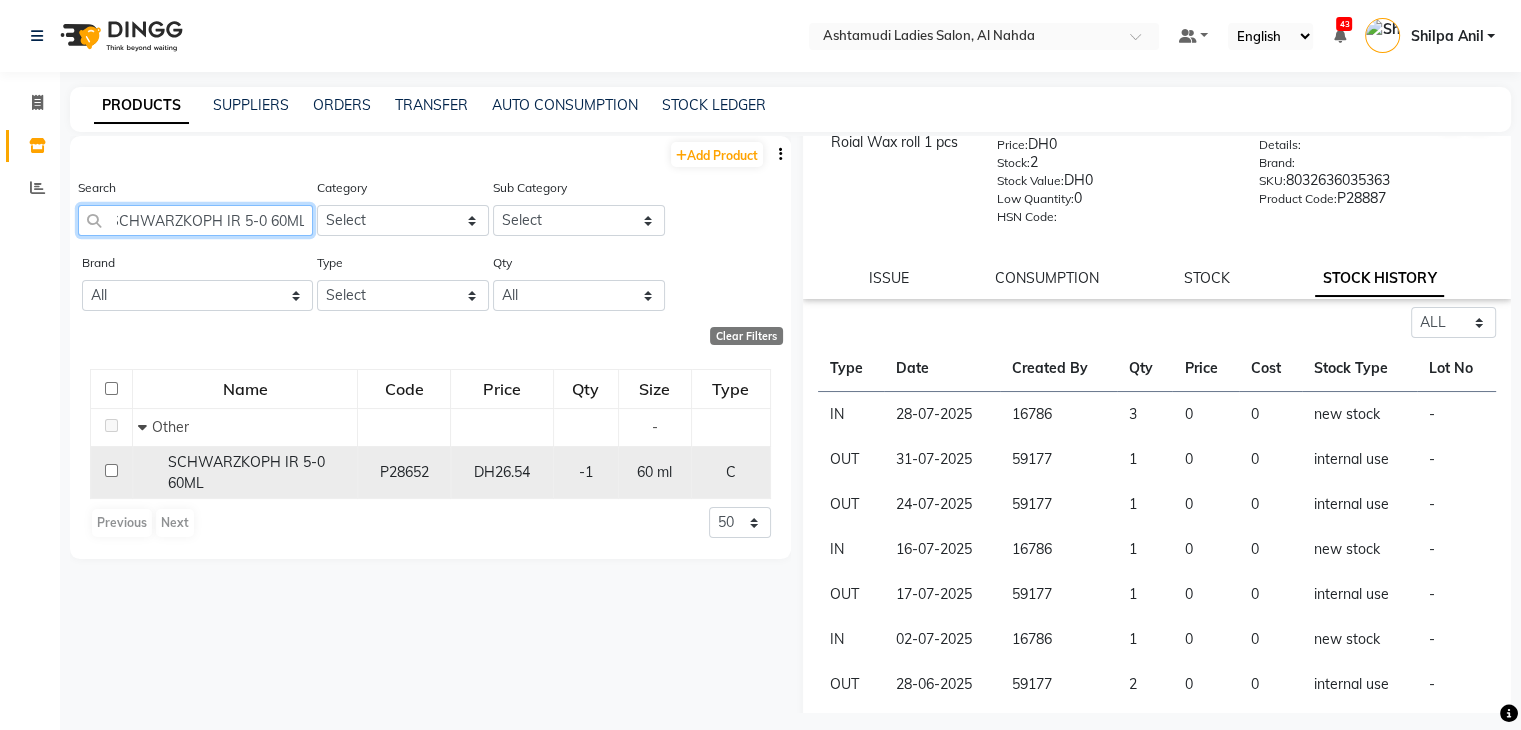 type on "SCHWARZKOPH IR 5-0 60ML" 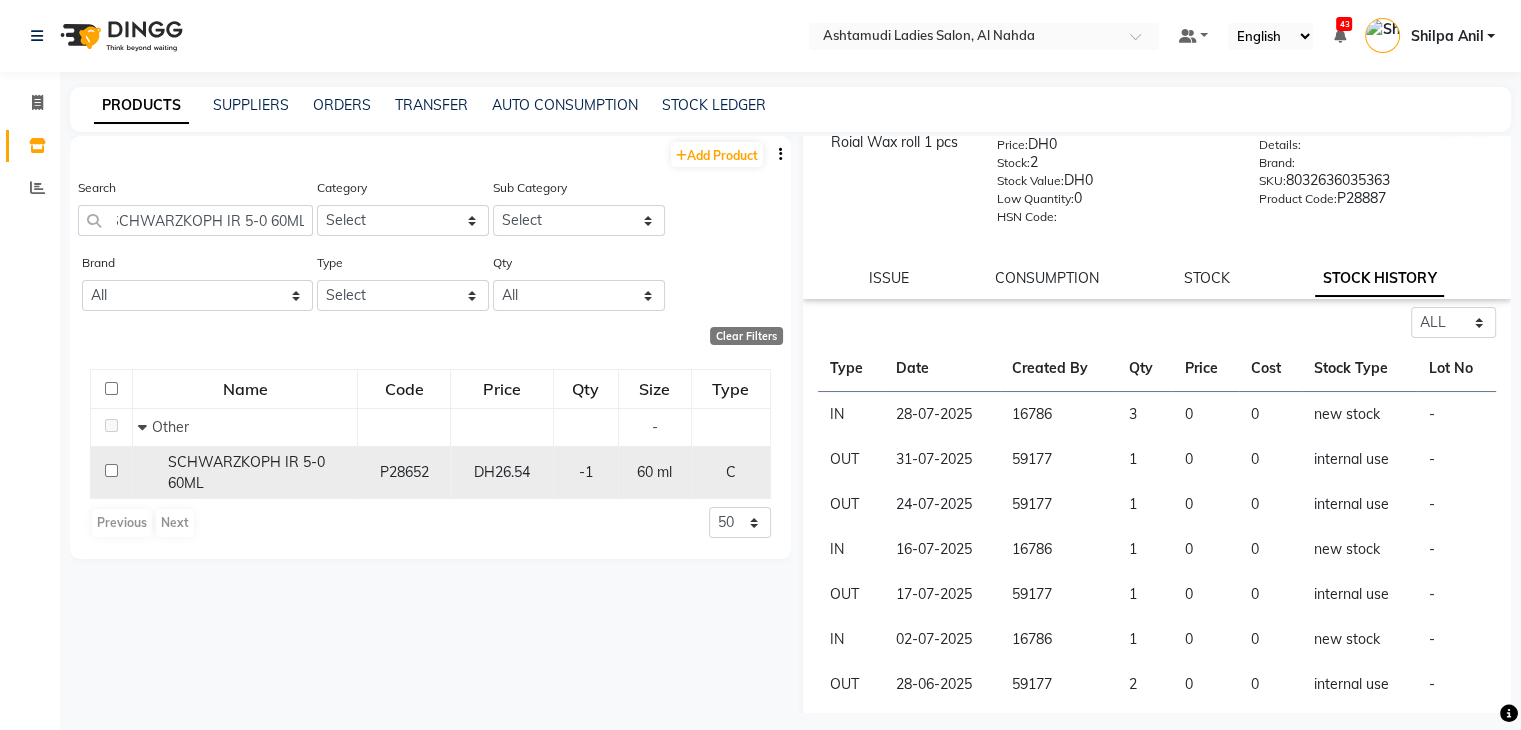 click on "SCHWARZKOPH IR 5-0 60ML" 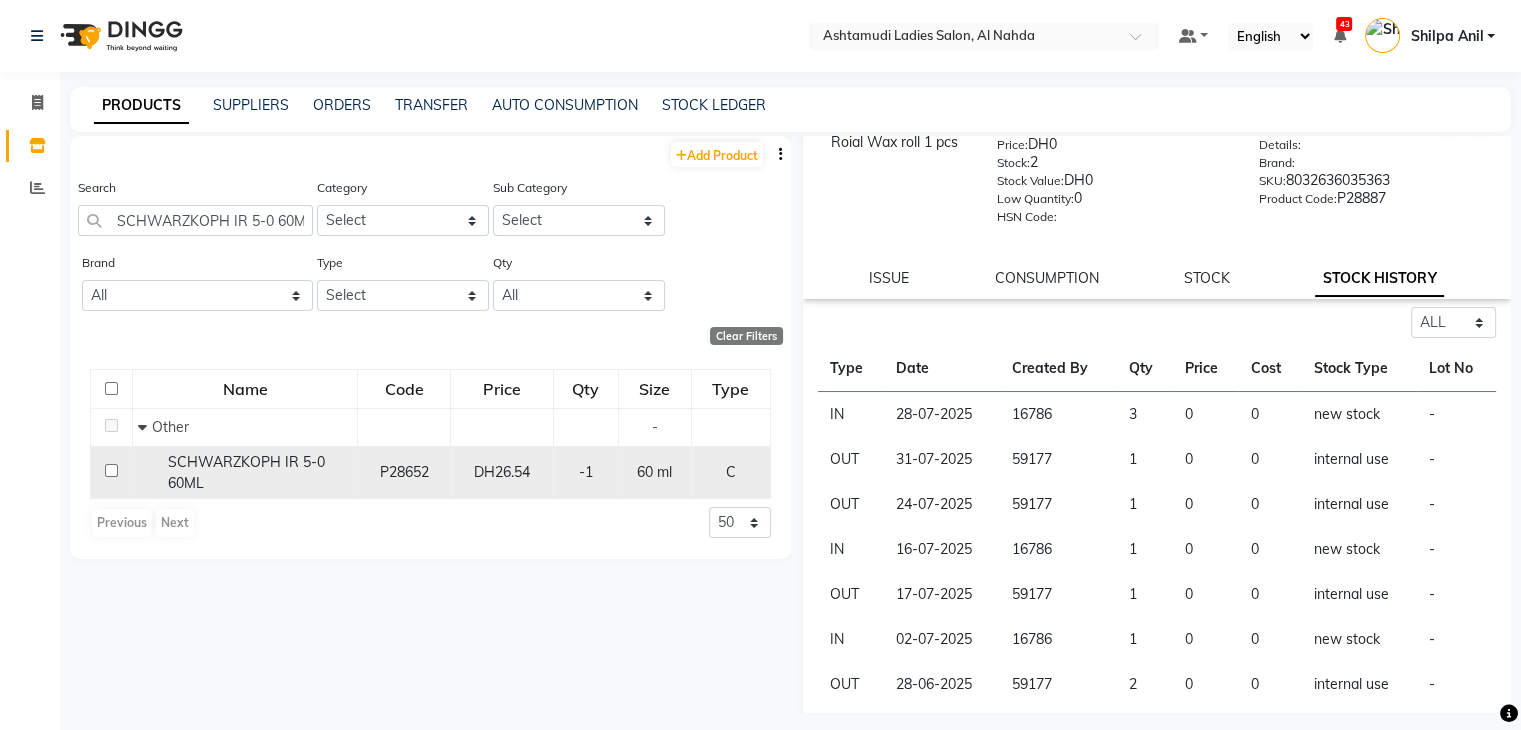 scroll, scrollTop: 0, scrollLeft: 0, axis: both 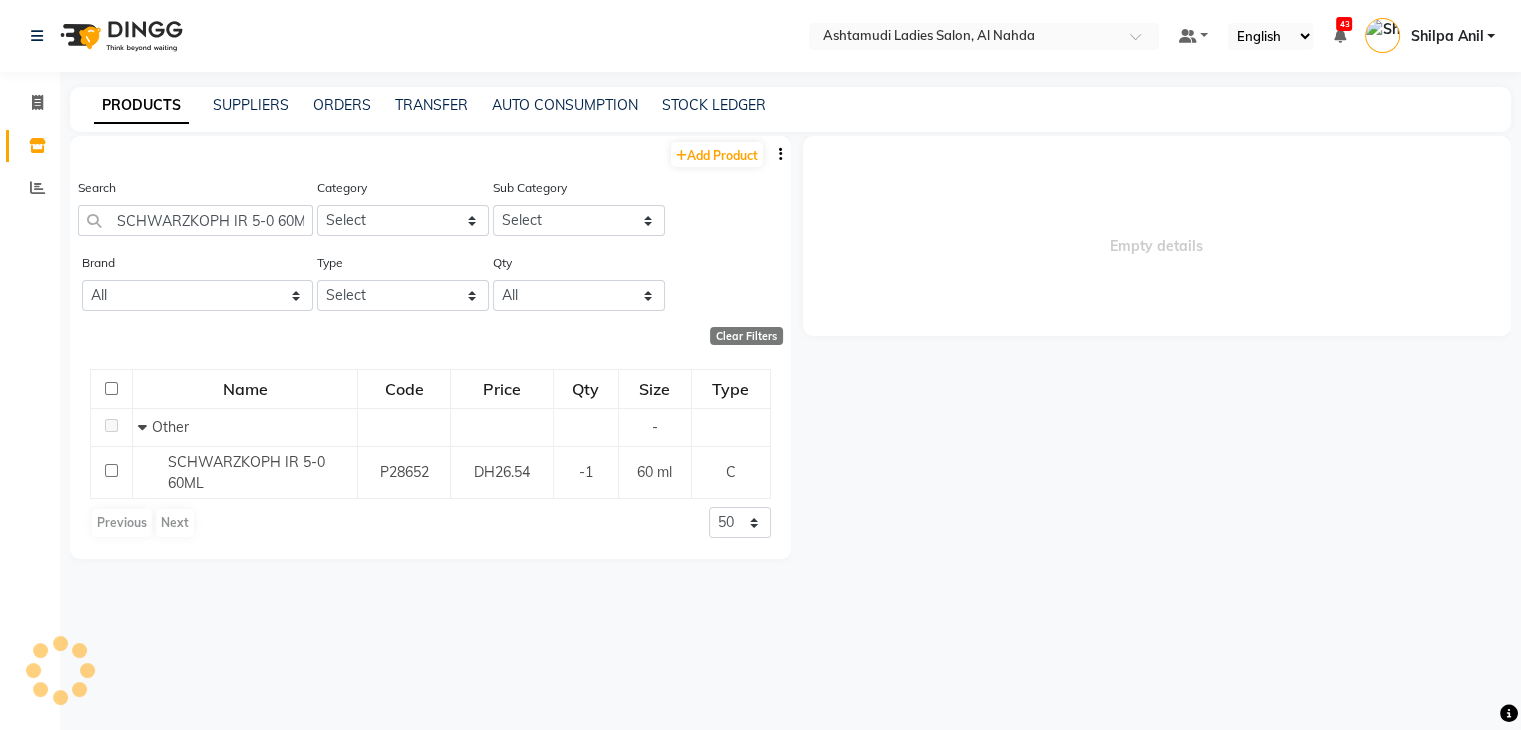 select on "all" 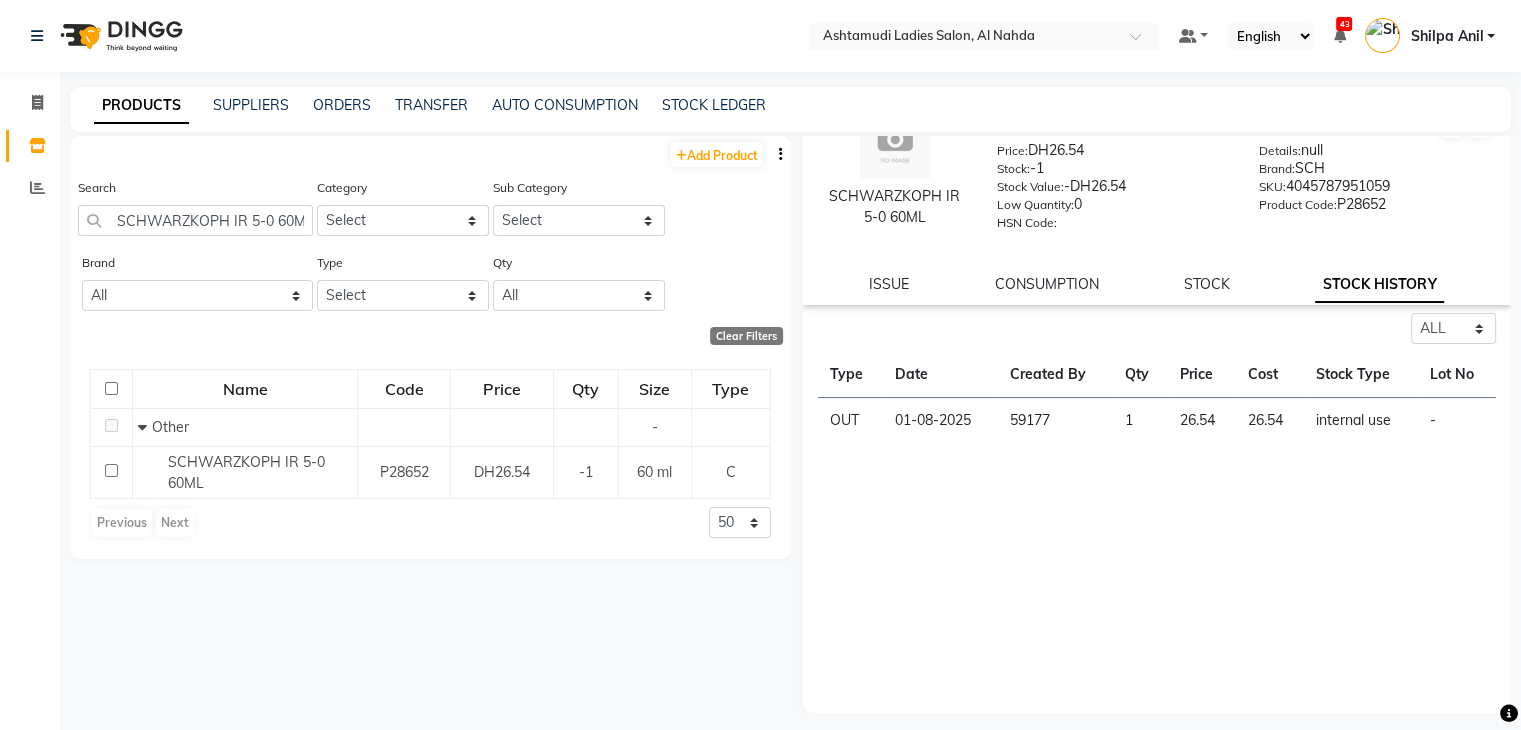 scroll, scrollTop: 0, scrollLeft: 0, axis: both 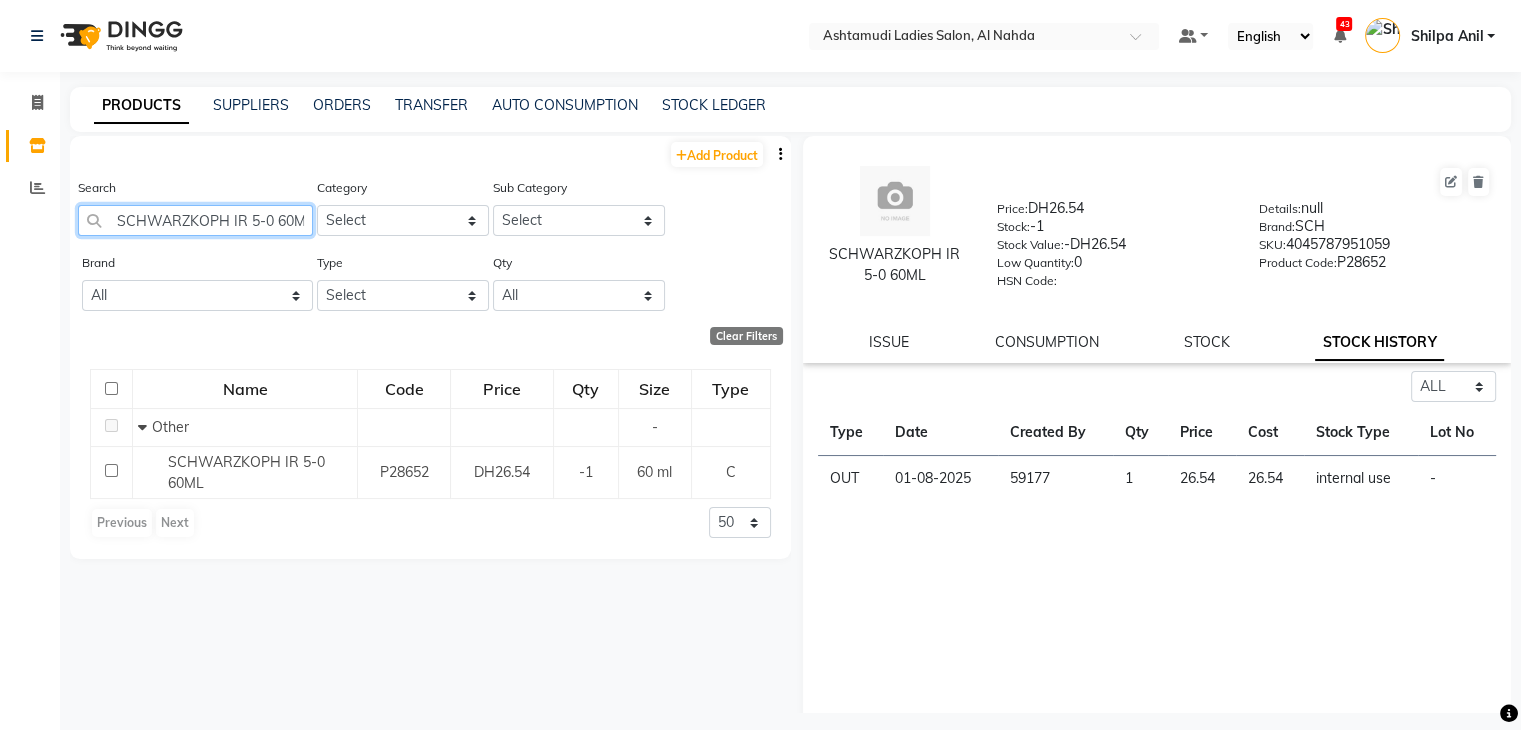 click on "SCHWARZKOPH IR 5-0 60ML" 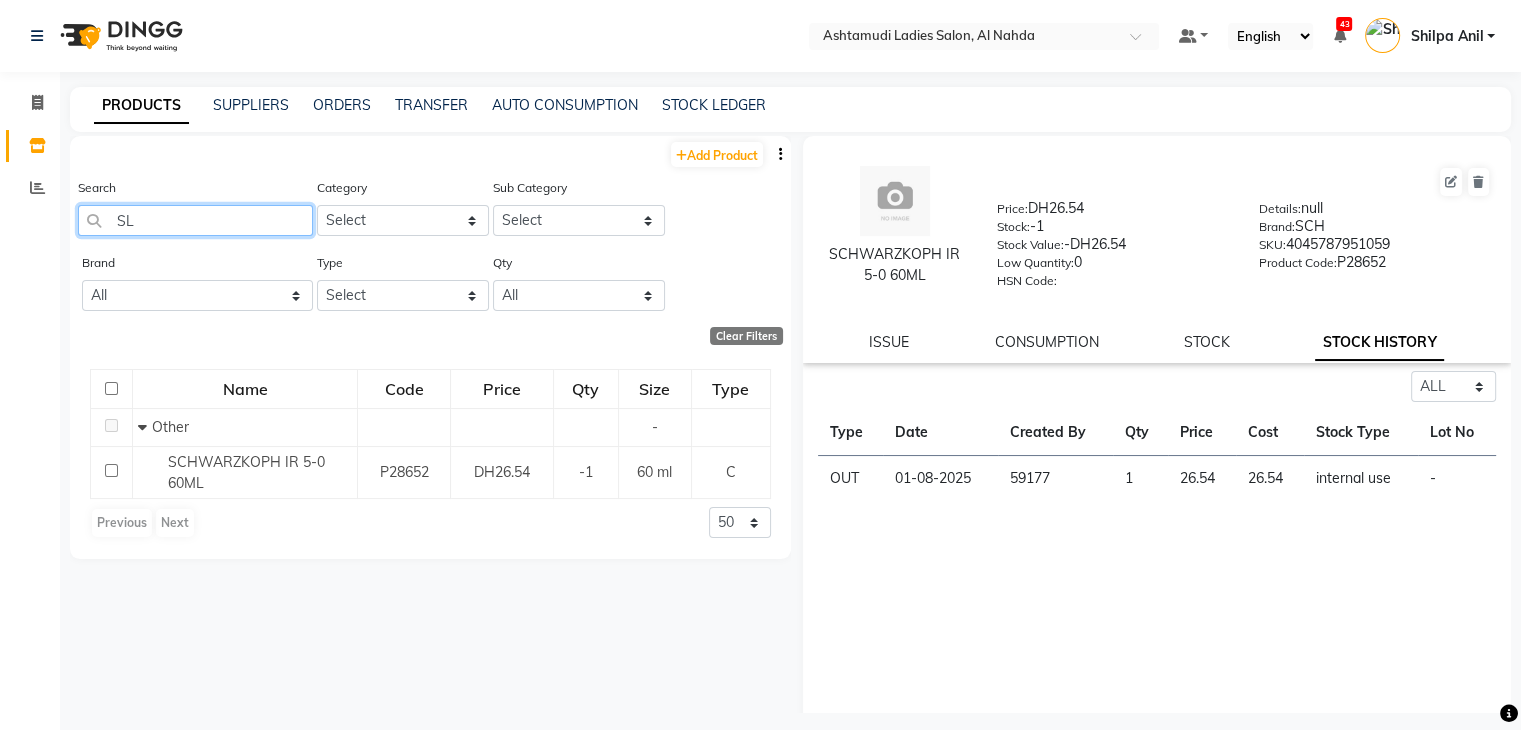 type on "L" 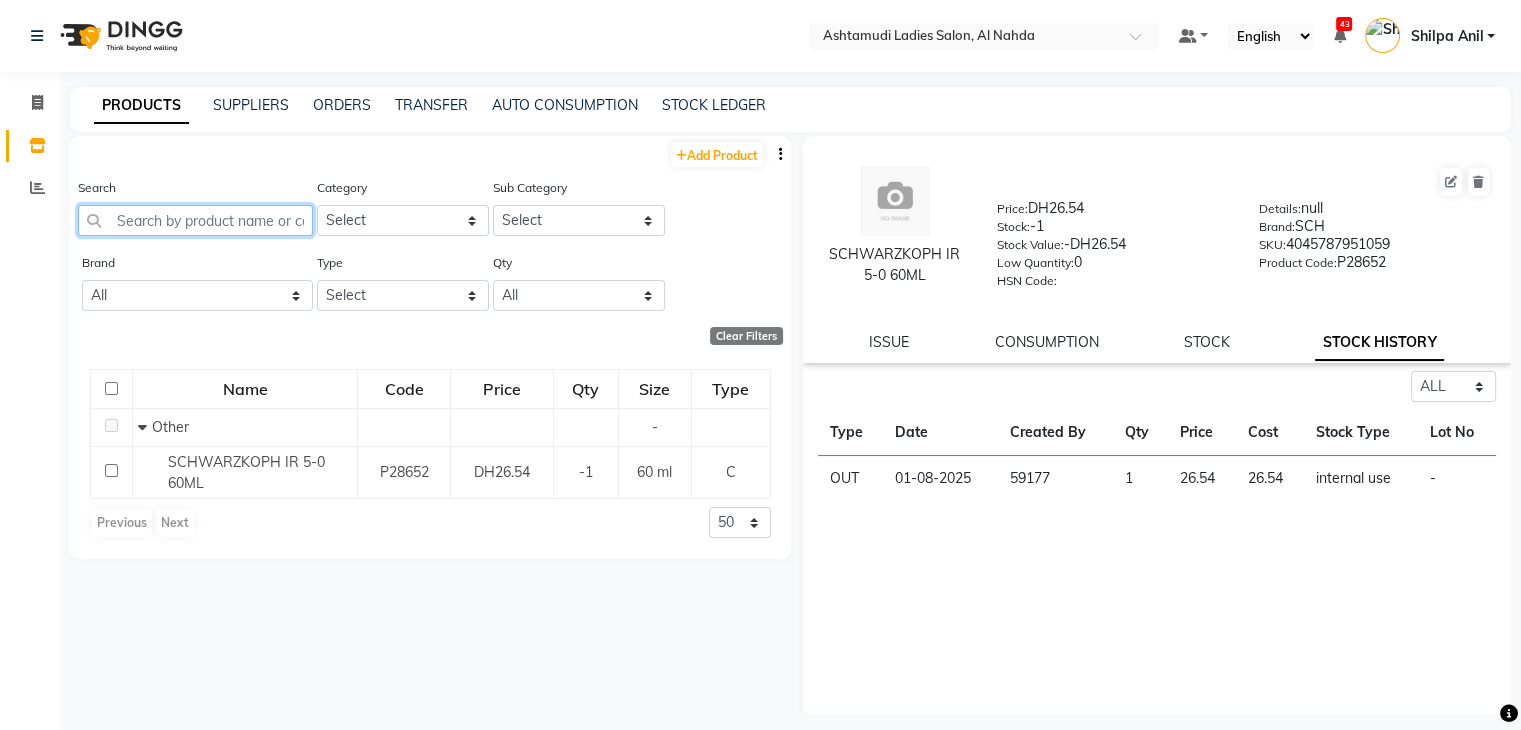 click 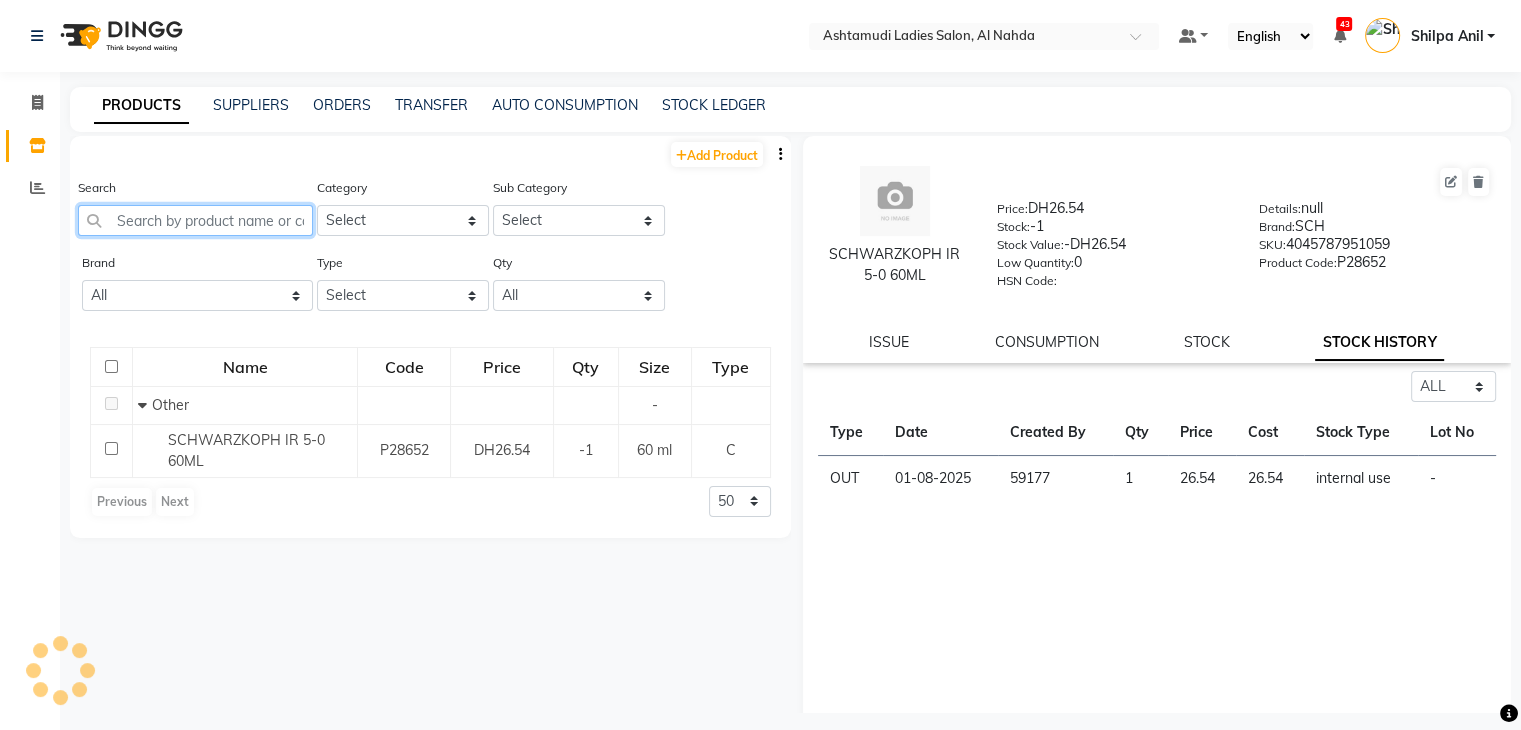 paste on "Activex Anti Septic Disinfectant 100 ml" 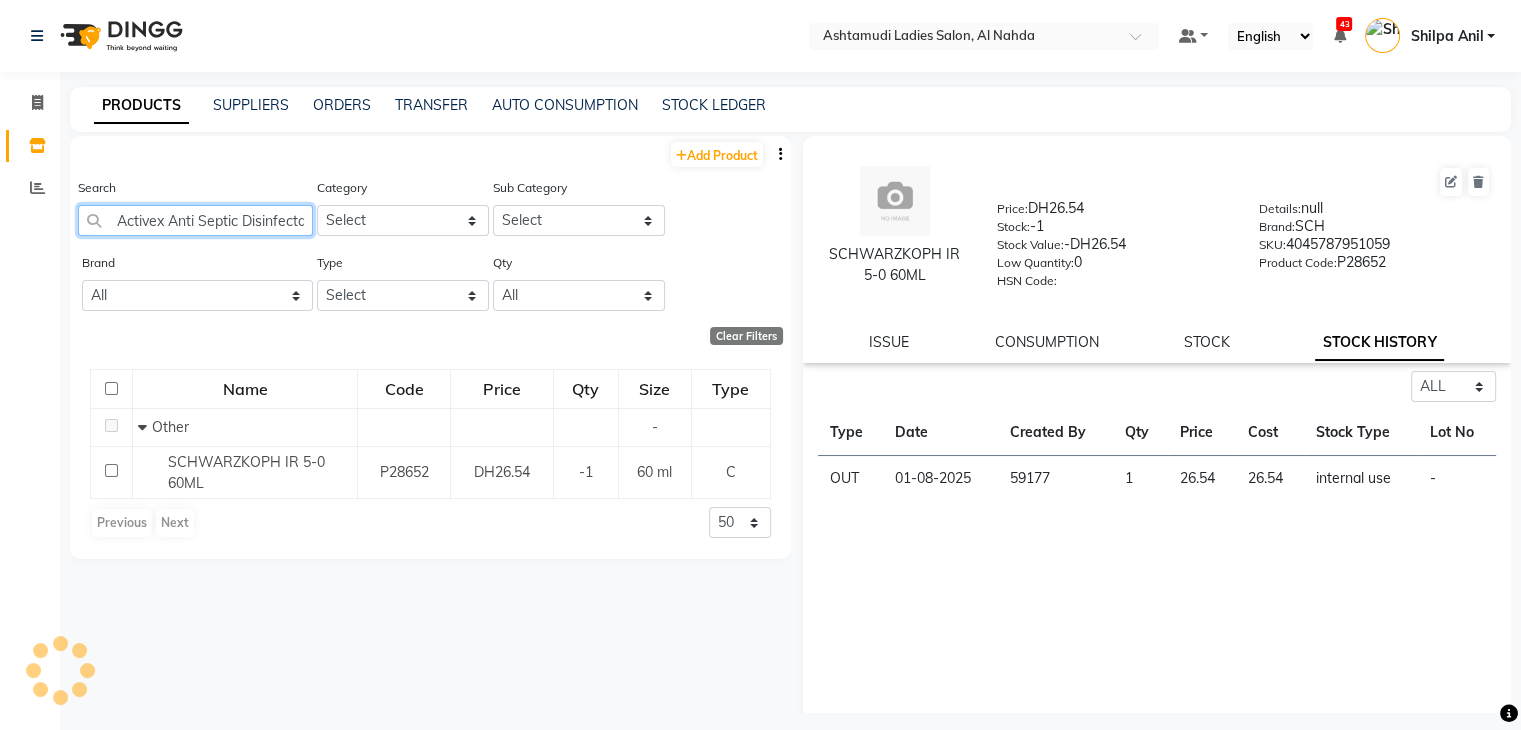 scroll, scrollTop: 0, scrollLeft: 64, axis: horizontal 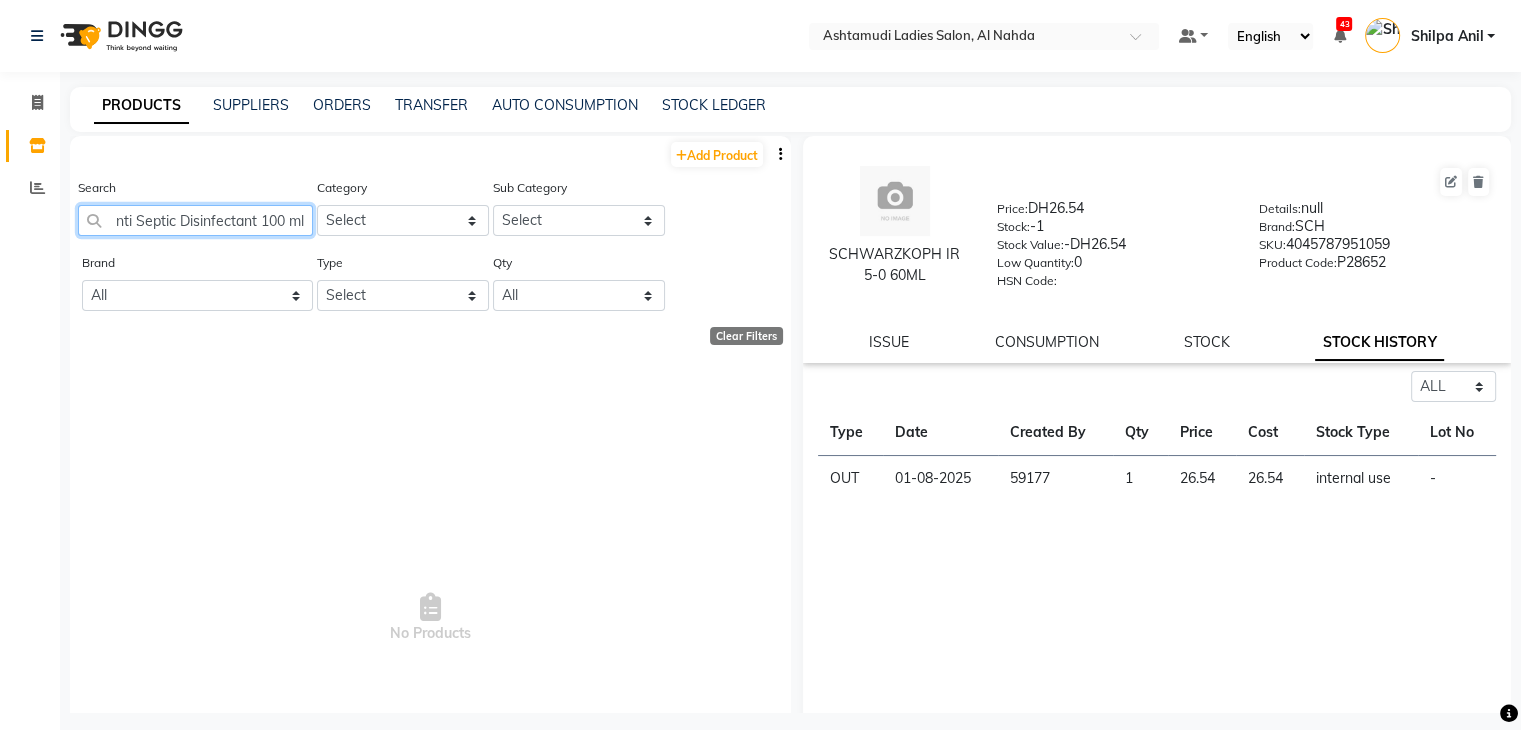 click on "Activex Anti Septic Disinfectant 100 ml" 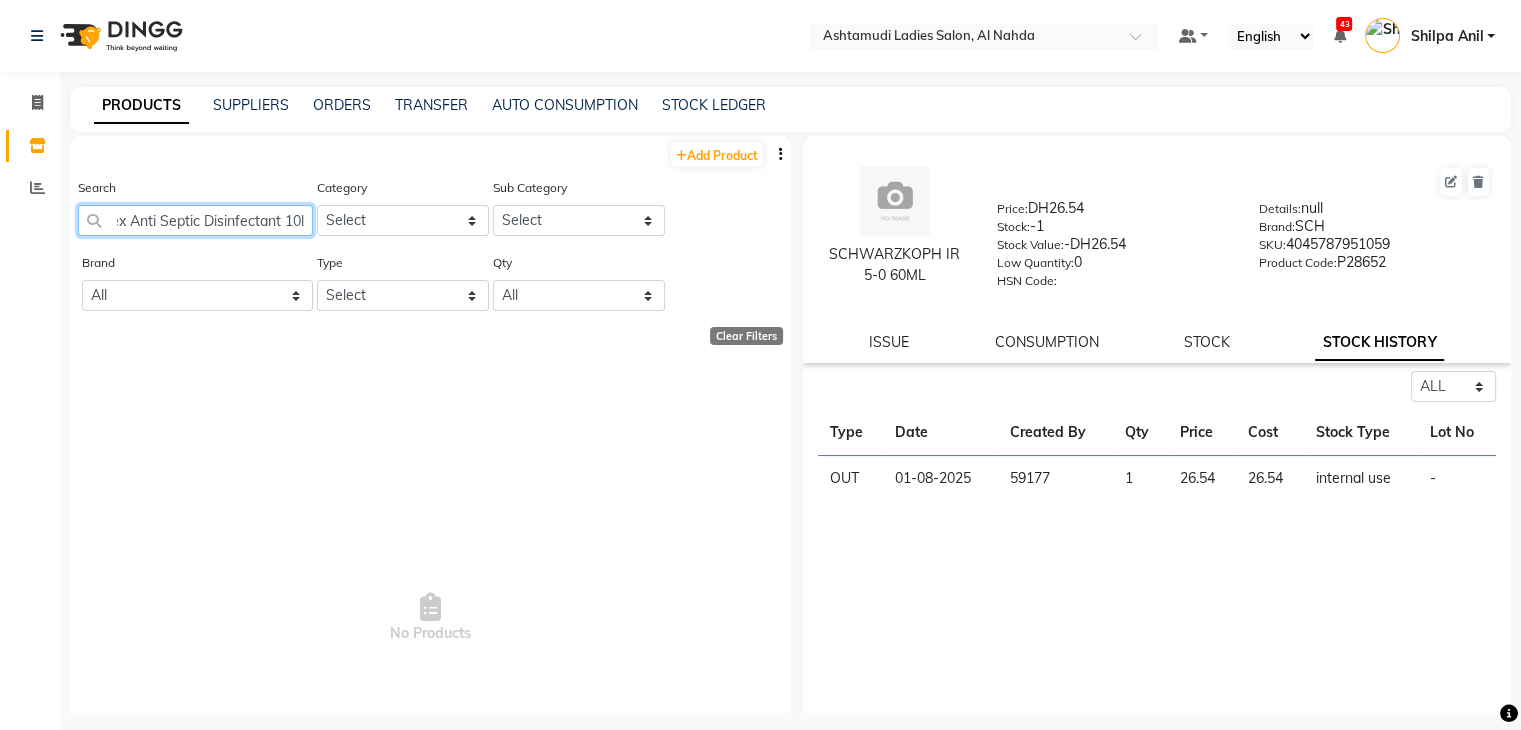 click on "Activex Anti Septic Disinfectant 10l" 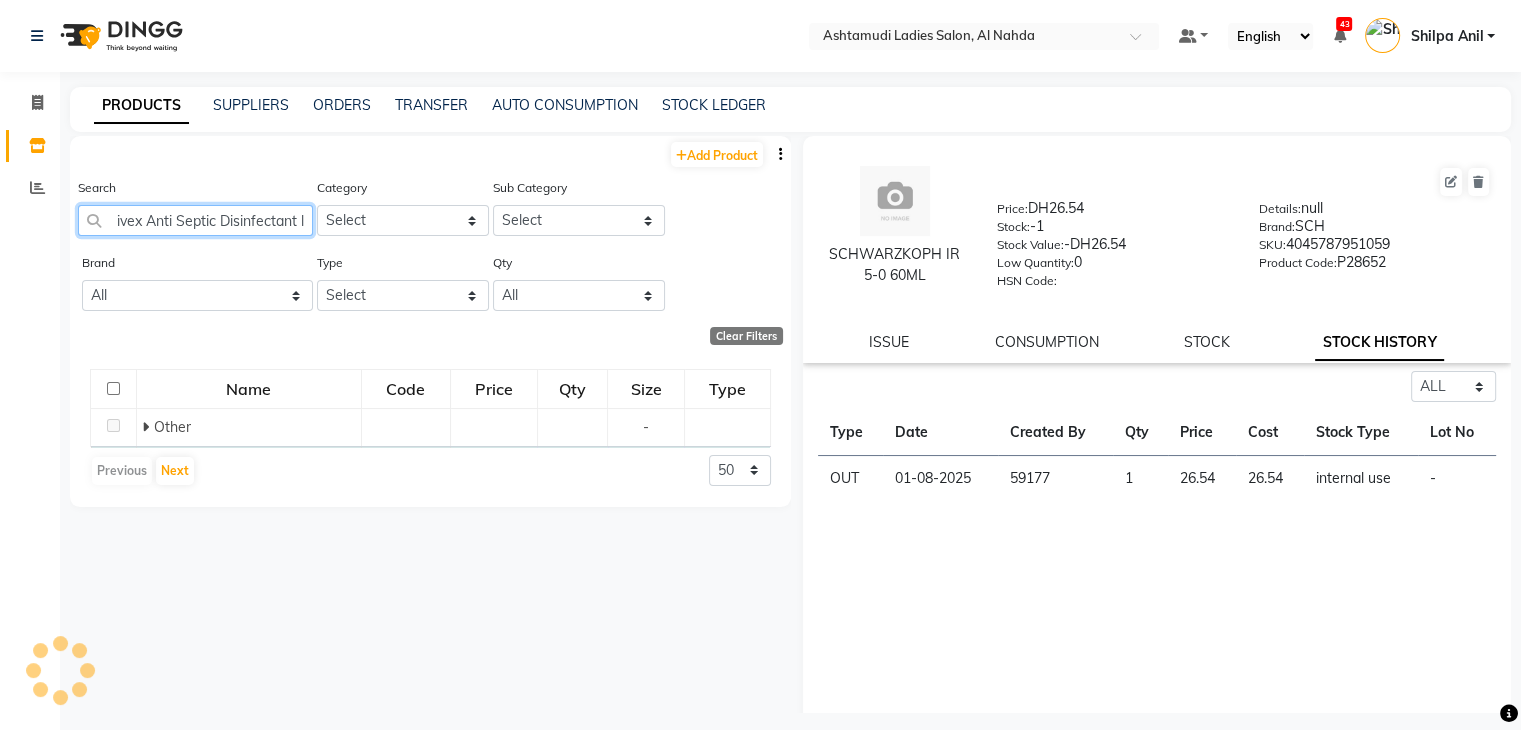 scroll, scrollTop: 0, scrollLeft: 23, axis: horizontal 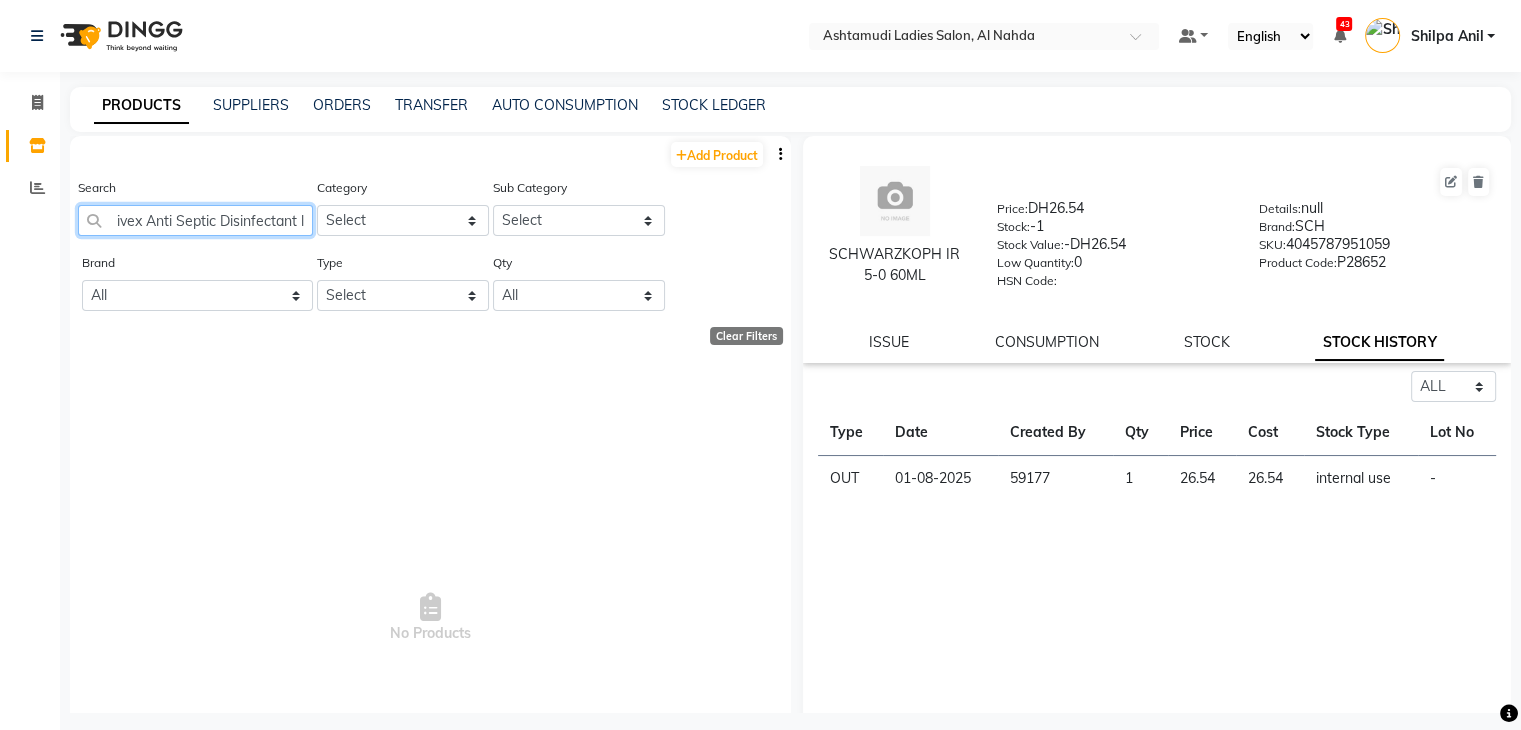 click on "Activex Anti Septic Disinfectant l" 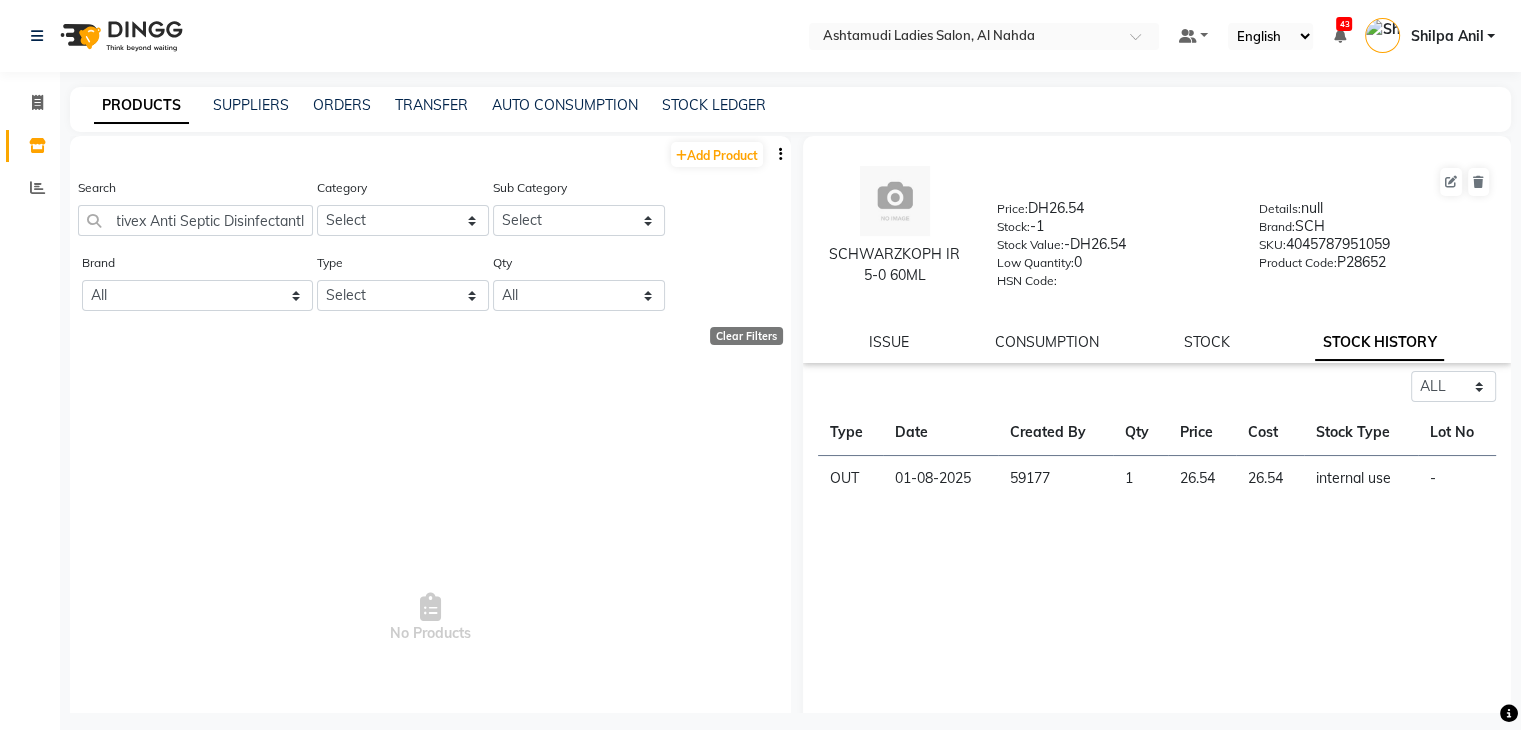 scroll, scrollTop: 0, scrollLeft: 0, axis: both 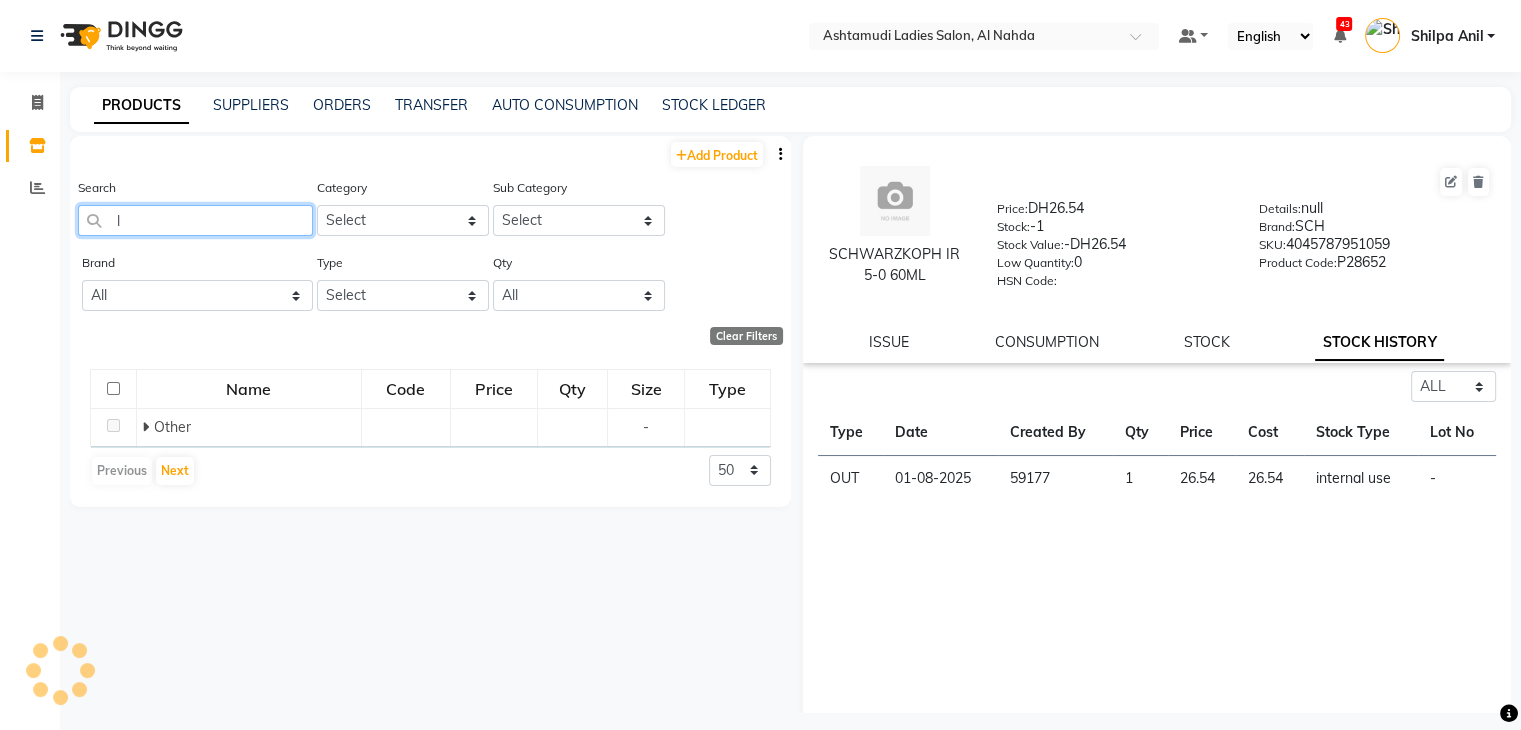 type on "l" 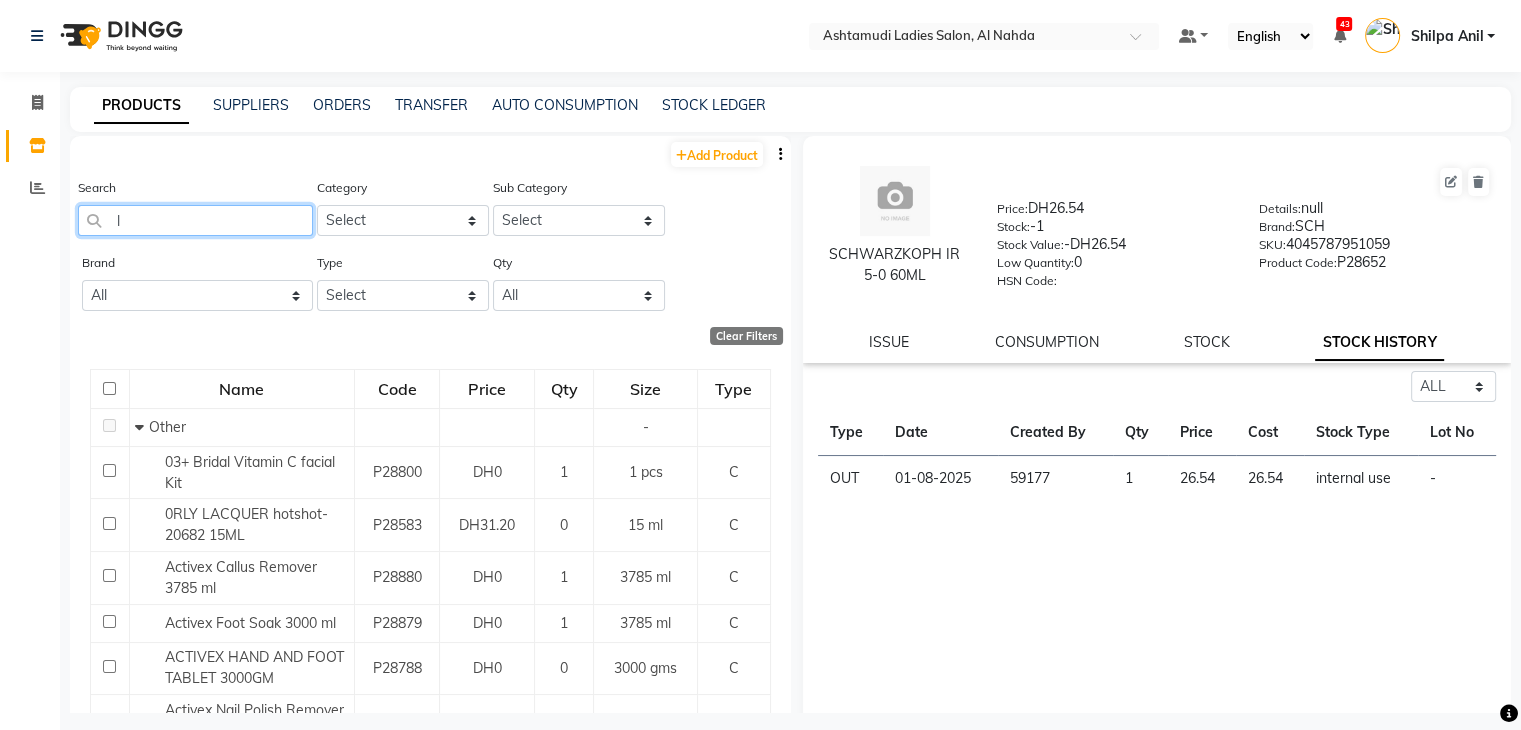 click on "l" 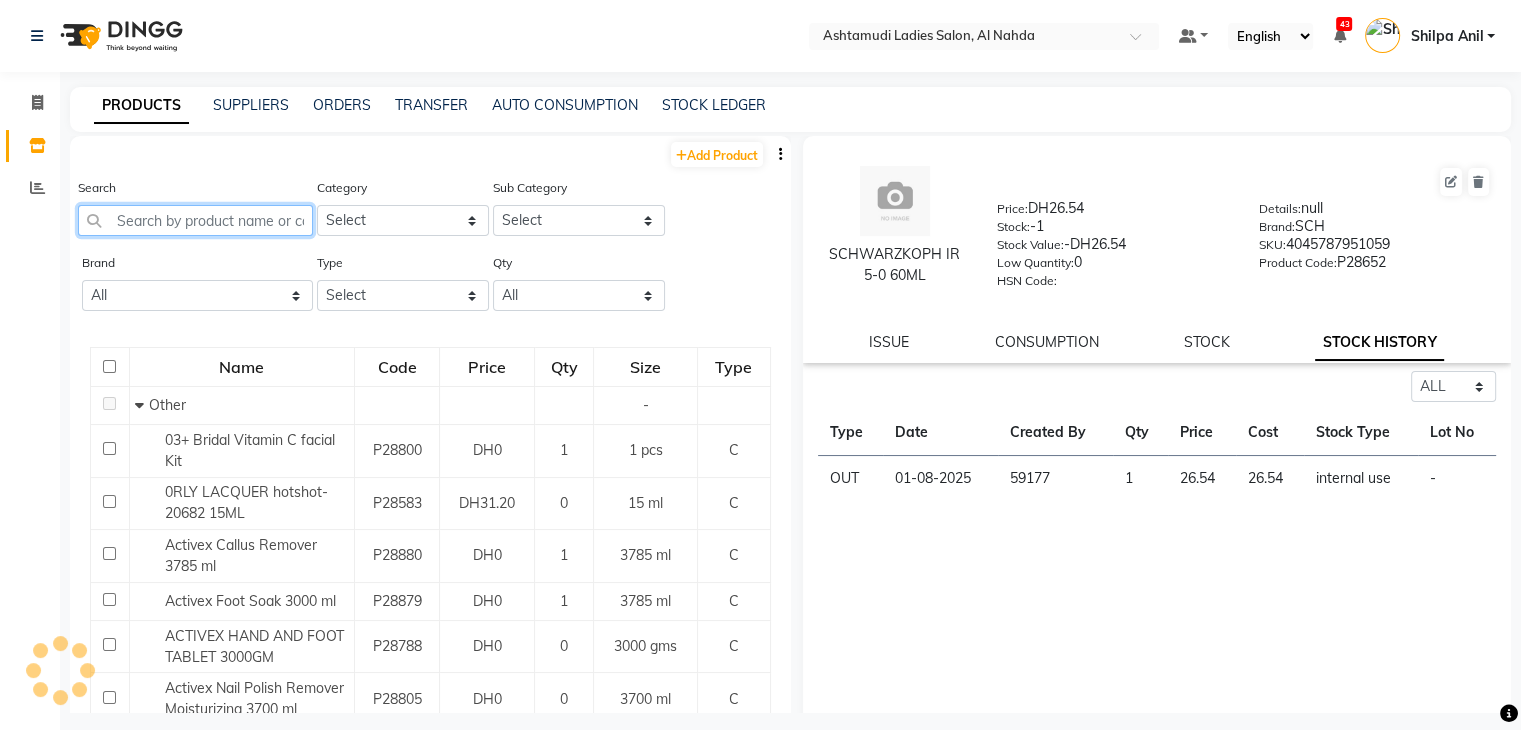 paste on "AKYADO WAX BANANA 600 ML" 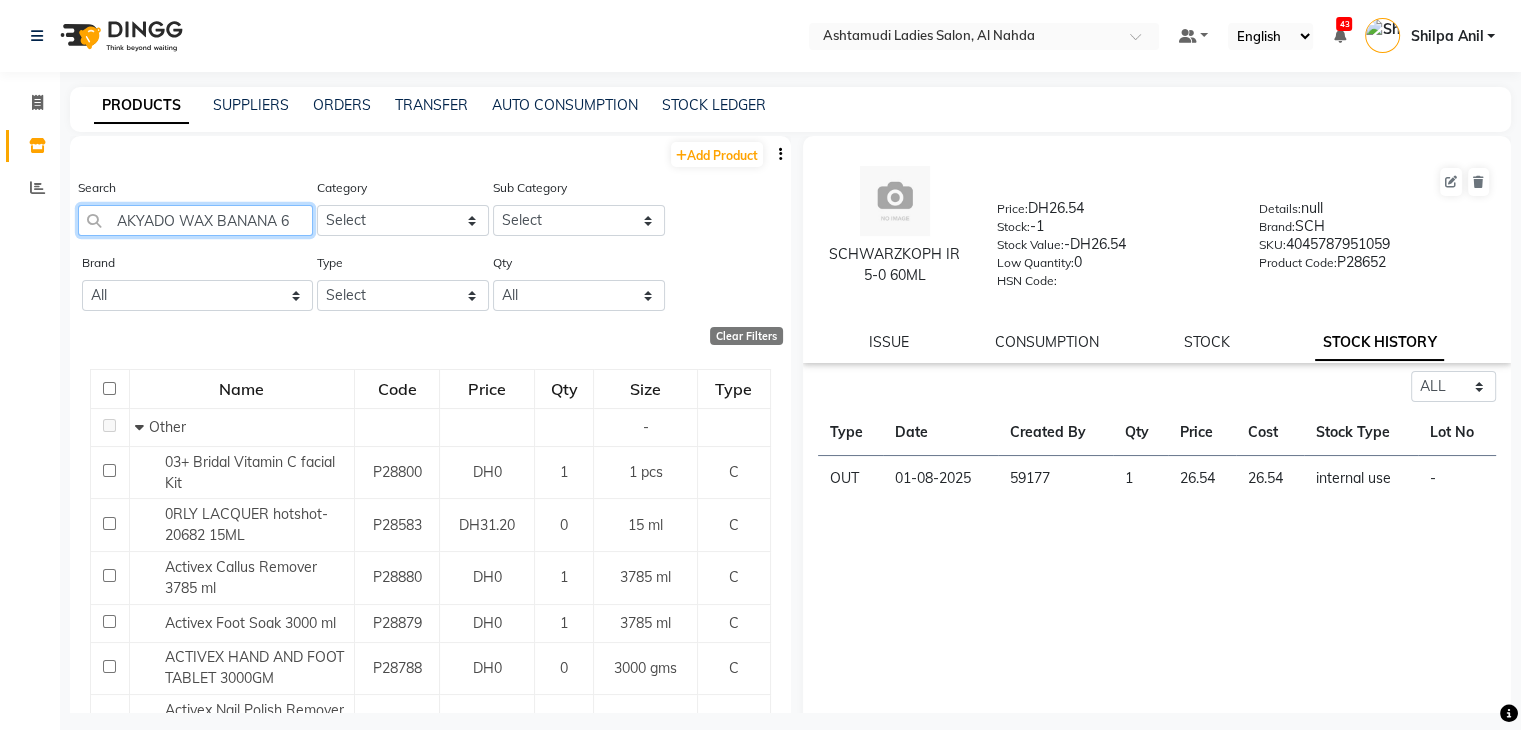 scroll, scrollTop: 0, scrollLeft: 0, axis: both 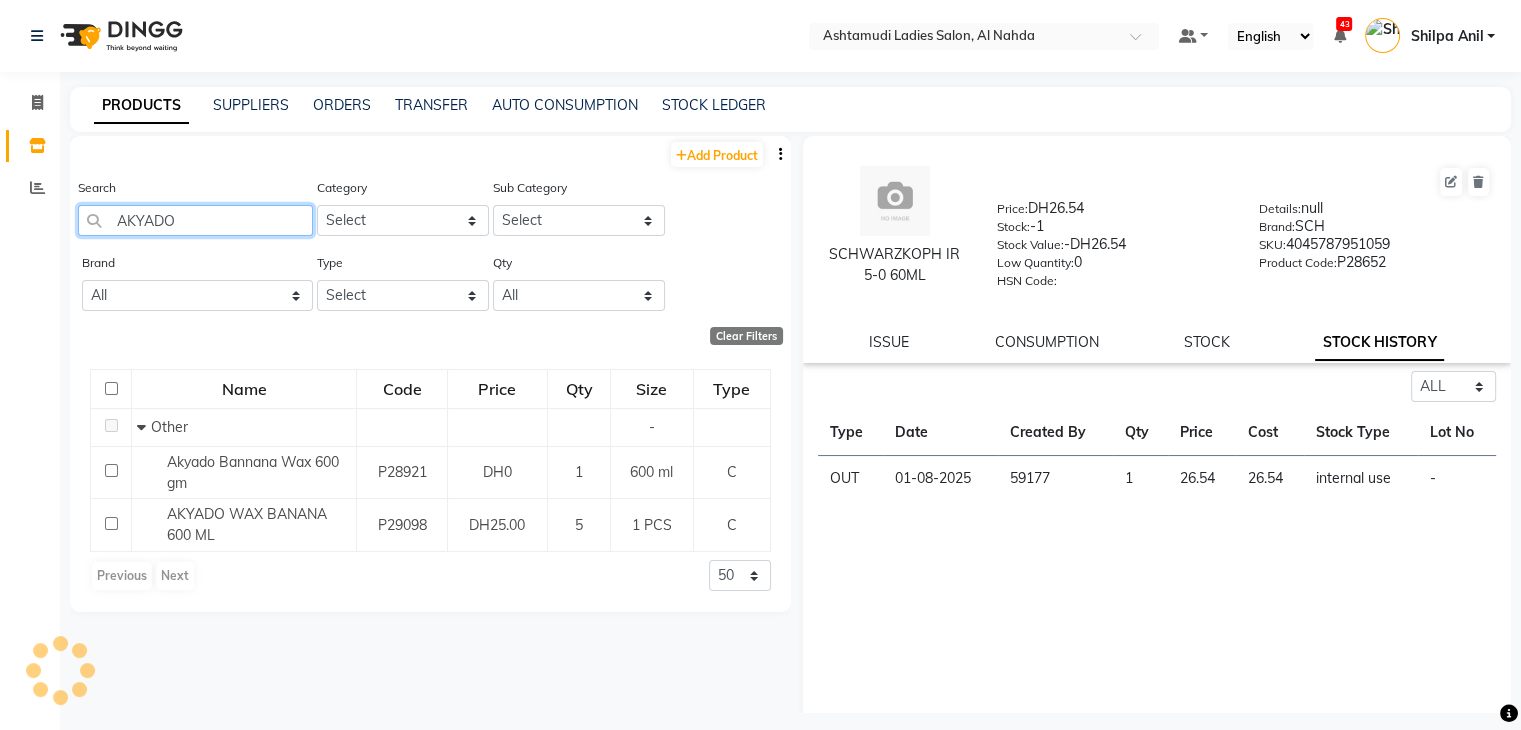 click on "AKYADO" 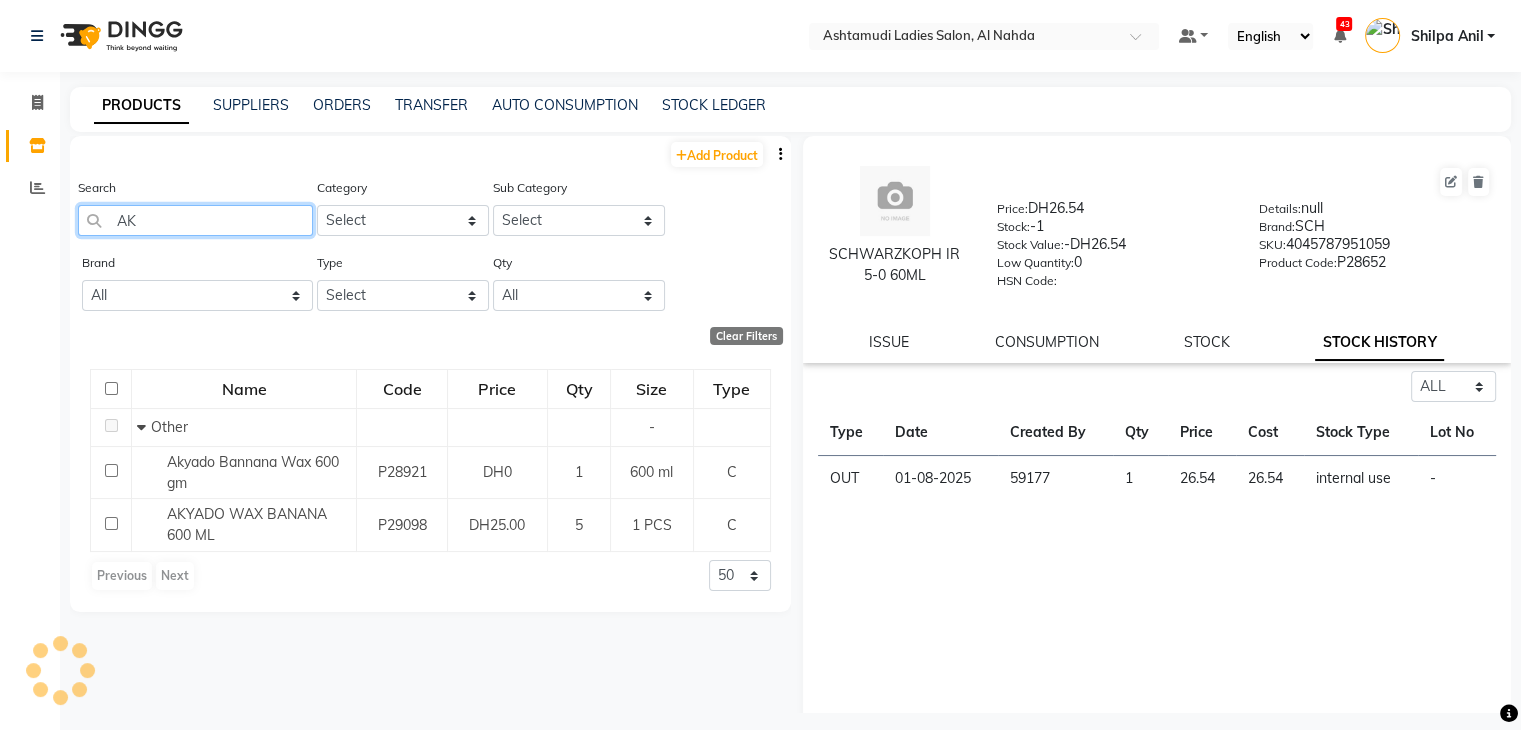 type on "A" 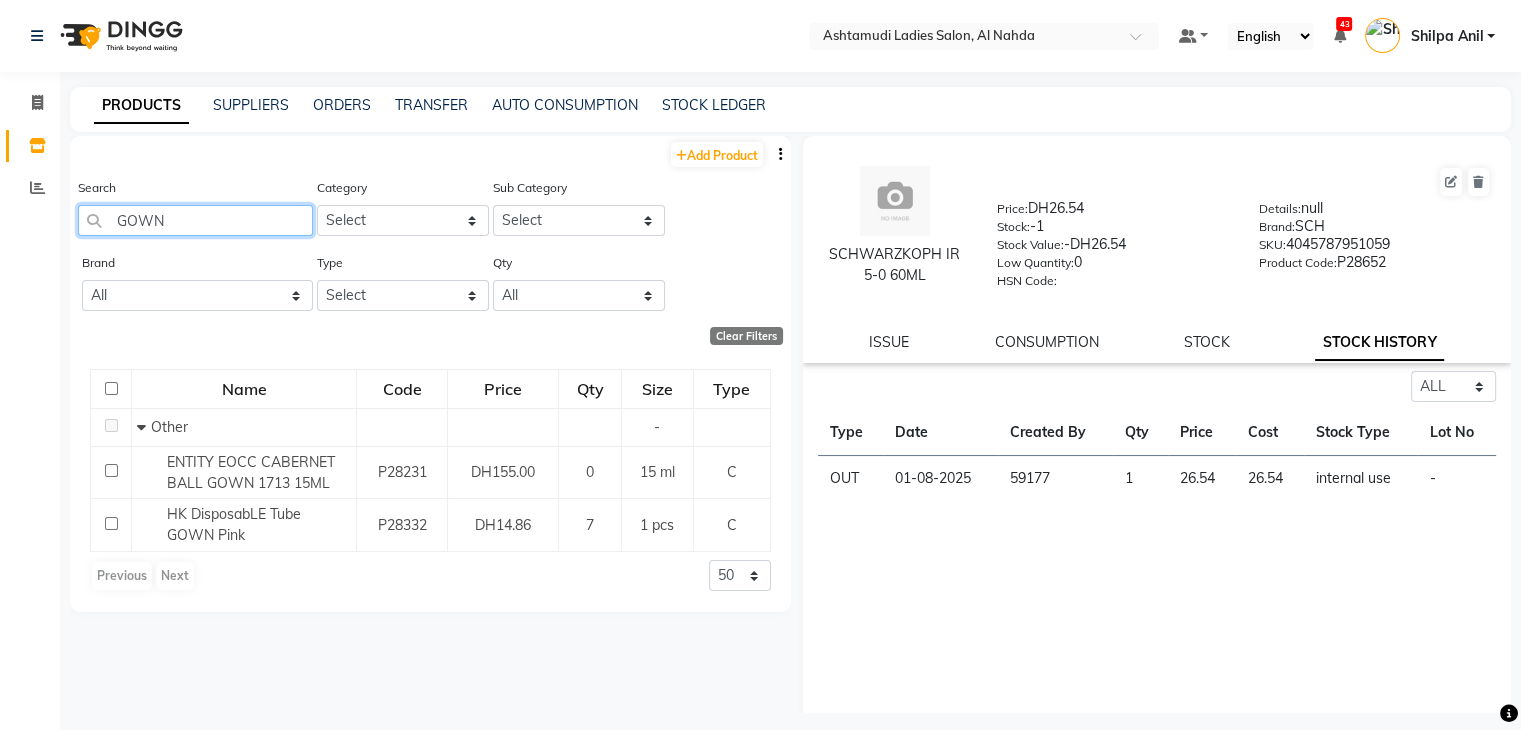 click on "GOWN" 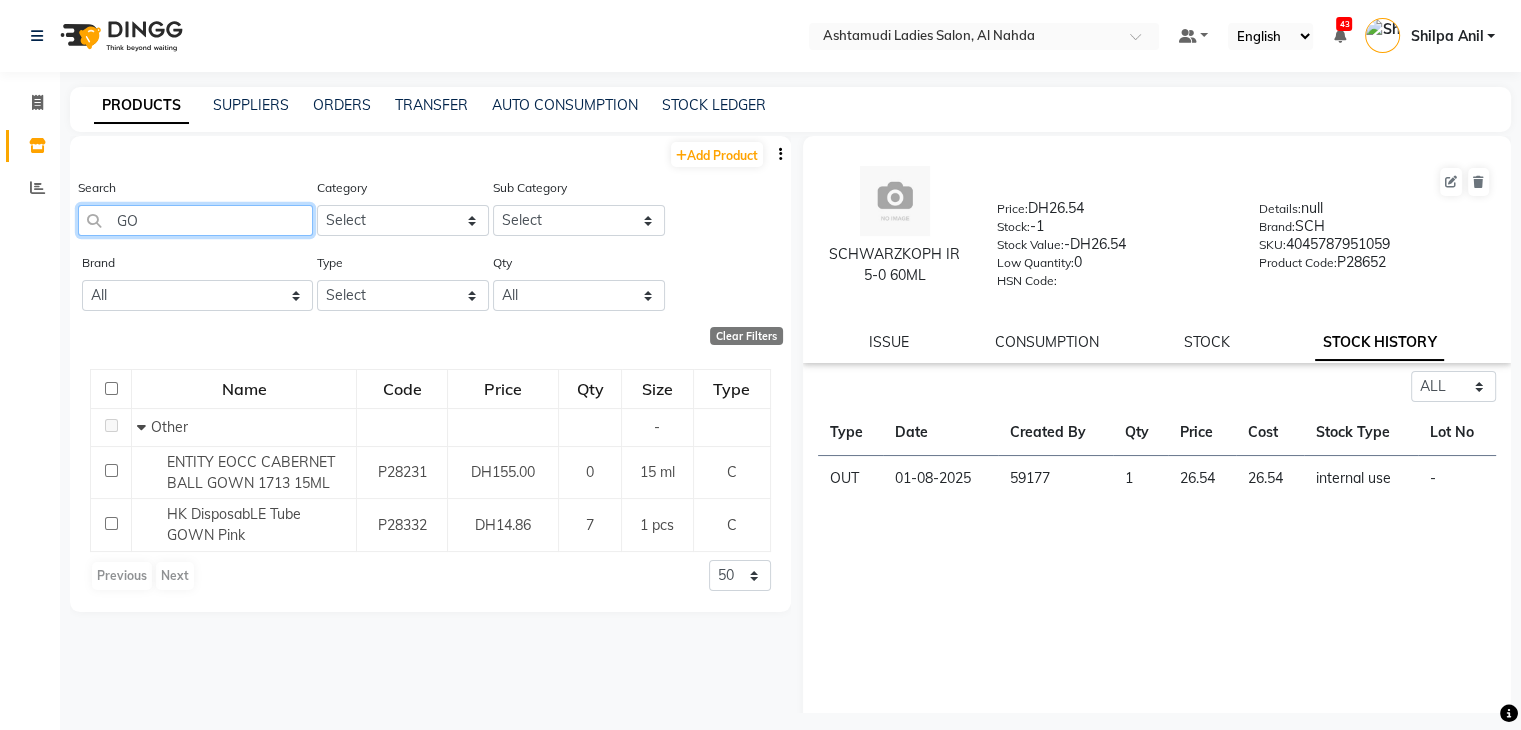 type on "G" 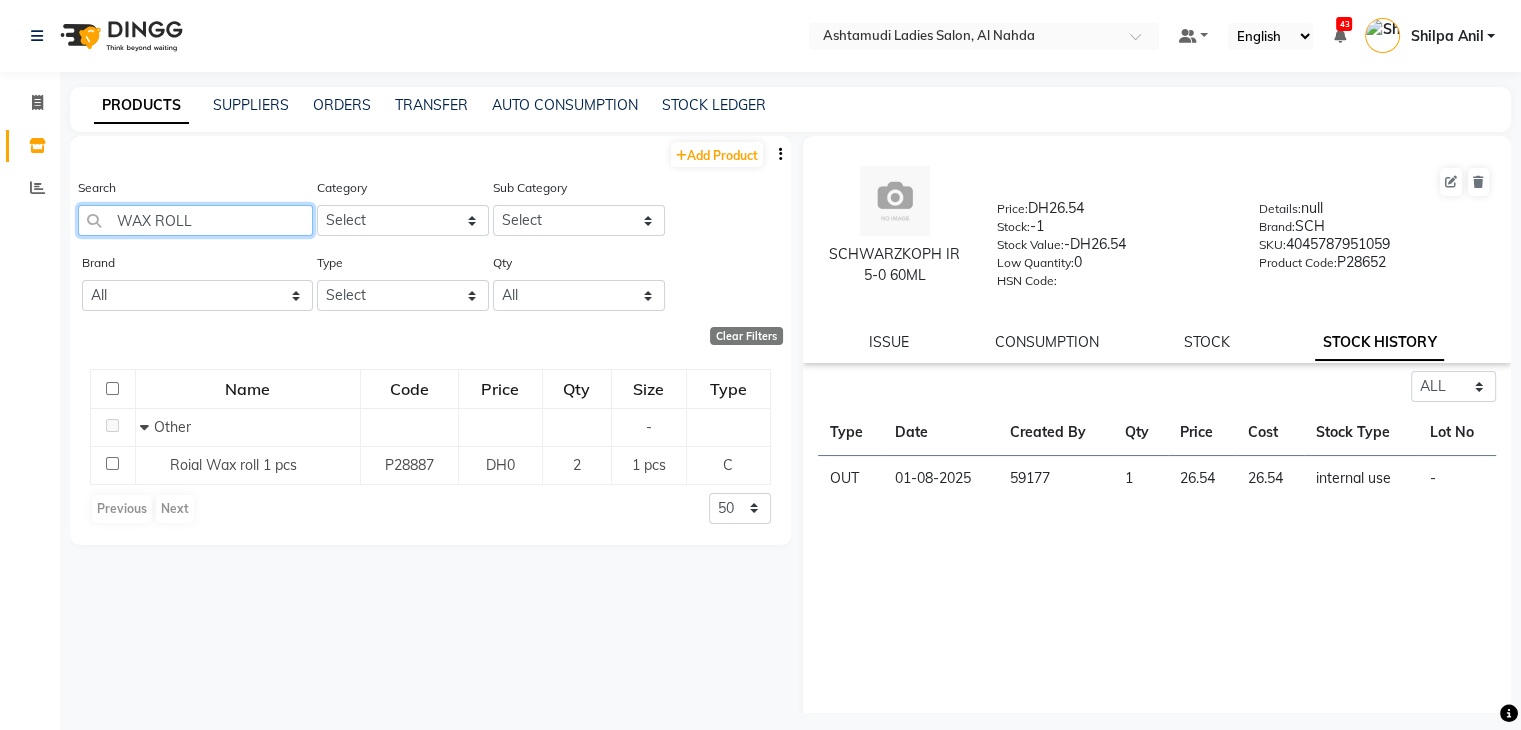 click on "WAX ROLL" 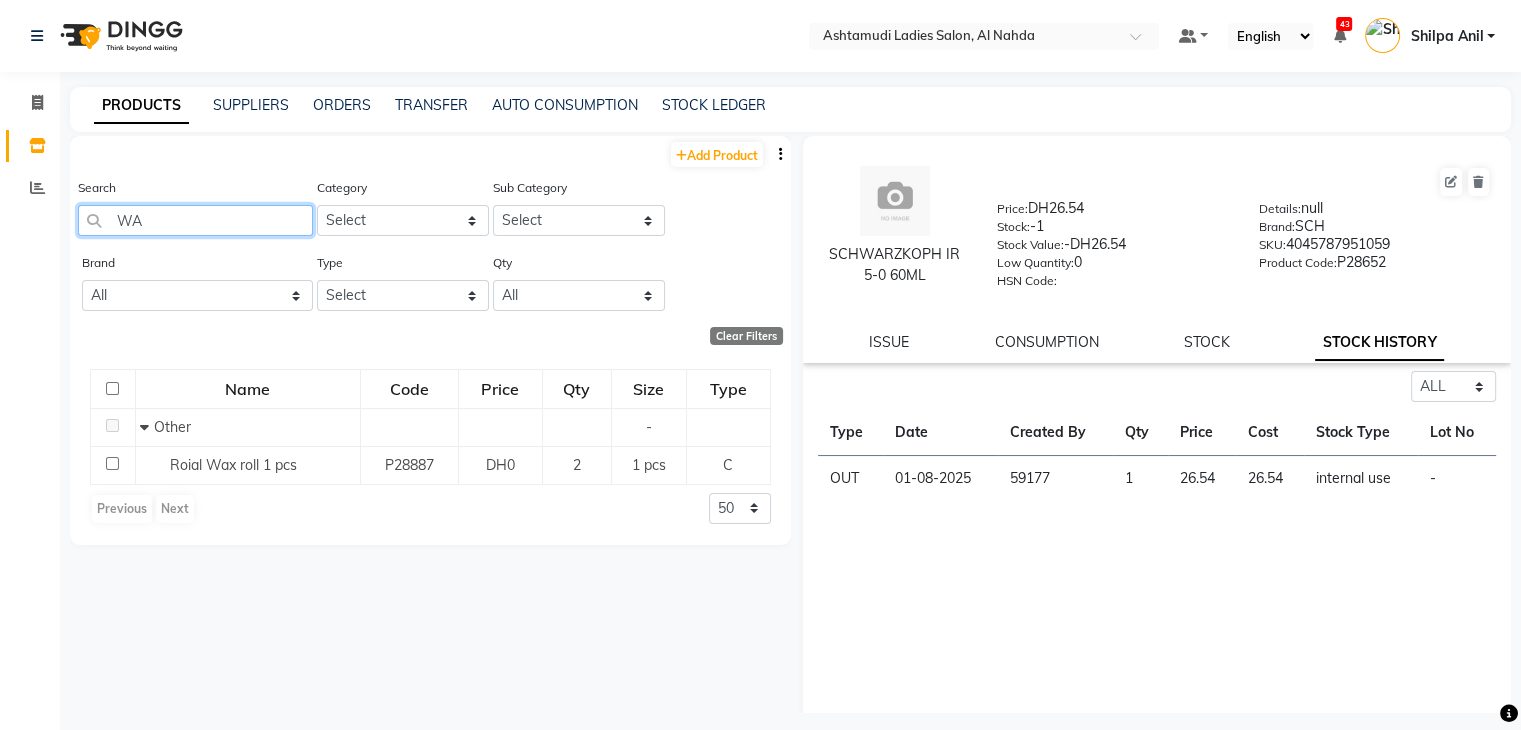 type on "W" 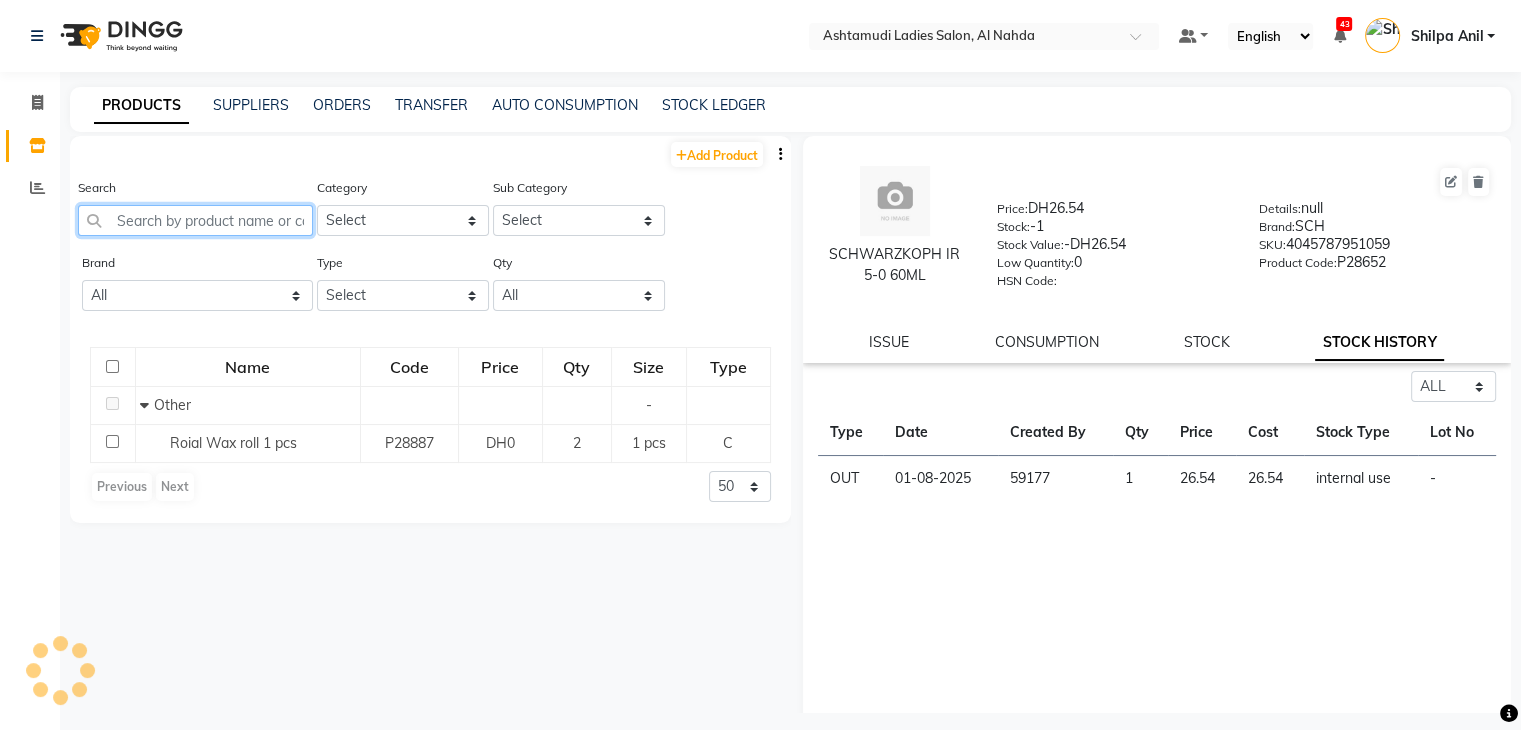 paste on "ESSIE 121 TOPLESS & BA BA 13.5 ML" 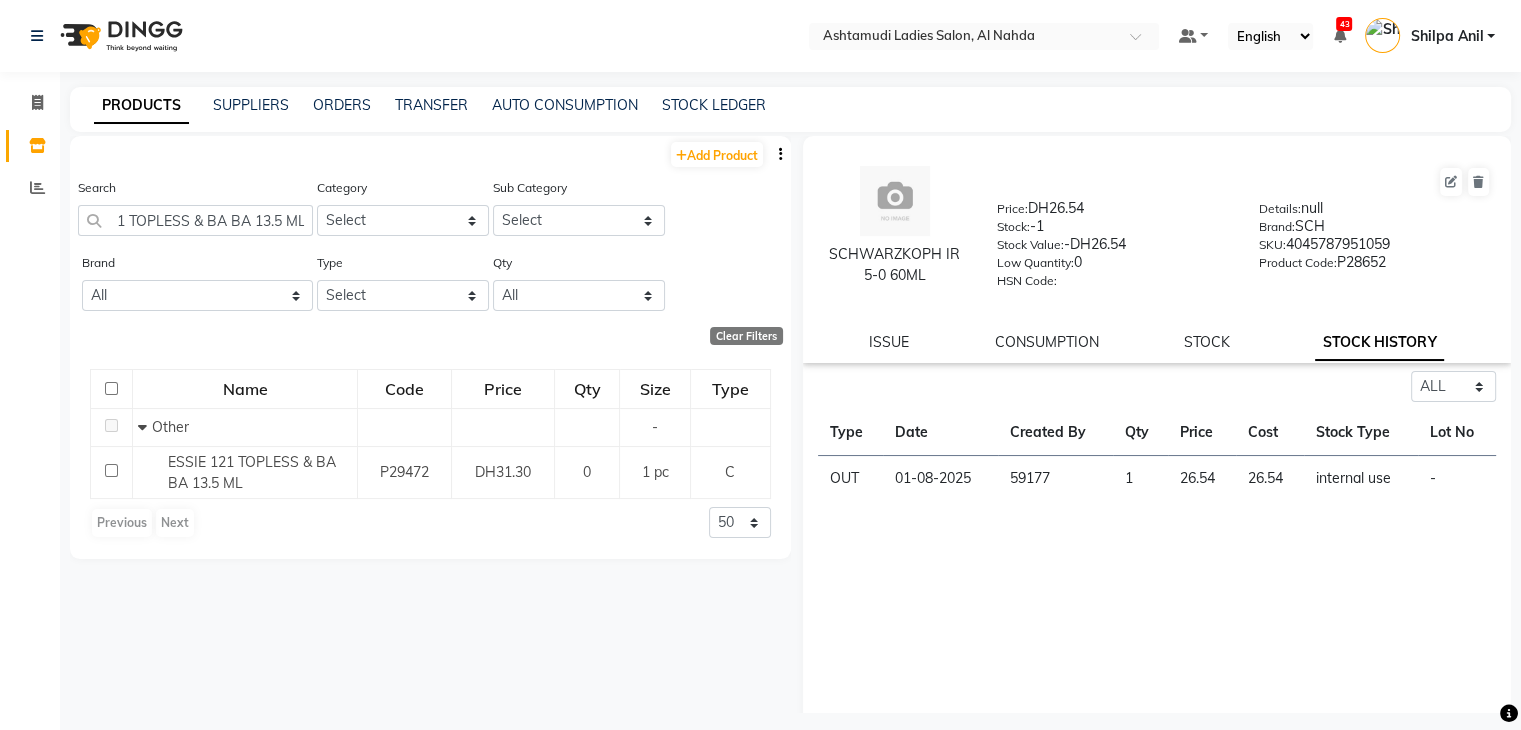 scroll, scrollTop: 0, scrollLeft: 0, axis: both 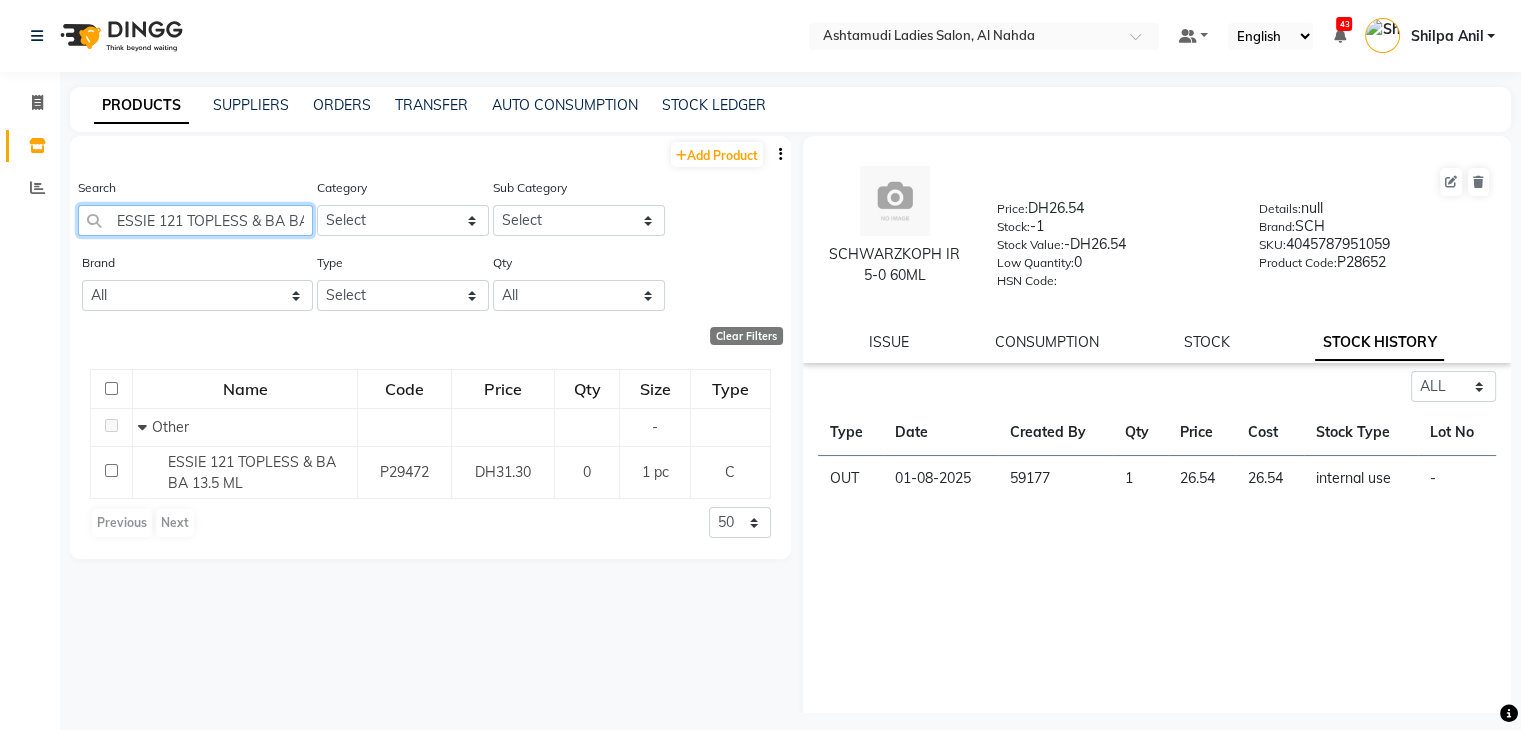 click on "ESSIE 121 TOPLESS & BA BA 13.5 ML" 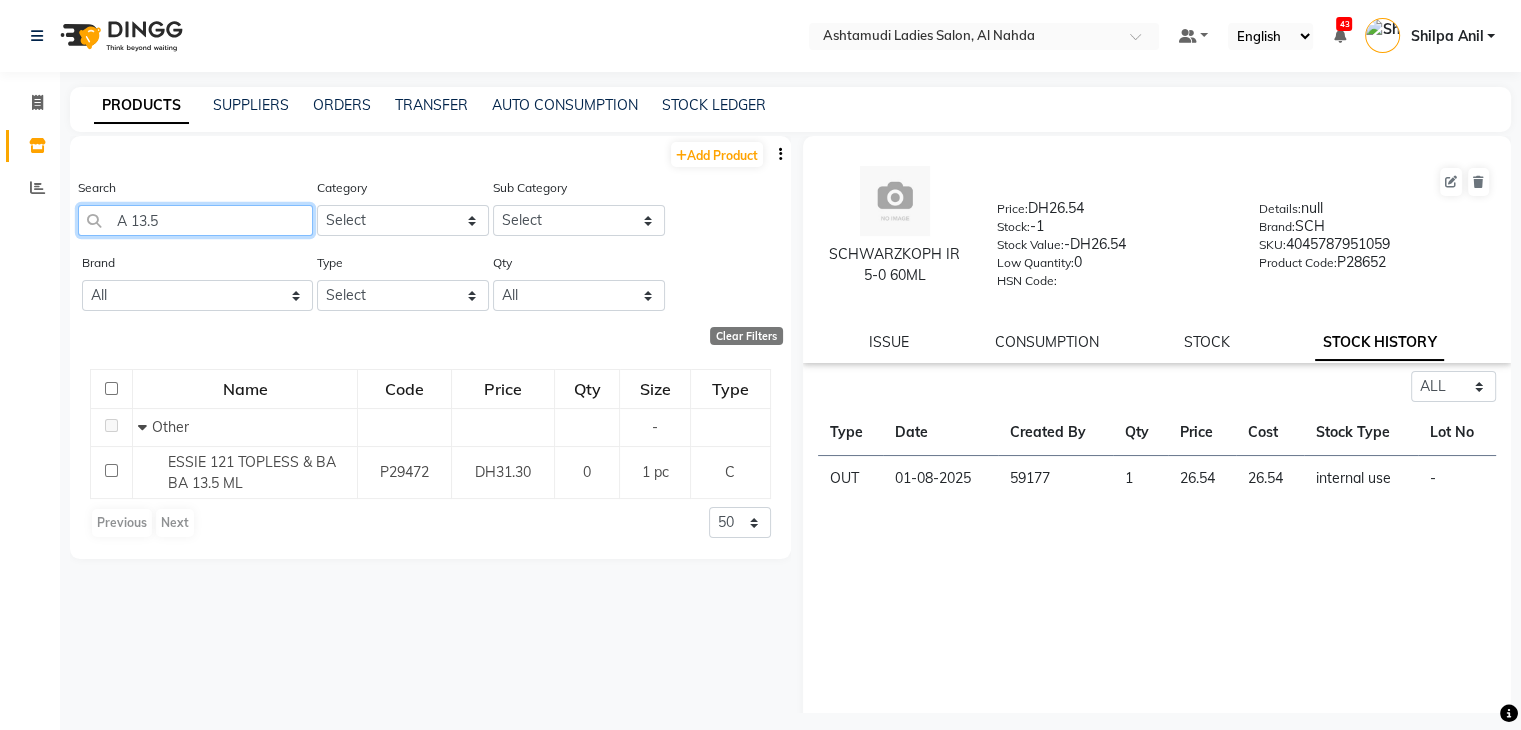 click on "A 13.5" 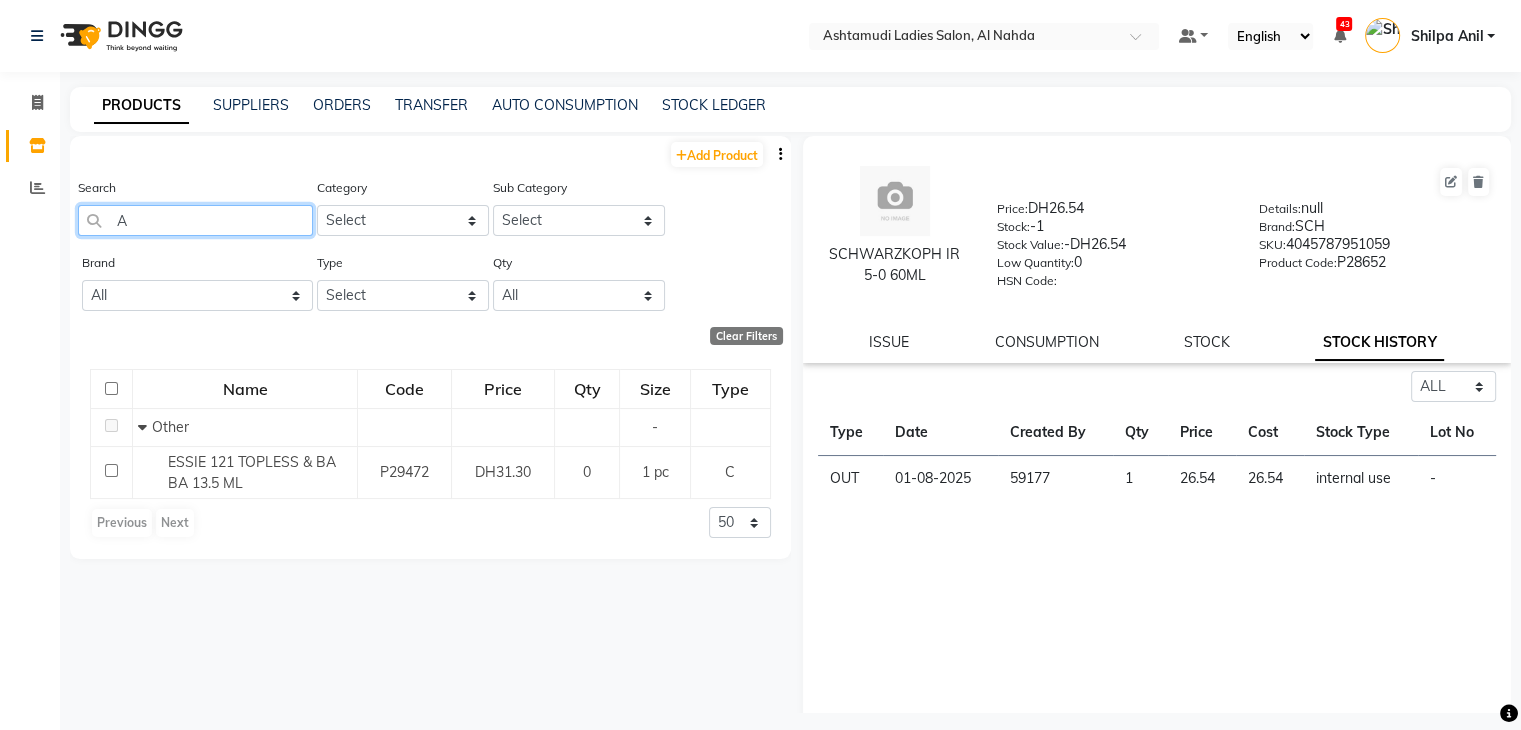 type on "A" 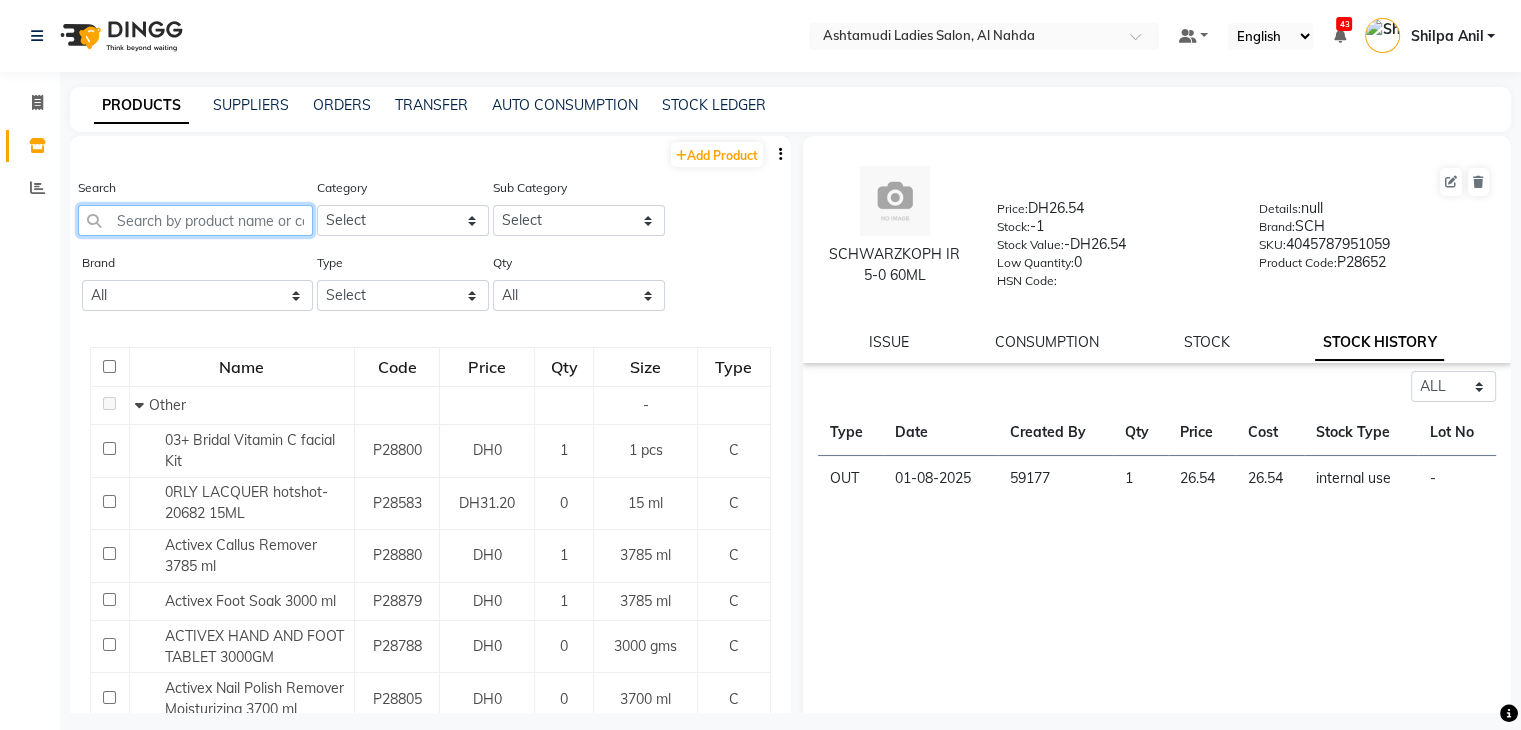paste on "ESSIE 312 SPIN THE BOTTLE 13.5 ML" 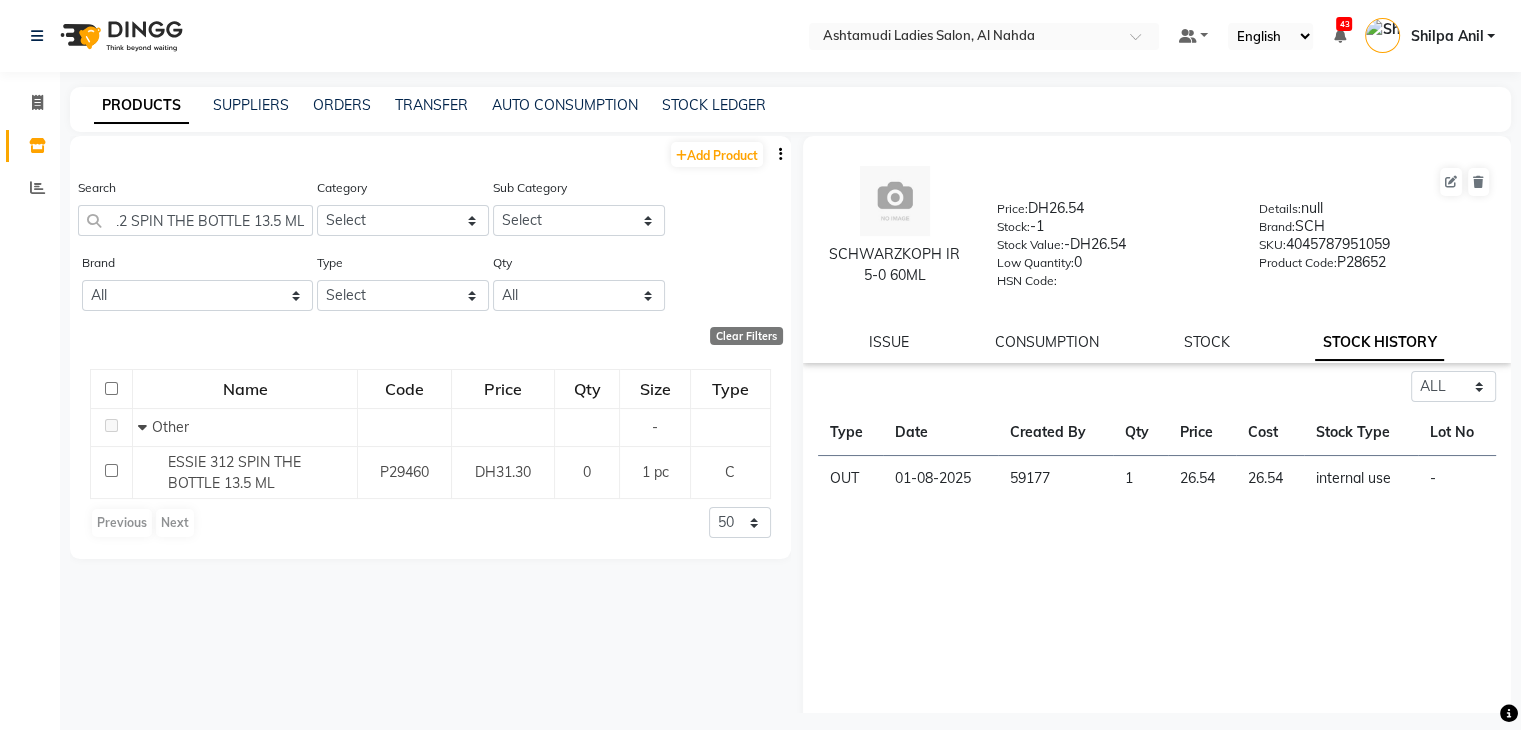 scroll, scrollTop: 0, scrollLeft: 0, axis: both 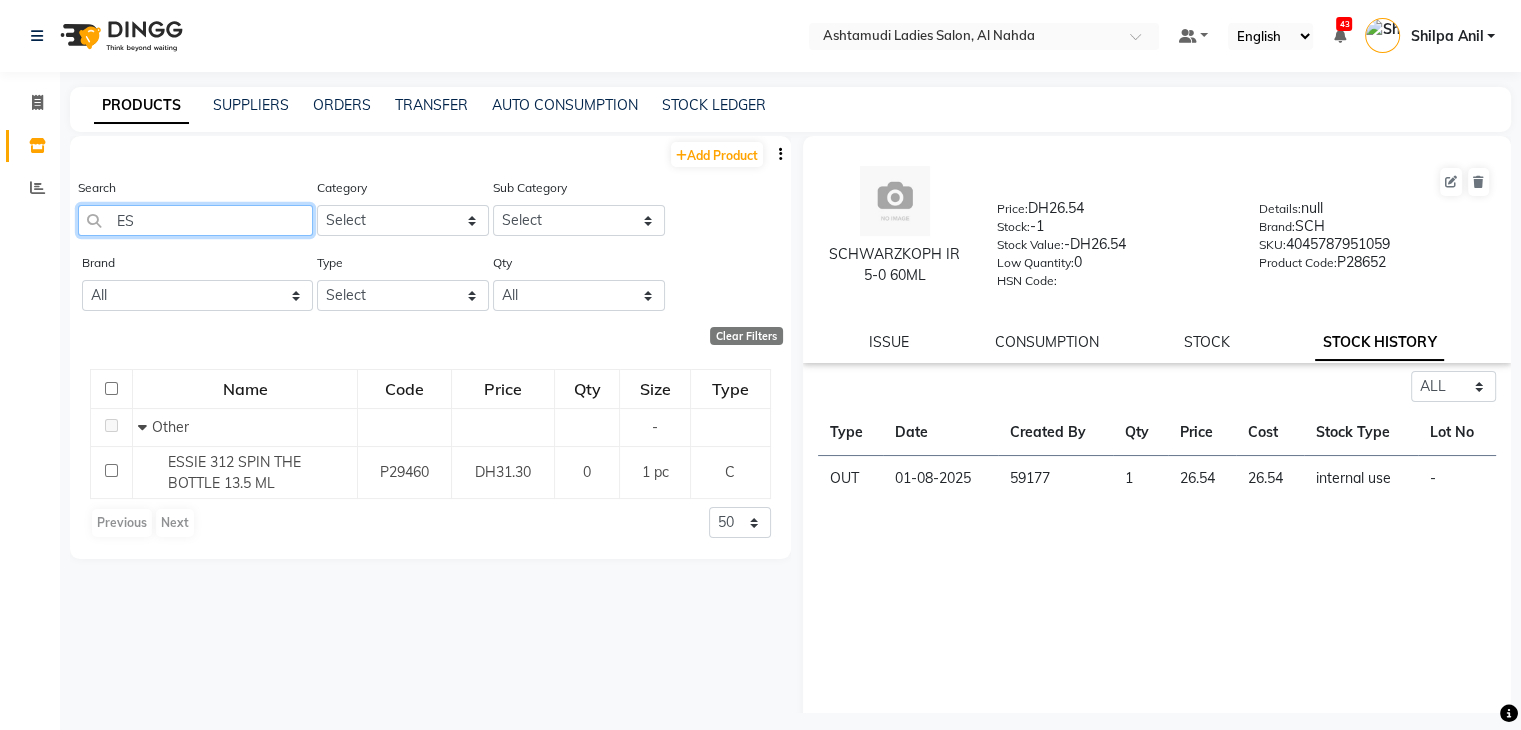 type on "E" 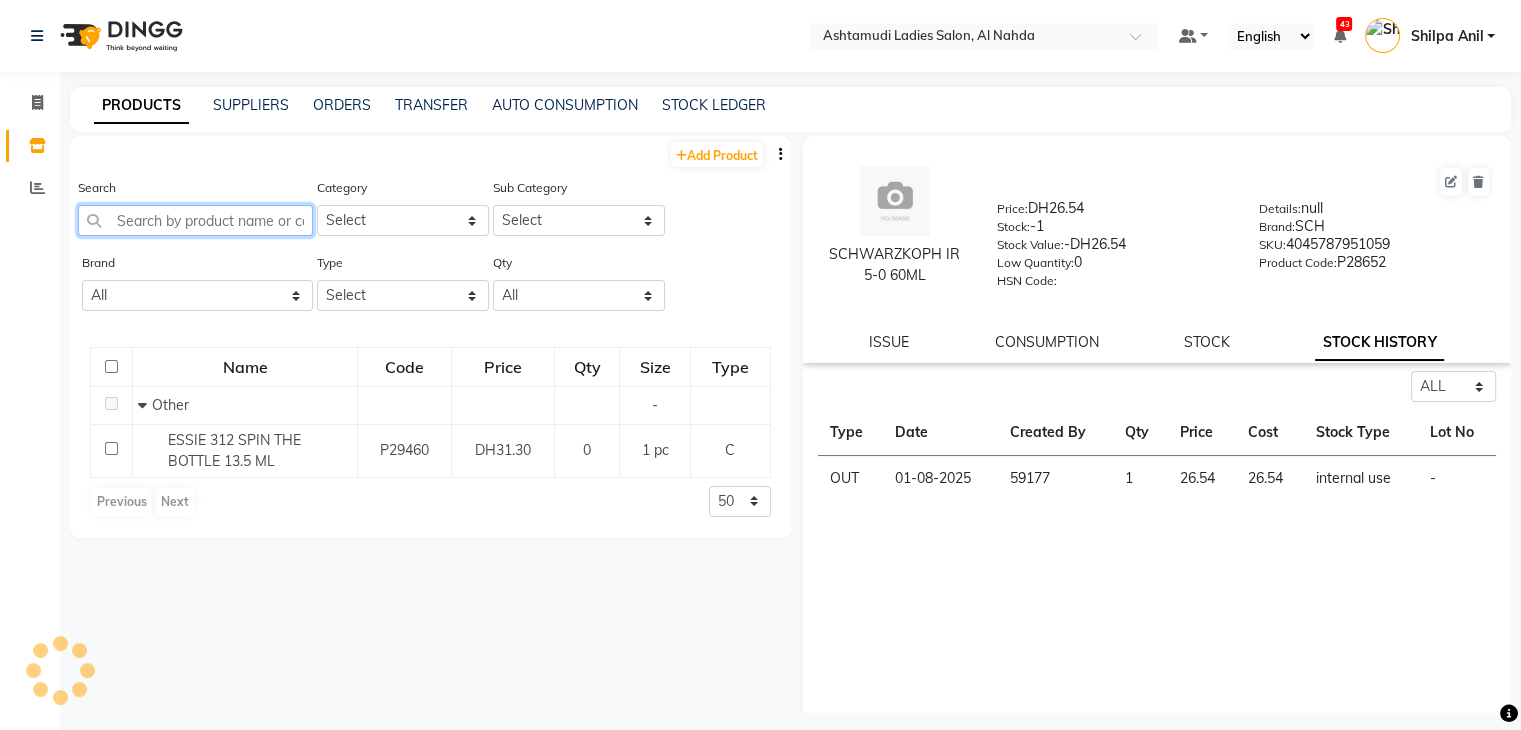 click 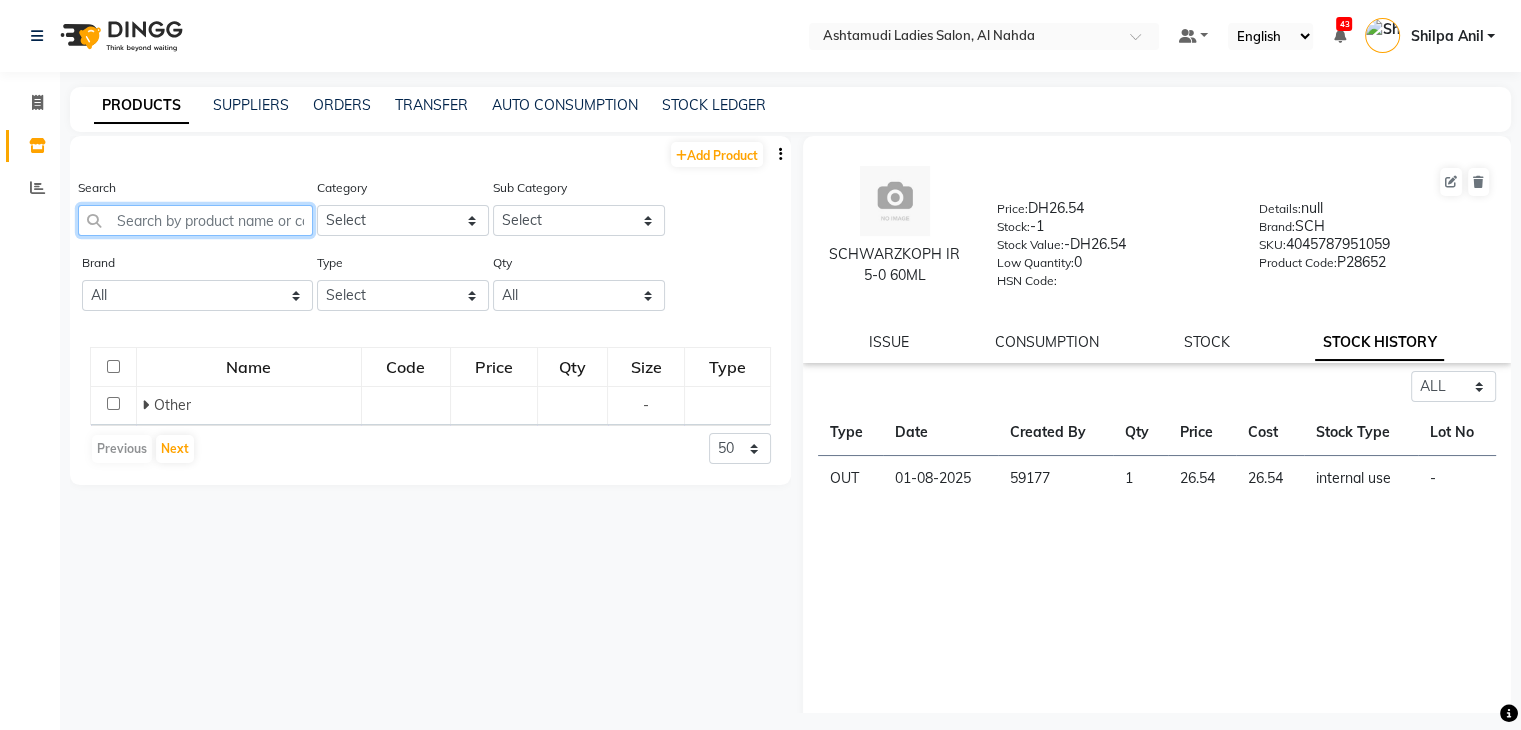paste on "ESSIE NAIL COLOR LUXE EFFECT 275 A CUT ABOVE 13.5 ML" 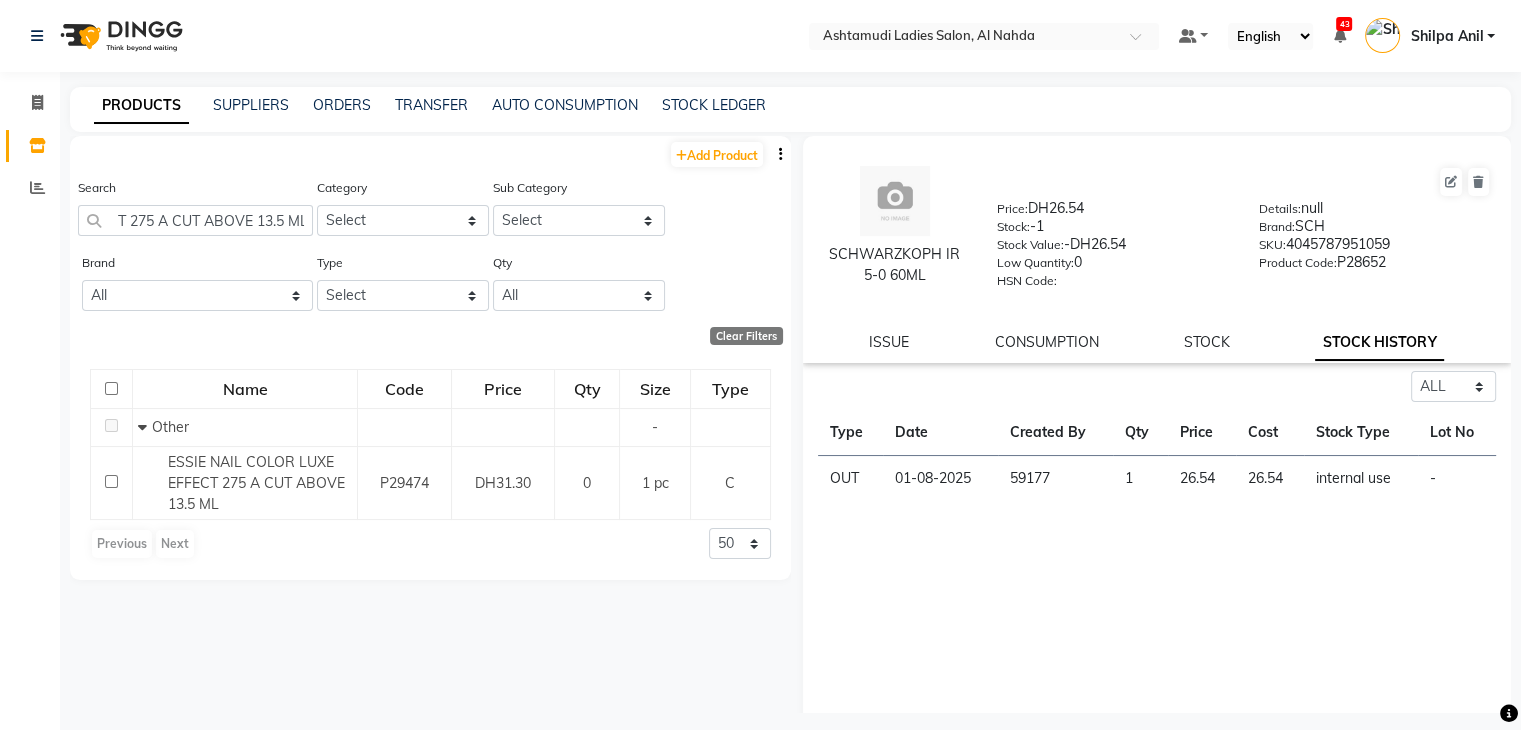 scroll, scrollTop: 0, scrollLeft: 0, axis: both 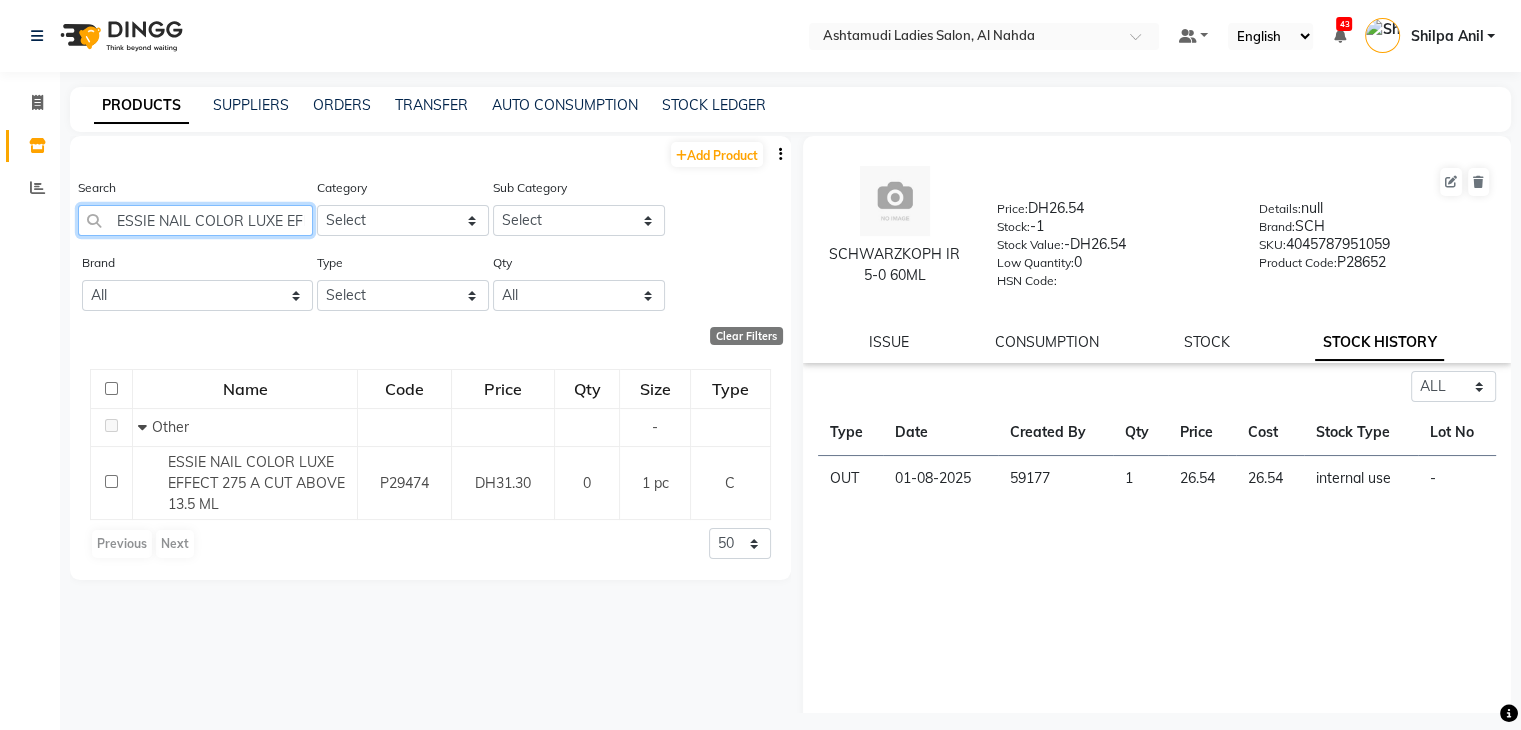 click on "ESSIE NAIL COLOR LUXE EFFECT 275 A CUT ABOVE 13.5 ML" 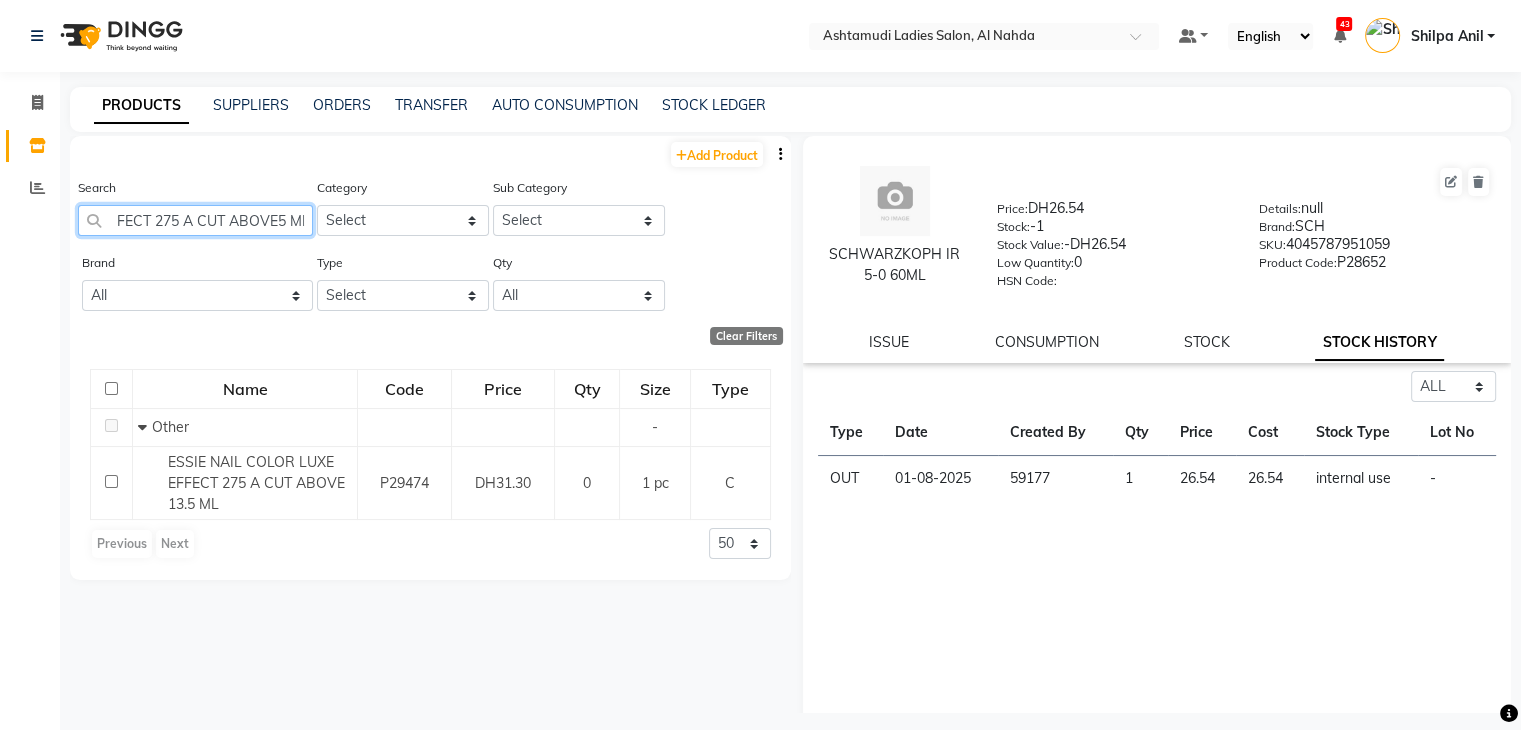 click on "FECT 275 A CUT ABOVE5 ML" 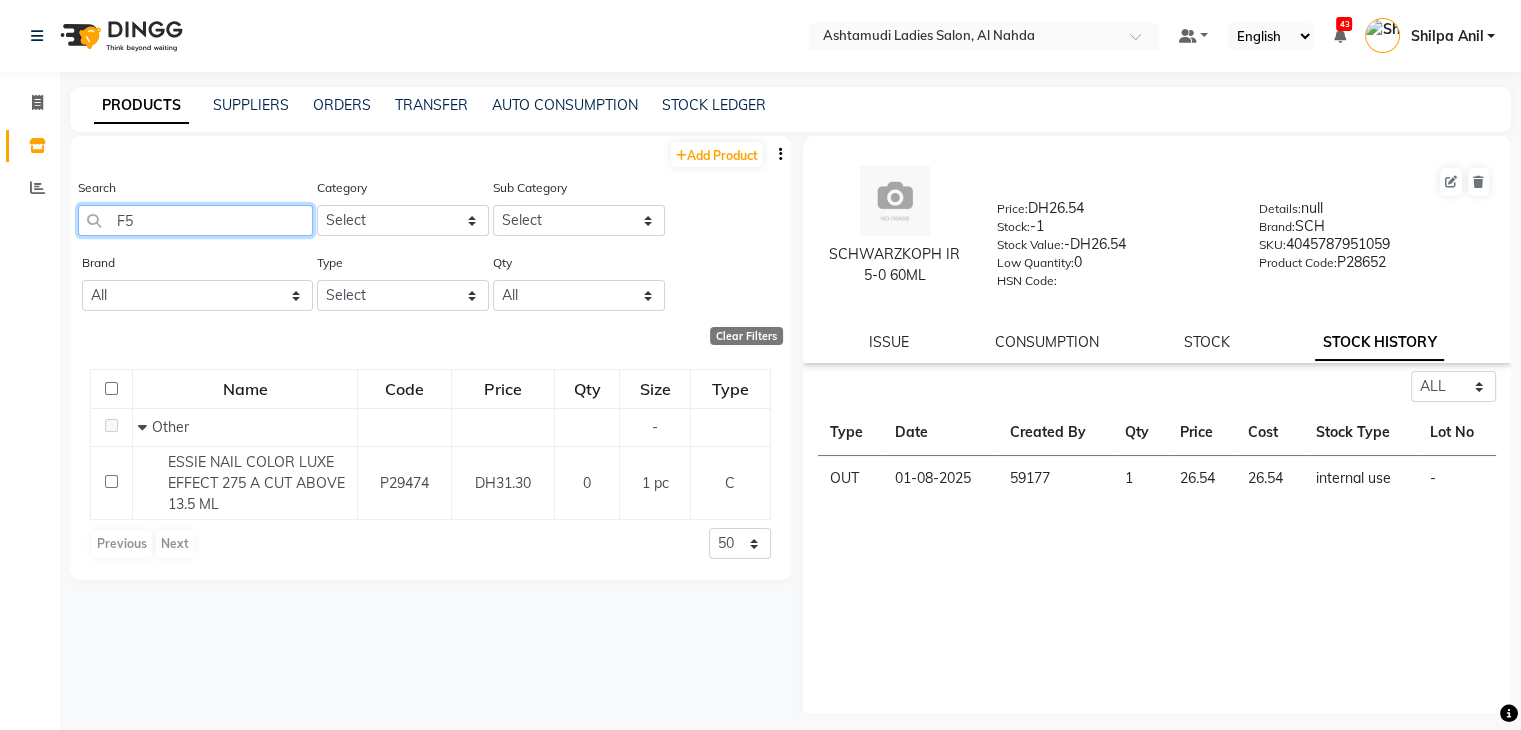 click on "F5" 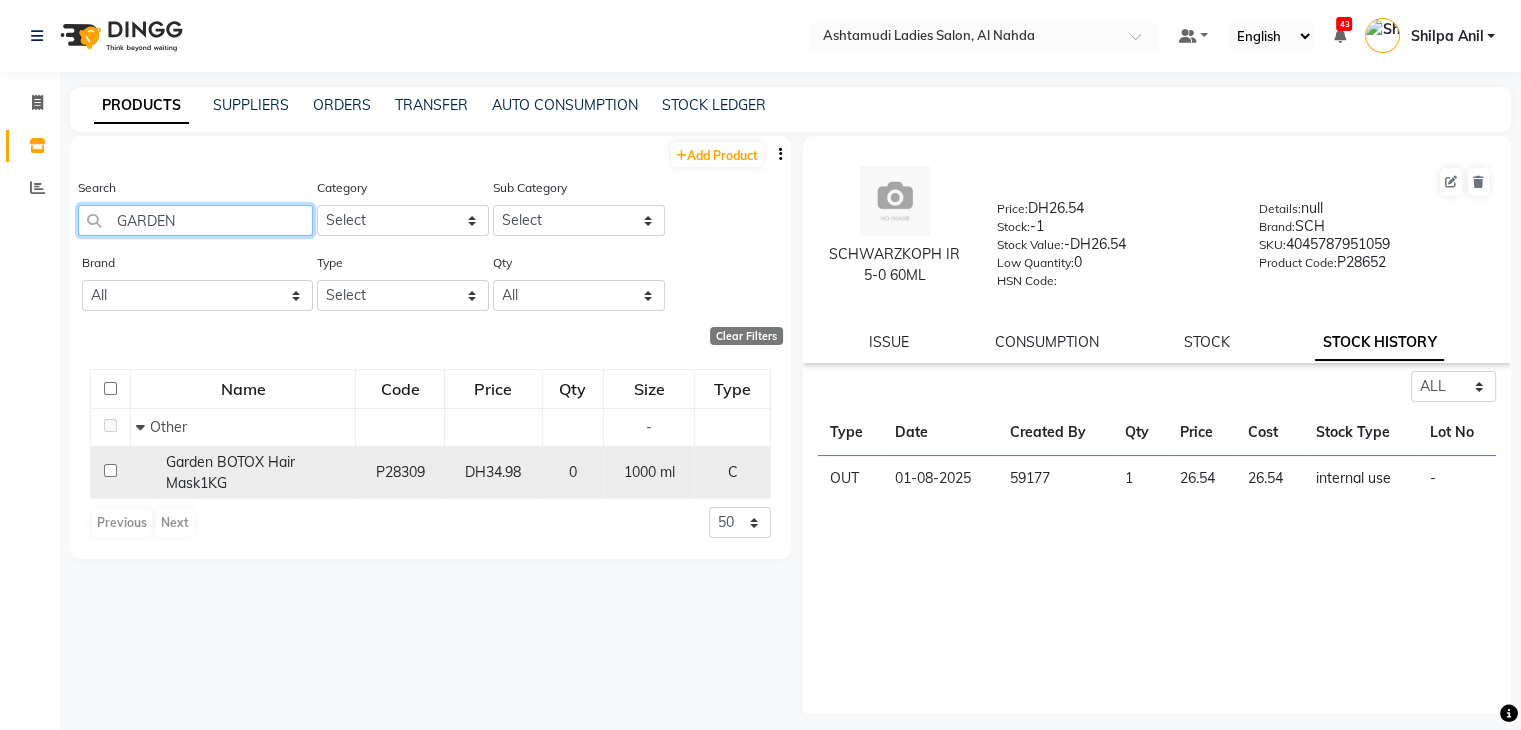 type on "GARDEN" 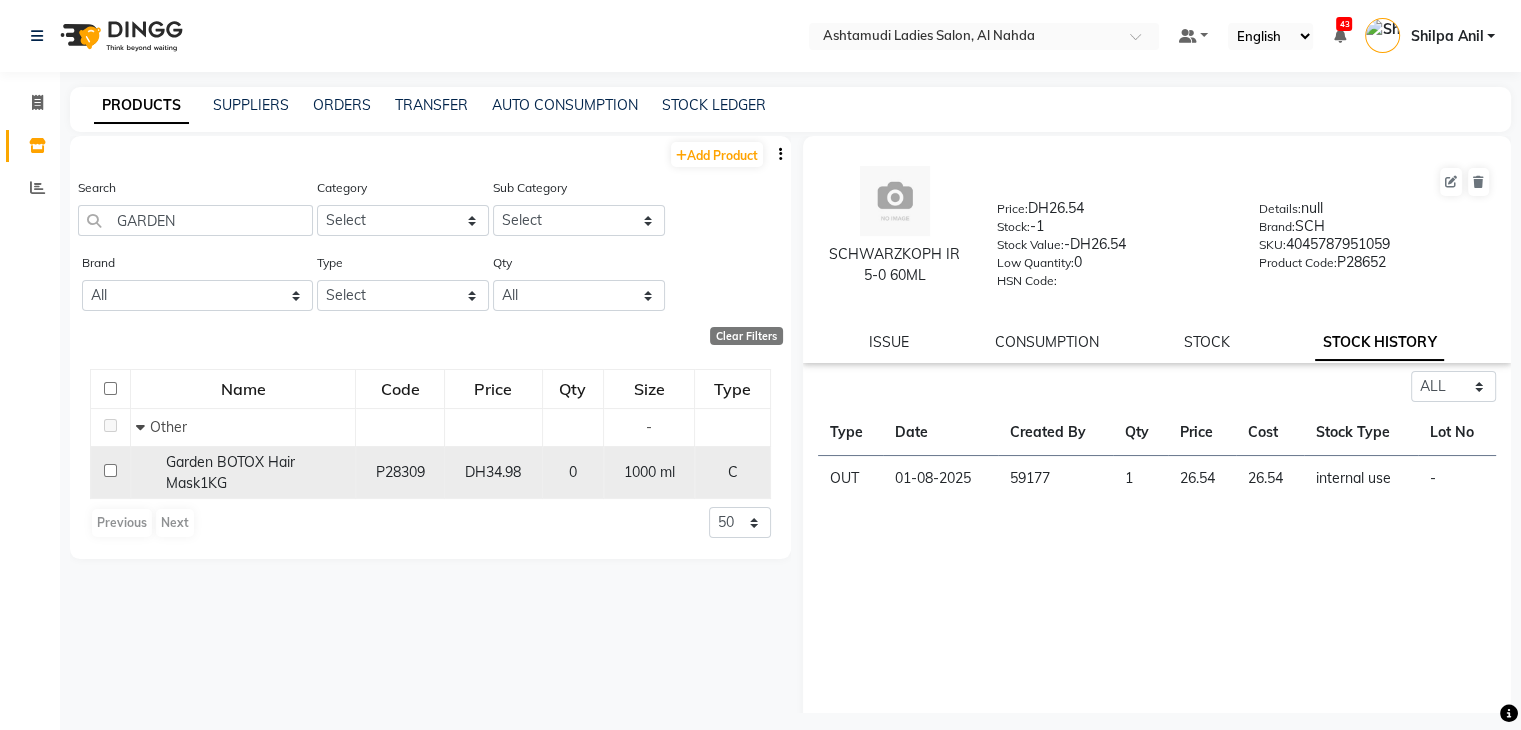 click on "Garden  BOTOX Hair Mask1KG" 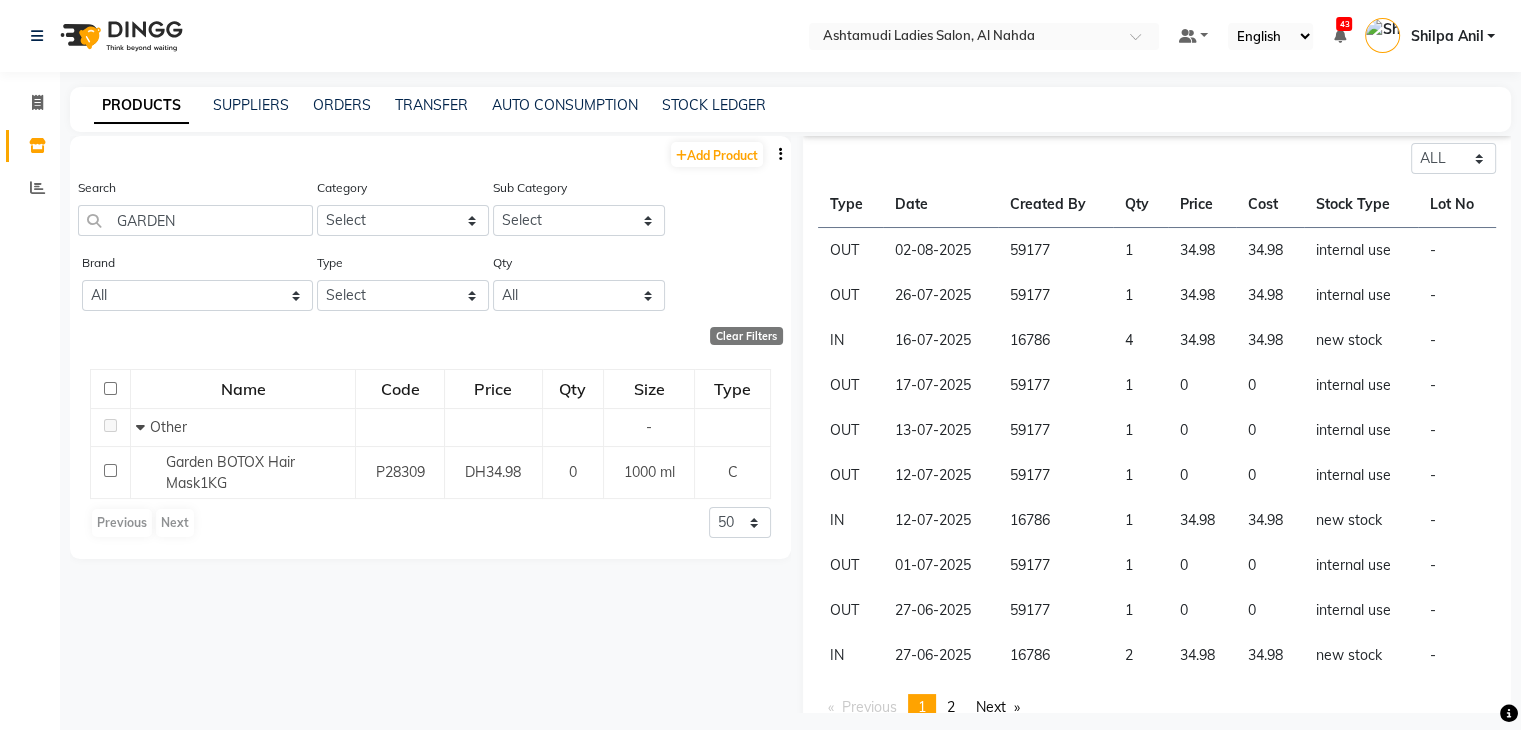 scroll, scrollTop: 258, scrollLeft: 0, axis: vertical 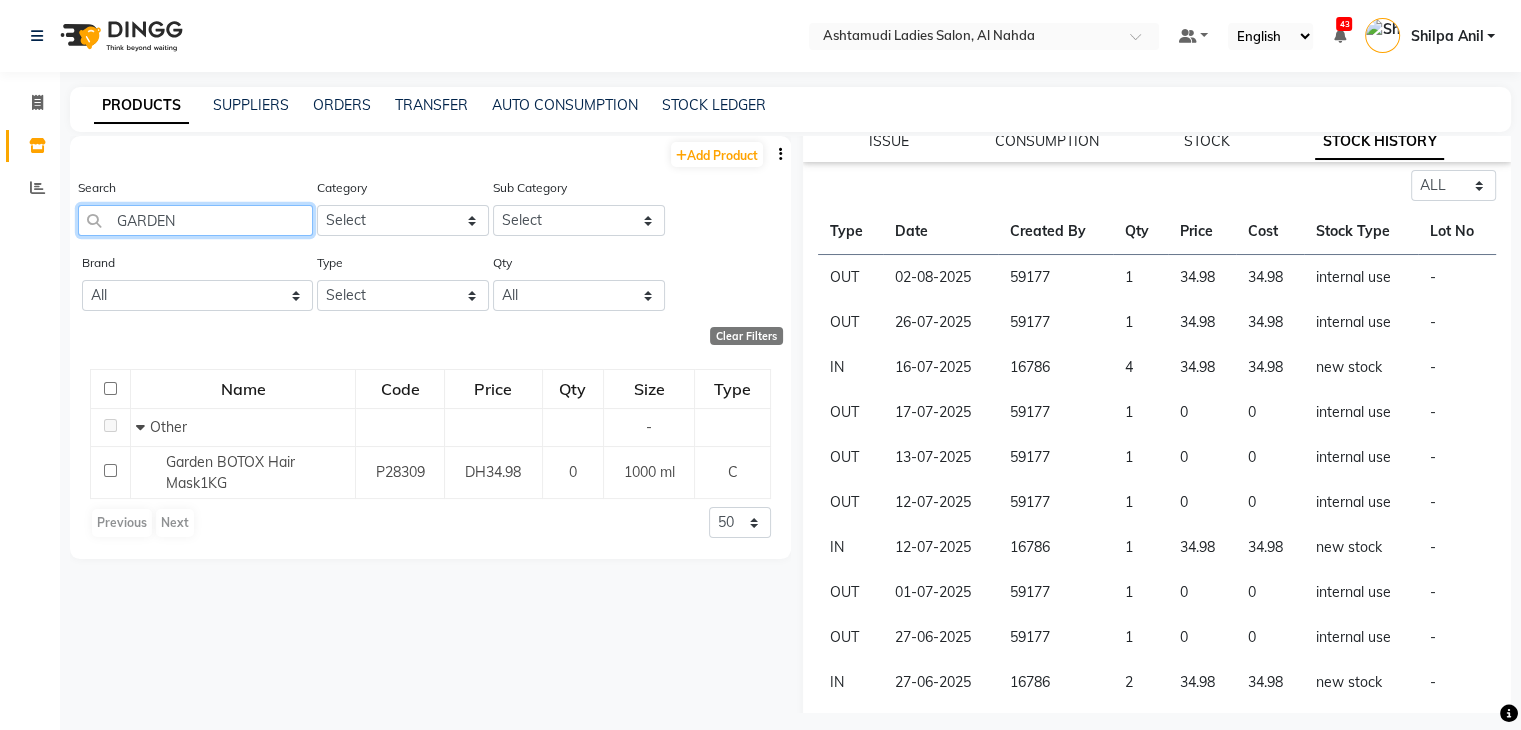 click on "GARDEN" 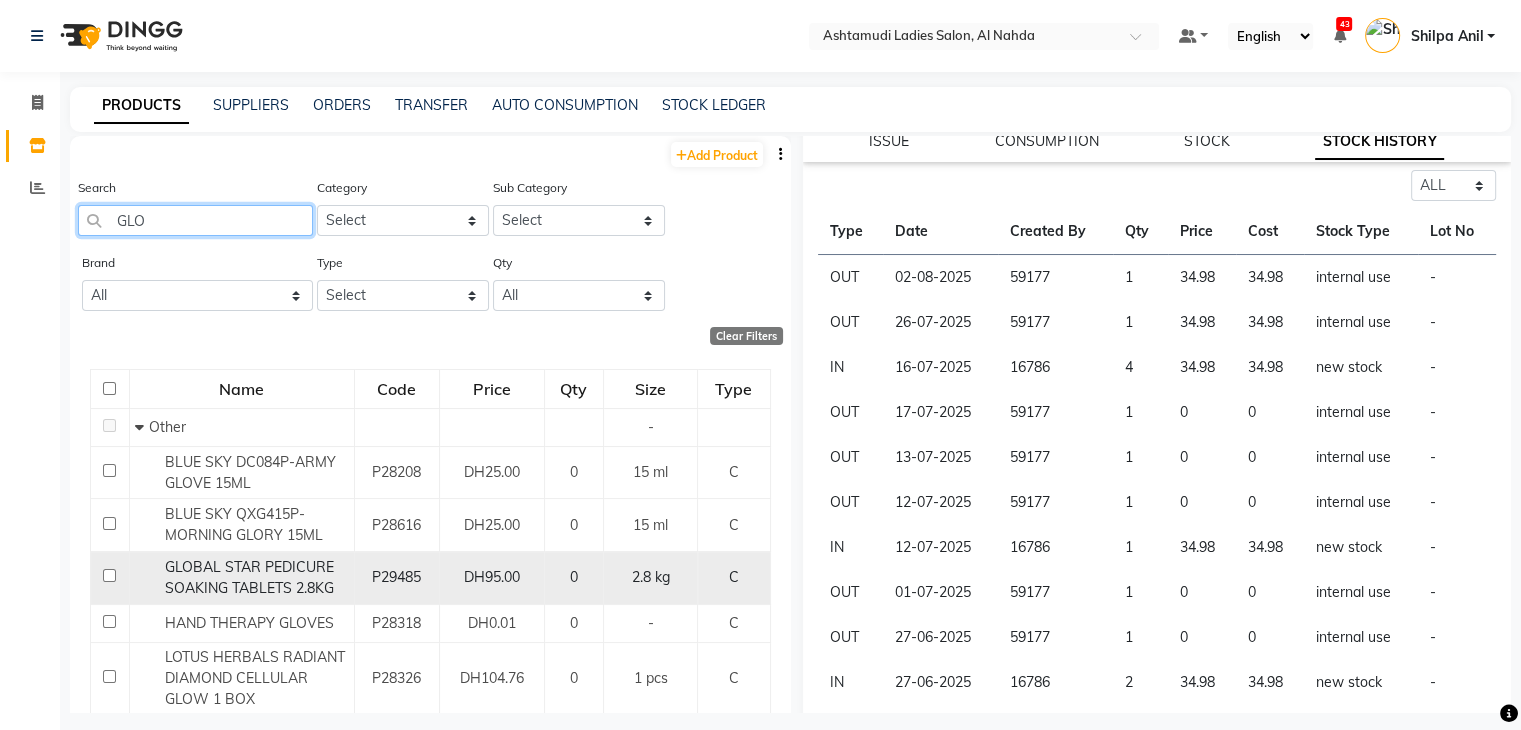 type on "GLO" 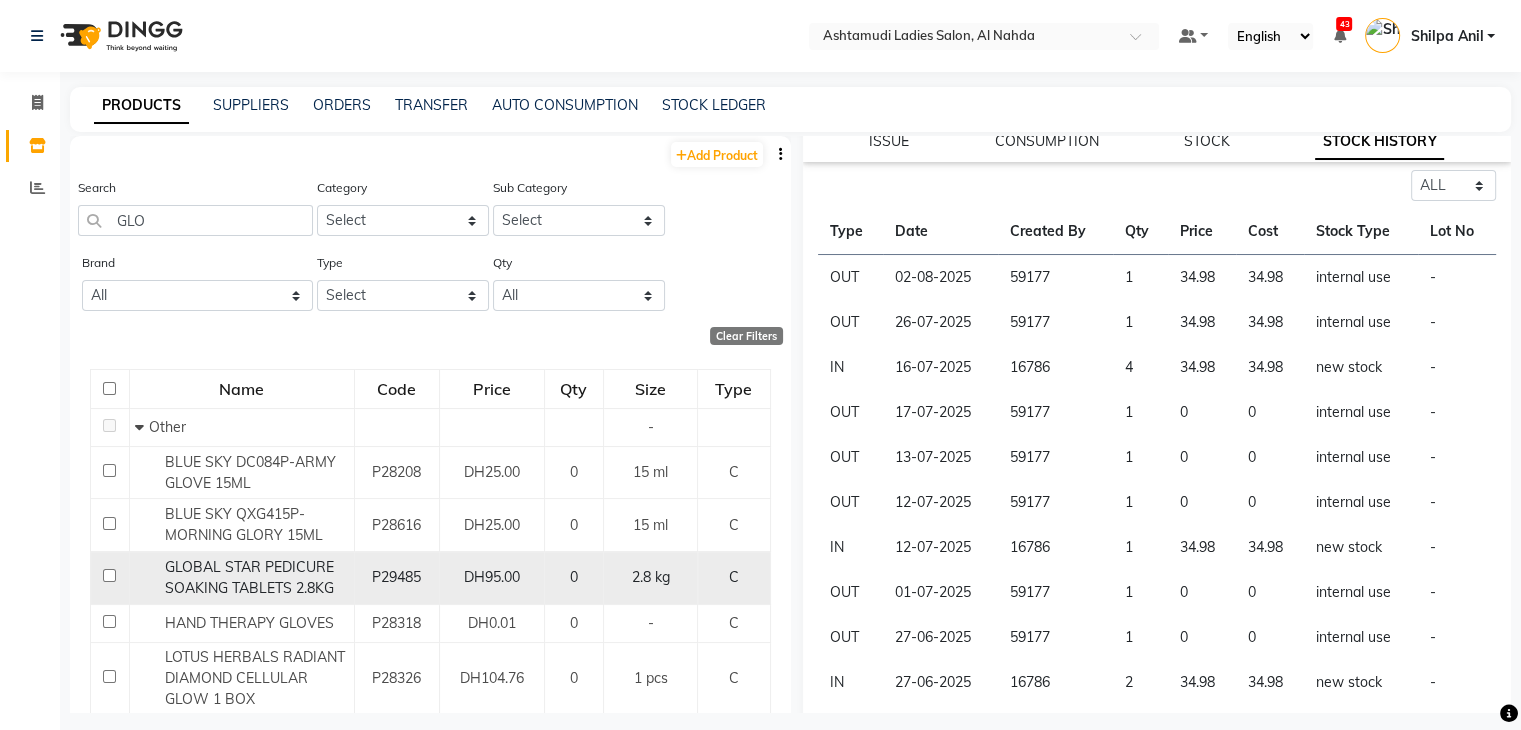 click on "GLOBAL STAR PEDICURE SOAKING TABLETS 2.8KG" 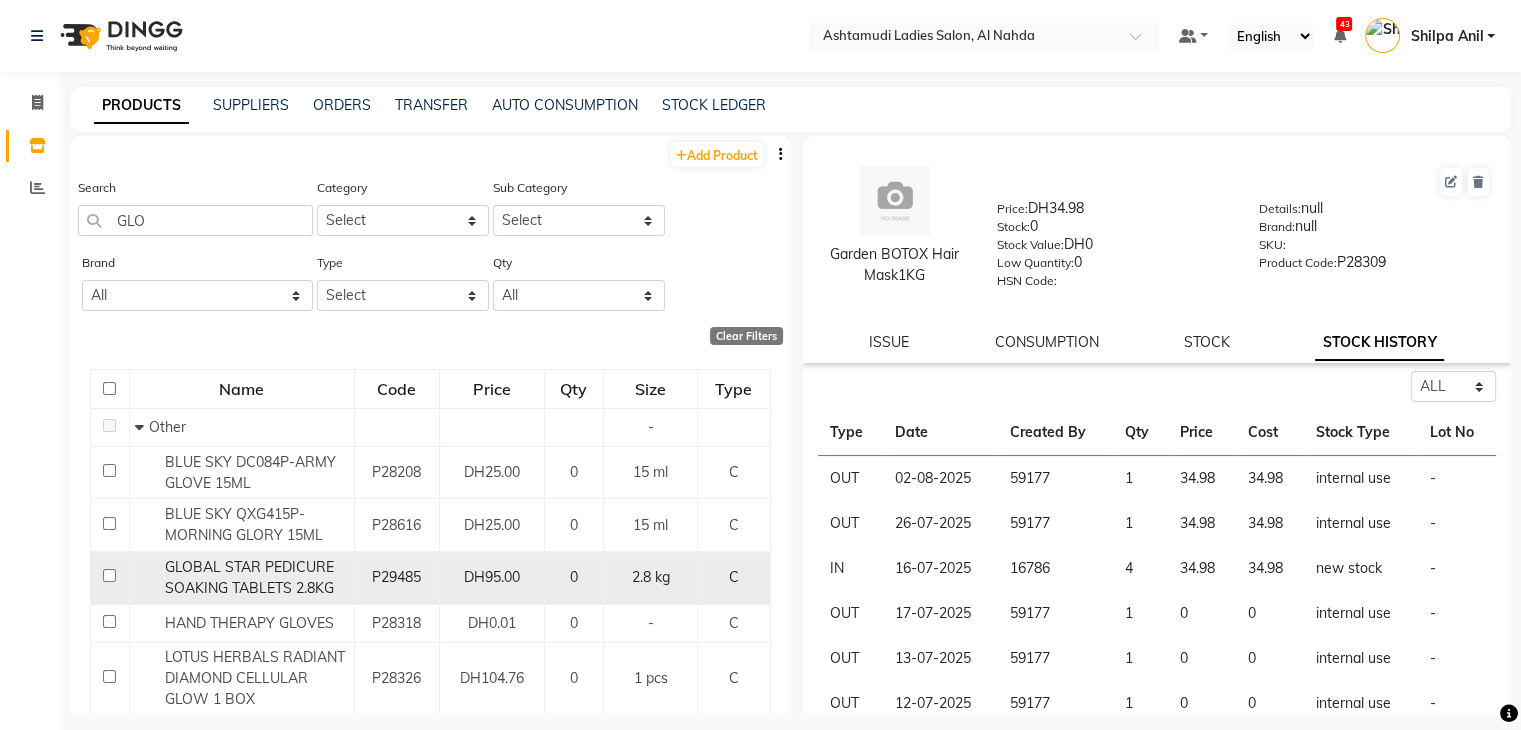 select on "all" 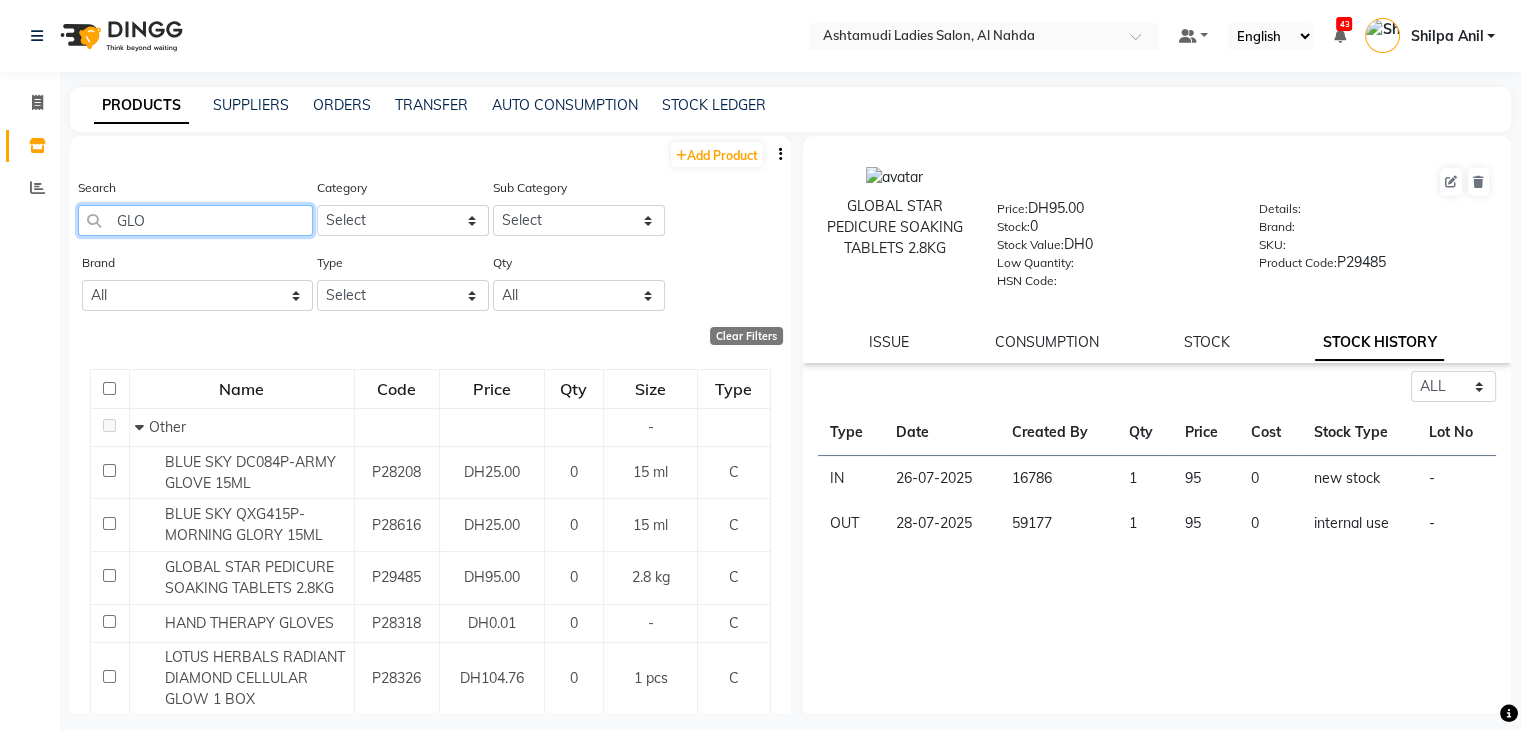 click on "GLO" 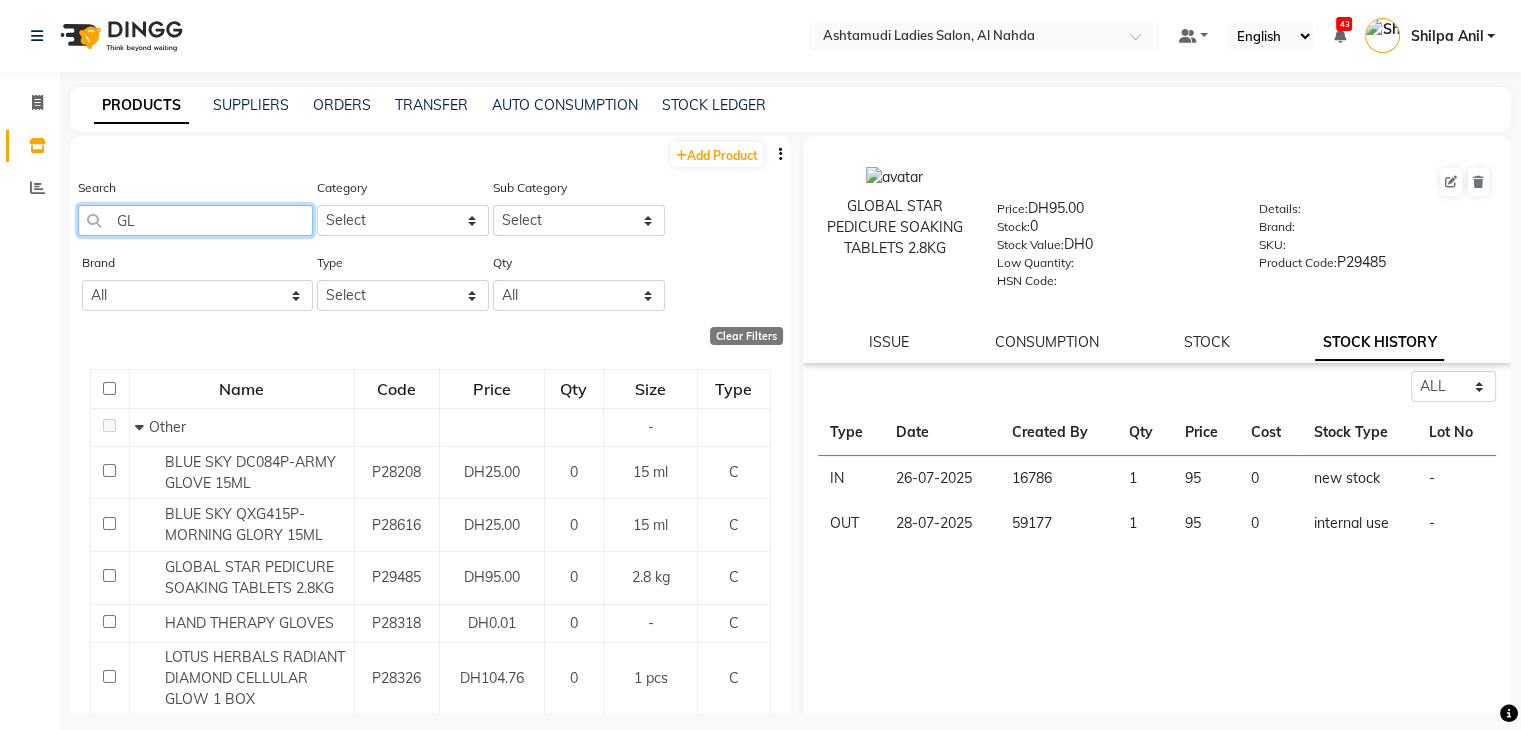type on "G" 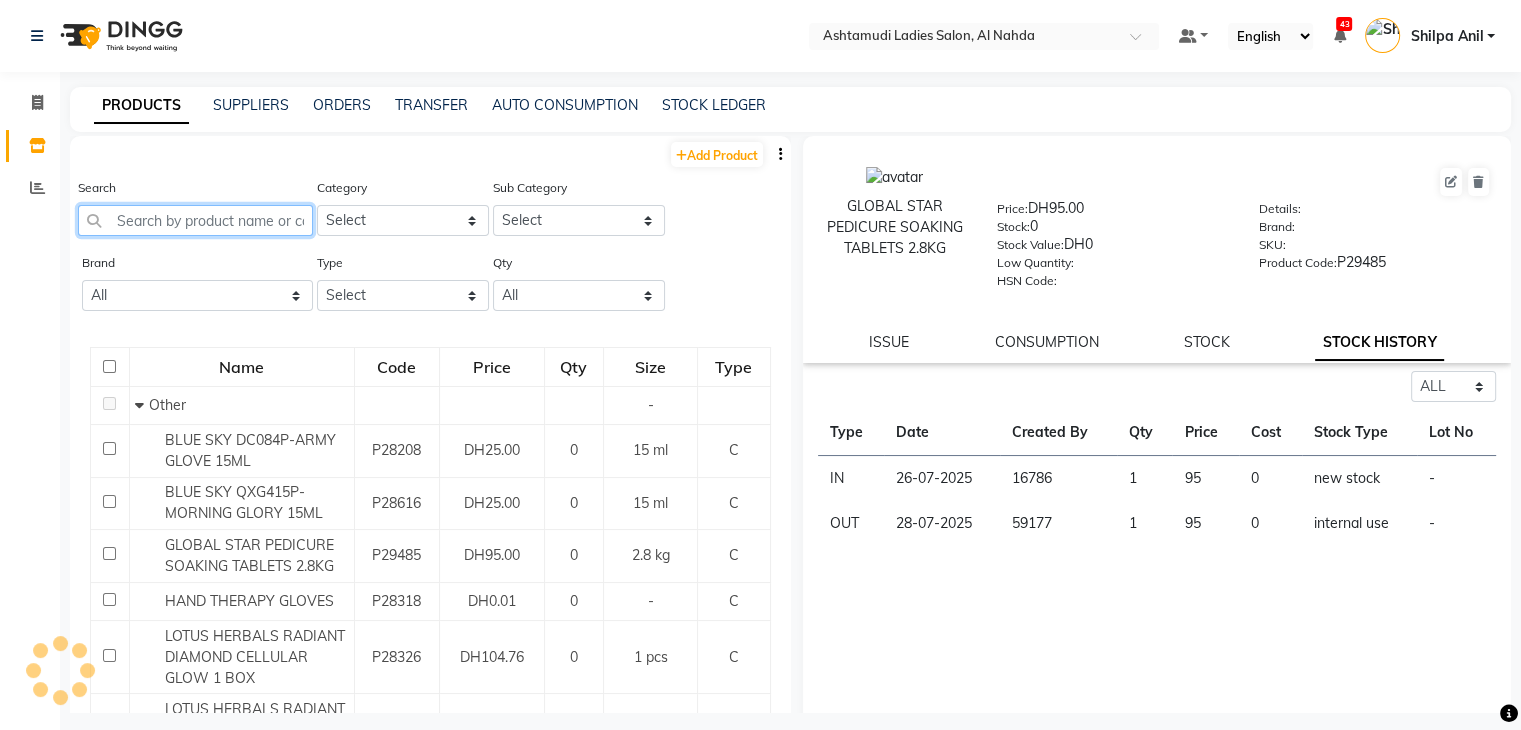 paste on "IKONIC CARBON COMB CC08" 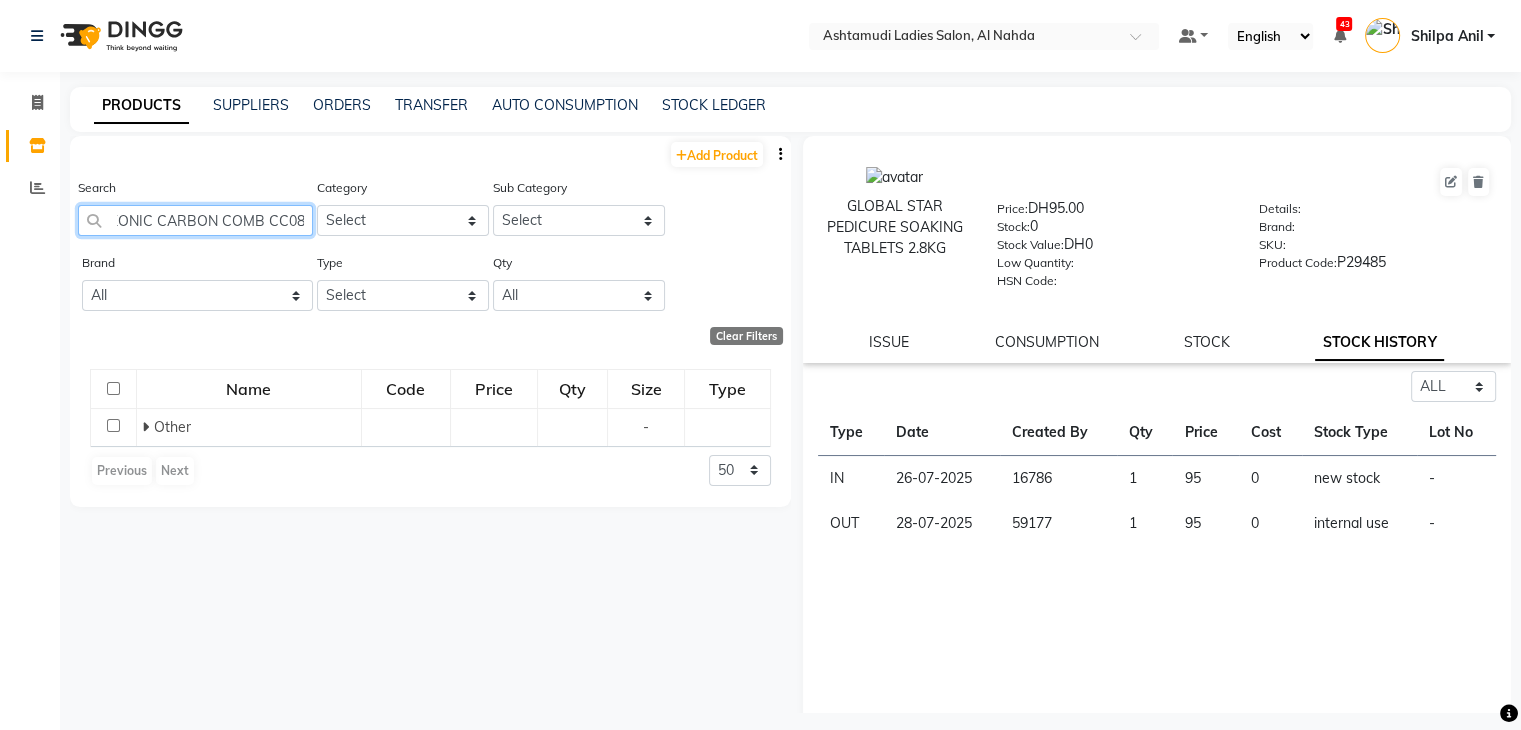 scroll, scrollTop: 0, scrollLeft: 8, axis: horizontal 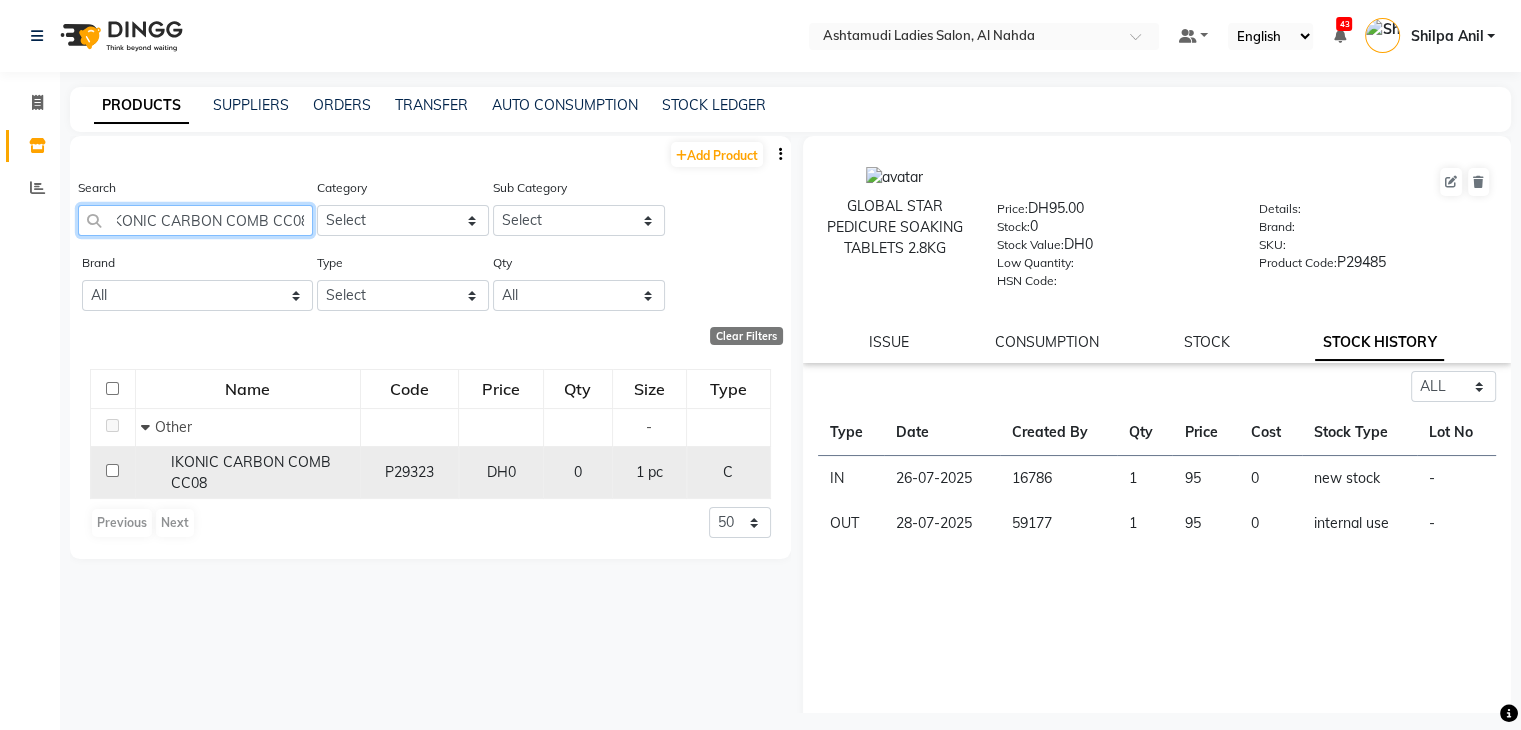 type on "IKONIC CARBON COMB CC08" 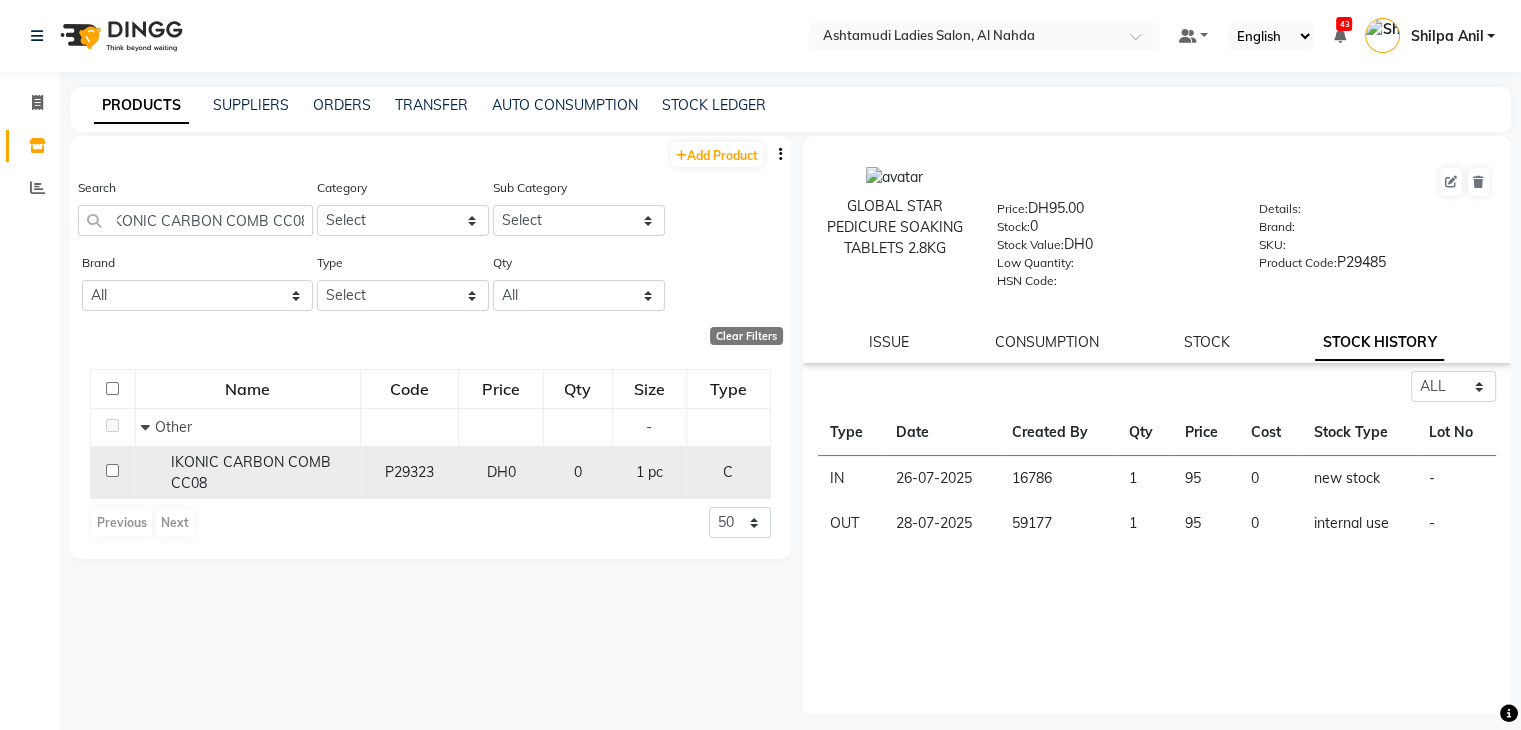 click on "IKONIC CARBON COMB CC08" 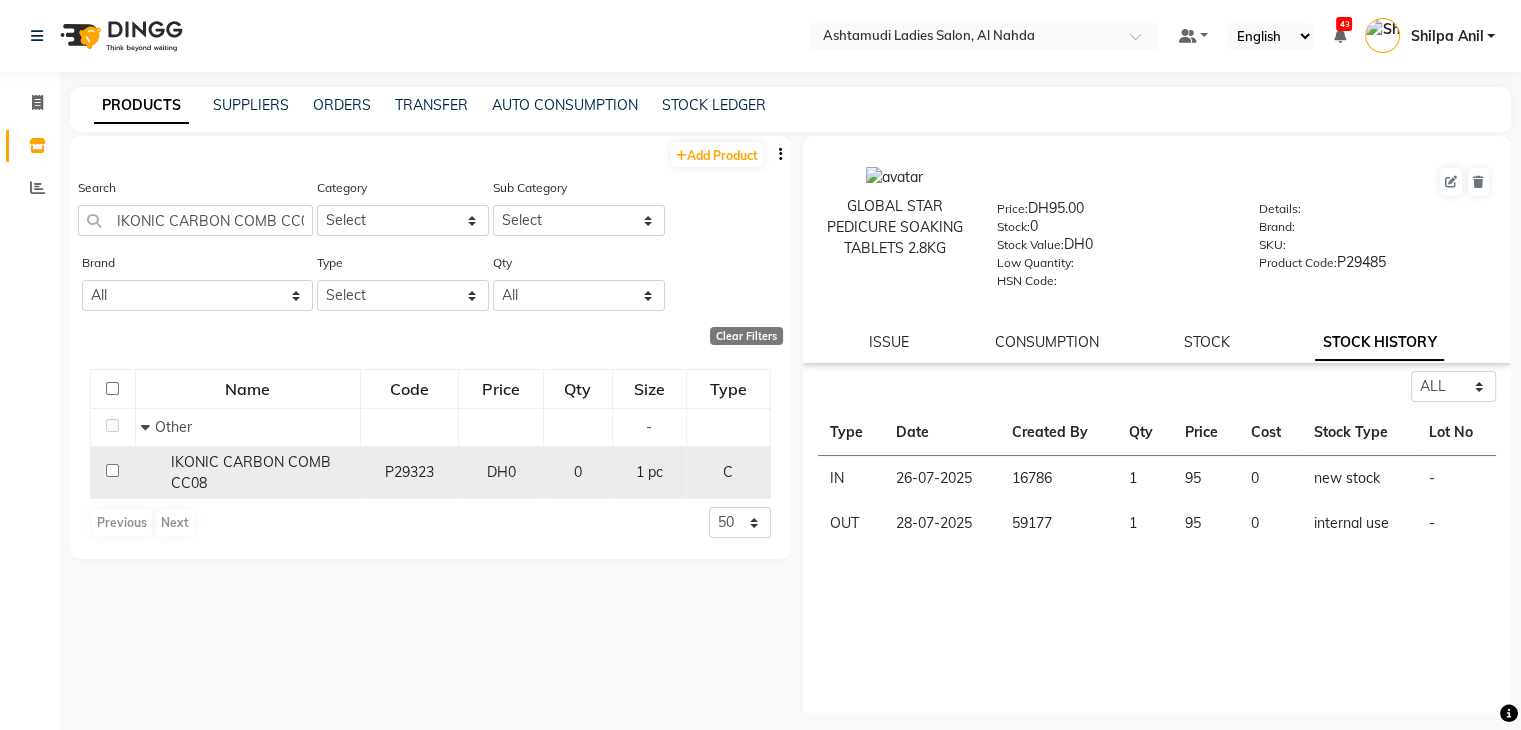 select on "all" 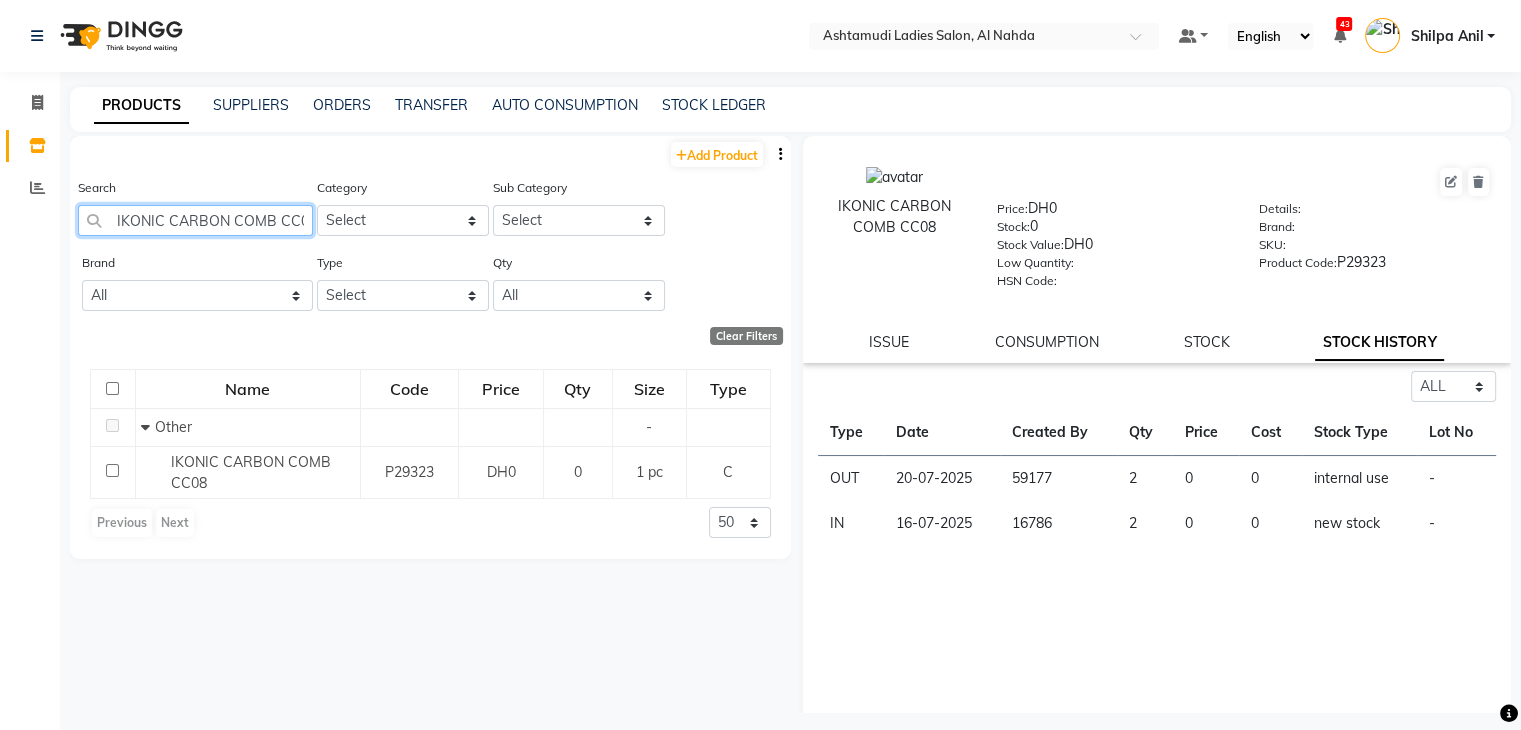 click on "IKONIC CARBON COMB CC08" 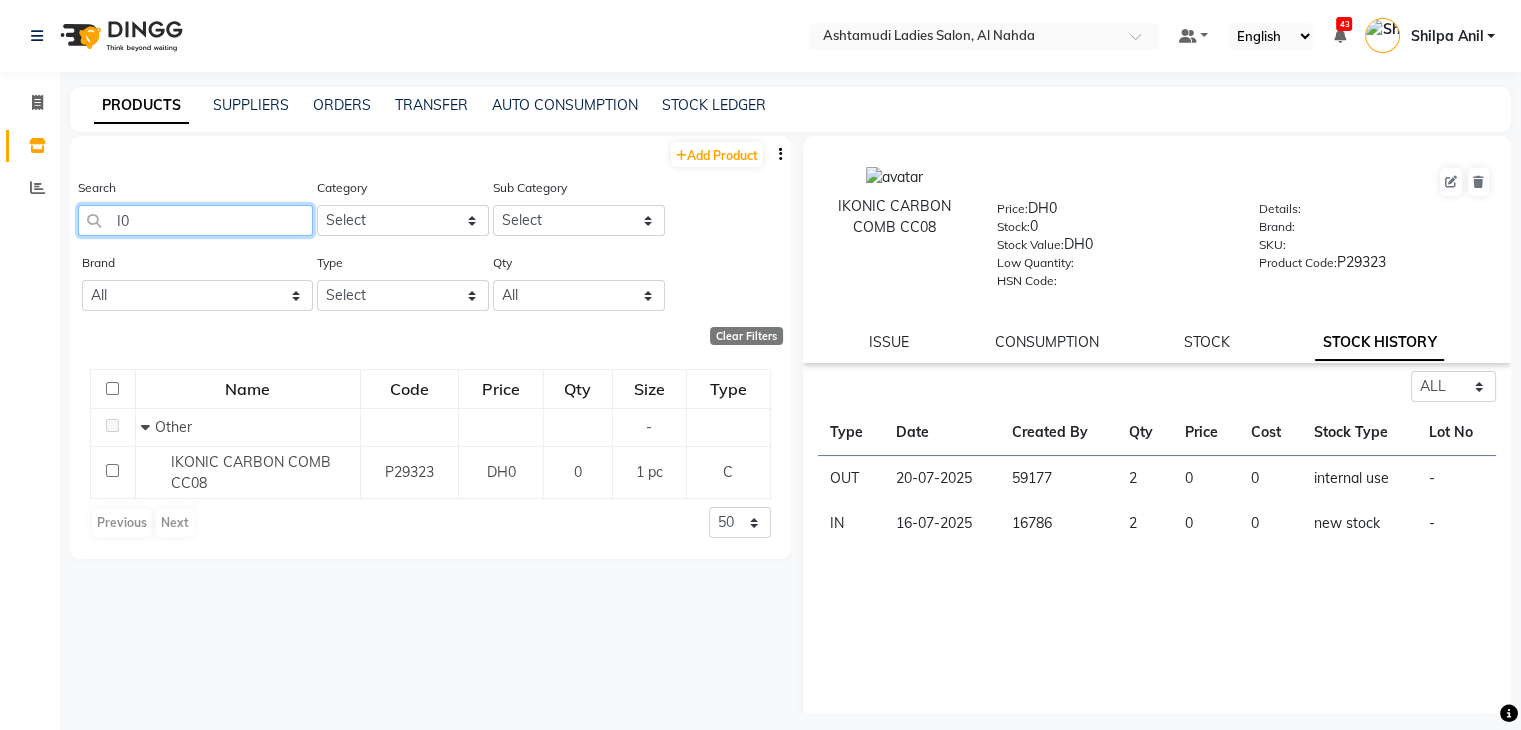 type on "I" 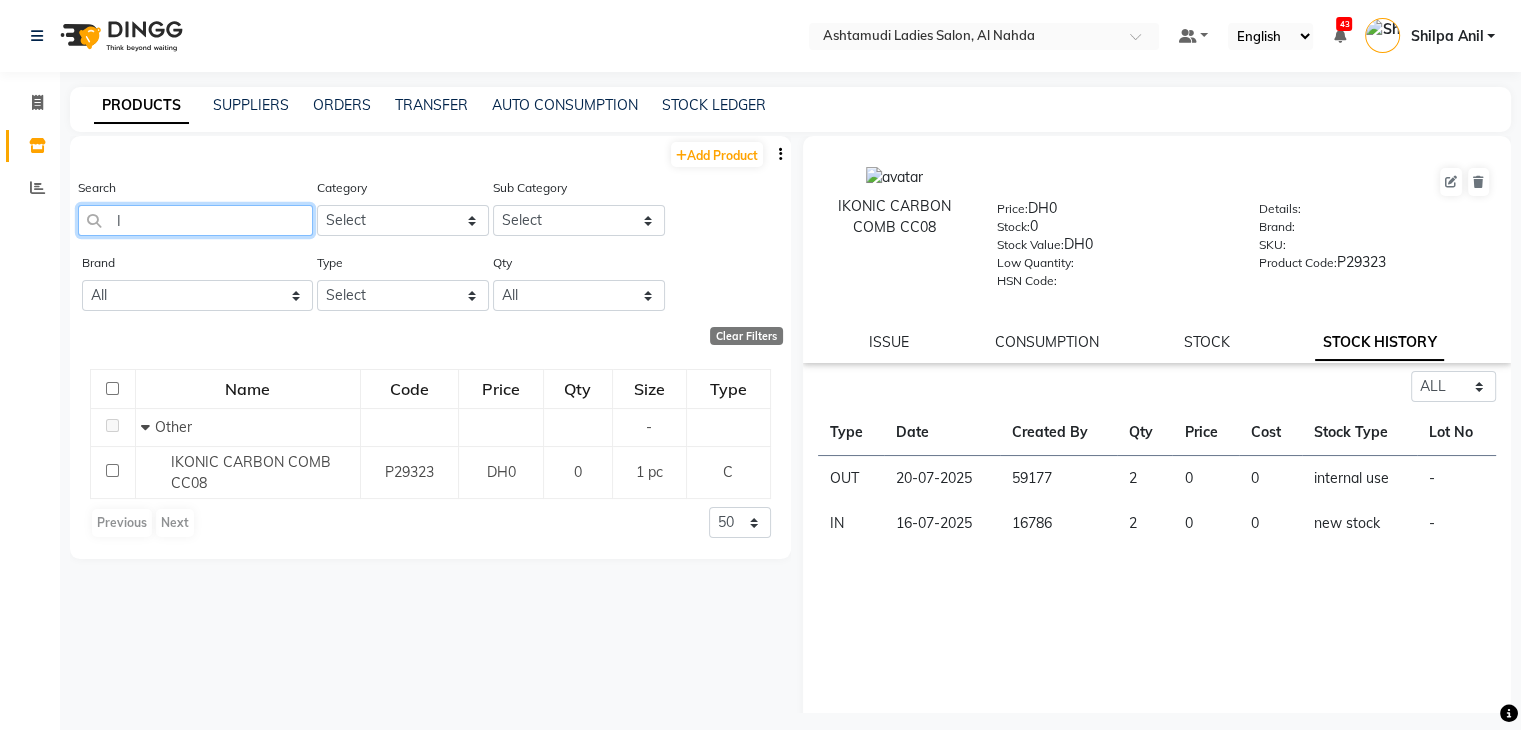 click on "I" 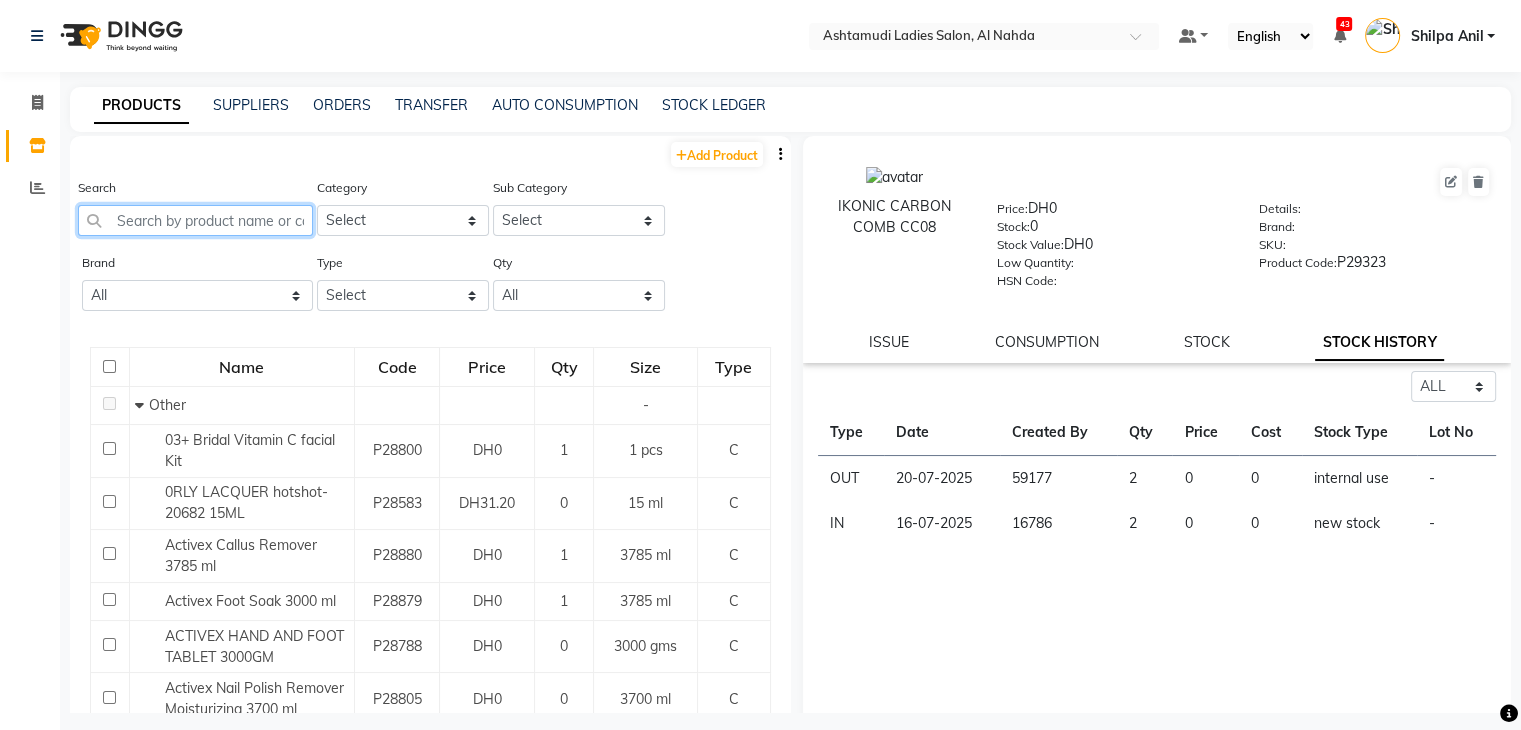 click 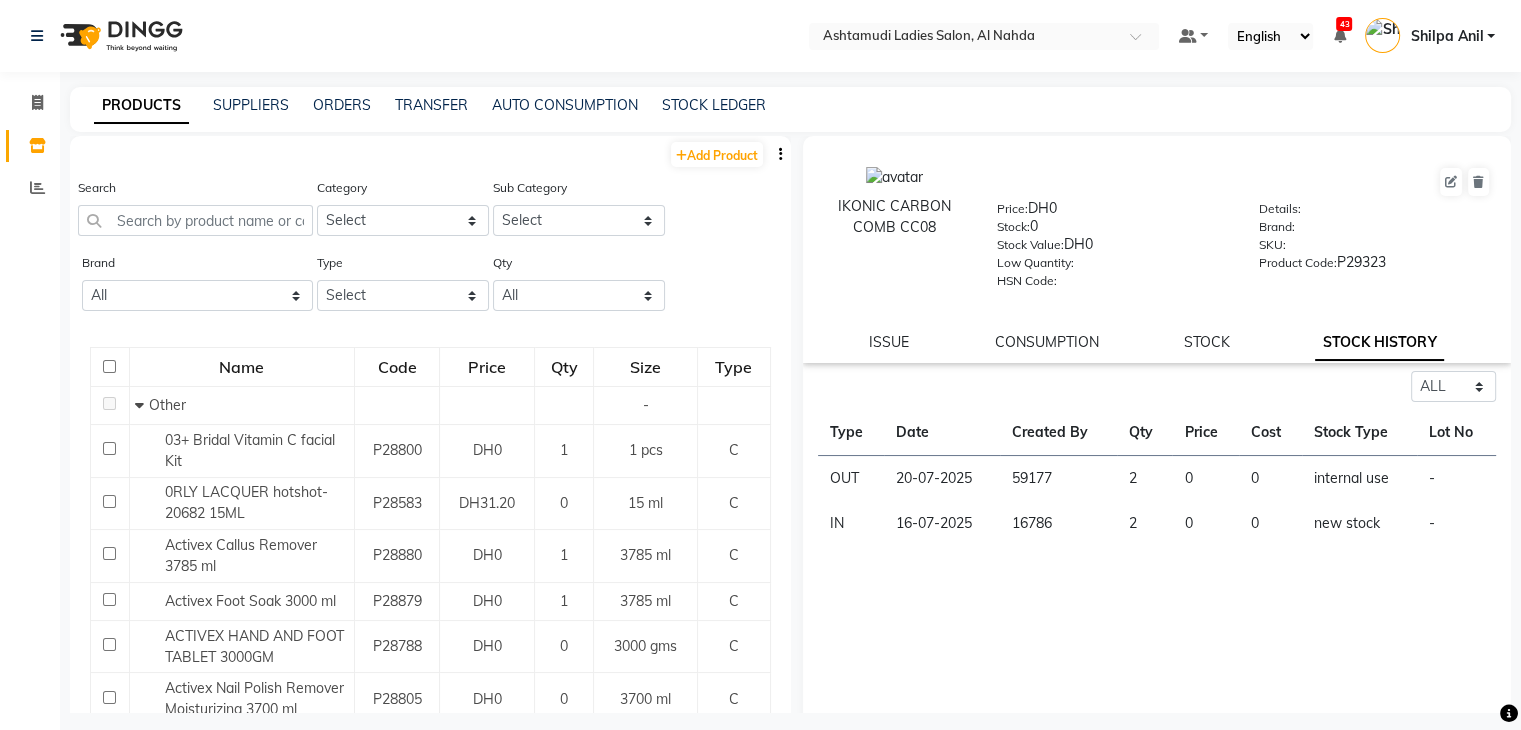click on "Brand All 03 Alix Avian Bluesky Blue Sky Entity Essie K18 Loreal Lotus Makeup Null Opi Sch Thuya Tropicalis Type Select Both Retail Consumable Qty All Low Out Of Stock" 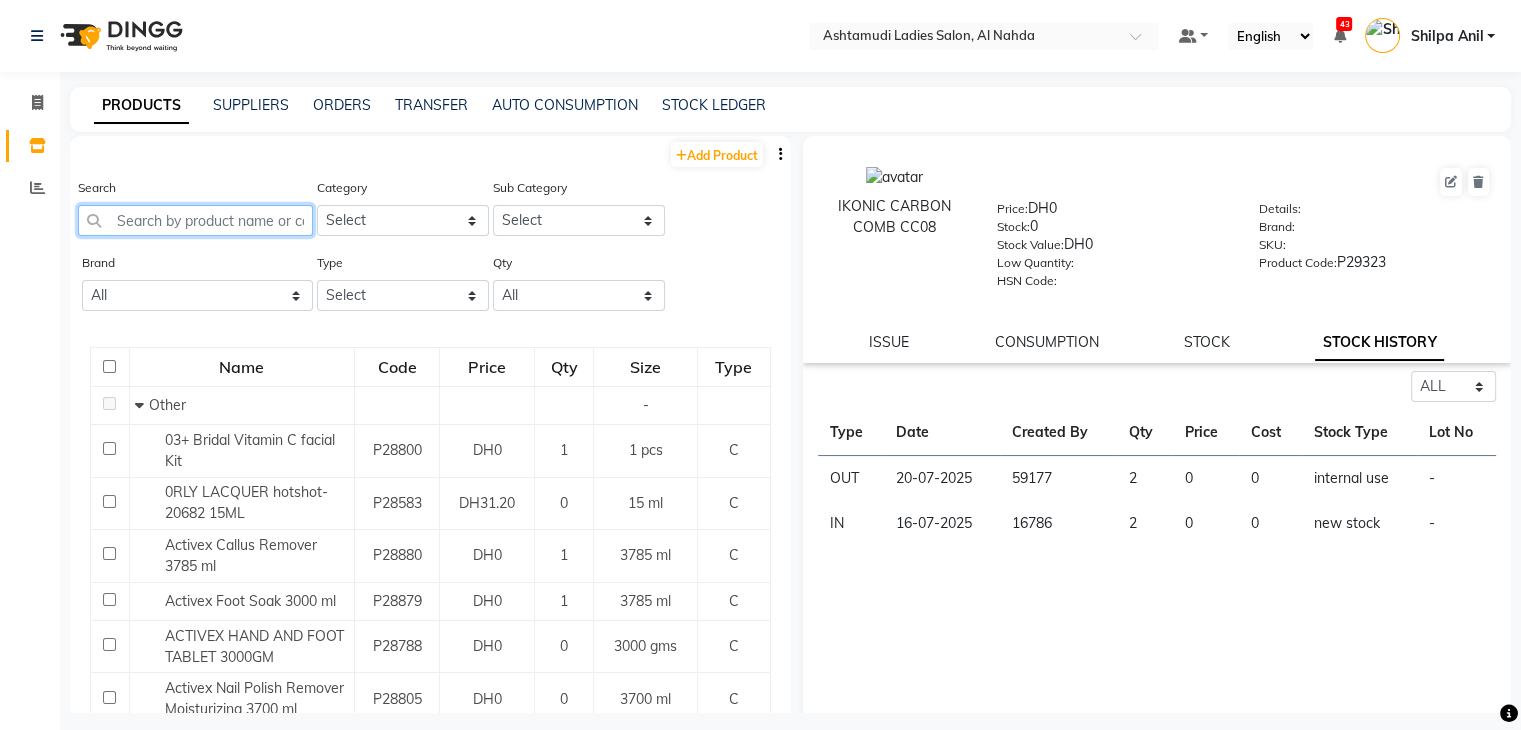 click 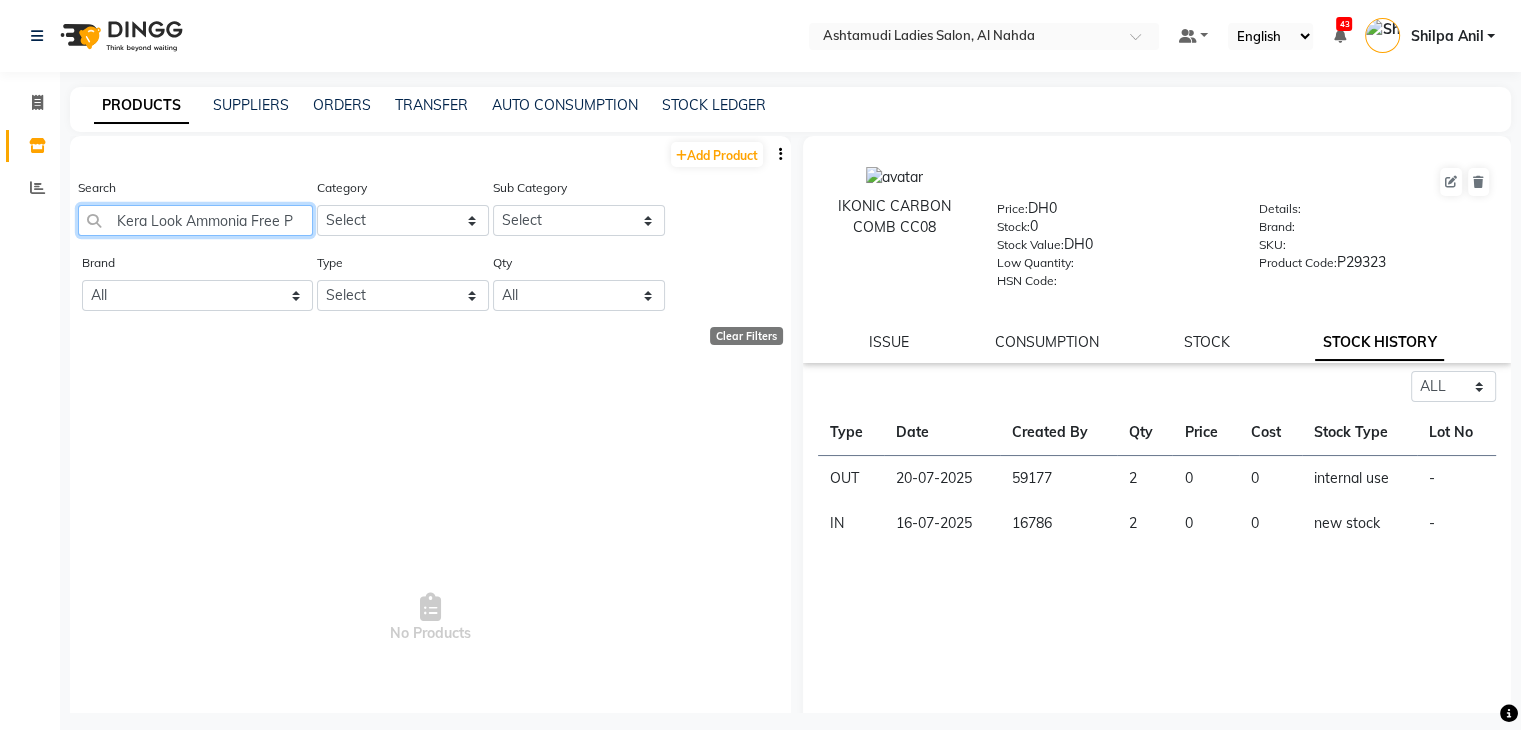 scroll, scrollTop: 0, scrollLeft: 0, axis: both 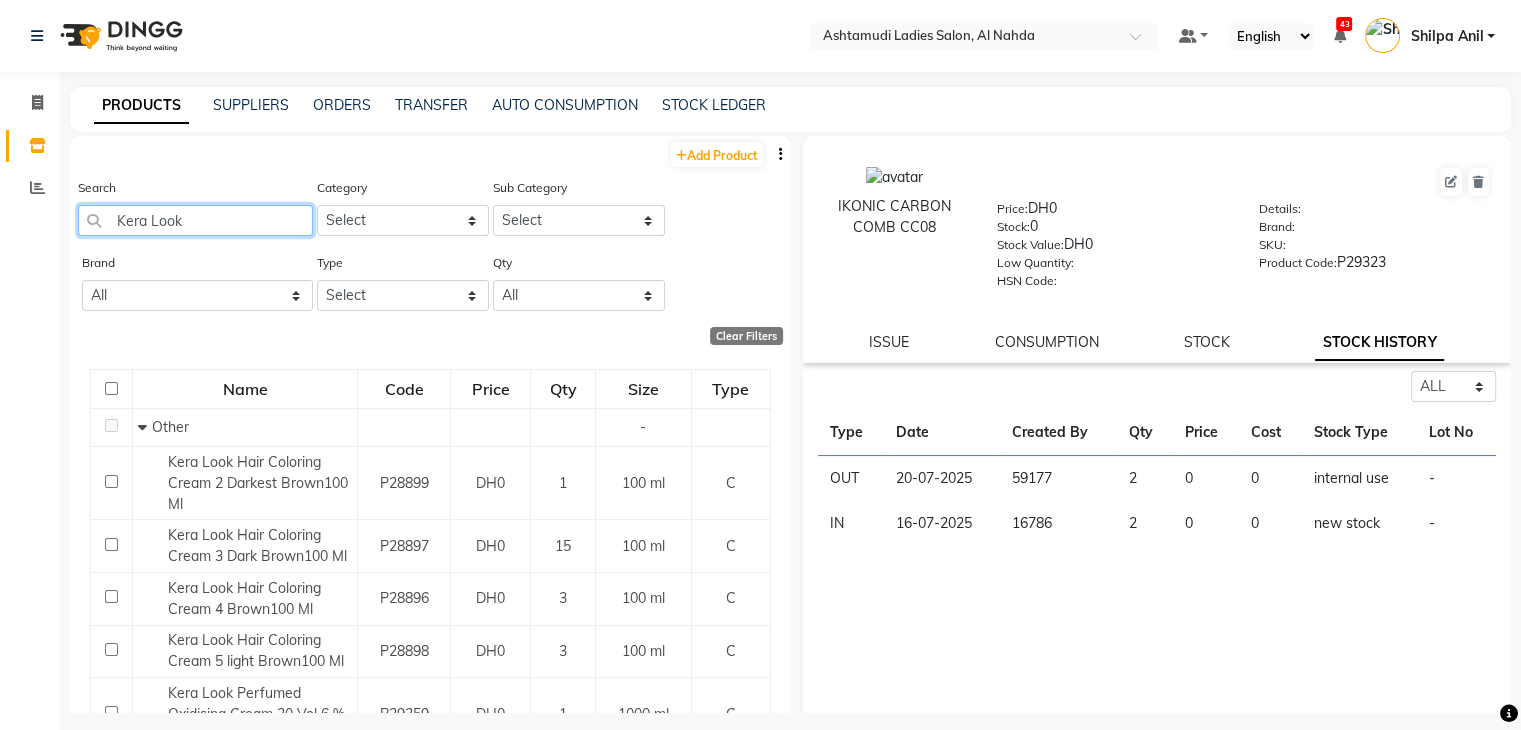 click on "Kera Look" 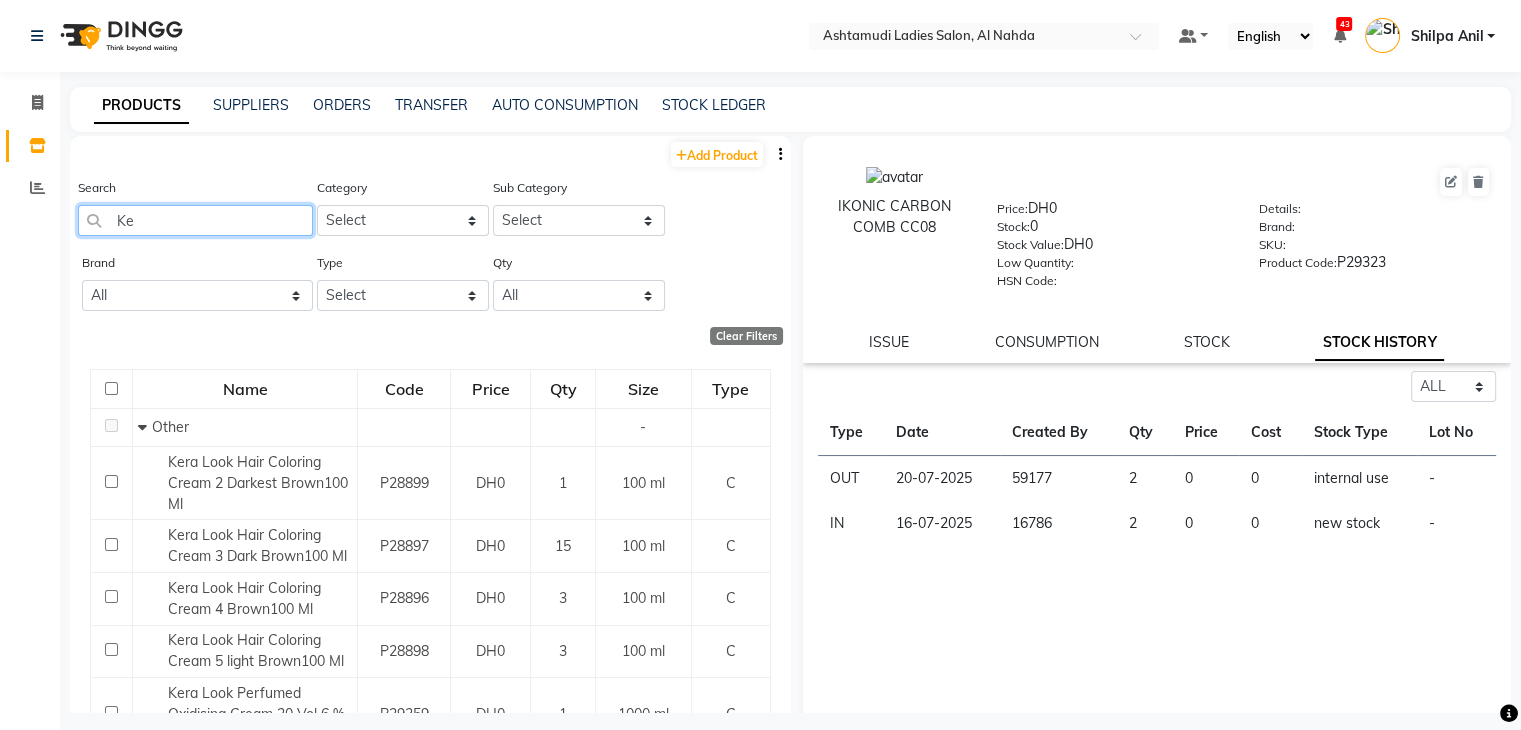 type on "K" 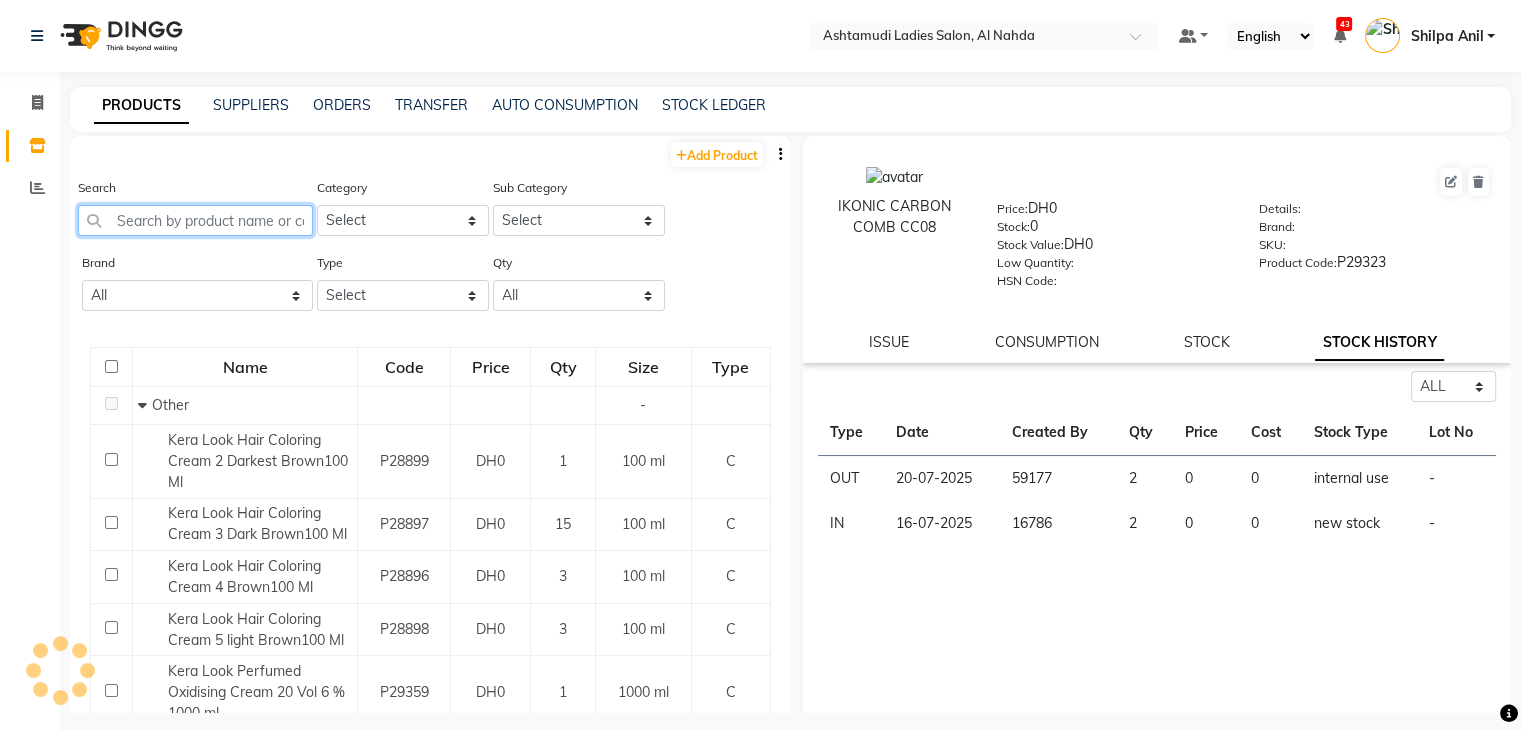 paste on "loreal Serie Expert Vitamino Color Shampoo 300 ml" 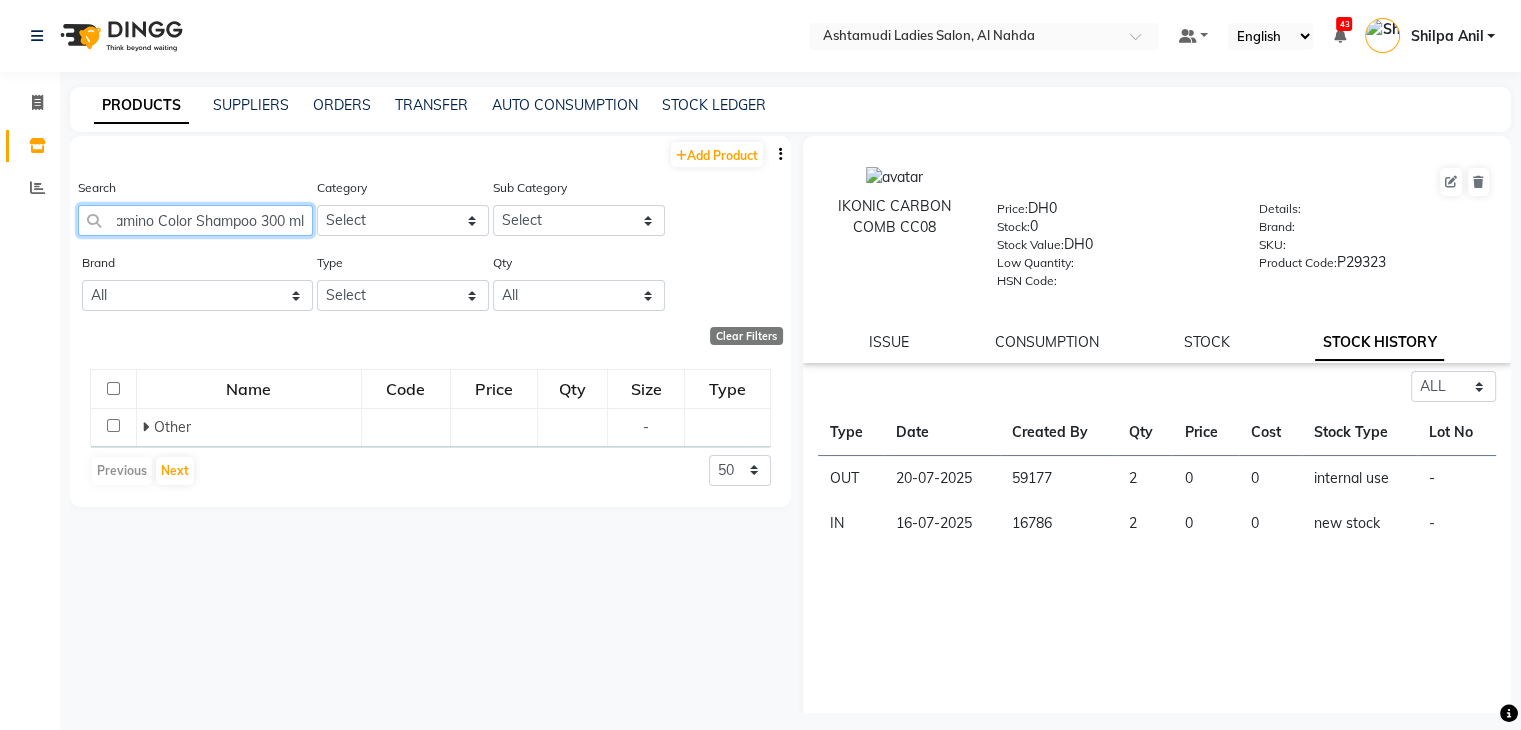 scroll, scrollTop: 0, scrollLeft: 143, axis: horizontal 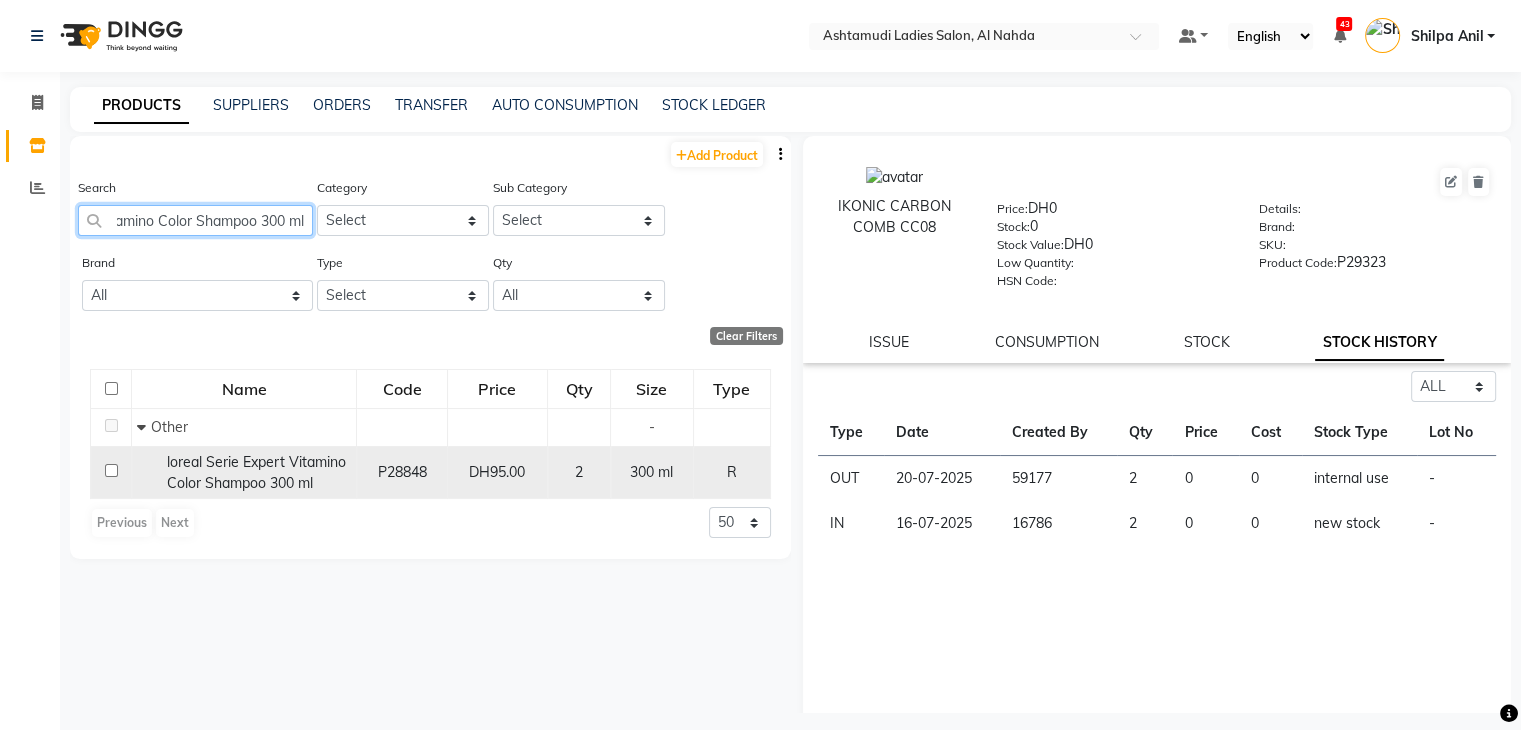 type on "loreal Serie Expert Vitamino Color Shampoo 300 ml" 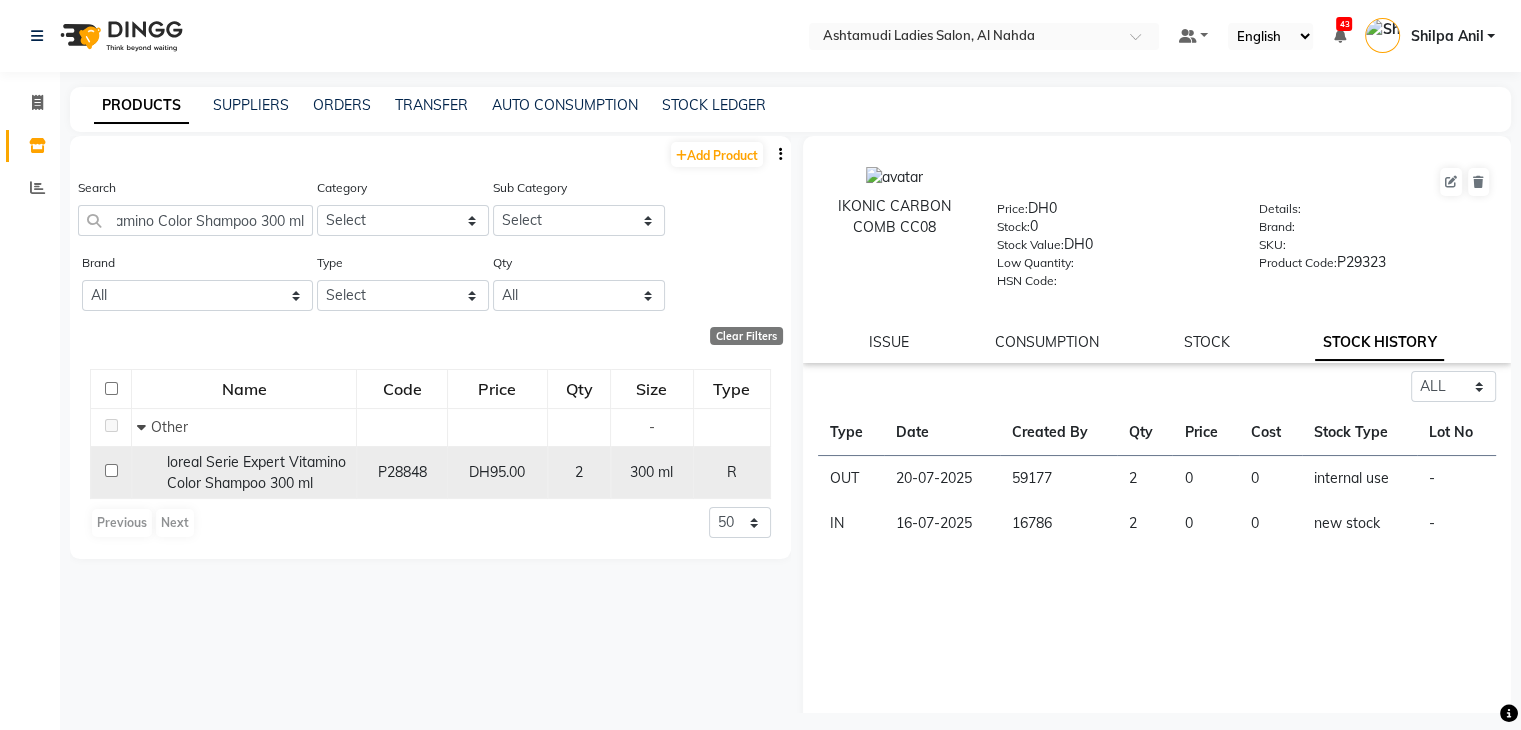 click on "loreal Serie Expert Vitamino Color Shampoo 300 ml" 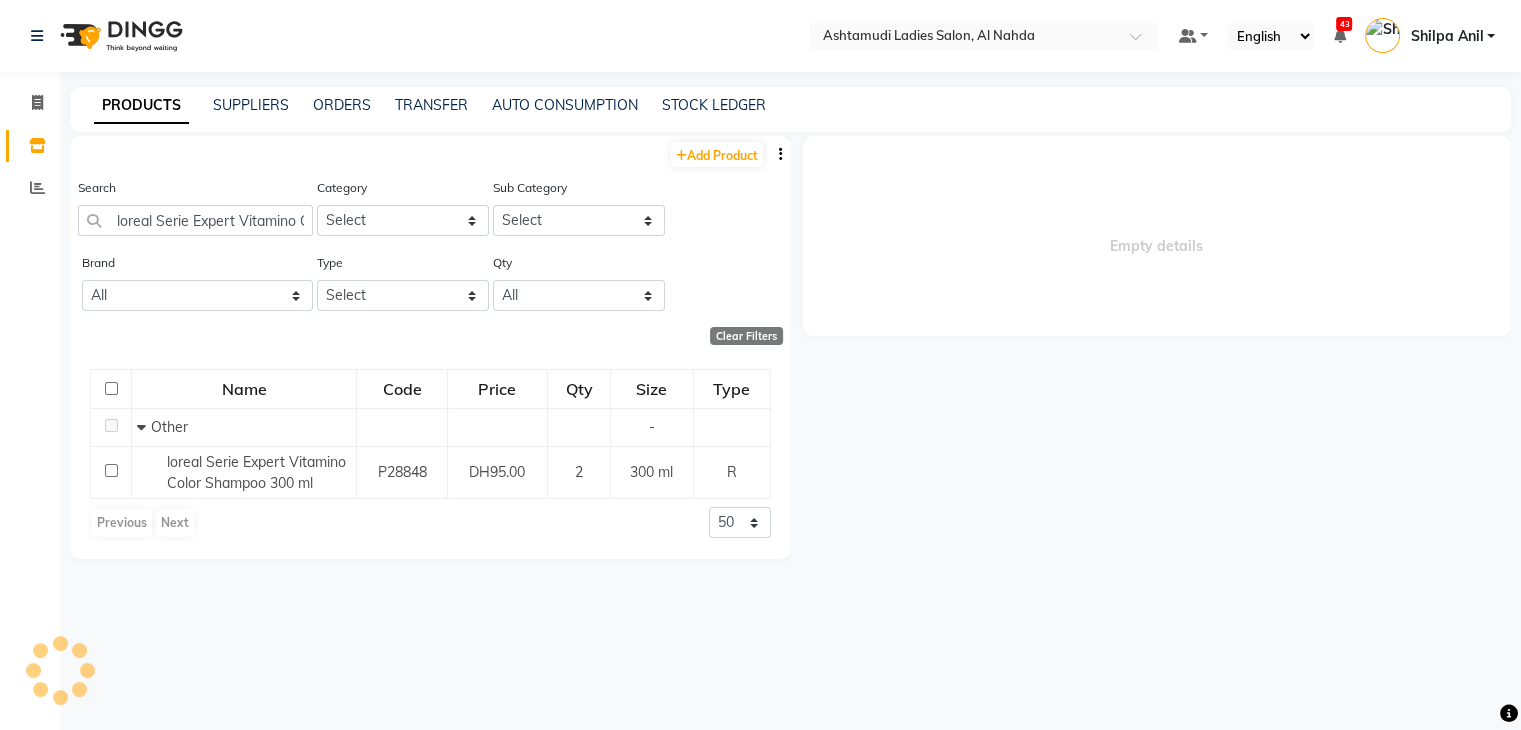 select on "all" 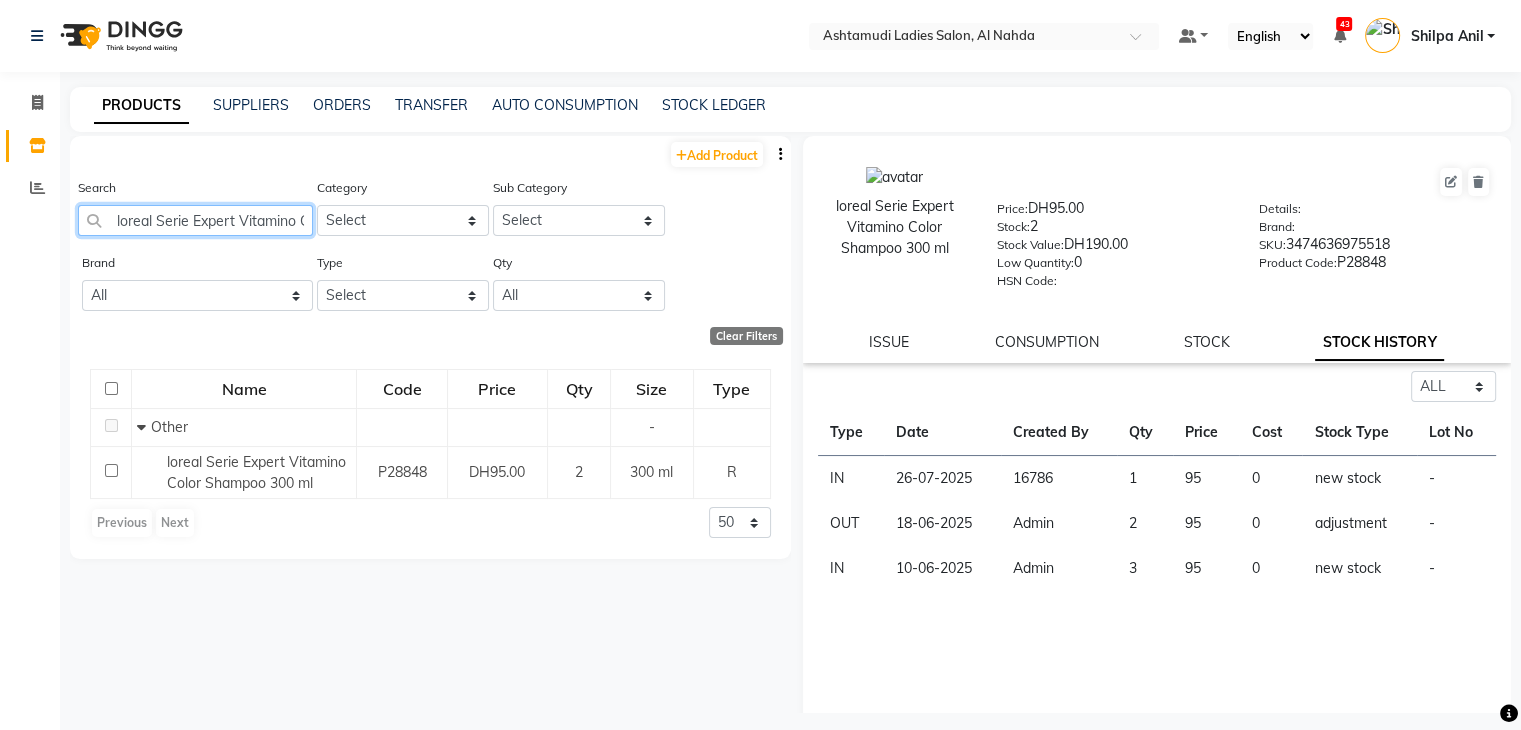 click on "loreal Serie Expert Vitamino Color Shampoo 300 ml" 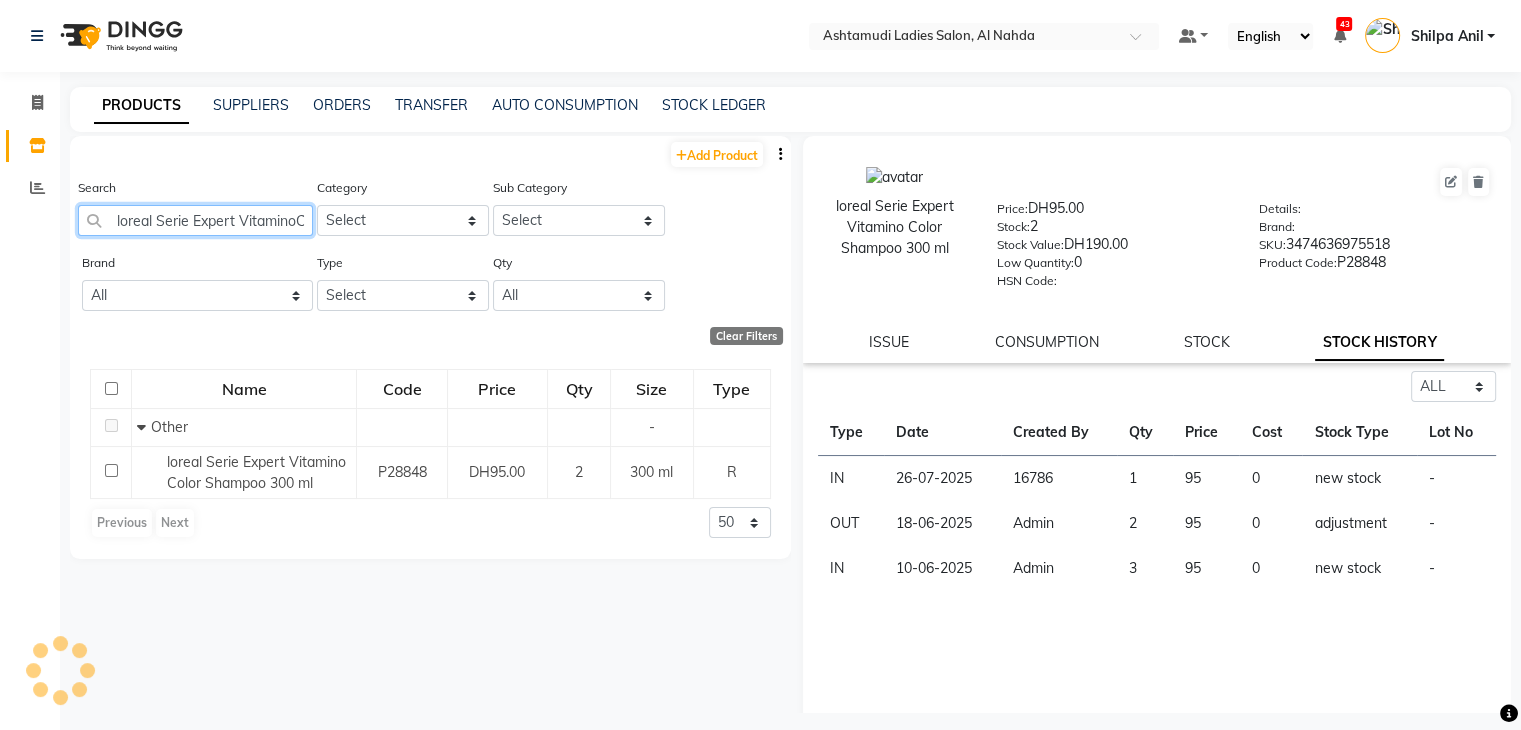 click on "loreal Serie Expert VitaminoColor Shampoo 300 ml" 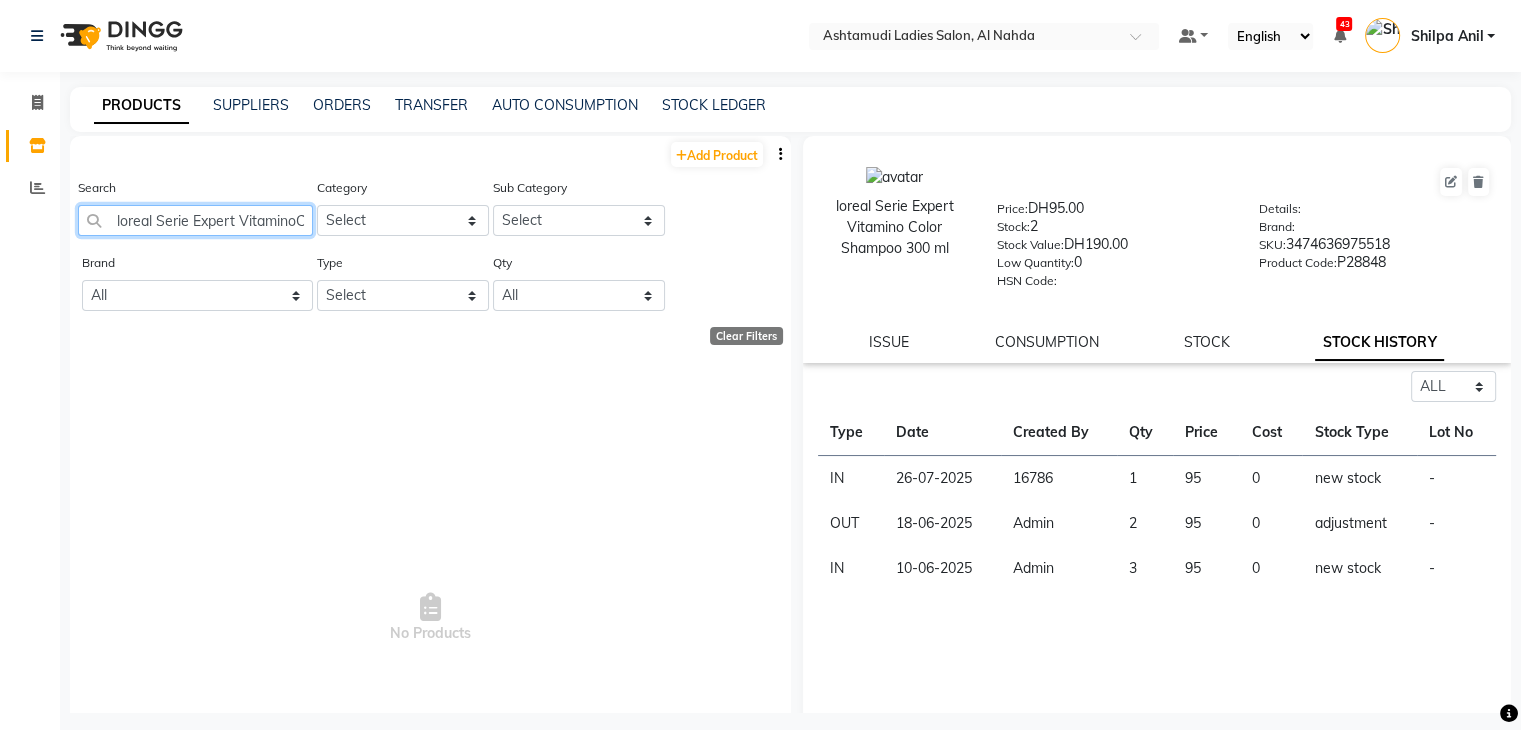 click on "loreal Serie Expert VitaminoColor Shampoo 300 ml" 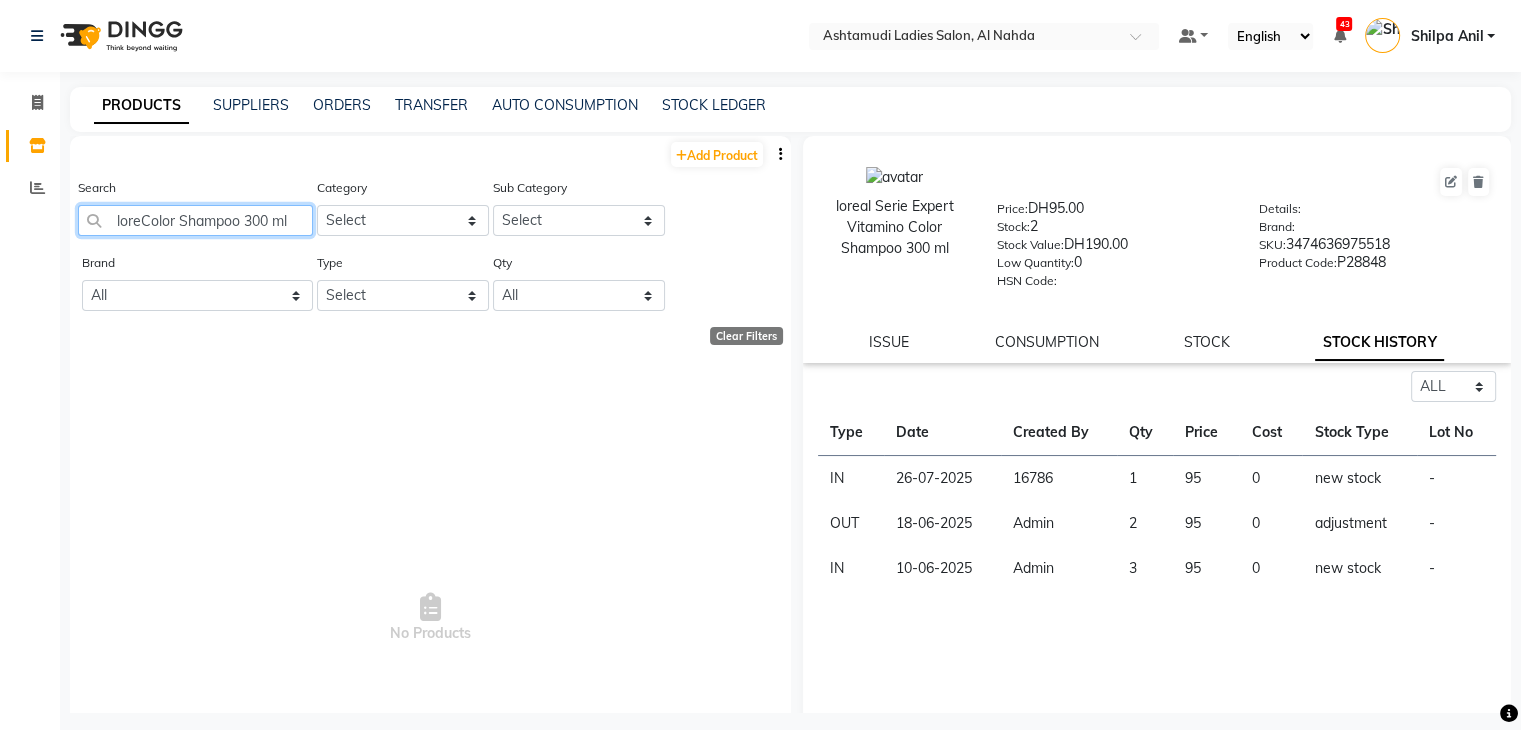 click on "loreColor Shampoo 300 ml" 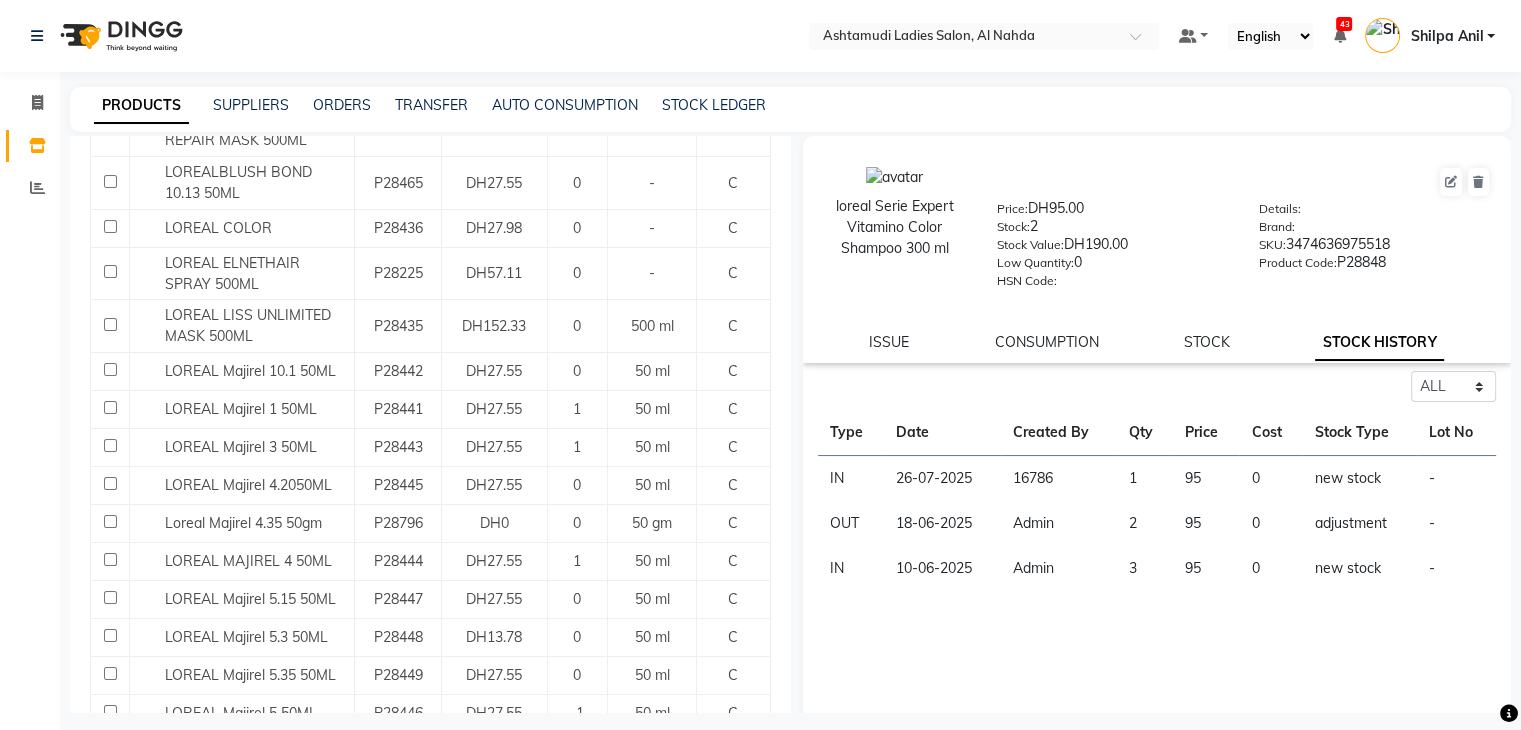 scroll, scrollTop: 0, scrollLeft: 0, axis: both 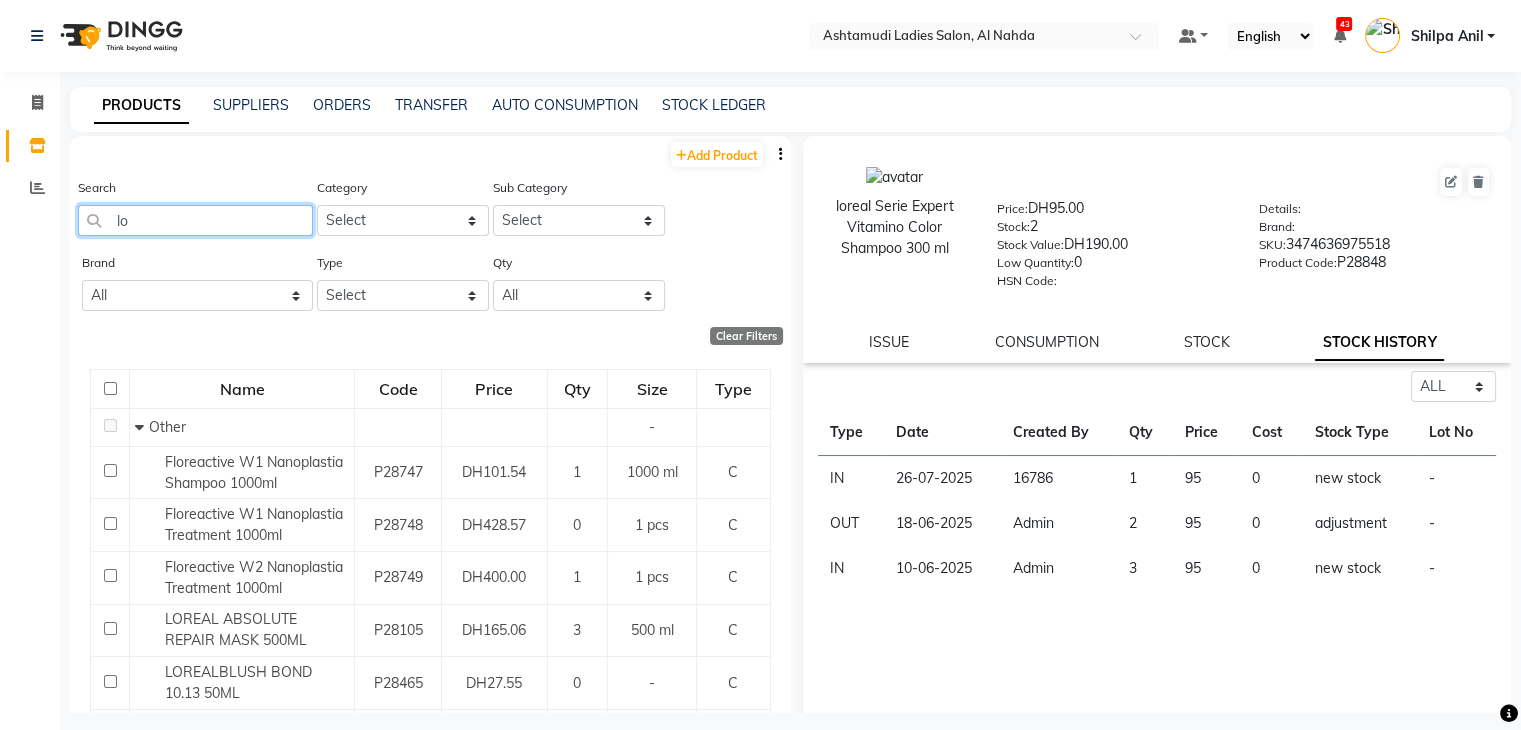 type on "l" 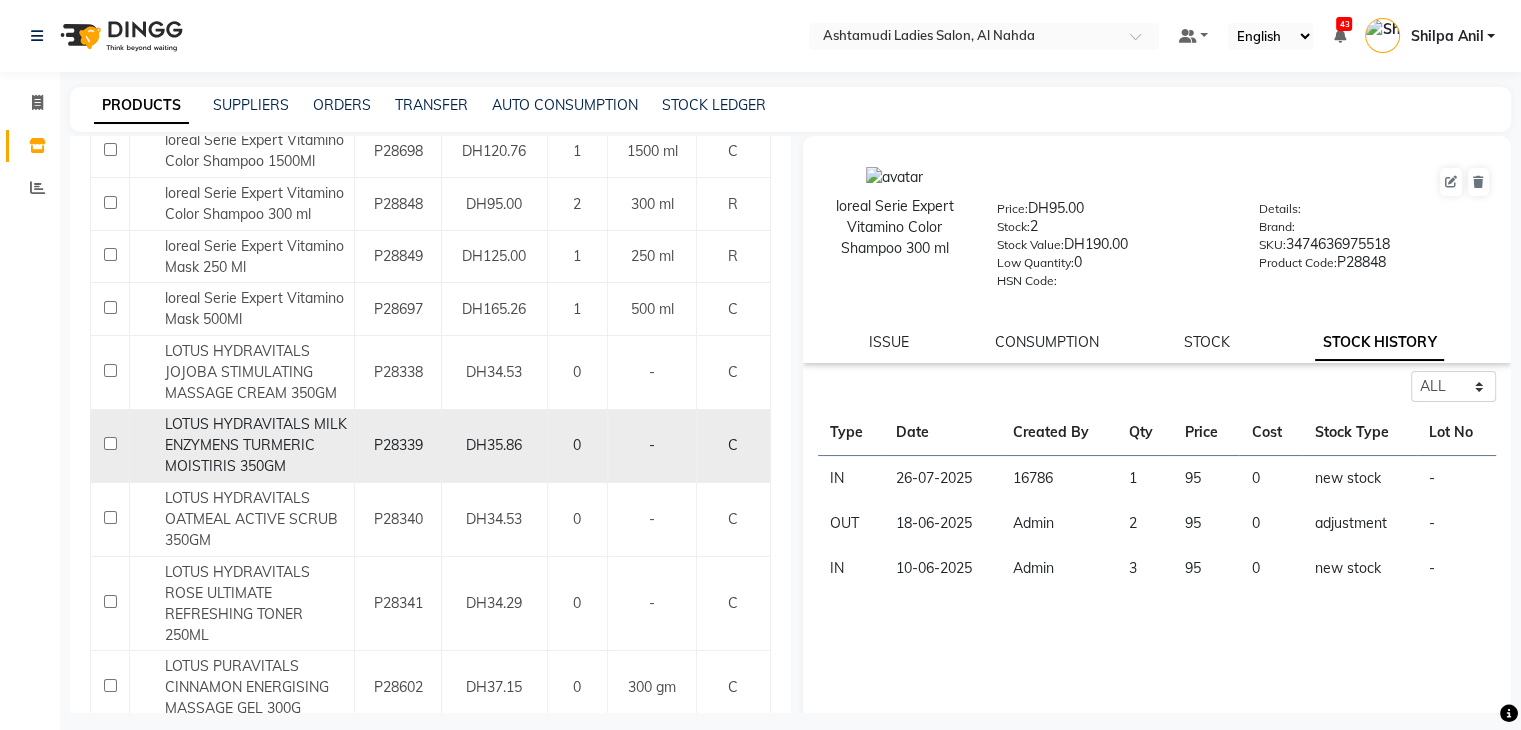 scroll, scrollTop: 0, scrollLeft: 0, axis: both 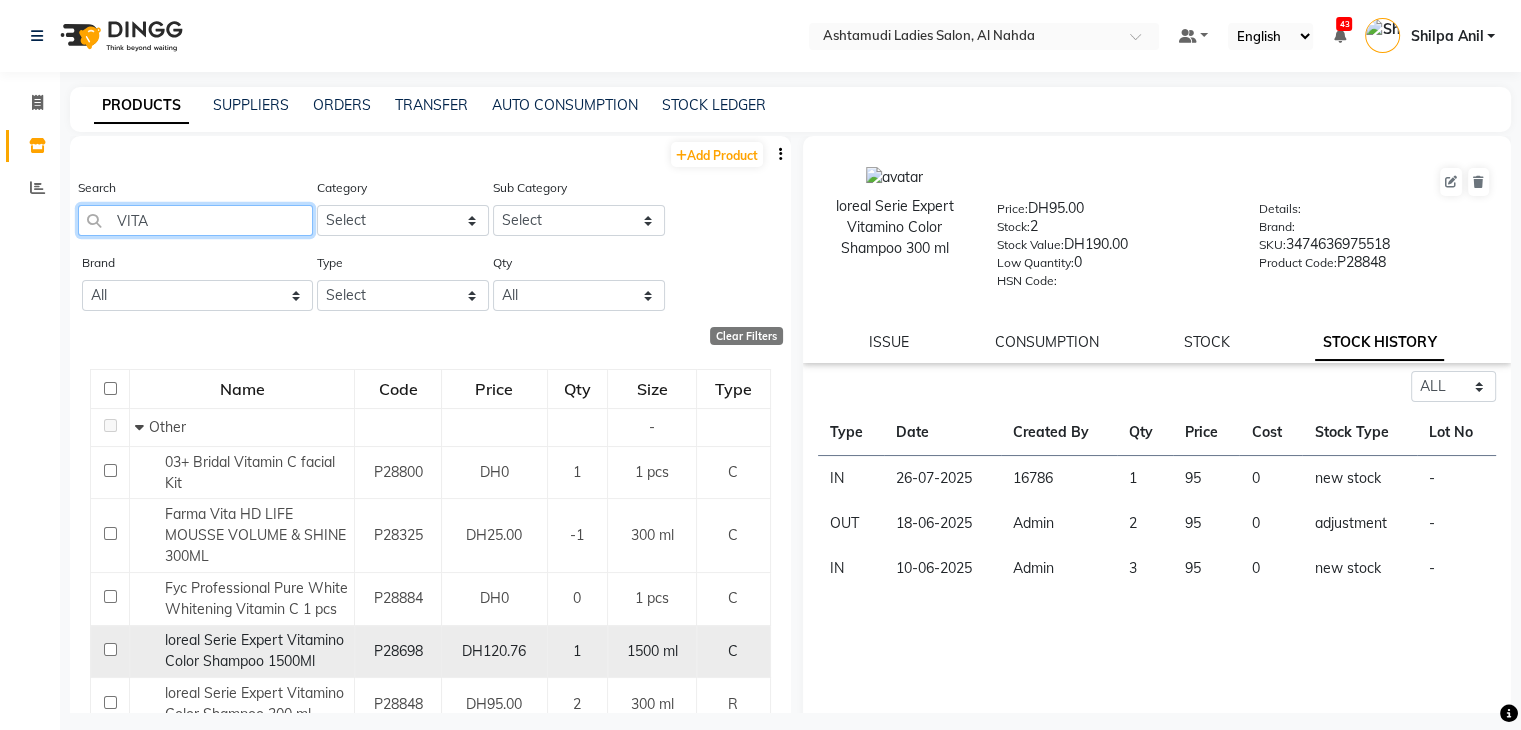 type on "VITA" 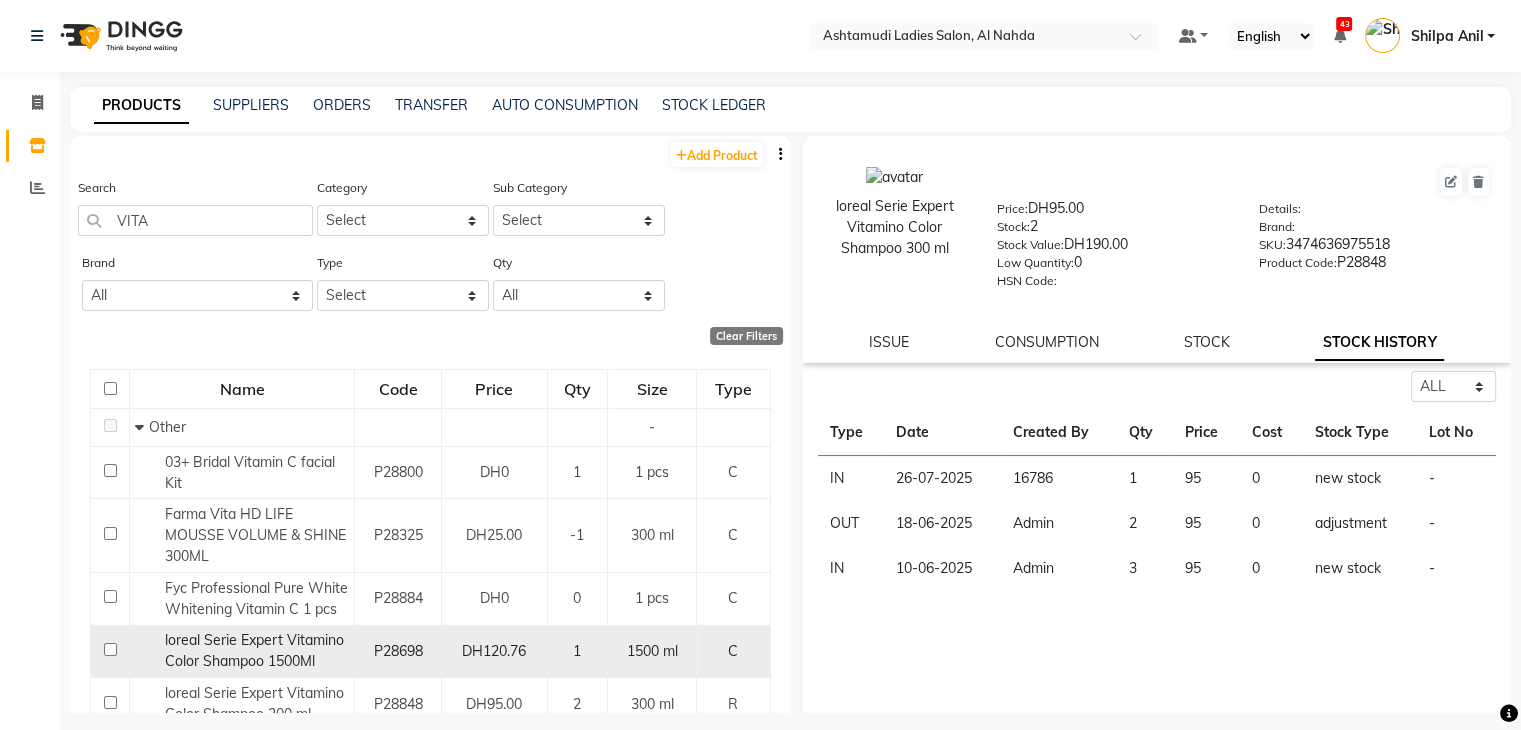 click on "loreal Serie Expert Vitamino Color  Shampoo 1500Ml" 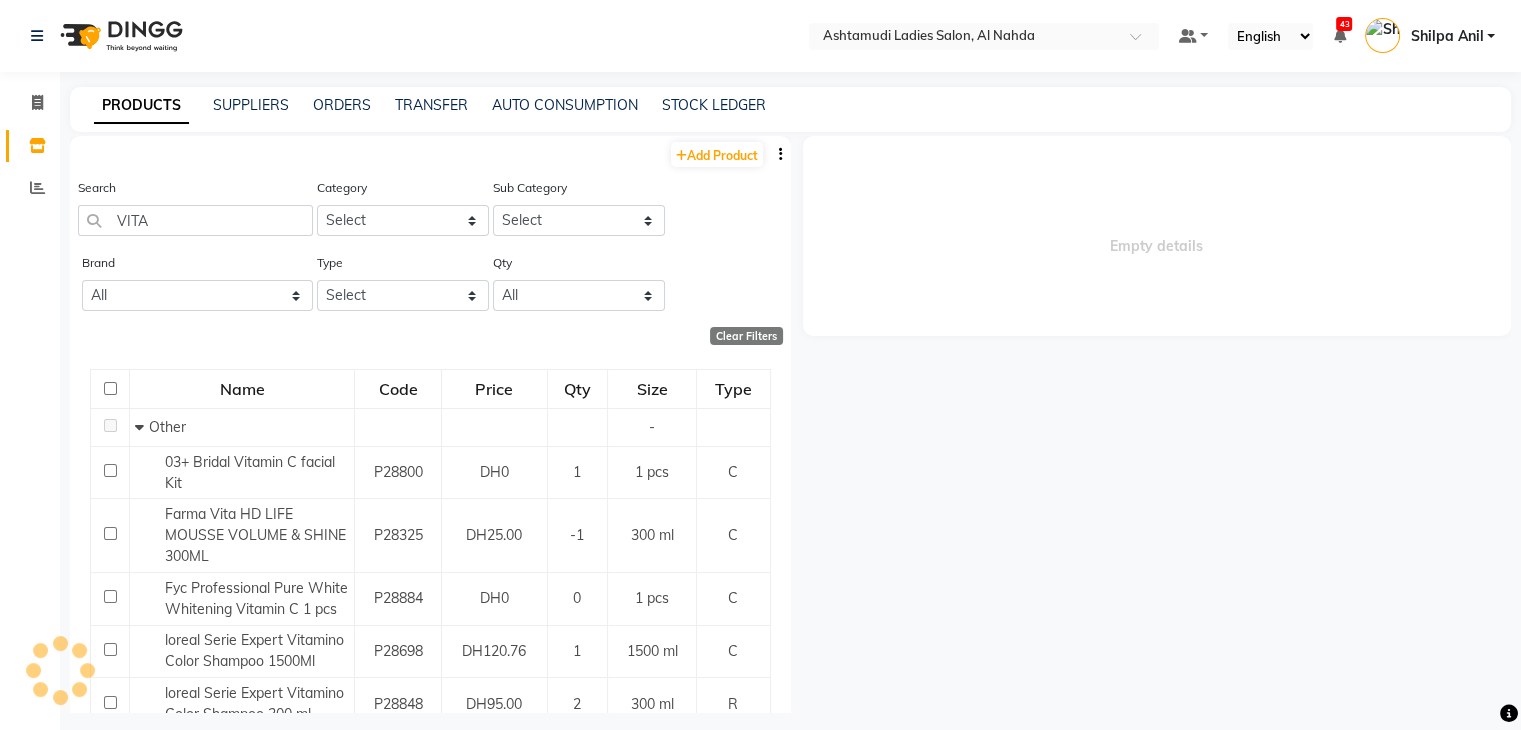 select on "all" 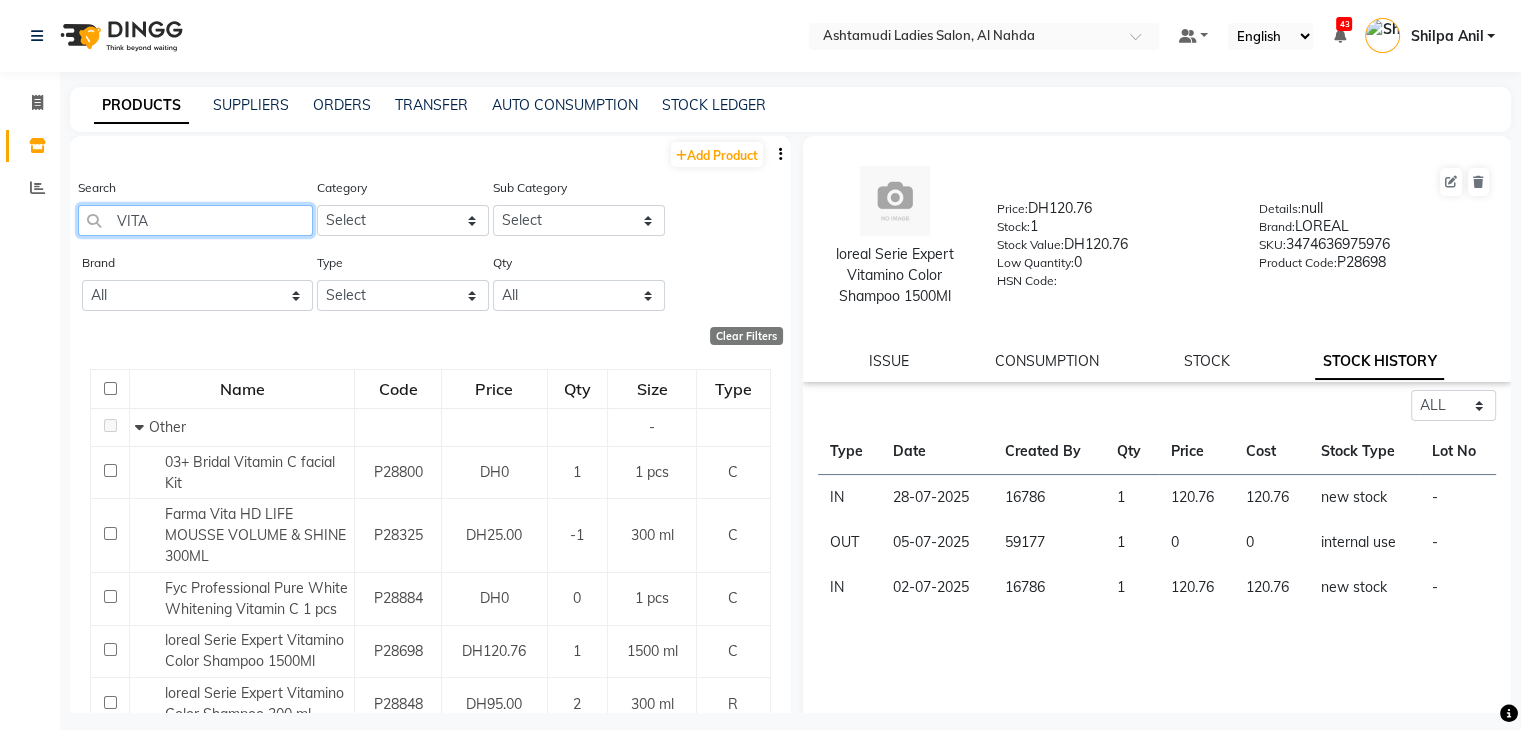 click on "VITA" 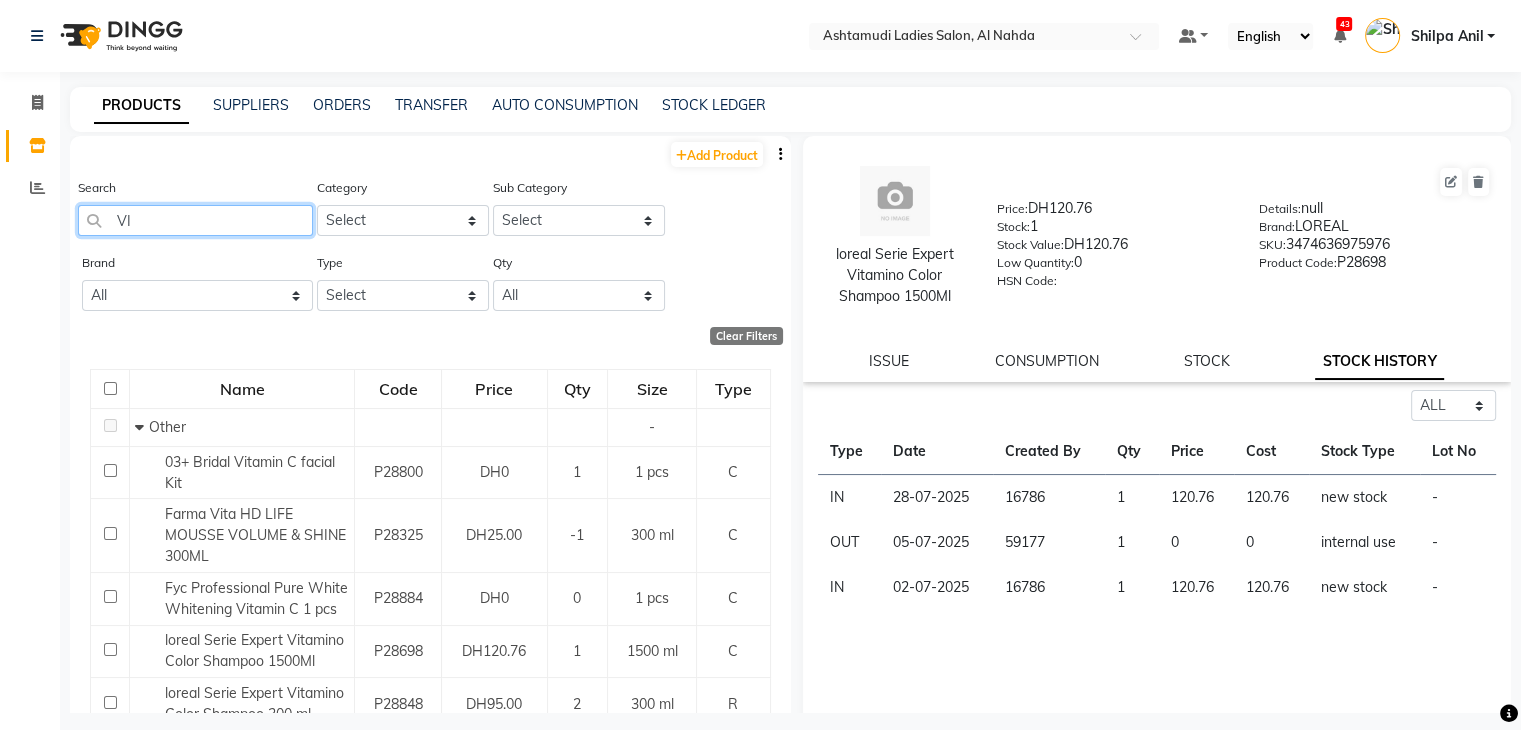 type on "V" 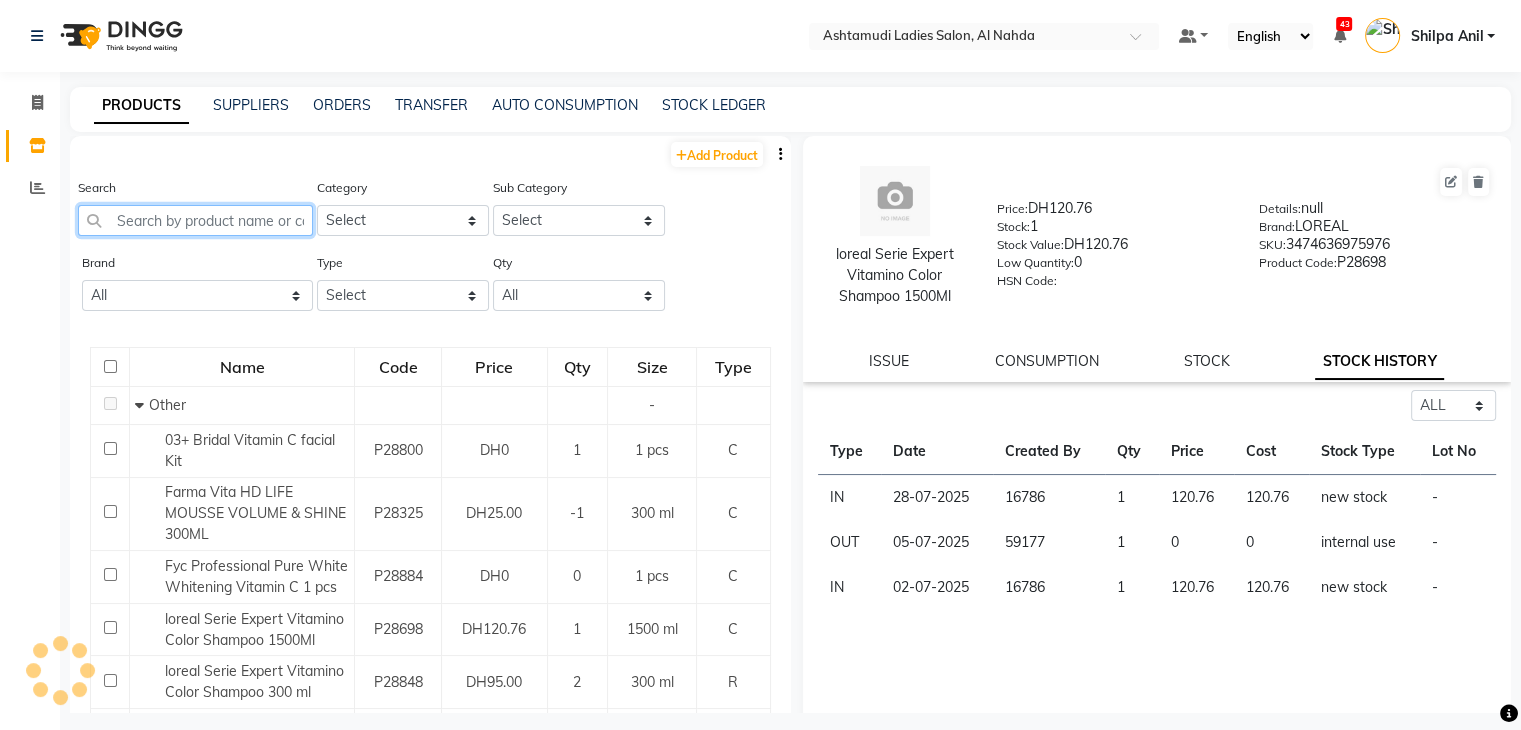 paste on "loreal Serie Expert Vitamino Mask 500Ml" 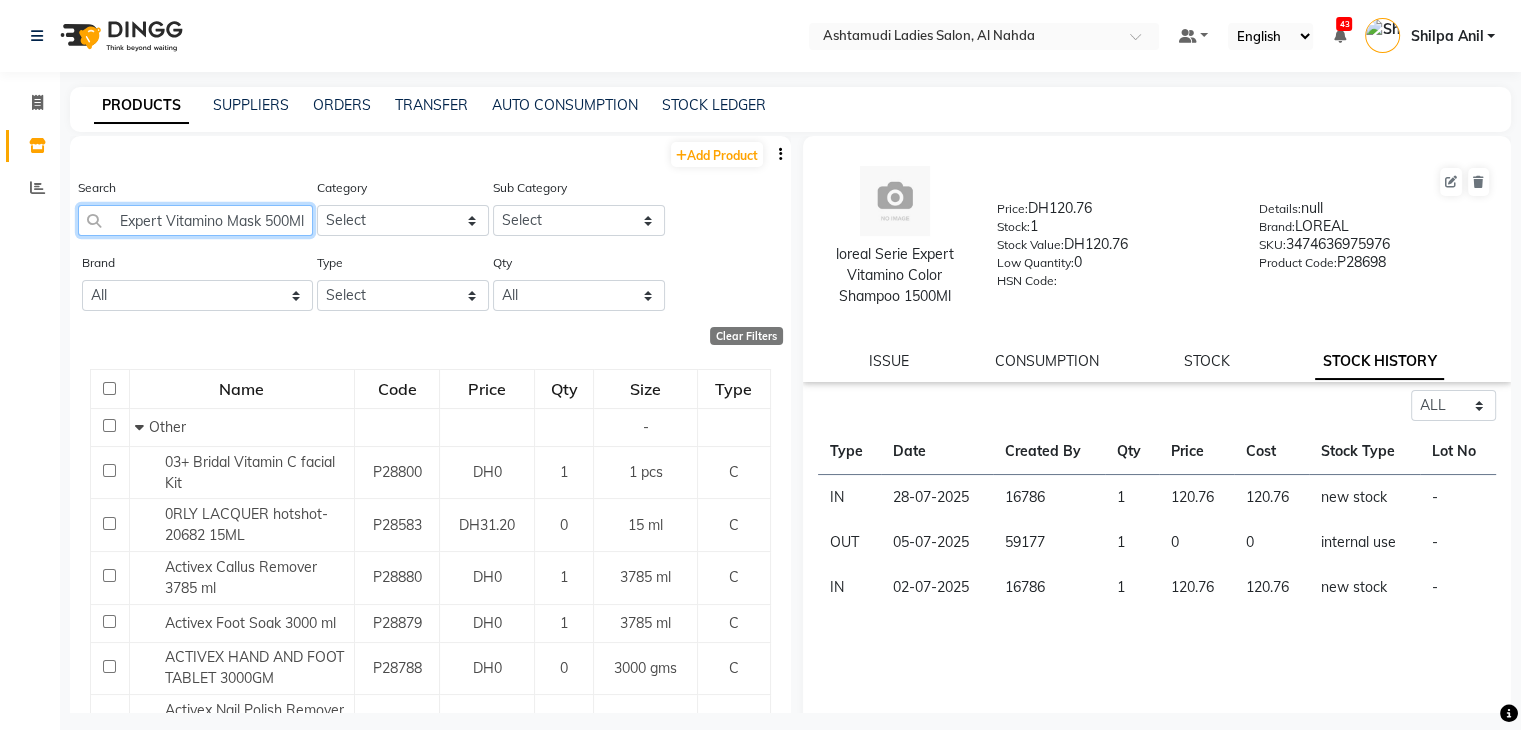 scroll, scrollTop: 0, scrollLeft: 74, axis: horizontal 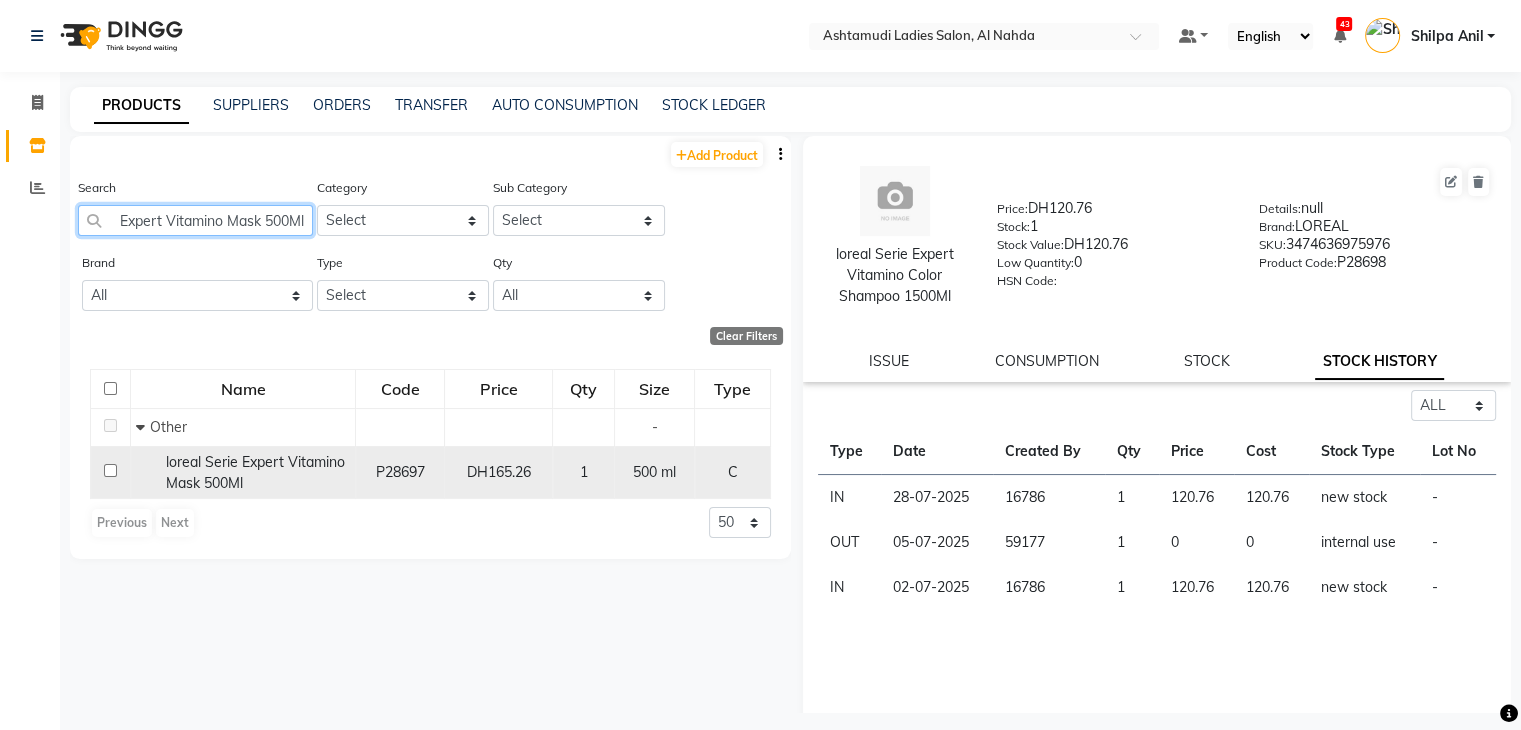 type on "loreal Serie Expert Vitamino Mask 500Ml" 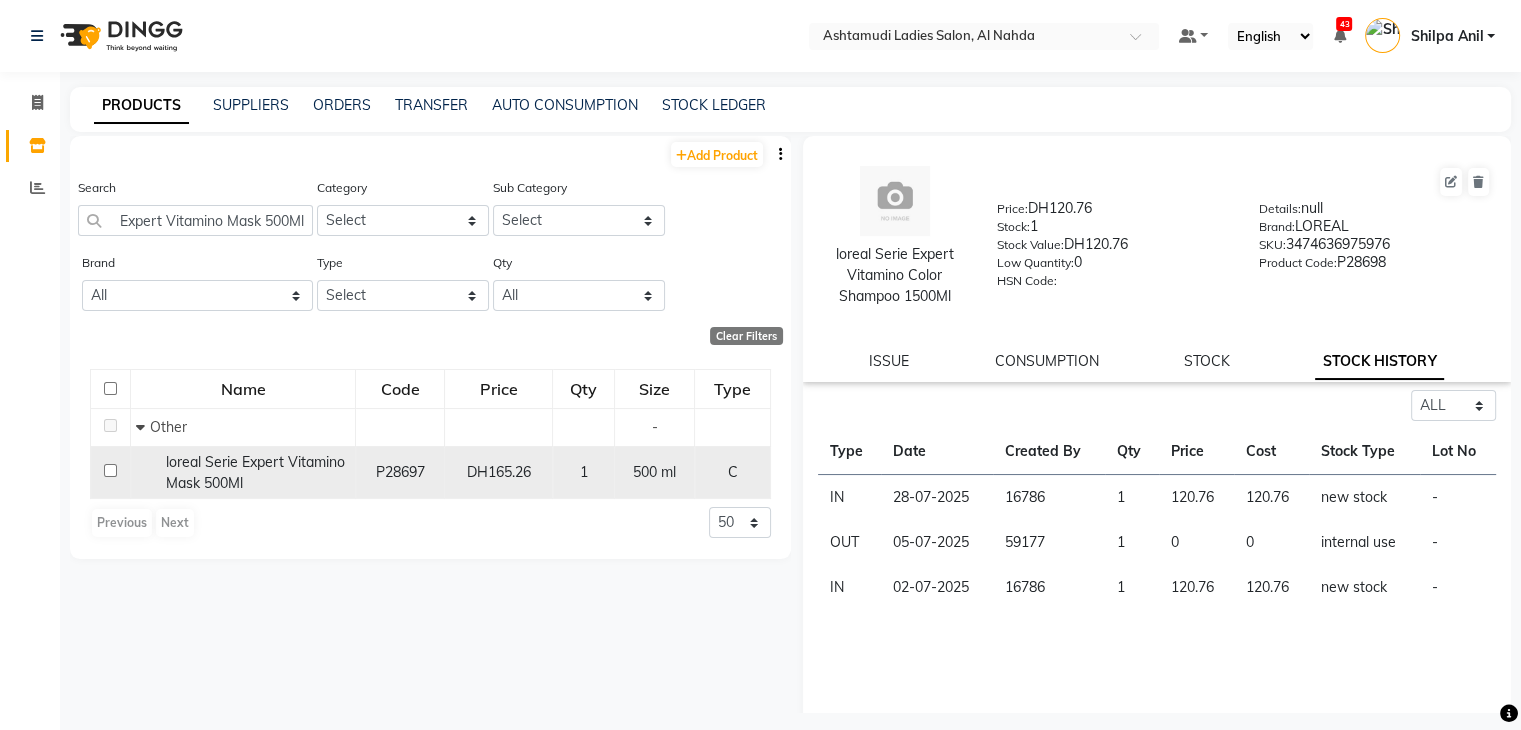 drag, startPoint x: 236, startPoint y: 473, endPoint x: 292, endPoint y: 459, distance: 57.72348 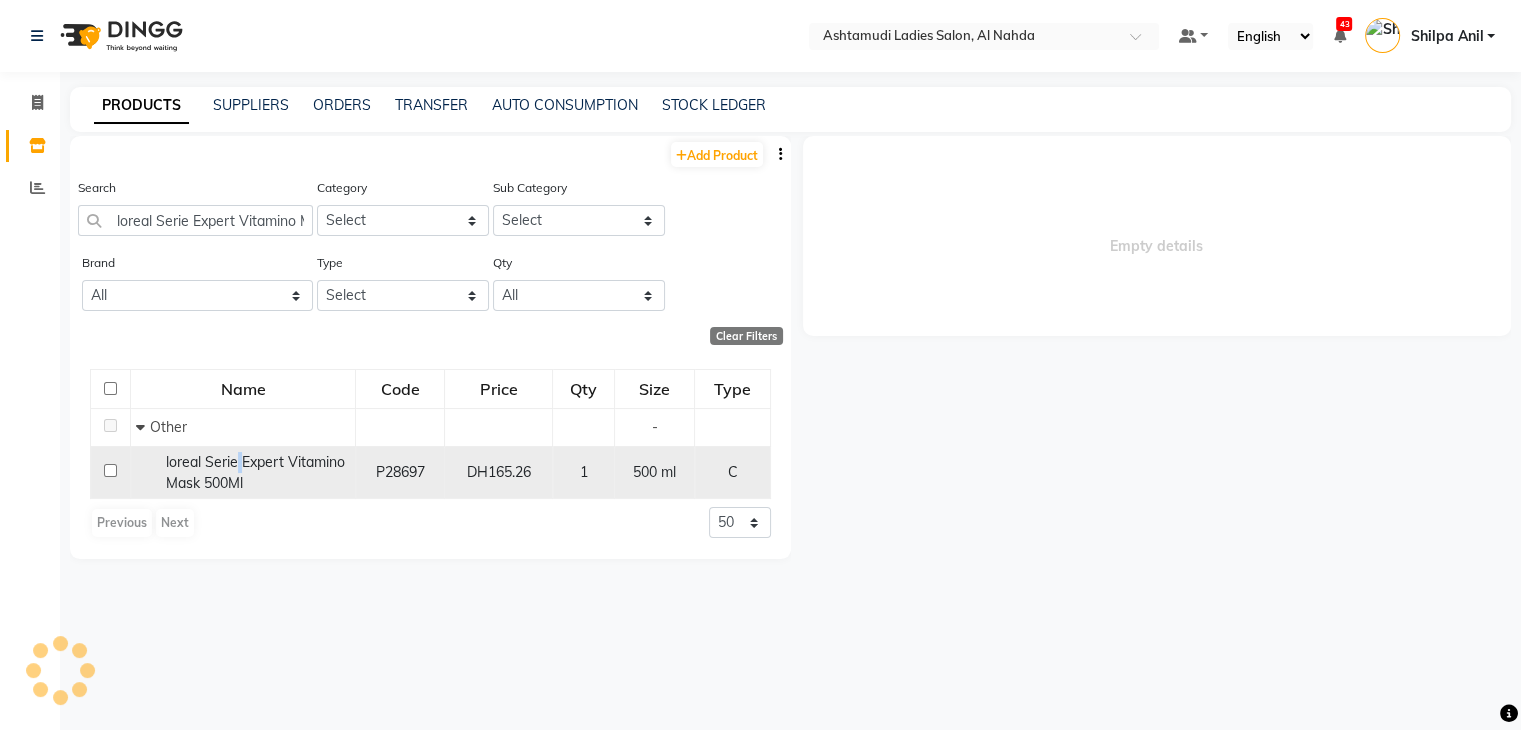 select on "all" 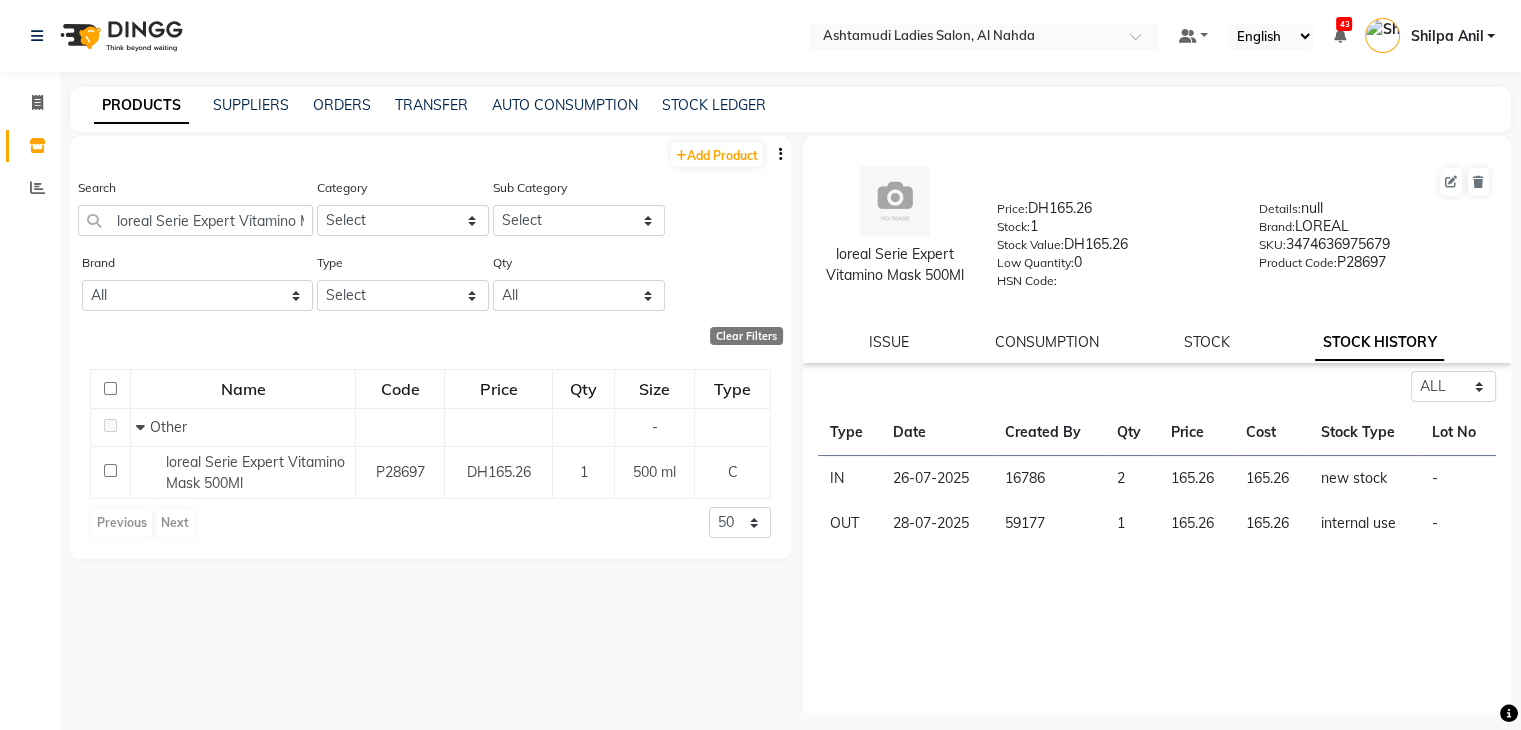 click on "Category Select Hair Skin Makeup Personal Care Appliances Beard Waxing Disposable Threading Hands and Feet Beauty Planet Botox Cadiveu Casmara Cheryls Loreal Olaplex ACCESSORIES NAIL UNIFORMS CLEANING PRODUCT TISSUE NAIL ESSENTIALS COTTON FACIAL TISSUE NAIL ESSENTIALS ACCESSORIES NAIL Other" 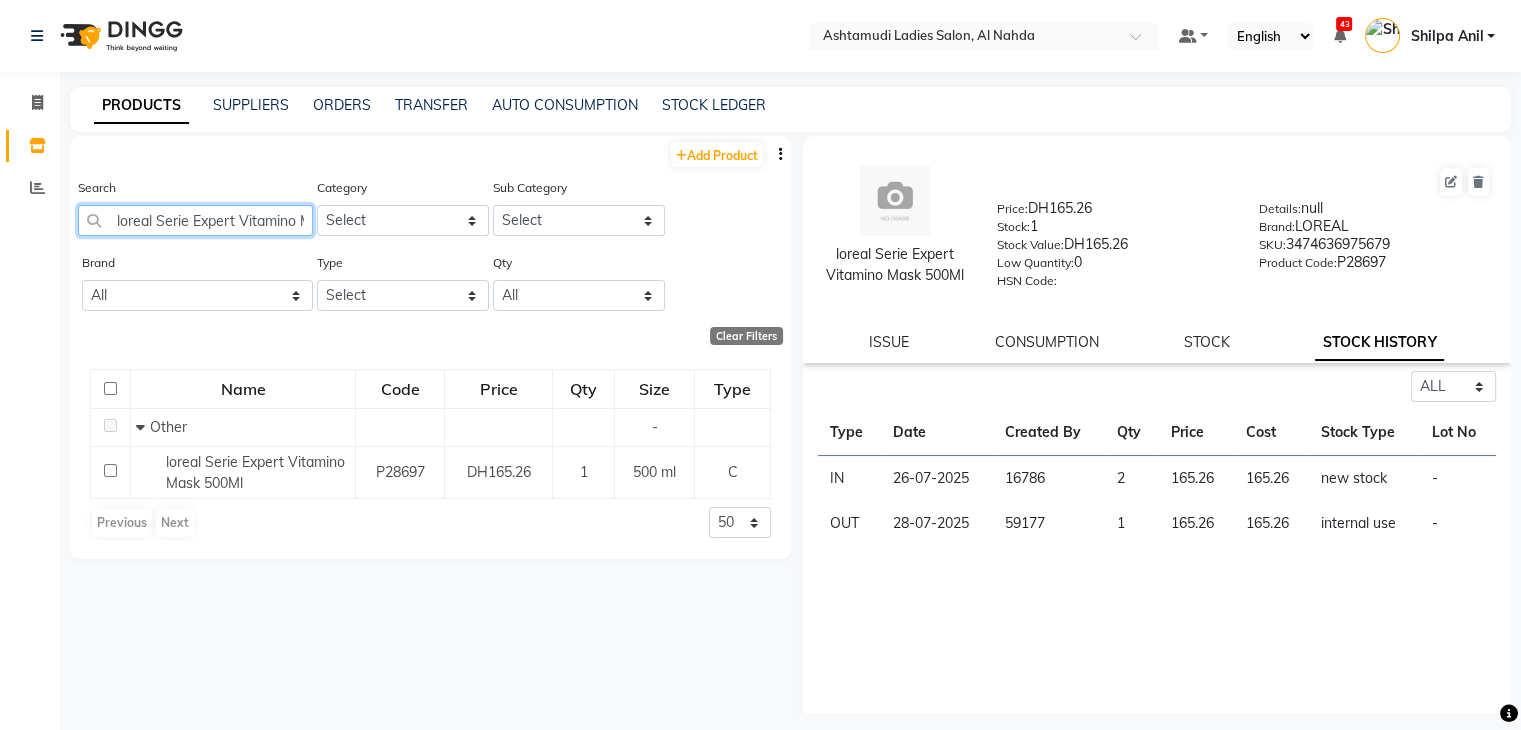 click on "loreal Serie Expert Vitamino Mask 500Ml" 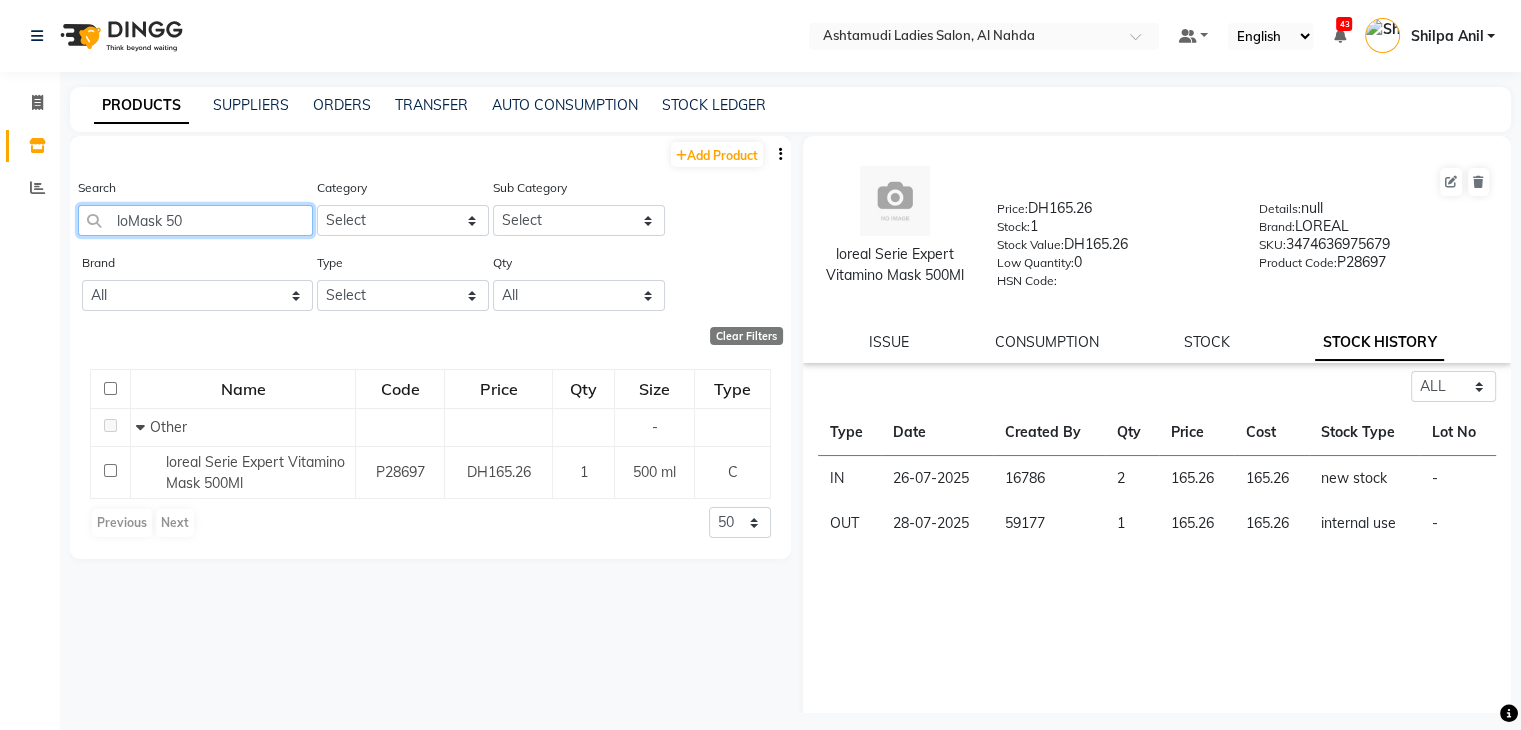 click on "loMask 50" 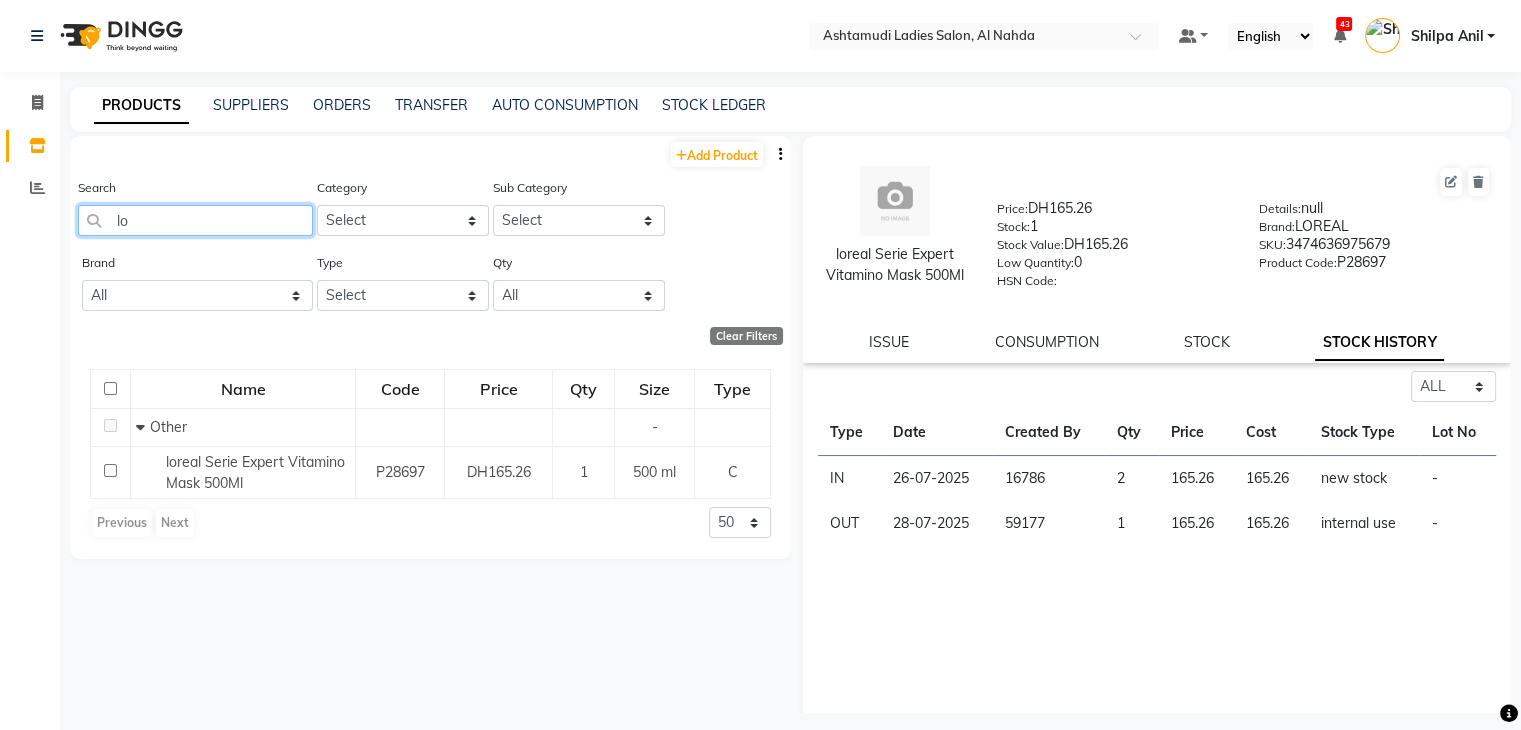 type on "l" 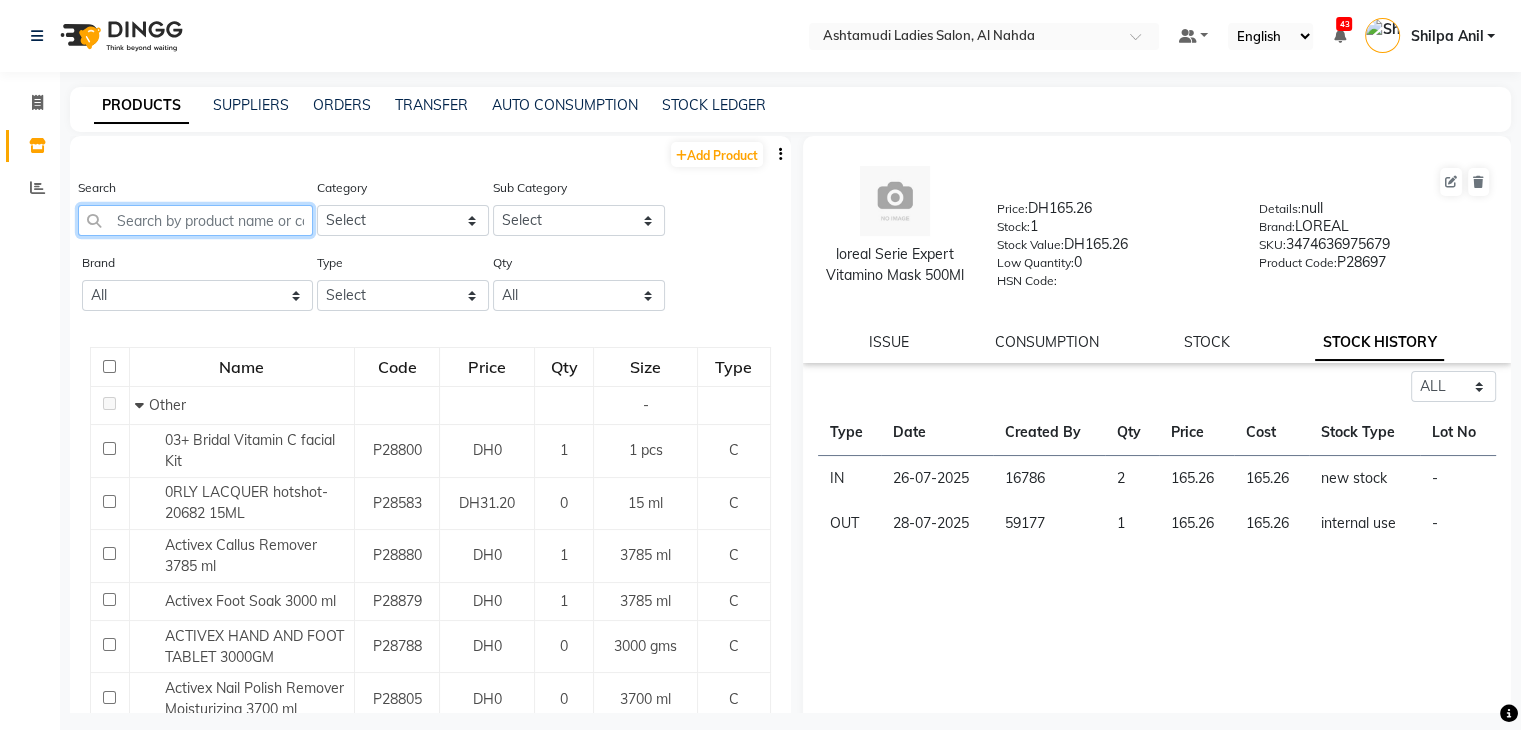 paste on "loreal Serie Expert Vitamino Mask 250 Ml" 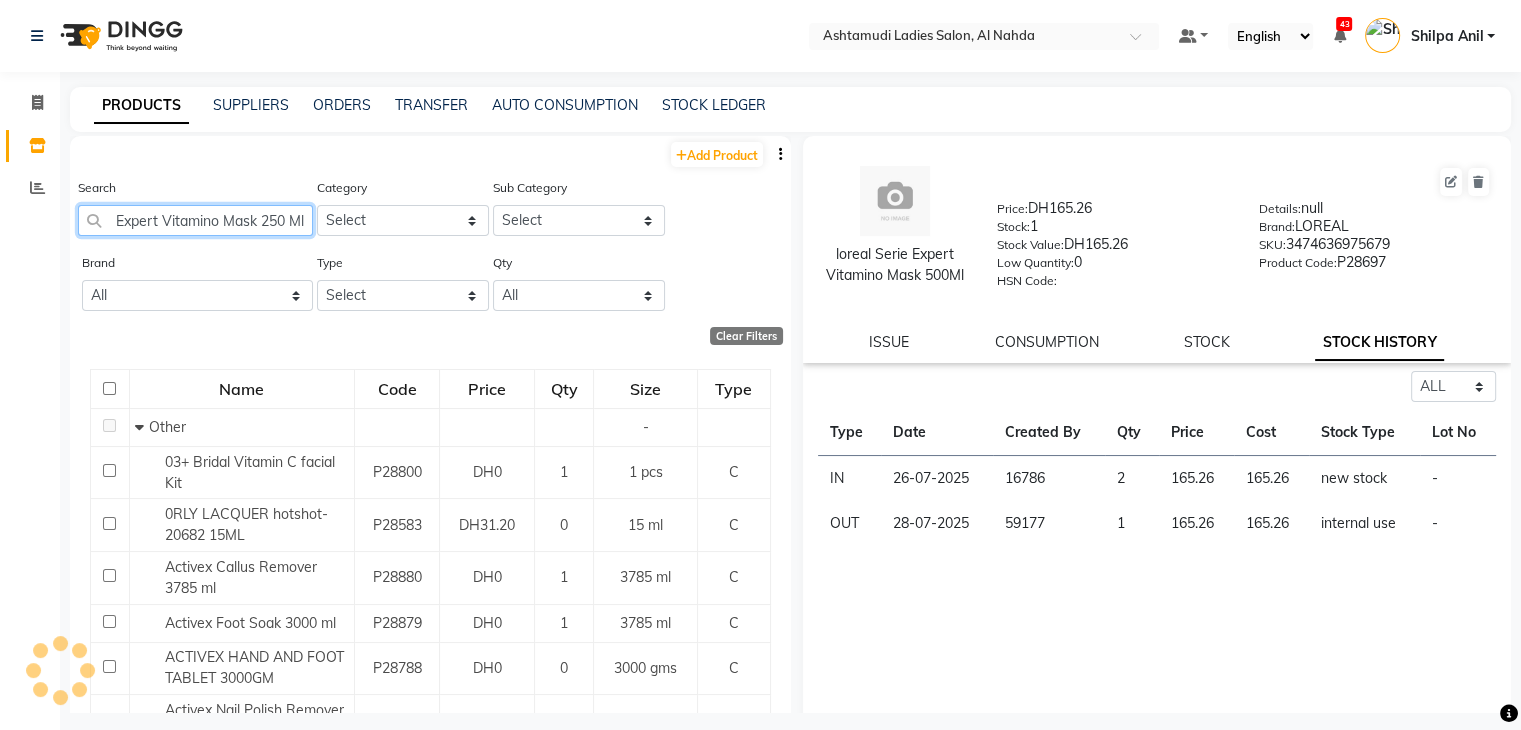 scroll, scrollTop: 0, scrollLeft: 78, axis: horizontal 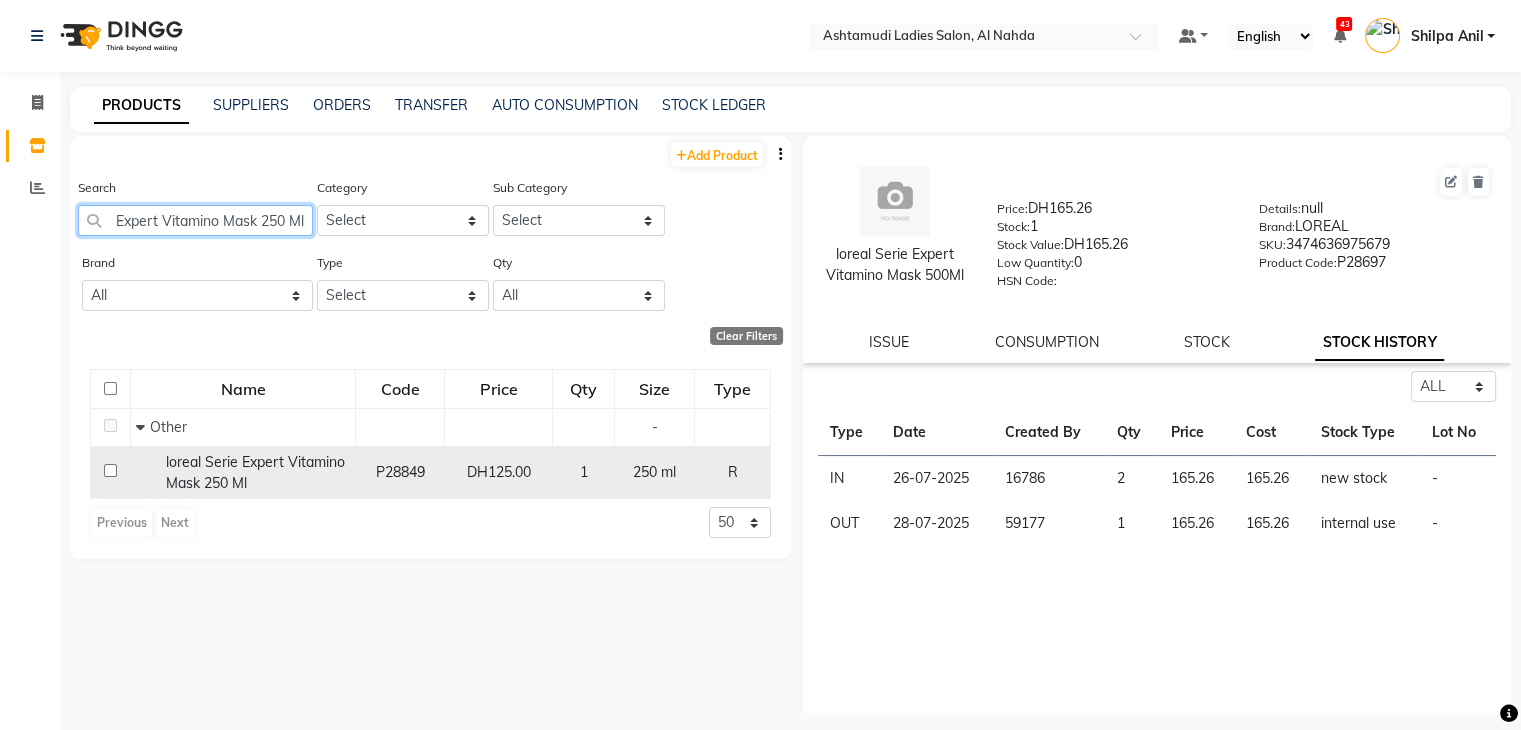 type on "loreal Serie Expert Vitamino Mask 250 Ml" 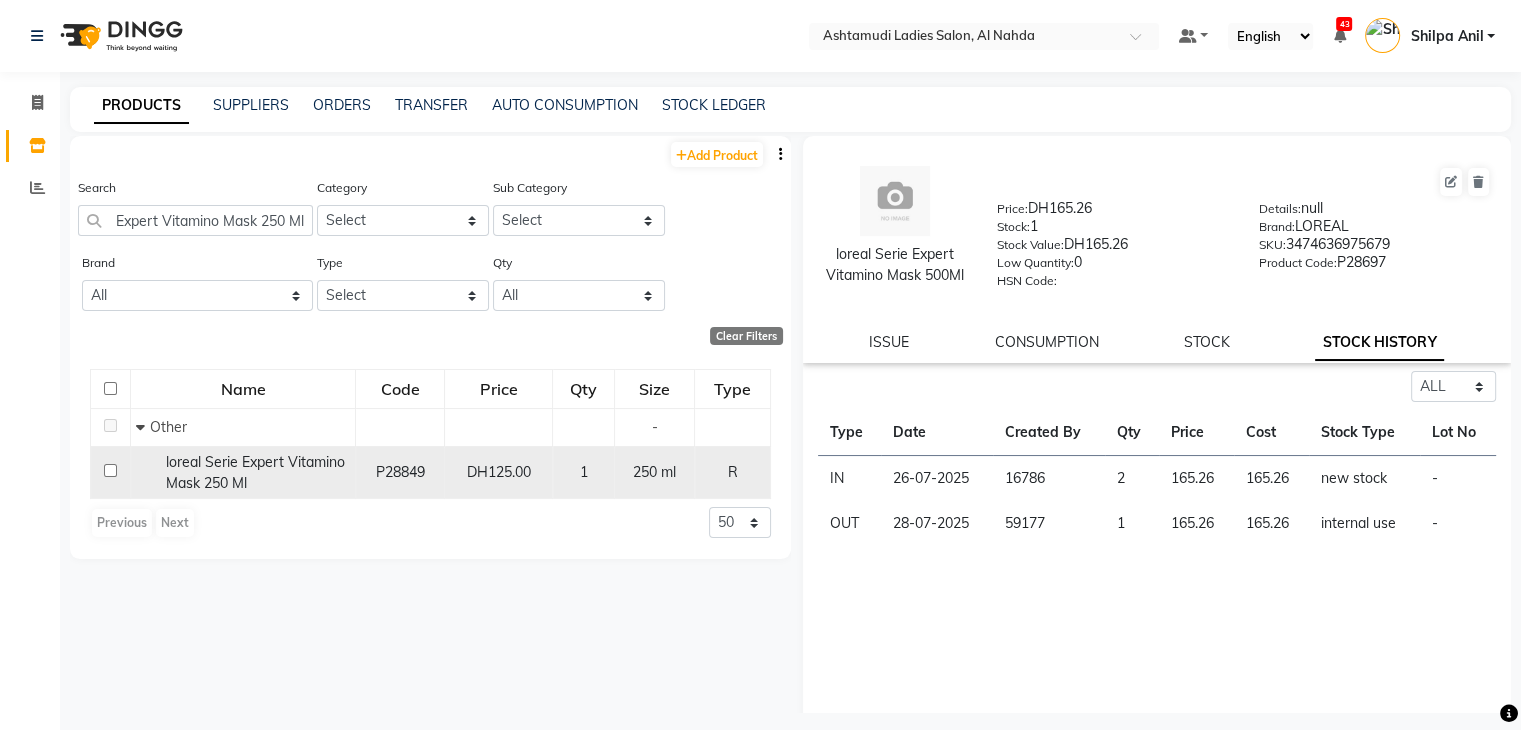 click on "loreal Serie Expert Vitamino Mask 250 Ml" 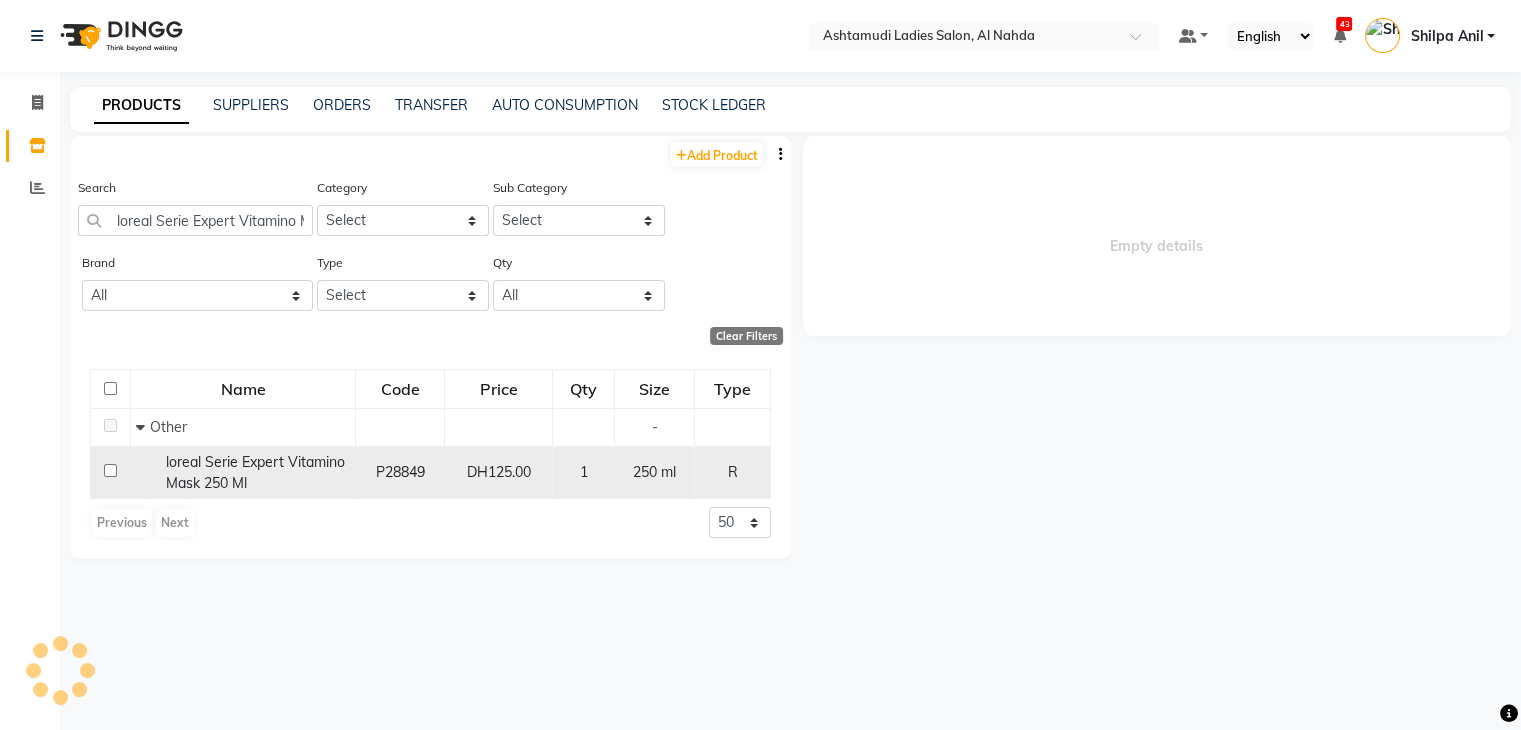 select on "all" 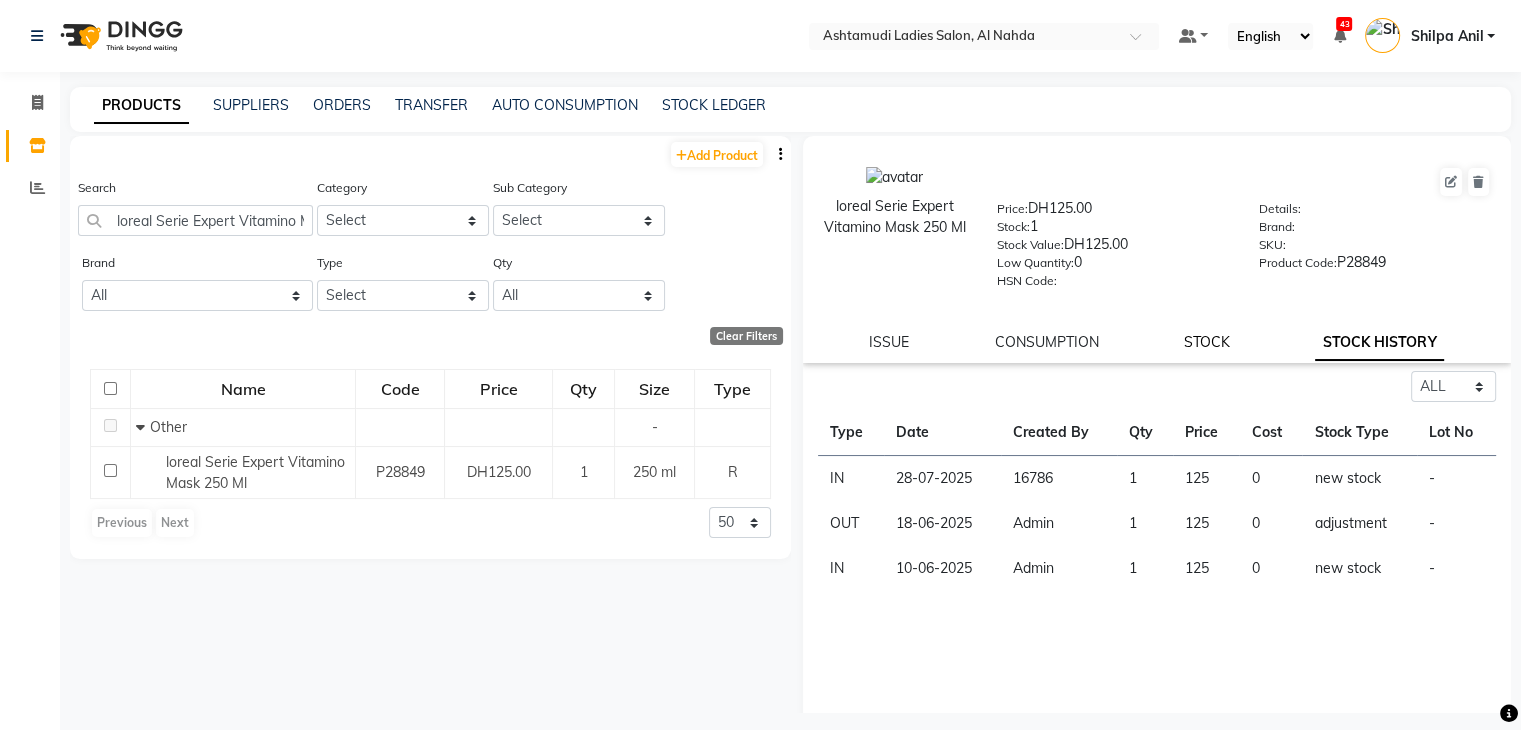 click on "STOCK" 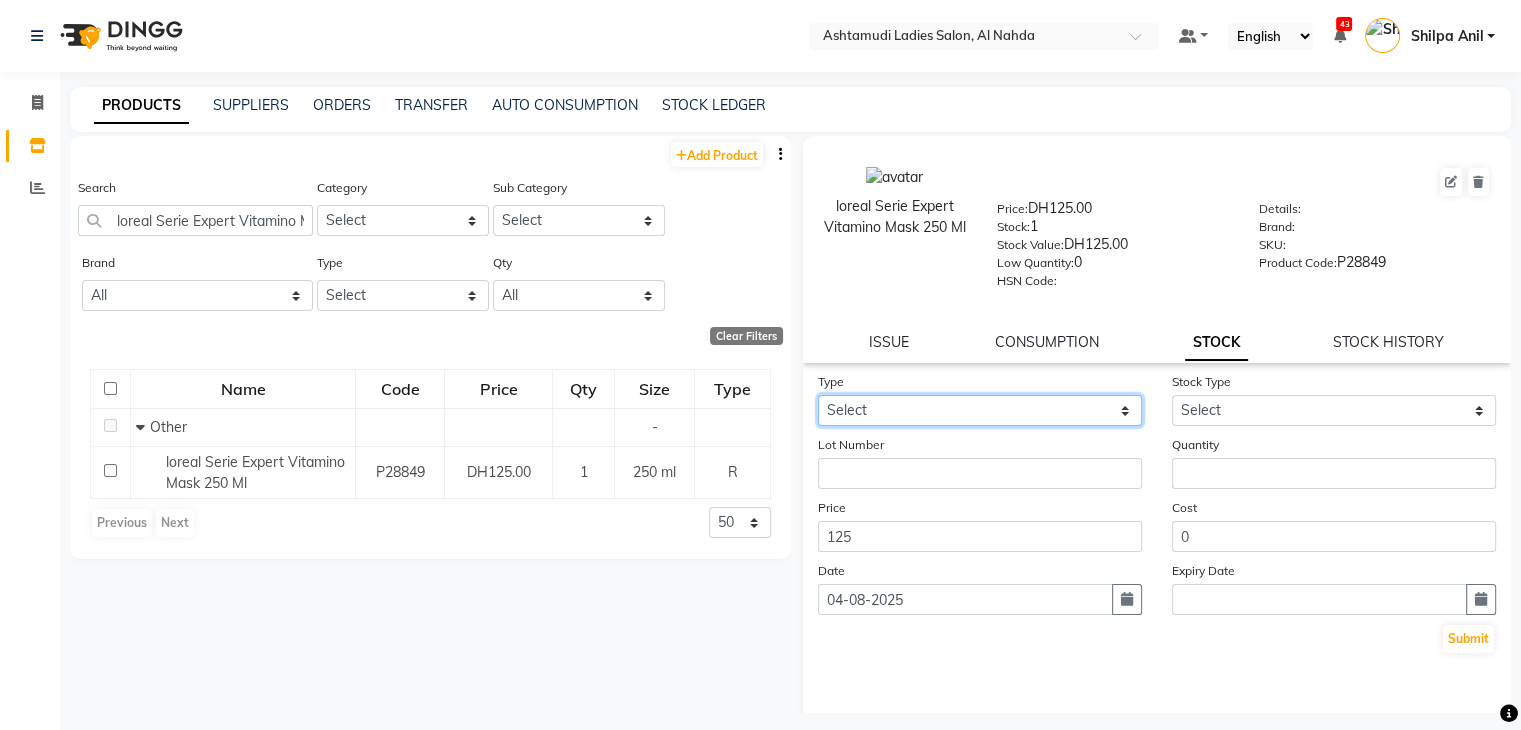 click on "Select In Out" 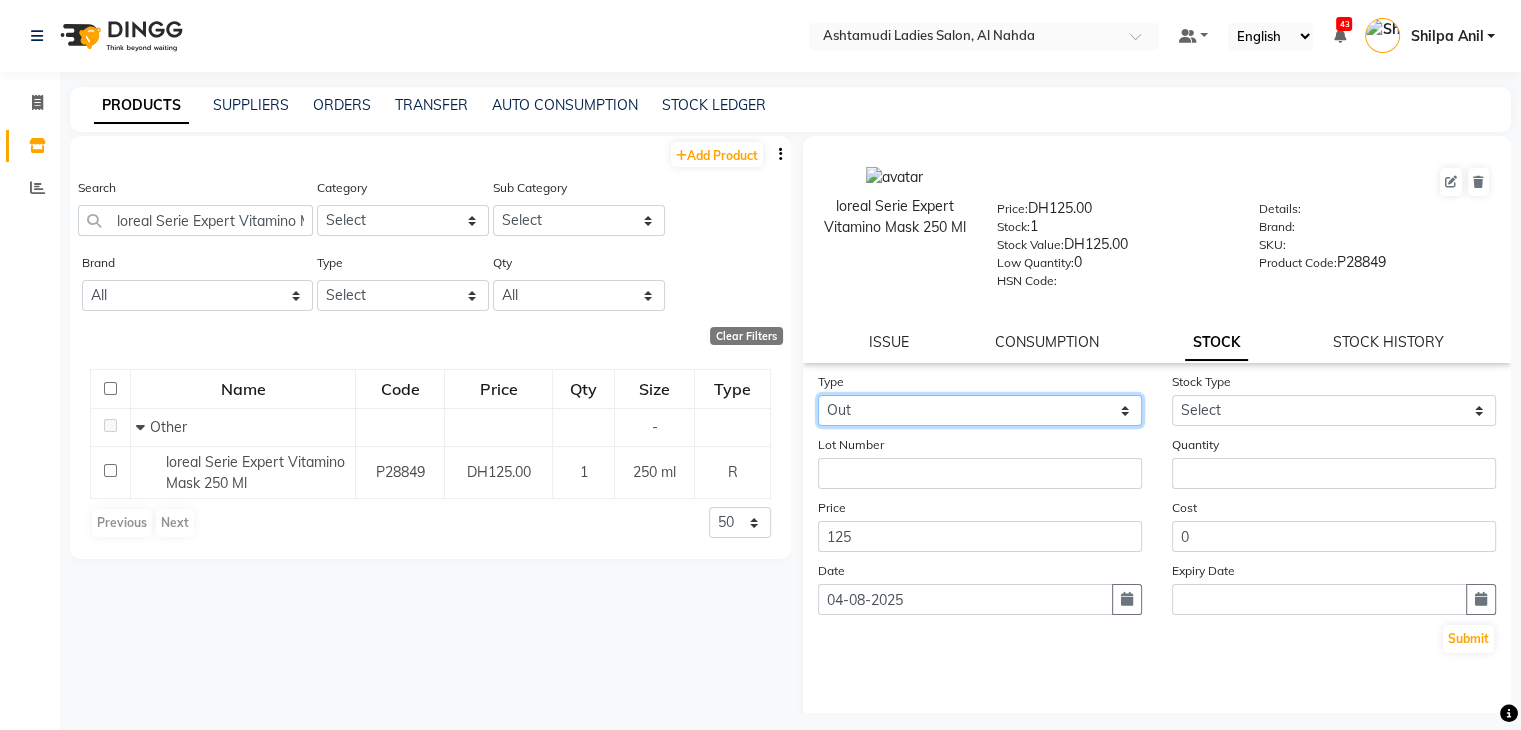 click on "Select In Out" 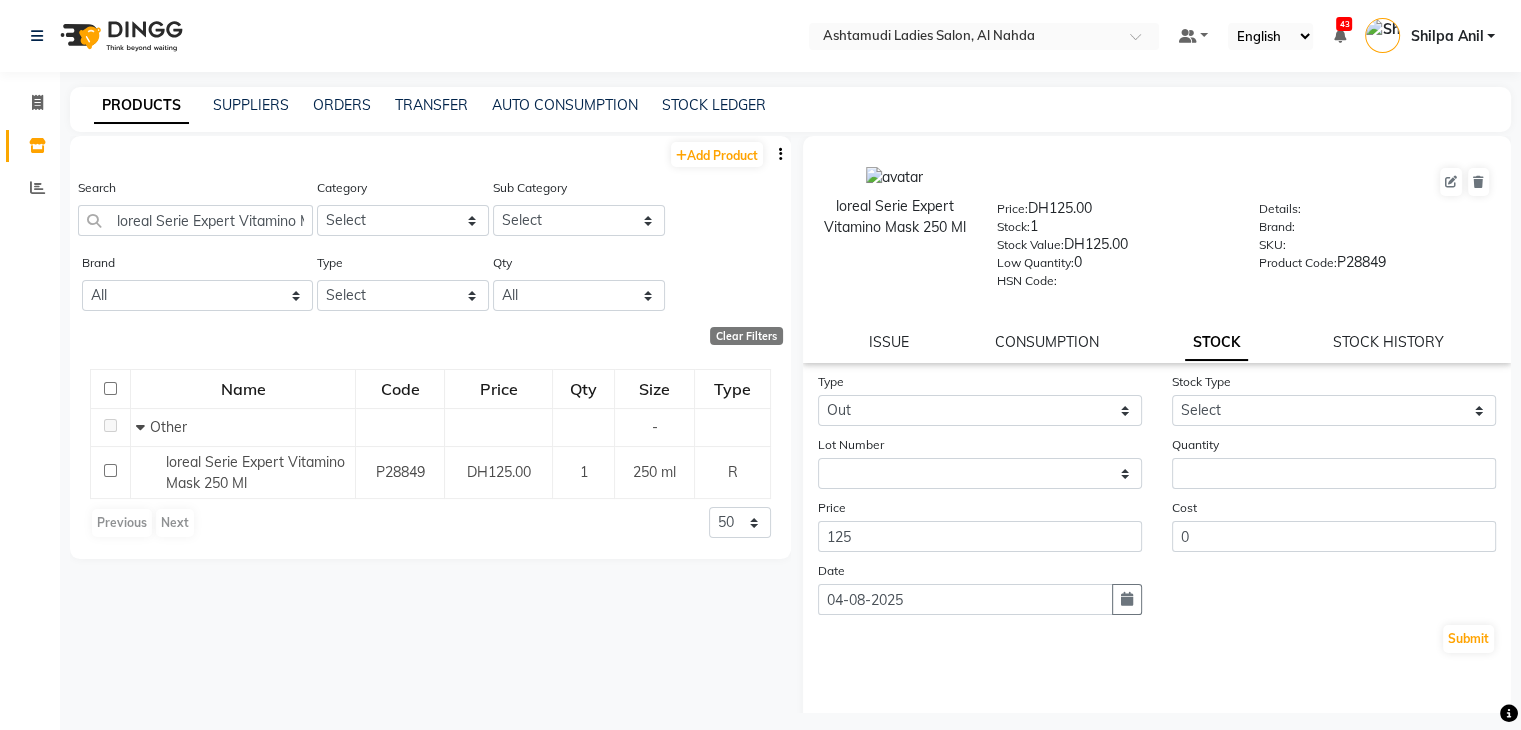 click on "Add Product  Search loreal Serie Expert Vitamino Mask 250 Ml Category Select Hair Skin Makeup Personal Care Appliances Beard Waxing Disposable Threading Hands and Feet Beauty Planet Botox Cadiveu Casmara Cheryls Loreal Olaplex ACCESSORIES NAIL UNIFORMS CLEANING PRODUCT TISSUE NAIL ESSENTIALS COTTON FACIAL TISSUE NAIL ESSENTIALS ACCESSORIES NAIL Other Sub Category Select Brand All 03 Alix Avian Bluesky Blue Sky Entity Essie K18 Loreal Lotus Makeup Null Opi Sch Thuya Tropicalis Type Select Both Retail Consumable Qty All Low Out Of Stock  Clear Filters  Name Code Price Qty Size Type   Other - loreal Serie Expert Vitamino Mask 250 Ml P28849 DH125.00 1 250 ml R  Previous   Next  50 100 500" 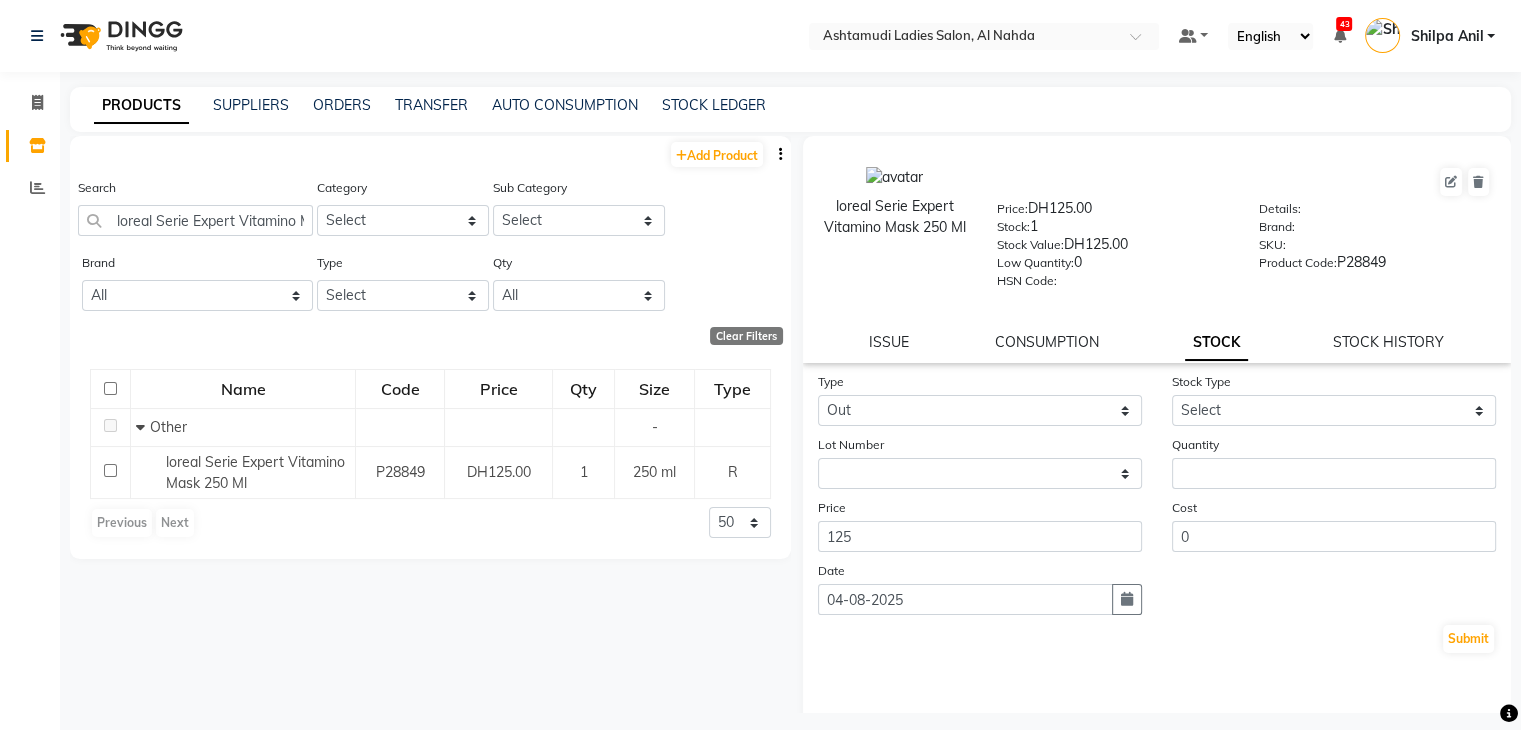 drag, startPoint x: 1334, startPoint y: 695, endPoint x: 1314, endPoint y: 665, distance: 36.05551 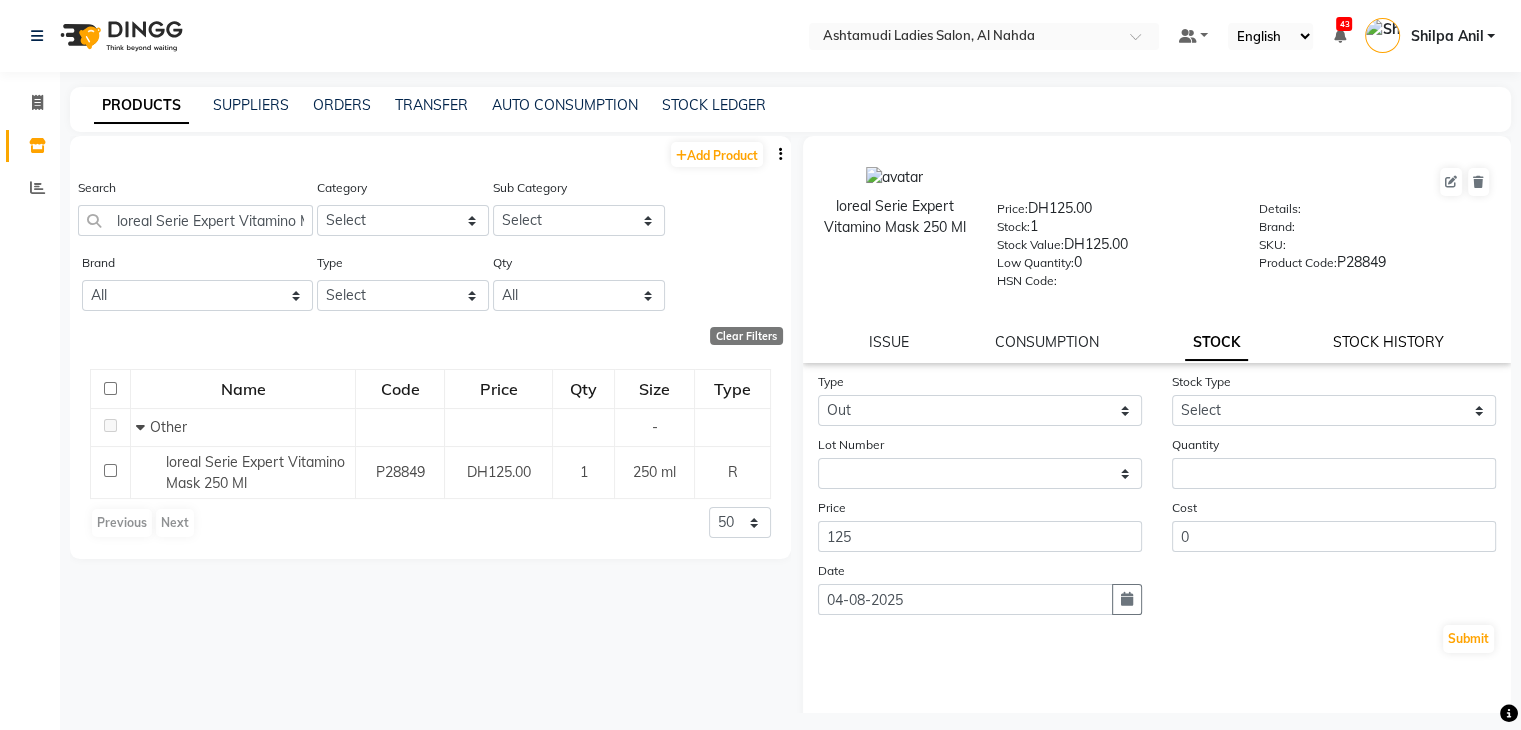 click on "STOCK HISTORY" 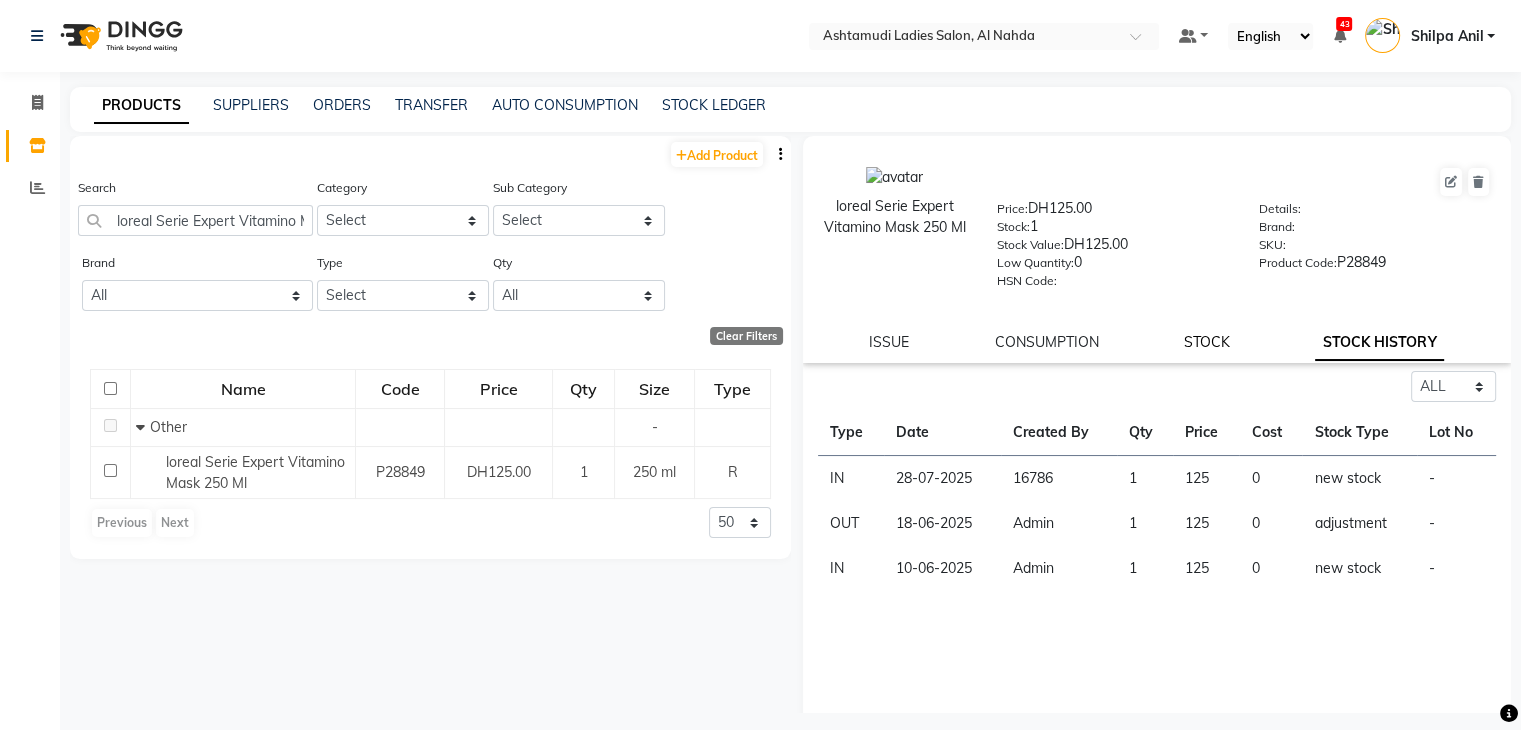 click on "STOCK" 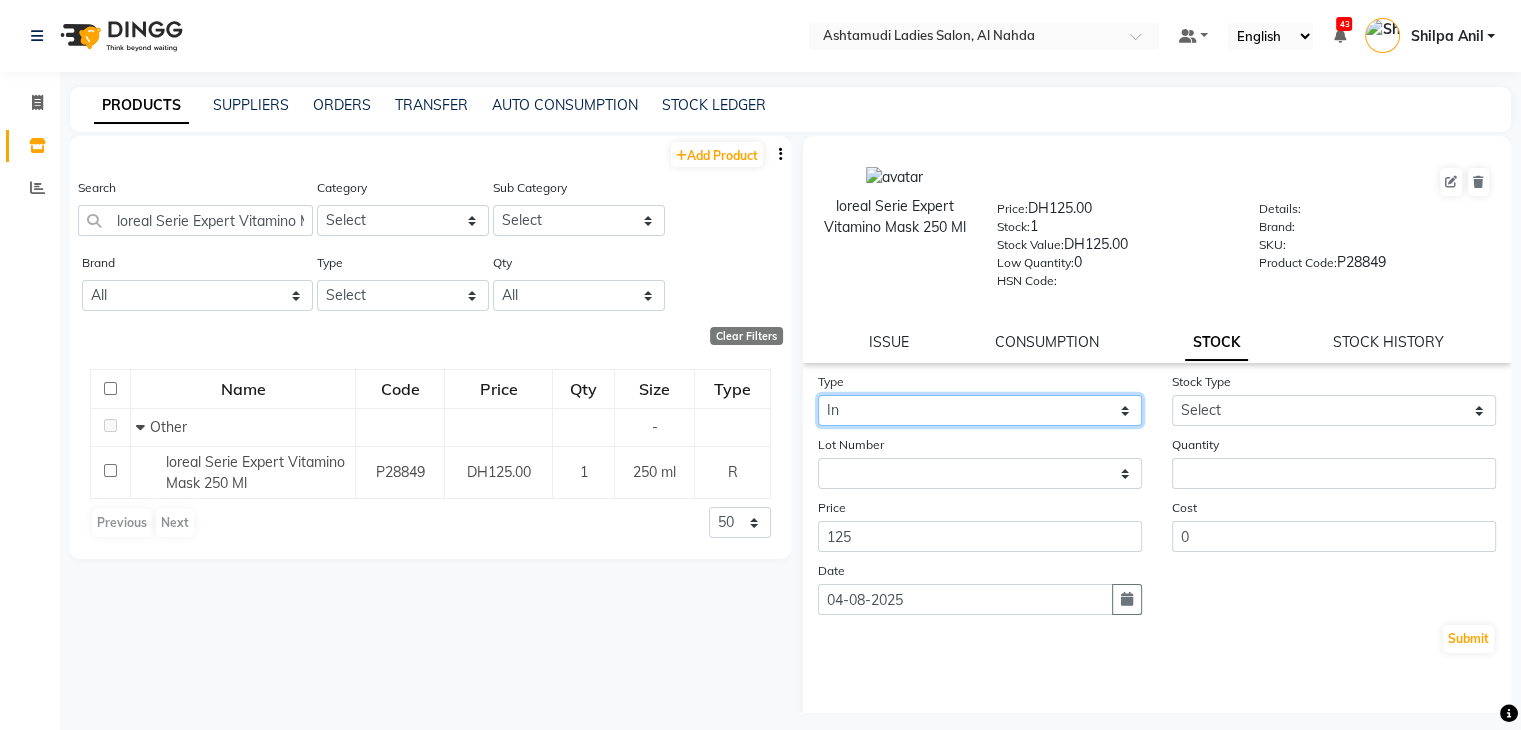 click on "Select In Out" 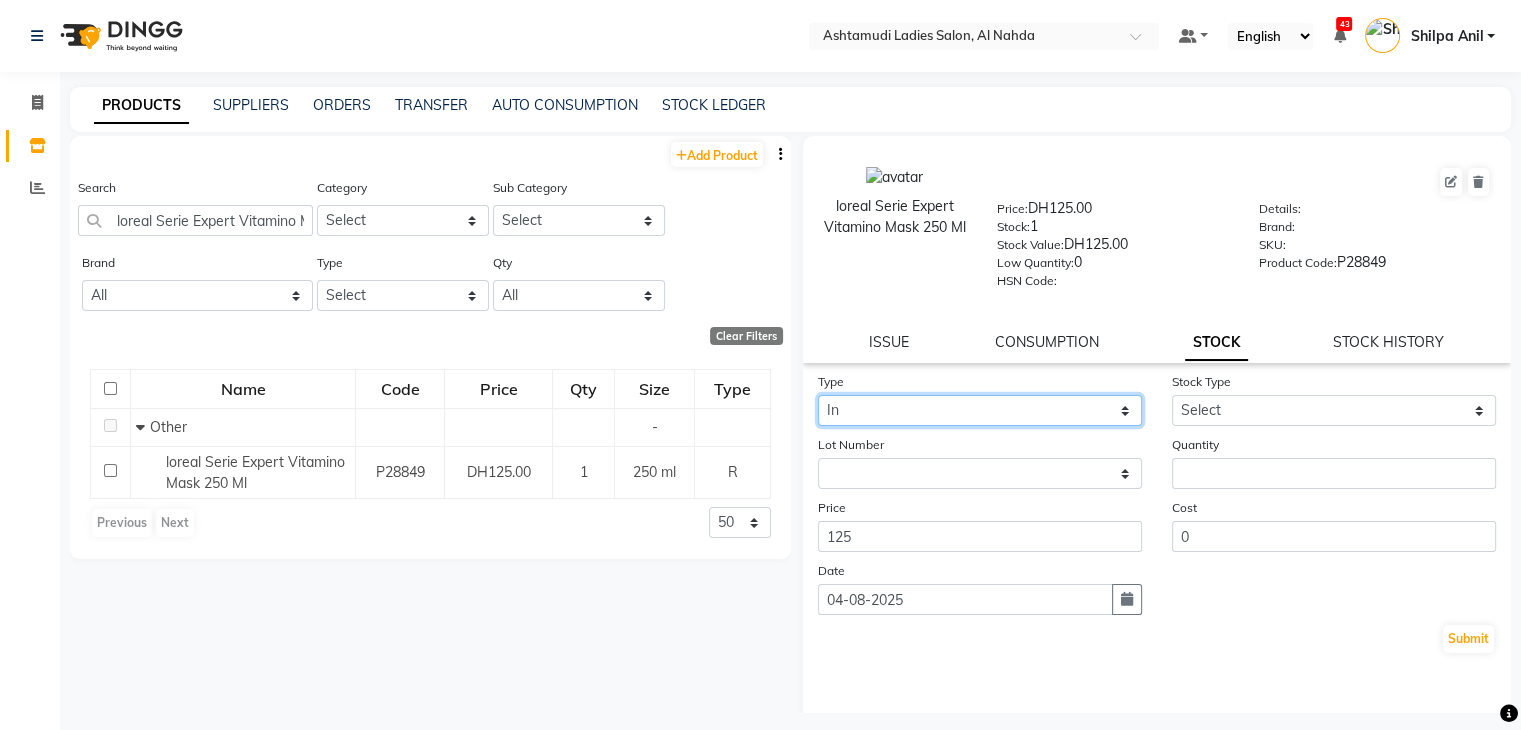 select on "out" 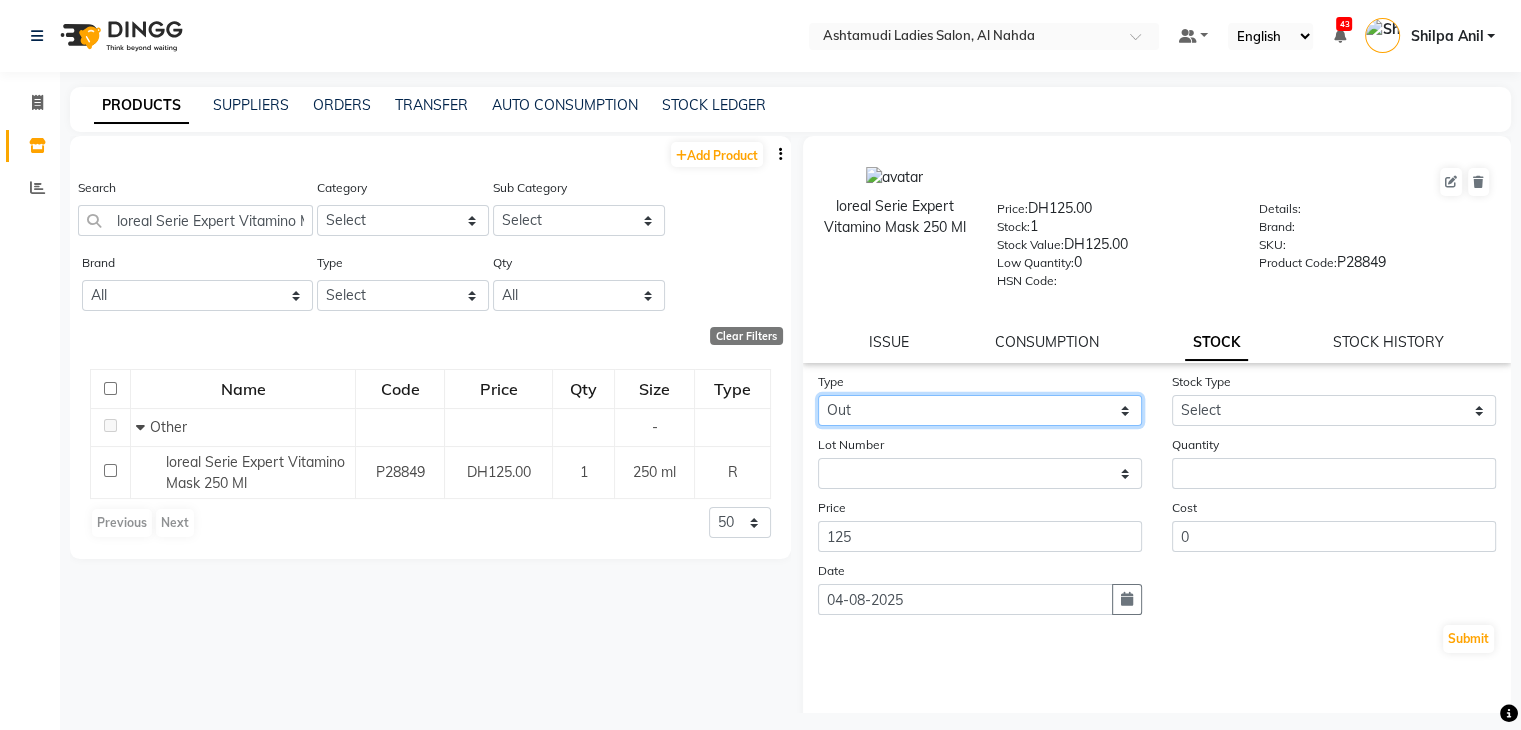 click on "Select In Out" 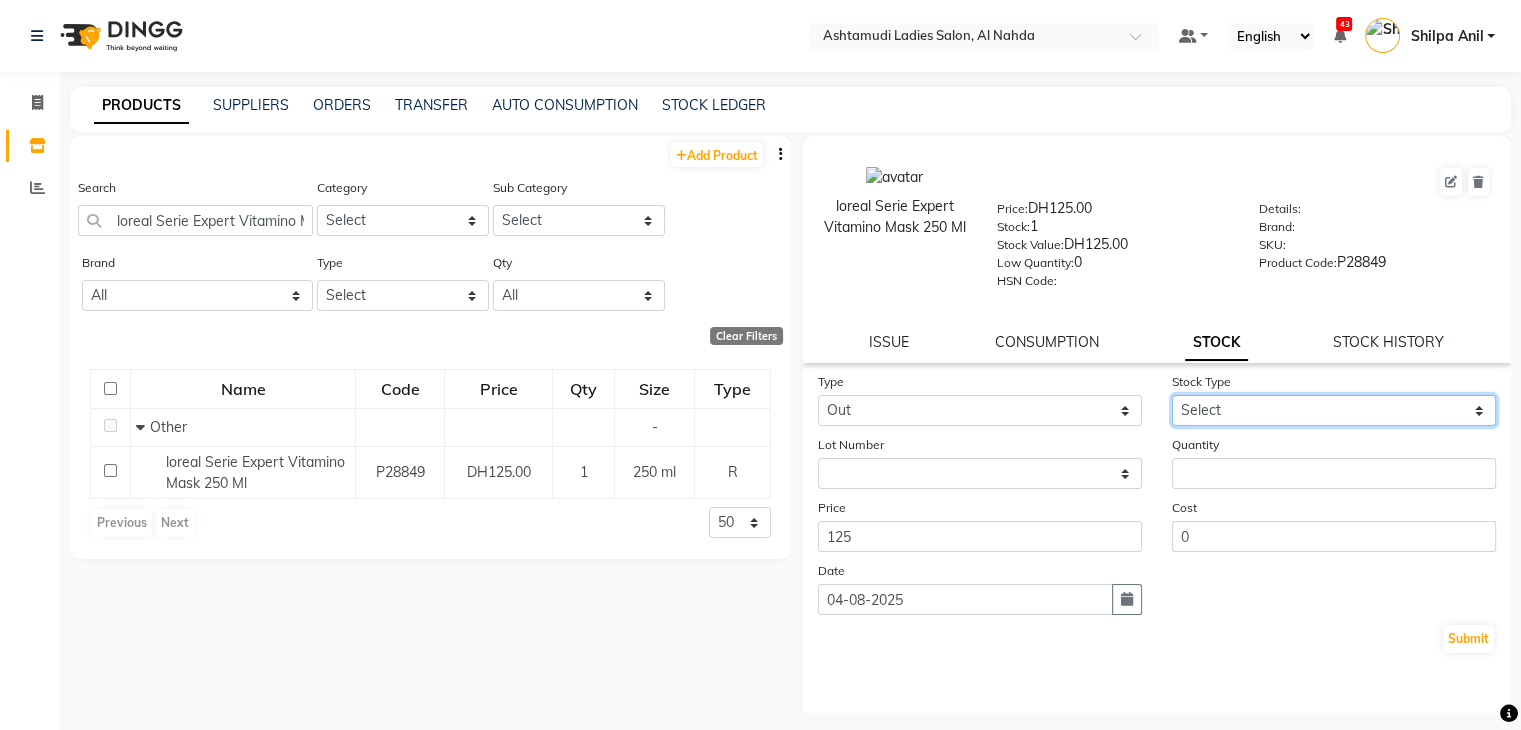 click on "Select Internal Use Damaged Expired Adjustment Return Other" 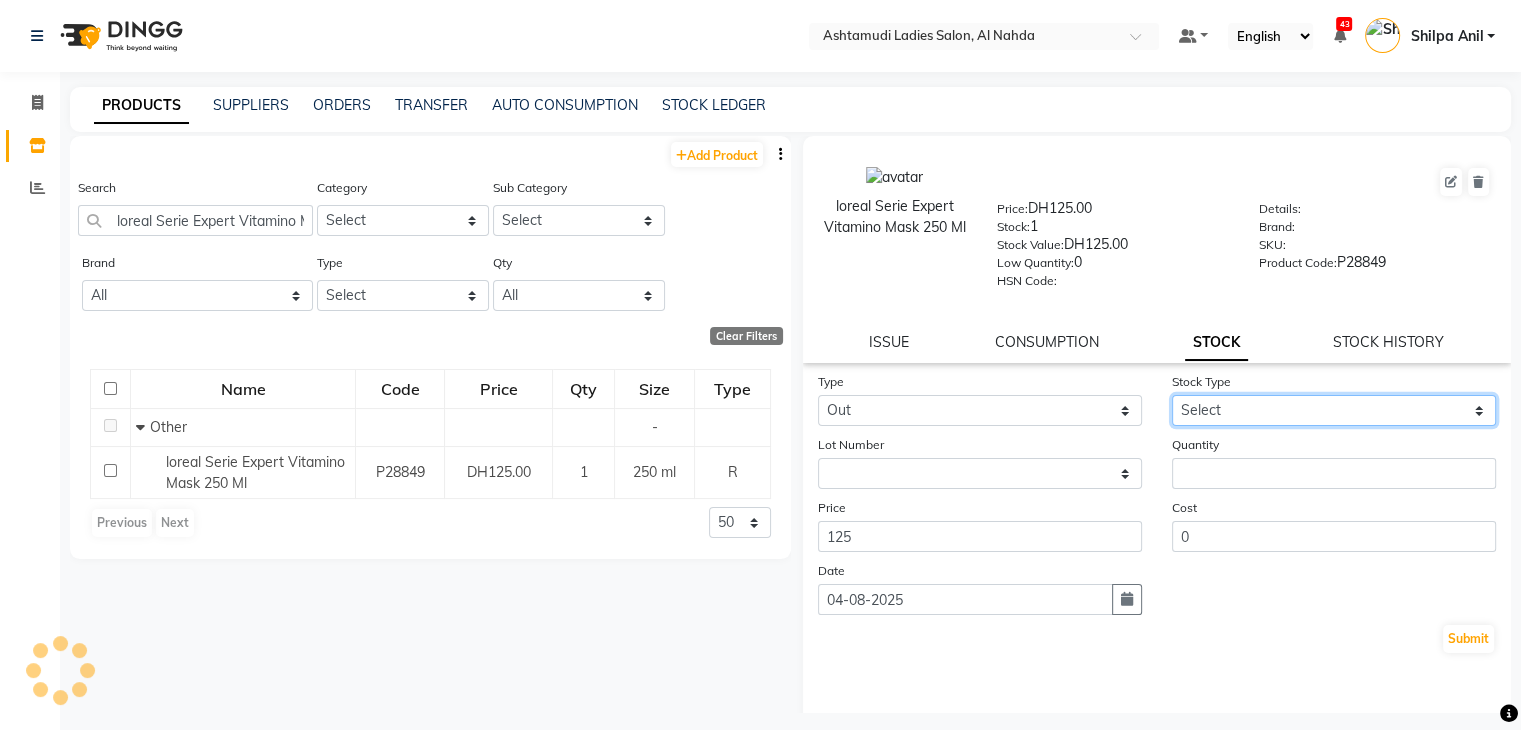 select on "adjustment" 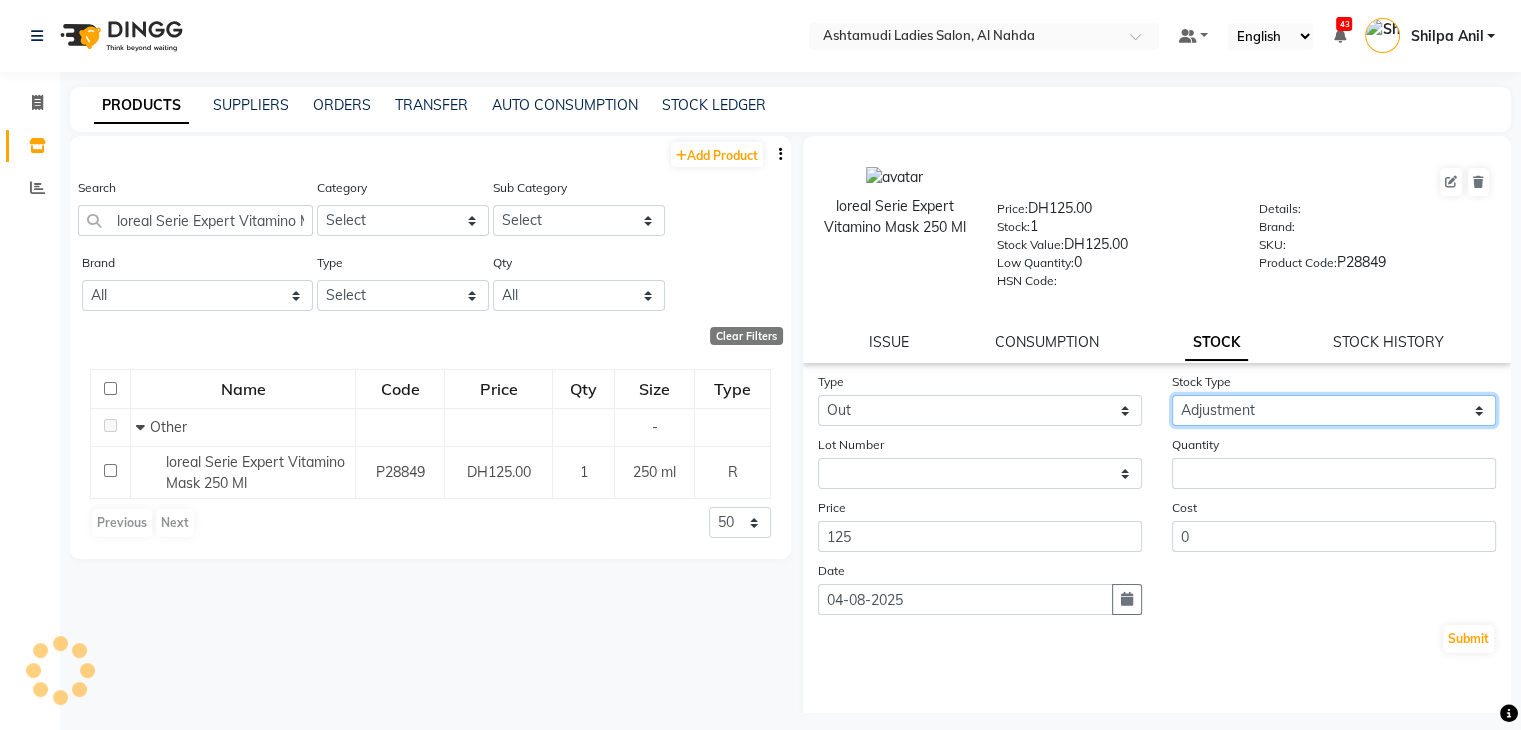 click on "Select Internal Use Damaged Expired Adjustment Return Other" 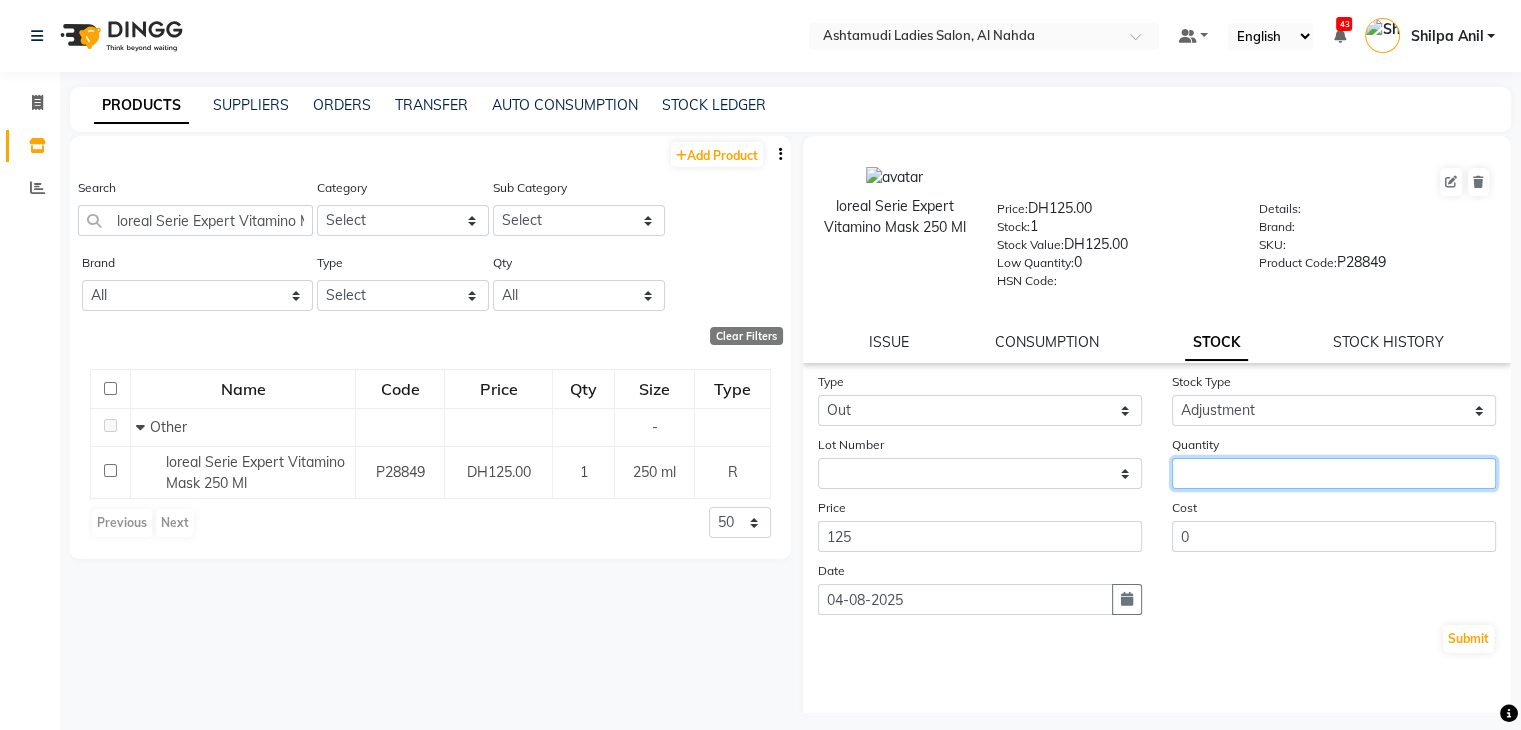 click 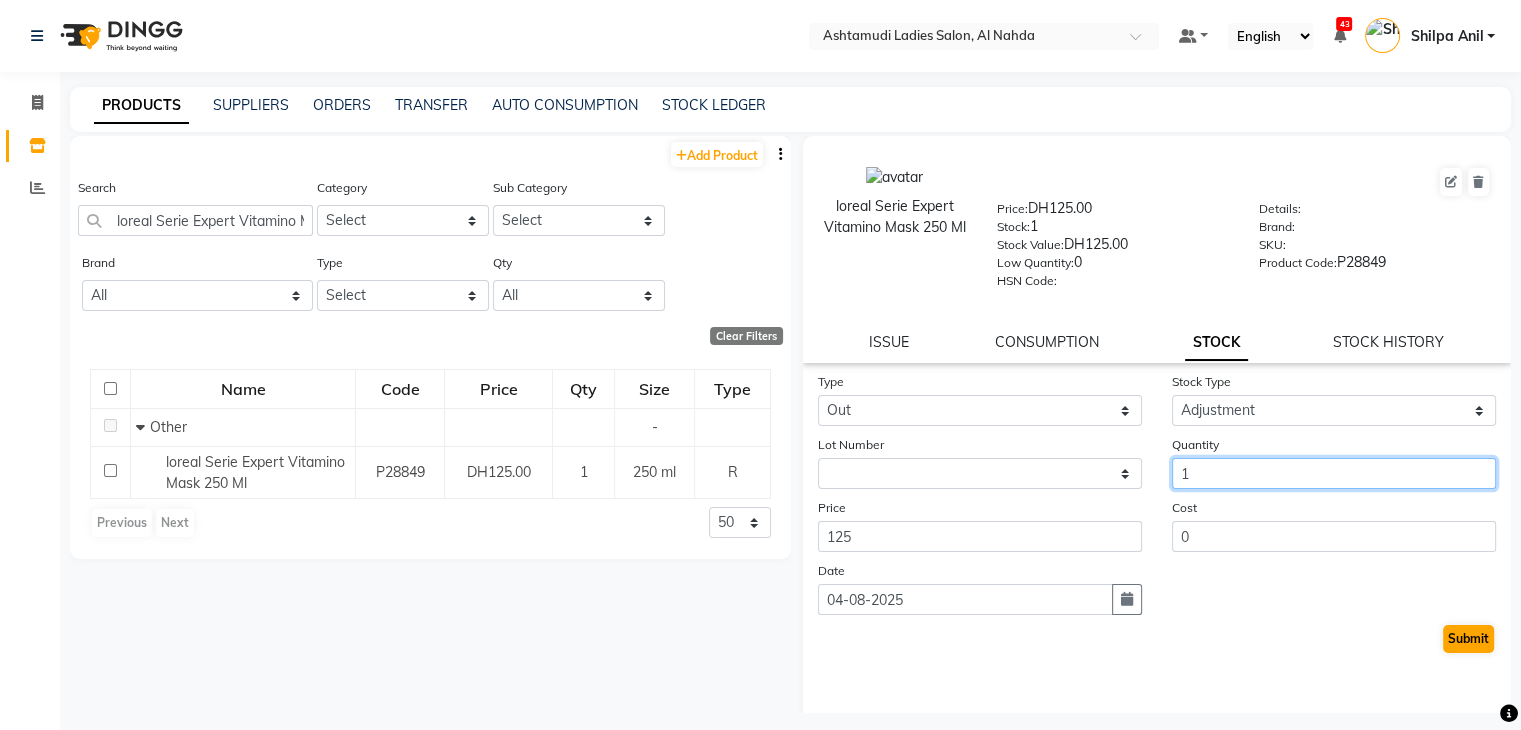 type on "1" 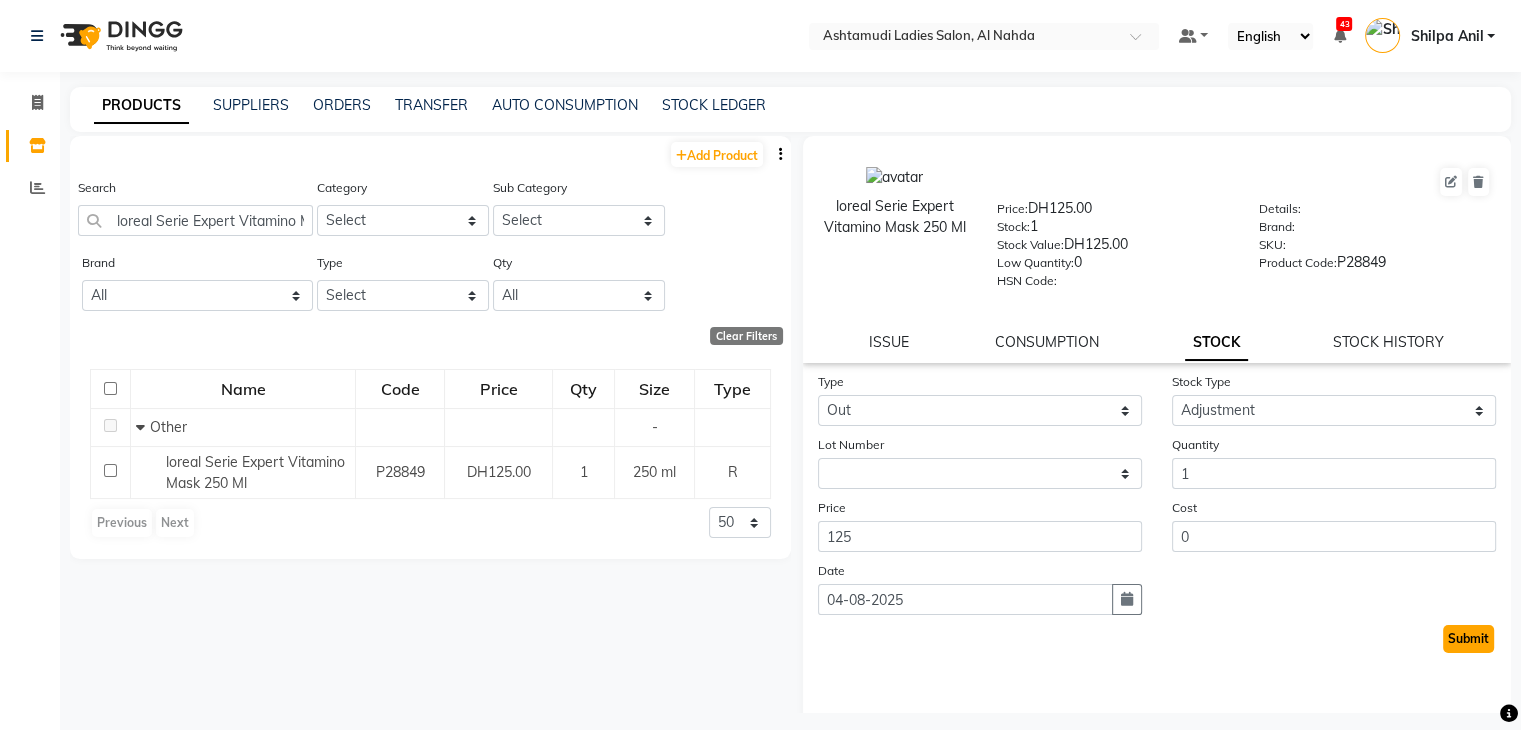 click on "Submit" 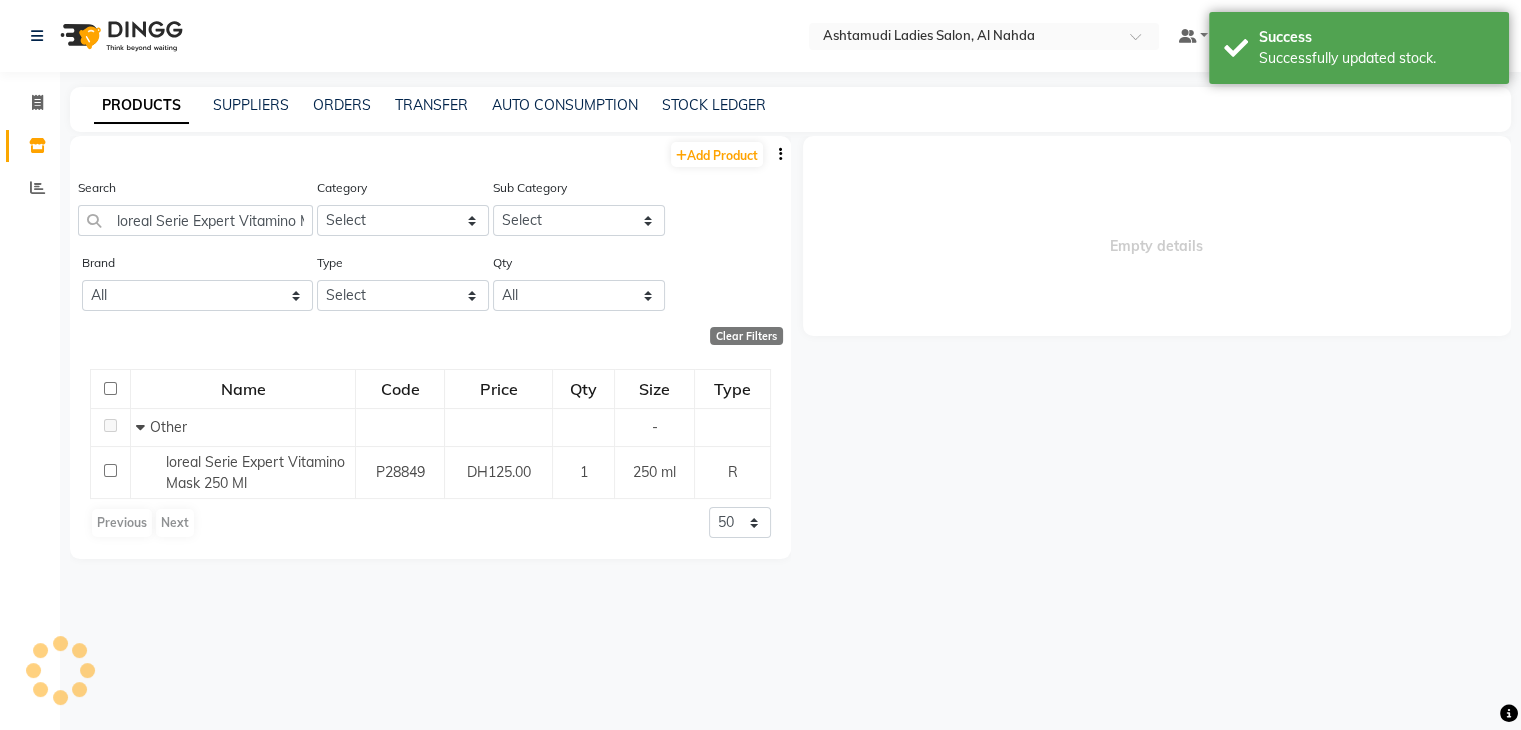 select 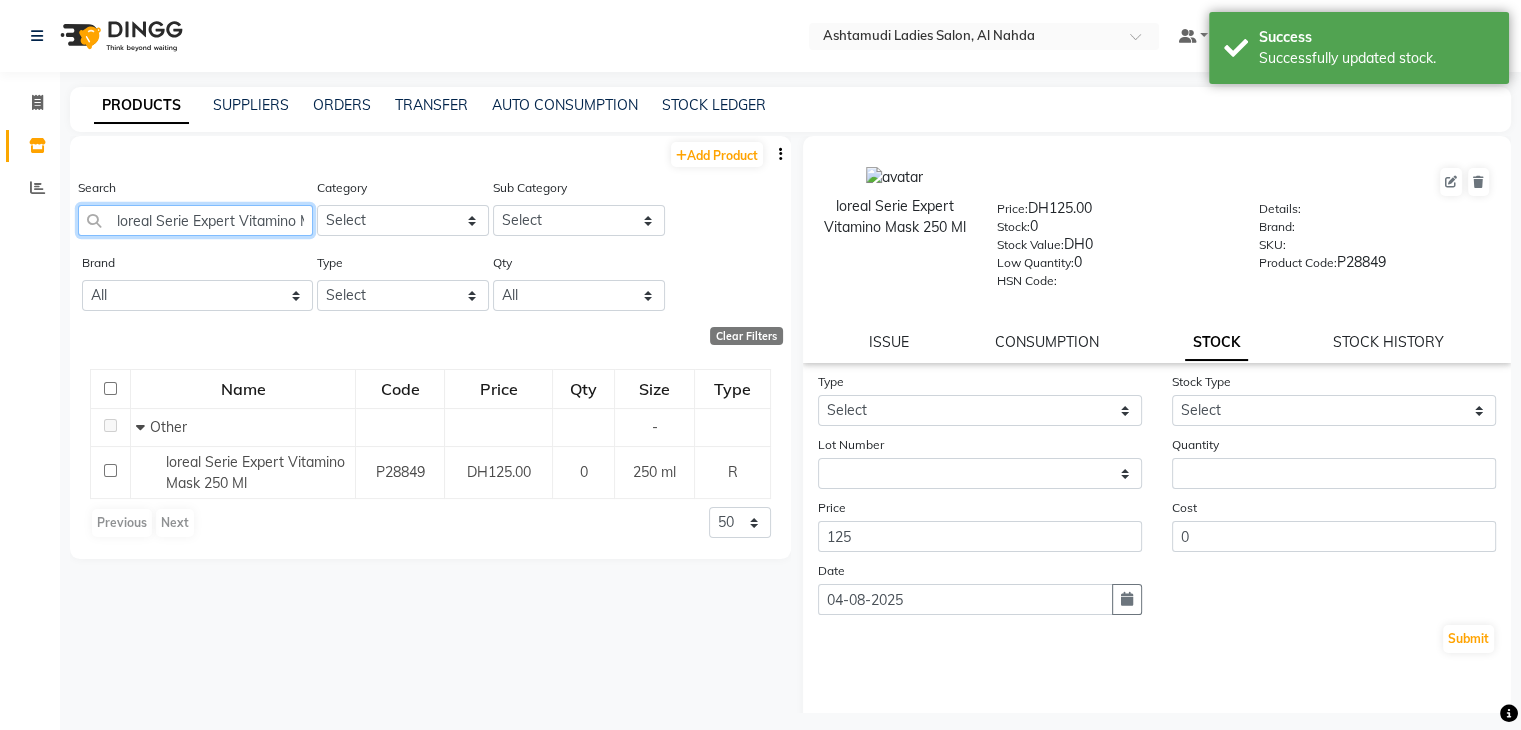 click on "loreal Serie Expert Vitamino Mask 250 Ml" 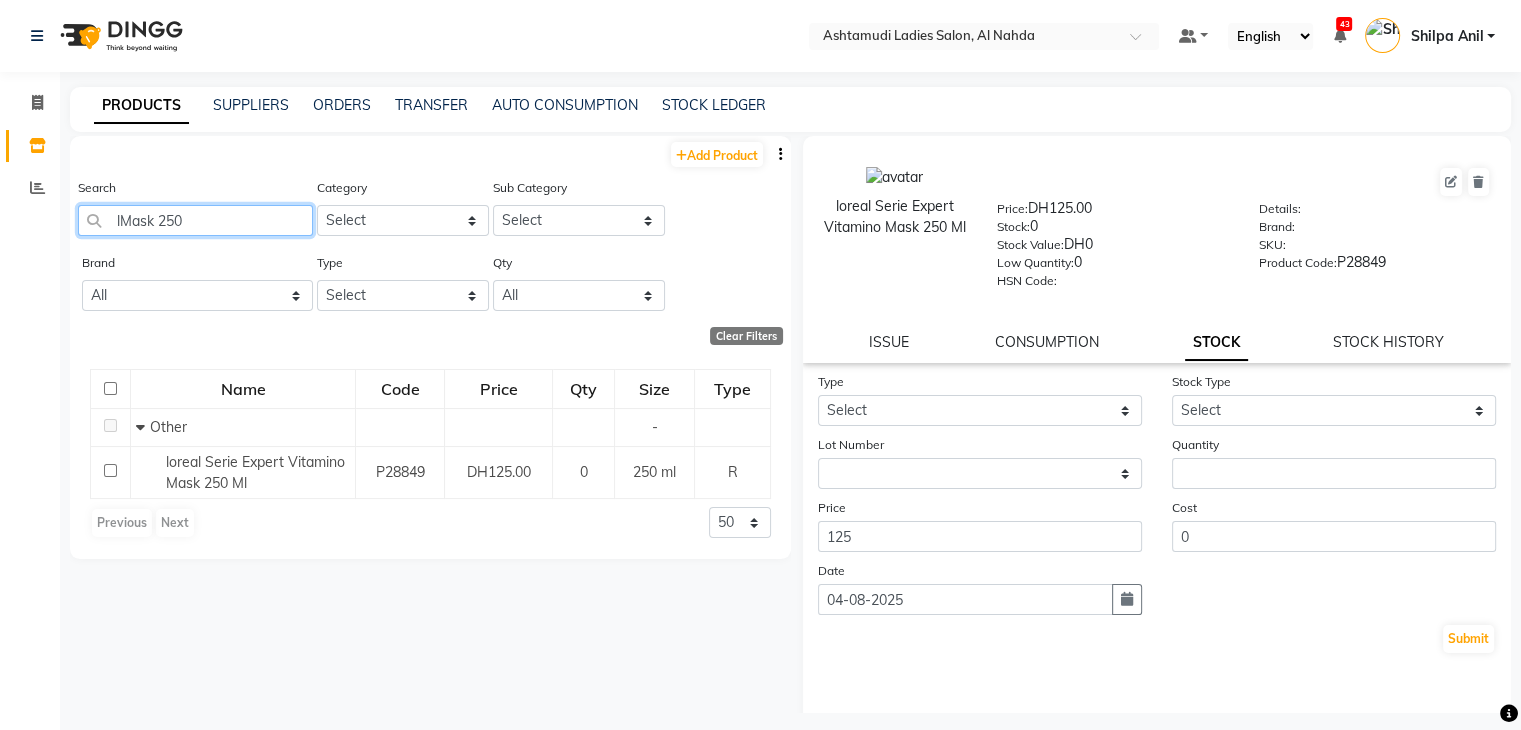 click on "lMask 250" 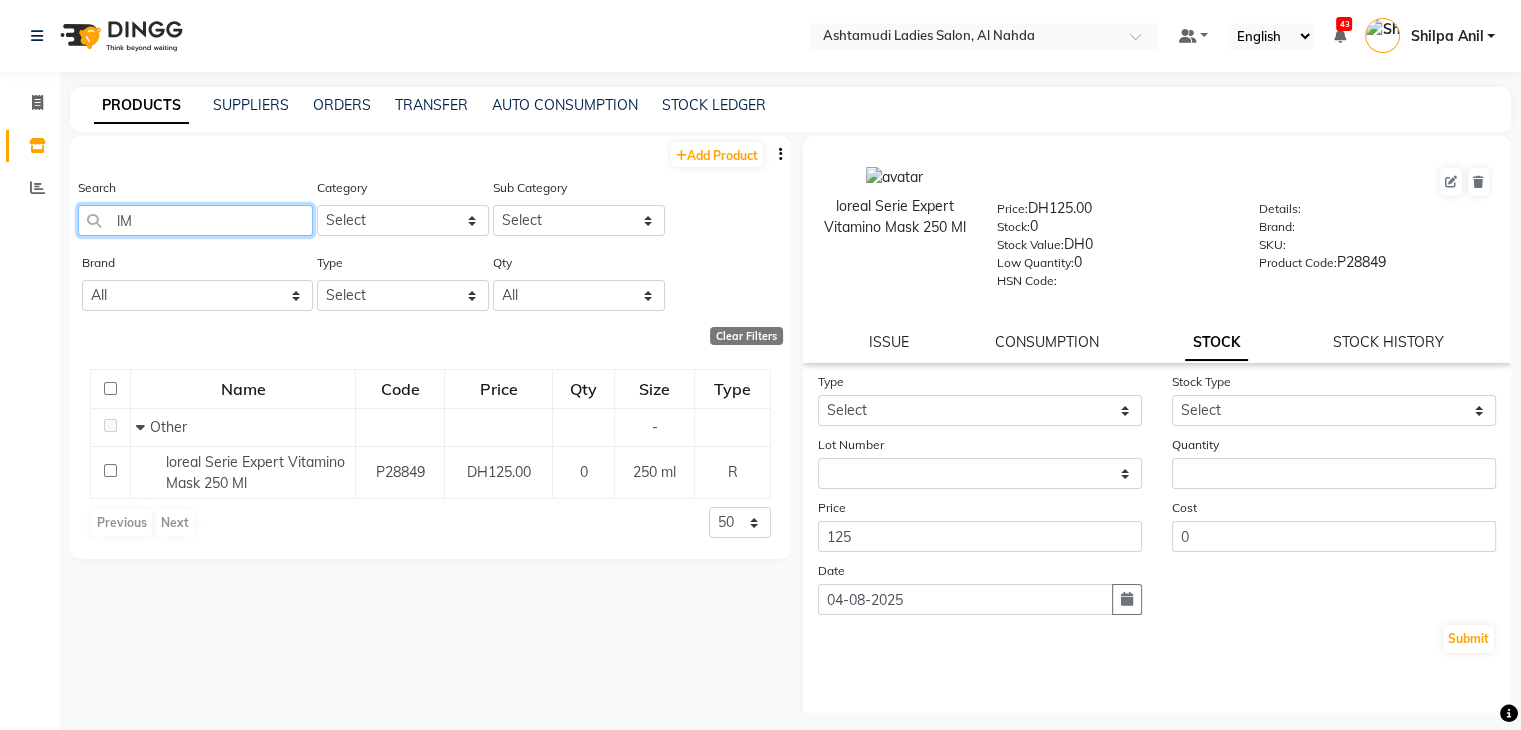 type on "l" 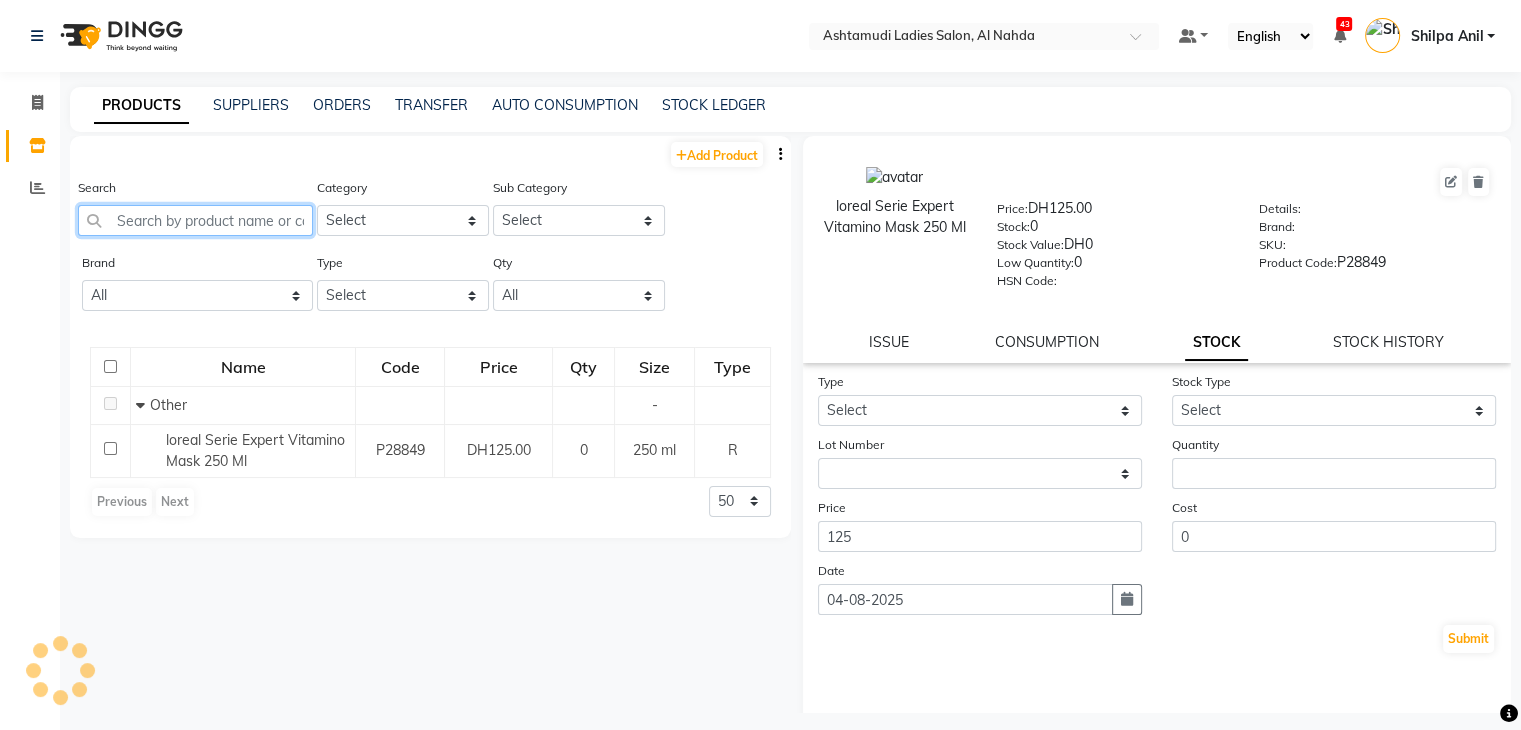 paste on "loreal Serie Expert Vitamino Mask 500Ml" 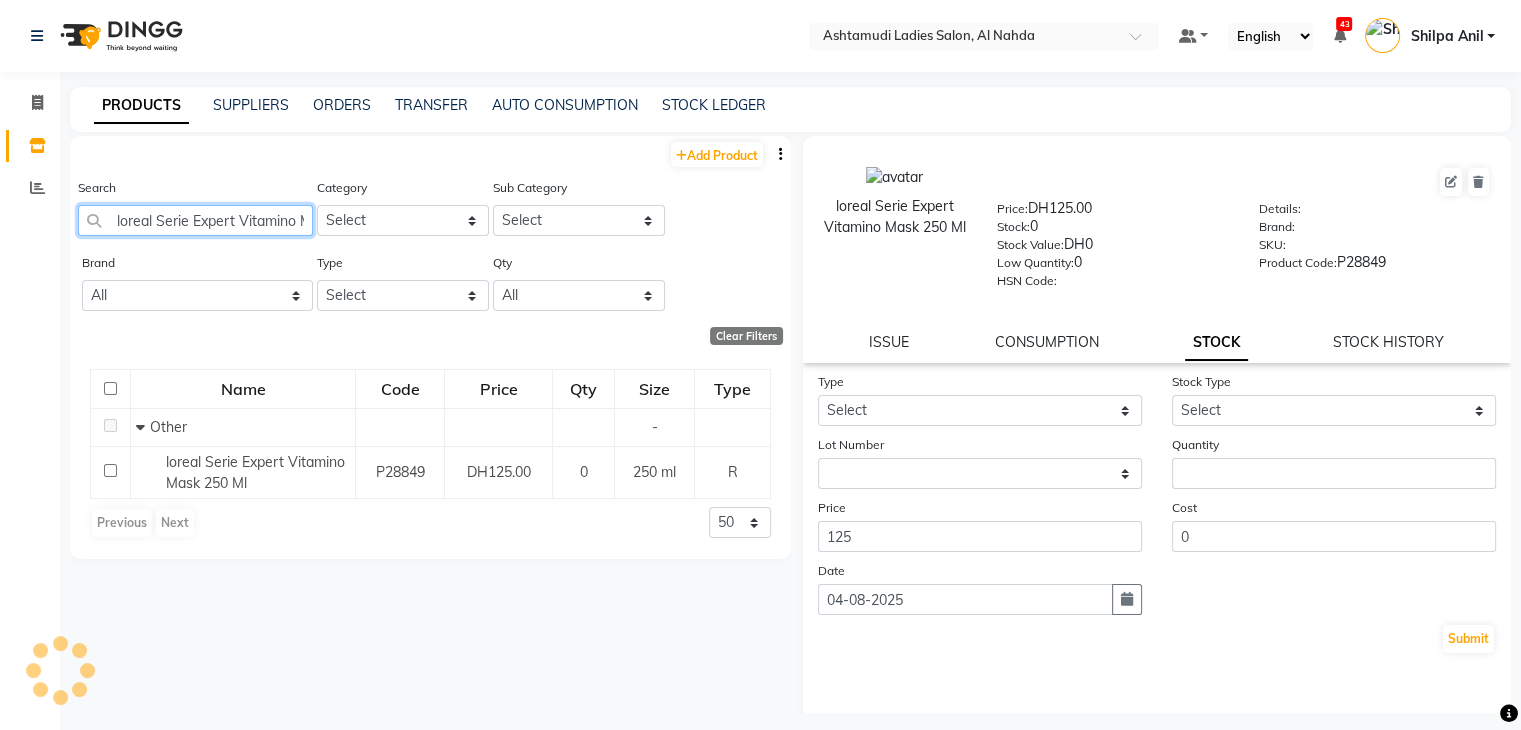 scroll, scrollTop: 0, scrollLeft: 74, axis: horizontal 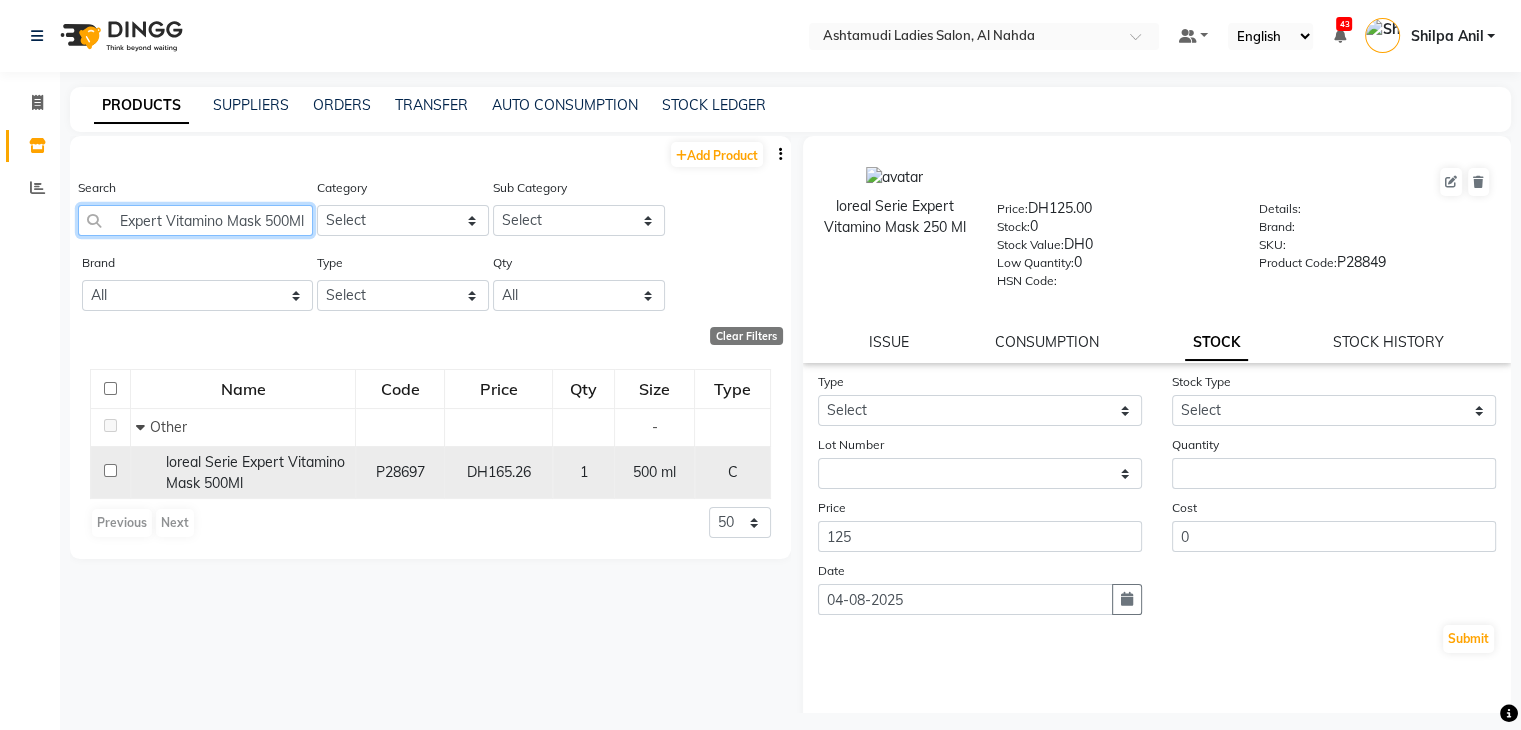 type on "loreal Serie Expert Vitamino Mask 500Ml" 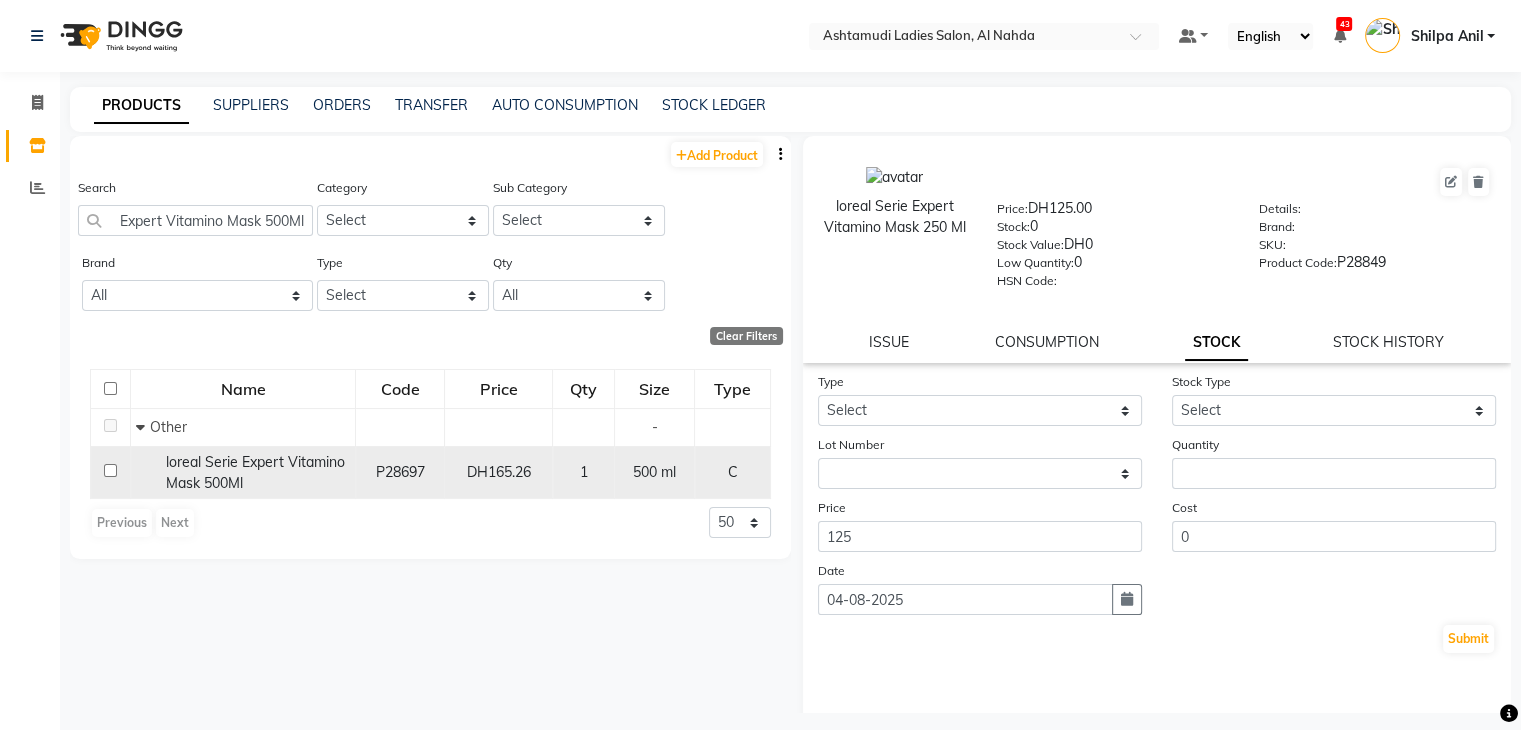 click on "loreal Serie Expert Vitamino Mask 500Ml" 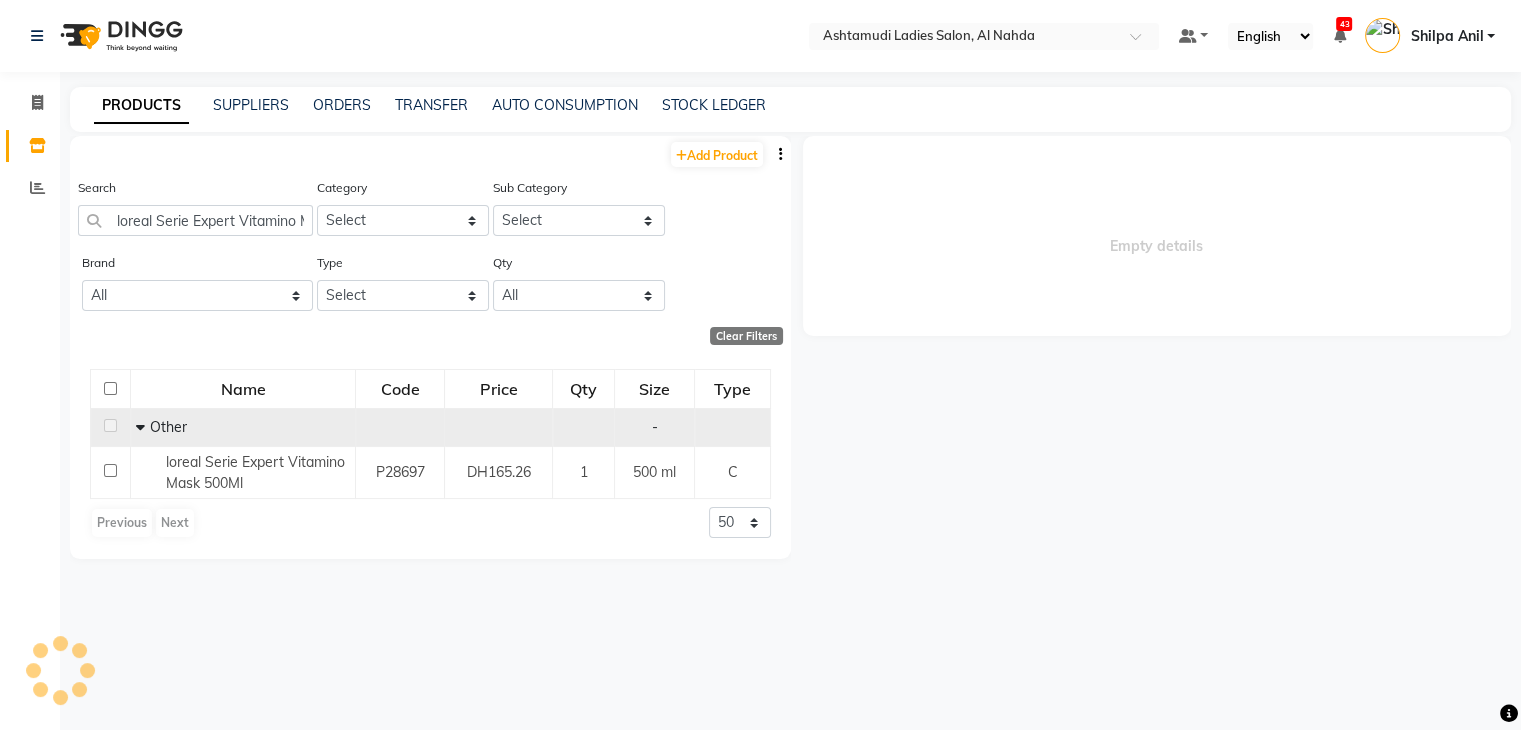 select 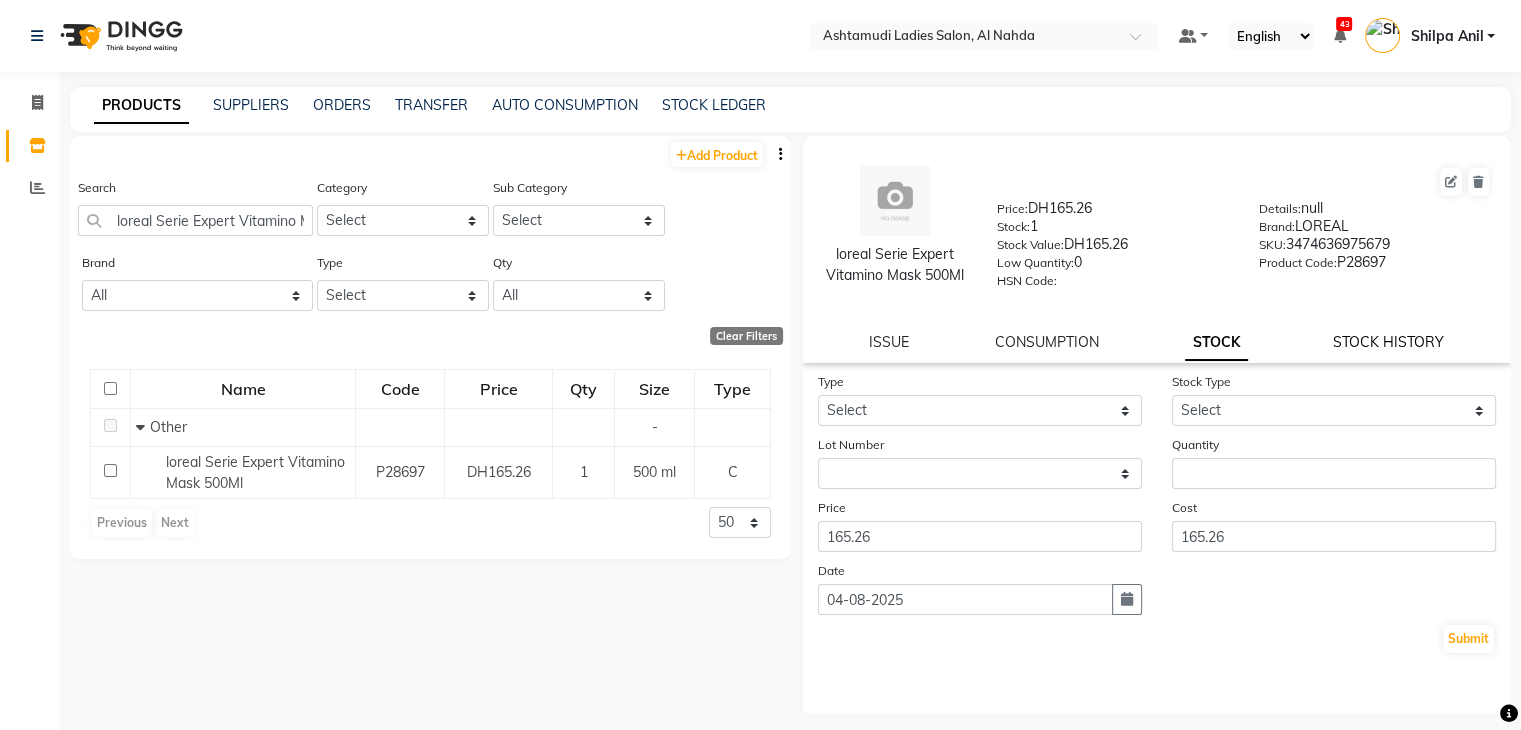 click on "STOCK HISTORY" 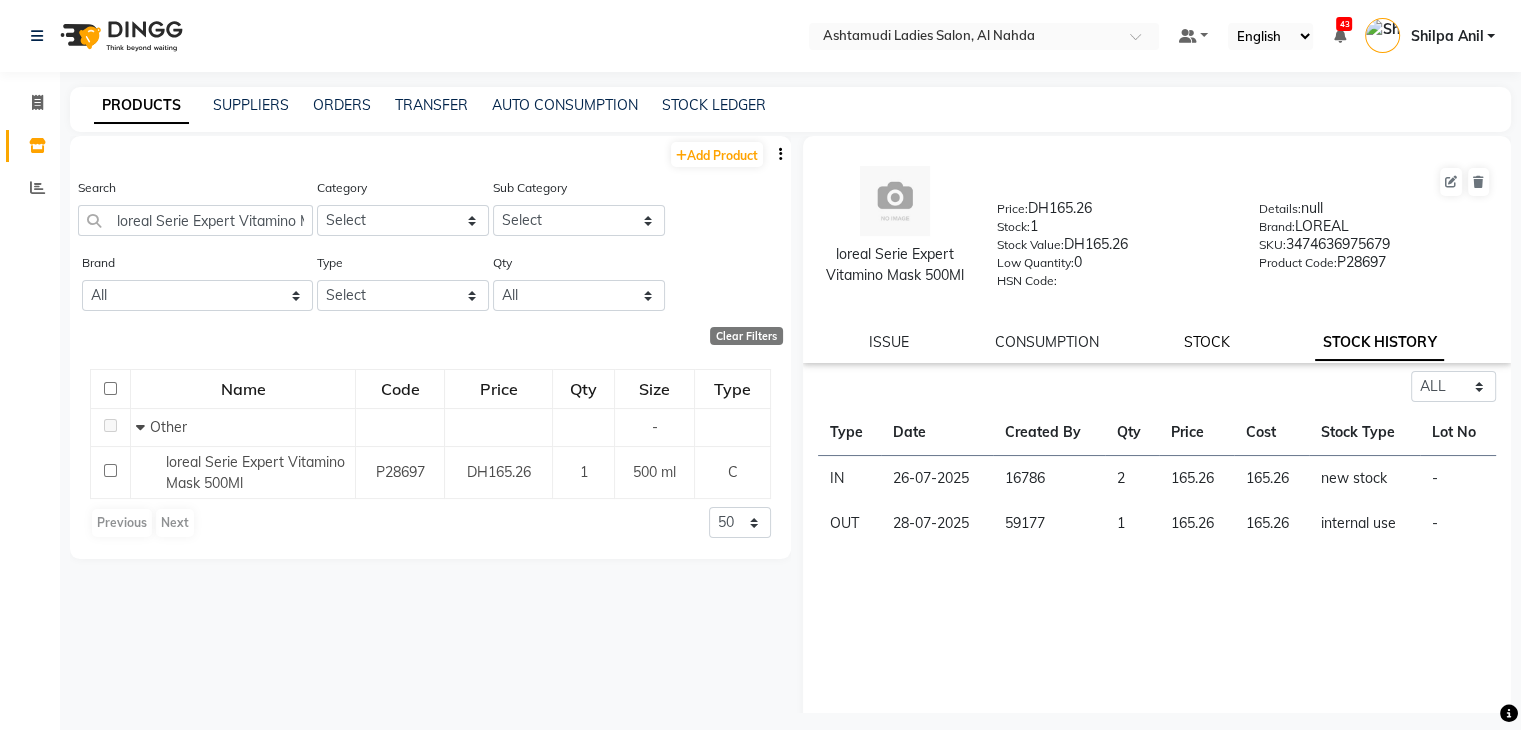 click on "STOCK" 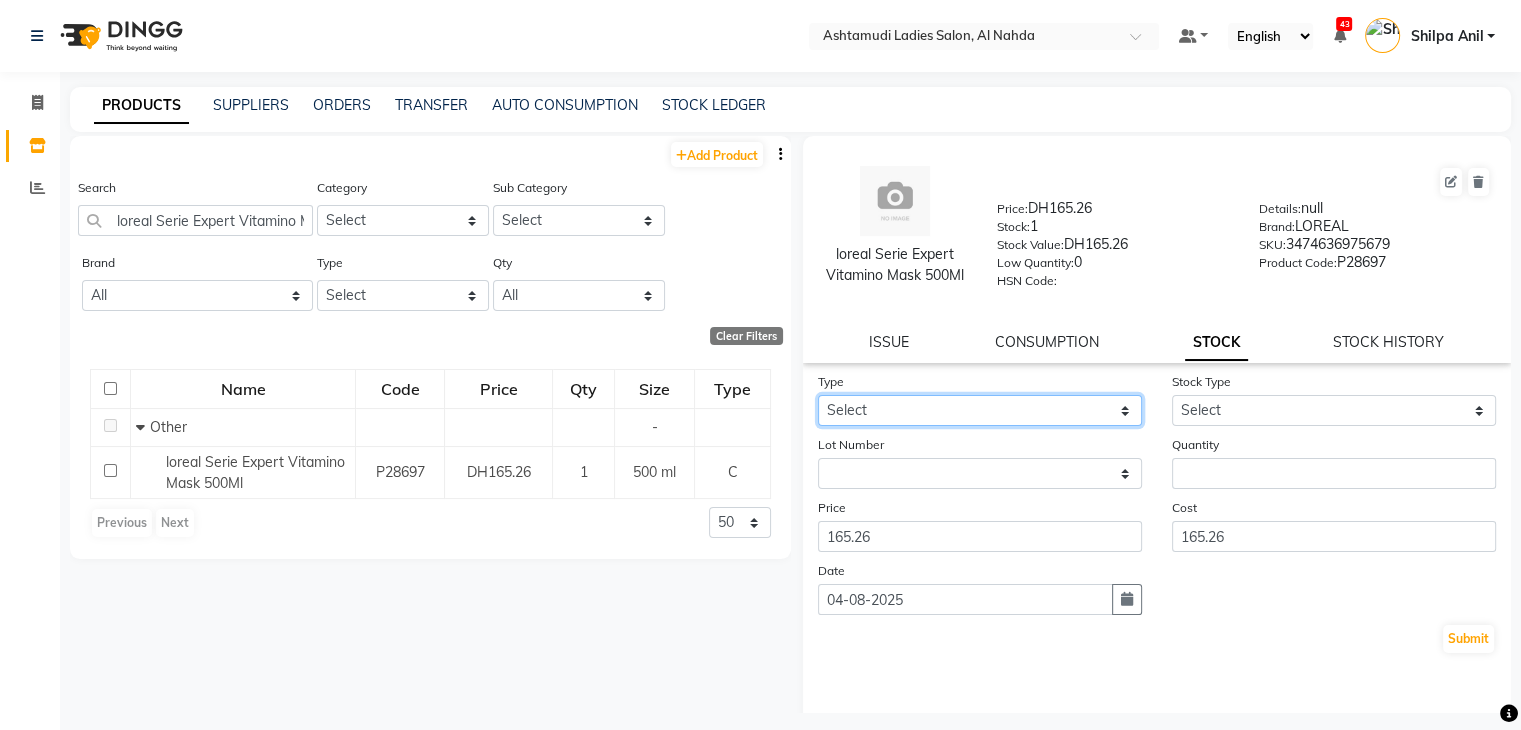 click on "Select In Out" 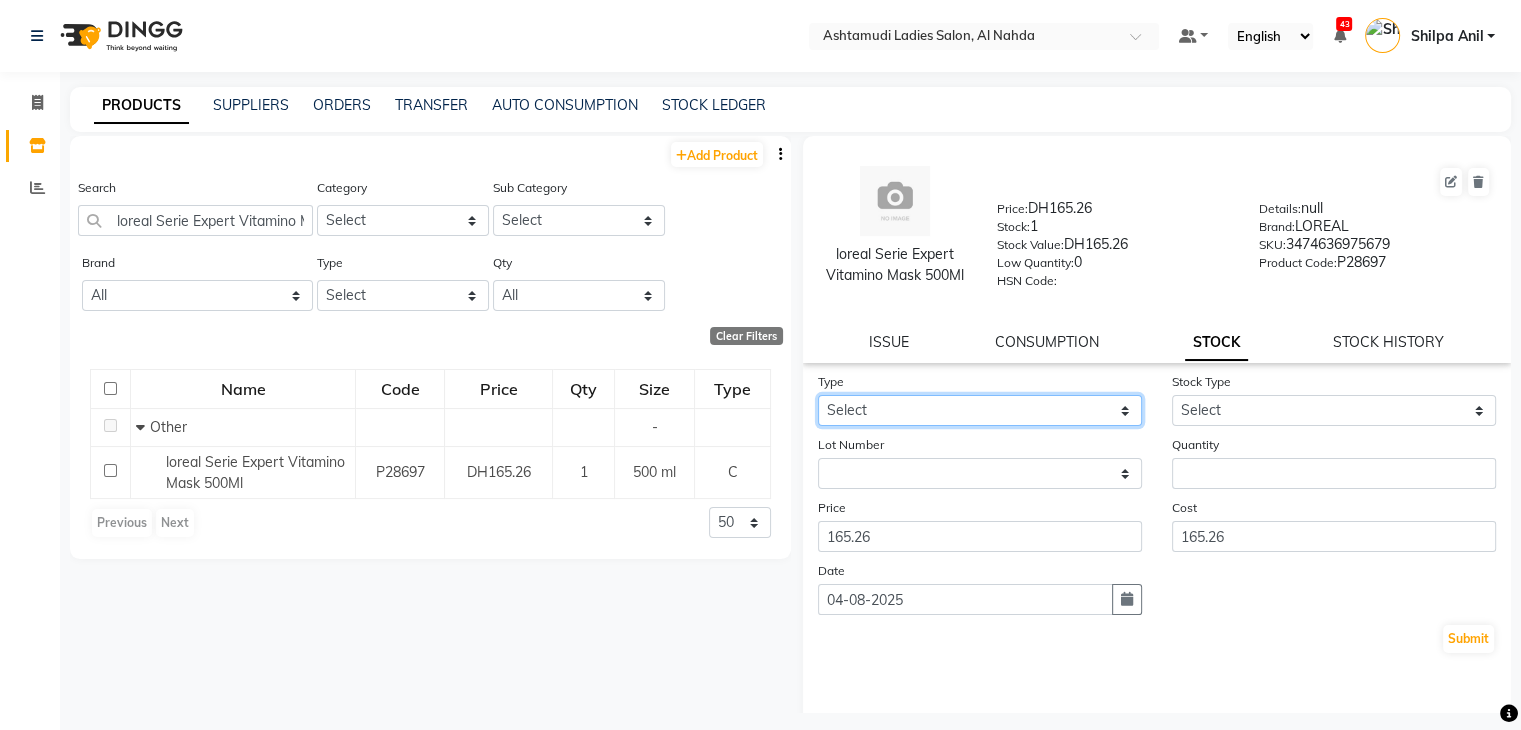 select on "in" 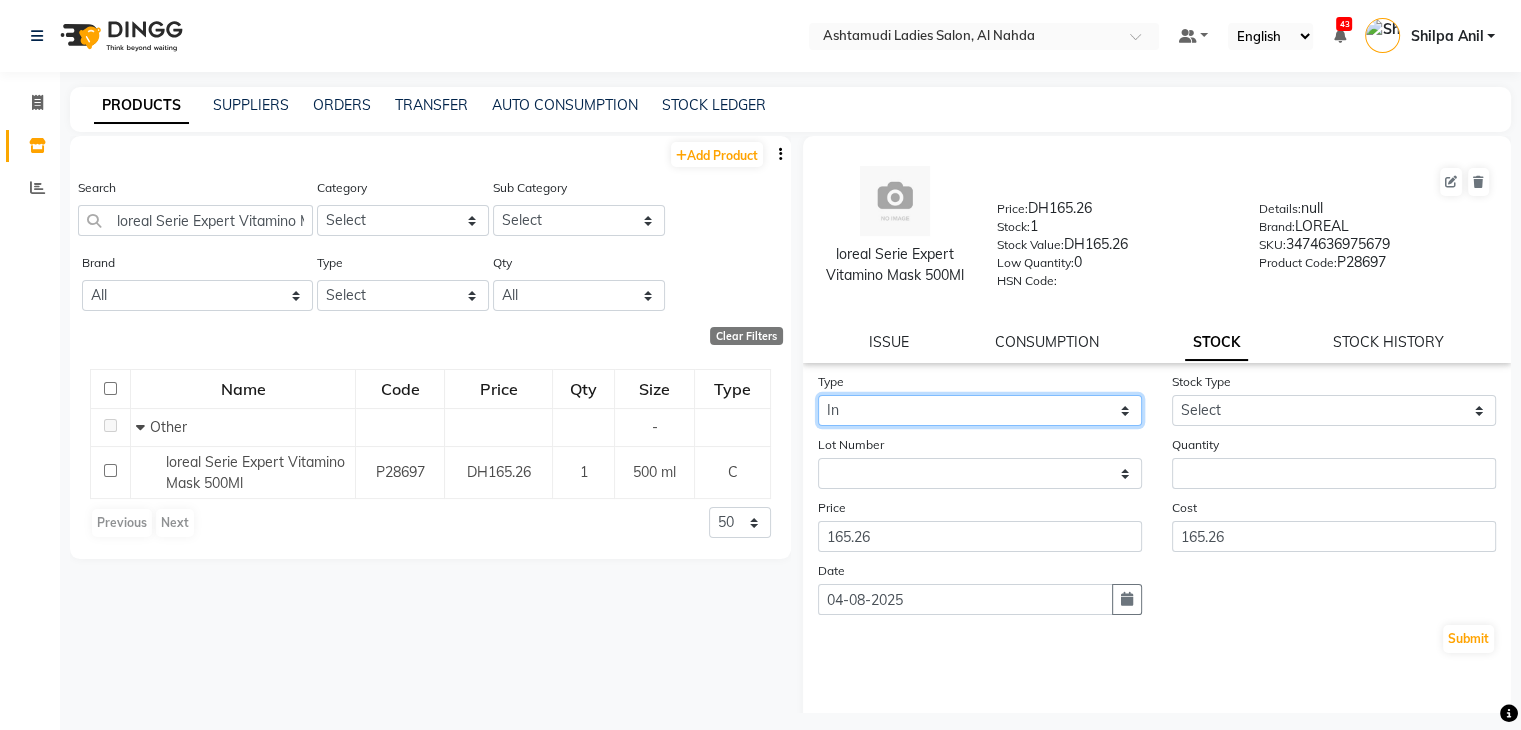 click on "Select In Out" 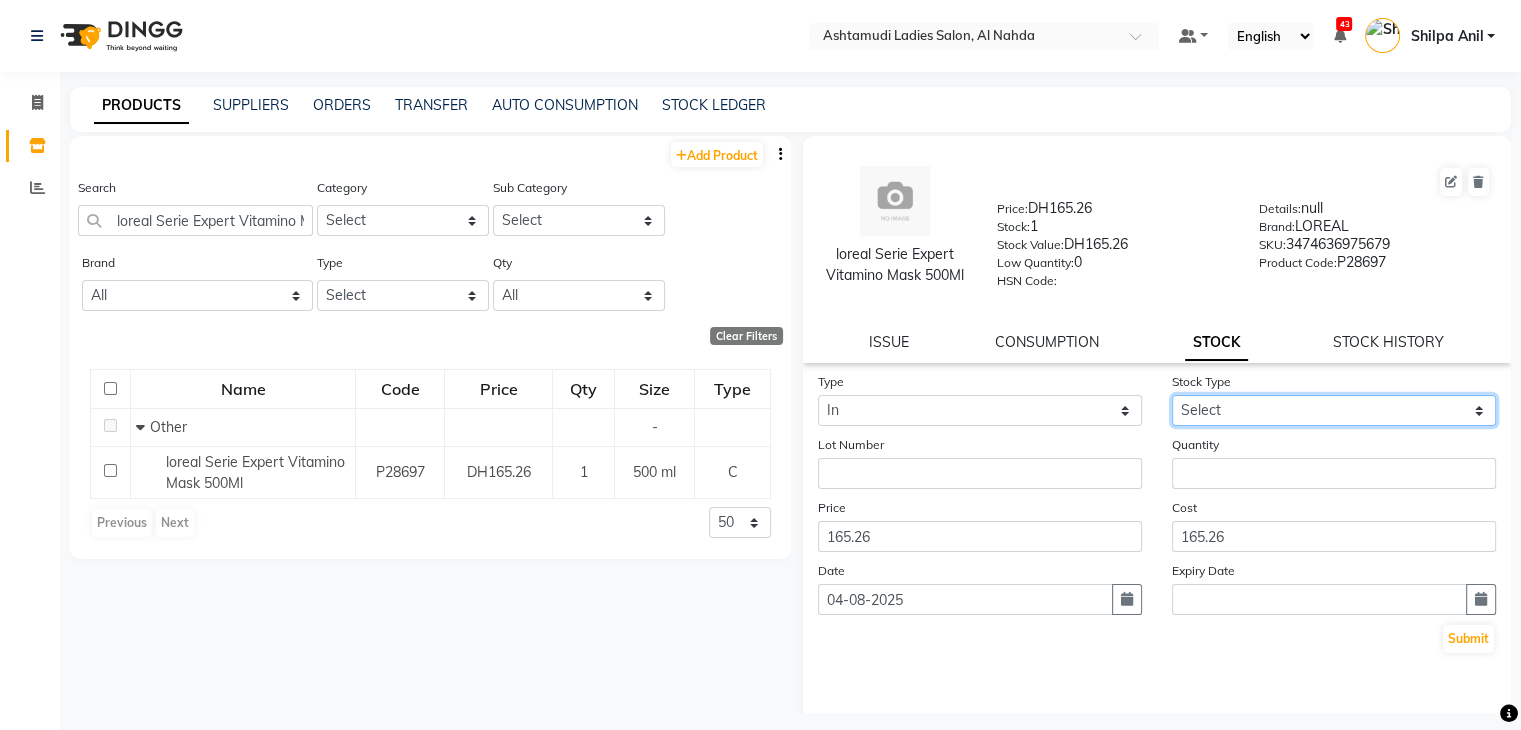 click on "Select New Stock Adjustment Return Other" 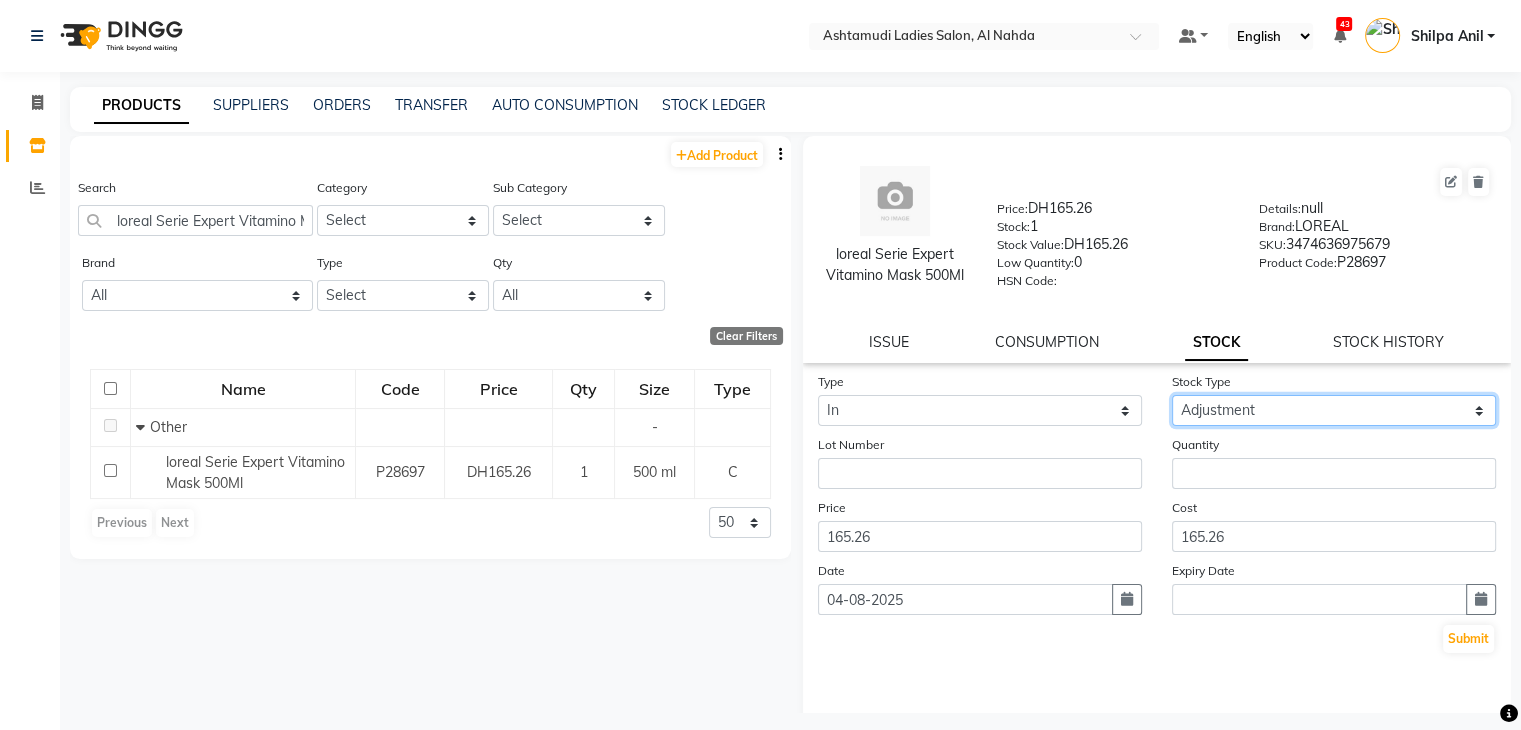 click on "Select New Stock Adjustment Return Other" 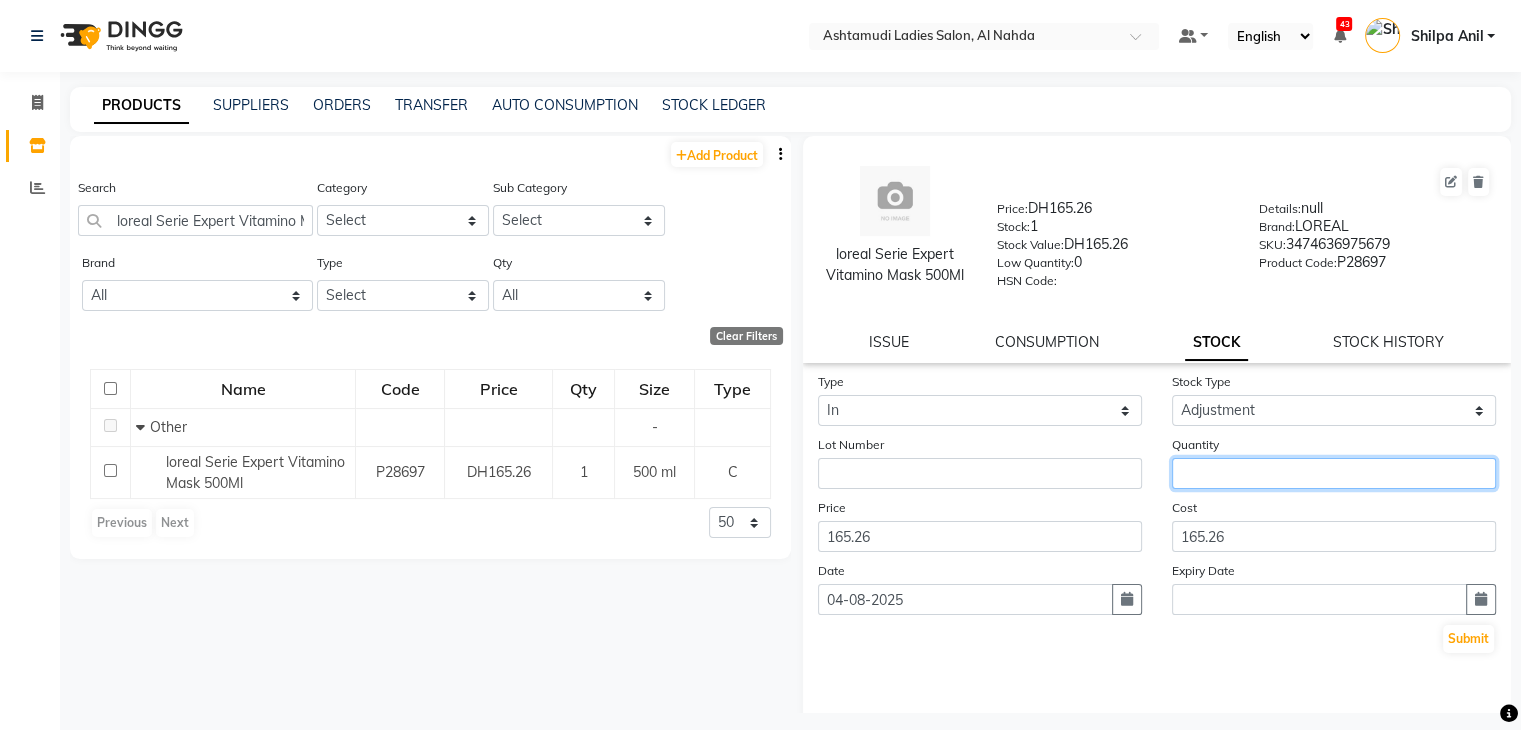 click 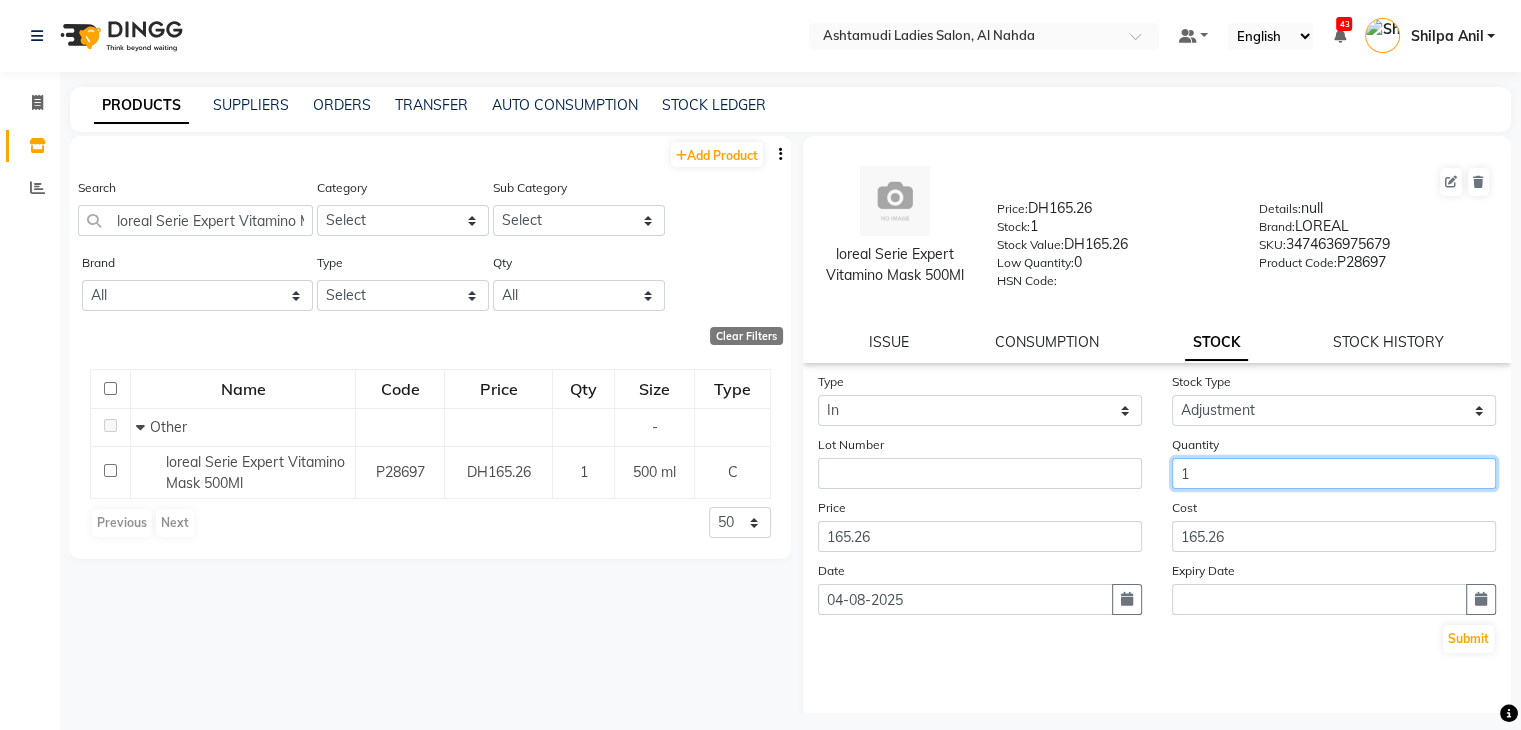 type on "1" 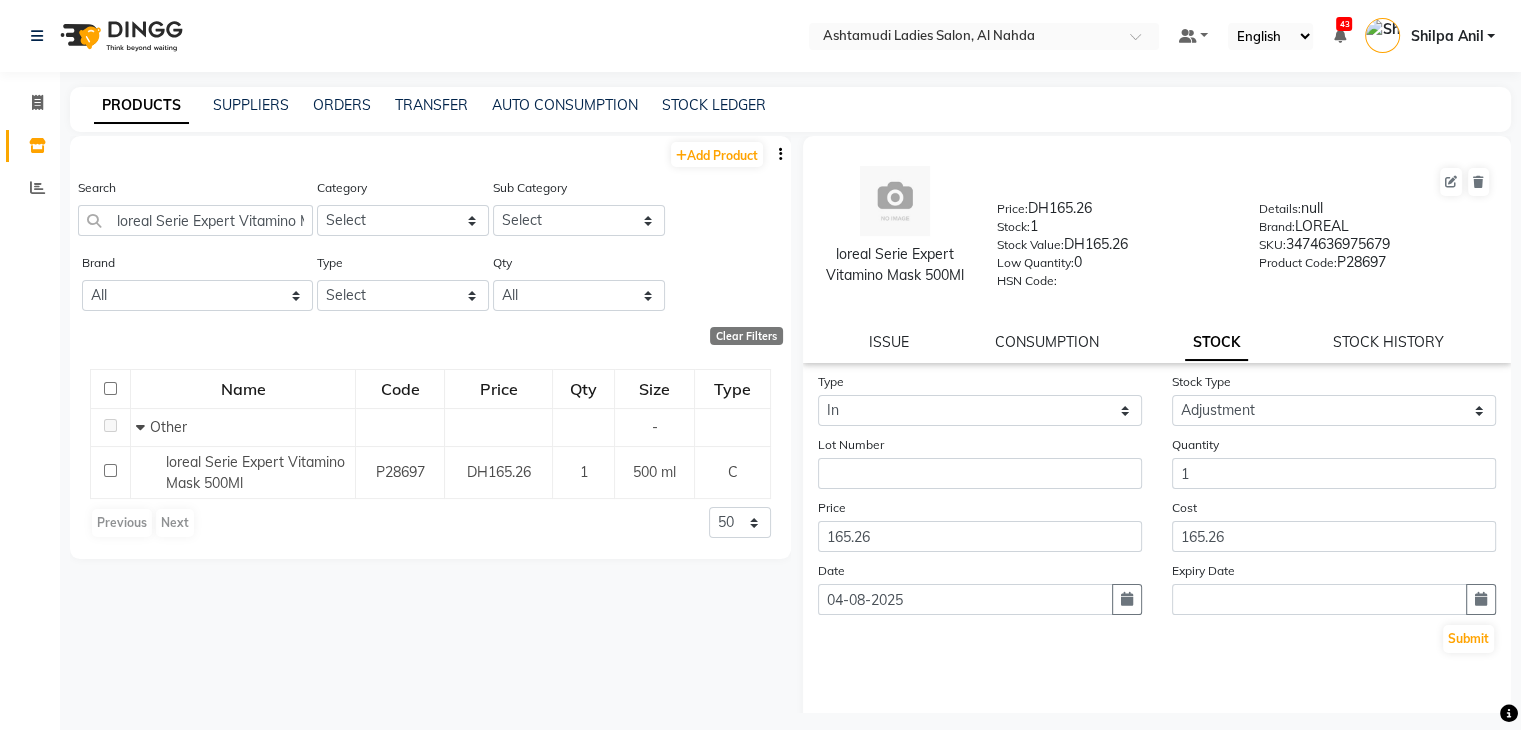 click on "Type Select In Out Stock Type Select New Stock Adjustment Return Other Lot Number Quantity 1 Price 165.26 Cost 165.26 Date 04-08-2025 Expiry Date  Submit" 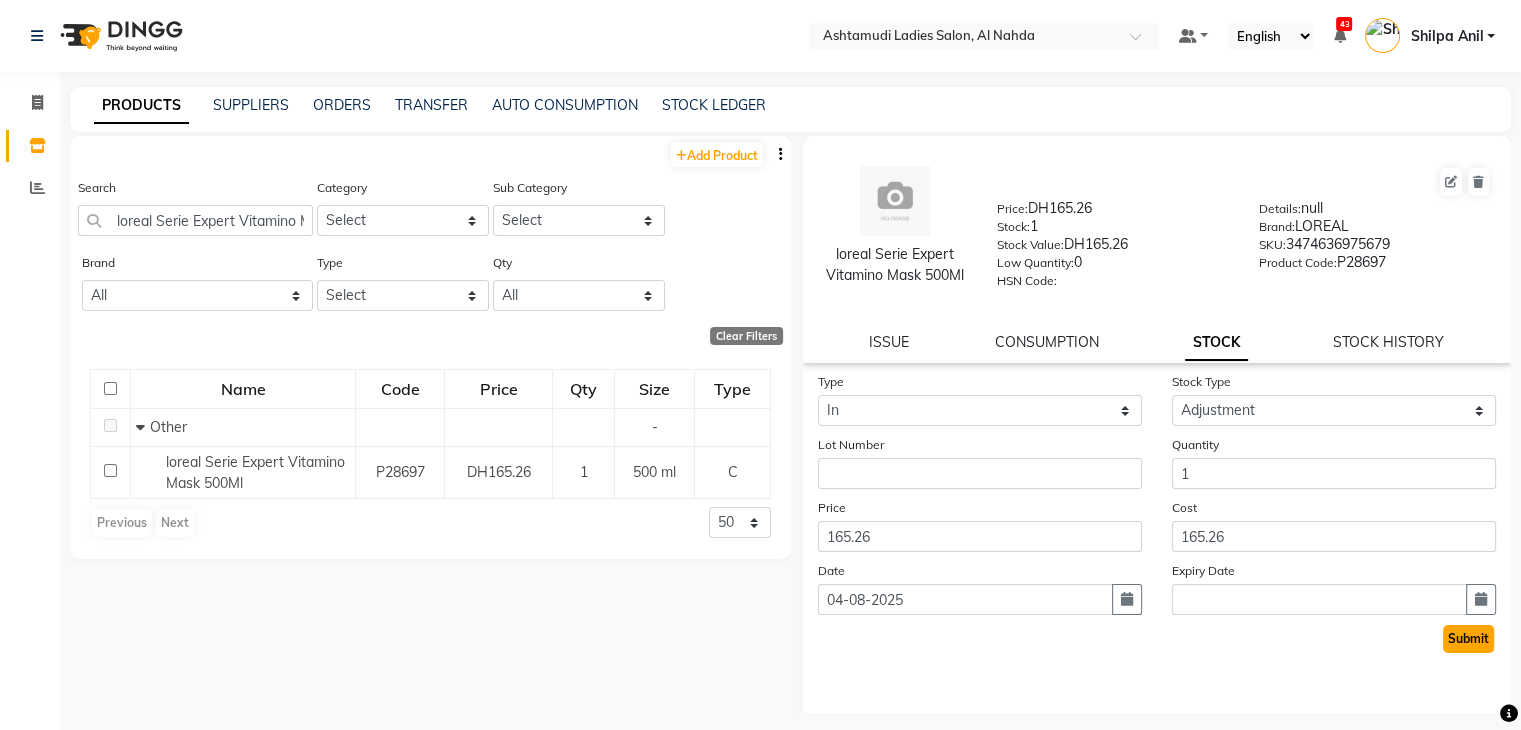 click on "Submit" 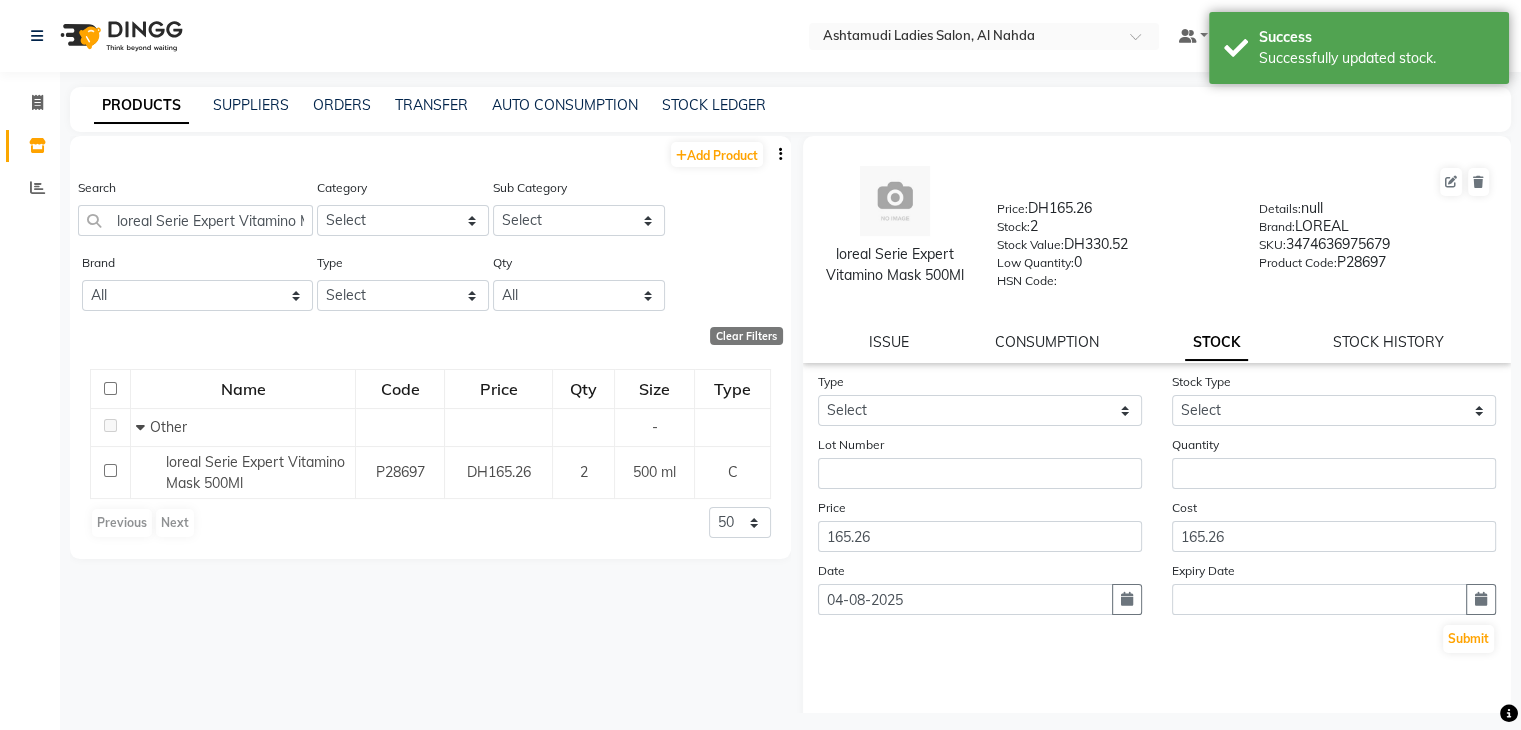 click on "Add Product  Search loreal Serie Expert Vitamino Mask 500Ml Category Select Hair Skin Makeup Personal Care Appliances Beard Waxing Disposable Threading Hands and Feet Beauty Planet Botox Cadiveu Casmara Cheryls Loreal Olaplex ACCESSORIES NAIL UNIFORMS CLEANING PRODUCT TISSUE NAIL ESSENTIALS COTTON FACIAL TISSUE NAIL ESSENTIALS ACCESSORIES NAIL Other Sub Category Select Brand All 03 Alix Avian Bluesky Blue Sky Entity Essie K18 Loreal Lotus Makeup Null Opi Sch Thuya Tropicalis Type Select Both Retail Consumable Qty All Low Out Of Stock  Clear Filters  Name Code Price Qty Size Type   Other - loreal Serie Expert Vitamino Mask 500Ml P28697 DH165.26 2 500 ml C  Previous   Next  50 100 500" 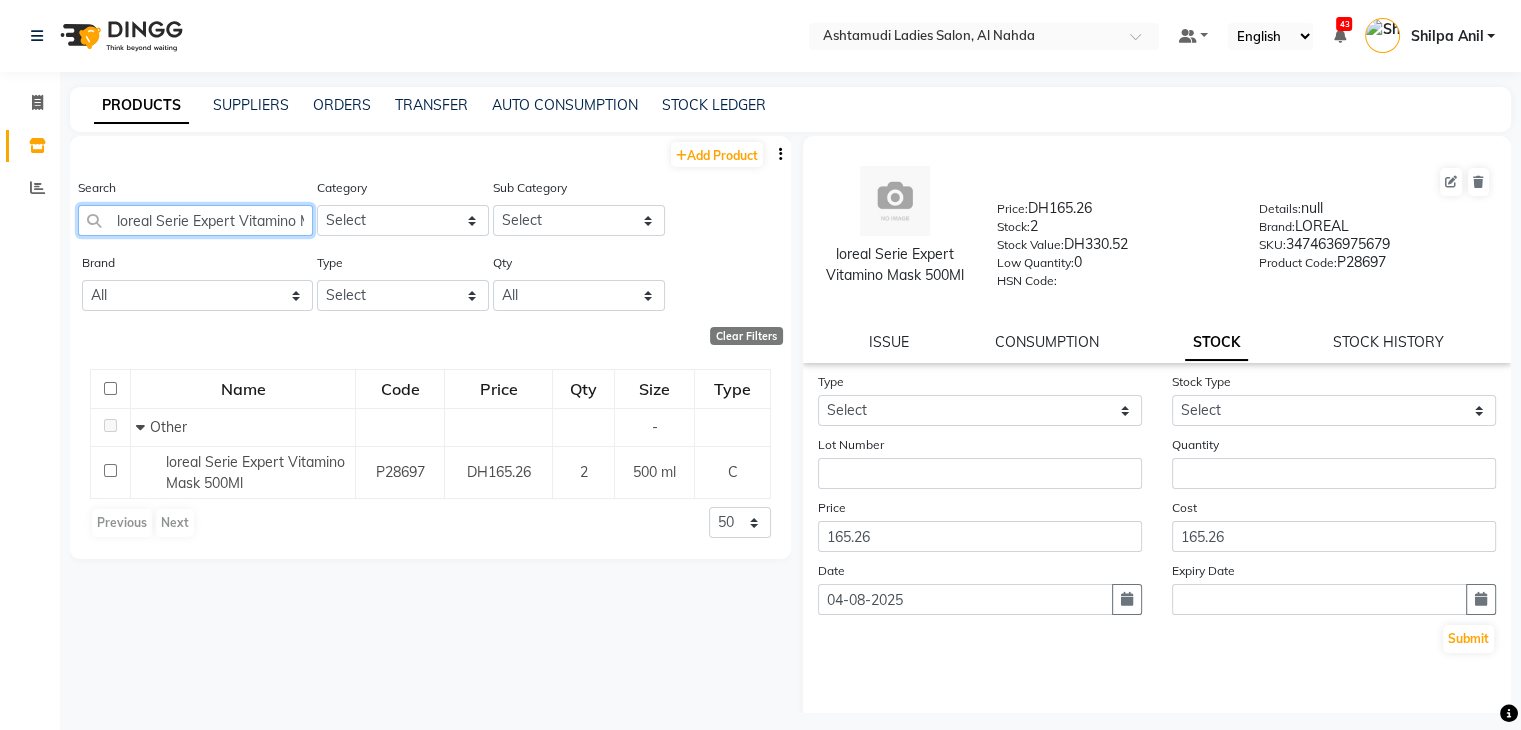 click on "loreal Serie Expert Vitamino Mask 500Ml" 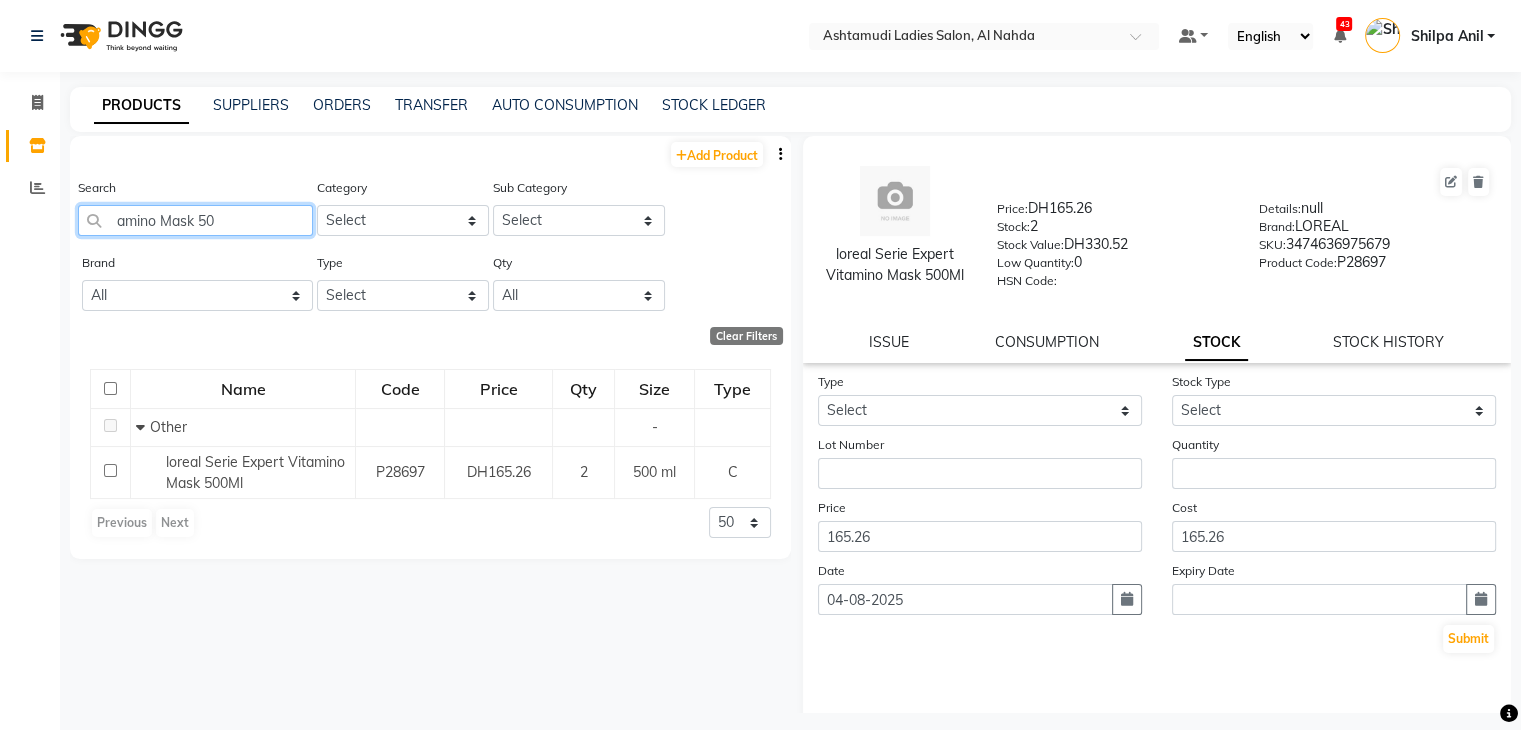 click on "amino Mask 50" 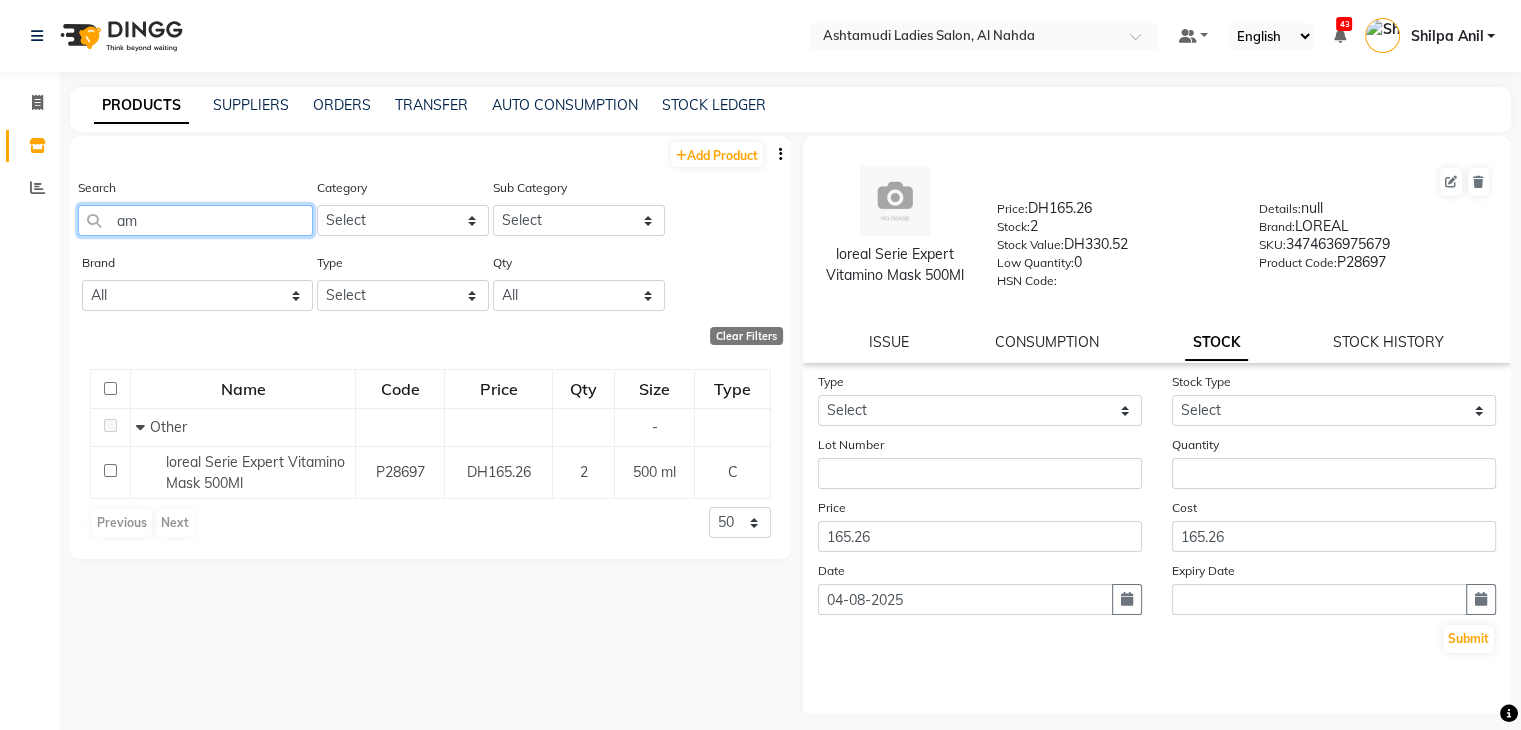 type on "a" 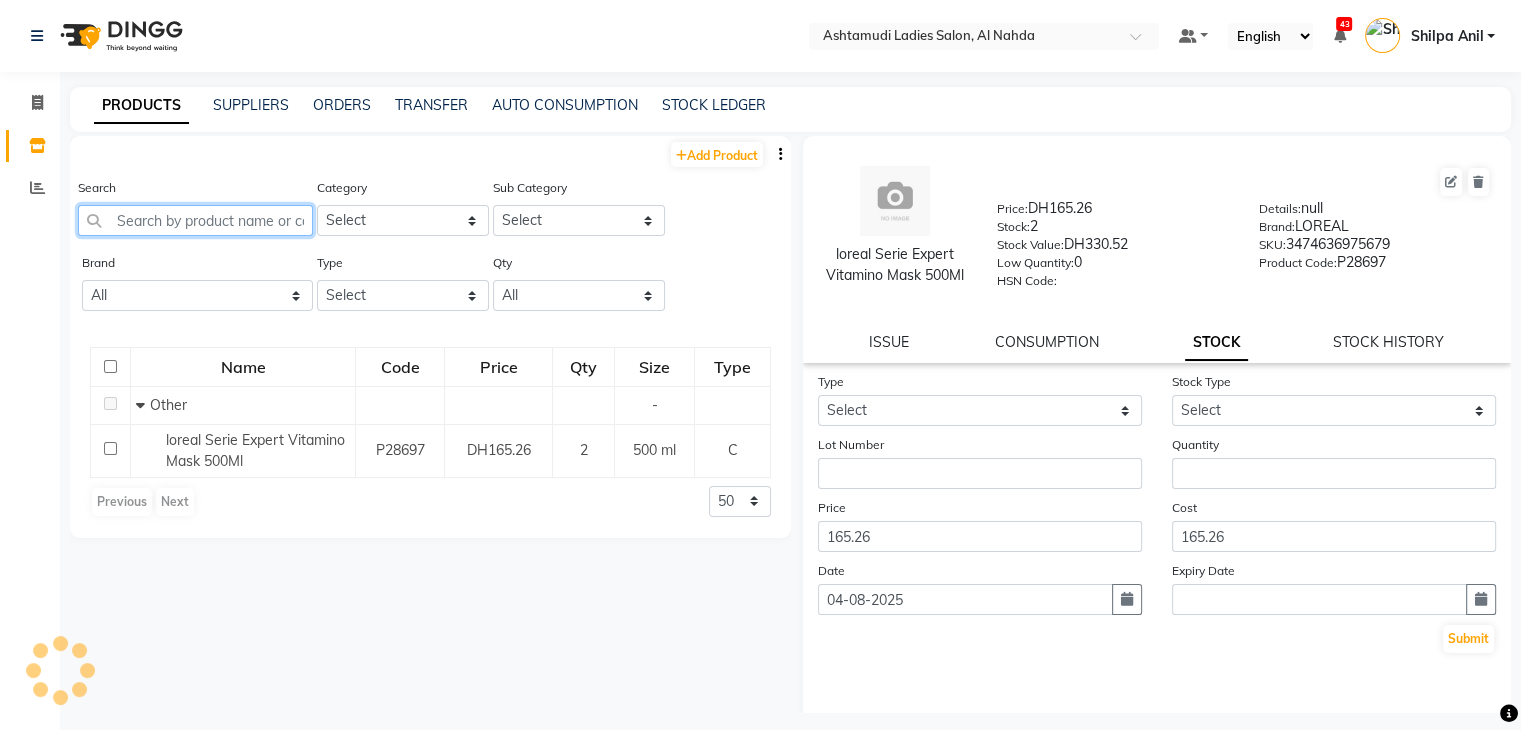 paste on "MASSAGE STICK WOODEN NO.07" 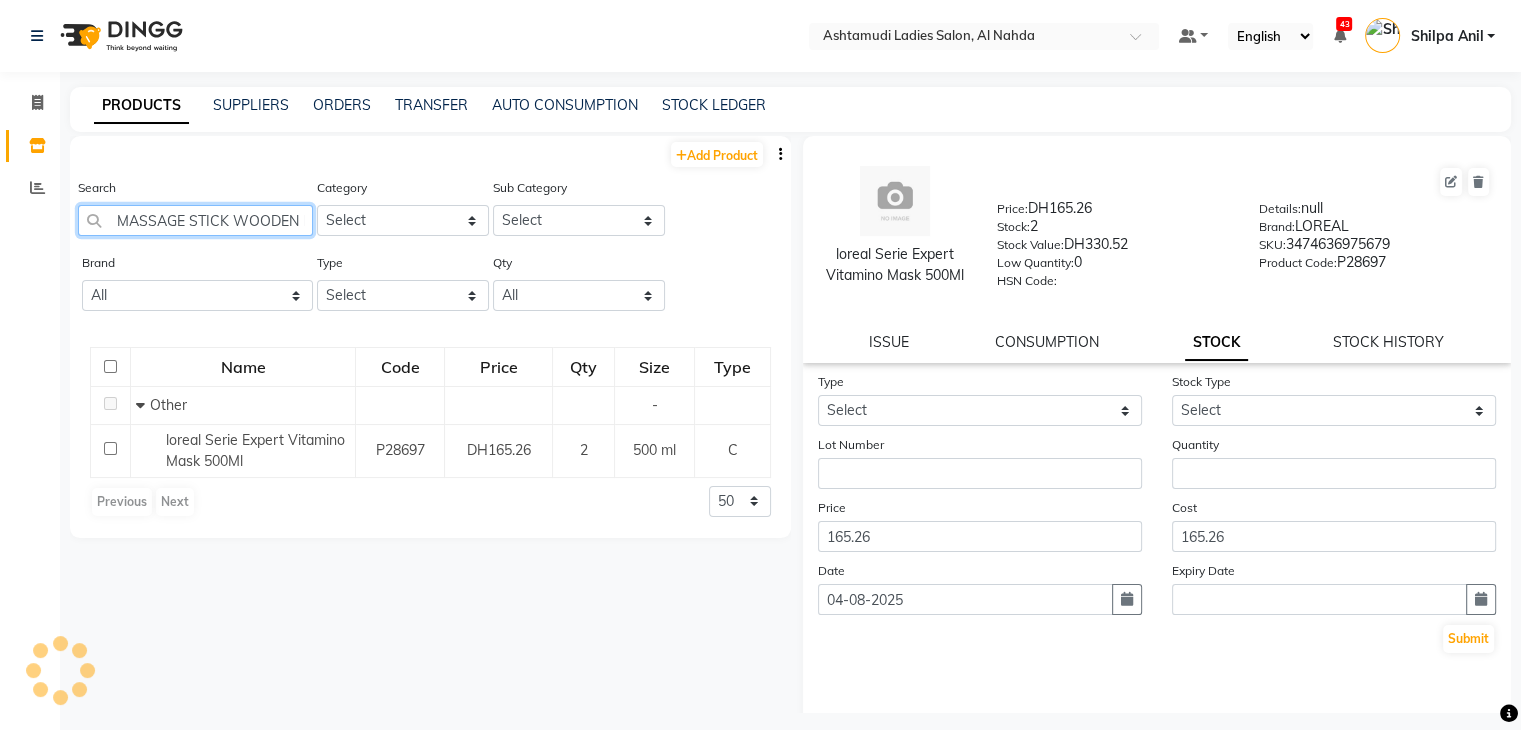 scroll, scrollTop: 0, scrollLeft: 37, axis: horizontal 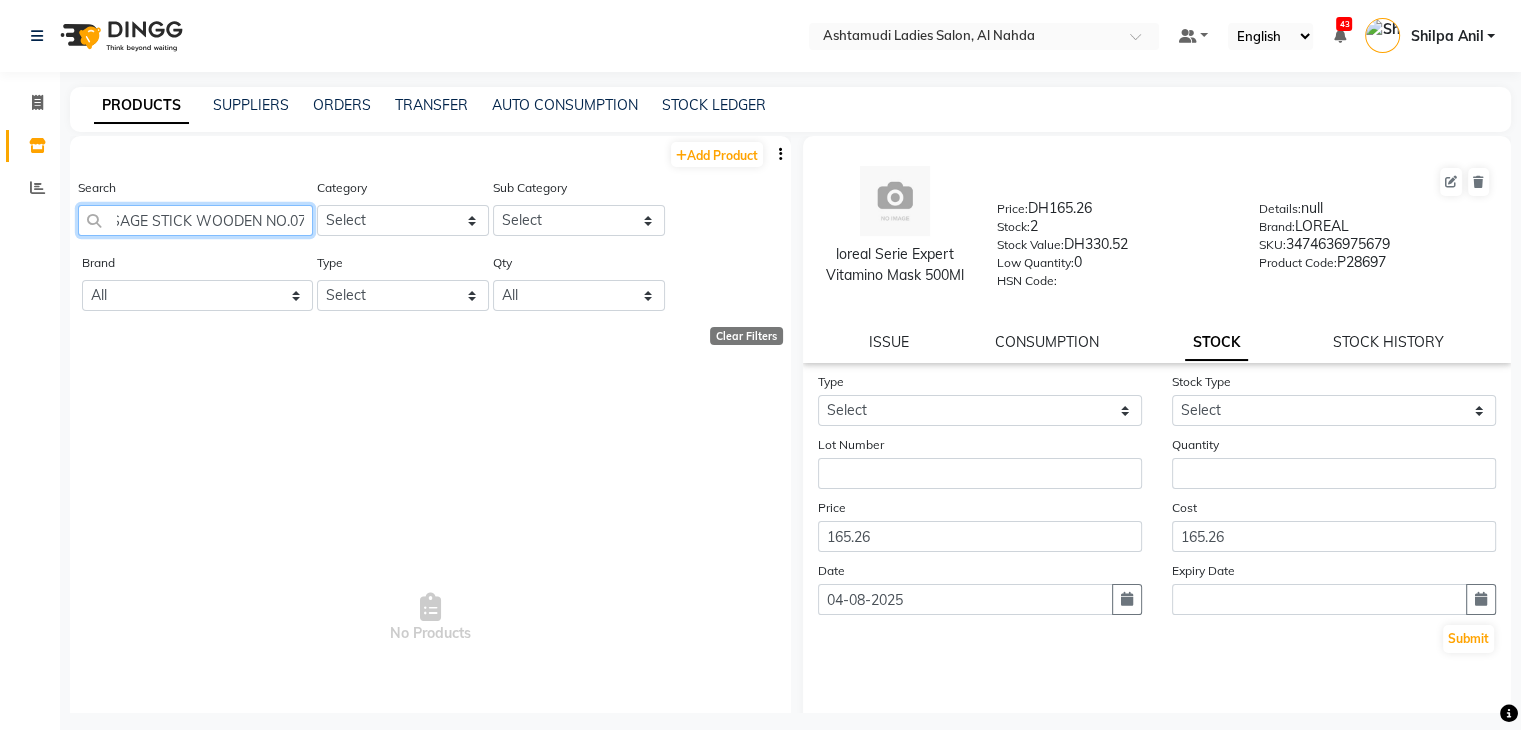 click on "MASSAGE STICK WOODEN NO.07" 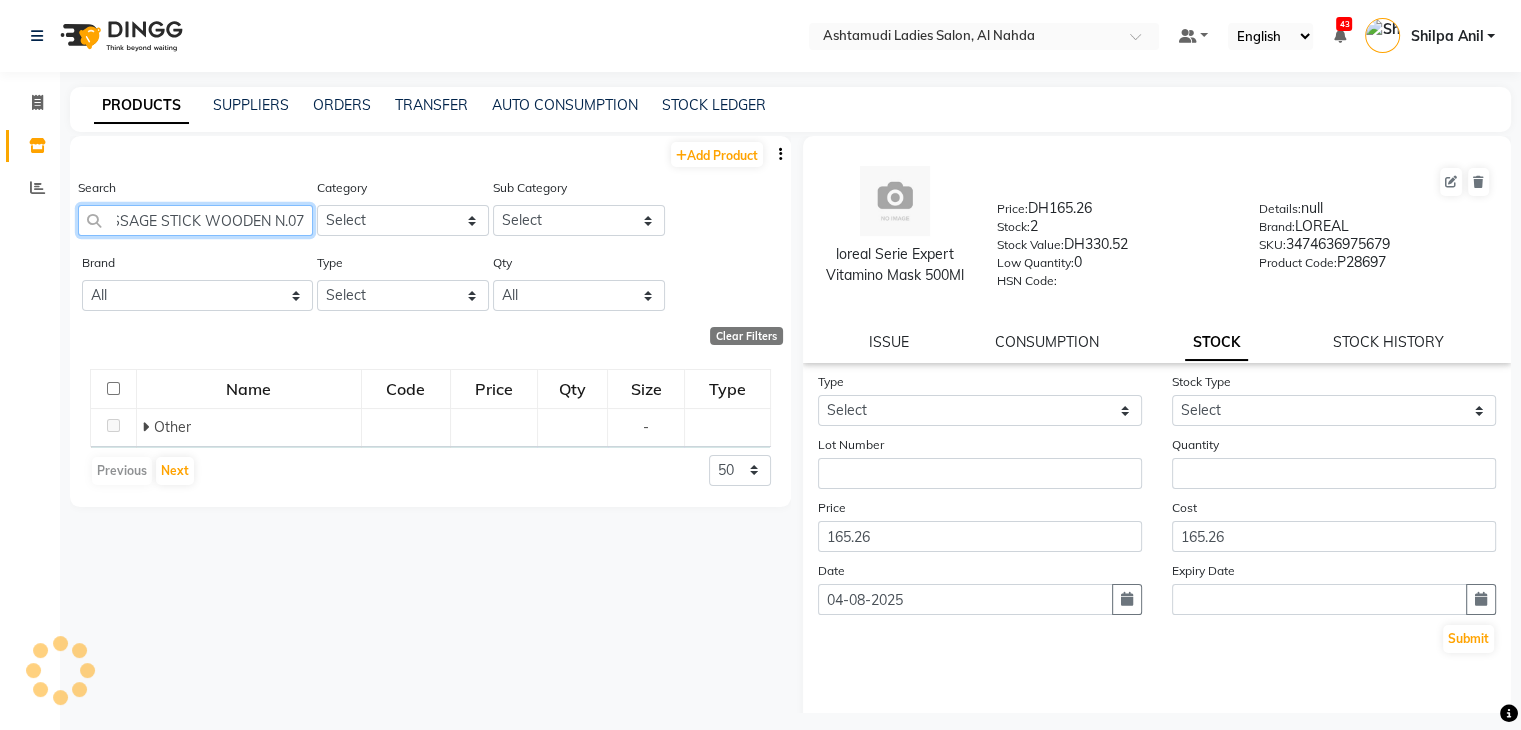 scroll, scrollTop: 0, scrollLeft: 27, axis: horizontal 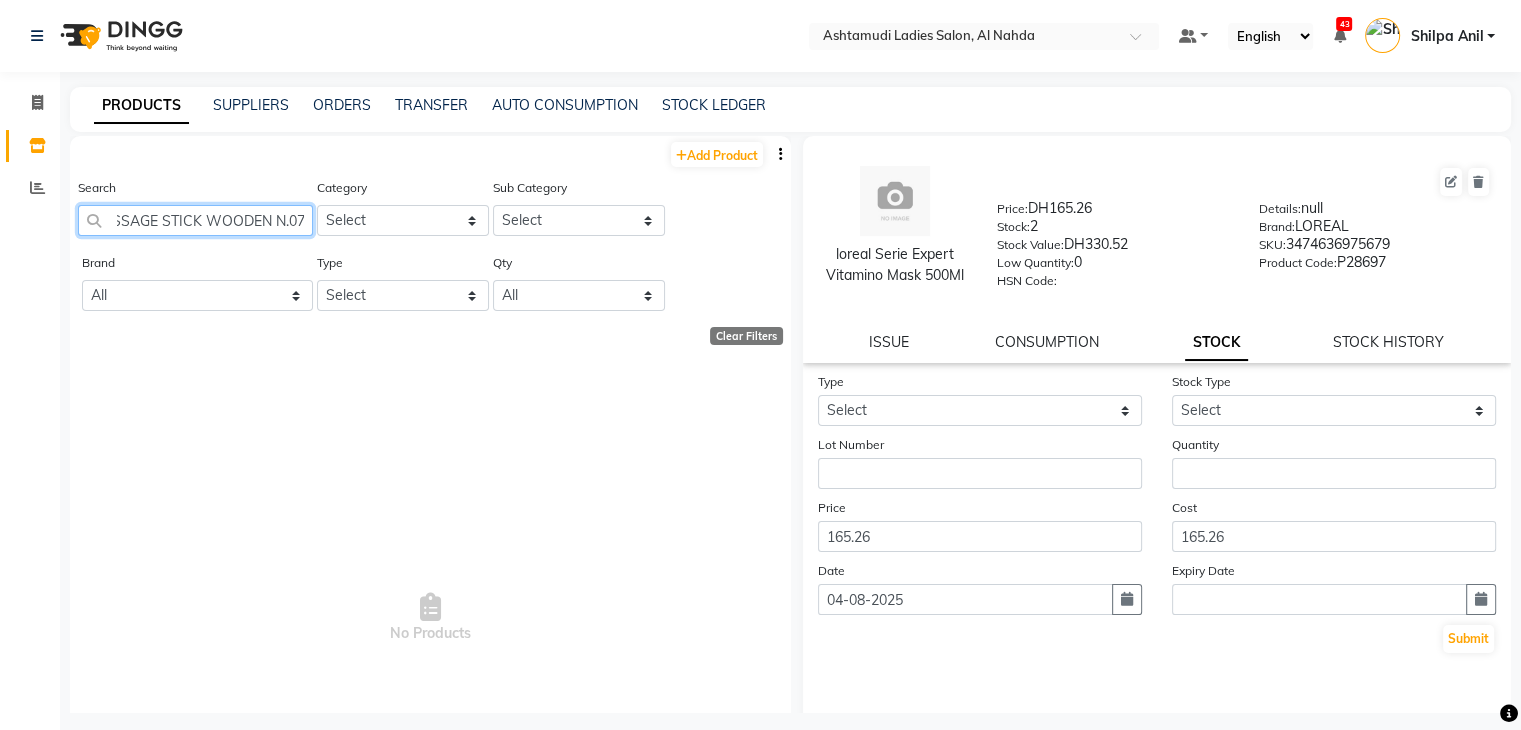 click on "MASSAGE STICK WOODEN N.07" 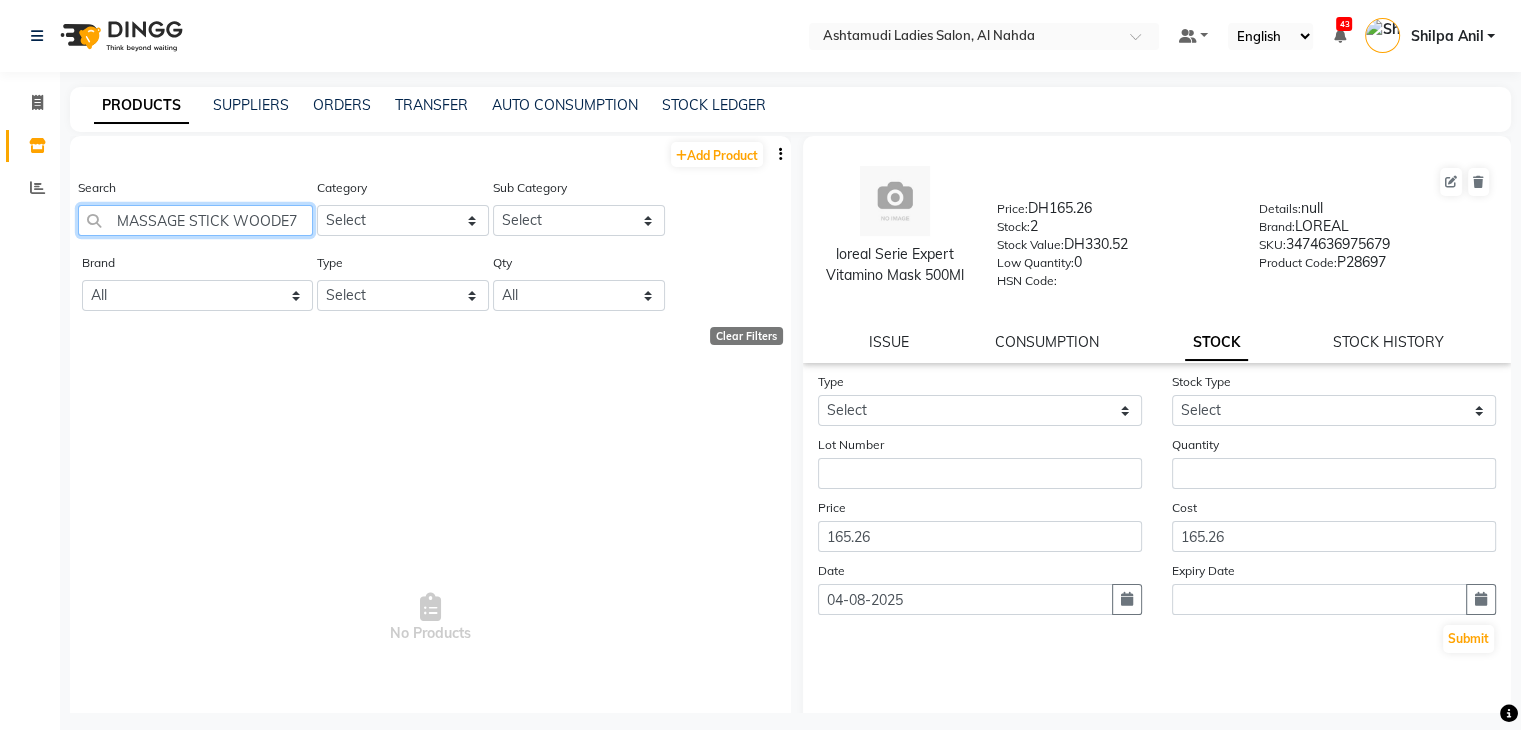 scroll, scrollTop: 0, scrollLeft: 0, axis: both 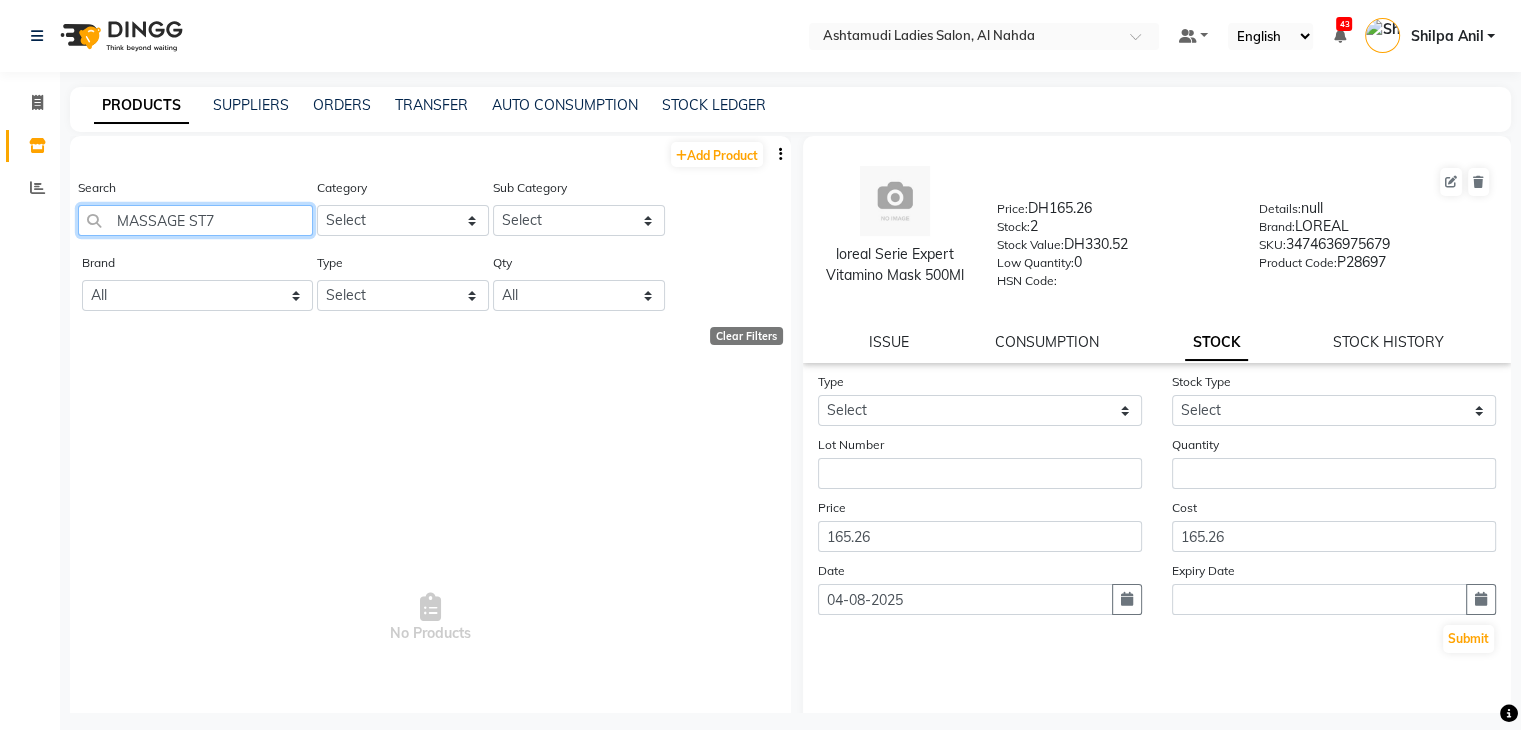 click on "MASSAGE ST7" 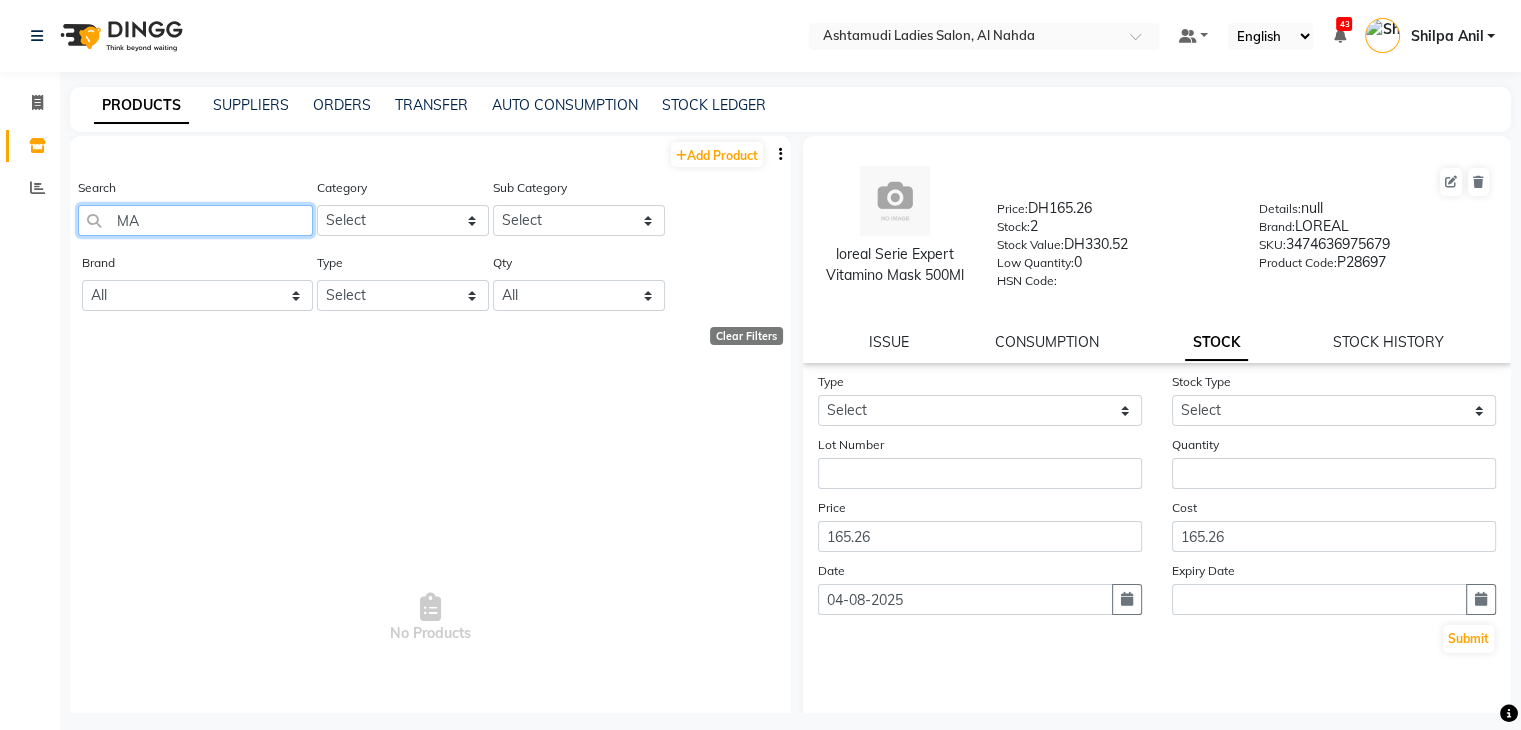 type on "M" 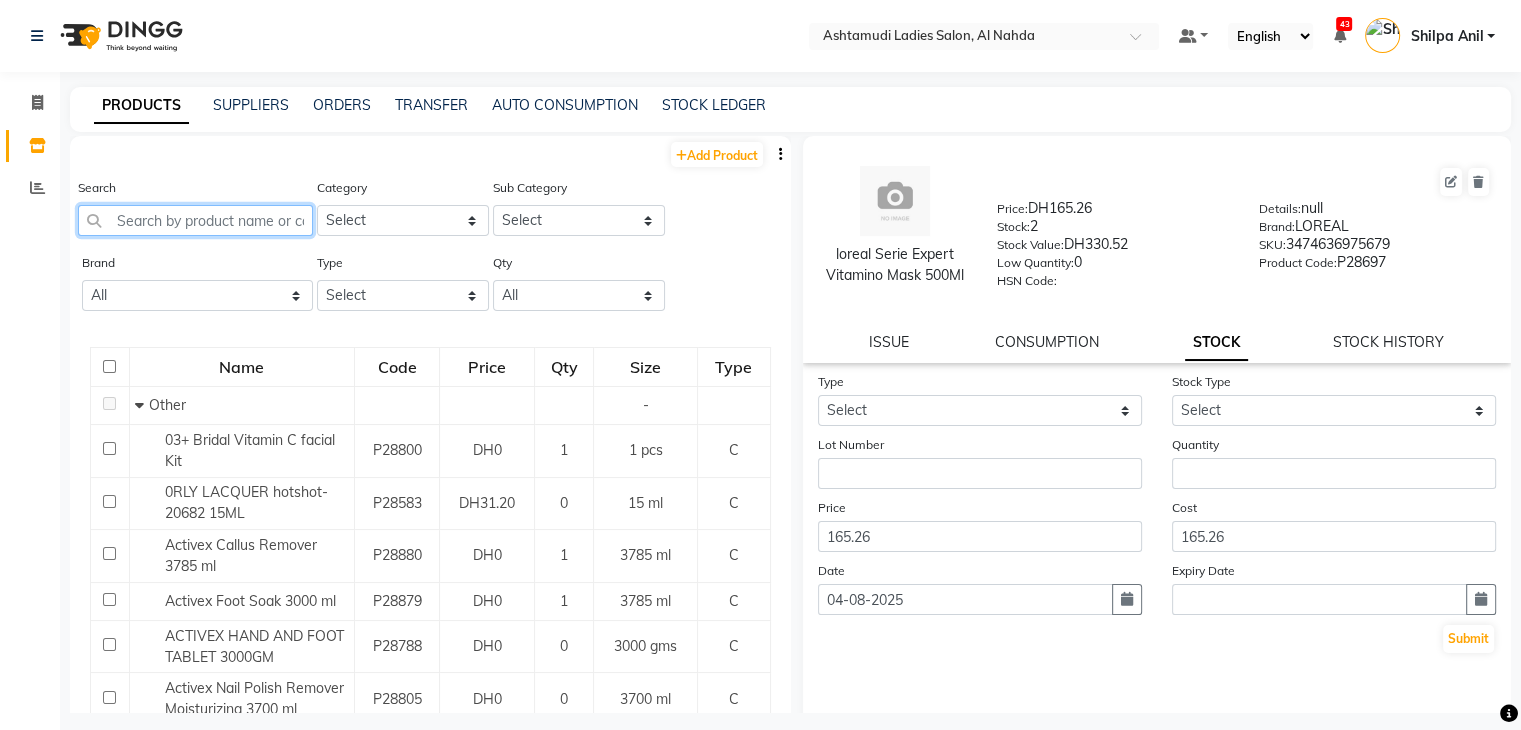 click 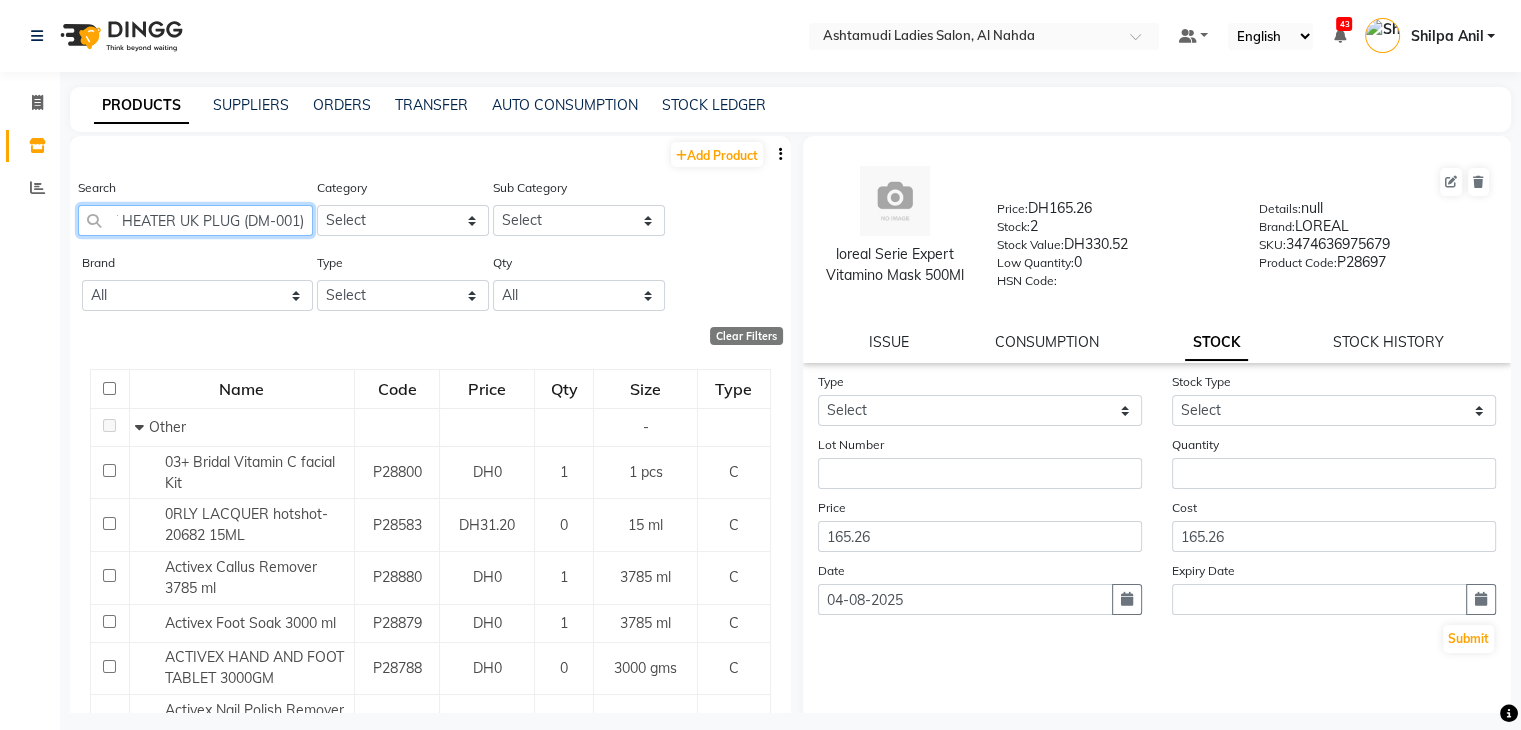 scroll, scrollTop: 0, scrollLeft: 142, axis: horizontal 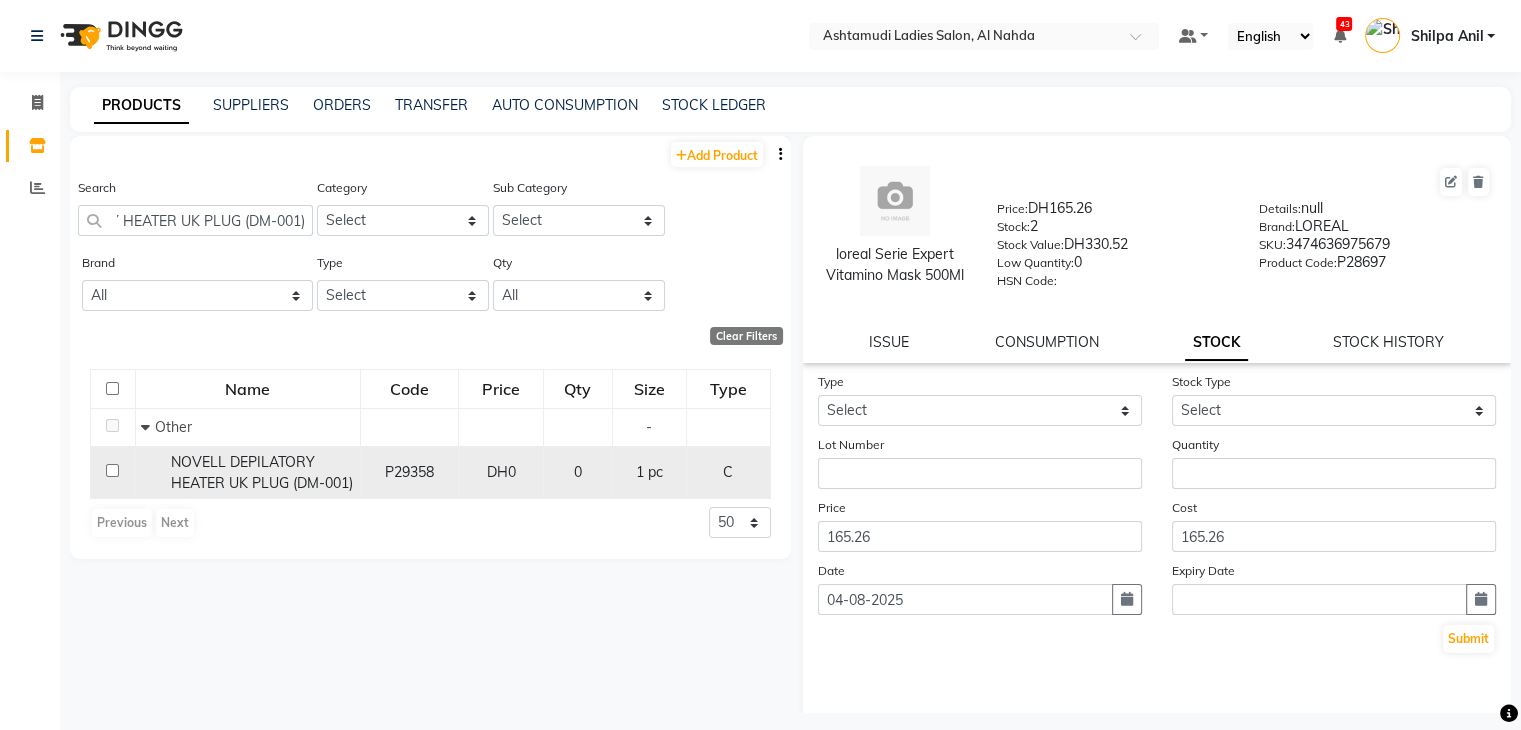 click on "NOVELL DEPILATORY HEATER UK PLUG (DM-001)" 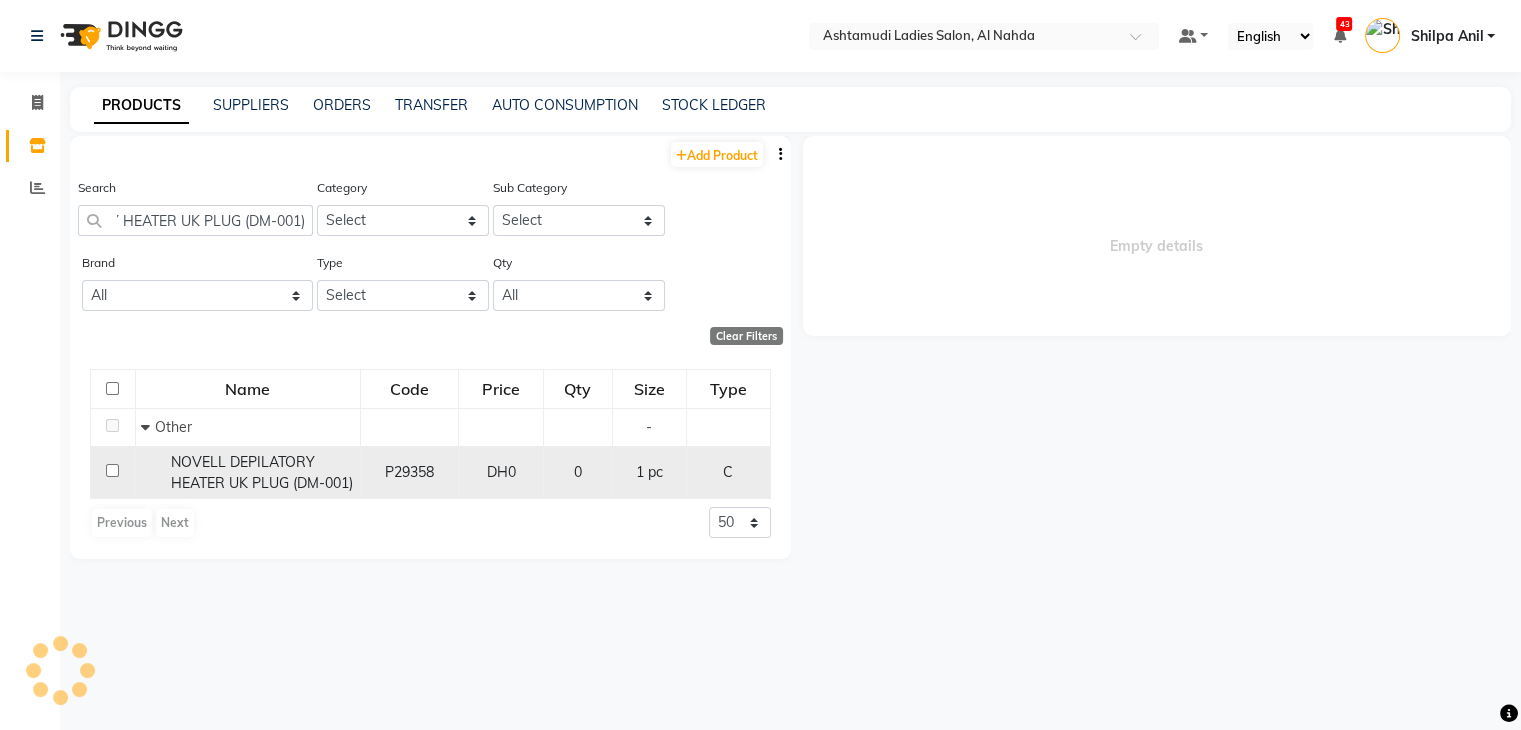 scroll, scrollTop: 0, scrollLeft: 0, axis: both 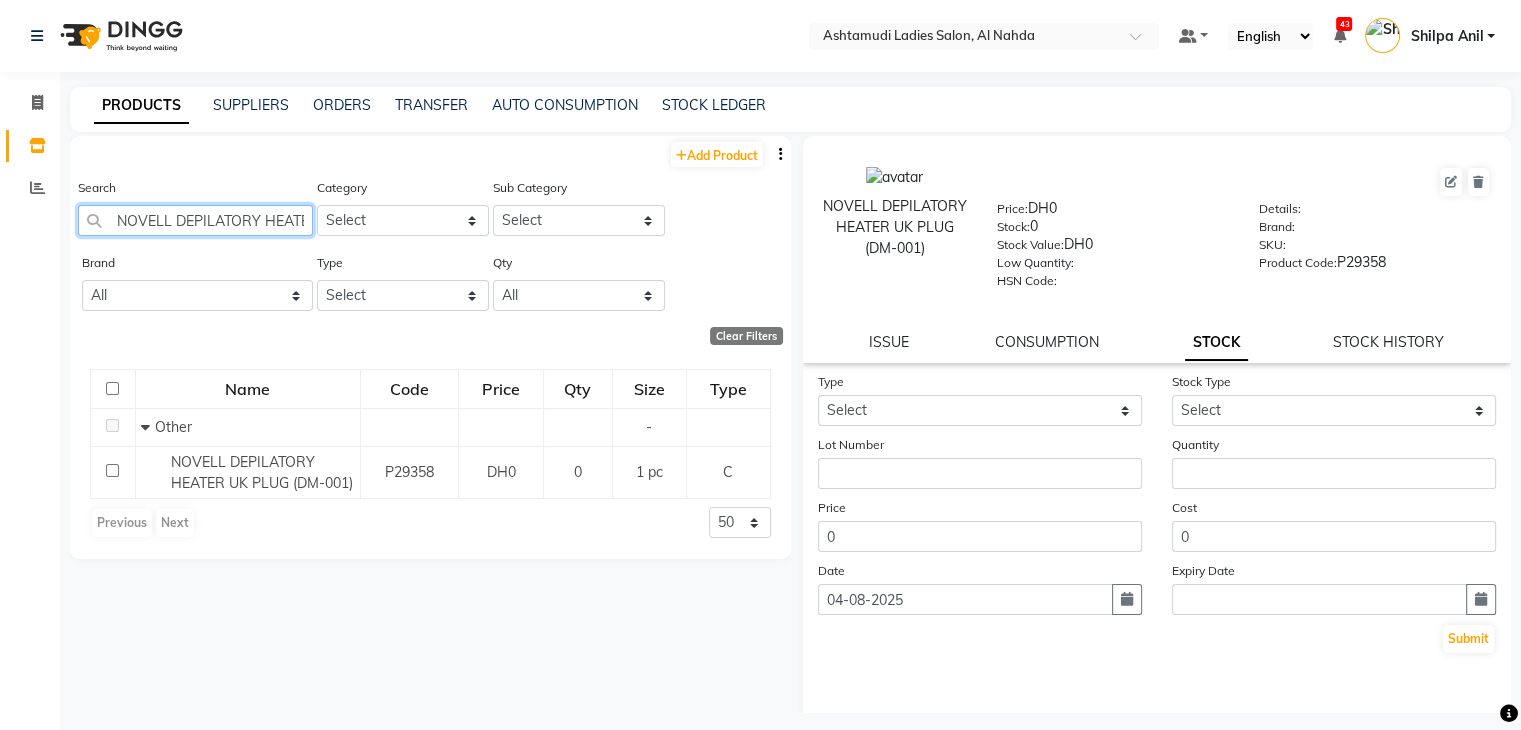 click on "NOVELL DEPILATORY HEATER UK PLUG (DM-001)" 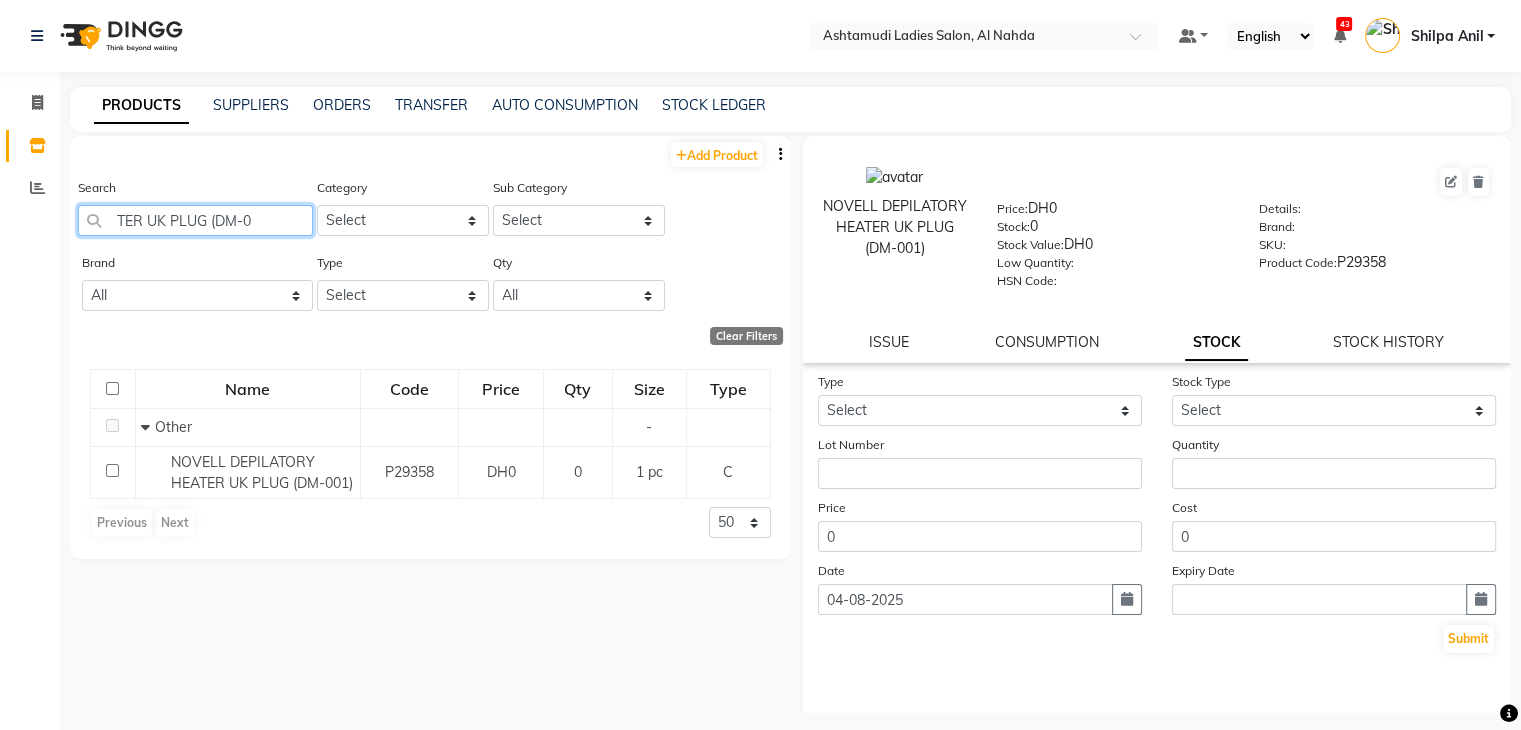 click on "TER UK PLUG (DM-0" 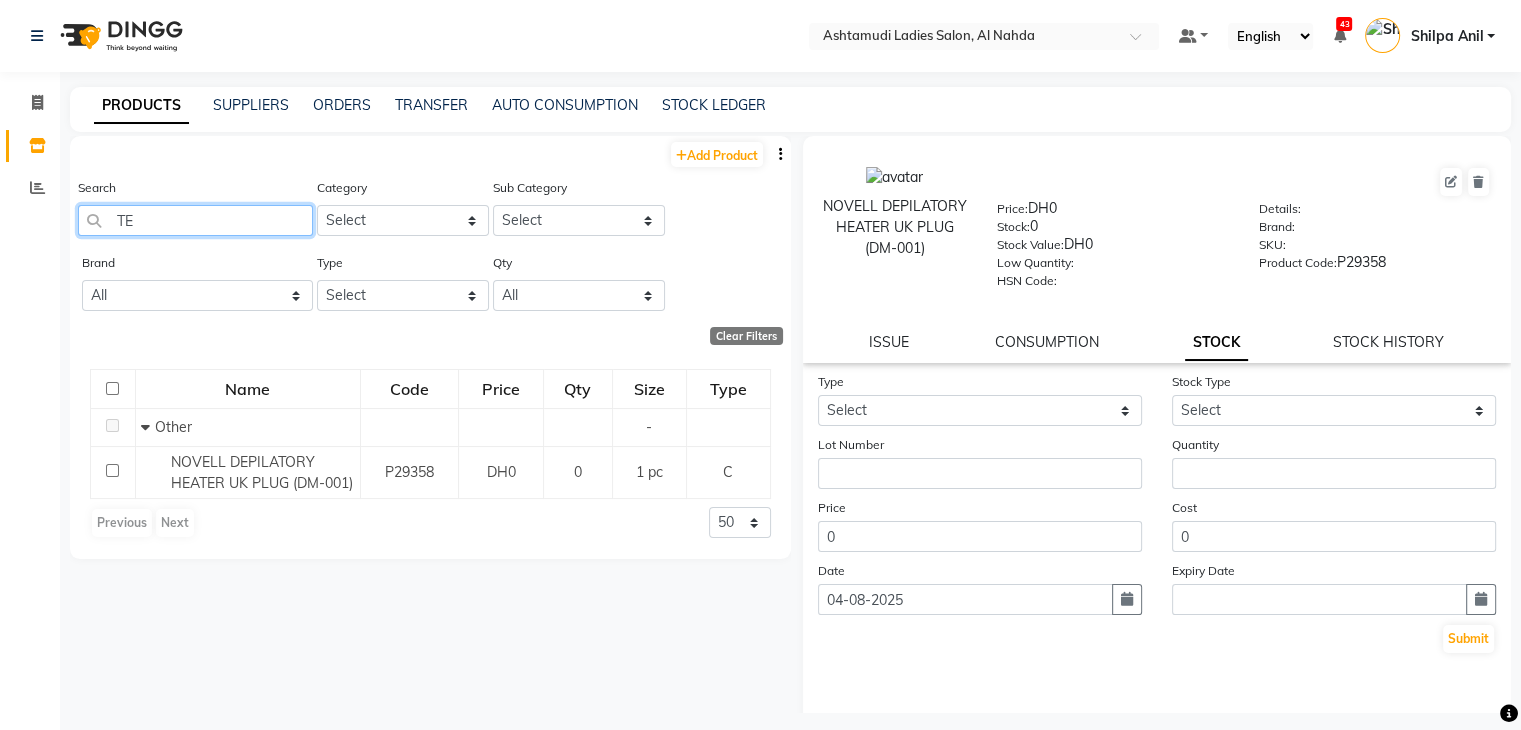 type on "T" 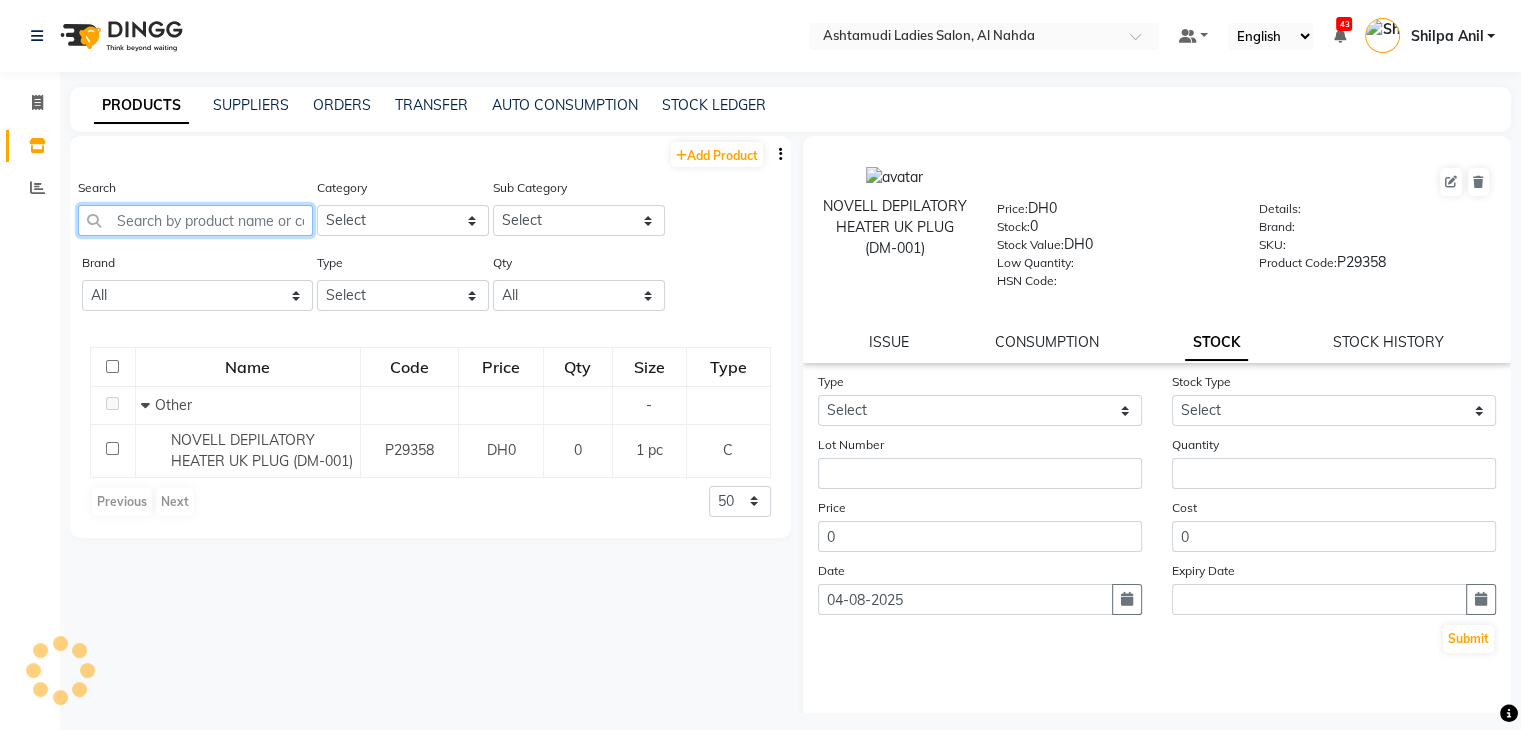 paste on "PEDICURE SALT 3 KG" 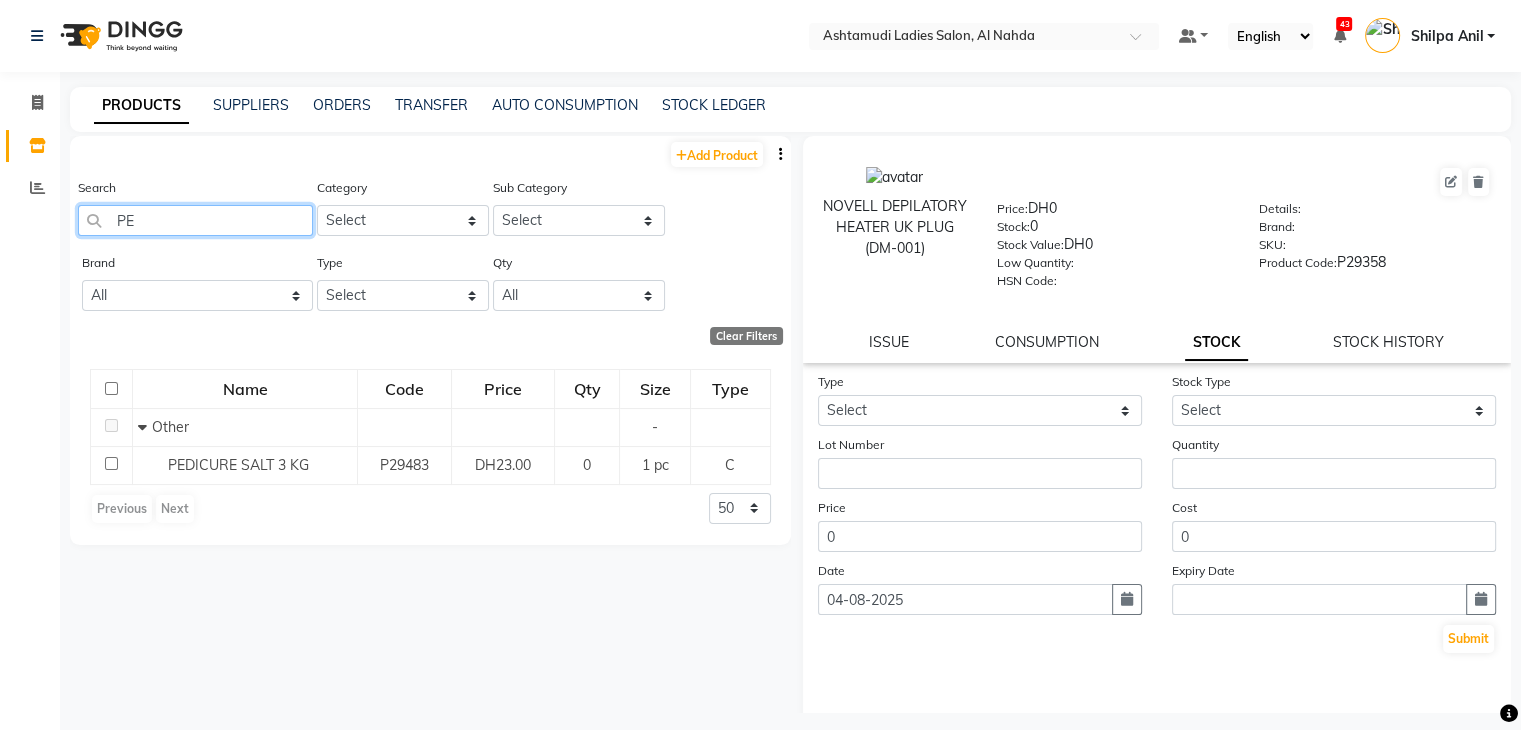 type on "P" 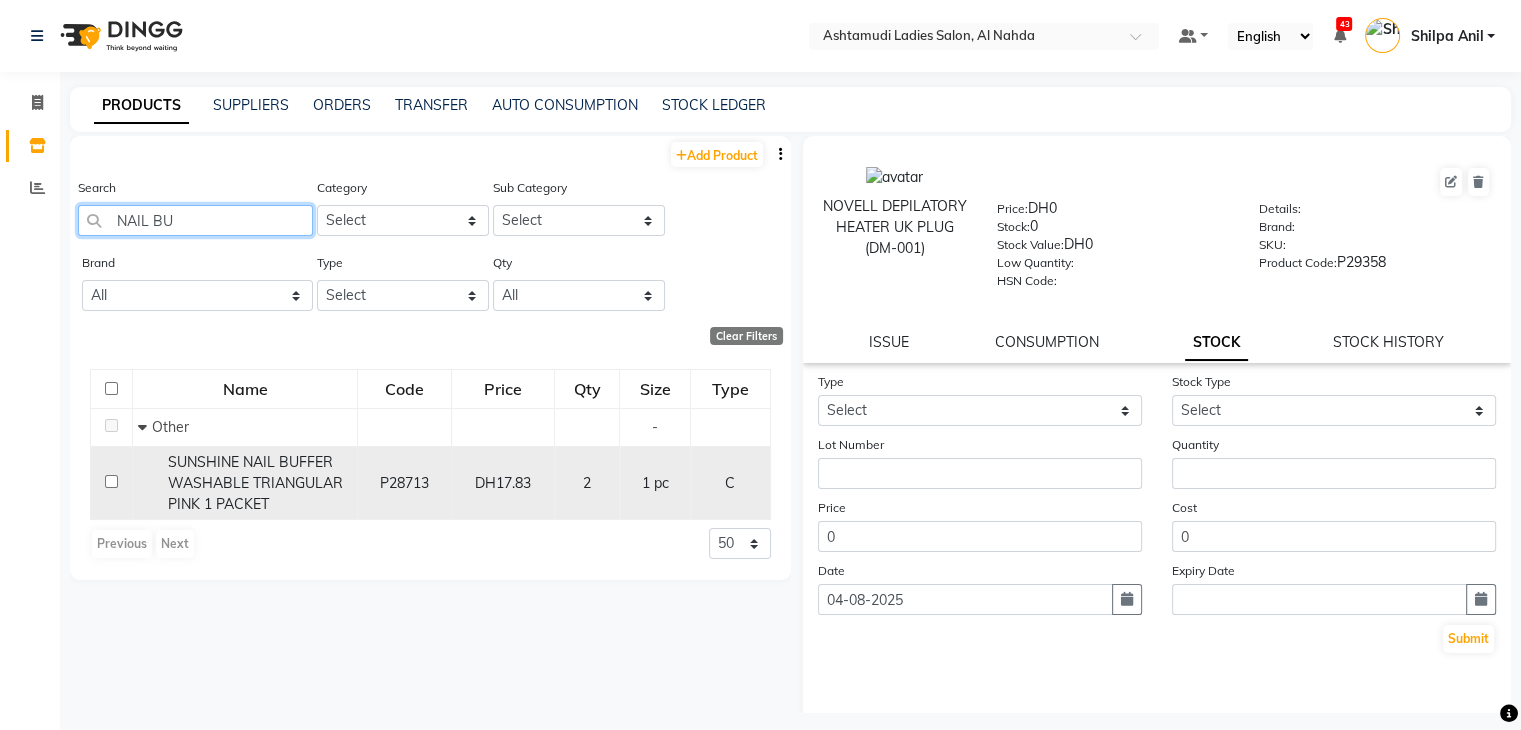 type on "NAIL BU" 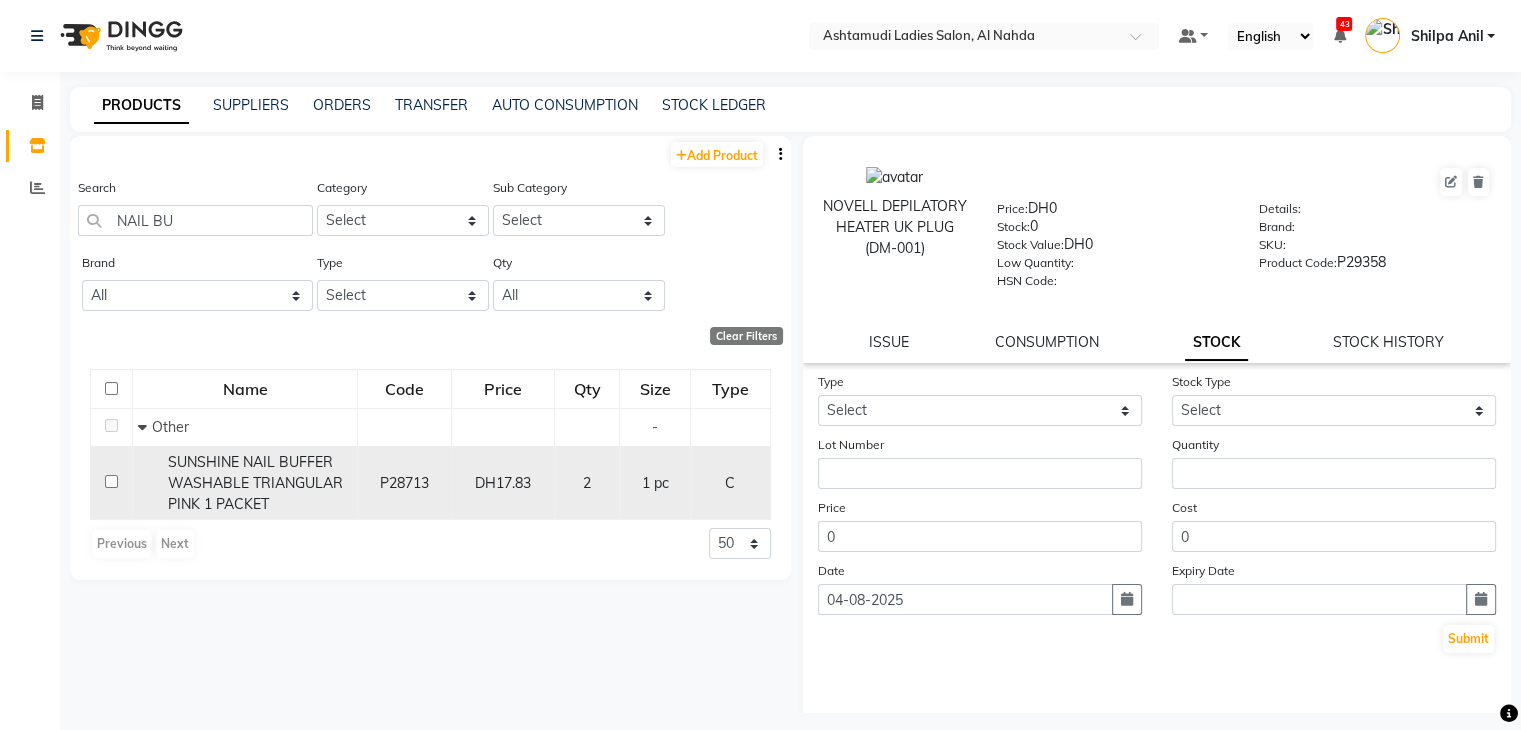 click on "SUNSHINE NAIL BUFFER WASHABLE TRIANGULAR PINK 1 PACKET" 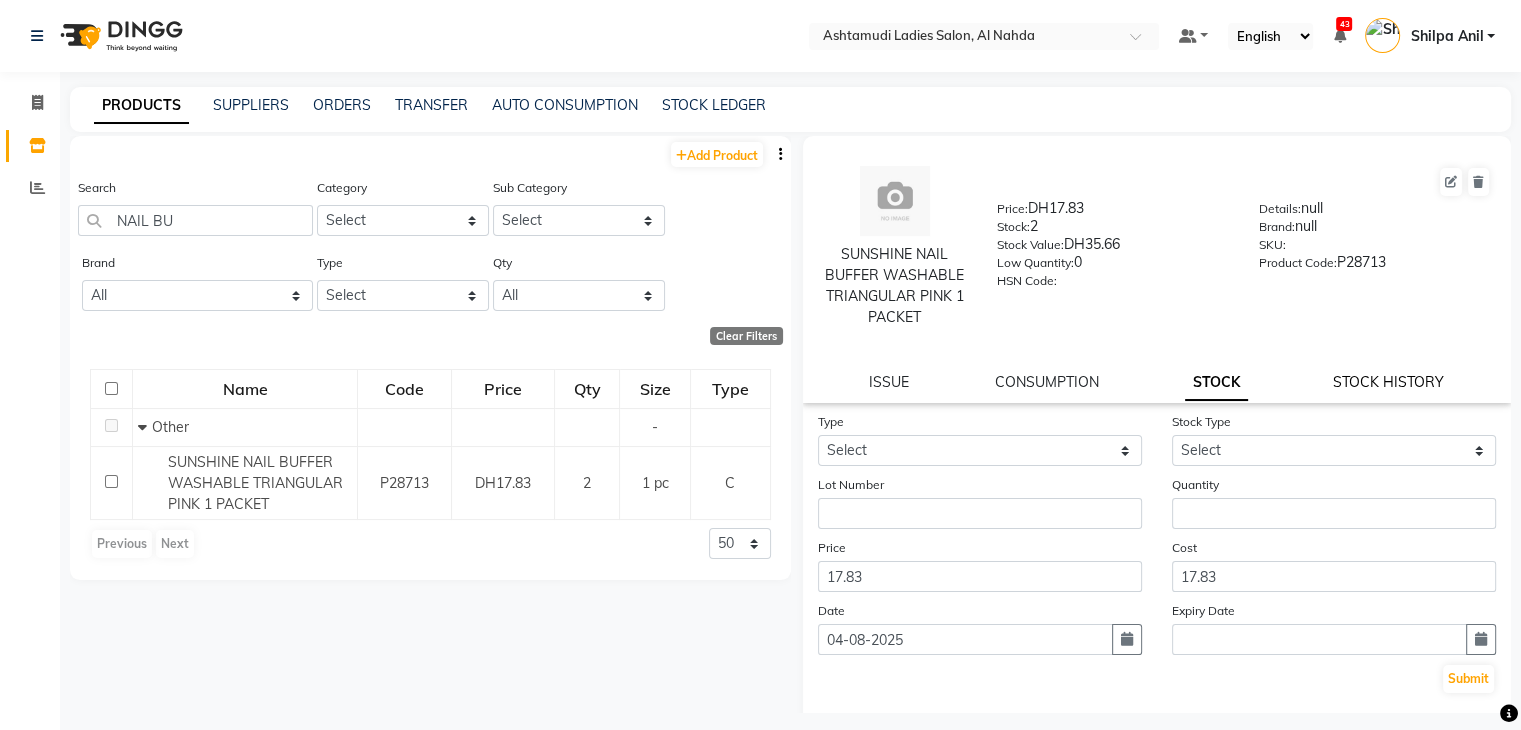 click on "STOCK HISTORY" 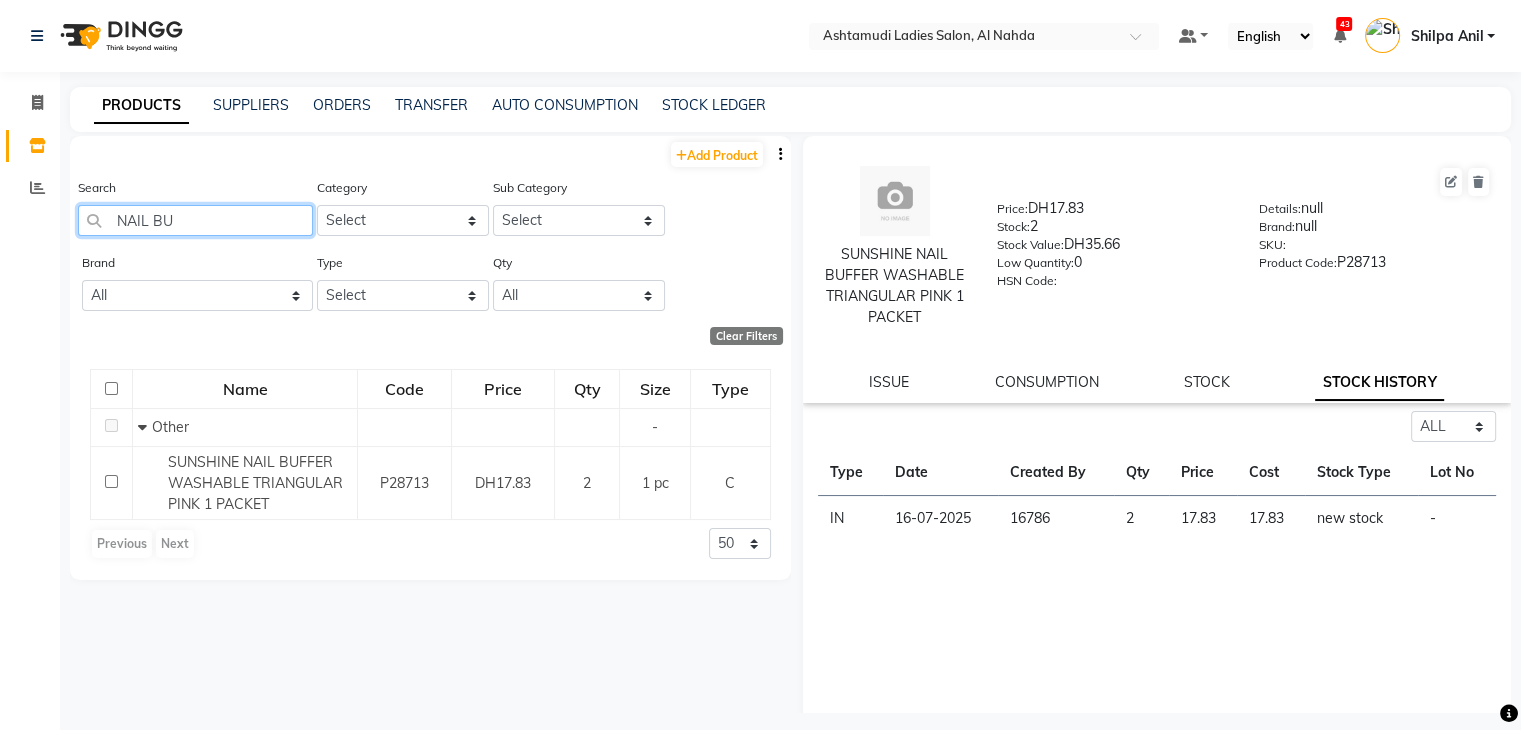 click on "NAIL BU" 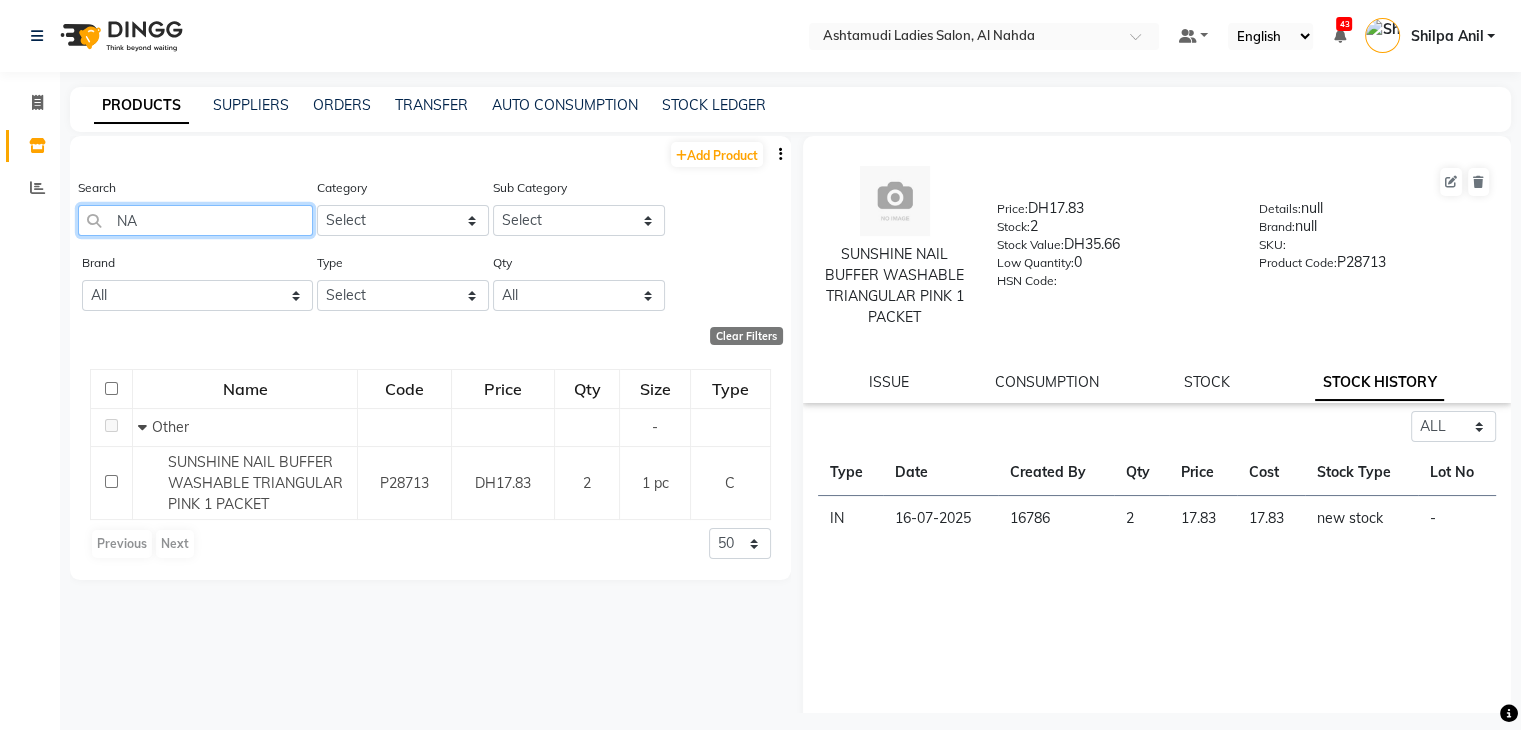 type on "N" 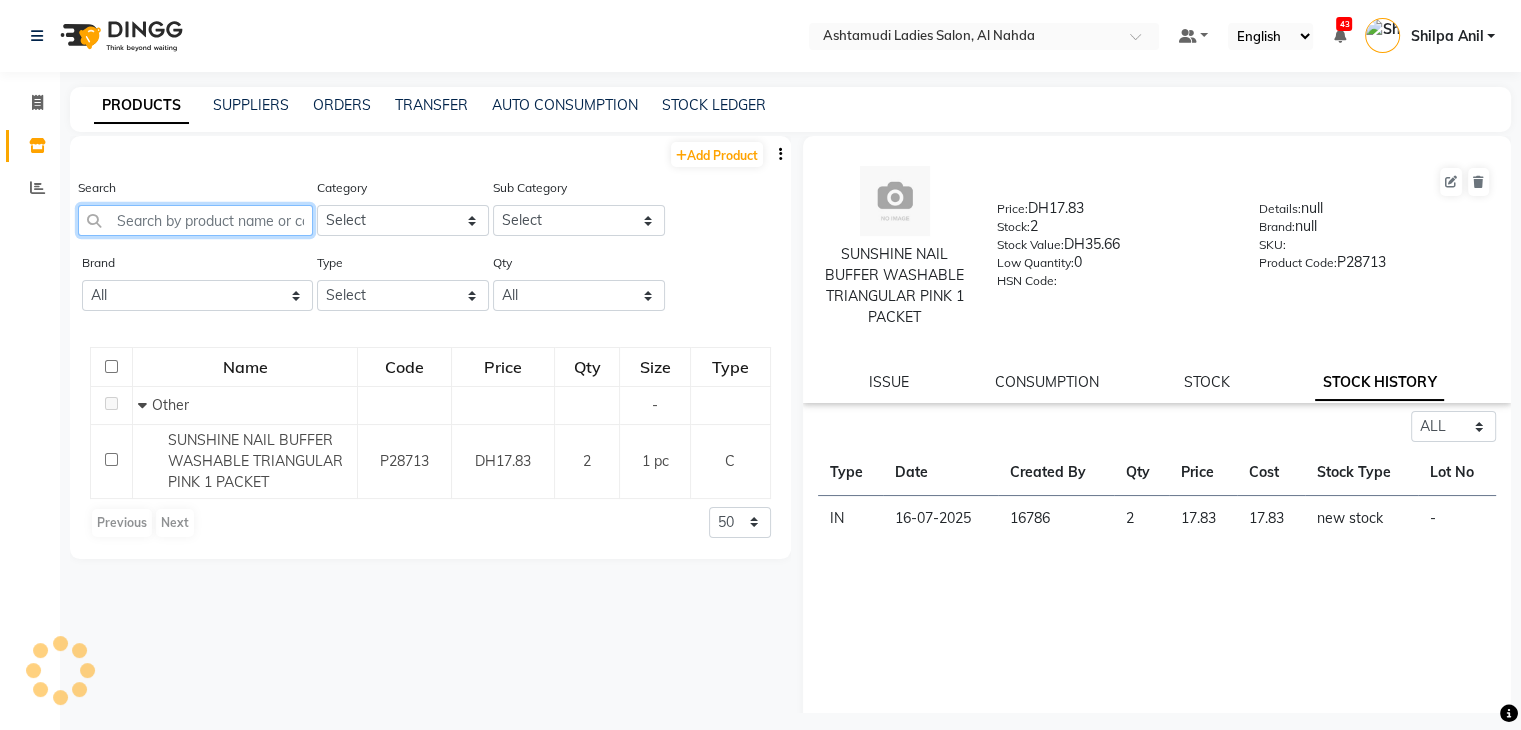 paste on "Pilot Face Steamer Stand MA -2001" 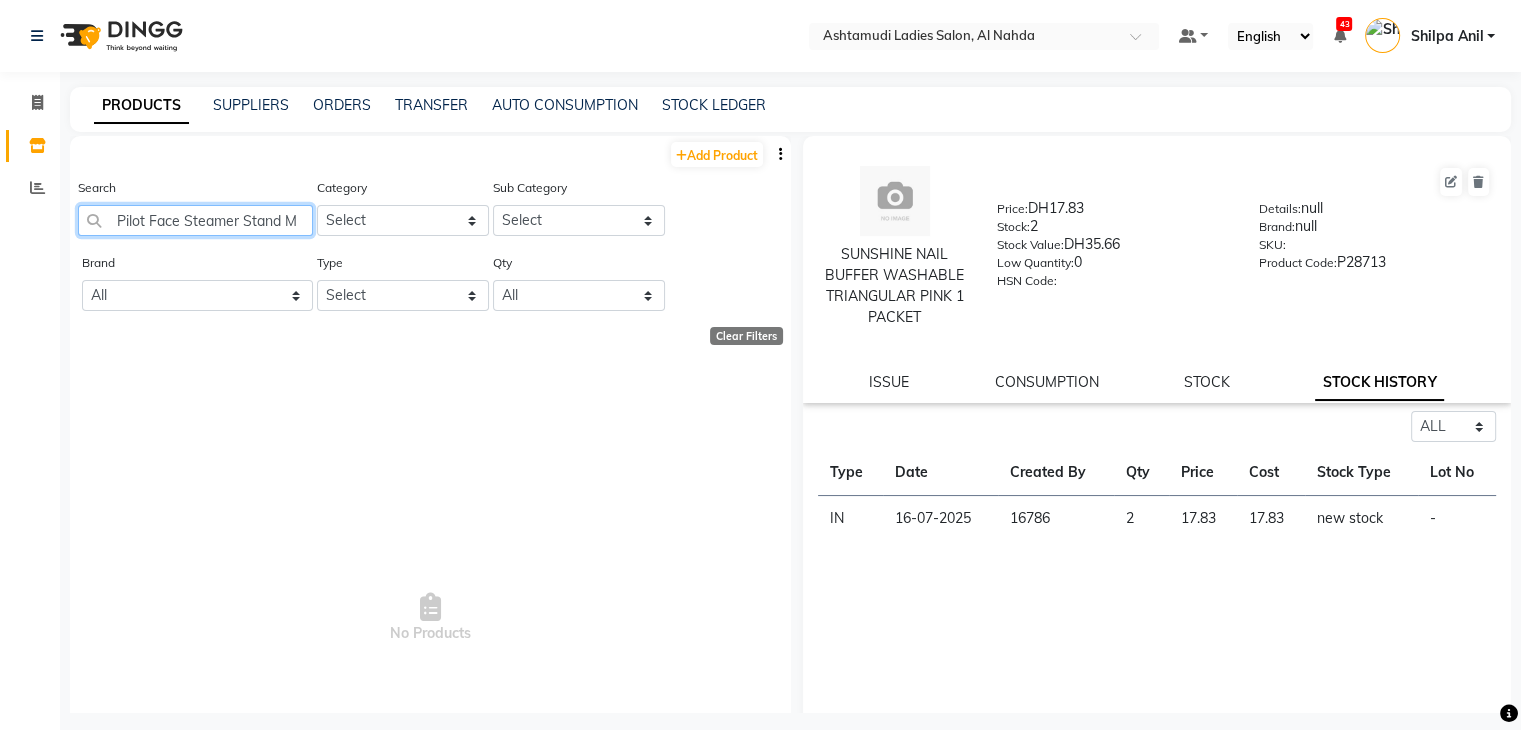 scroll, scrollTop: 0, scrollLeft: 0, axis: both 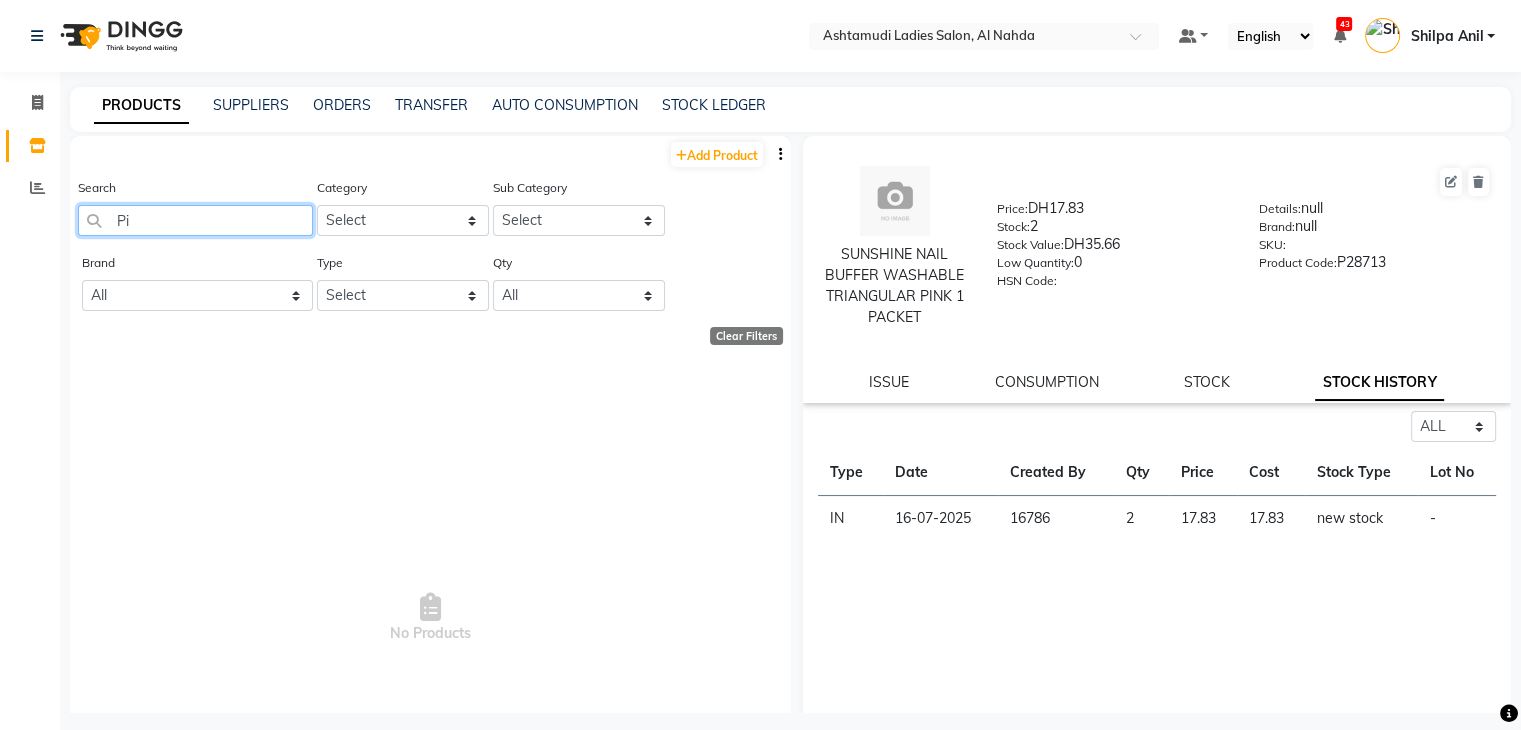 type on "P" 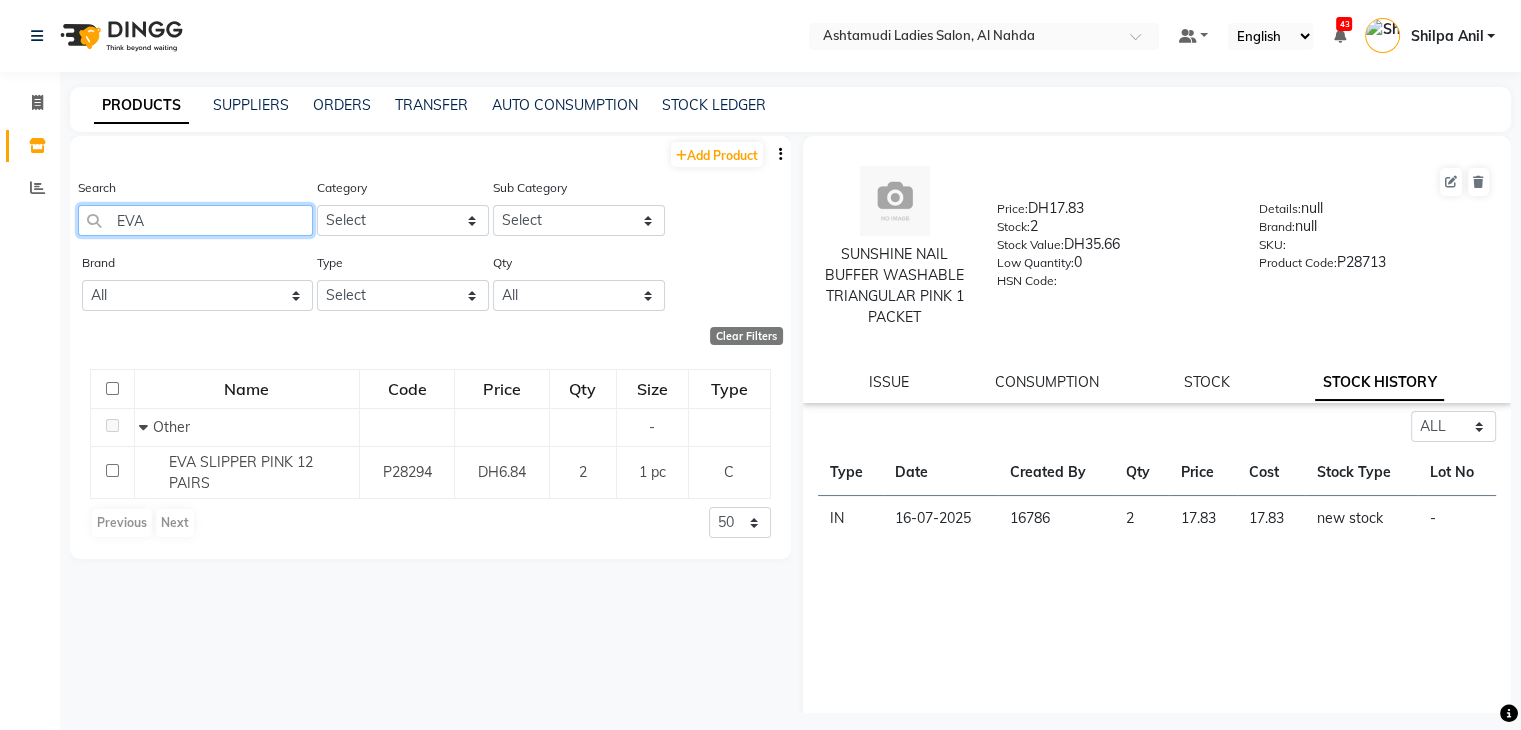 click on "EVA" 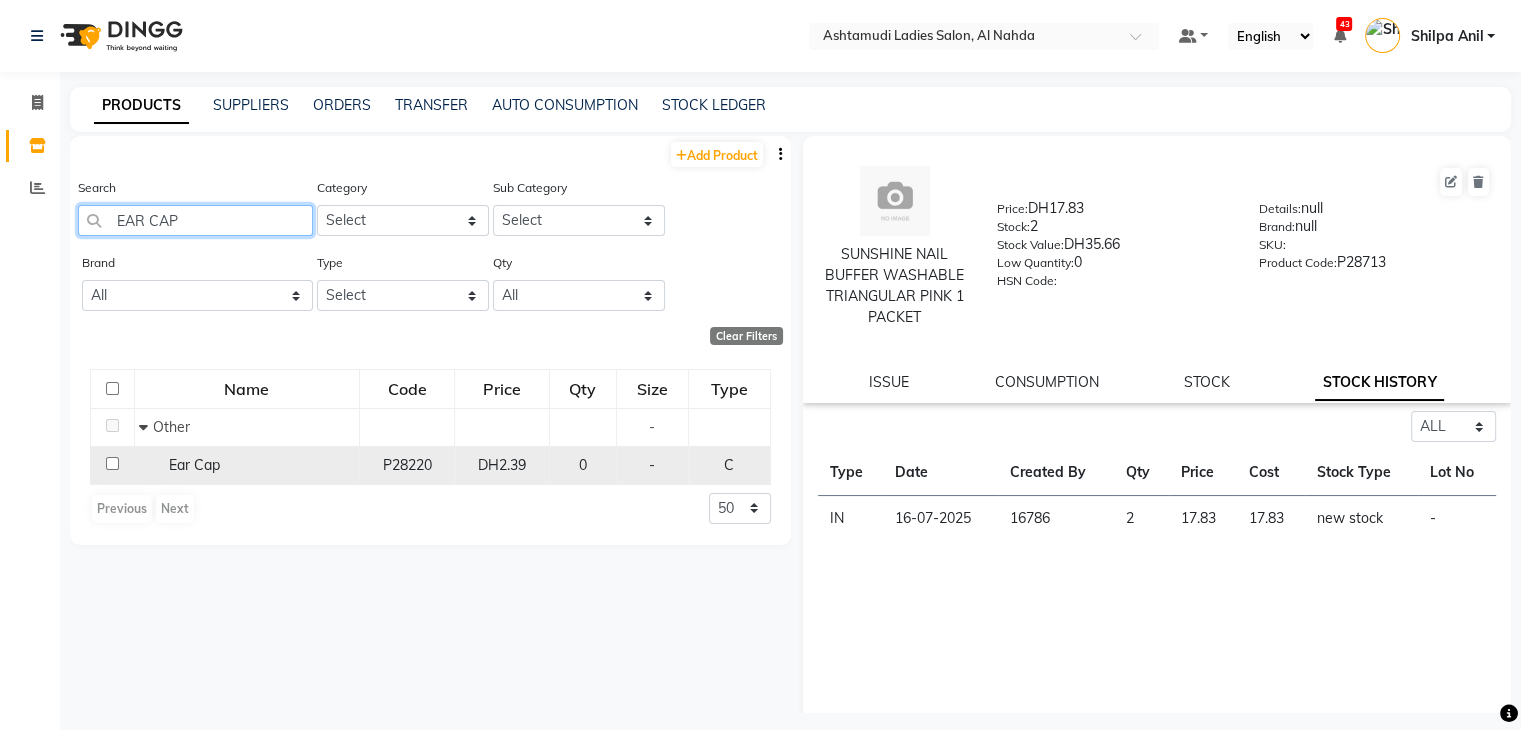 type on "EAR CAP" 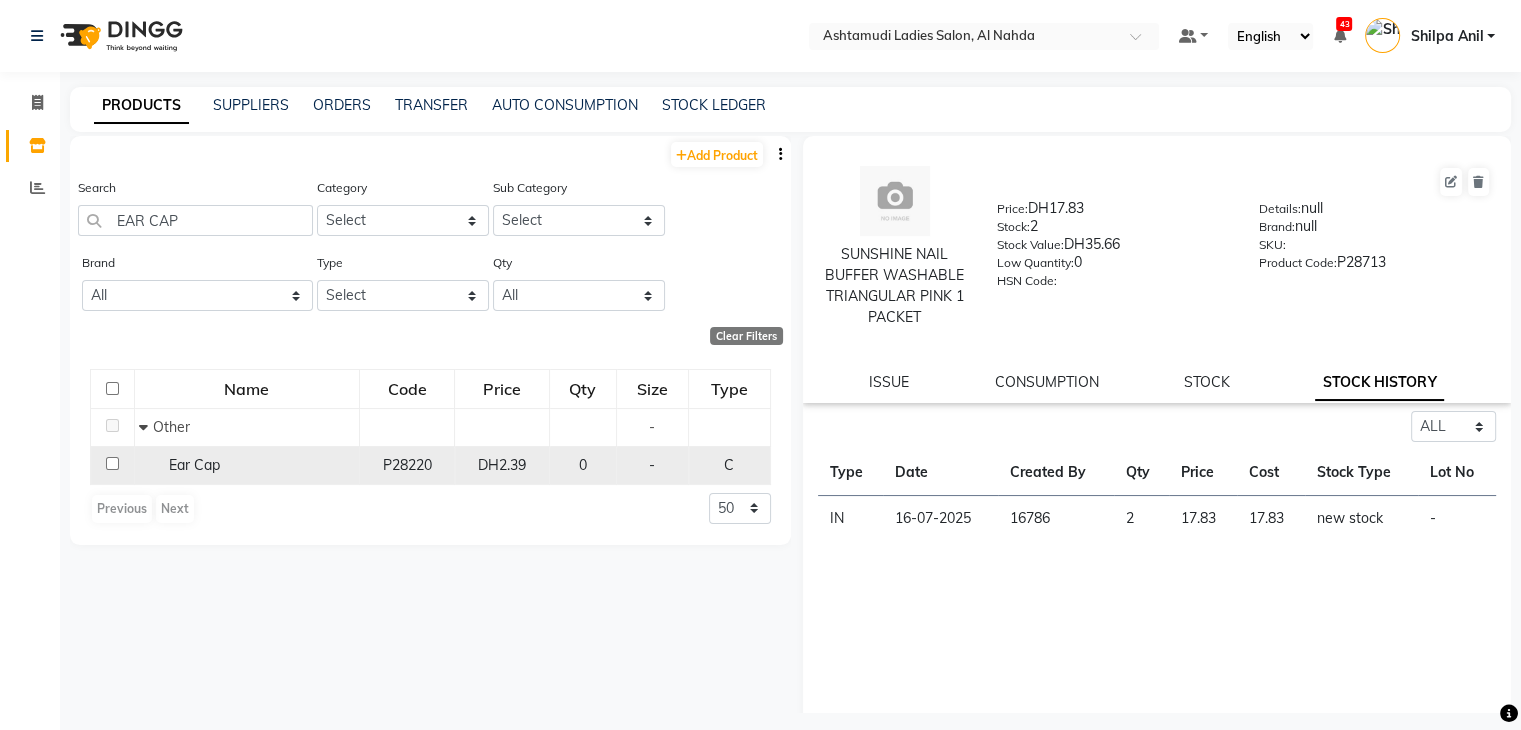 click on "Ear Cap" 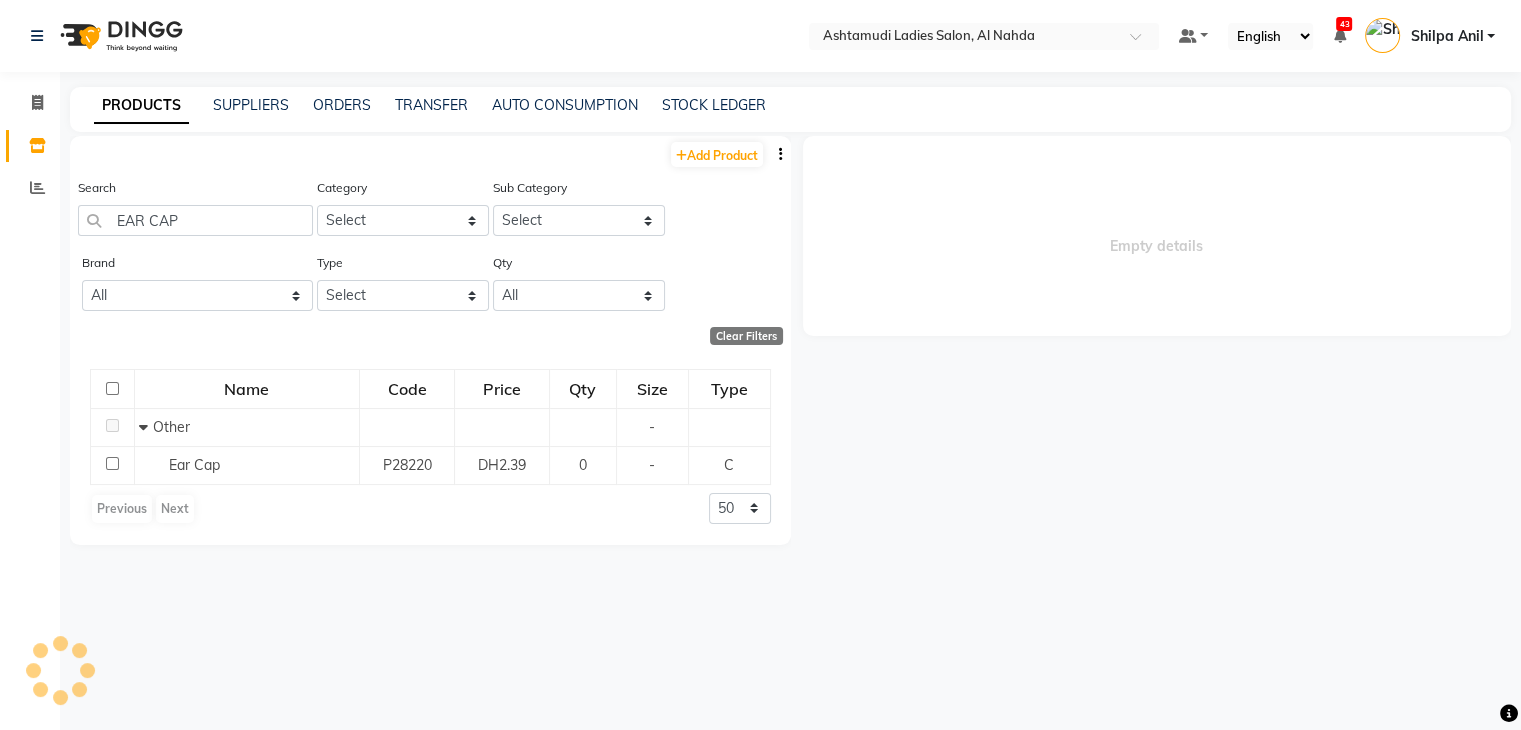 select on "all" 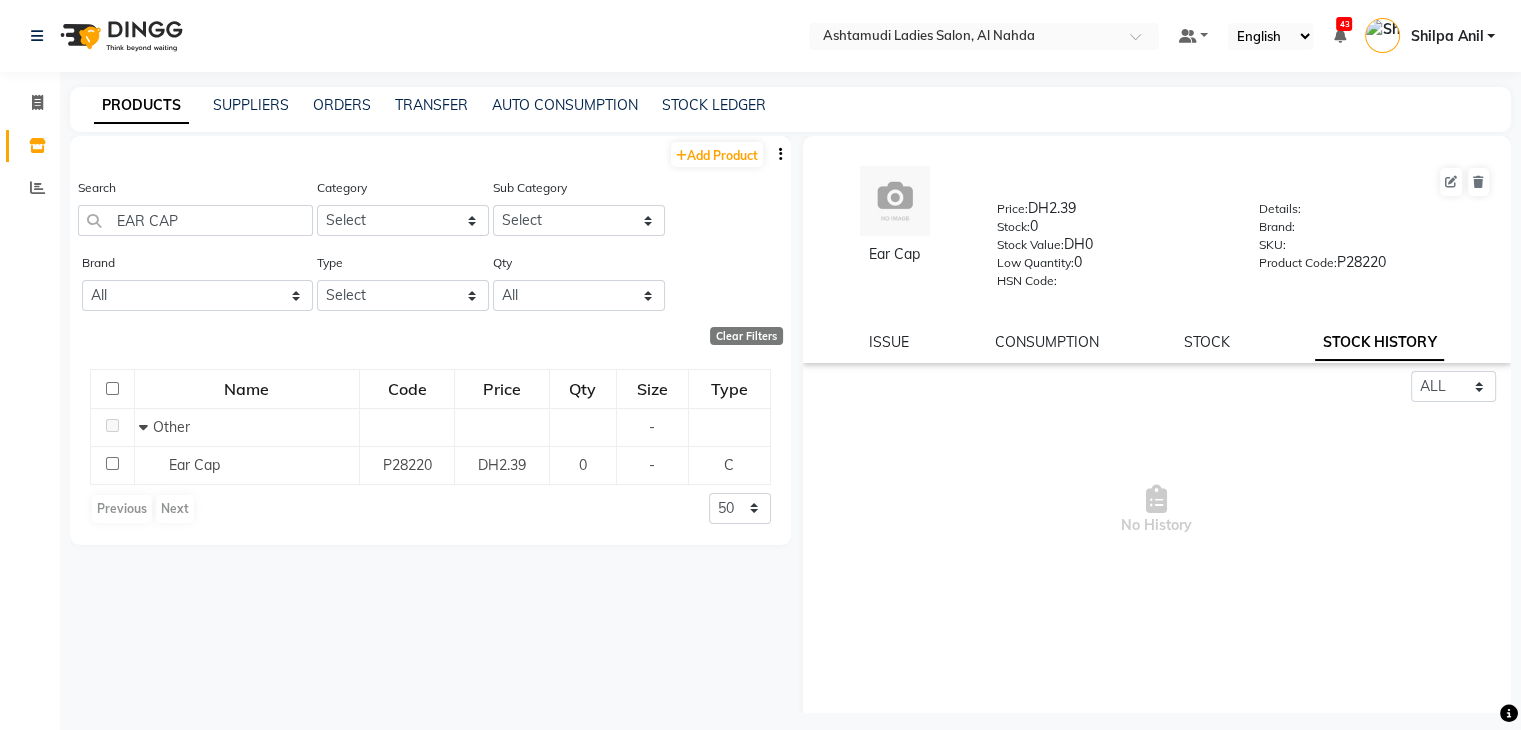 click on "STOCK HISTORY" 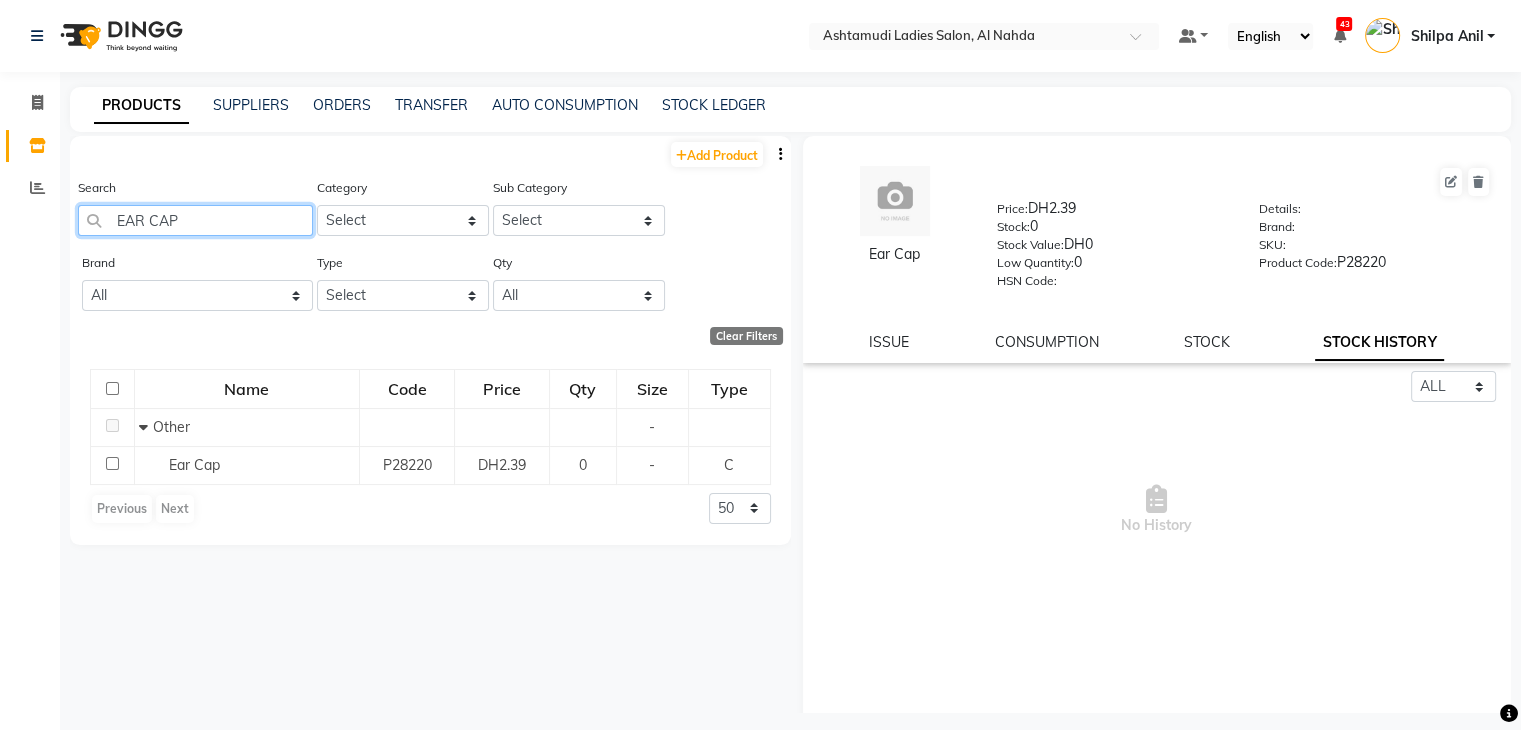 click on "EAR CAP" 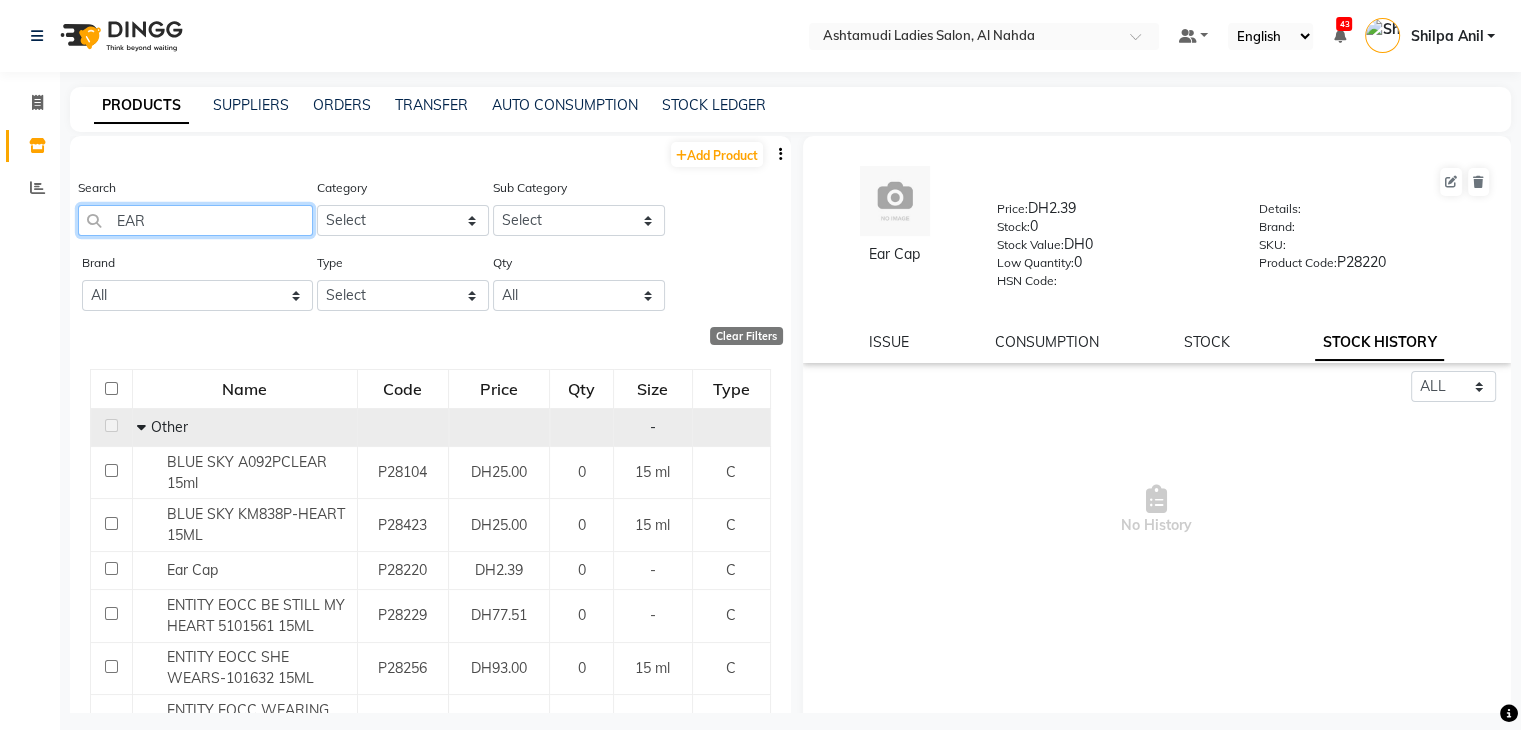 scroll, scrollTop: 437, scrollLeft: 0, axis: vertical 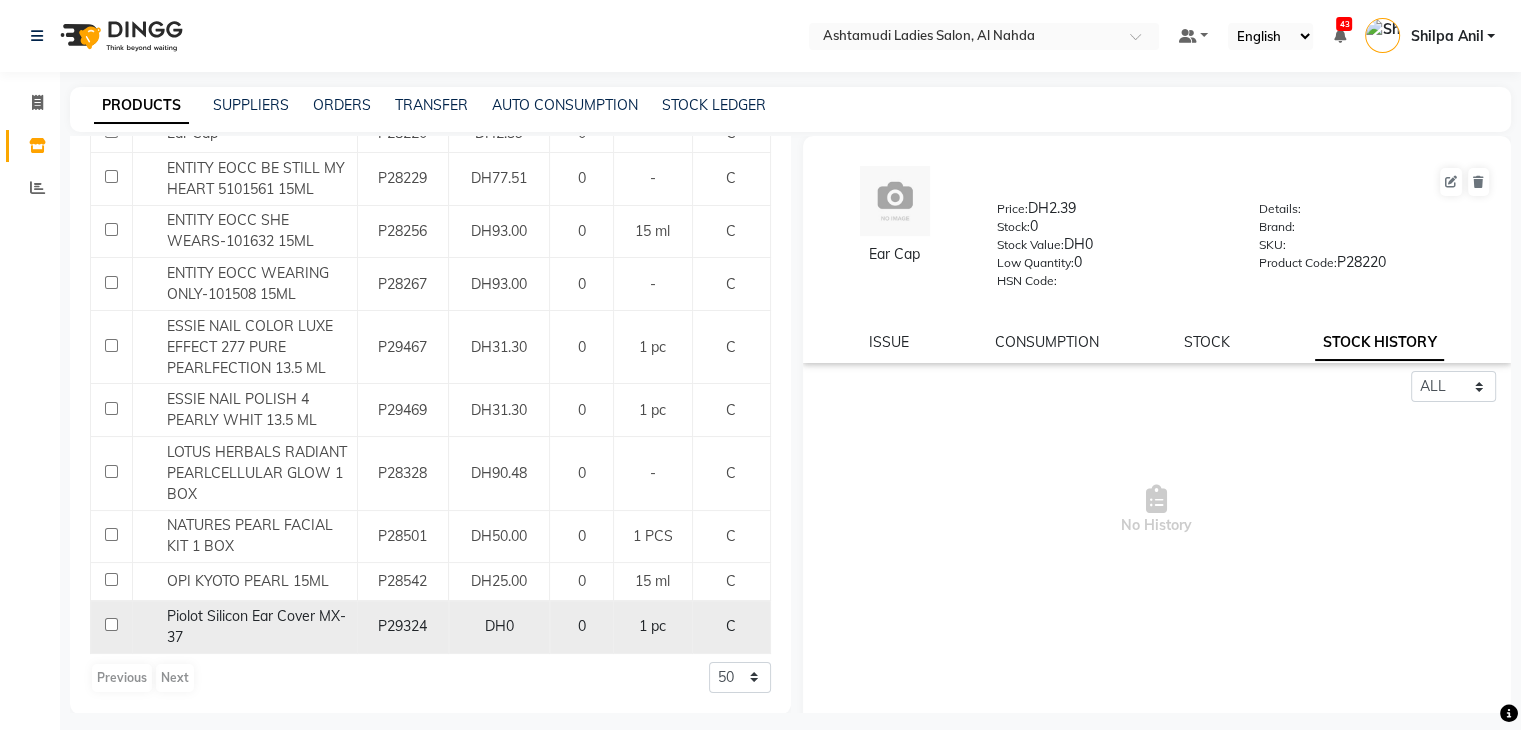 type on "EAR" 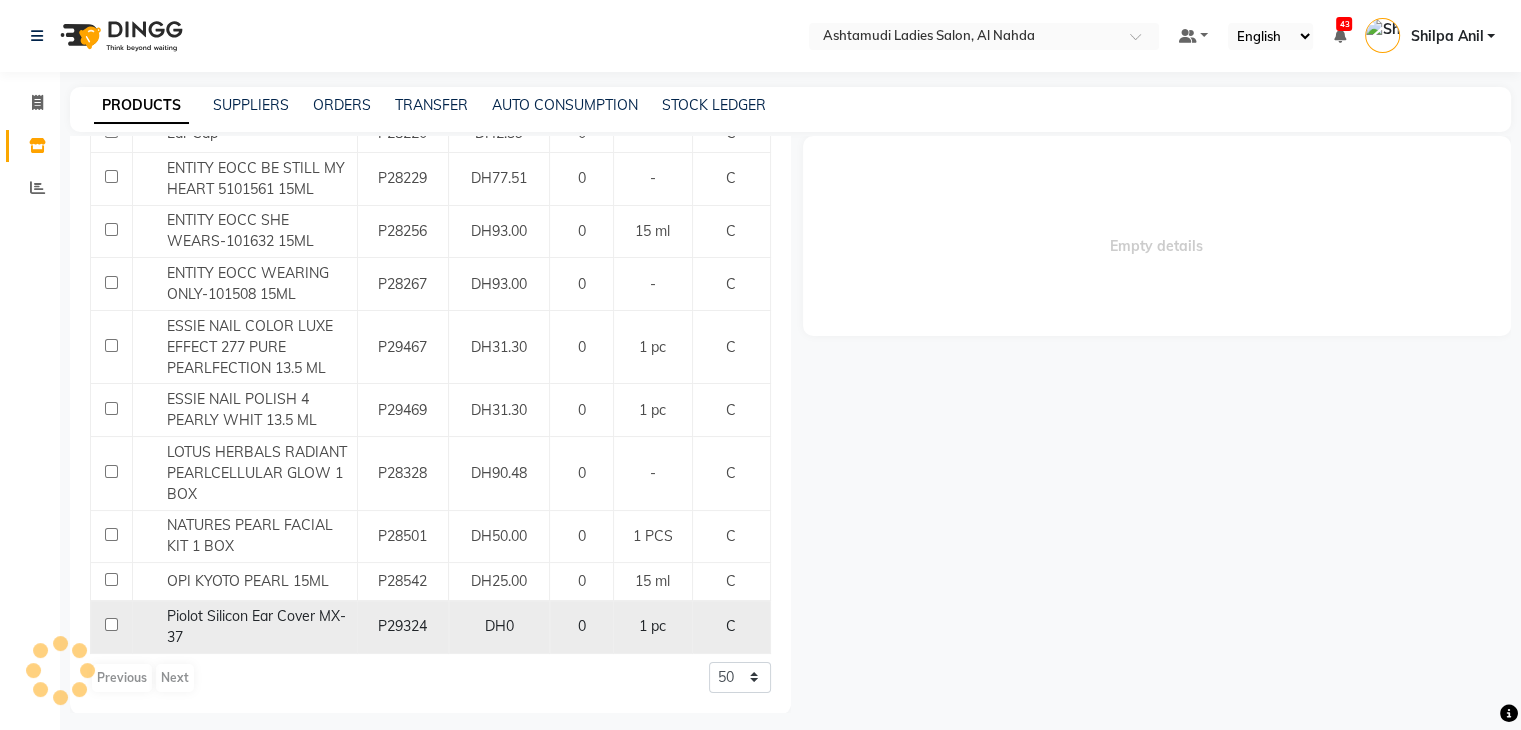 select on "all" 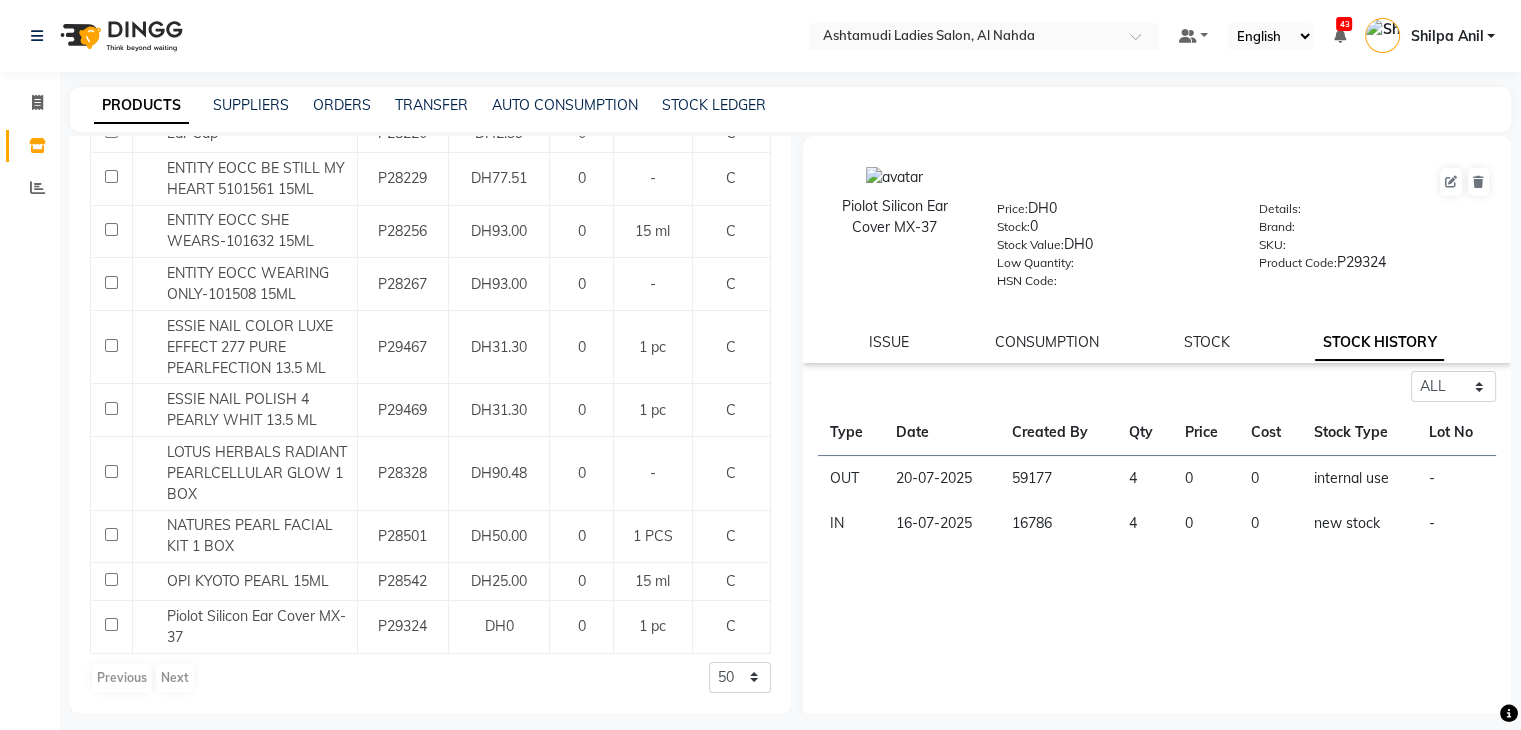 scroll, scrollTop: 0, scrollLeft: 0, axis: both 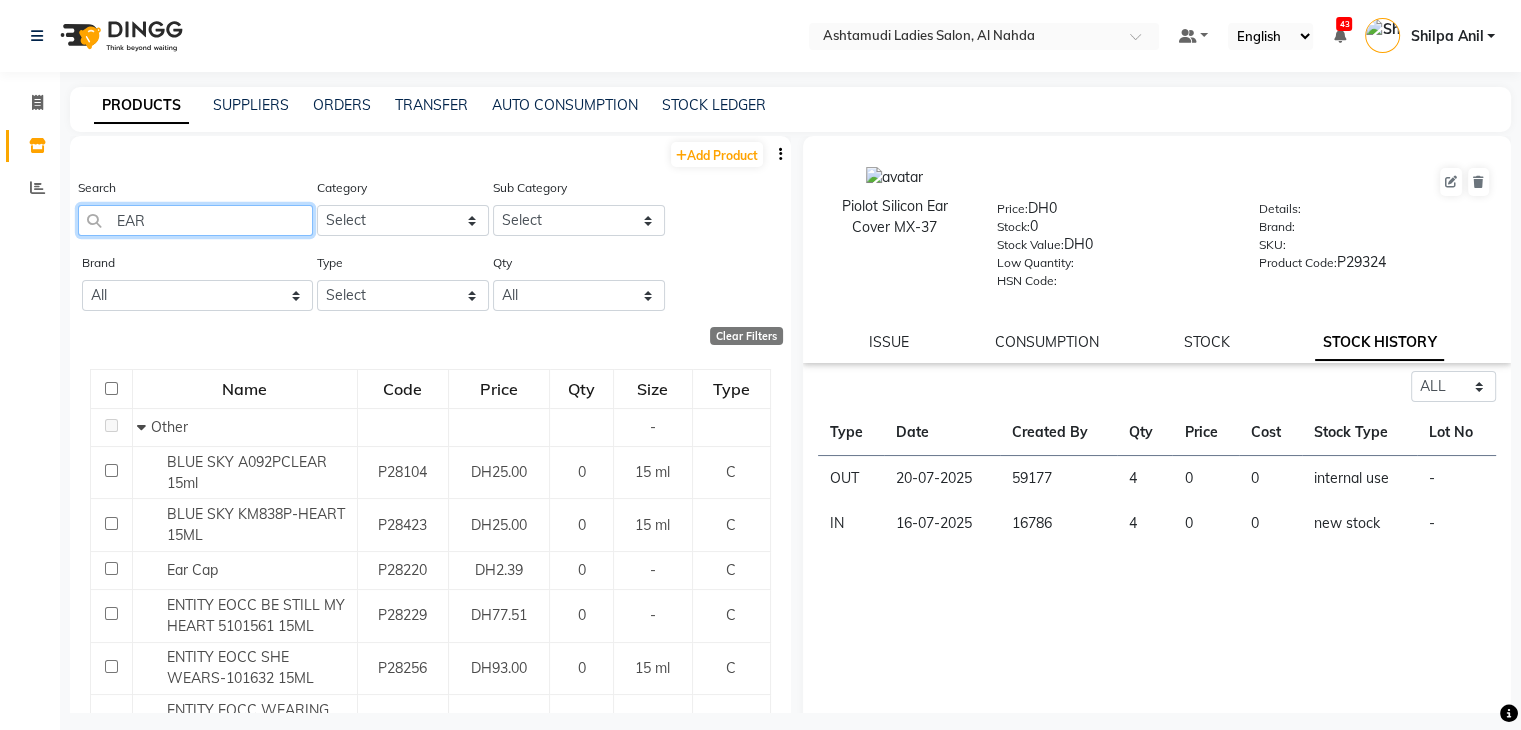 click on "EAR" 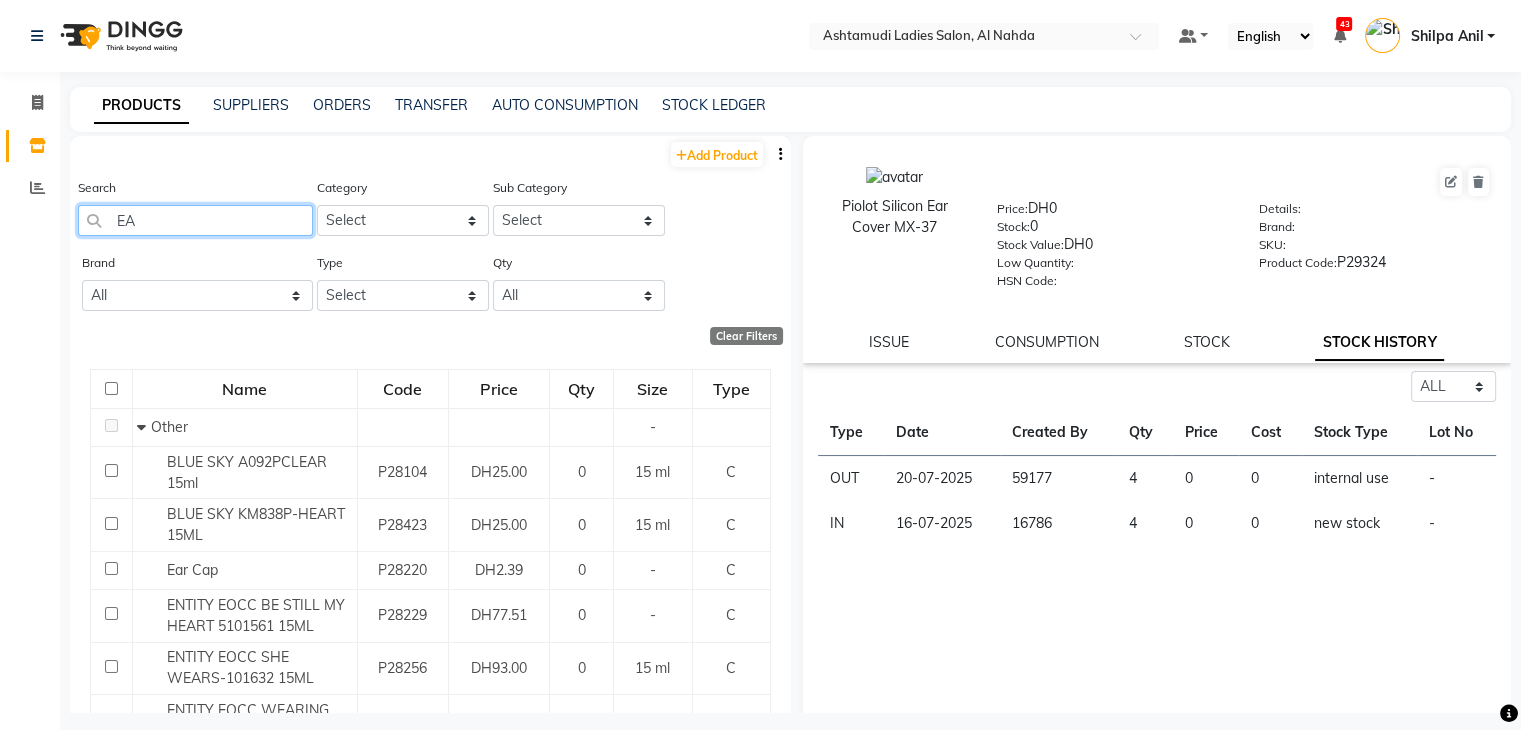 type on "E" 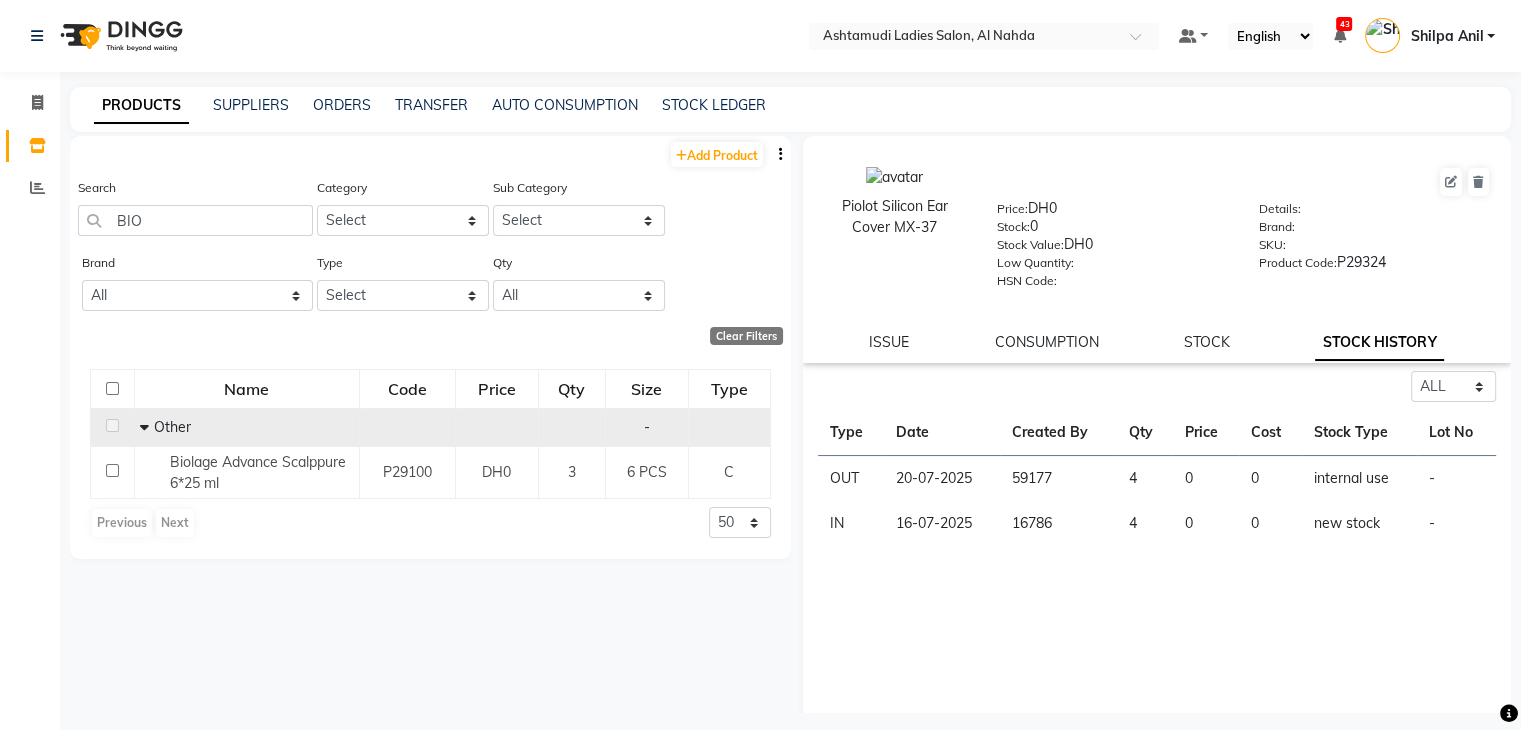 click on "Other" 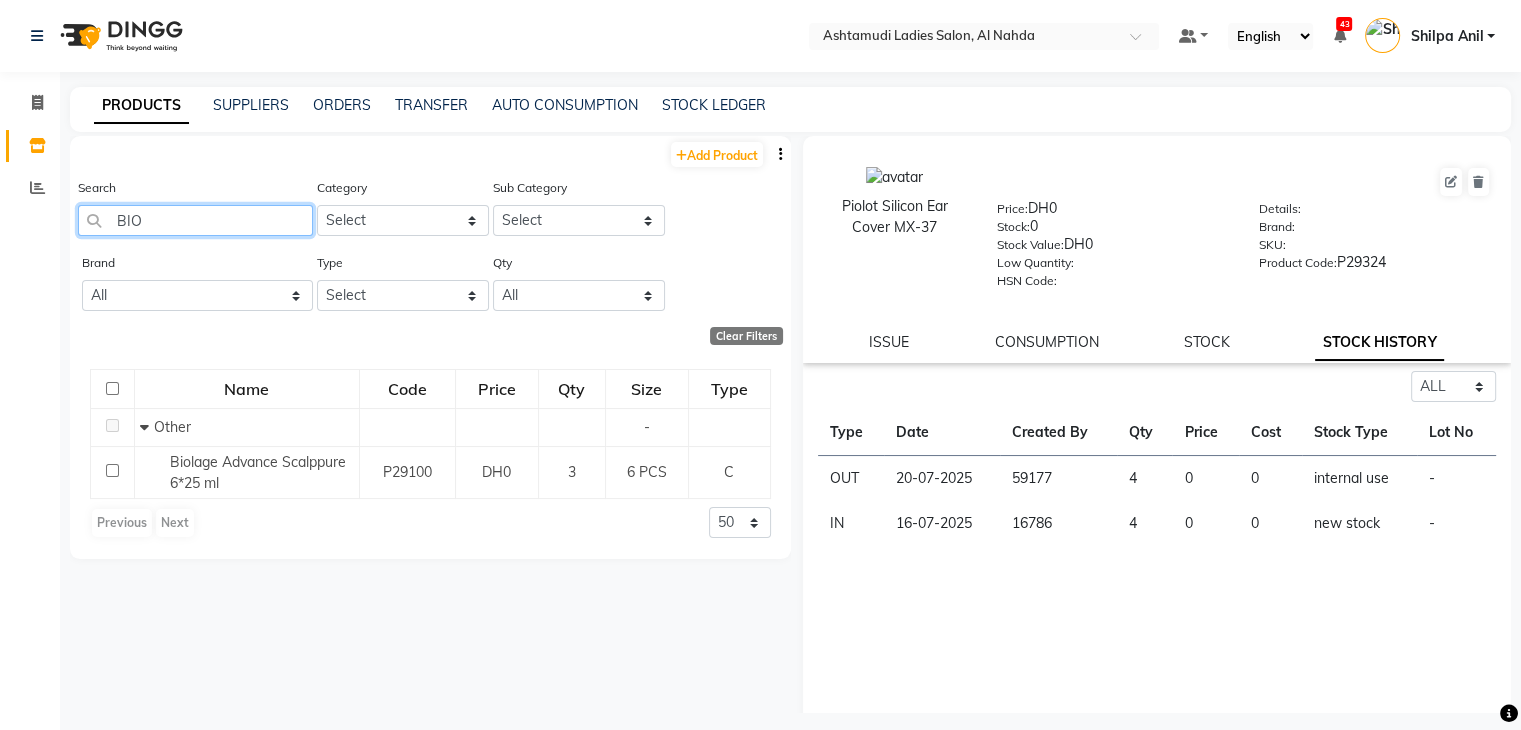 click on "BIO" 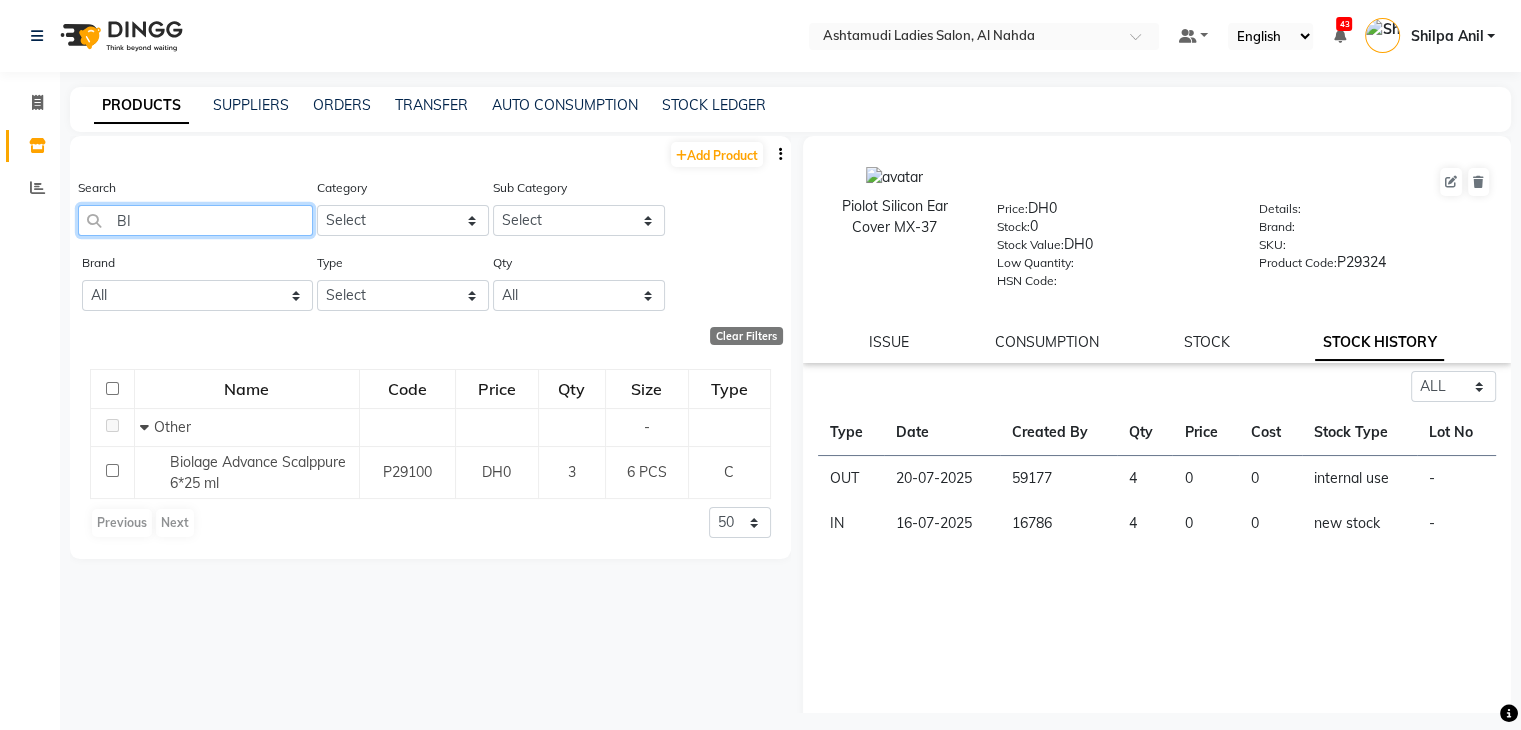 type on "B" 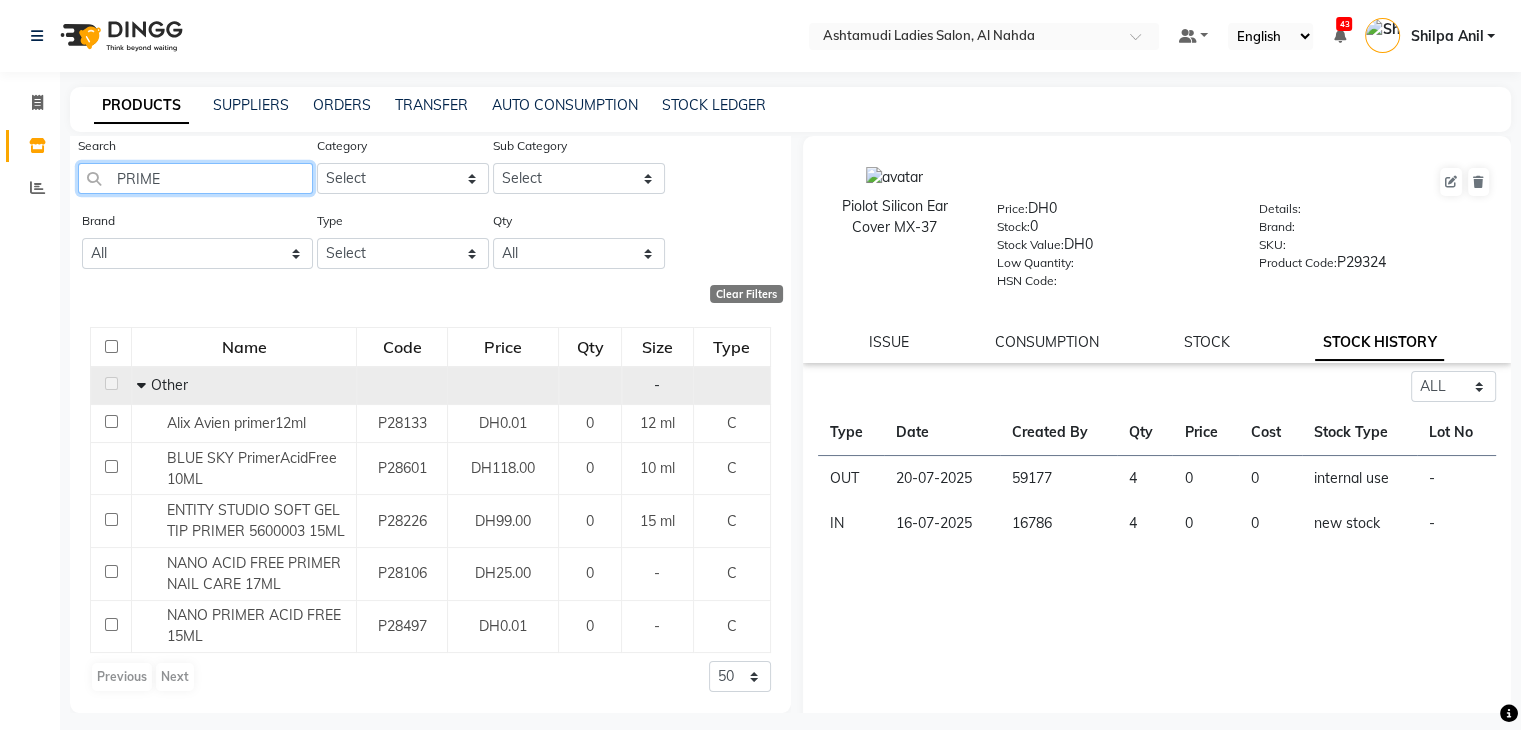 scroll, scrollTop: 0, scrollLeft: 0, axis: both 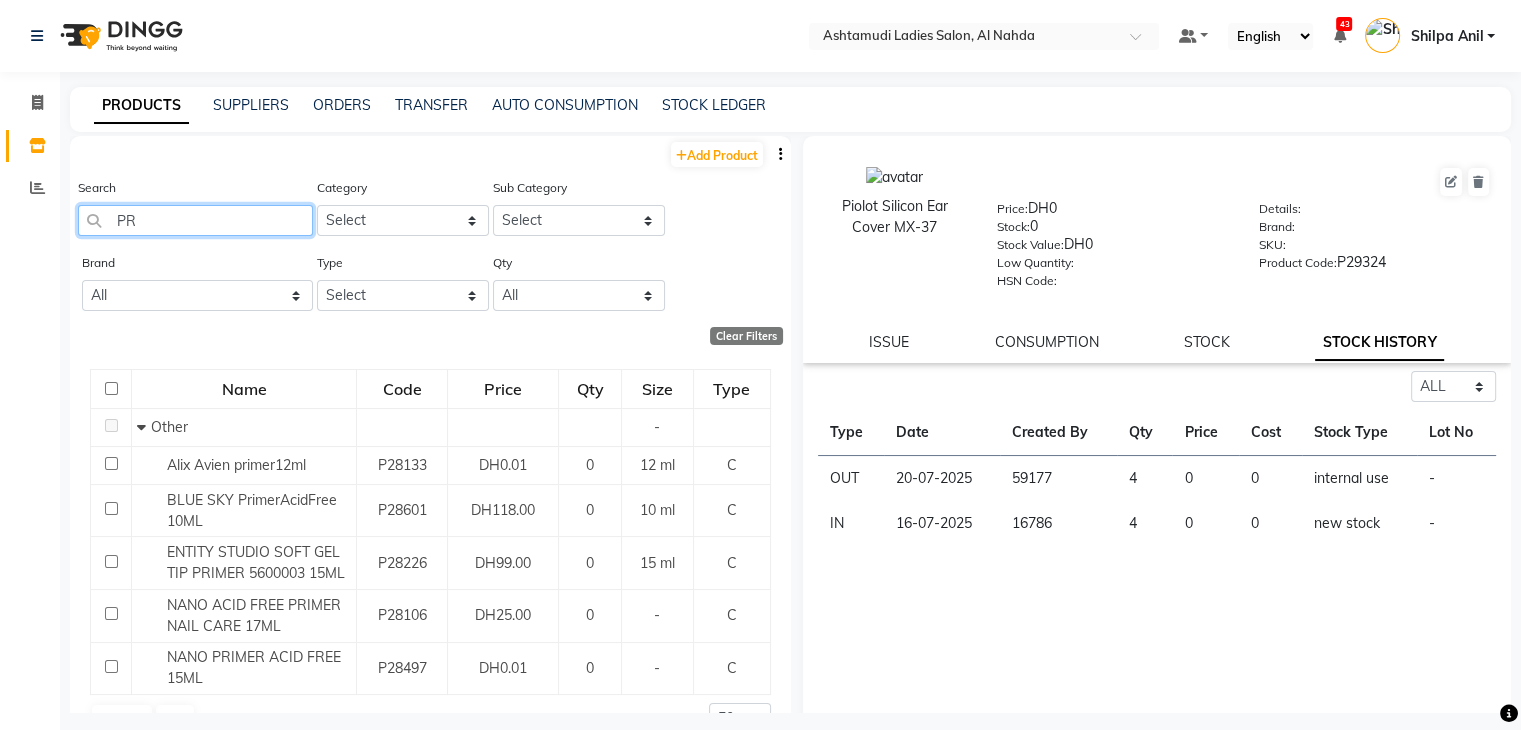 type on "P" 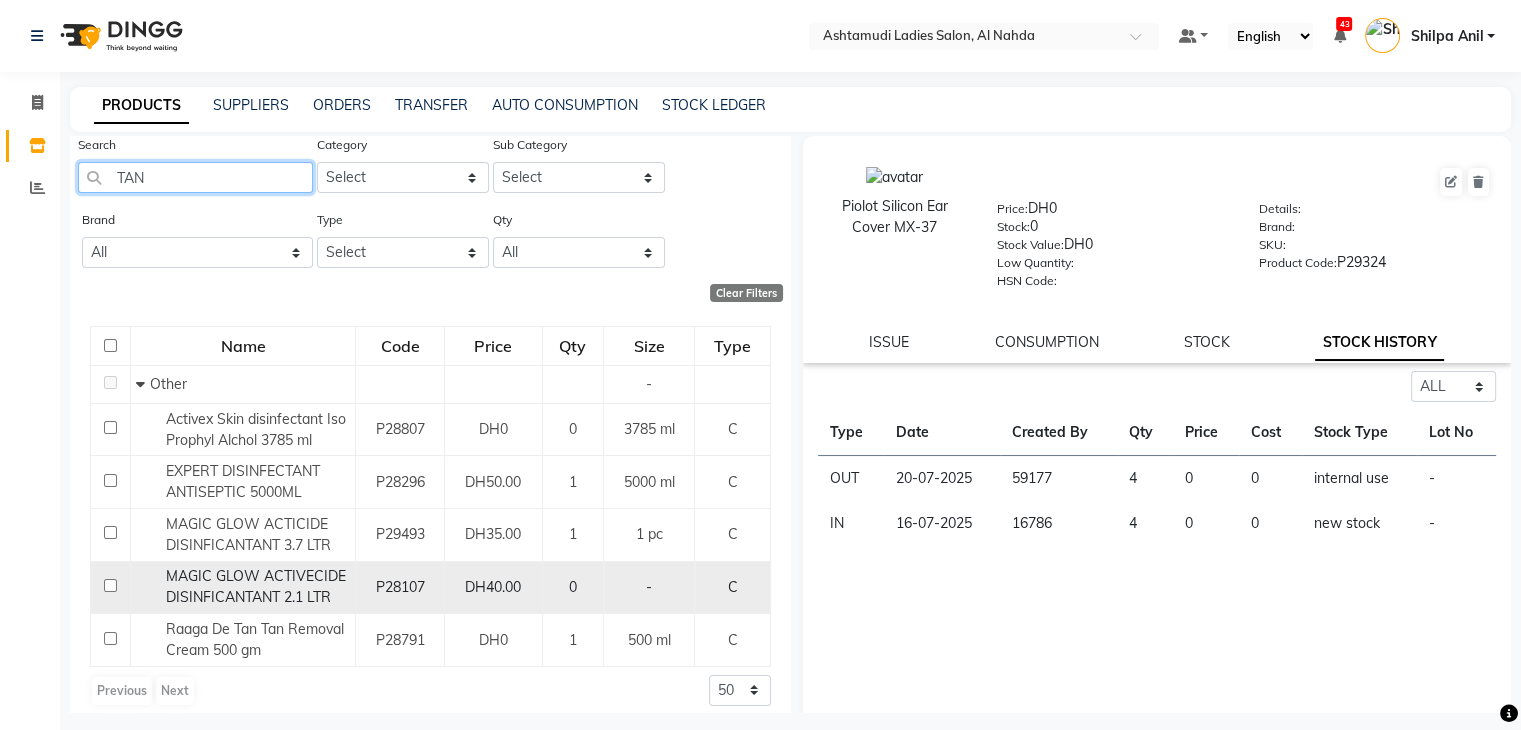 scroll, scrollTop: 0, scrollLeft: 0, axis: both 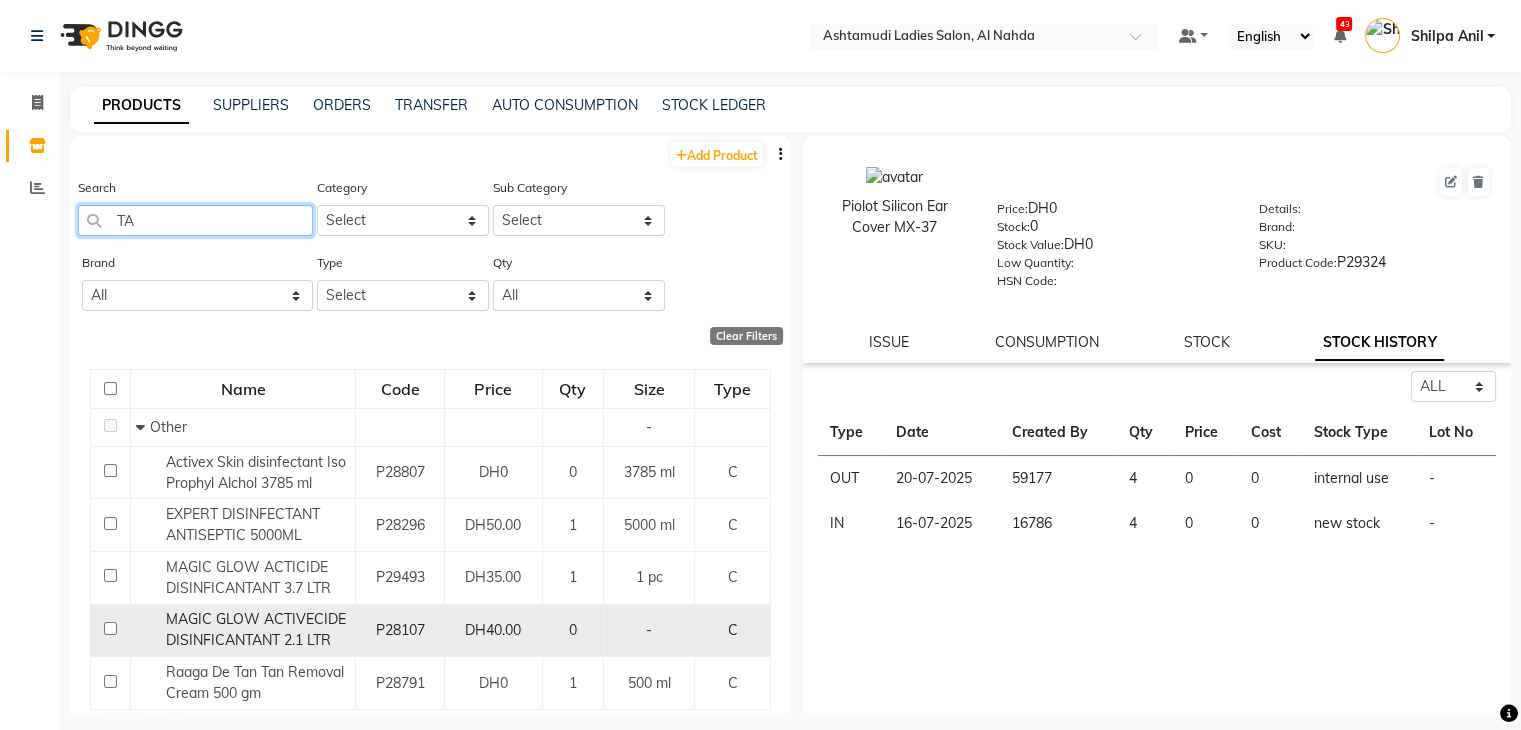 type on "T" 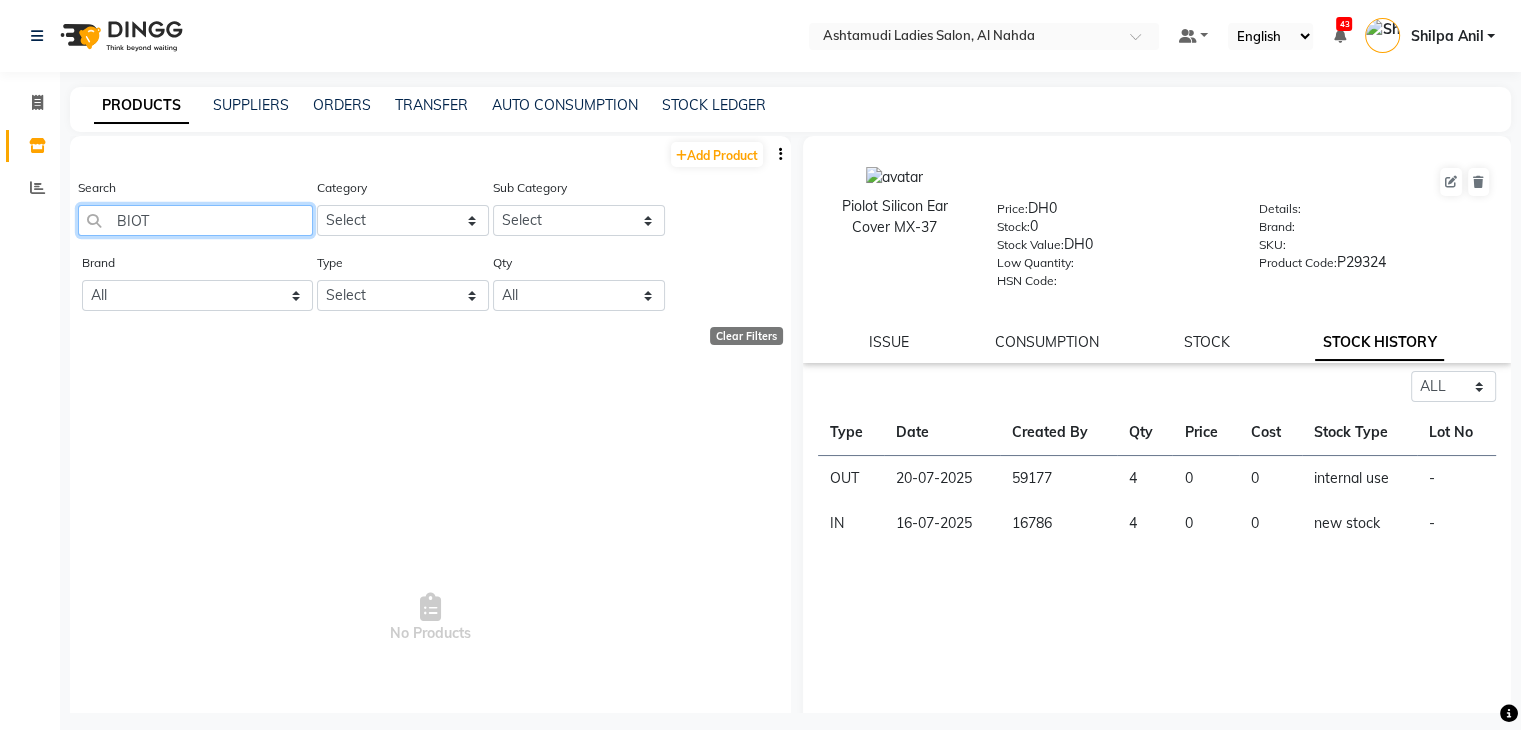 click on "BIOT" 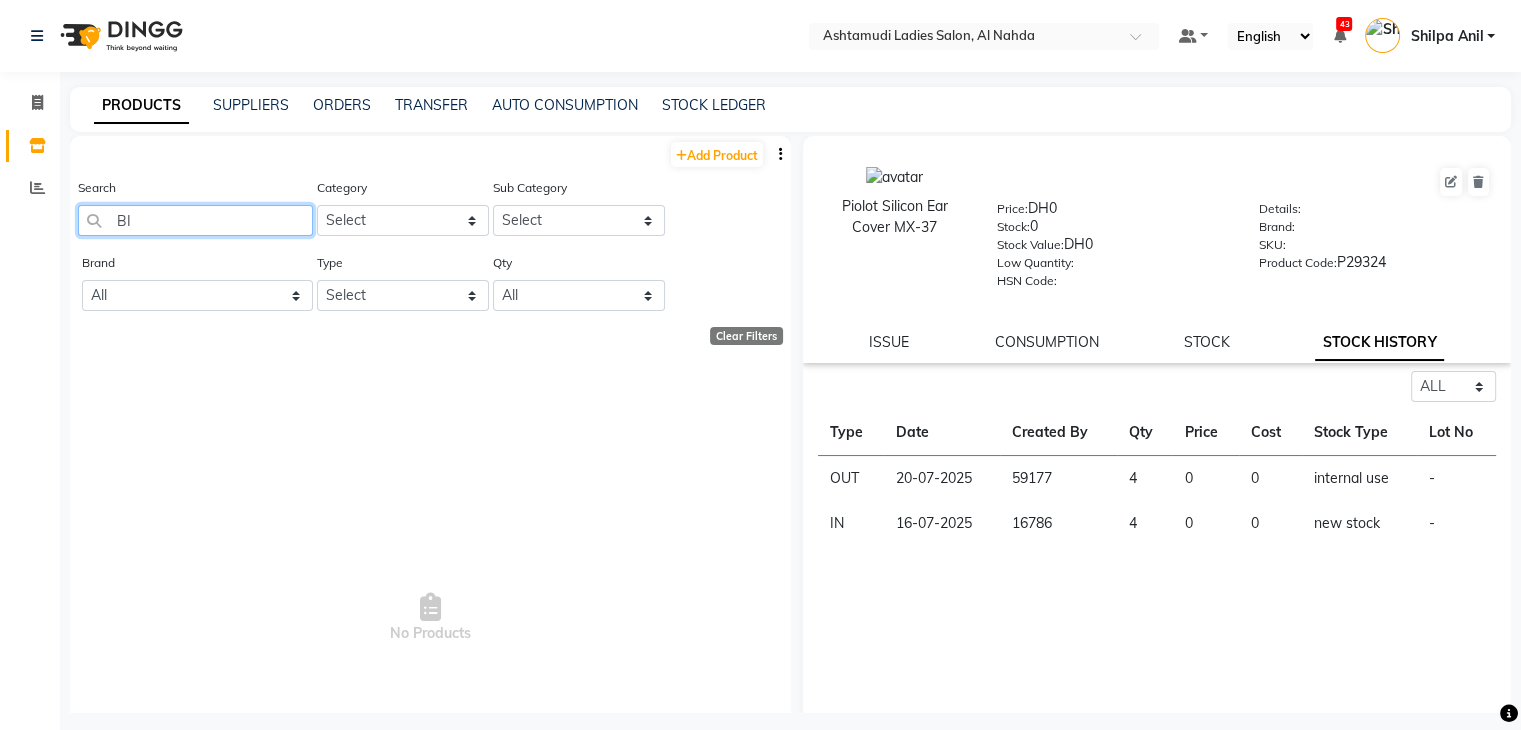 type on "B" 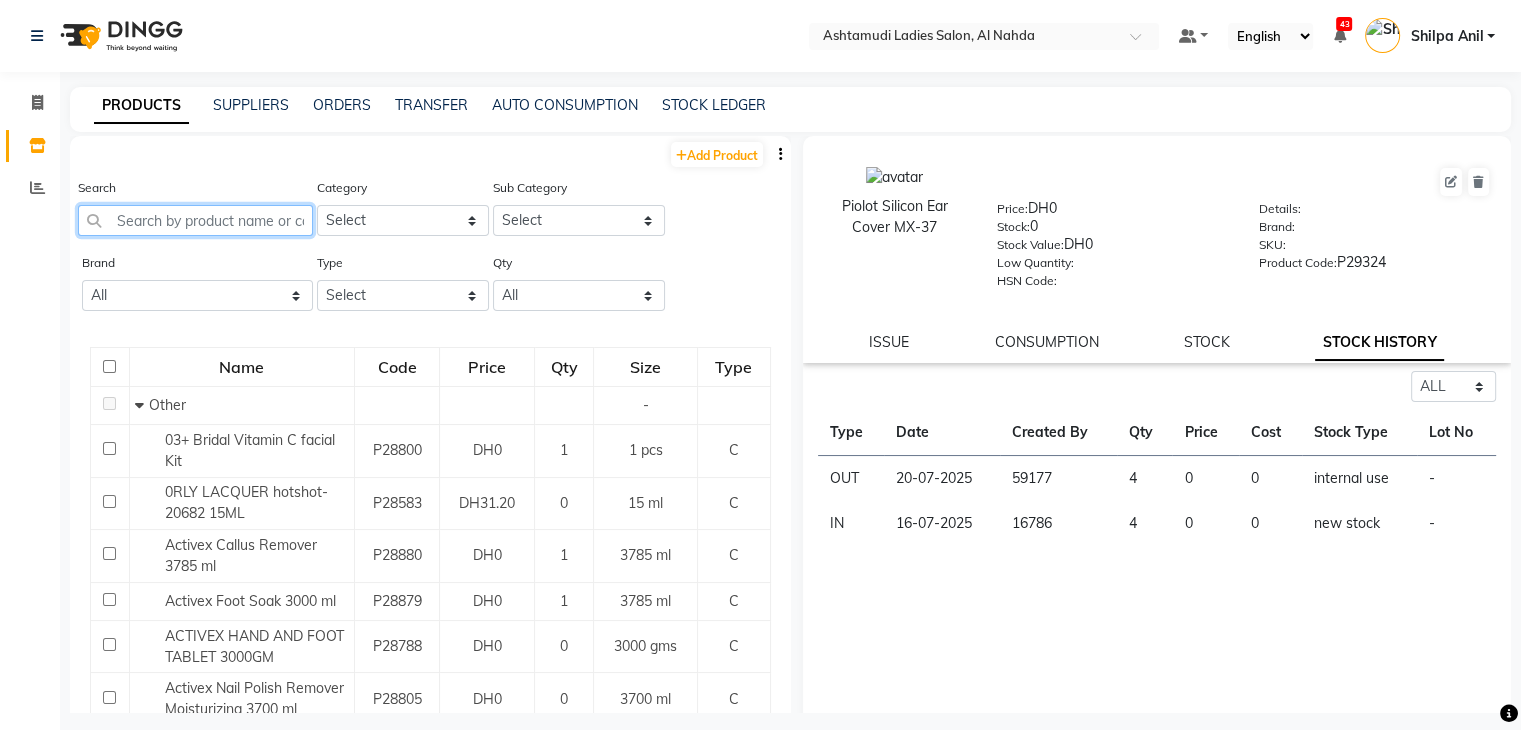 paste on "Prime Pro Extreme  Bio Tanix brazilian Protein Repair Mask 1.1 L" 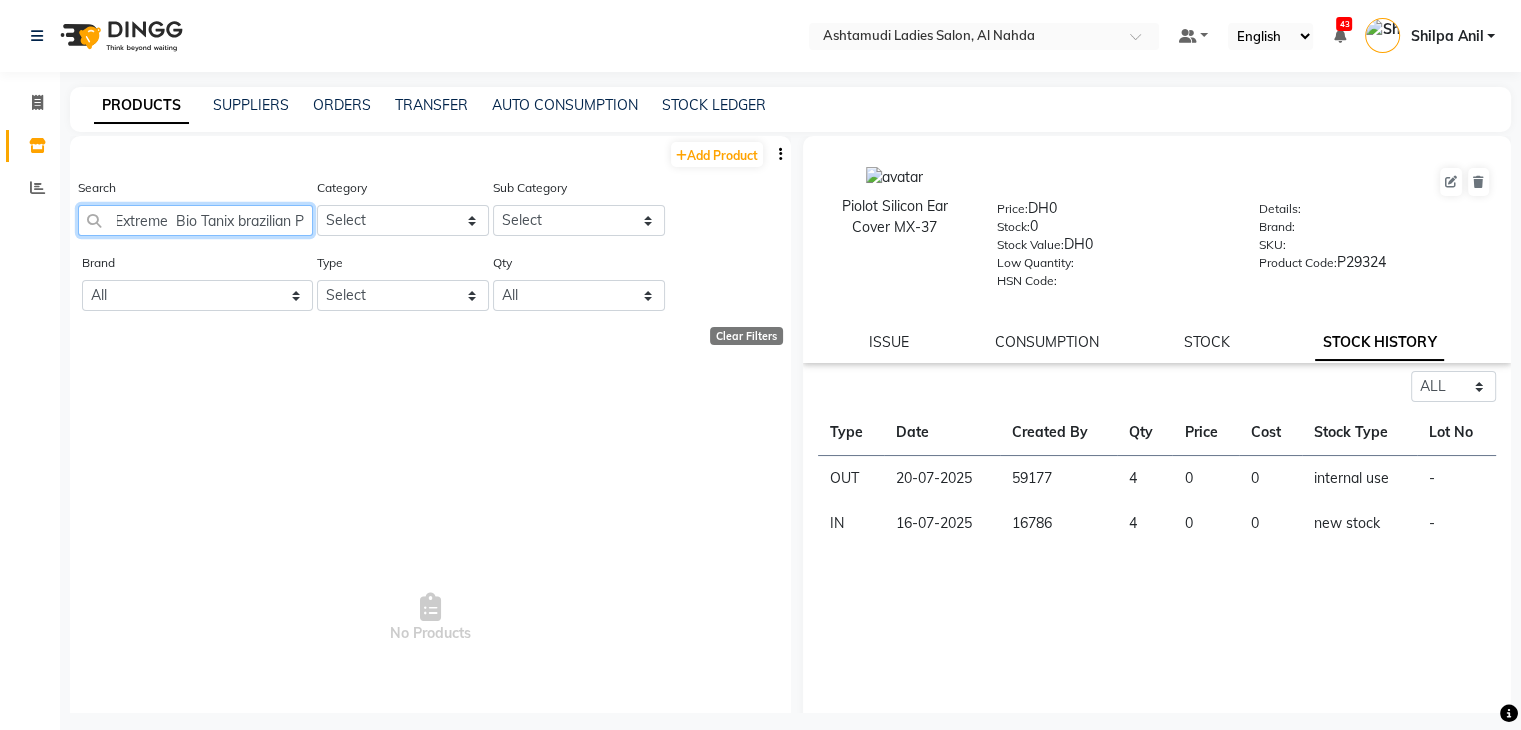 scroll, scrollTop: 0, scrollLeft: 71, axis: horizontal 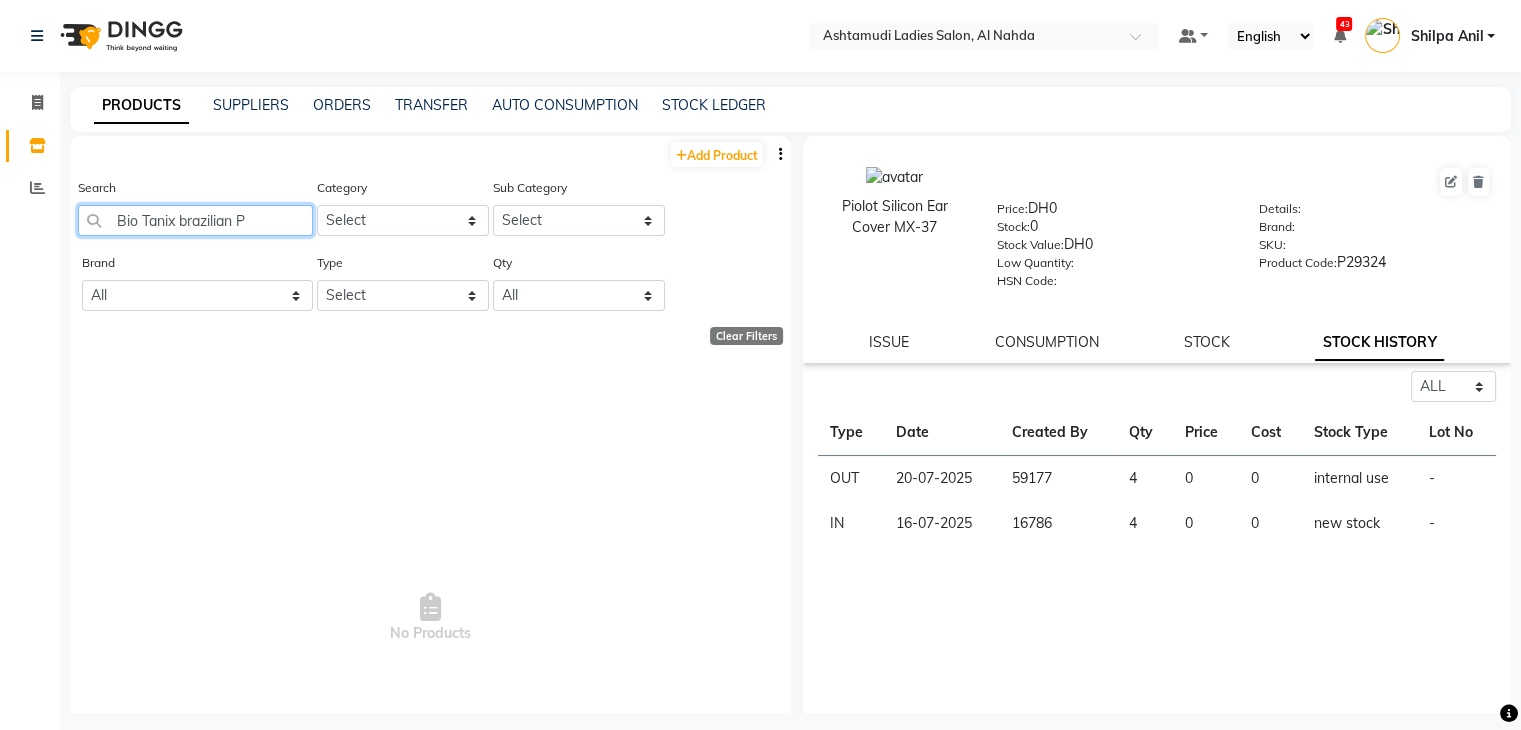 click on "Bio Tanix brazilian P" 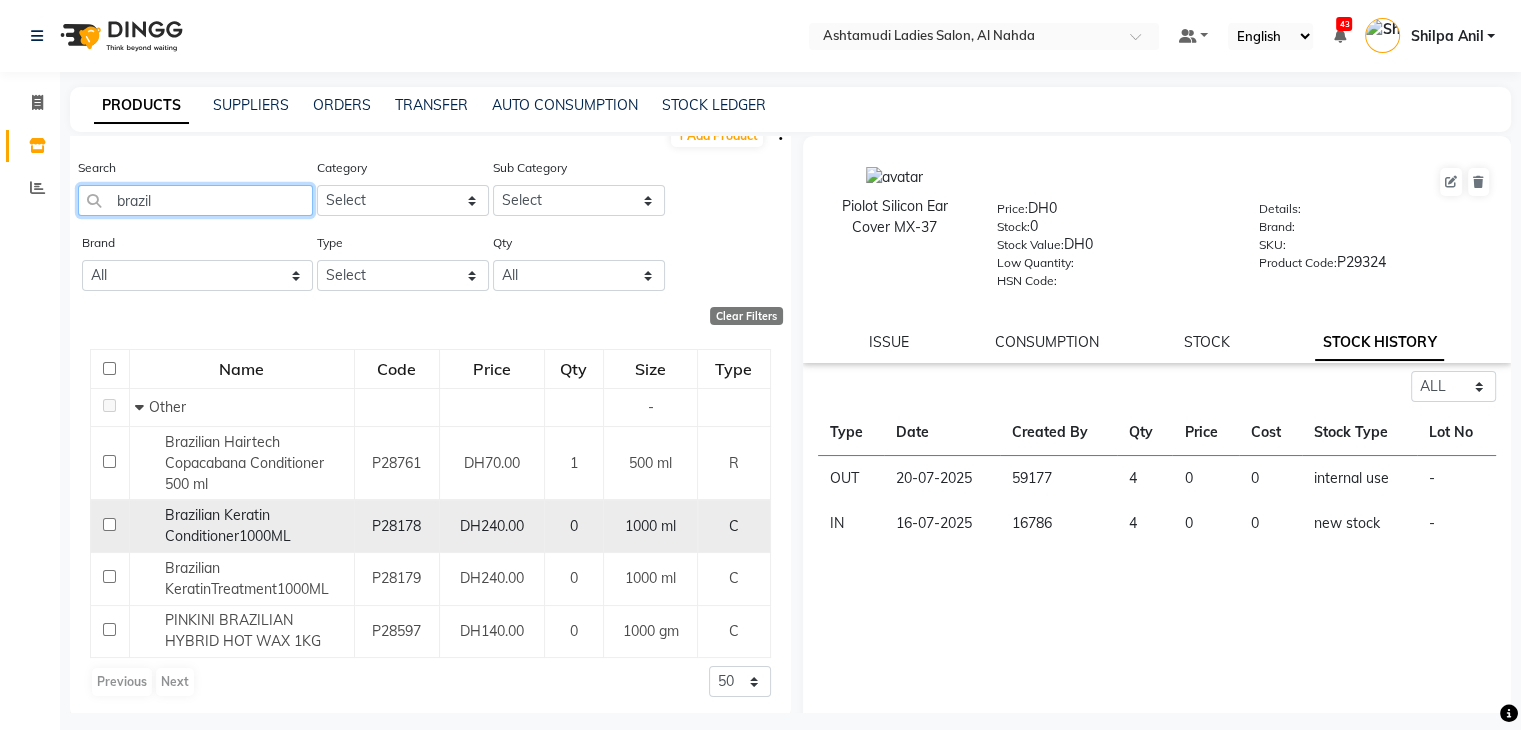 scroll, scrollTop: 26, scrollLeft: 0, axis: vertical 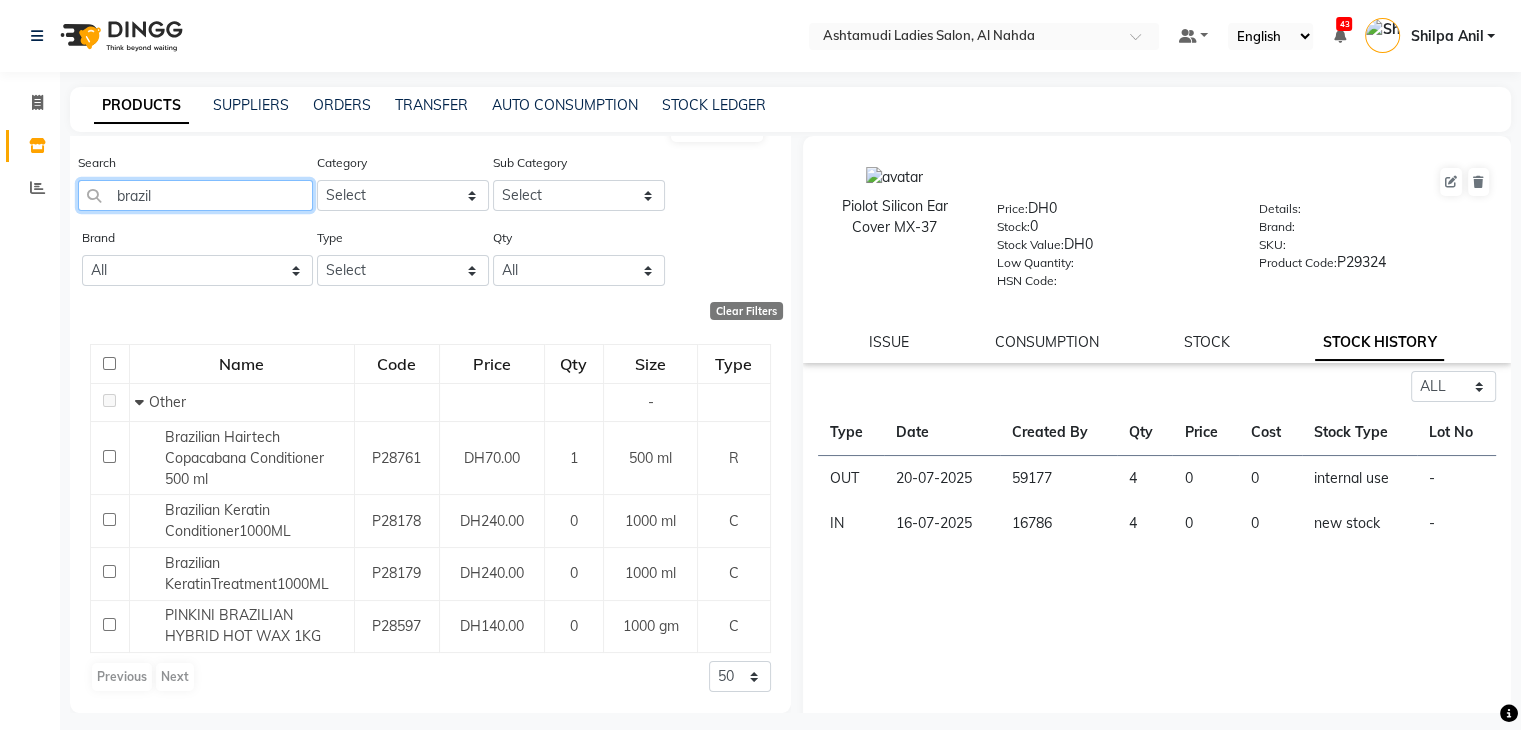 click on "brazil" 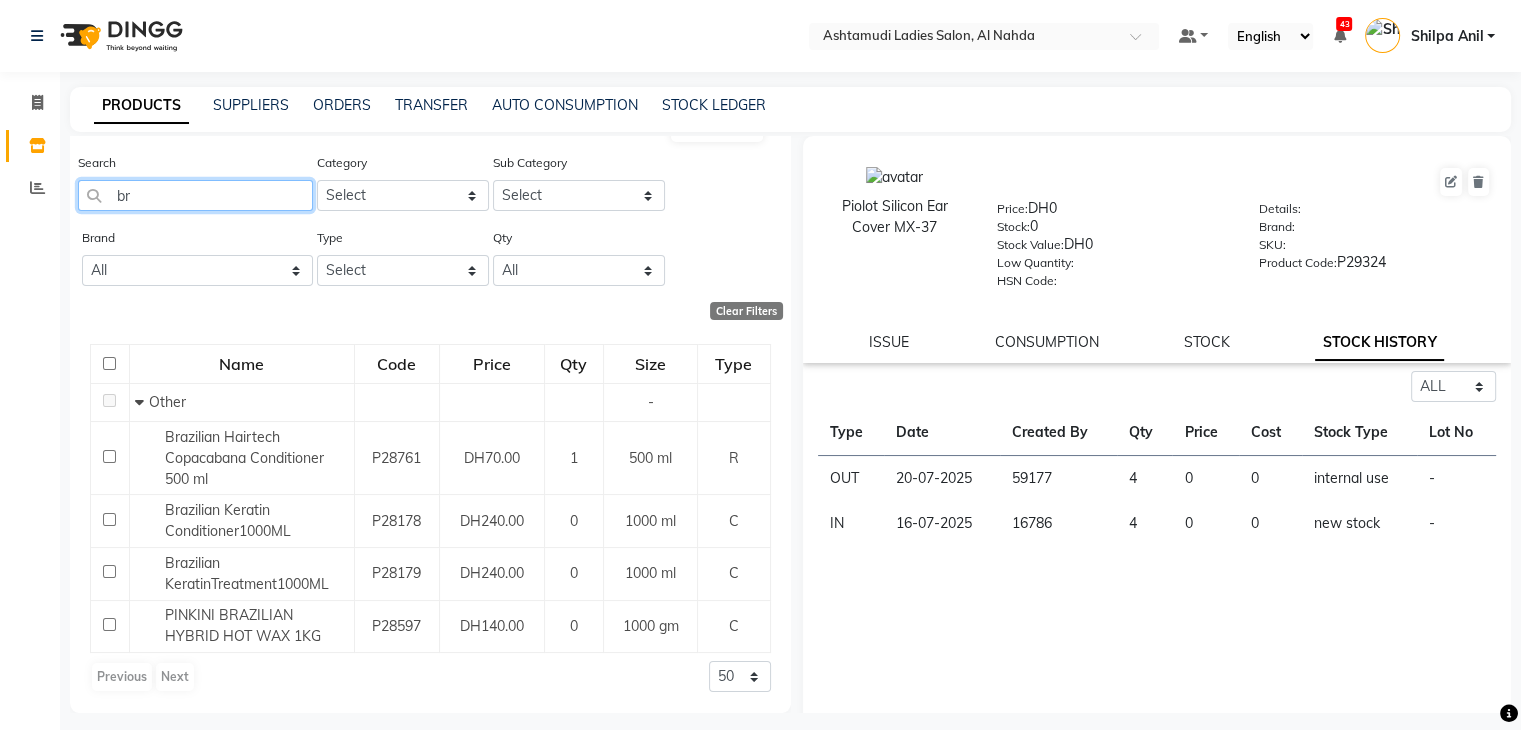 type on "b" 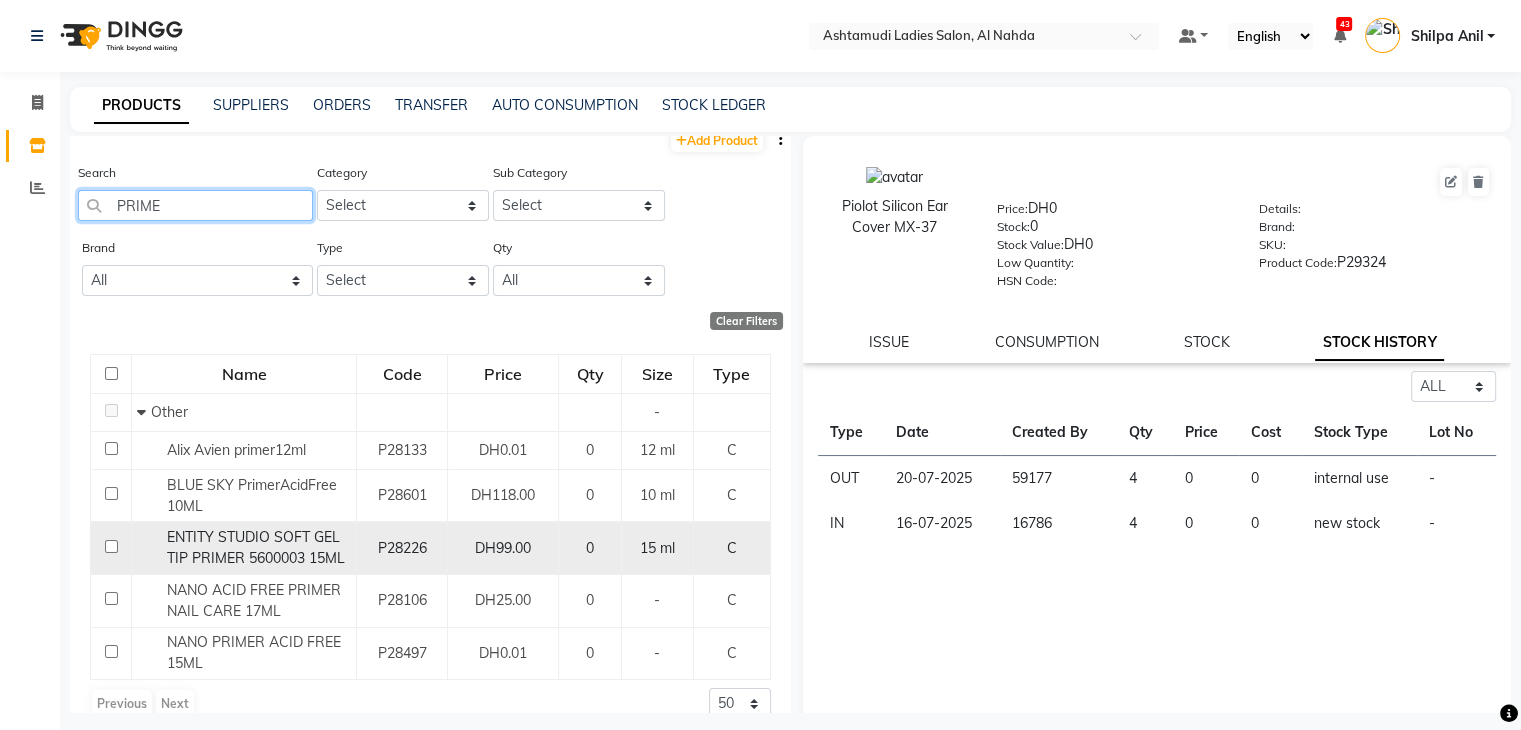 scroll, scrollTop: 0, scrollLeft: 0, axis: both 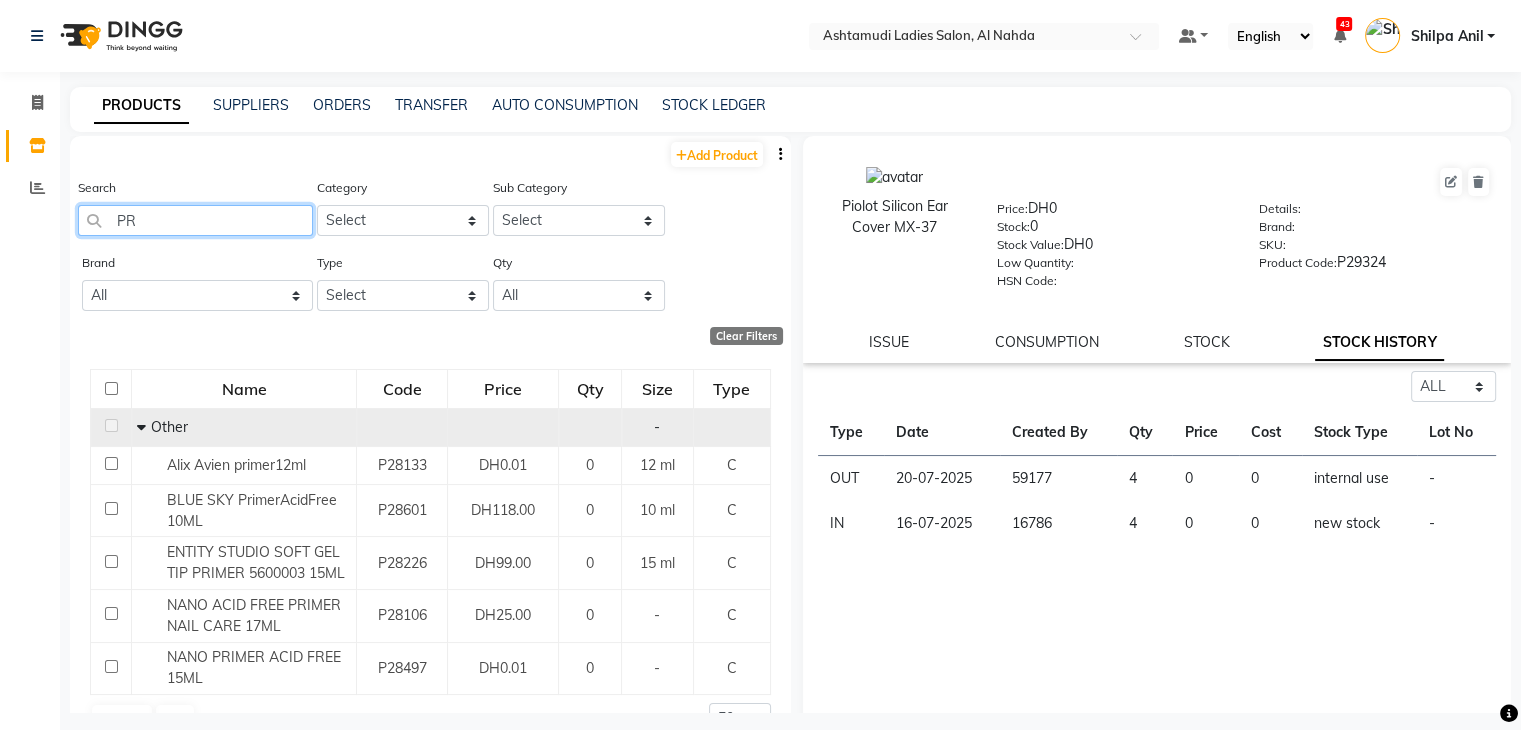 type on "P" 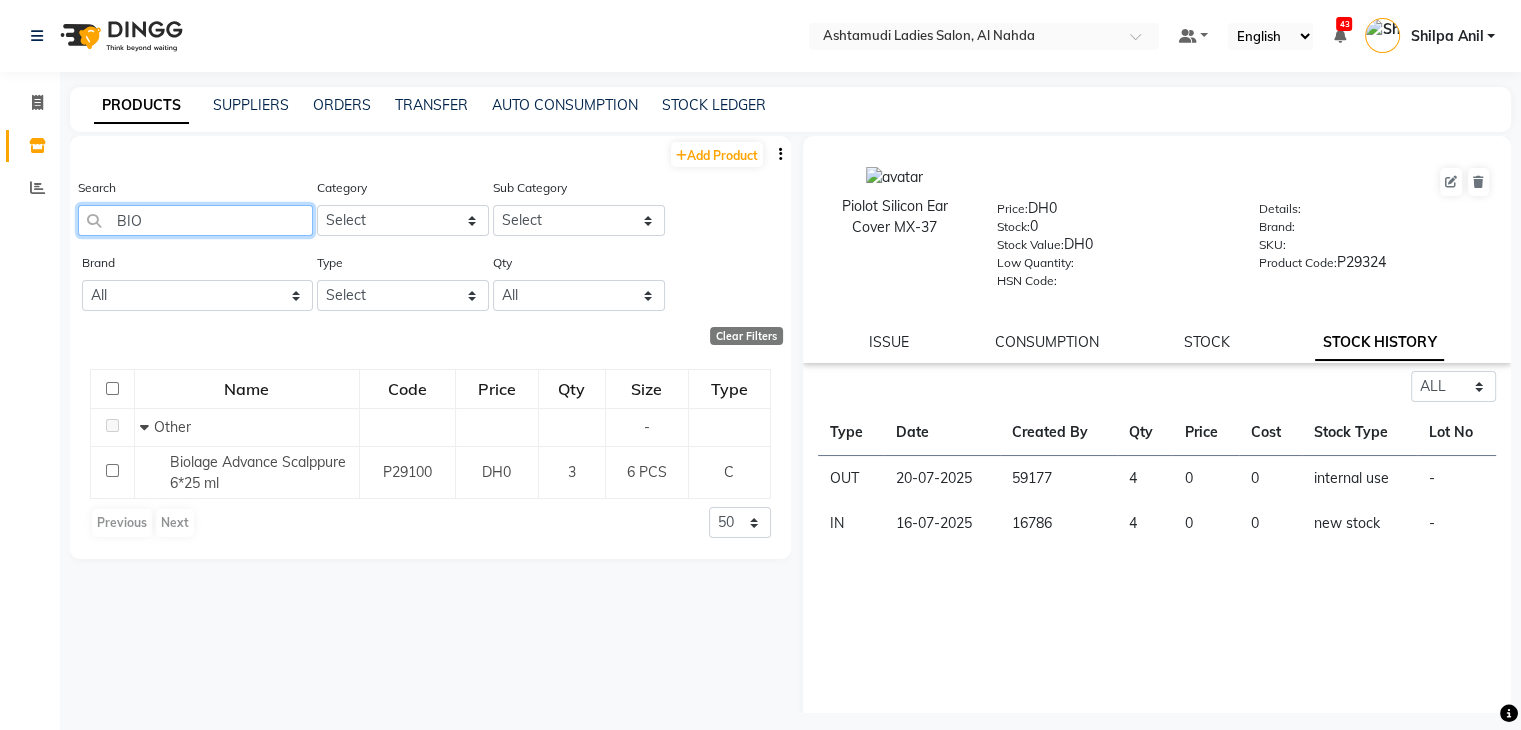 drag, startPoint x: 238, startPoint y: 223, endPoint x: 222, endPoint y: 235, distance: 20 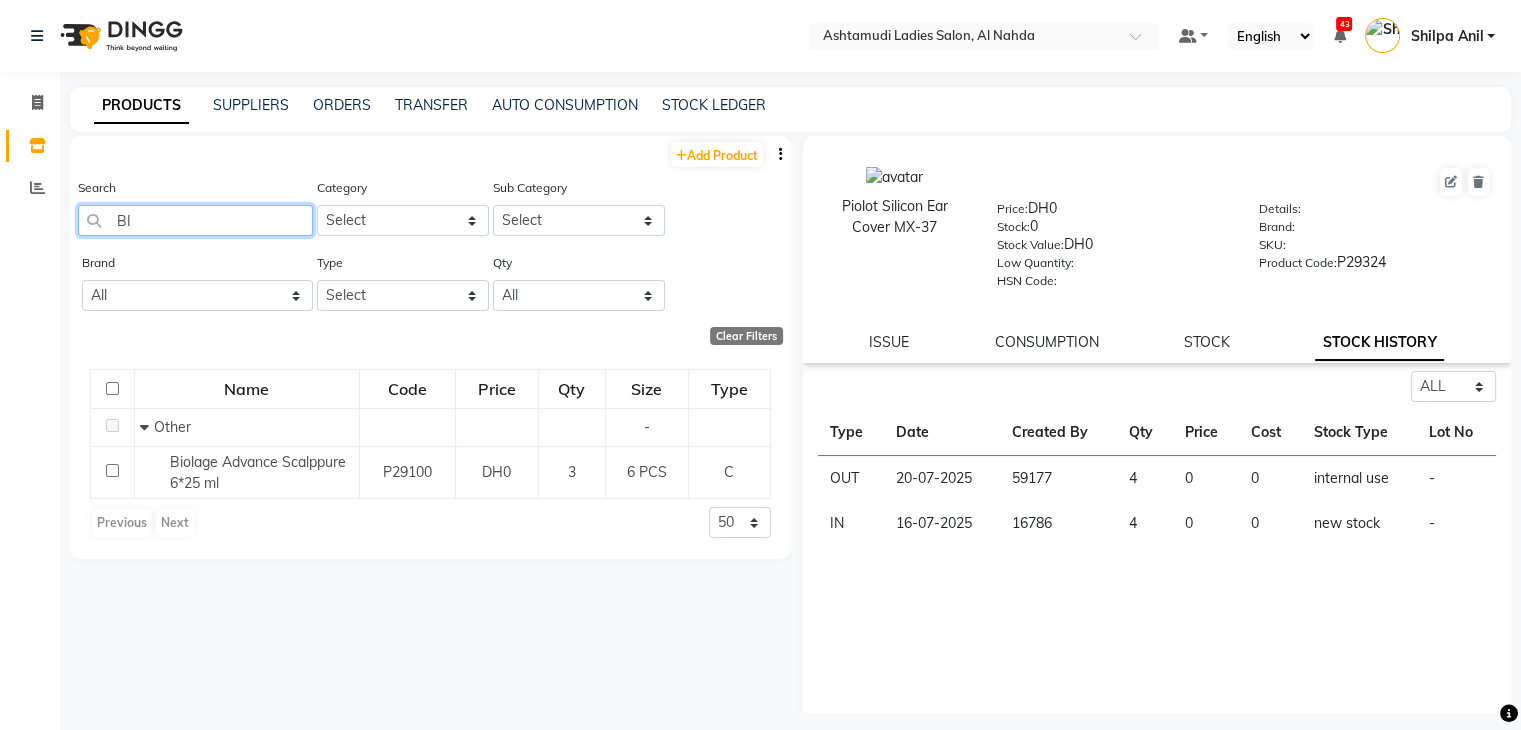 type on "B" 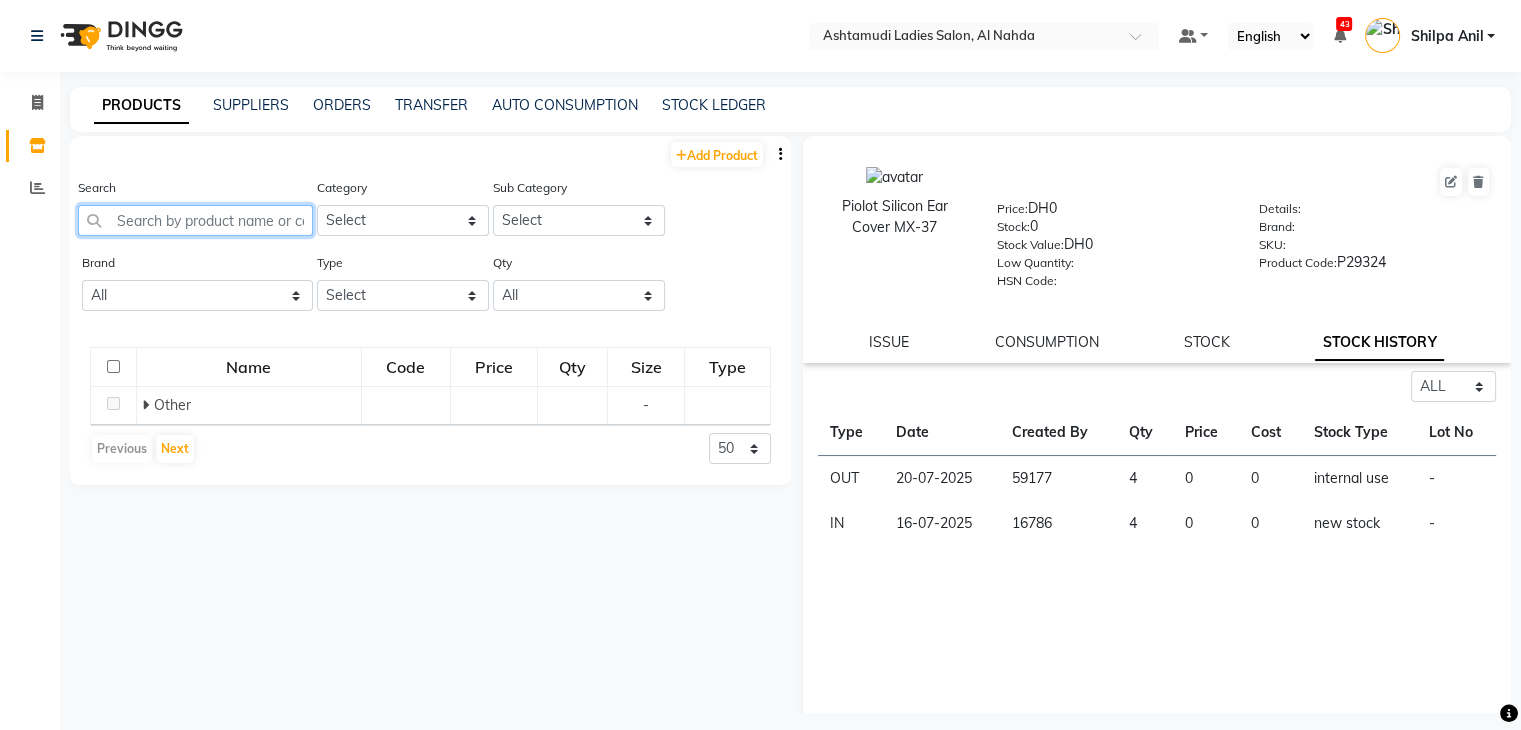 paste on "Prime Pro Extreme  Bio Tanix brazilian Protein Repair Mask 1.1 L" 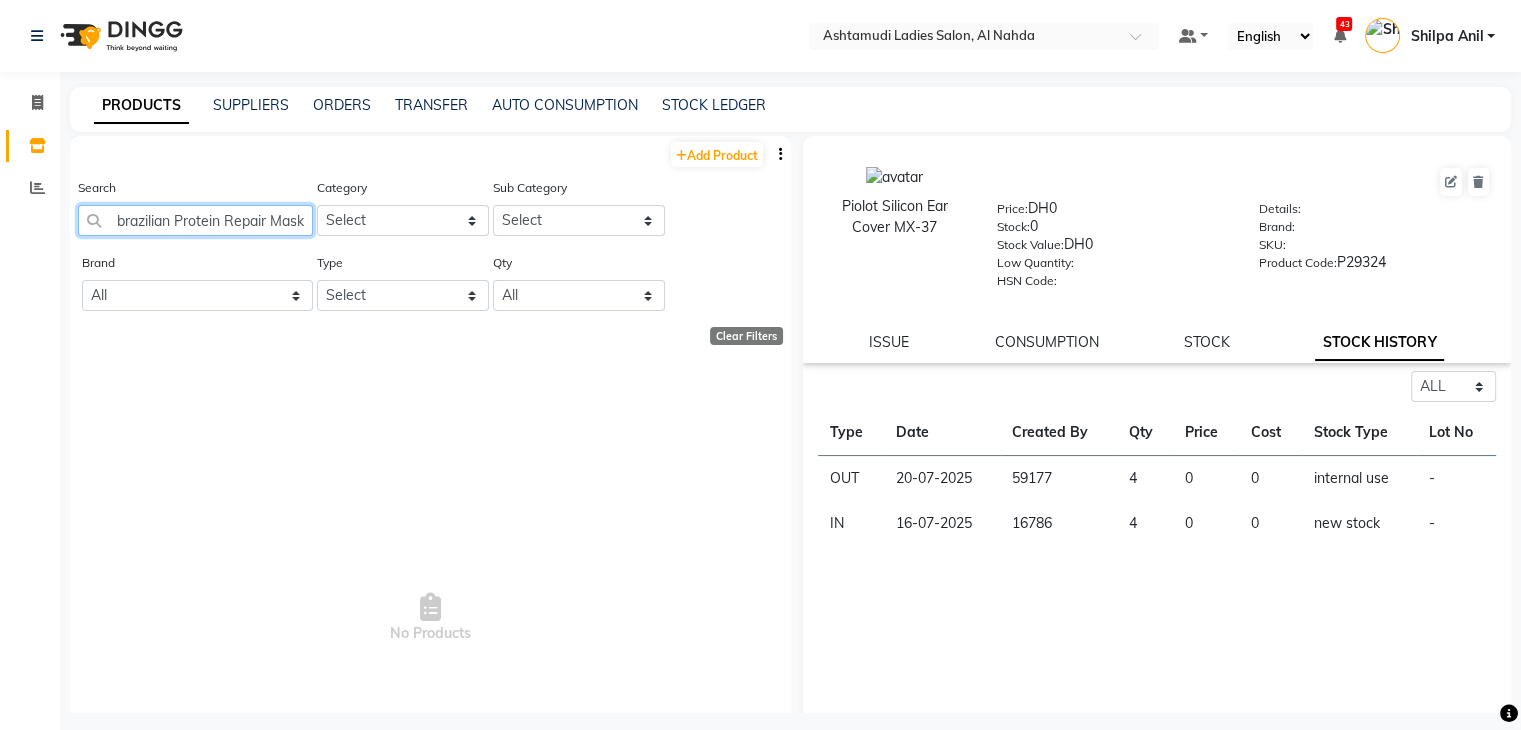 scroll, scrollTop: 0, scrollLeft: 196, axis: horizontal 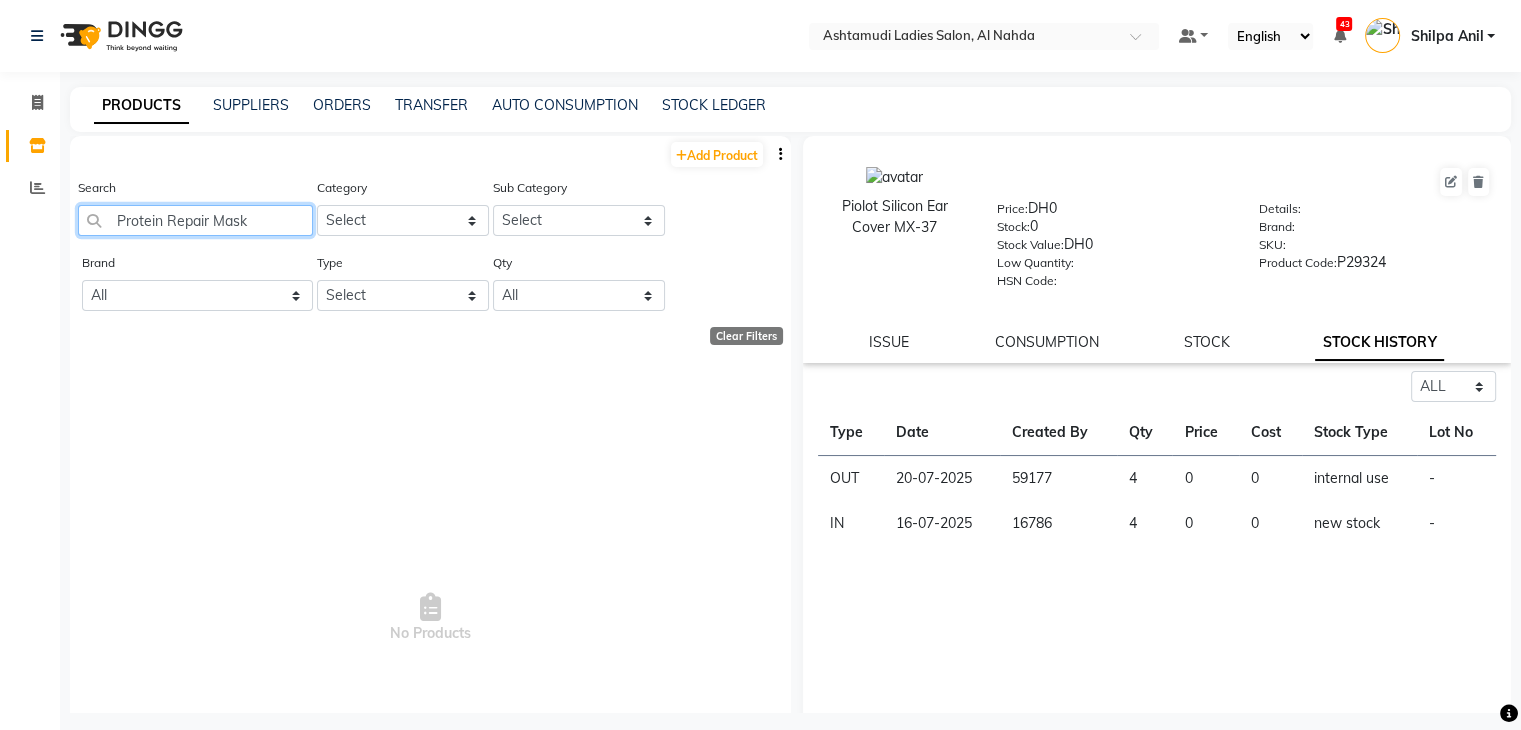 click on "Protein Repair Mask" 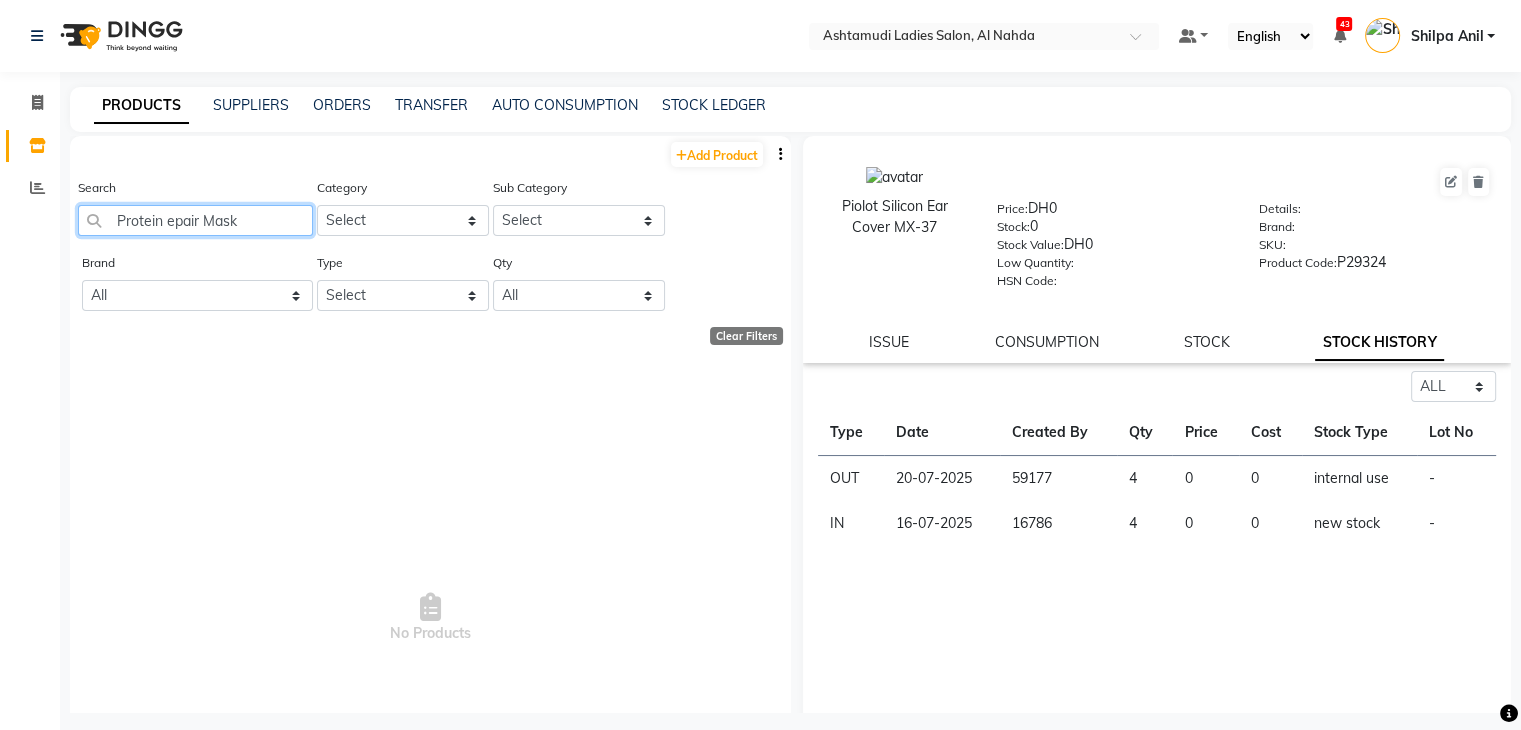 click on "Protein epair Mask" 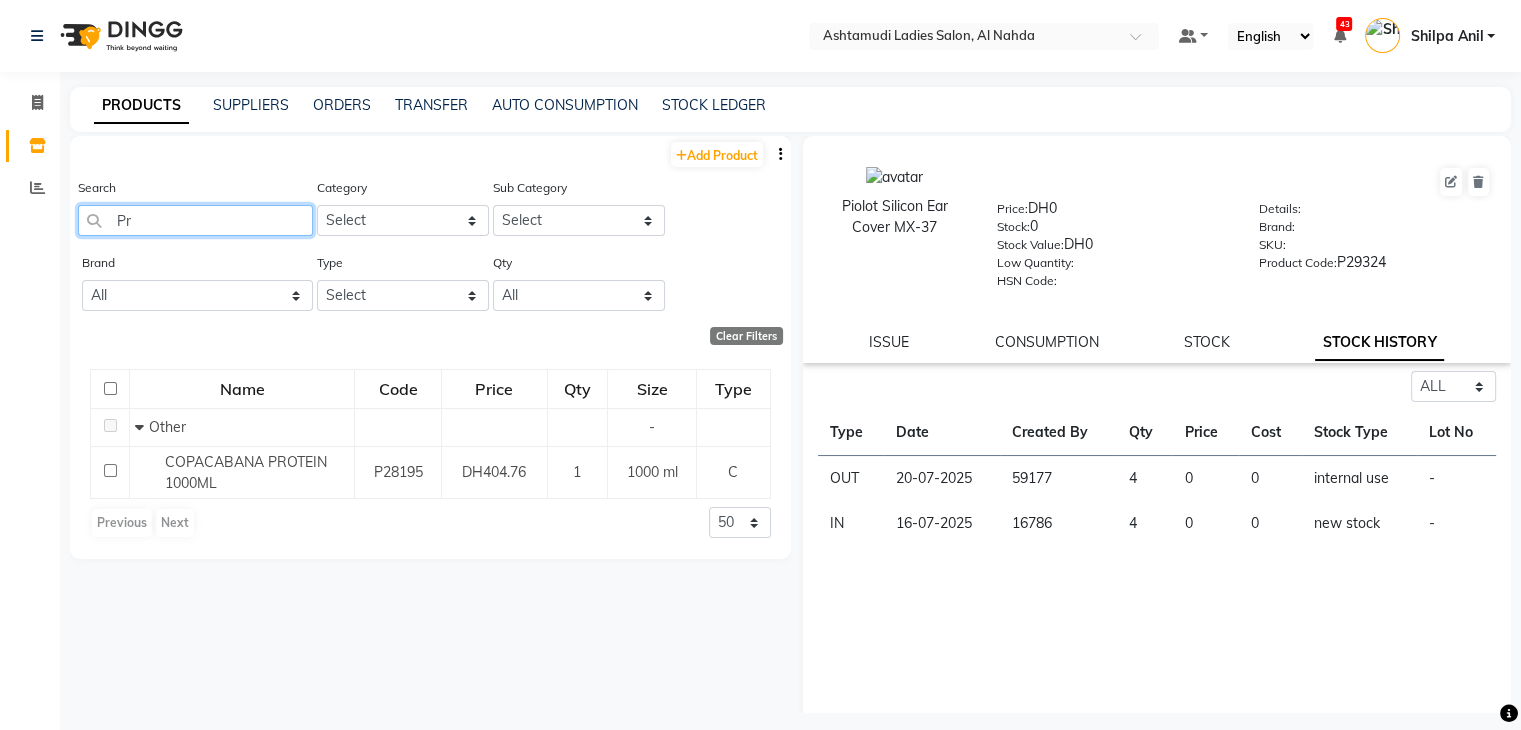 type on "P" 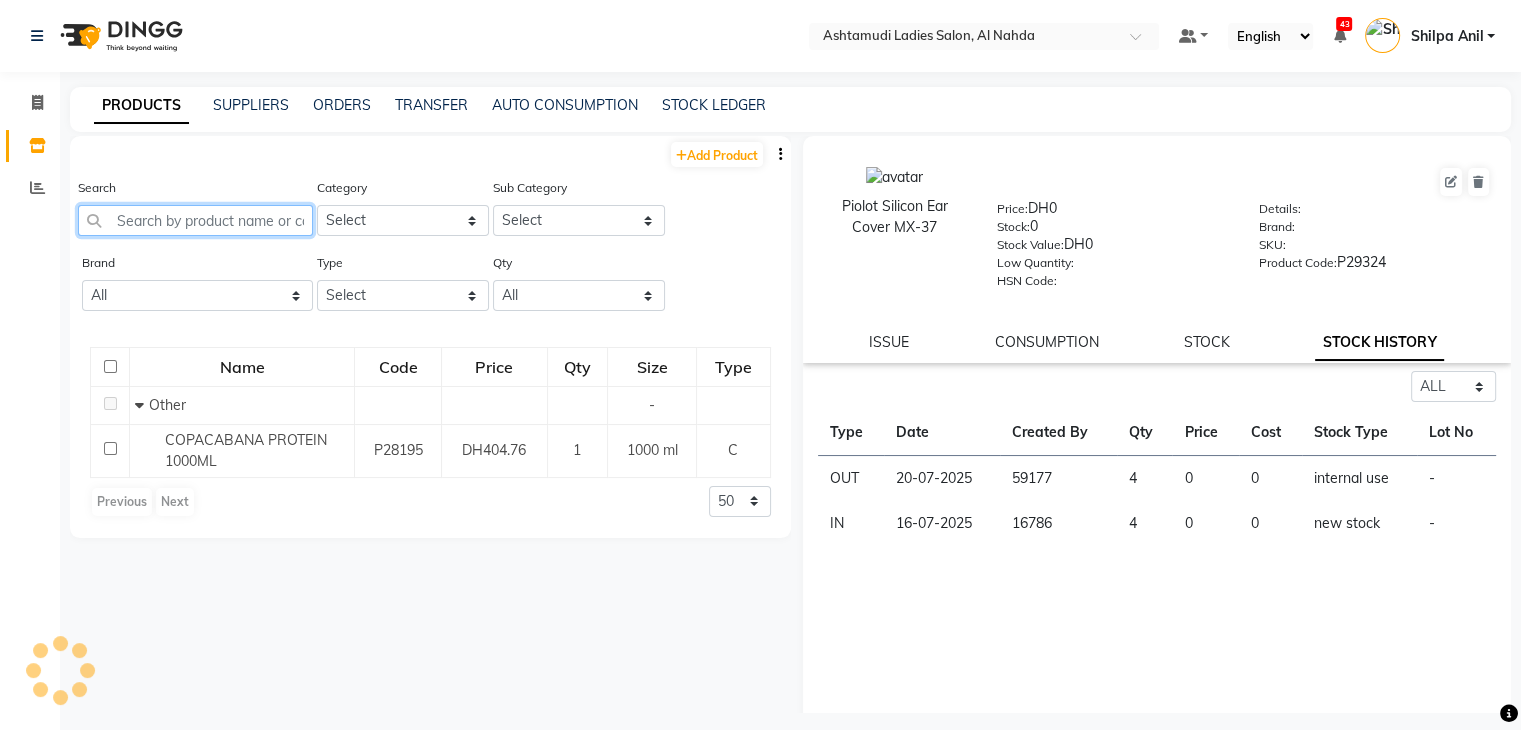 paste on "Prime Pro Extreme  Bio Tanix brazilian Protein Repair Mask 1.1 L" 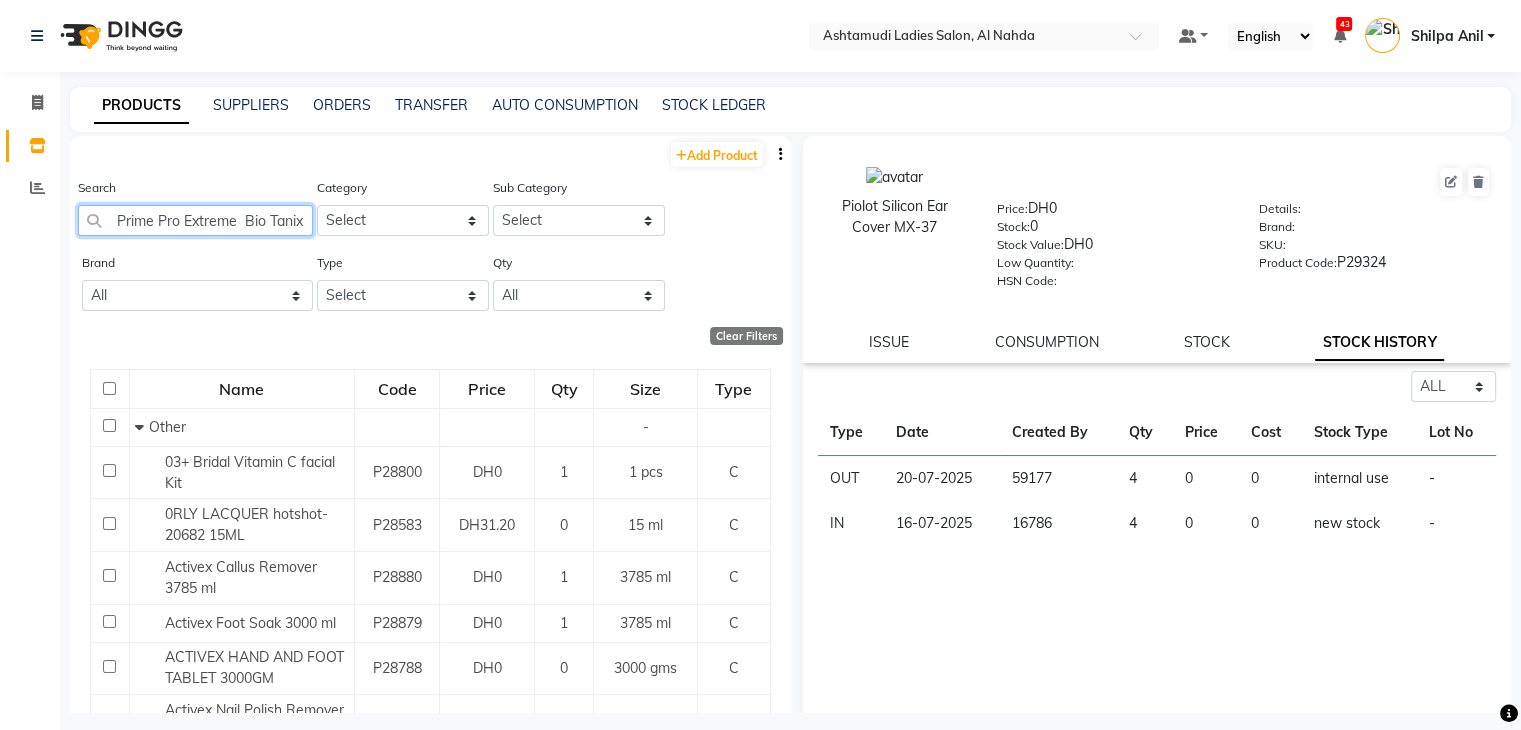 scroll, scrollTop: 0, scrollLeft: 227, axis: horizontal 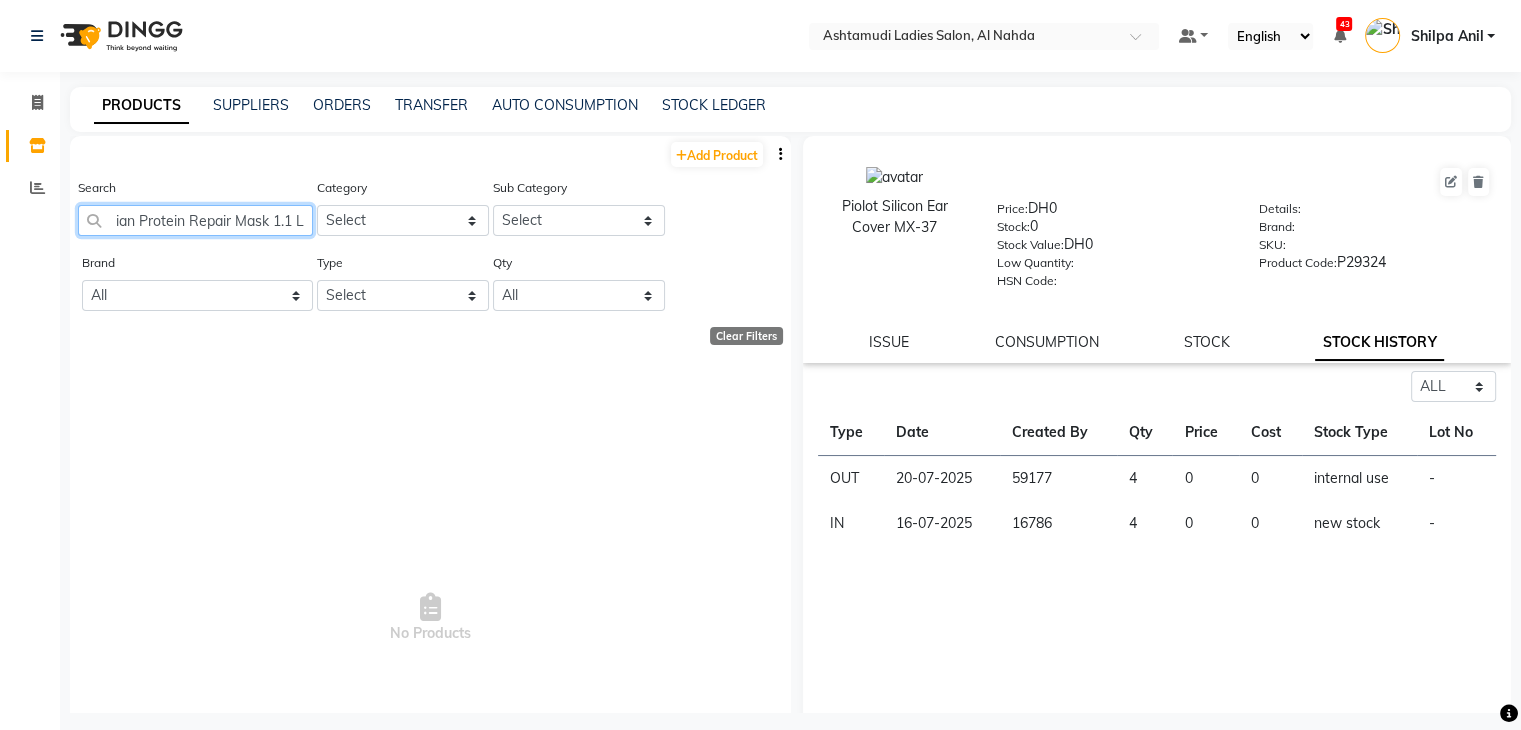 click on "Prime Pro Extreme  Bio Tanix brazilian Protein Repair Mask 1.1 L" 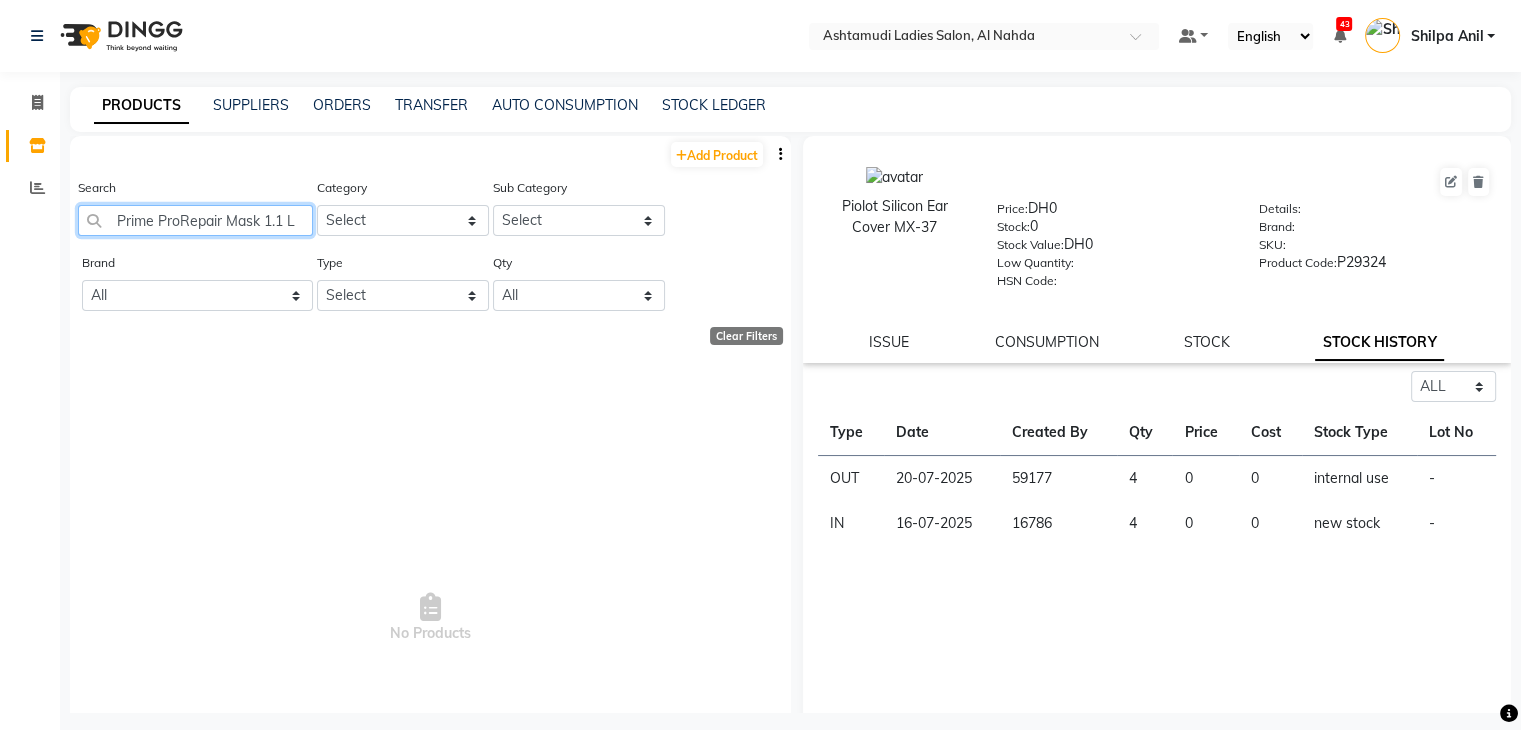 scroll, scrollTop: 0, scrollLeft: 0, axis: both 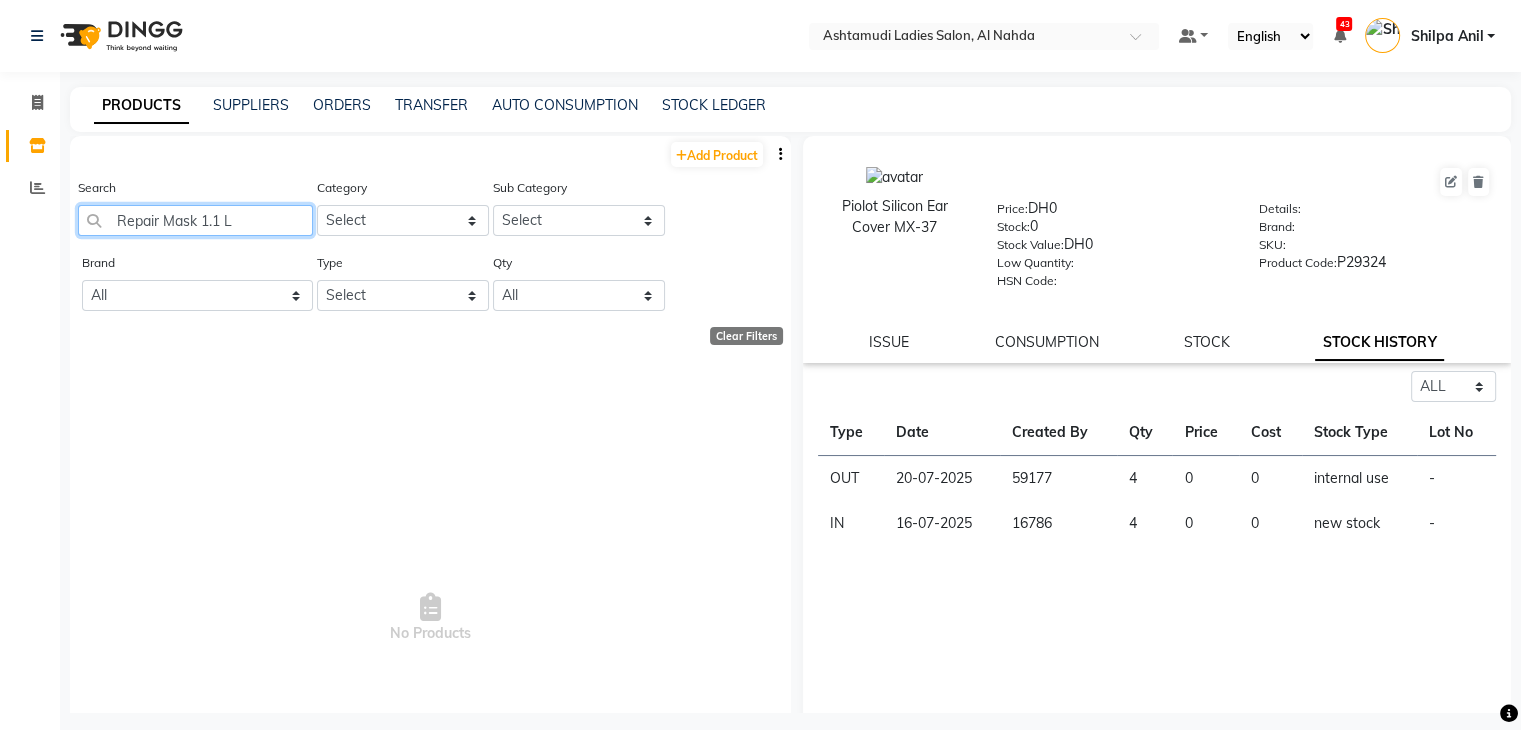 click on "Repair Mask 1.1 L" 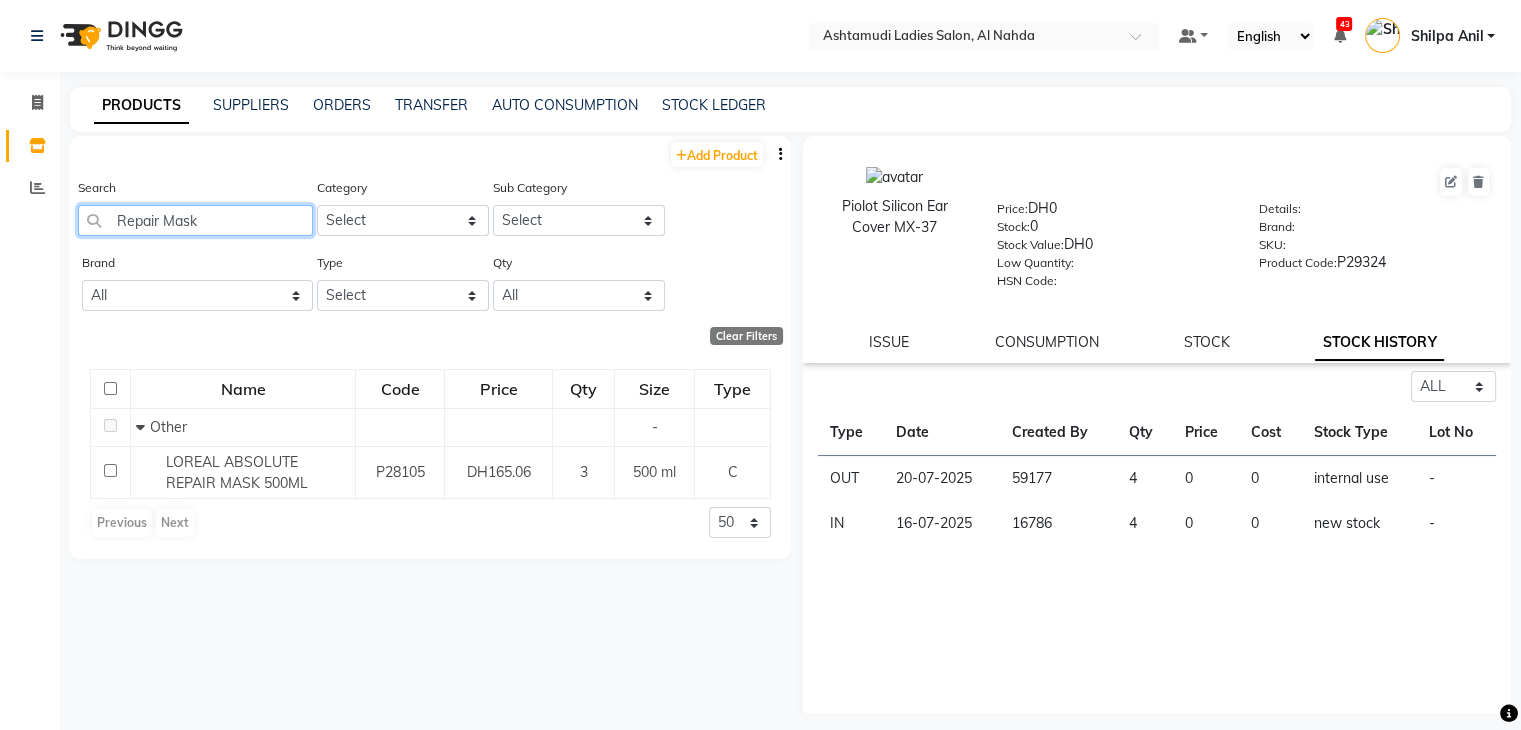 click on "Repair Mask" 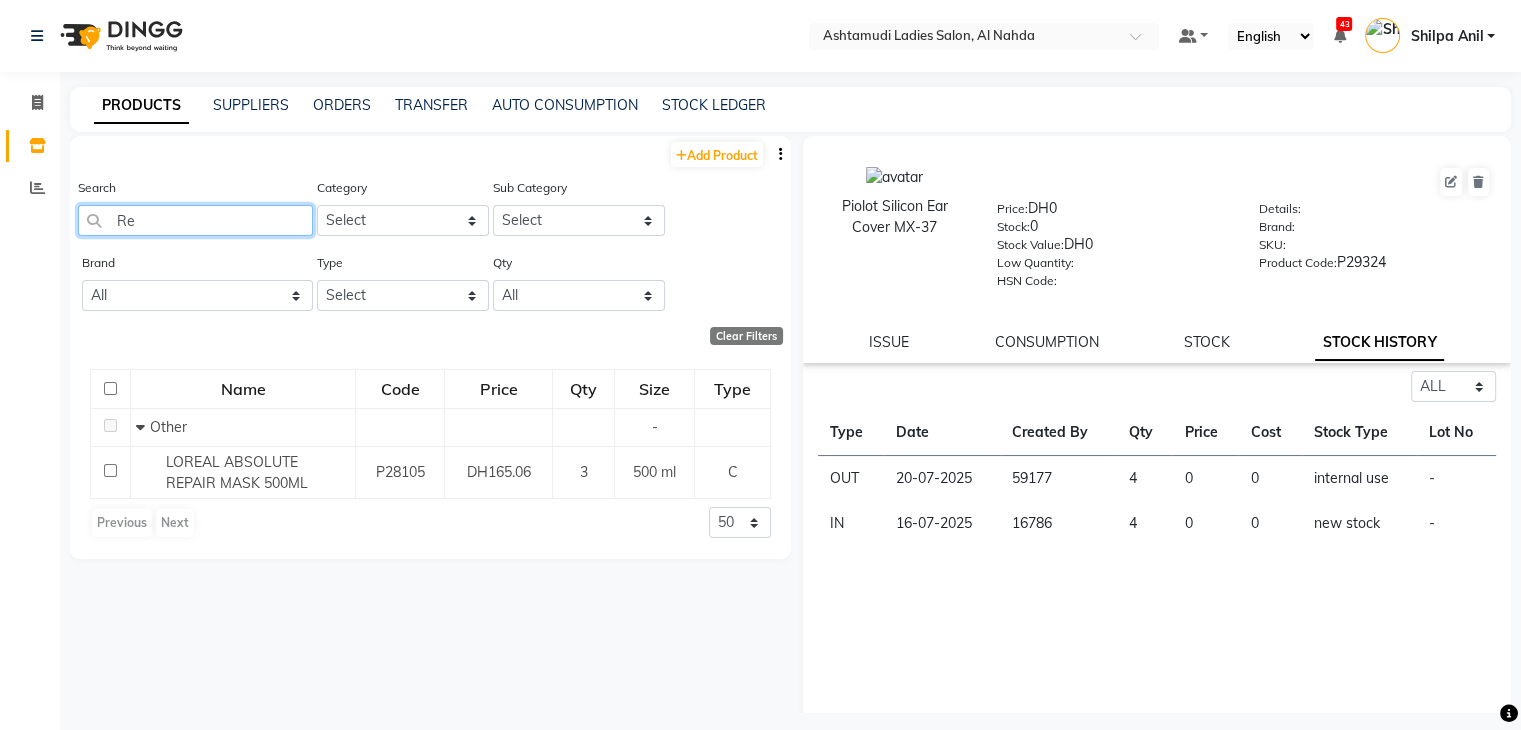 type on "R" 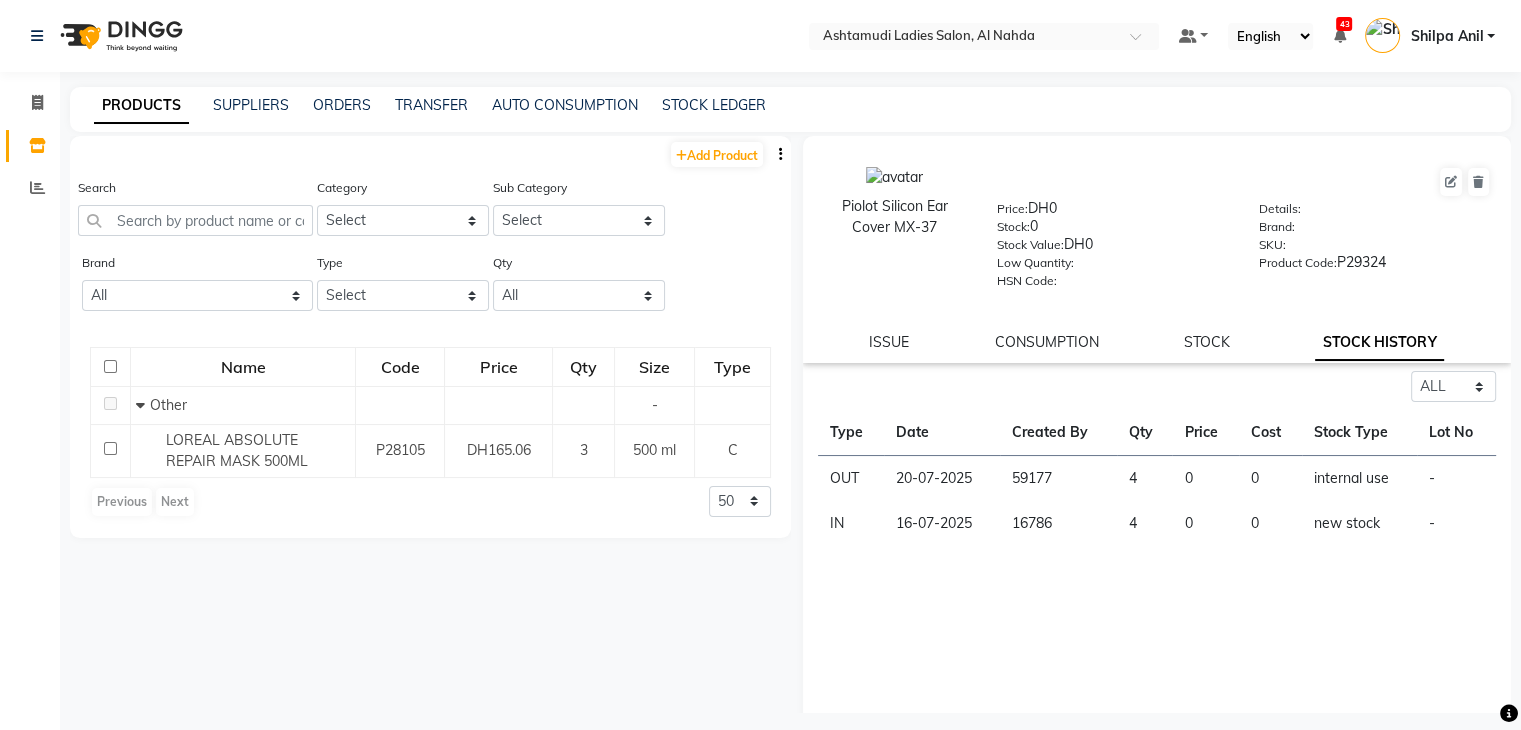 click on "Brand All 03 Alix Avian Bluesky Blue Sky Entity Essie K18 Loreal Lotus Makeup Null Opi Sch Thuya Tropicalis" 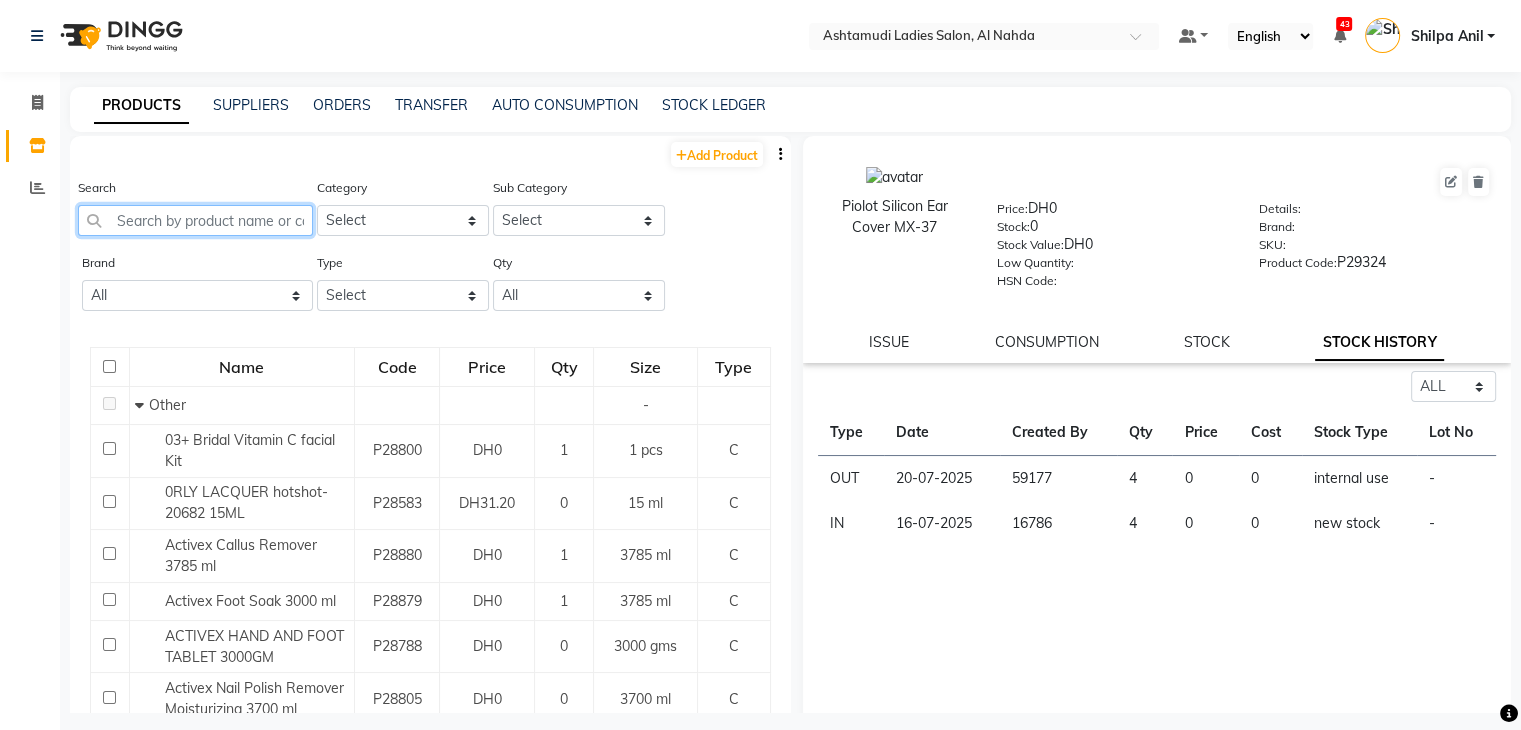 click 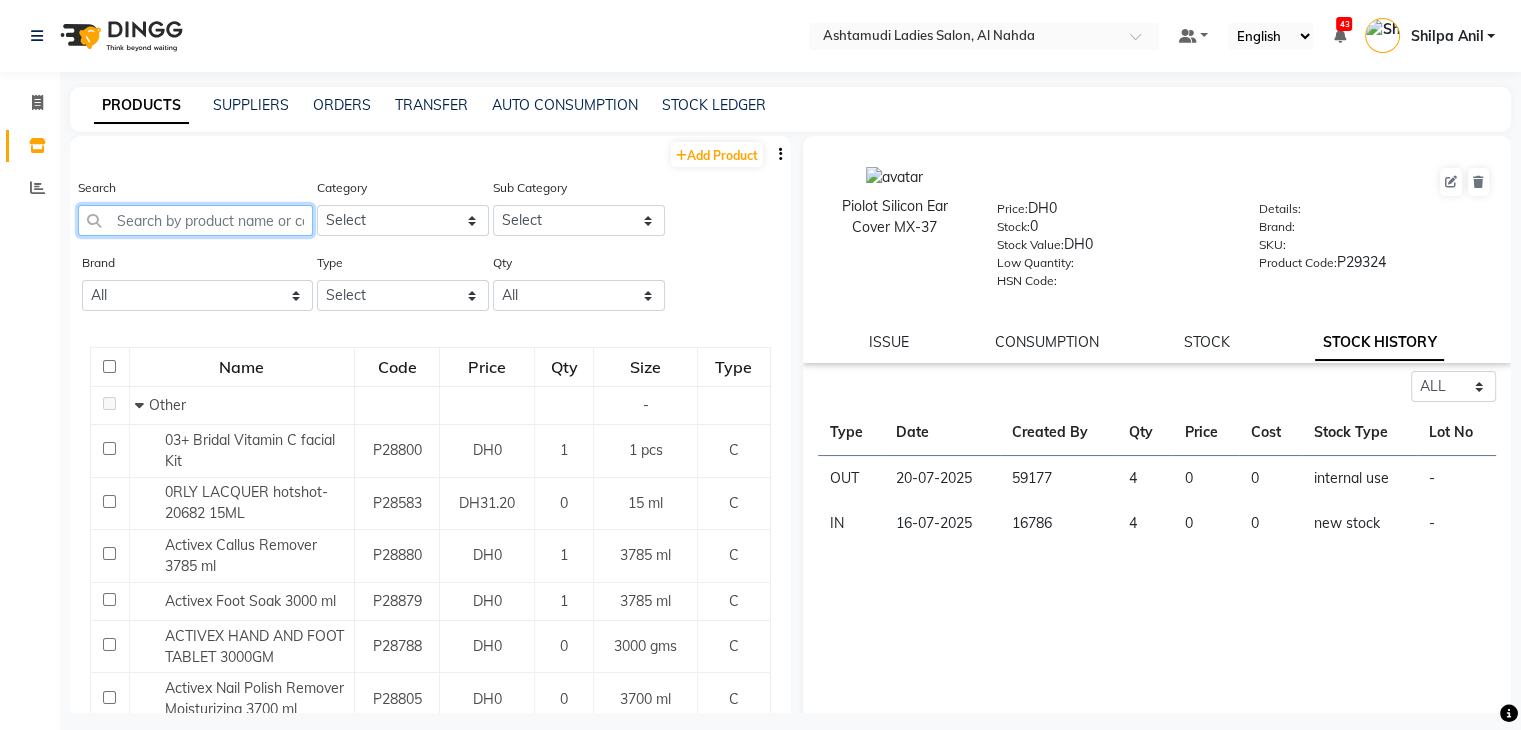 paste on "Prime Pro Extreme  Bio Tanix brazilian Protein Repair Mask 1.1 L" 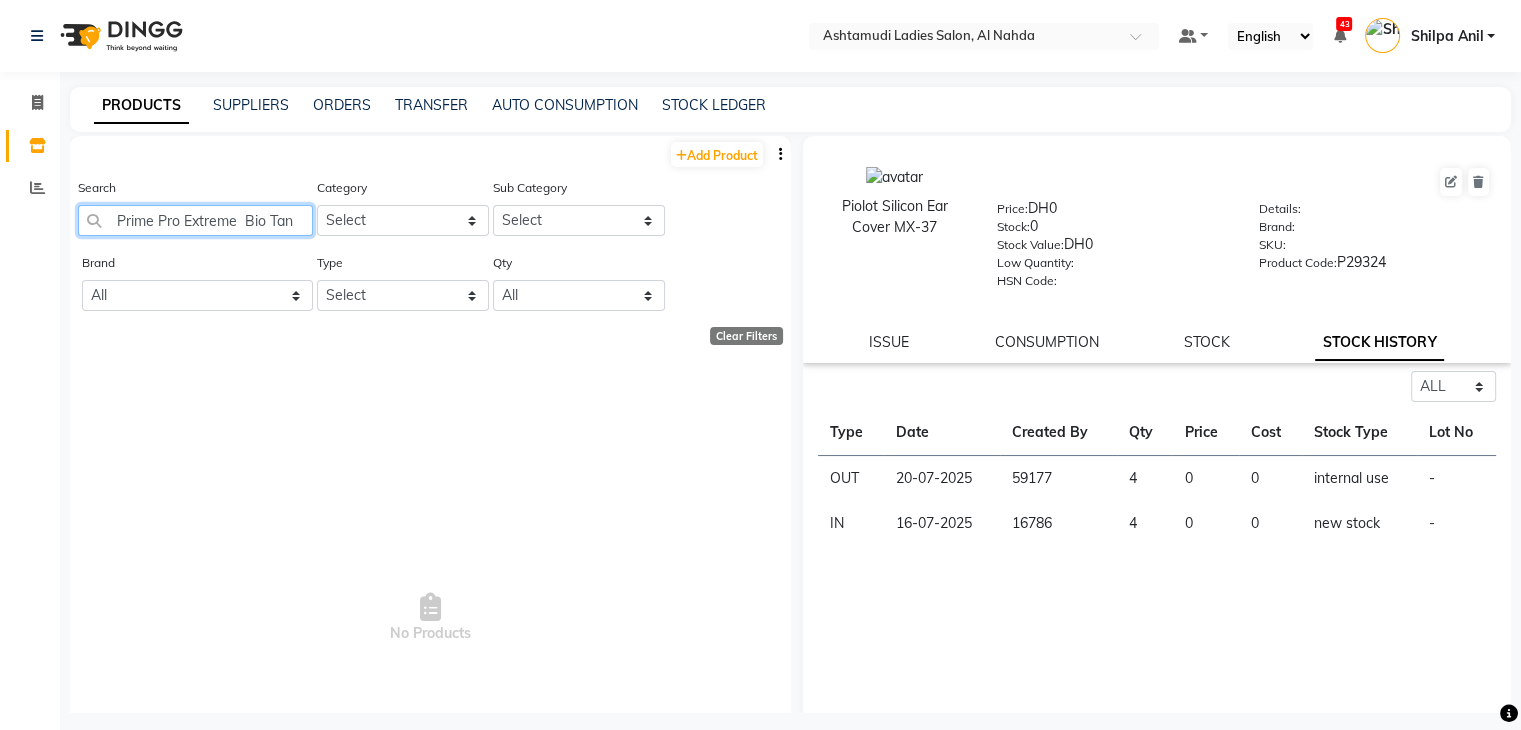 scroll, scrollTop: 0, scrollLeft: 0, axis: both 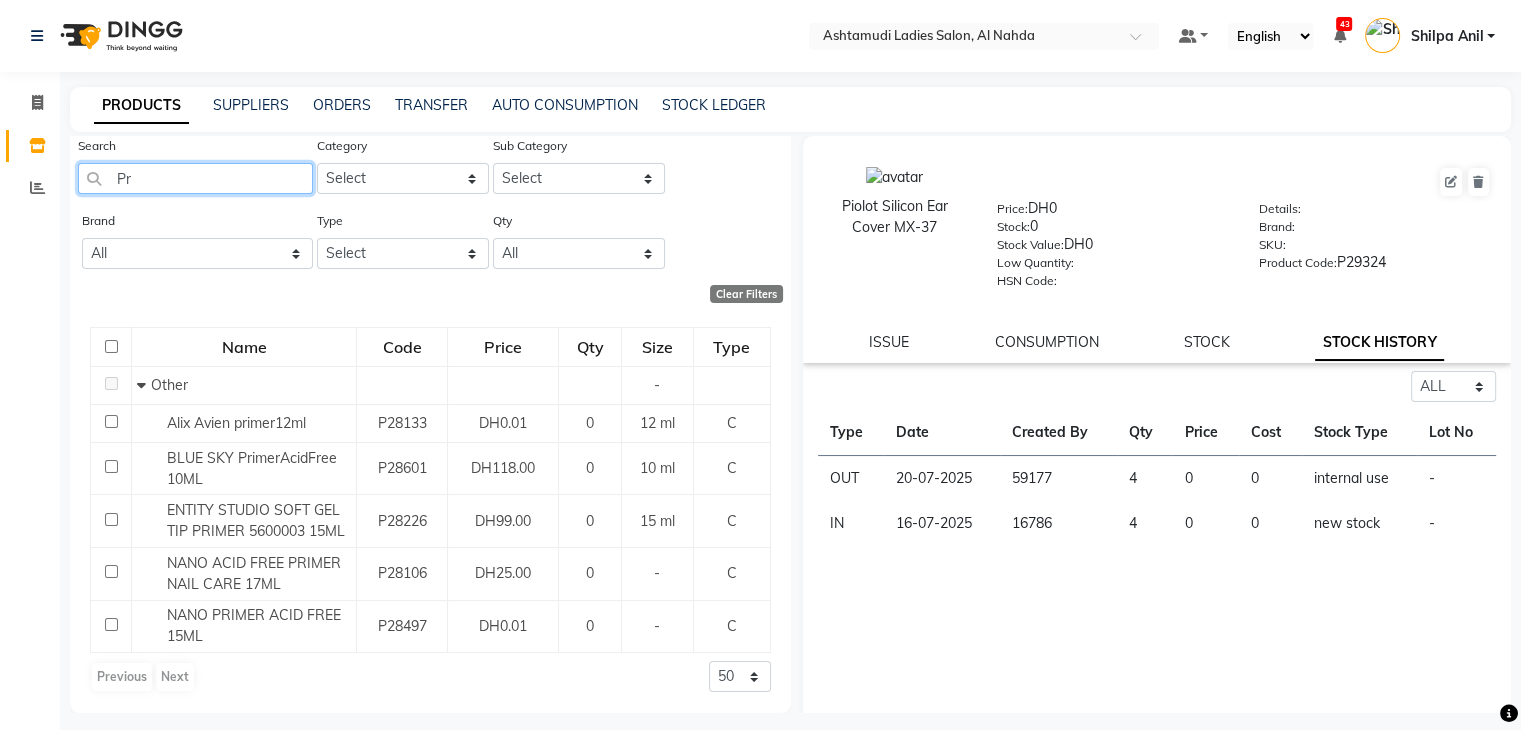 type on "P" 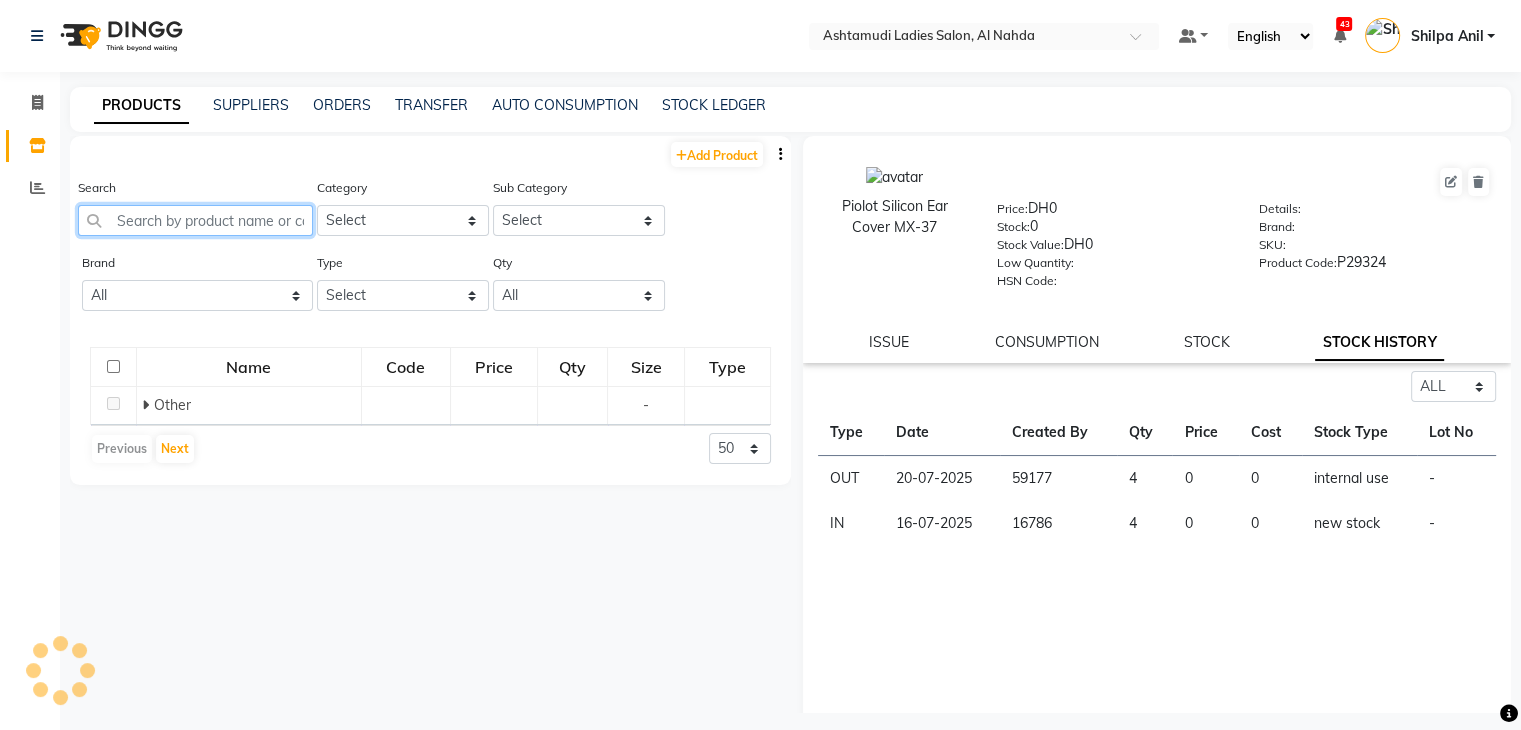 scroll, scrollTop: 0, scrollLeft: 0, axis: both 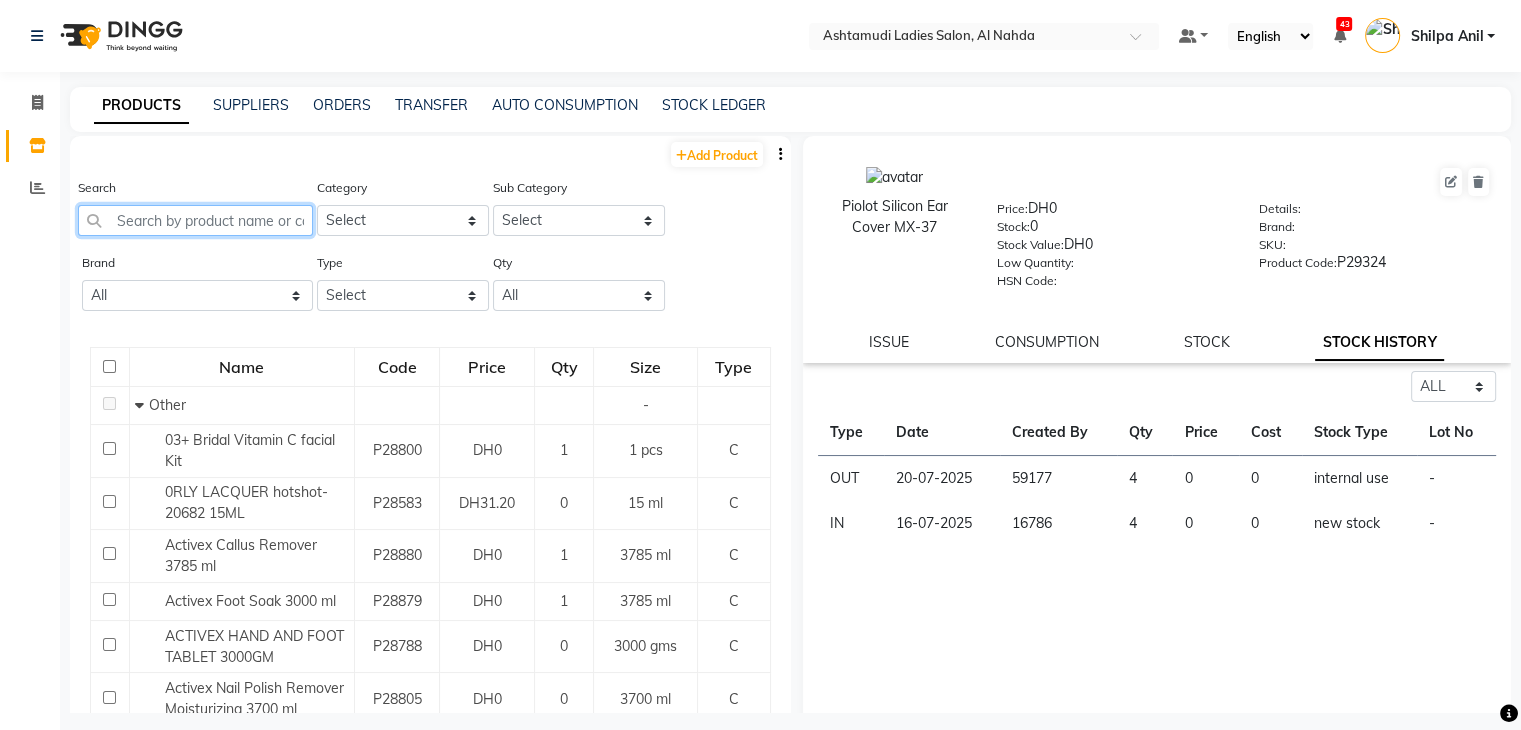 paste on "Prime Pro Extreme  Bio Tanix brazilian Protein Repair Mask 1.1 L" 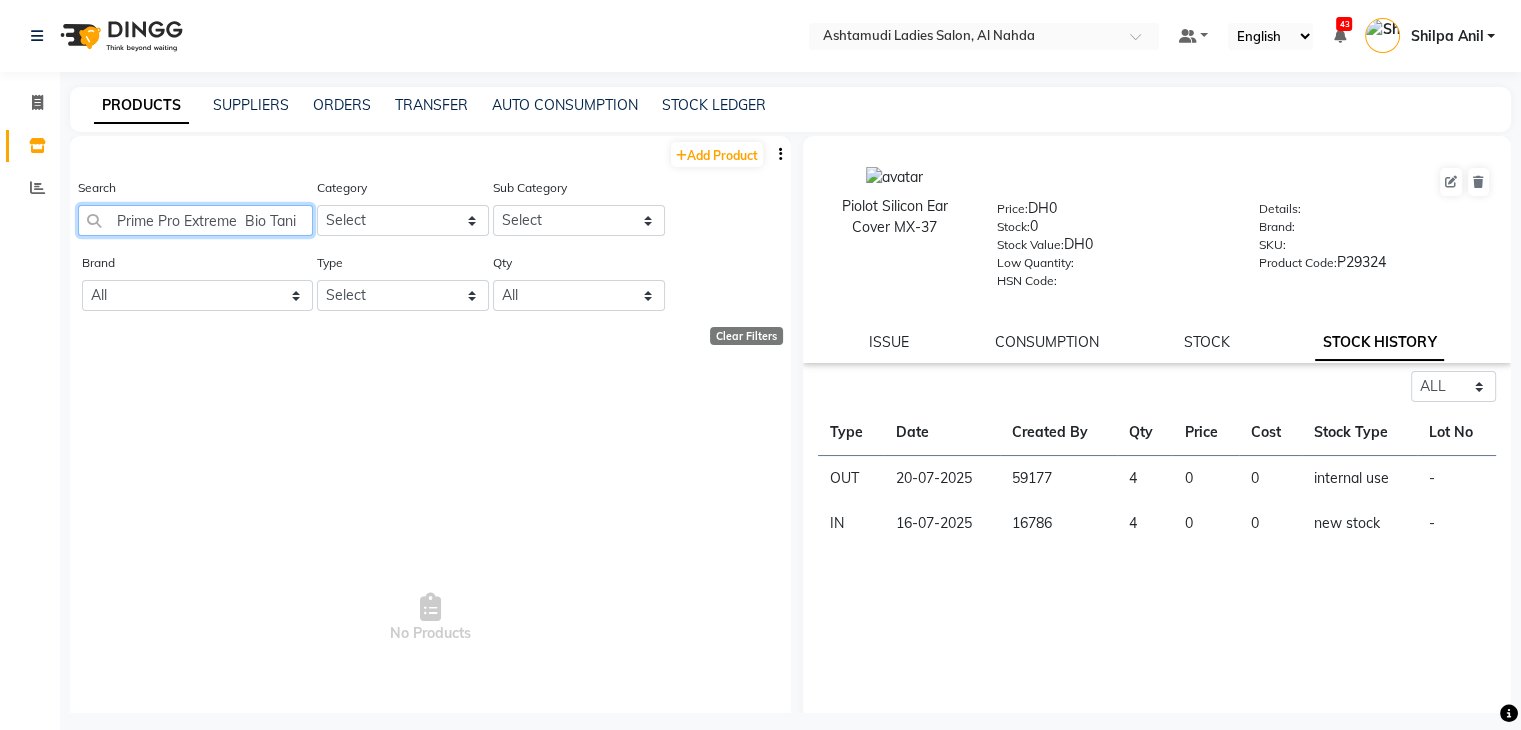 scroll, scrollTop: 0, scrollLeft: 0, axis: both 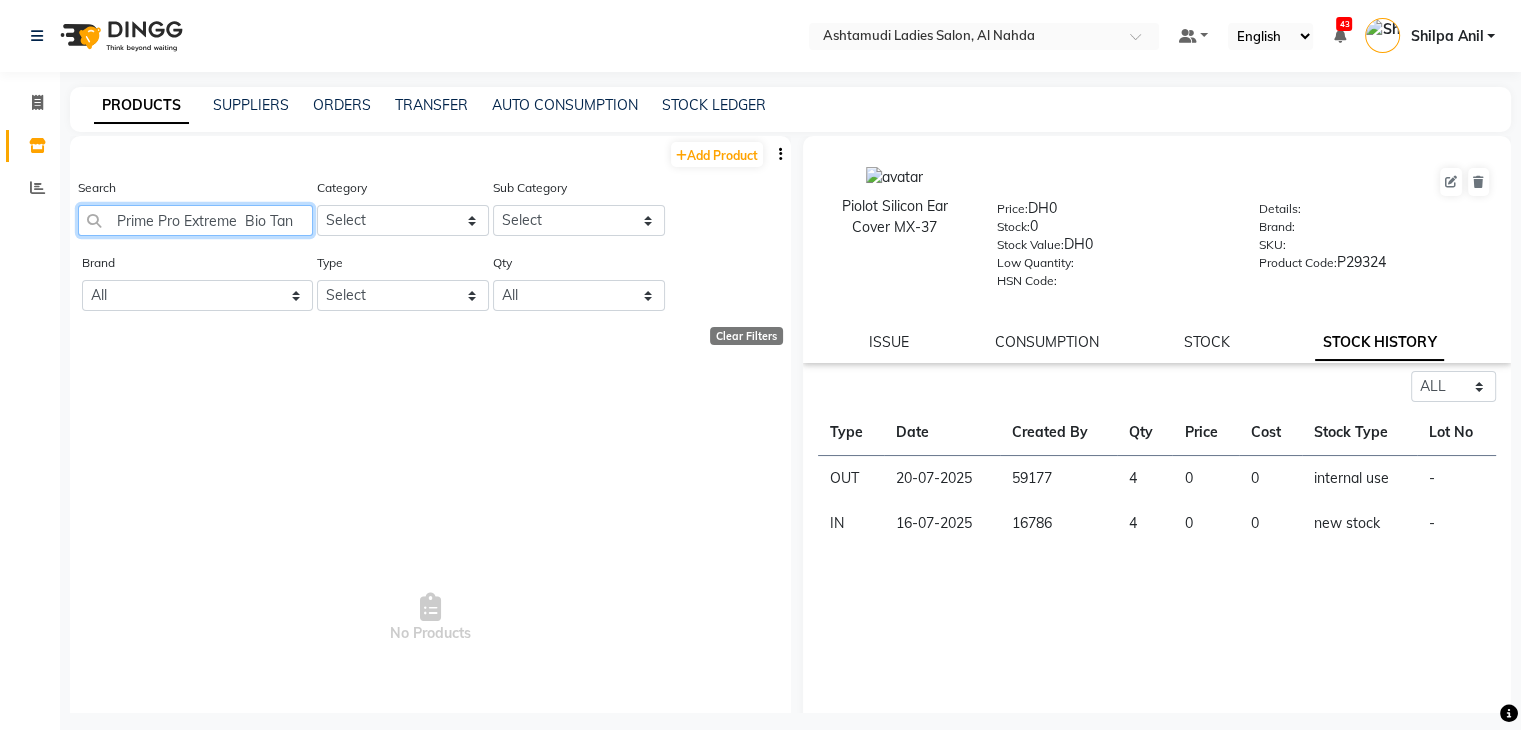click on "Prime Pro Extreme  Bio Tan" 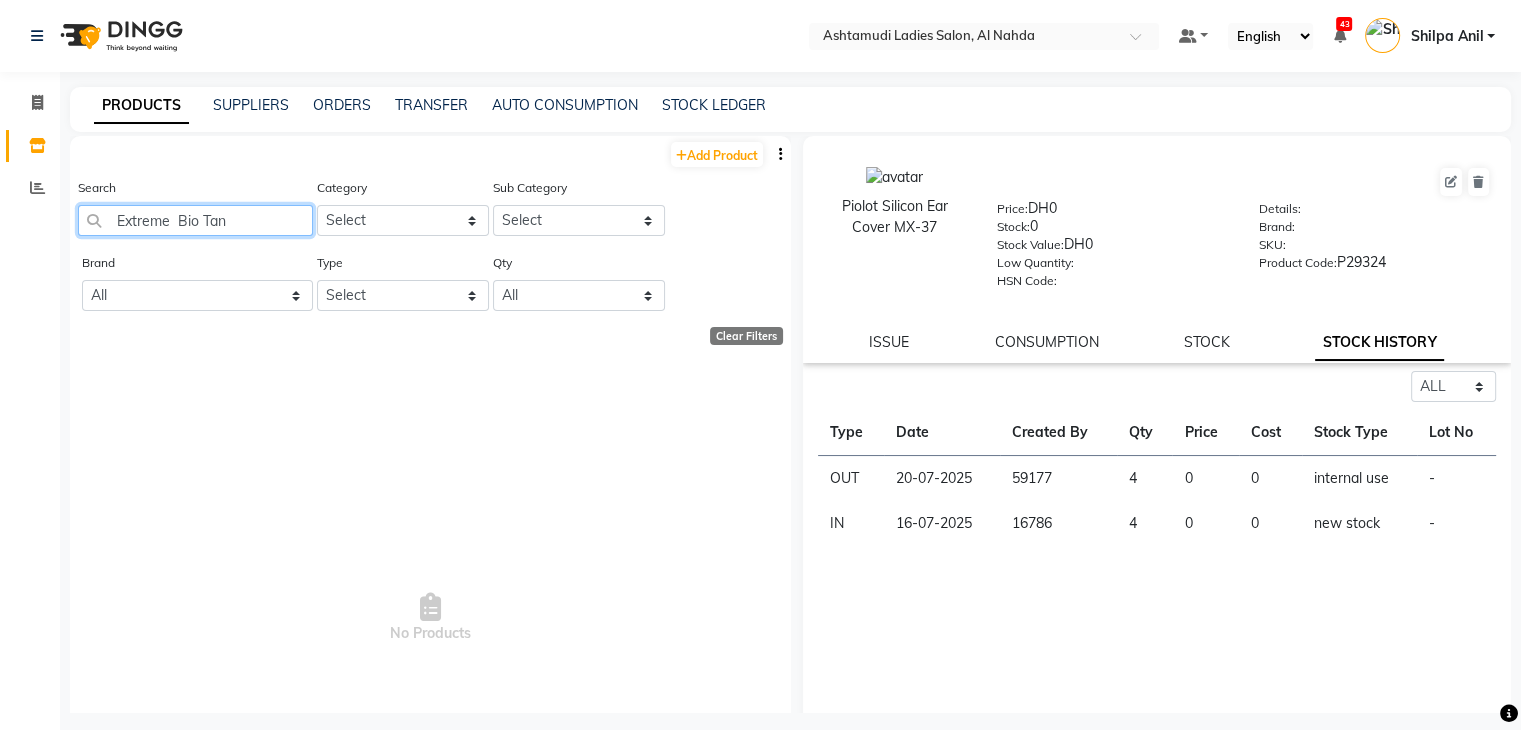 click on "Extreme  Bio Tan" 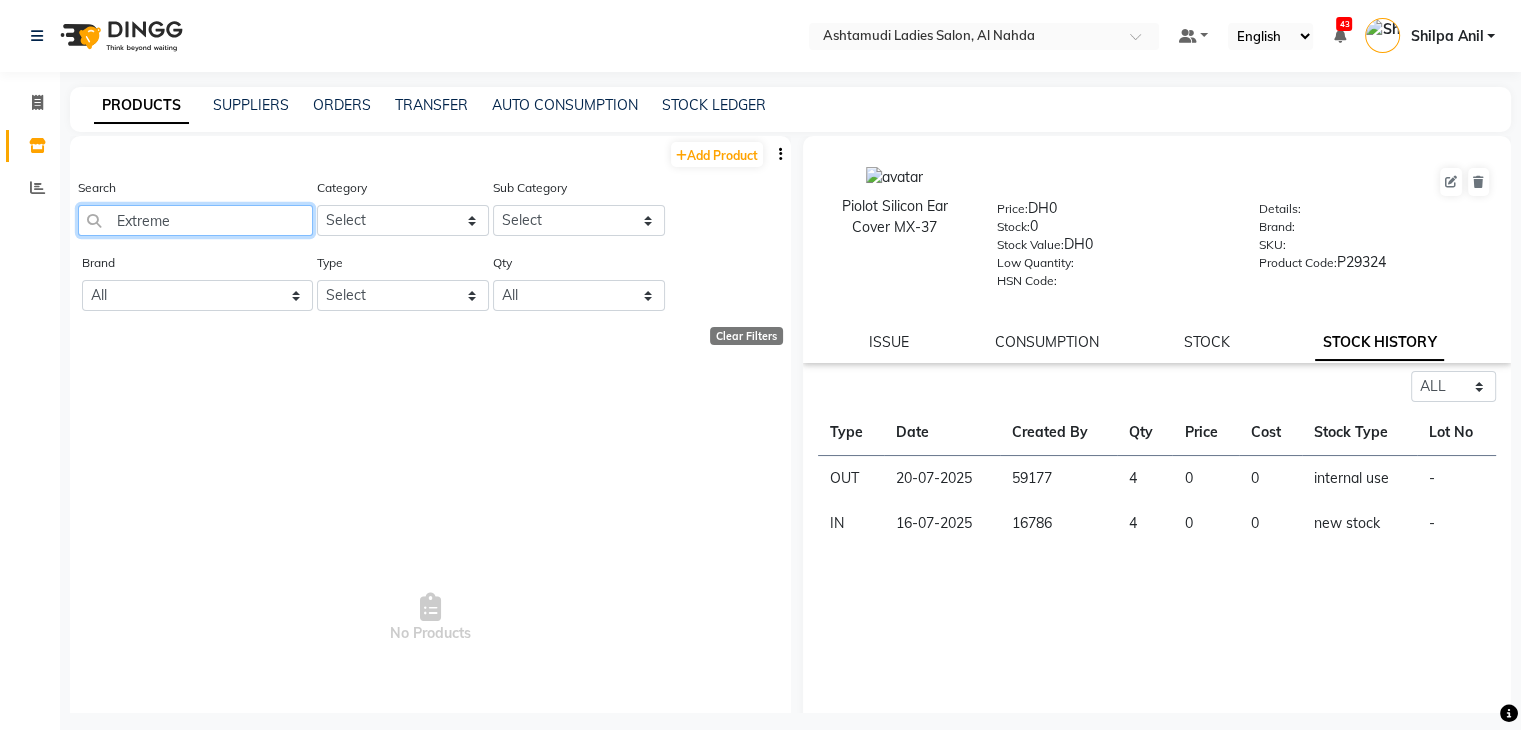 click on "Extreme" 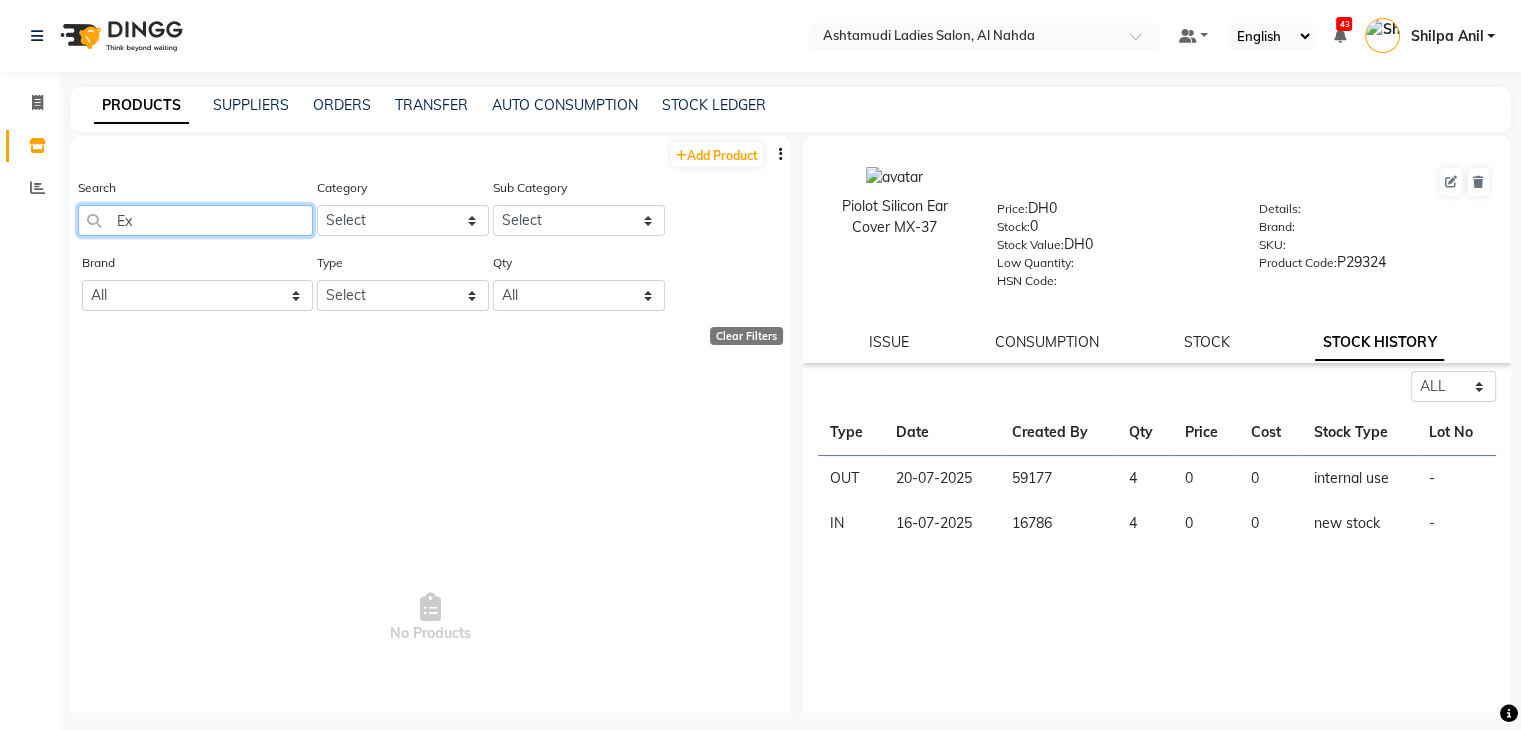 type on "E" 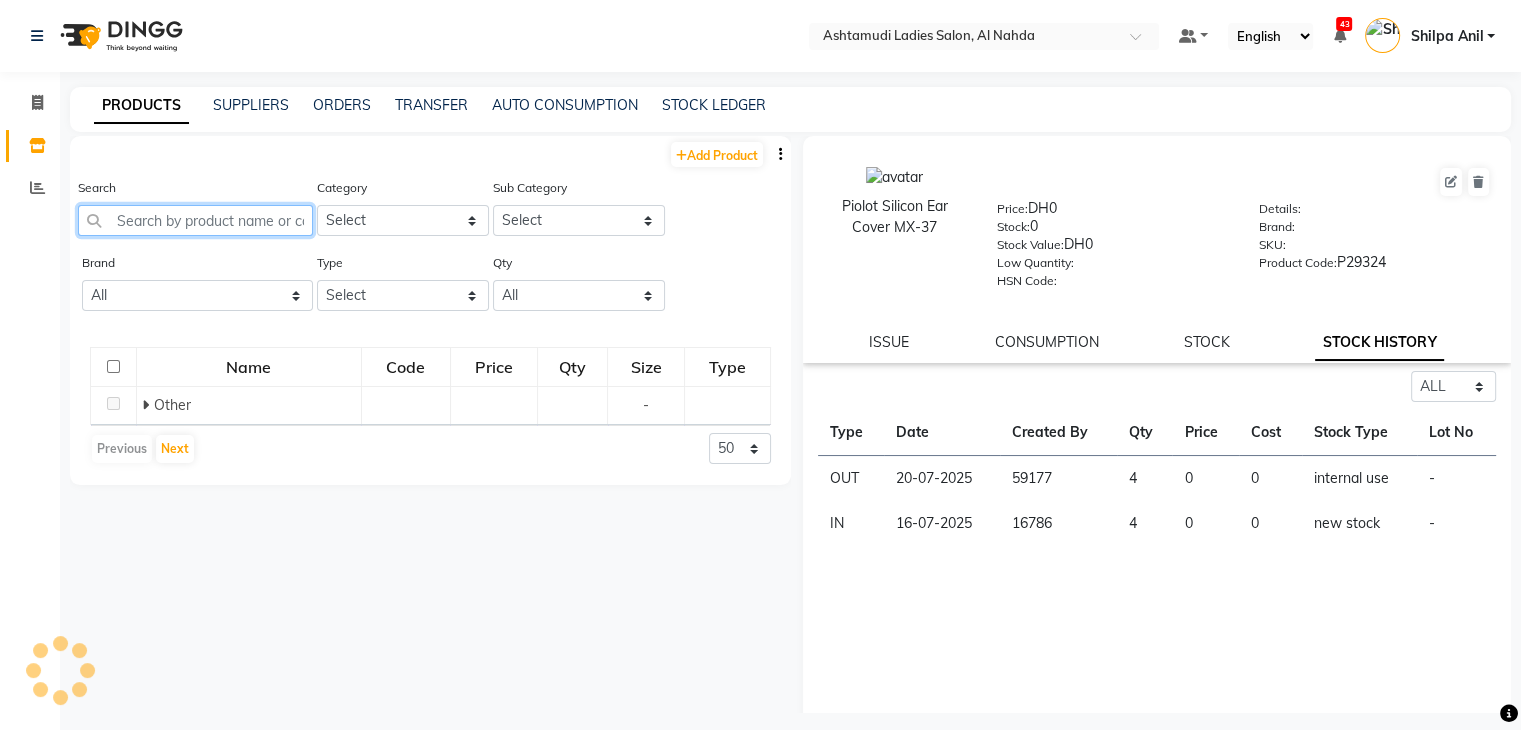 paste on "Brazilian  KeratinTreatment1000ML" 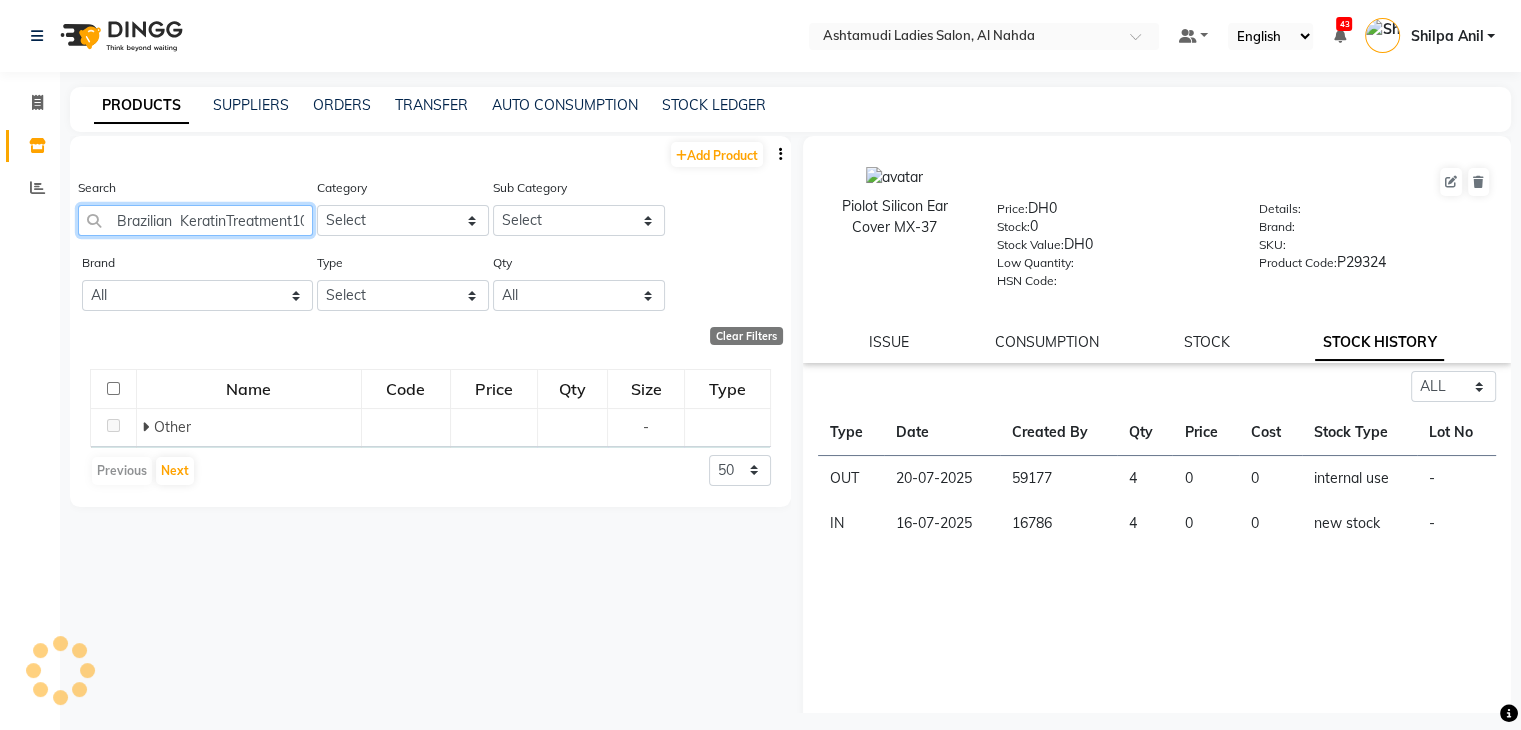 scroll, scrollTop: 0, scrollLeft: 42, axis: horizontal 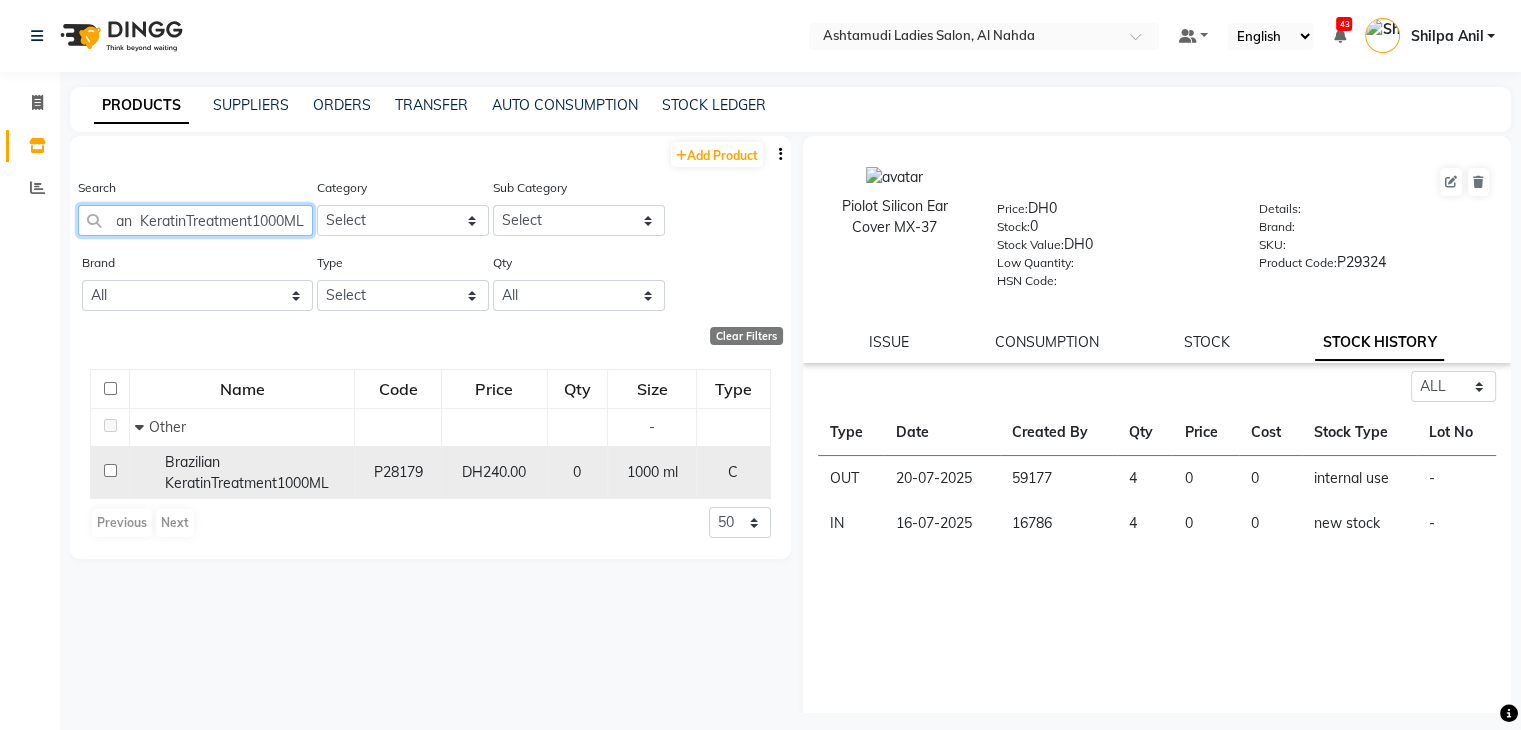 type on "Brazilian  KeratinTreatment1000ML" 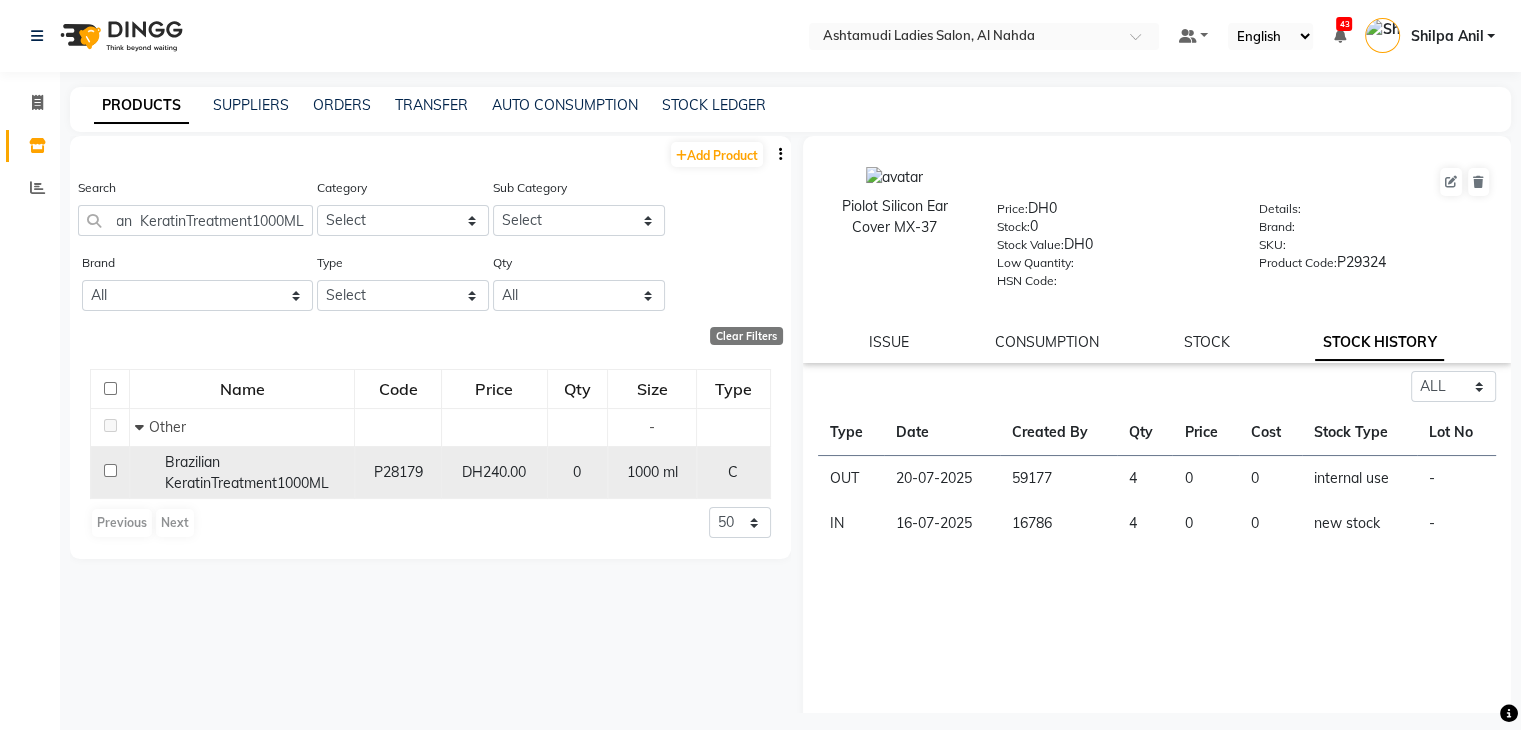scroll, scrollTop: 0, scrollLeft: 0, axis: both 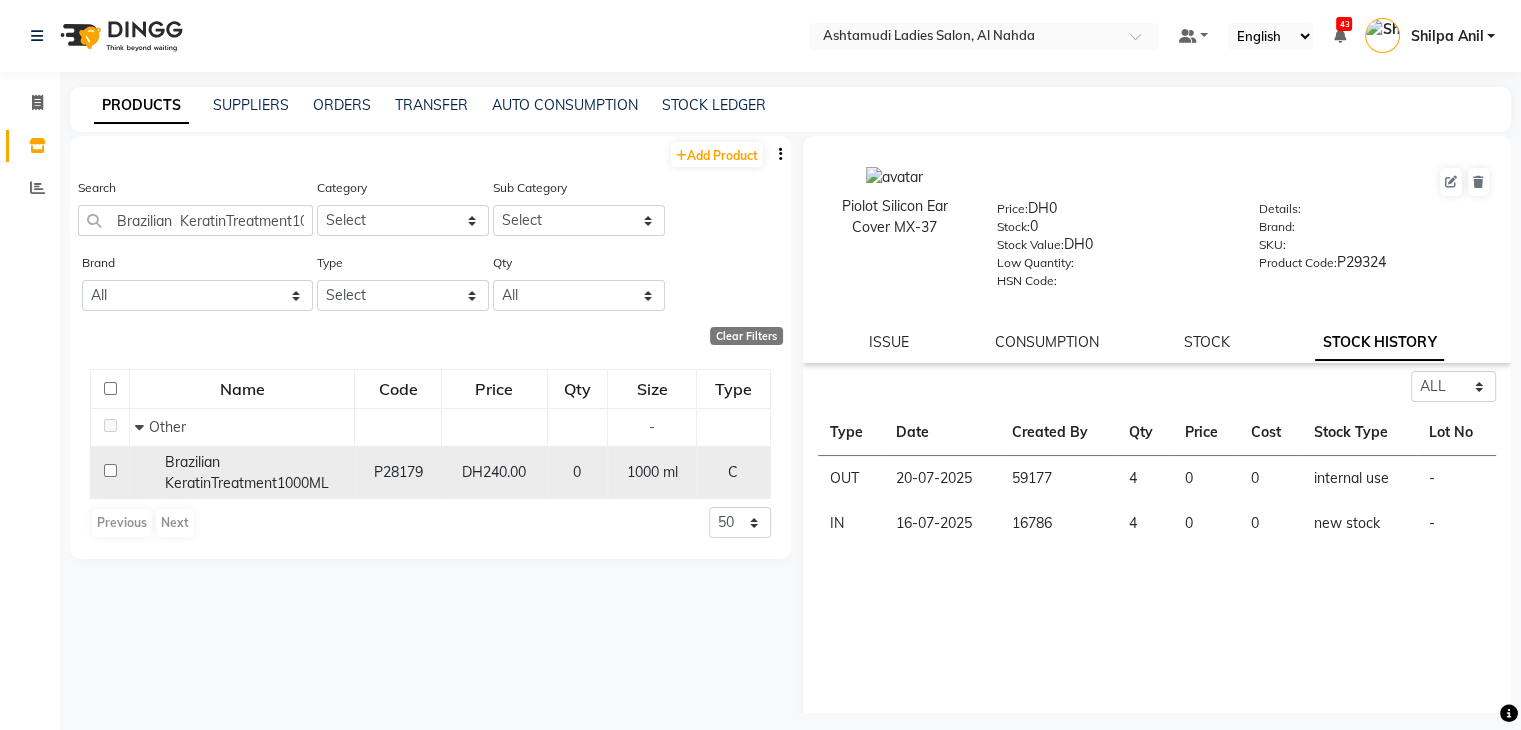 click on "Brazilian  KeratinTreatment1000ML" 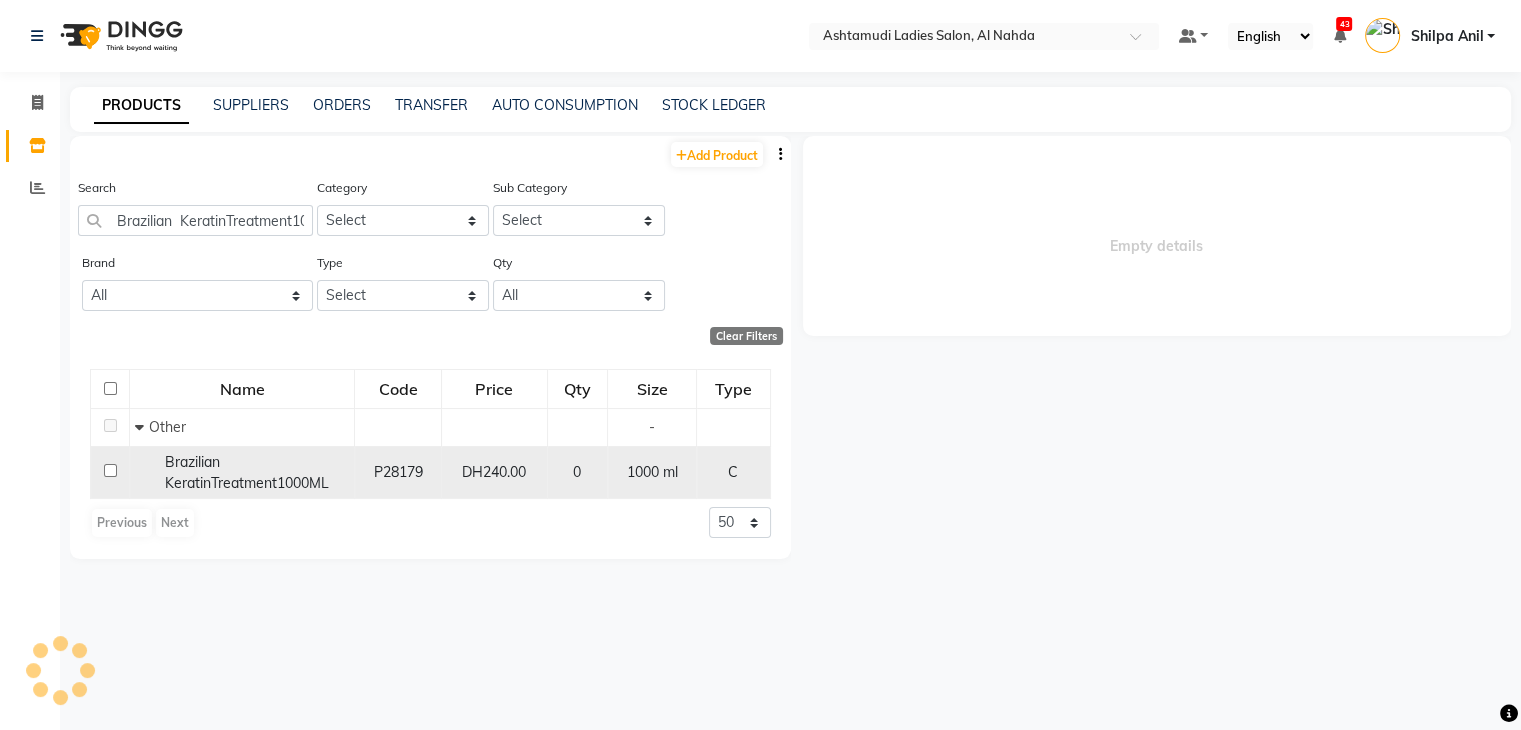 select on "all" 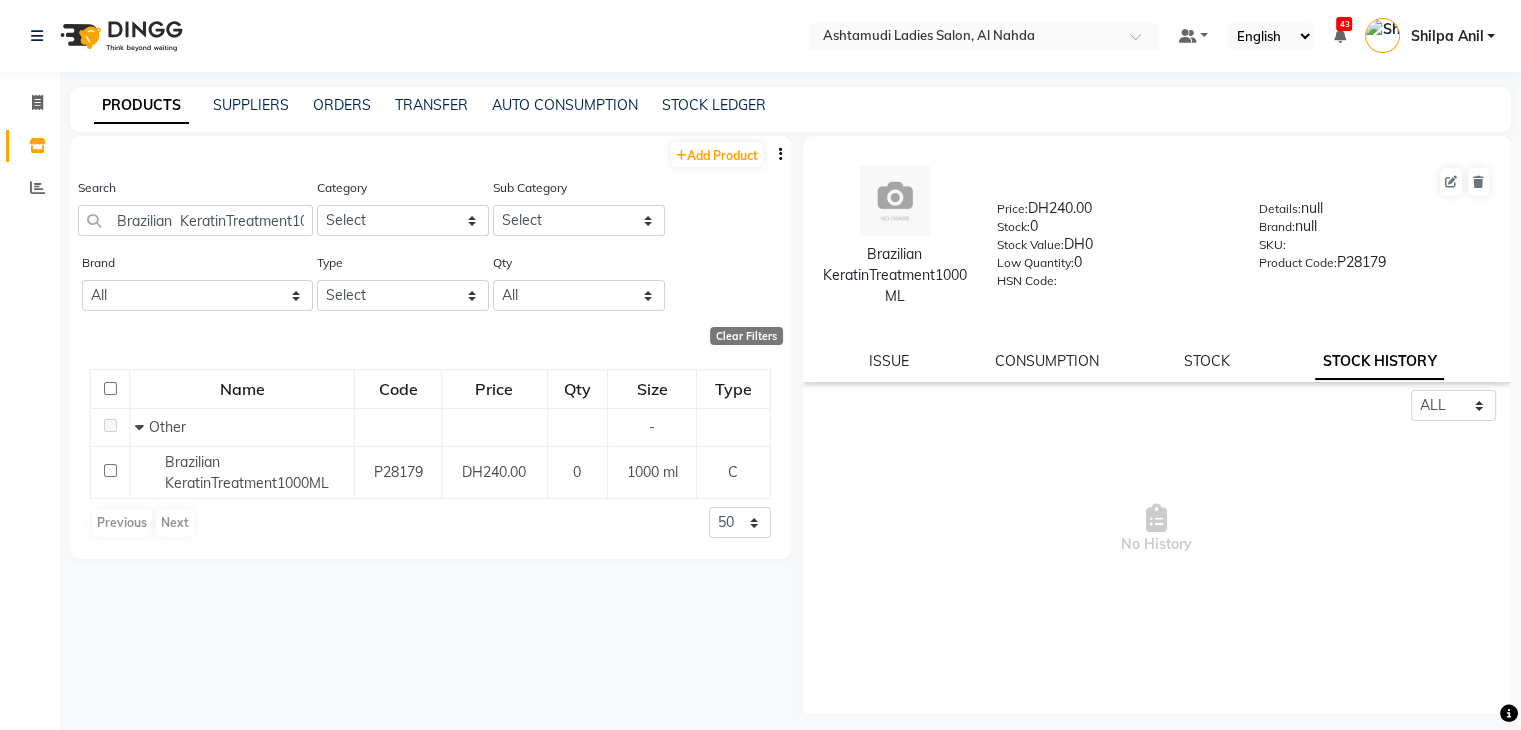 click on "STOCK HISTORY" 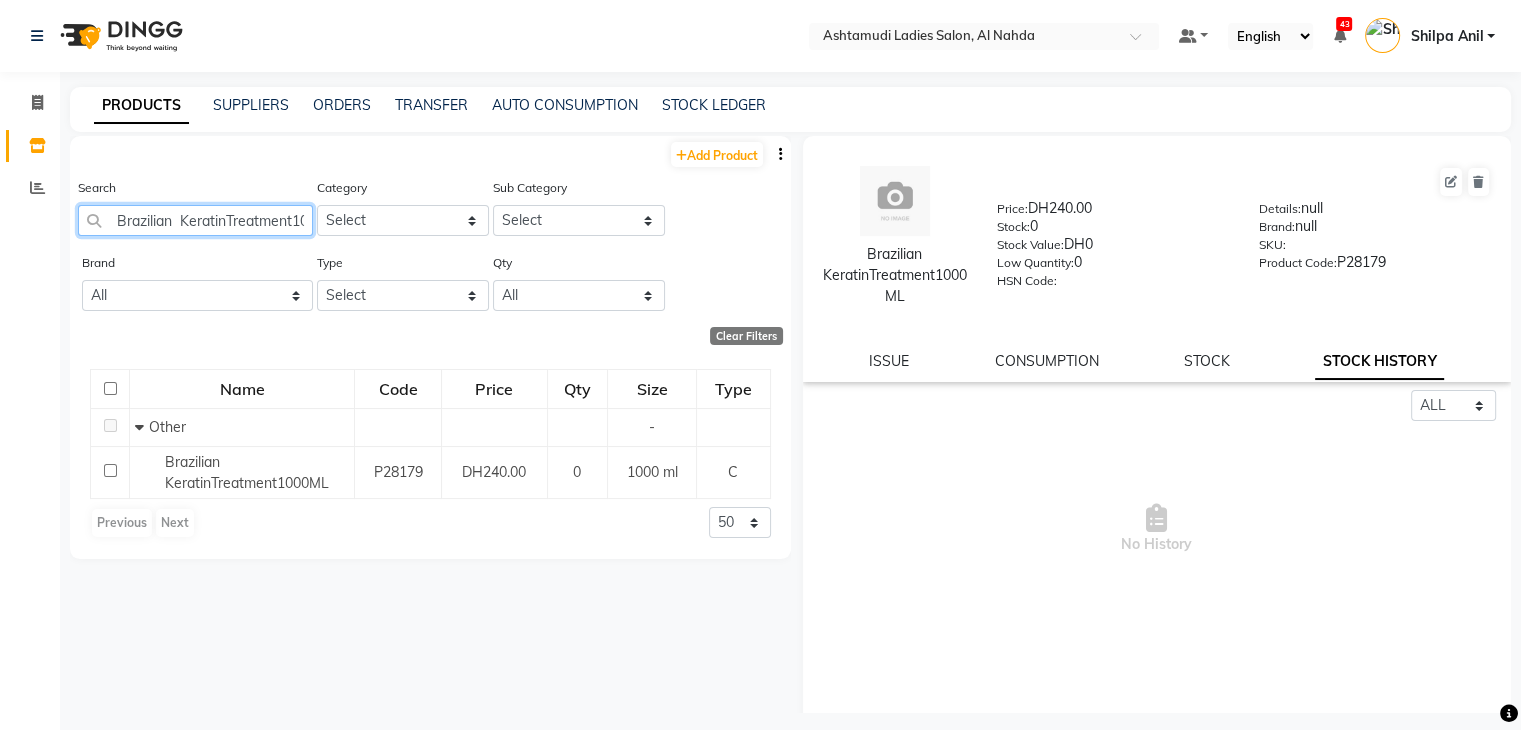 click on "Brazilian  KeratinTreatment1000ML" 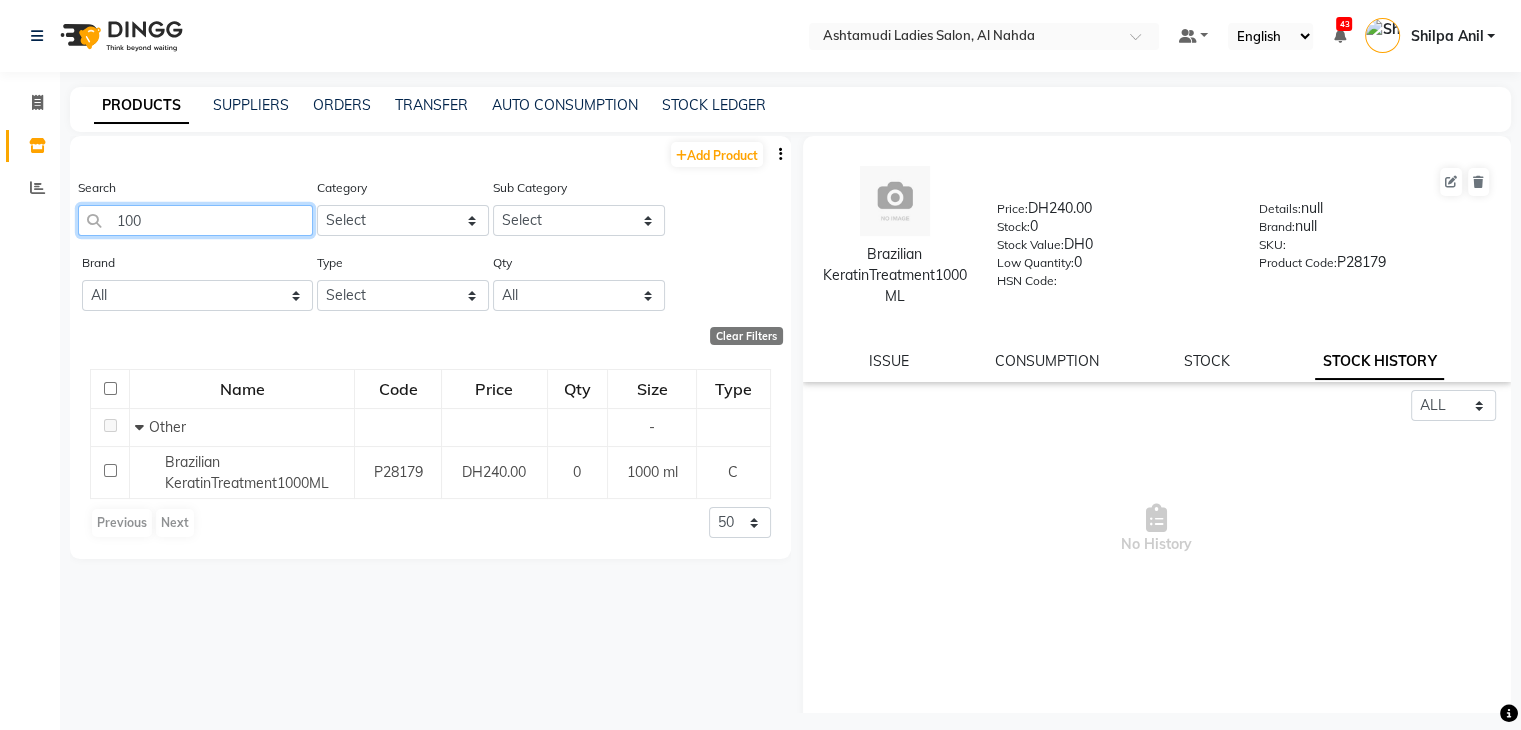click on "100" 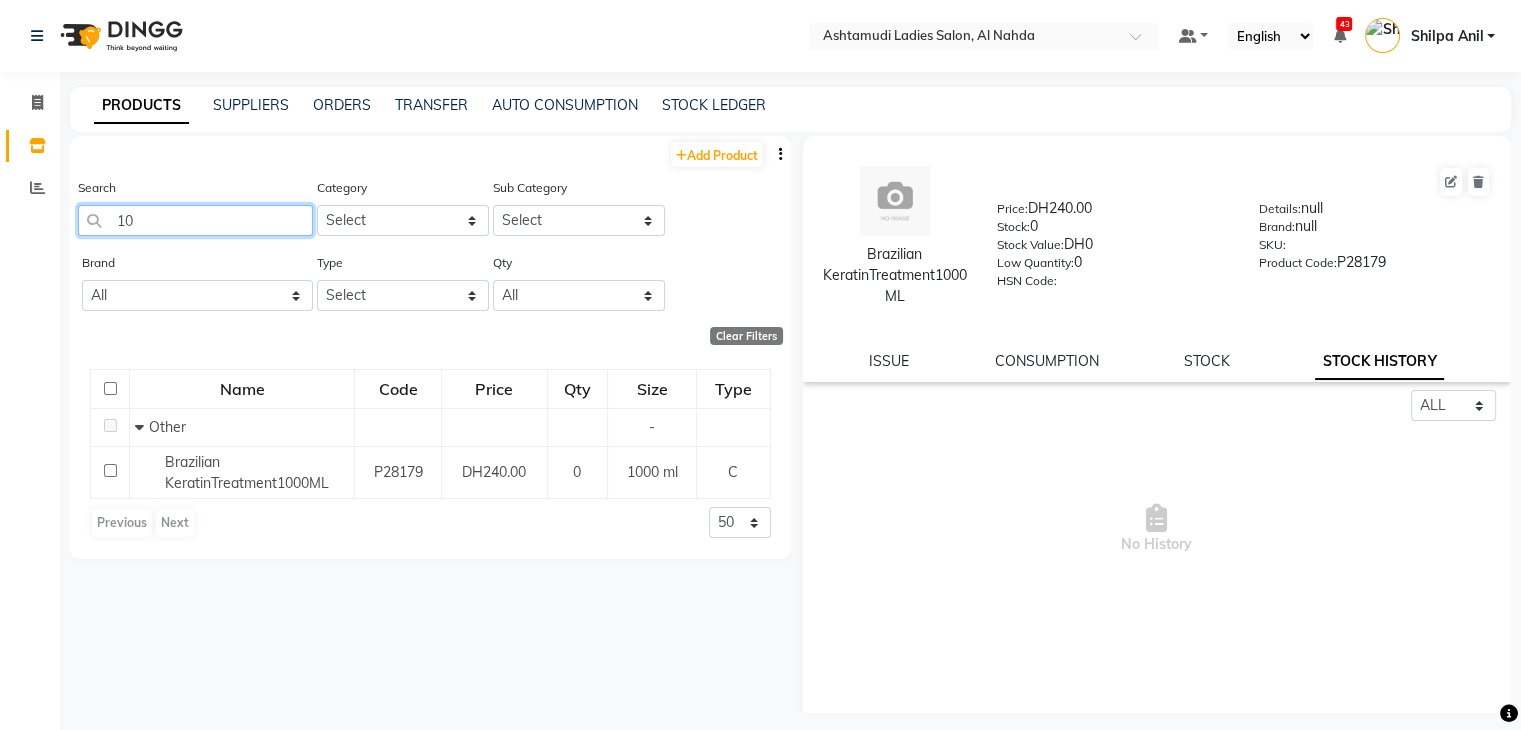 type on "1" 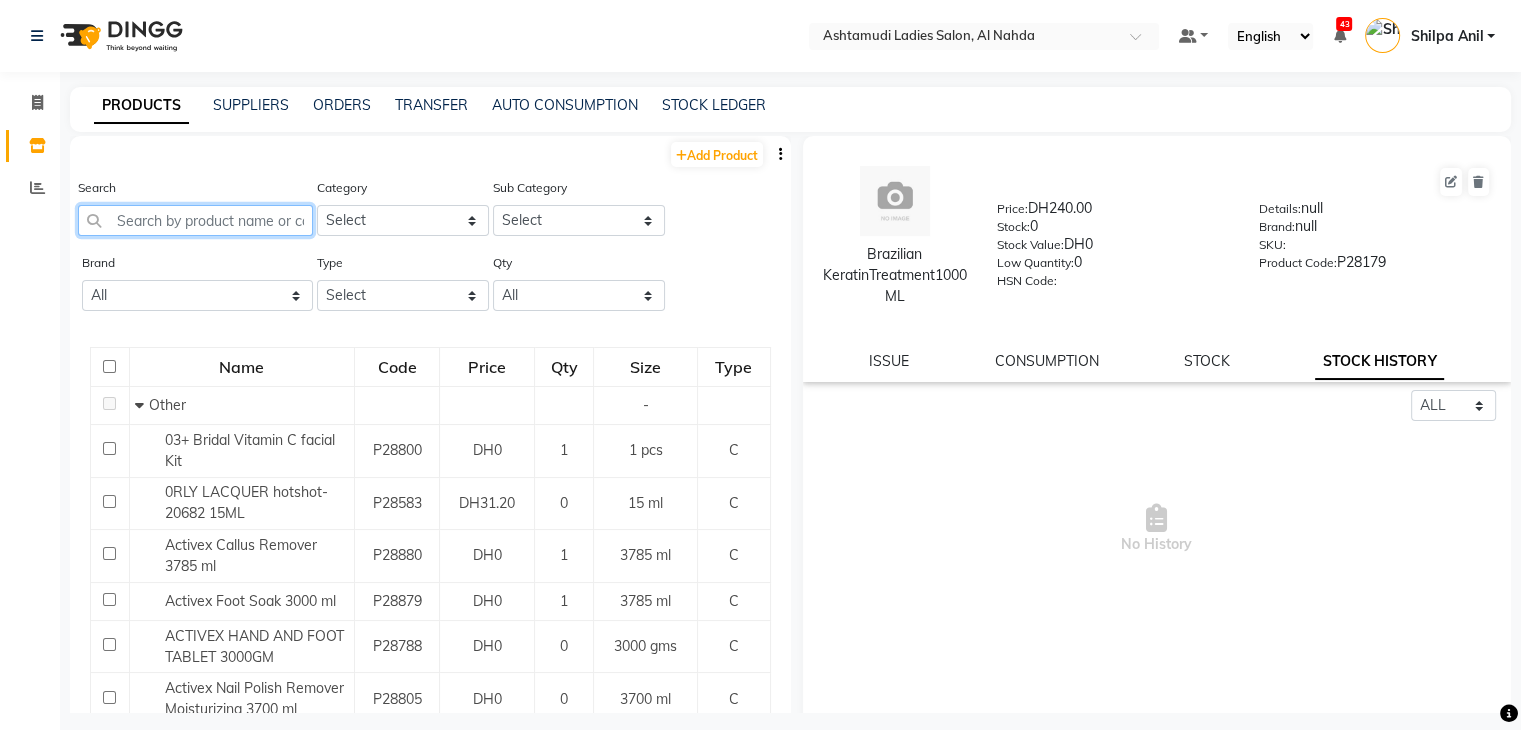 paste on "Brazilian Keratin Conditioner1000ML" 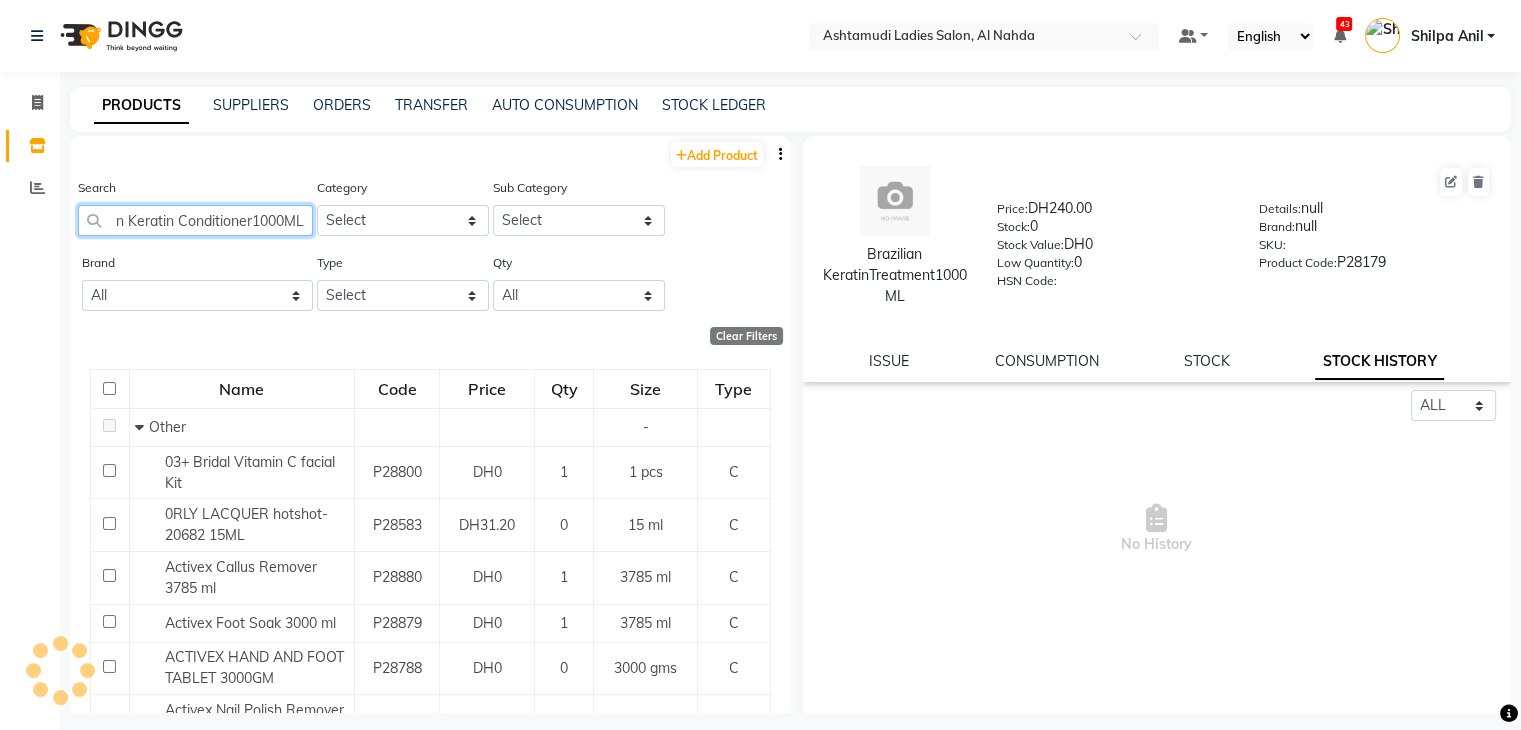 scroll, scrollTop: 0, scrollLeft: 50, axis: horizontal 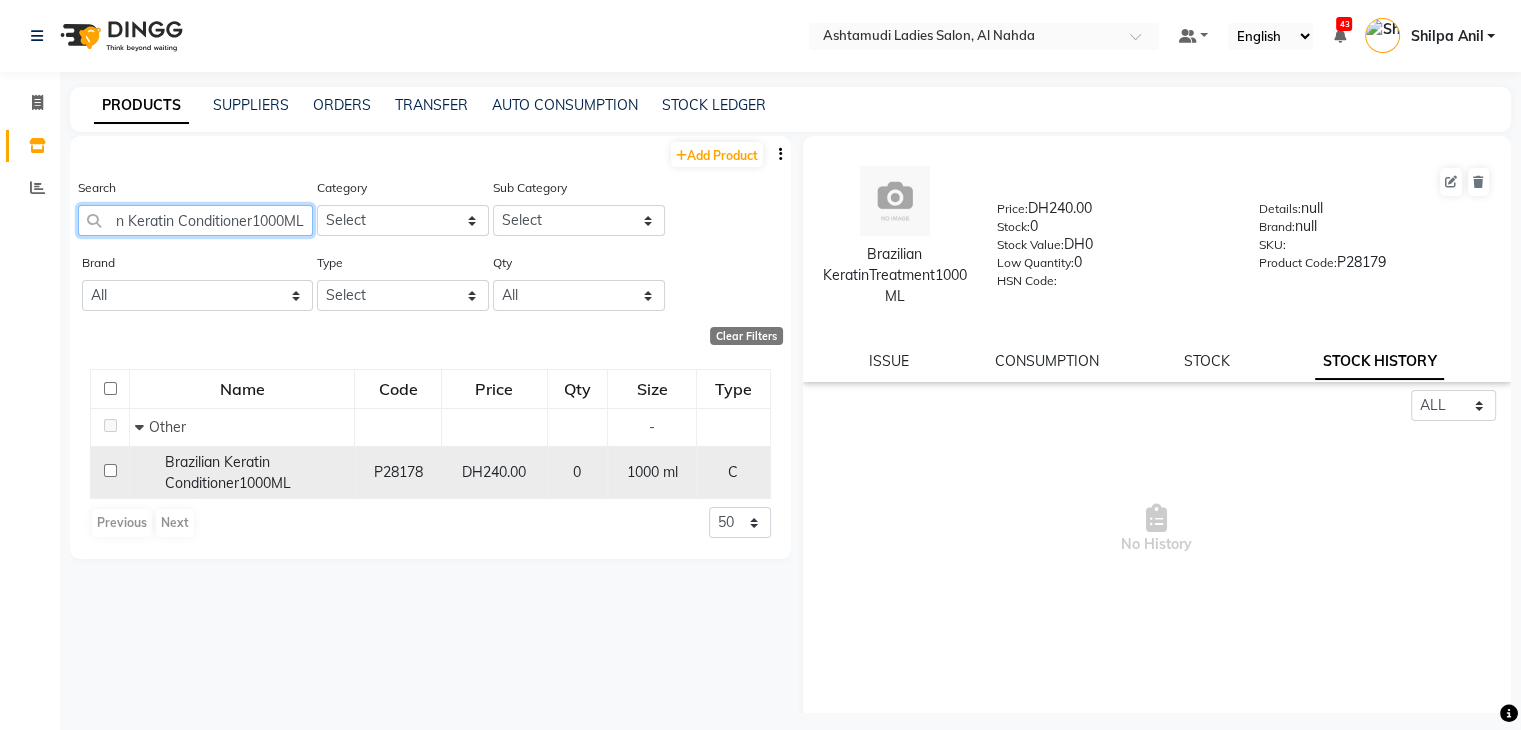 type on "Brazilian Keratin Conditioner1000ML" 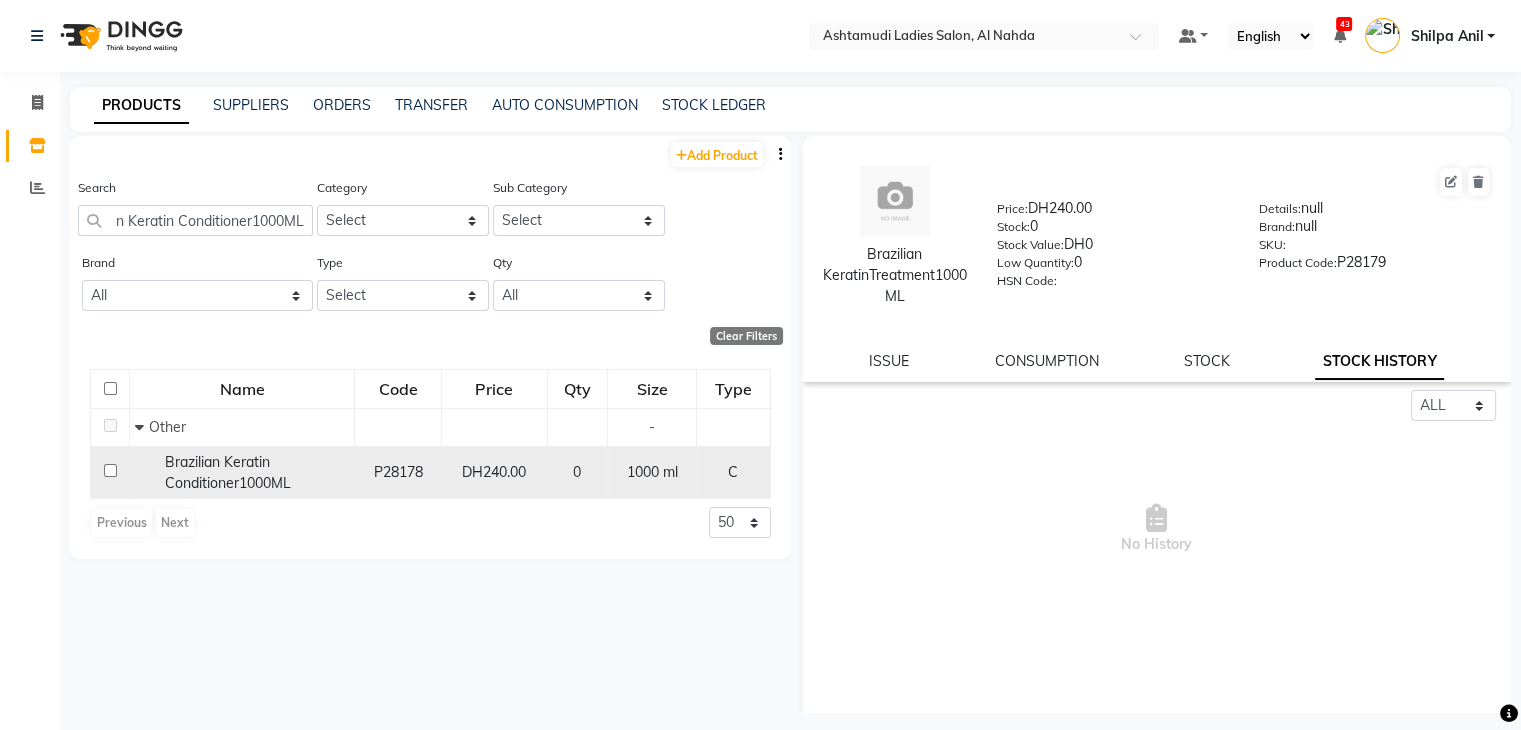 click on "Brazilian Keratin Conditioner1000ML" 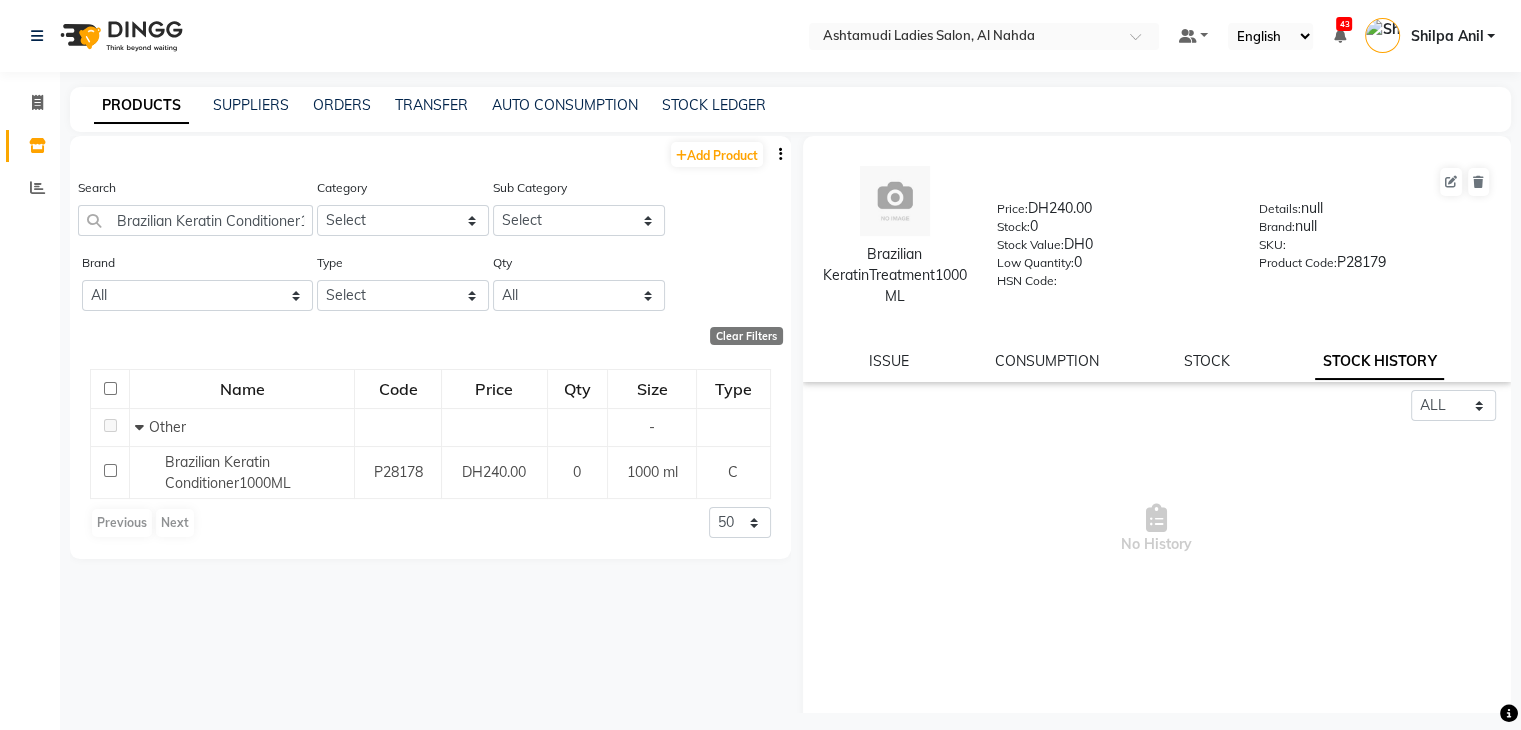 select on "all" 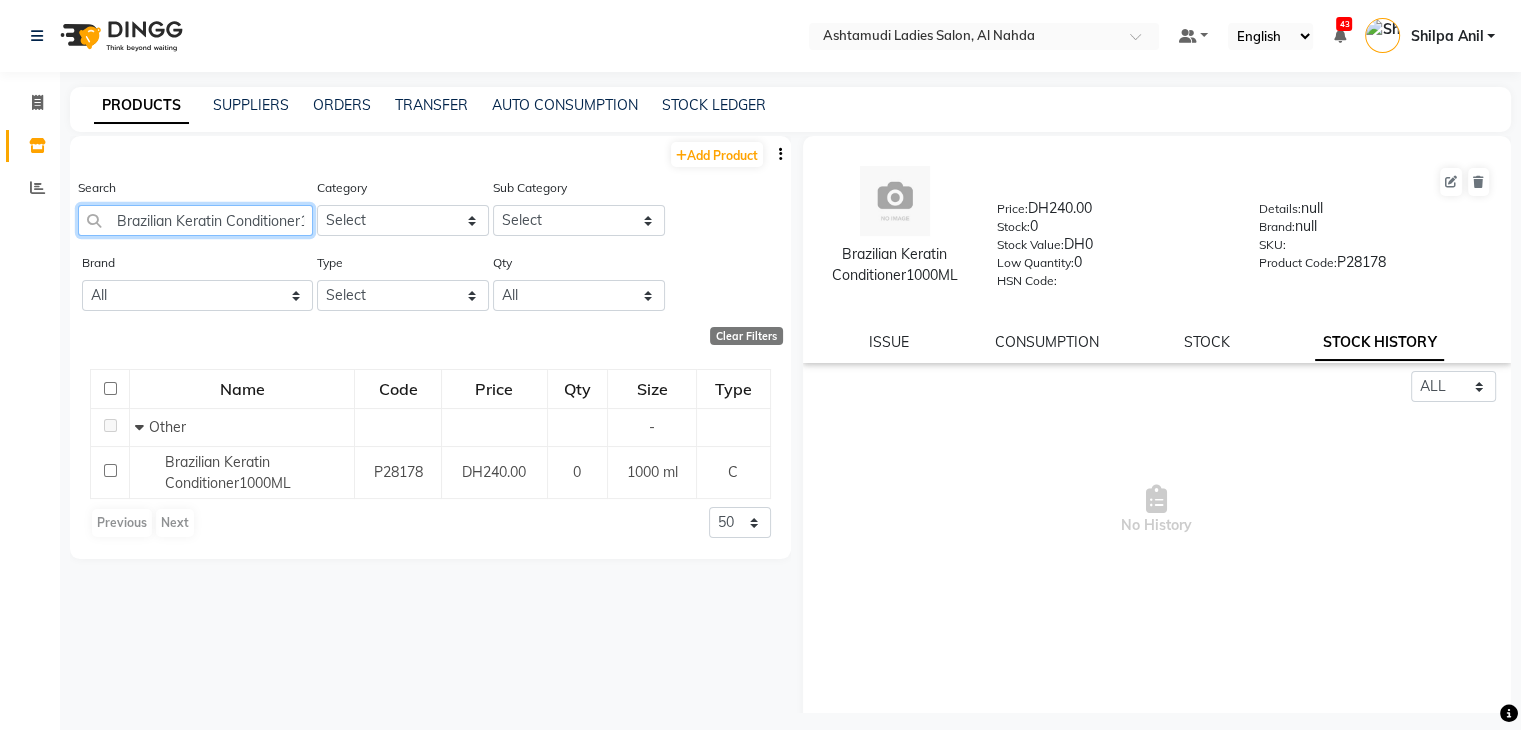 click on "Brazilian Keratin Conditioner1000ML" 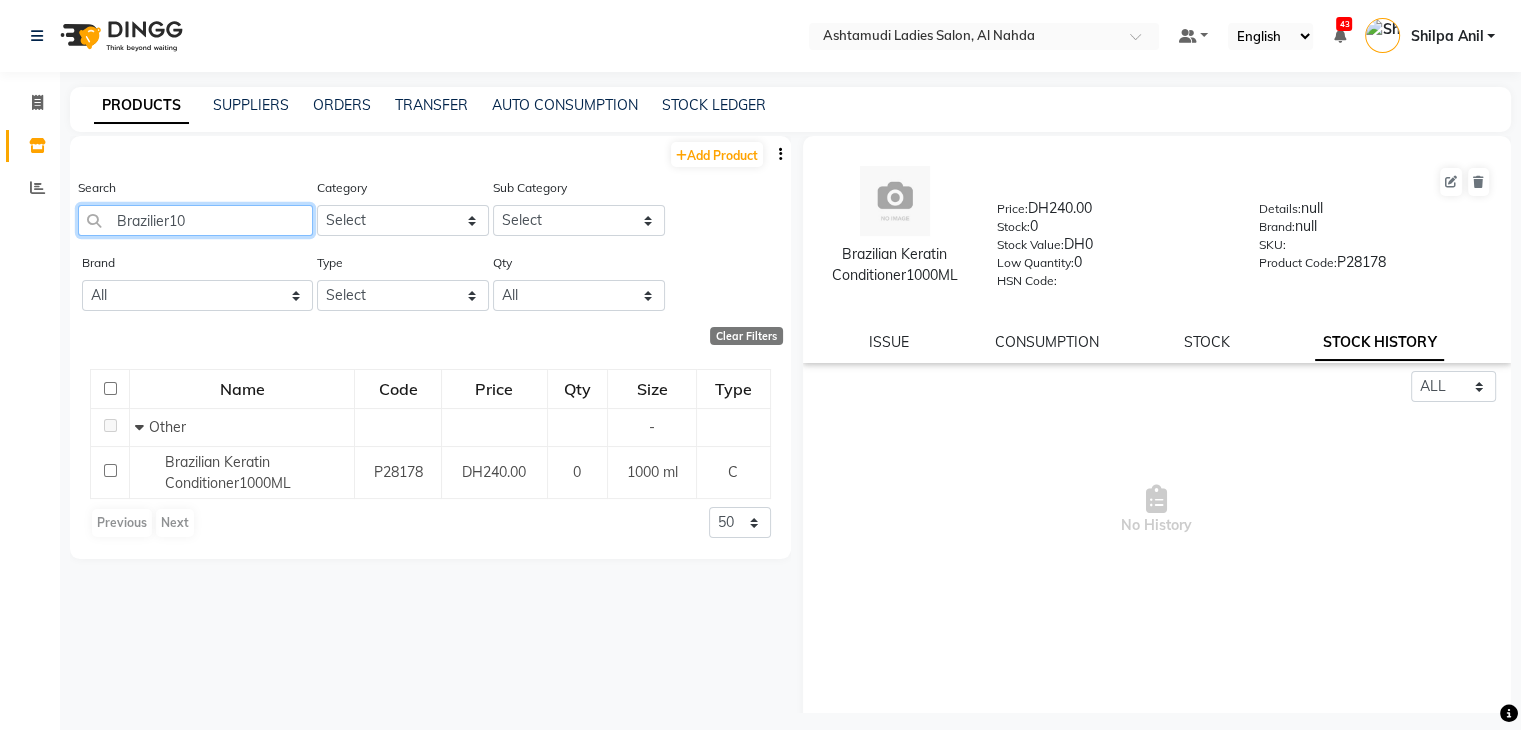 click on "Brazilier10" 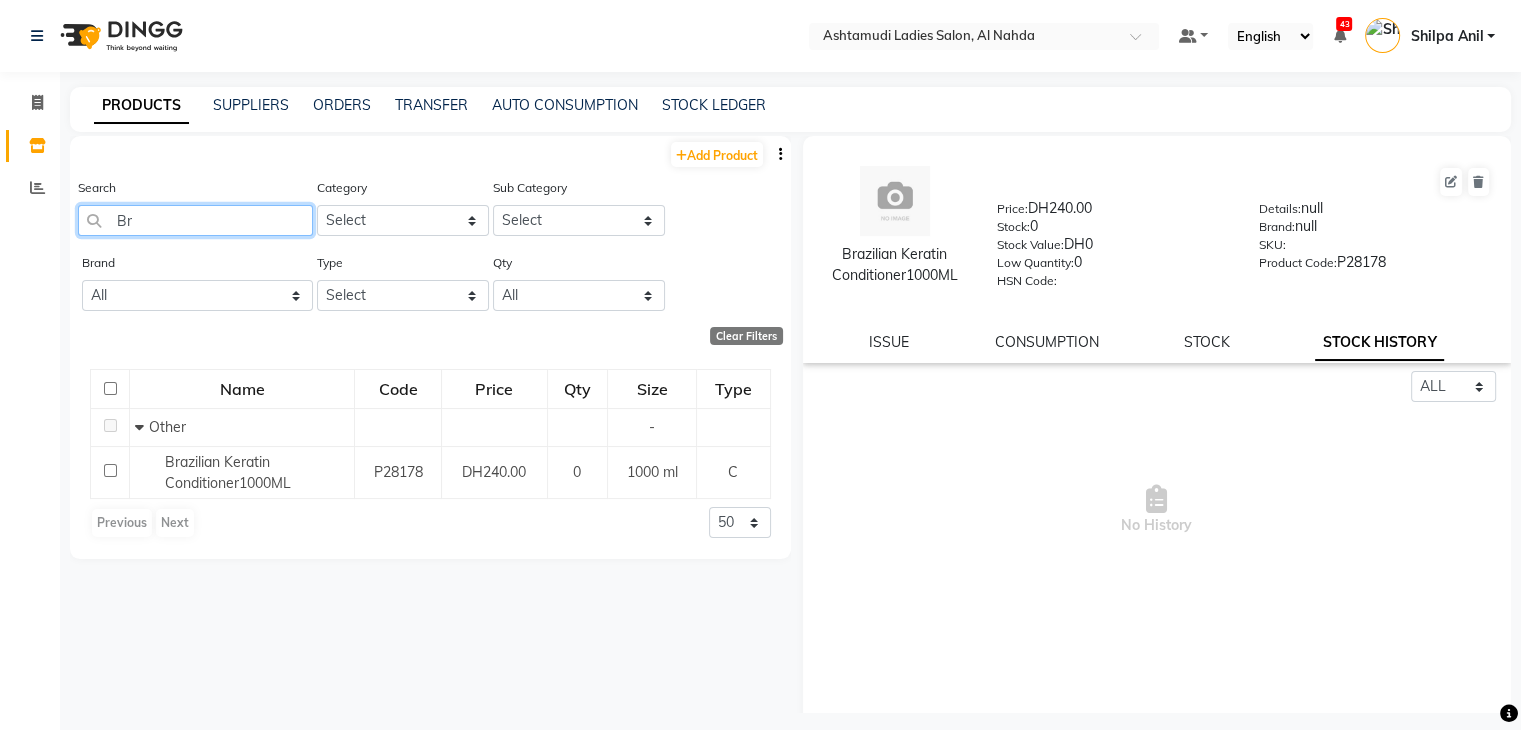 type on "B" 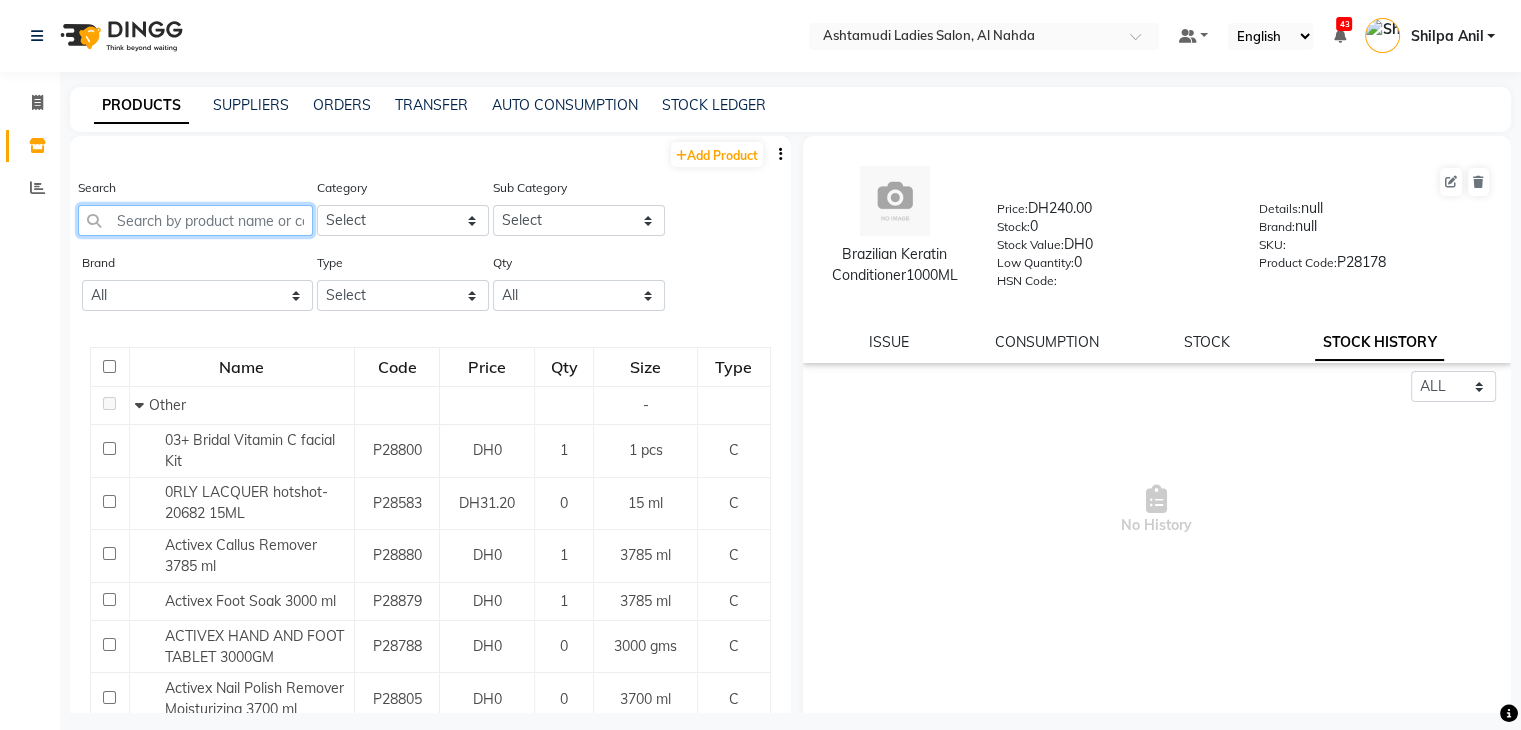 click 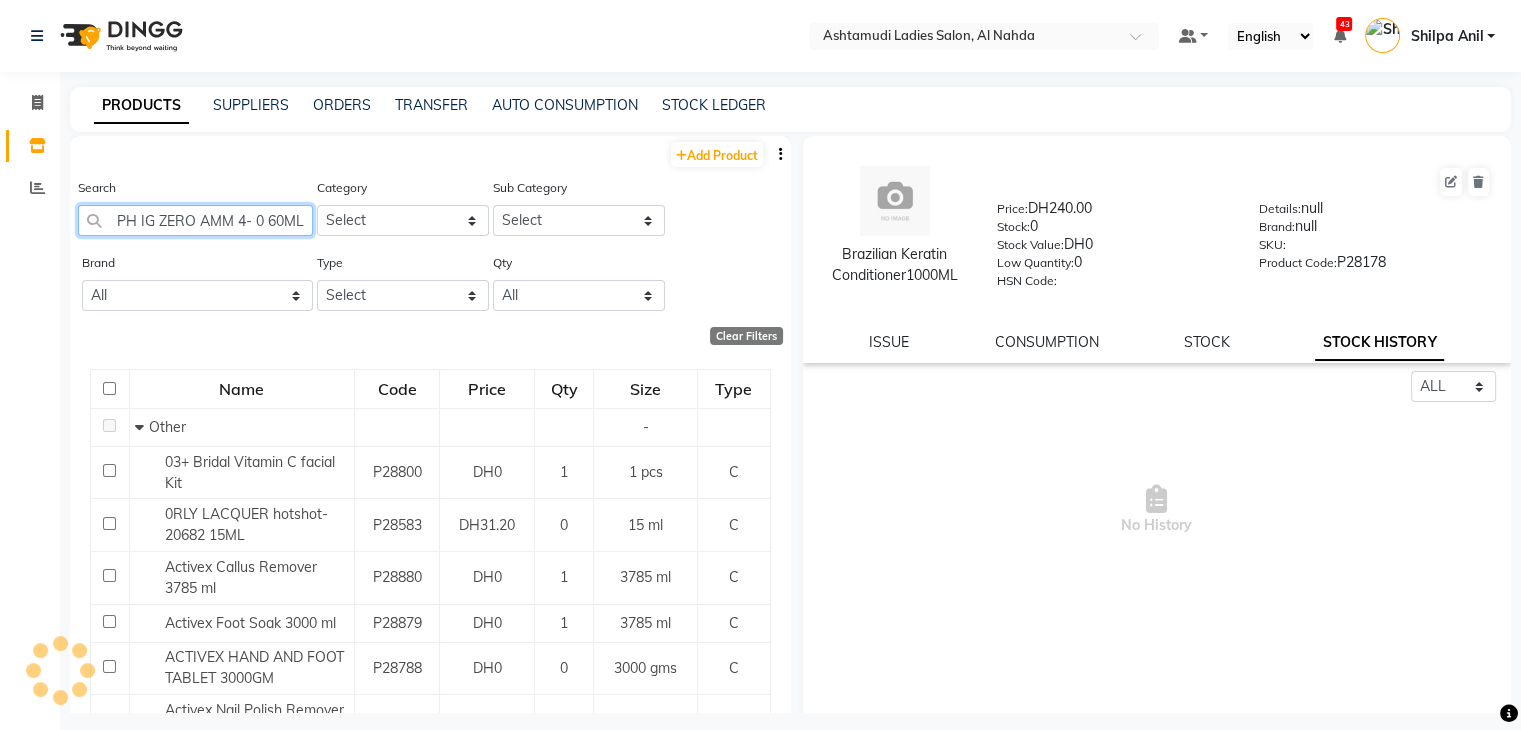 scroll, scrollTop: 0, scrollLeft: 89, axis: horizontal 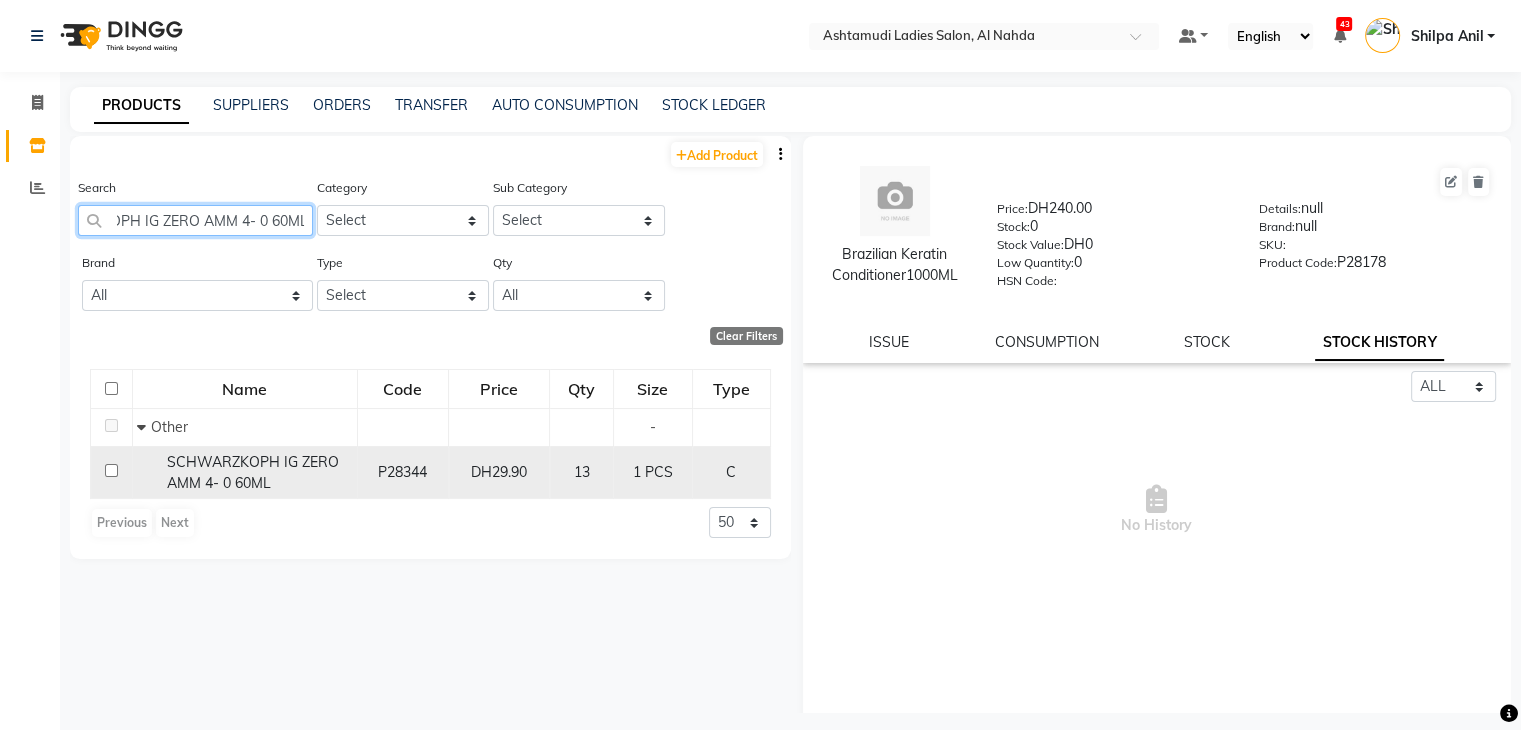 type on "SCHWARZKOPH IG ZERO AMM 4- 0 60ML" 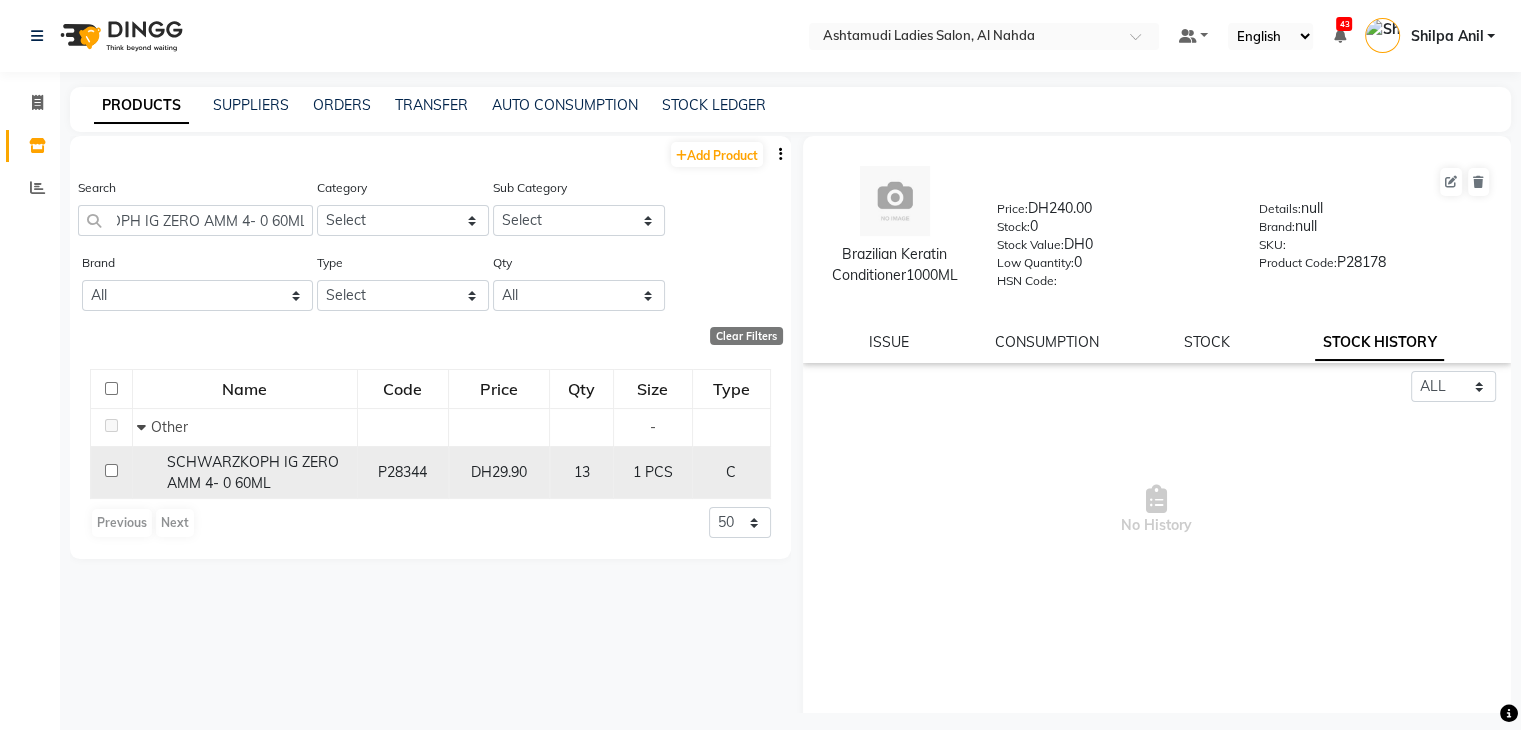 click on "SCHWARZKOPH IG ZERO AMM 4- 0 60ML" 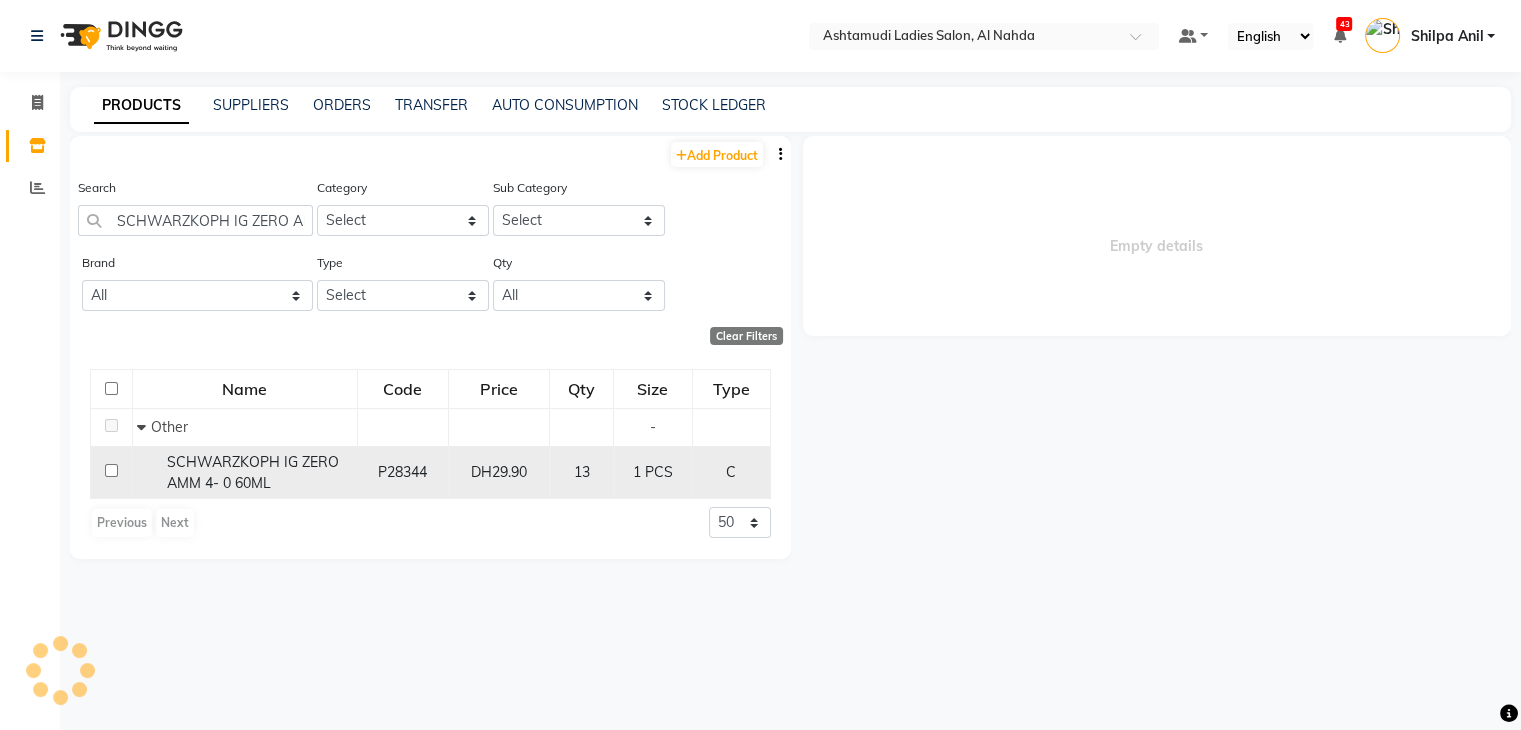select on "all" 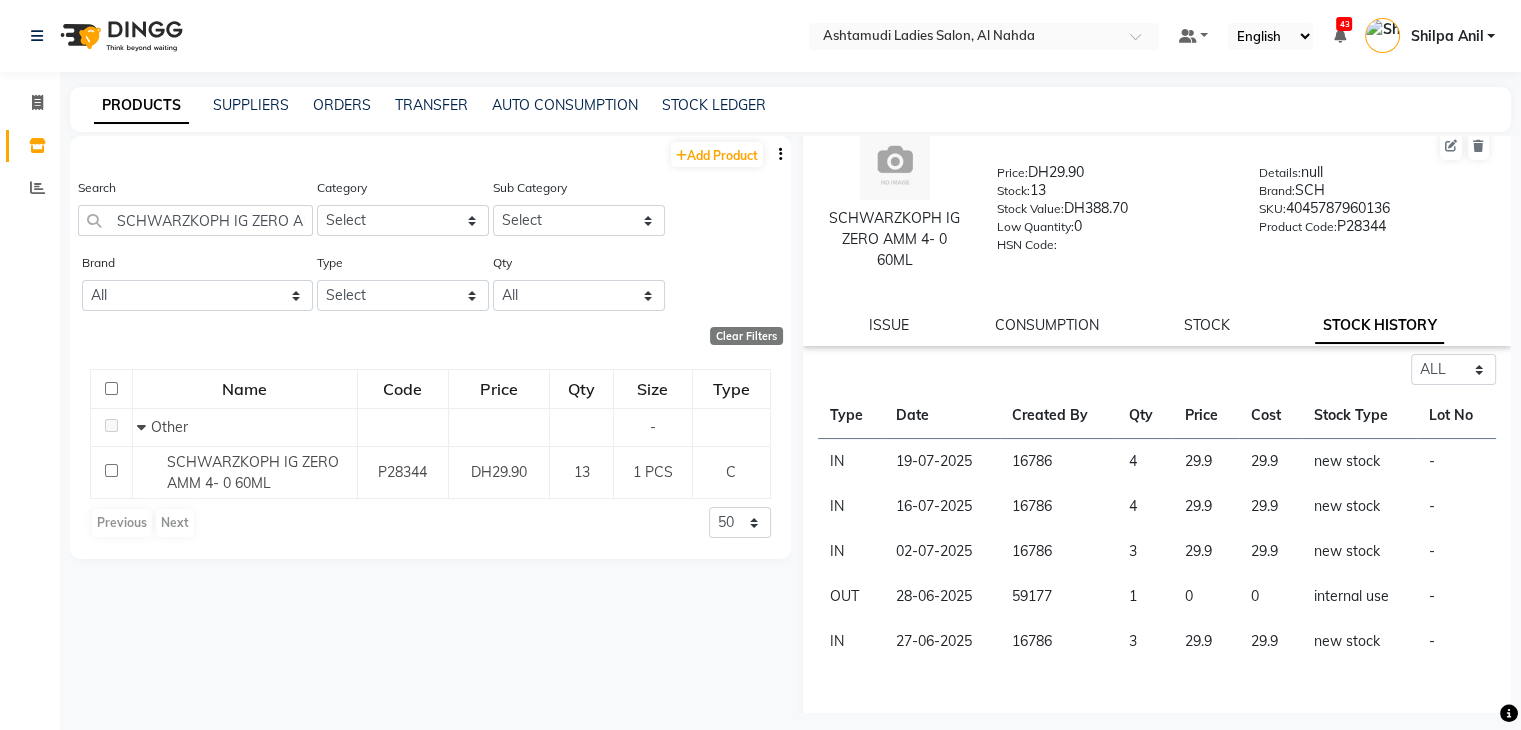 scroll, scrollTop: 0, scrollLeft: 0, axis: both 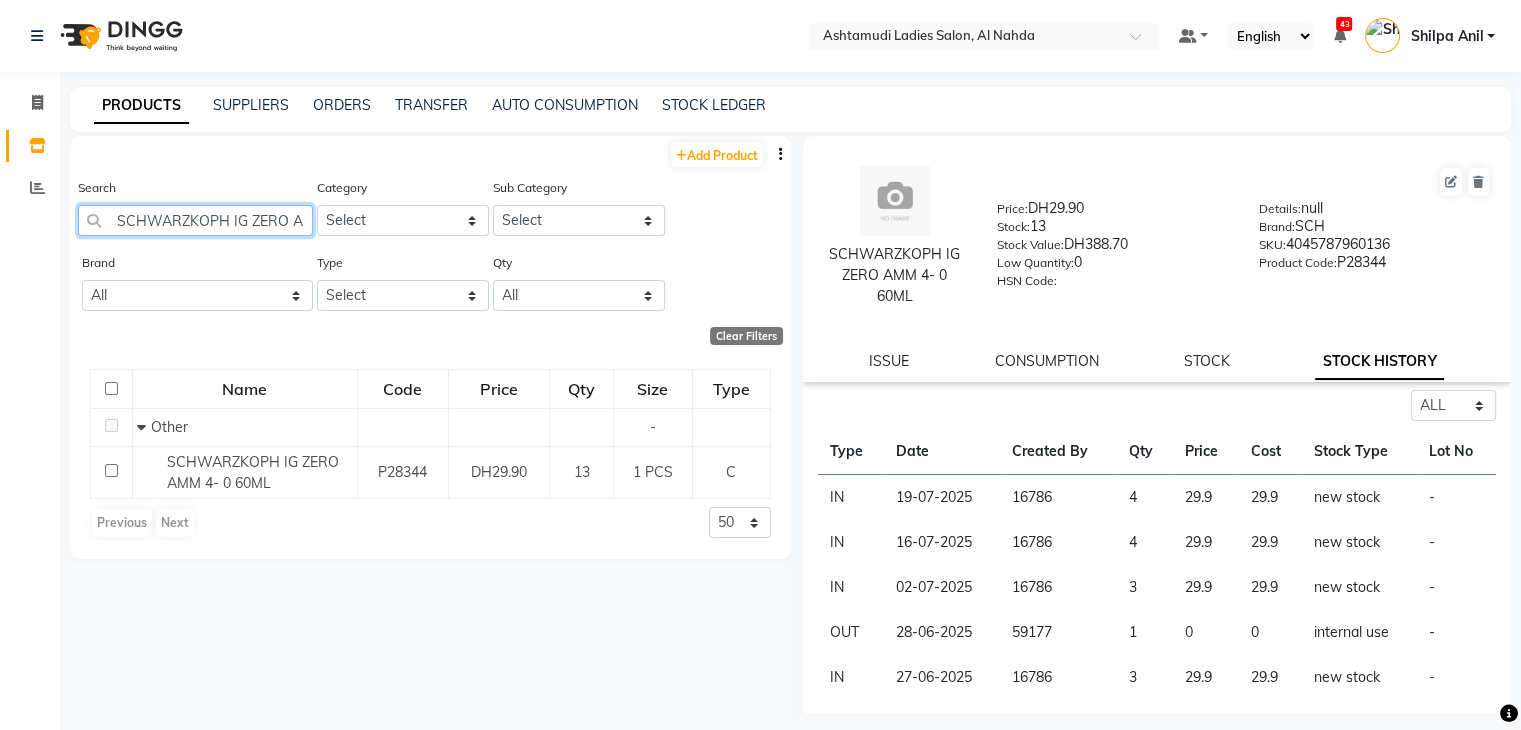 click on "SCHWARZKOPH IG ZERO AMM 4- 0 60ML" 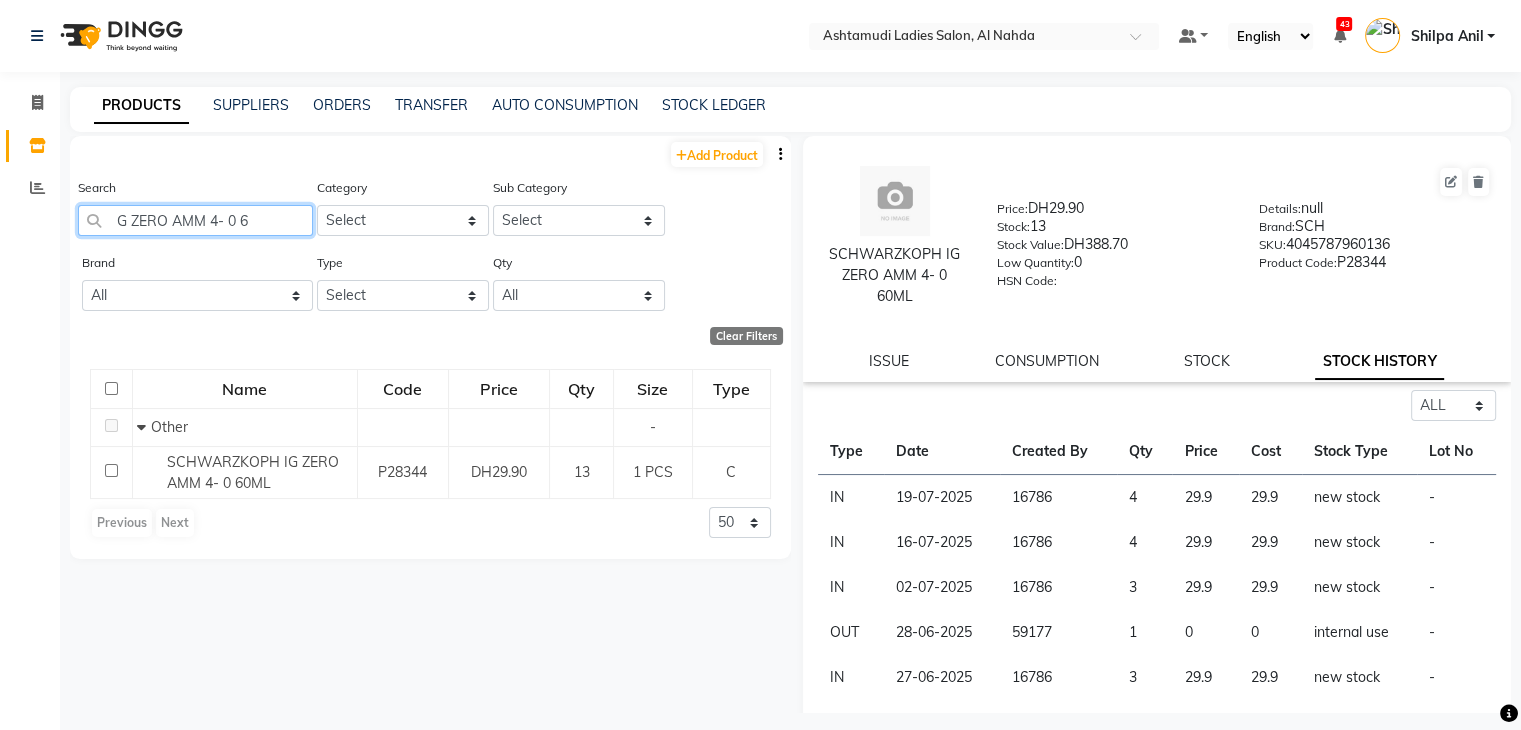 click on "G ZERO AMM 4- 0 6" 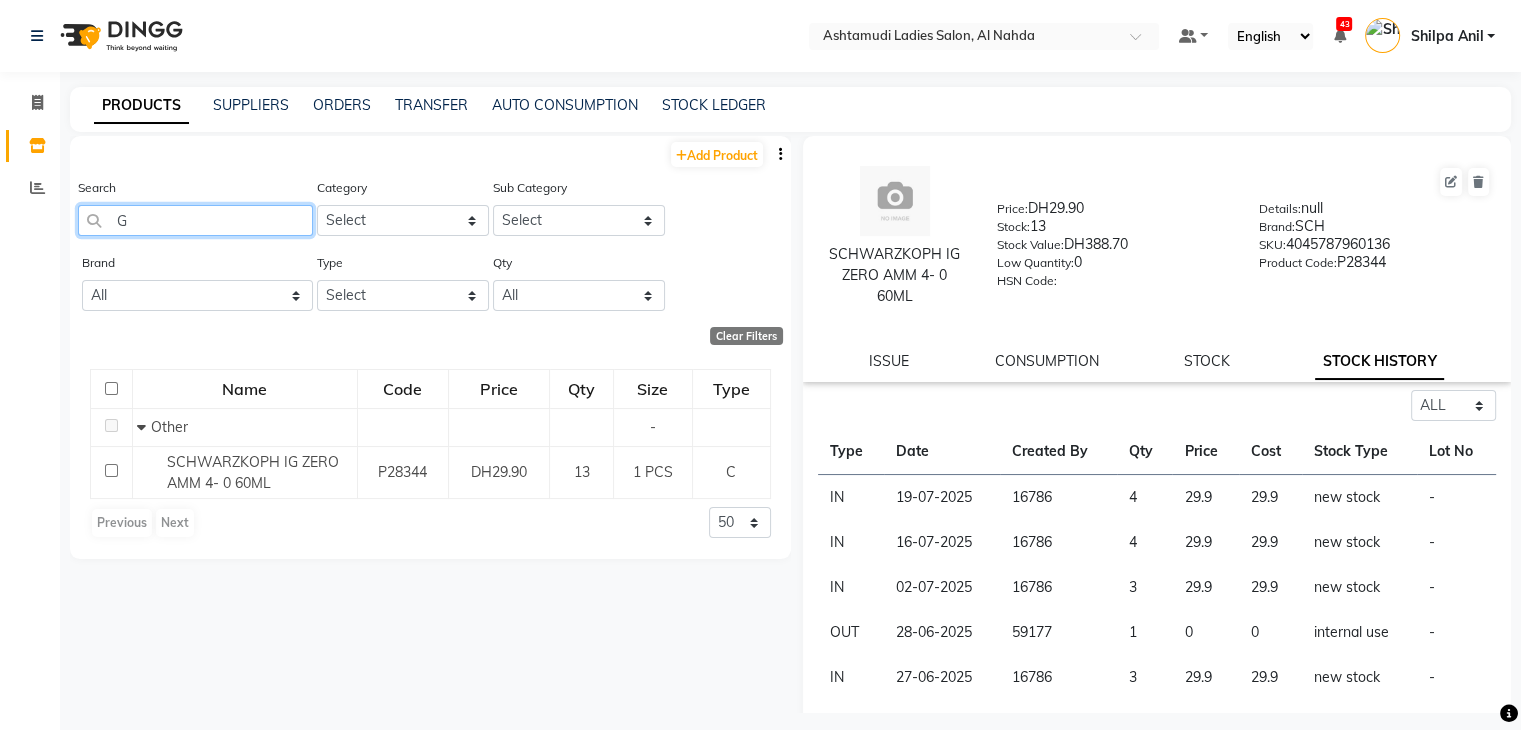 type on "G" 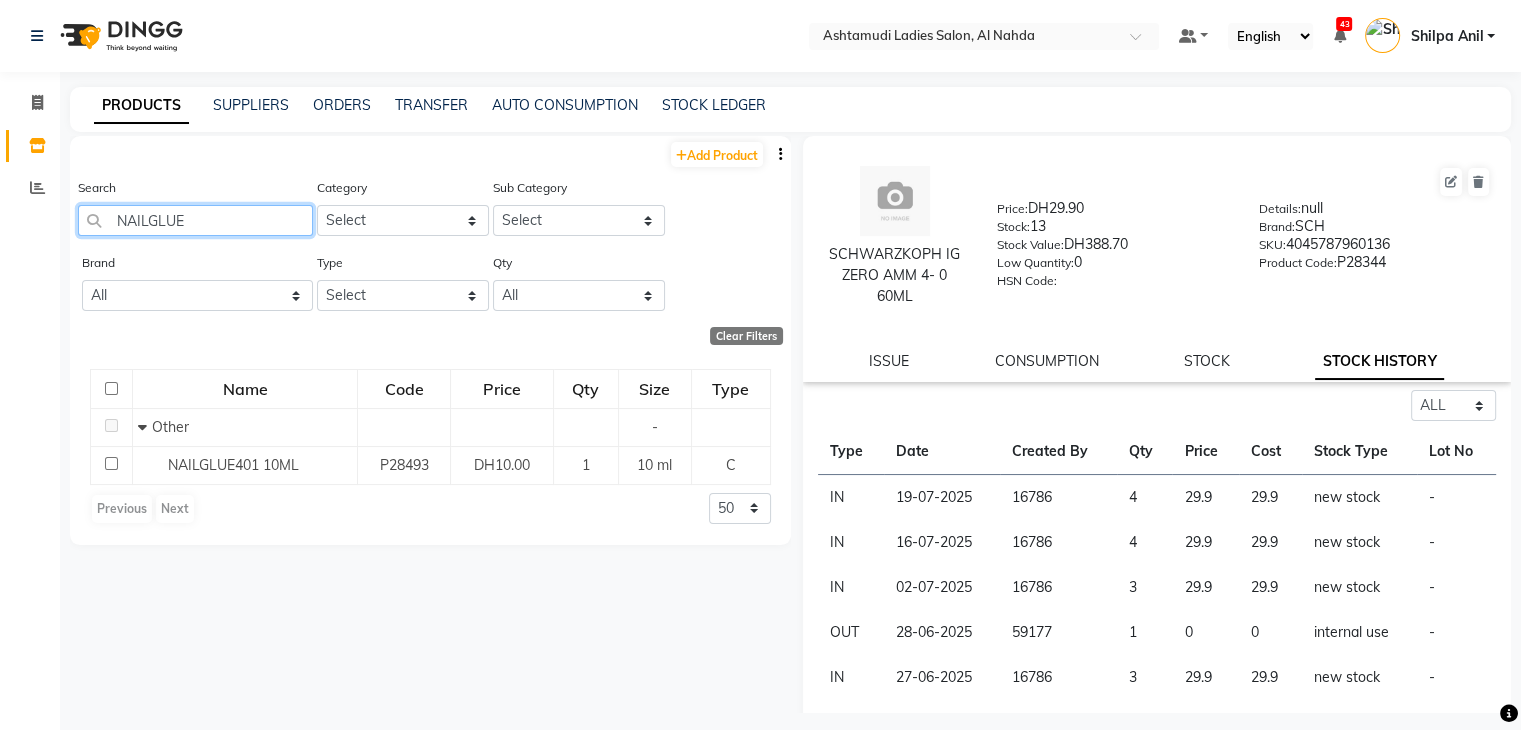 type on "NAILGLUE" 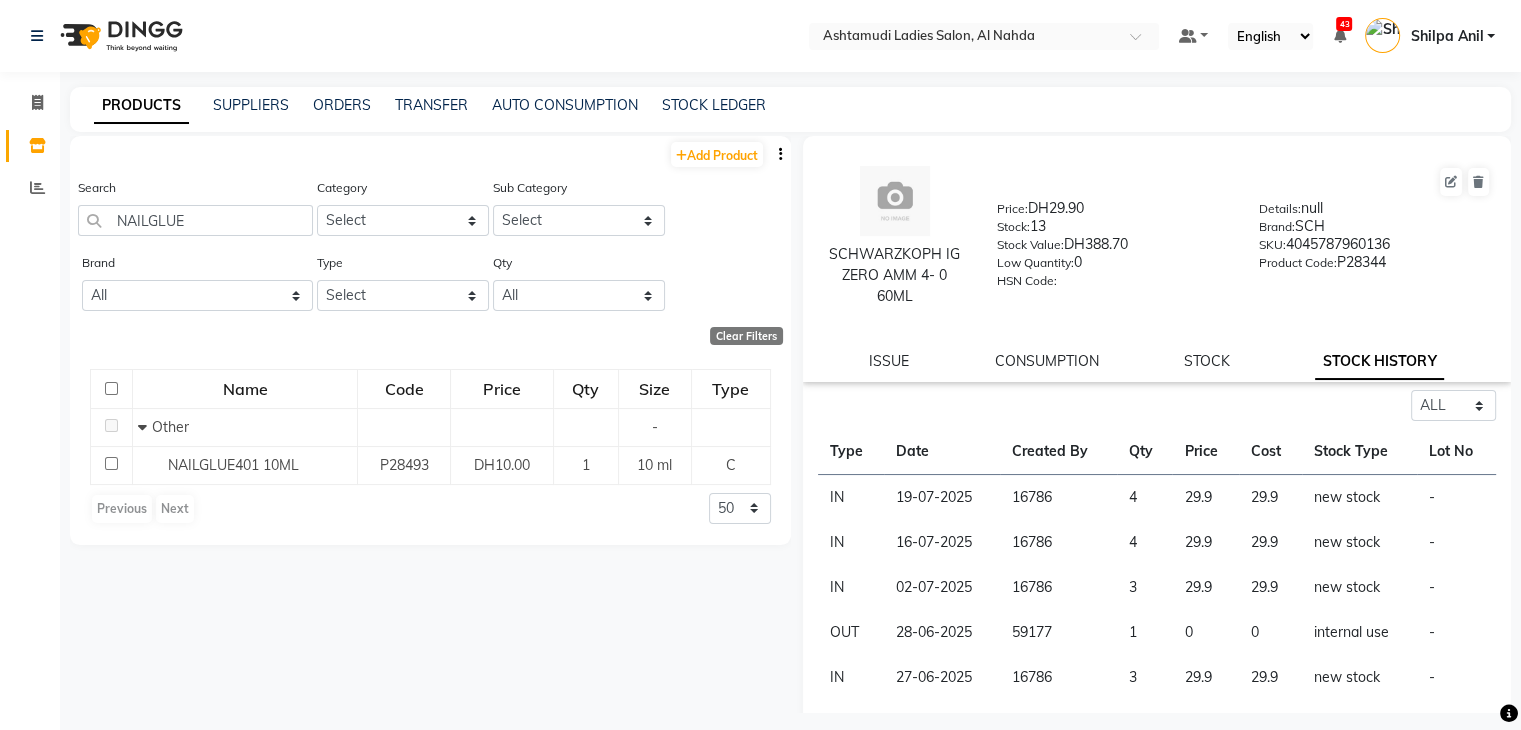 click on "Select Location × Ashtamudi Ladies Salon, Al Nahda Default Panel My Panel English ENGLISH Español العربية मराठी हिंदी ગુજરાતી தமிழ் 中文 43 Notifications nothing to show Shilpa Anil Manage Profile Change Password Sign out  Version:3.16.0" 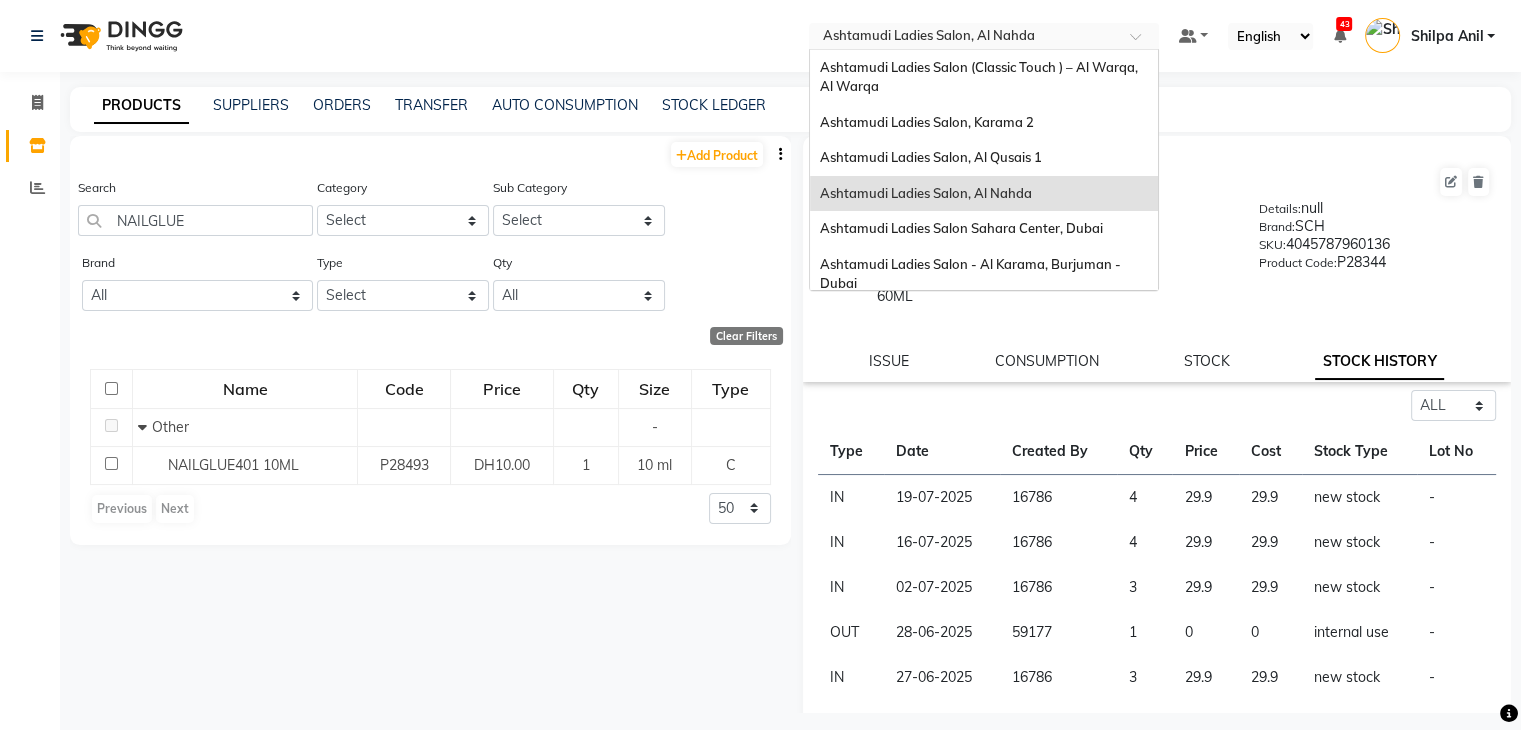 click at bounding box center (964, 38) 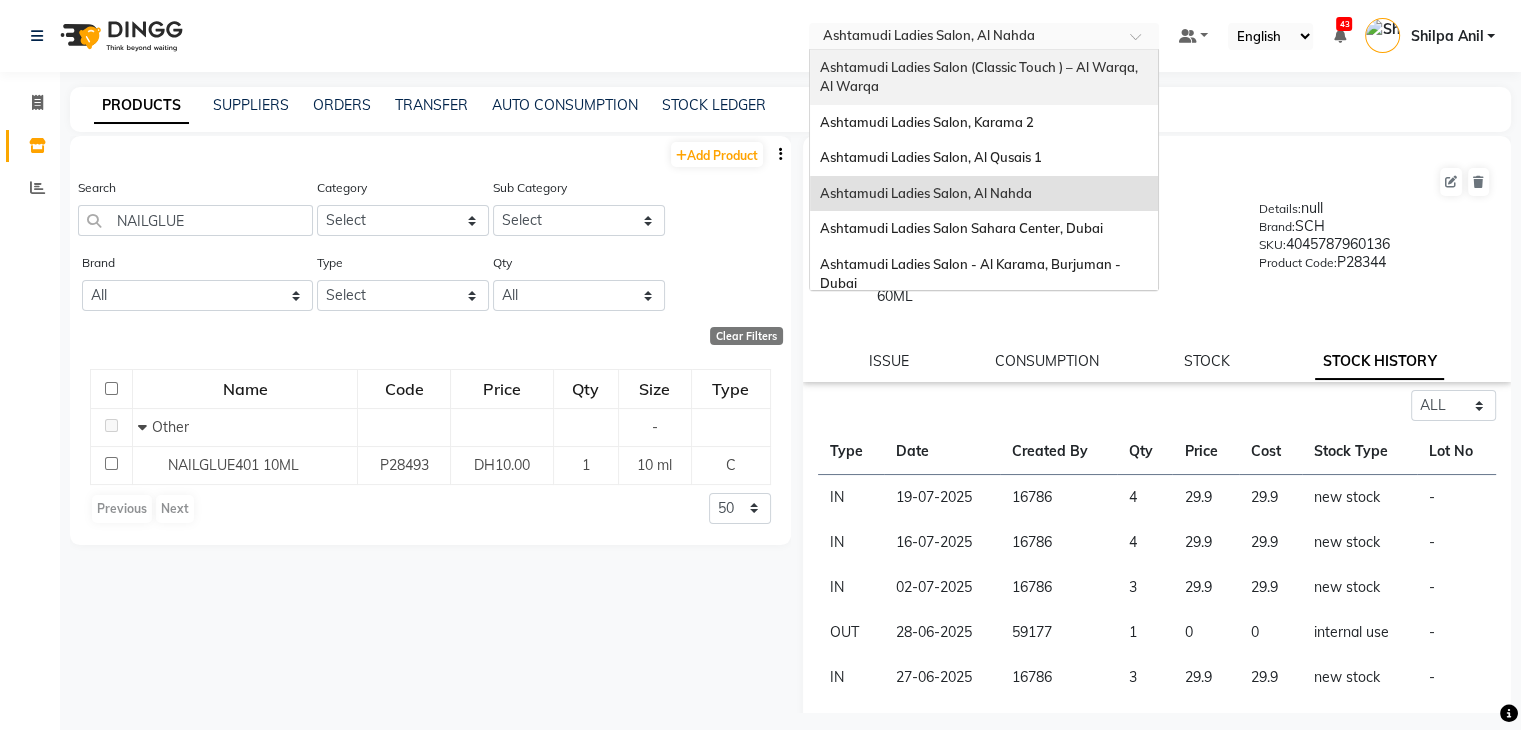 click on "Ashtamudi Ladies Salon (Classic Touch ) – Al Warqa, Al Warqa" at bounding box center [984, 77] 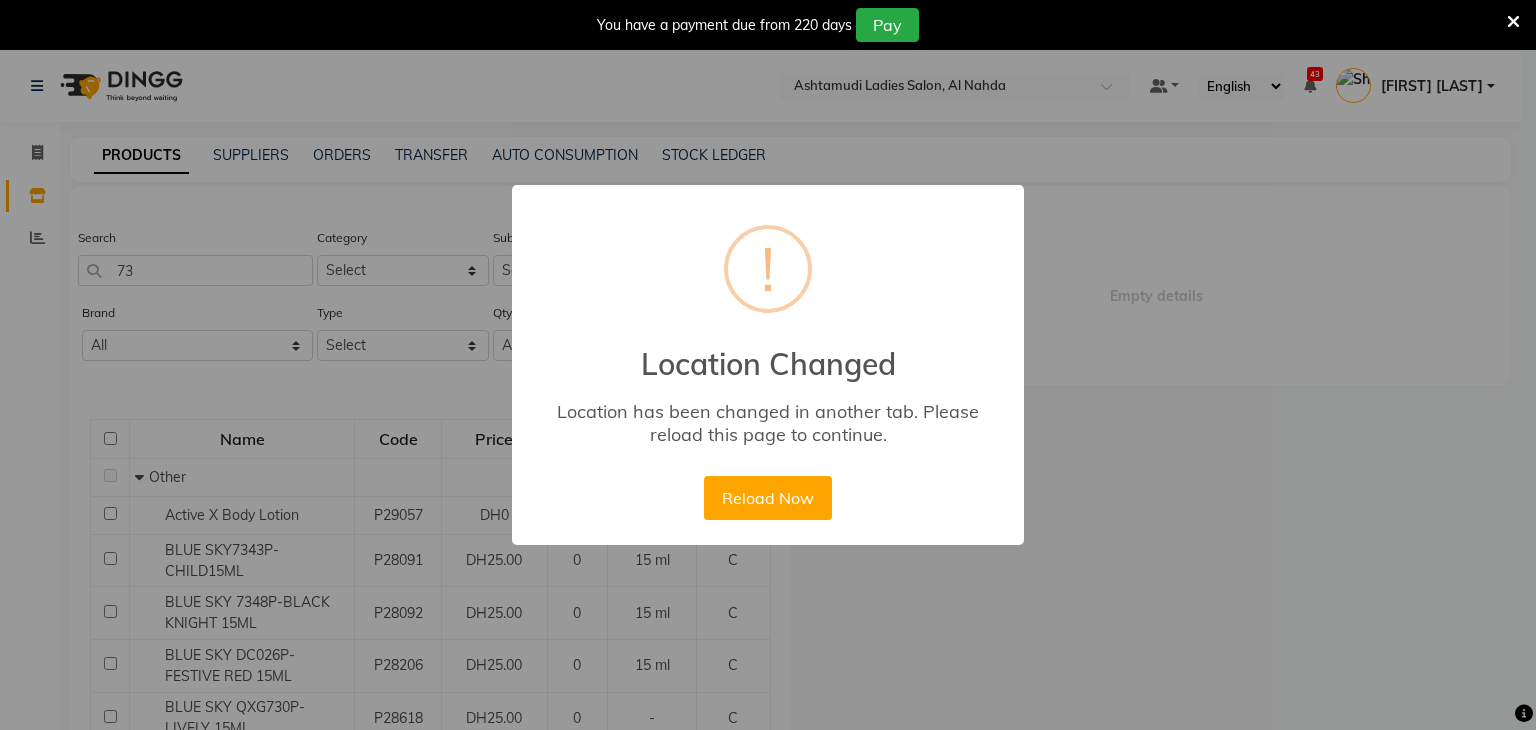 scroll, scrollTop: 63, scrollLeft: 0, axis: vertical 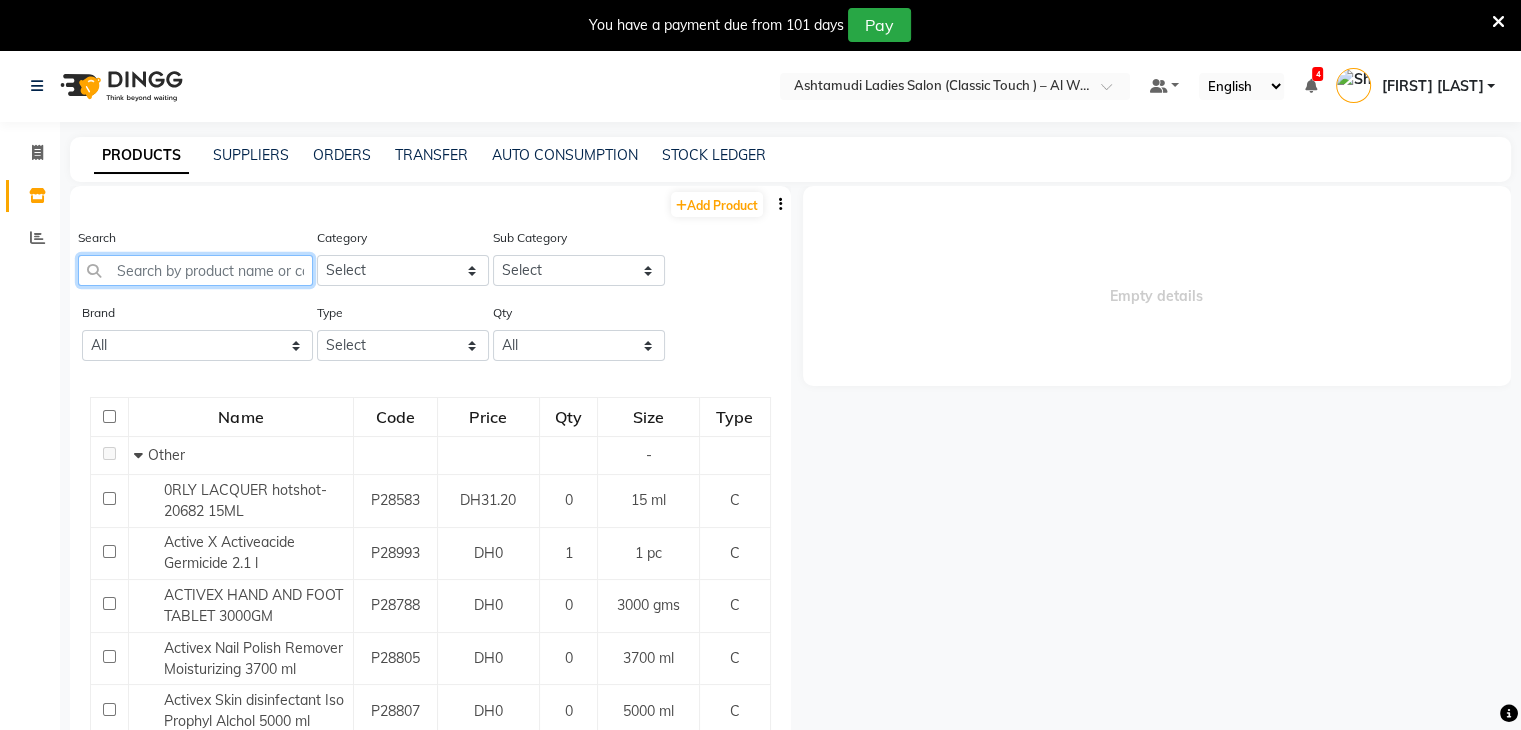 click 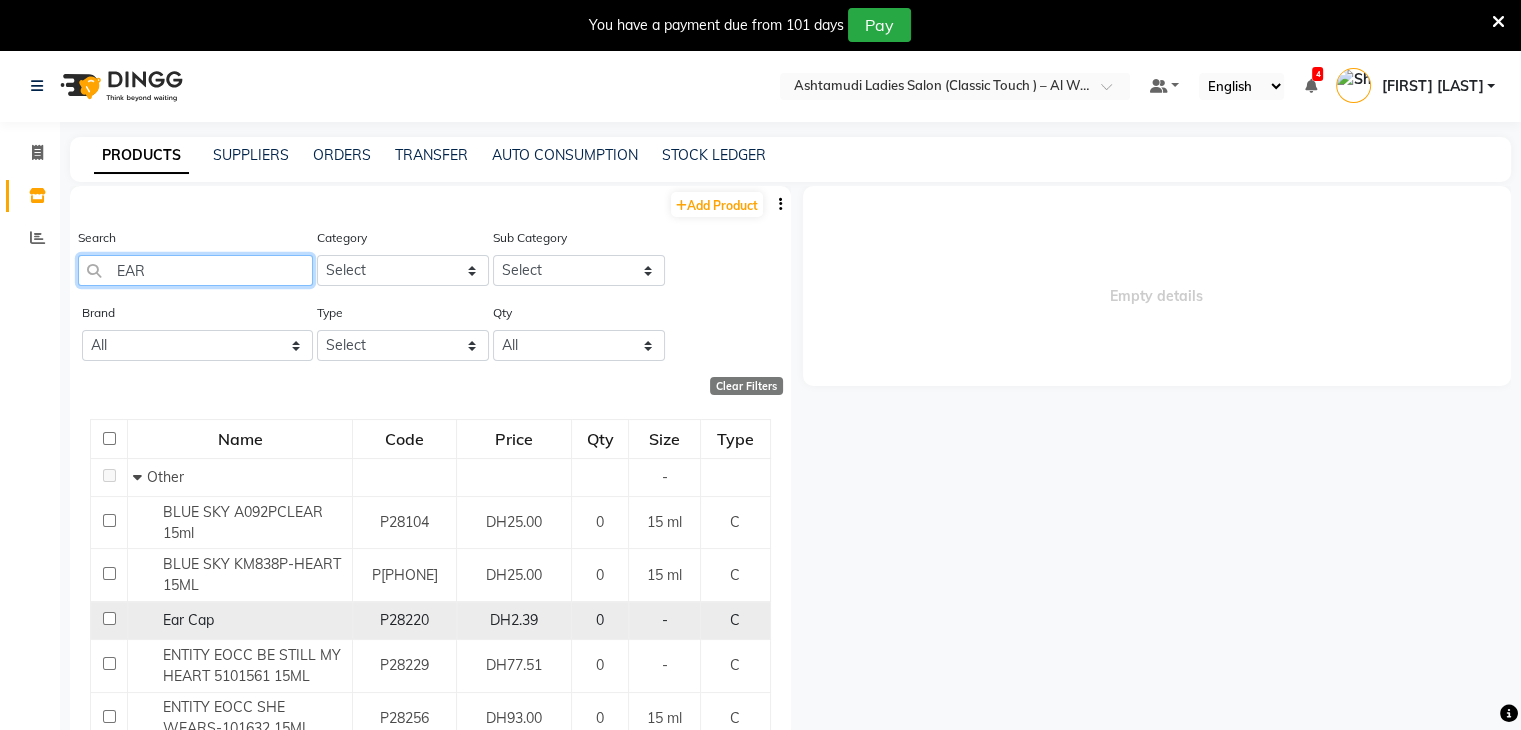 type on "EAR" 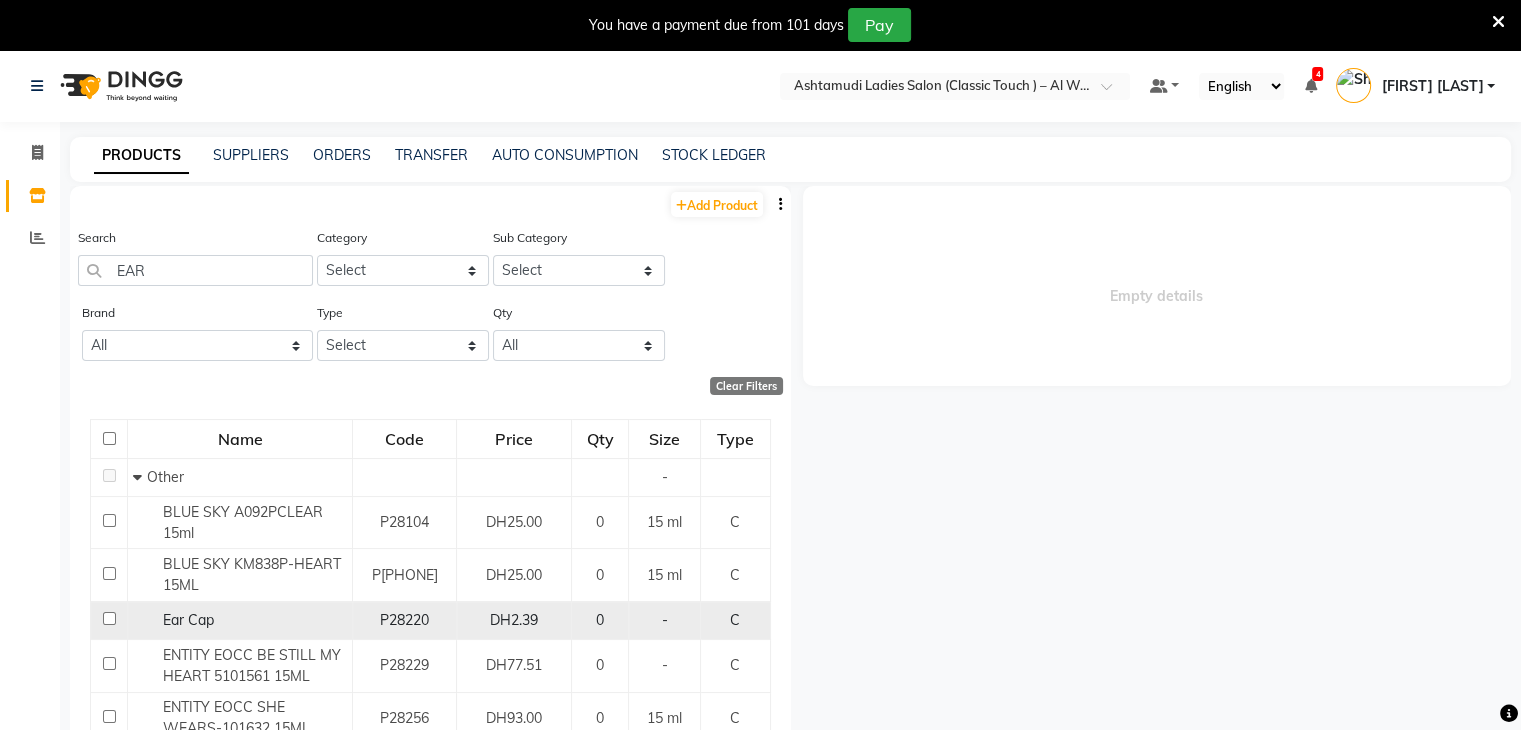 click on "Ear Cap" 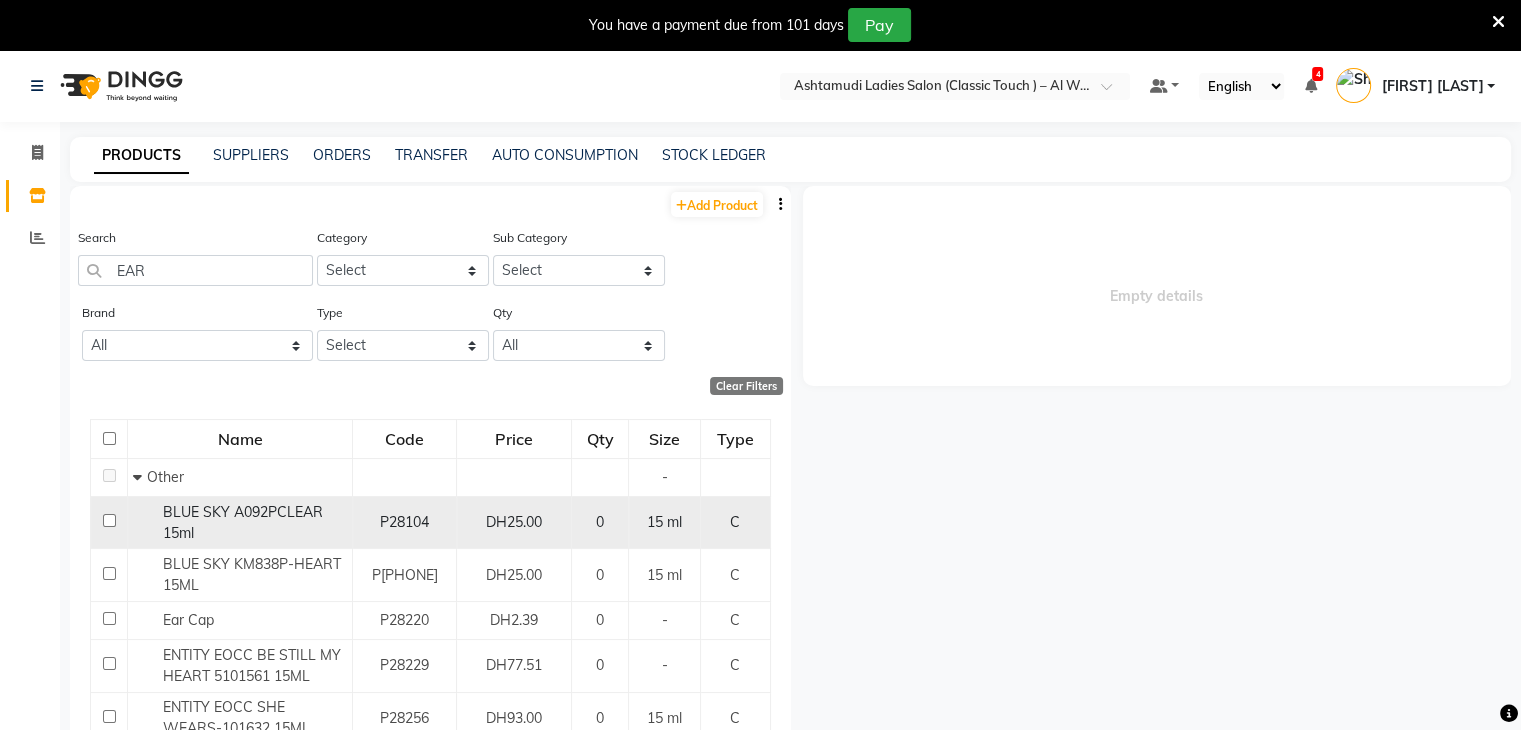 scroll, scrollTop: 422, scrollLeft: 0, axis: vertical 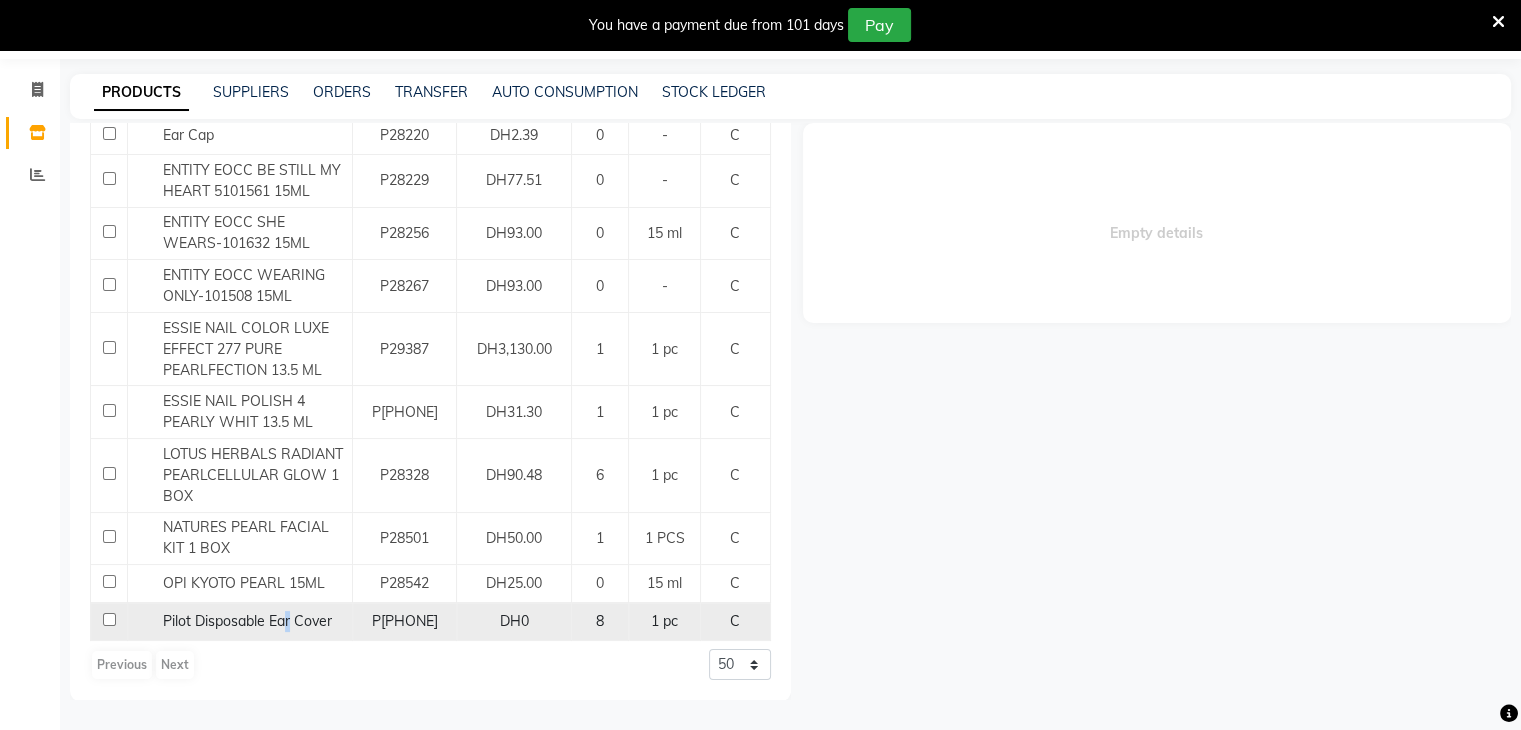 click on "Pilot Disposable Ear Cover" 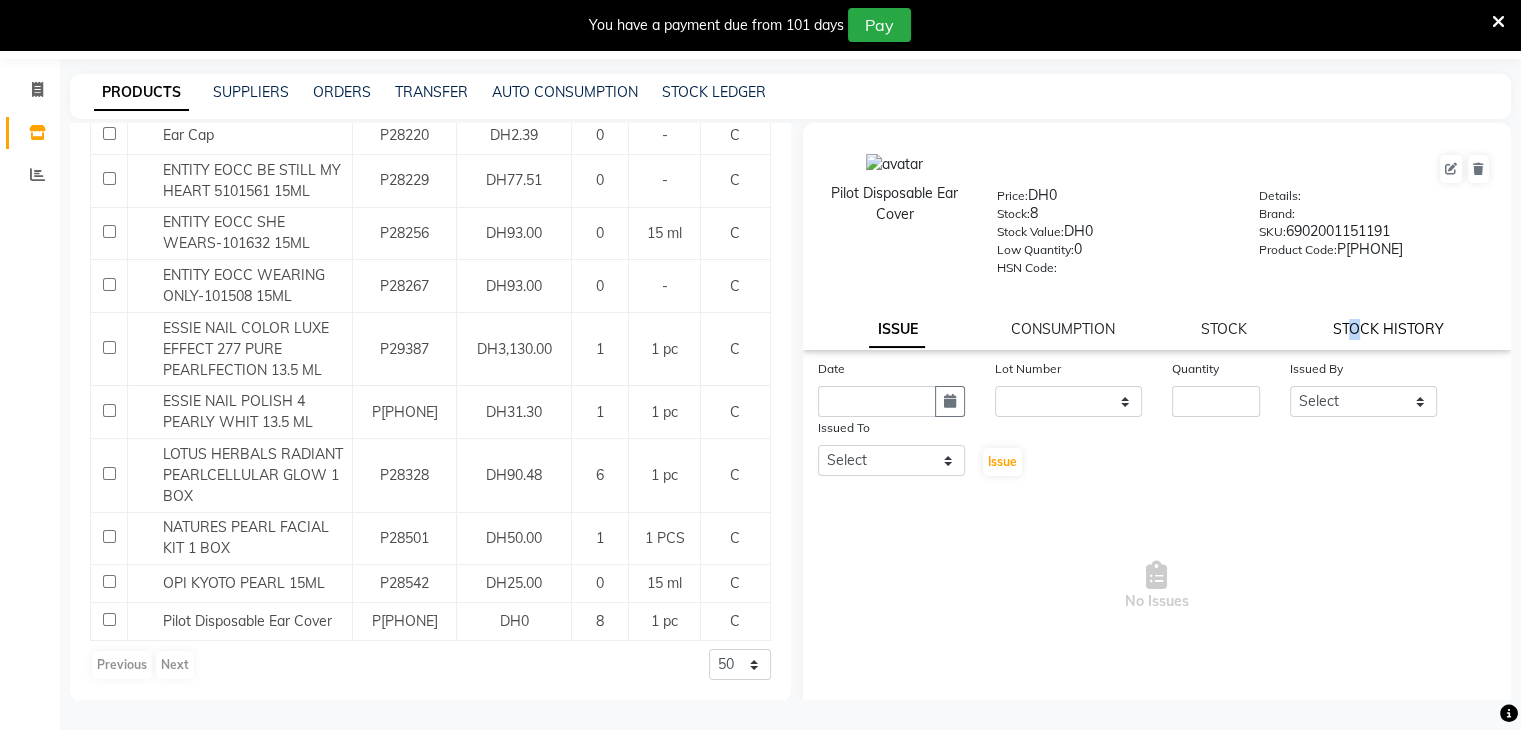 click on "STOCK HISTORY" 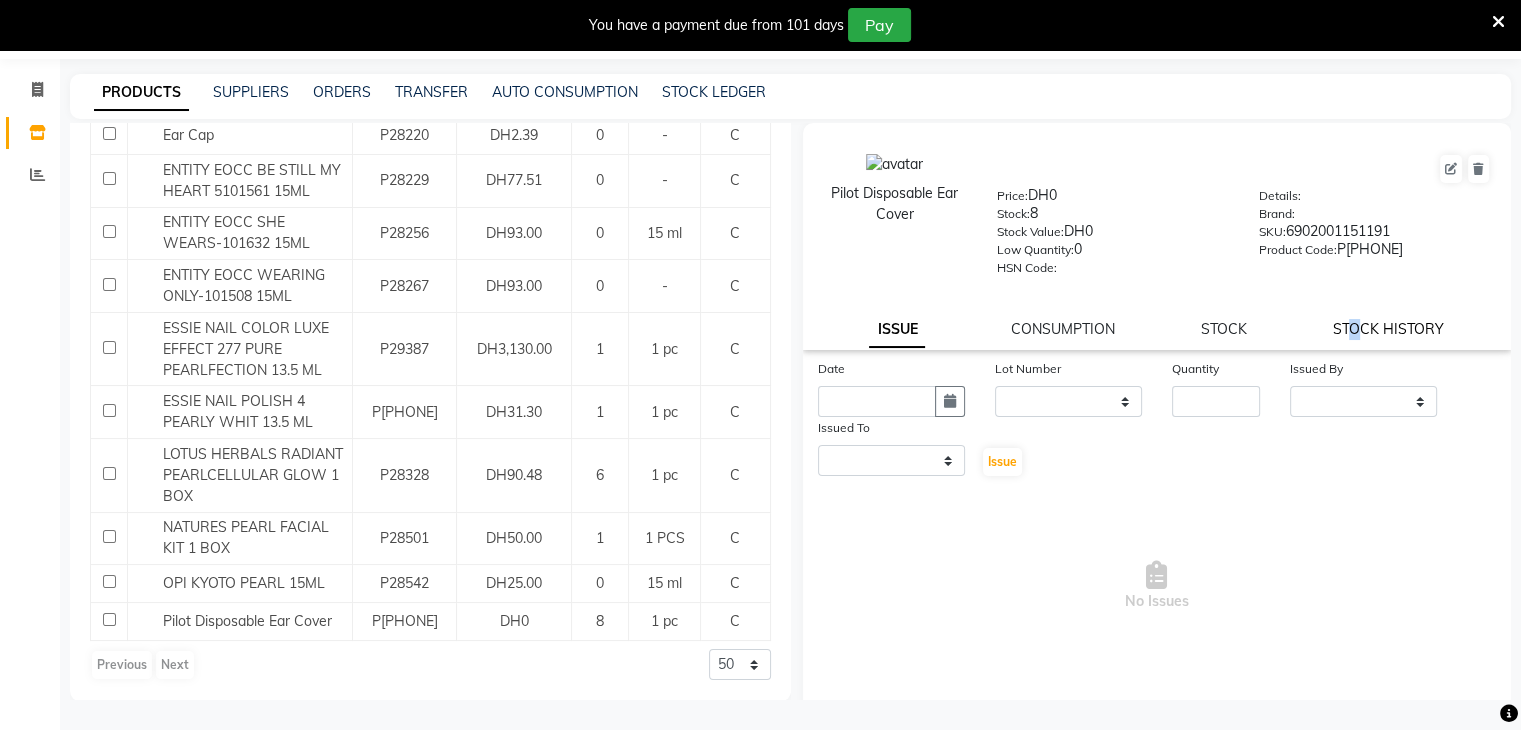 select on "all" 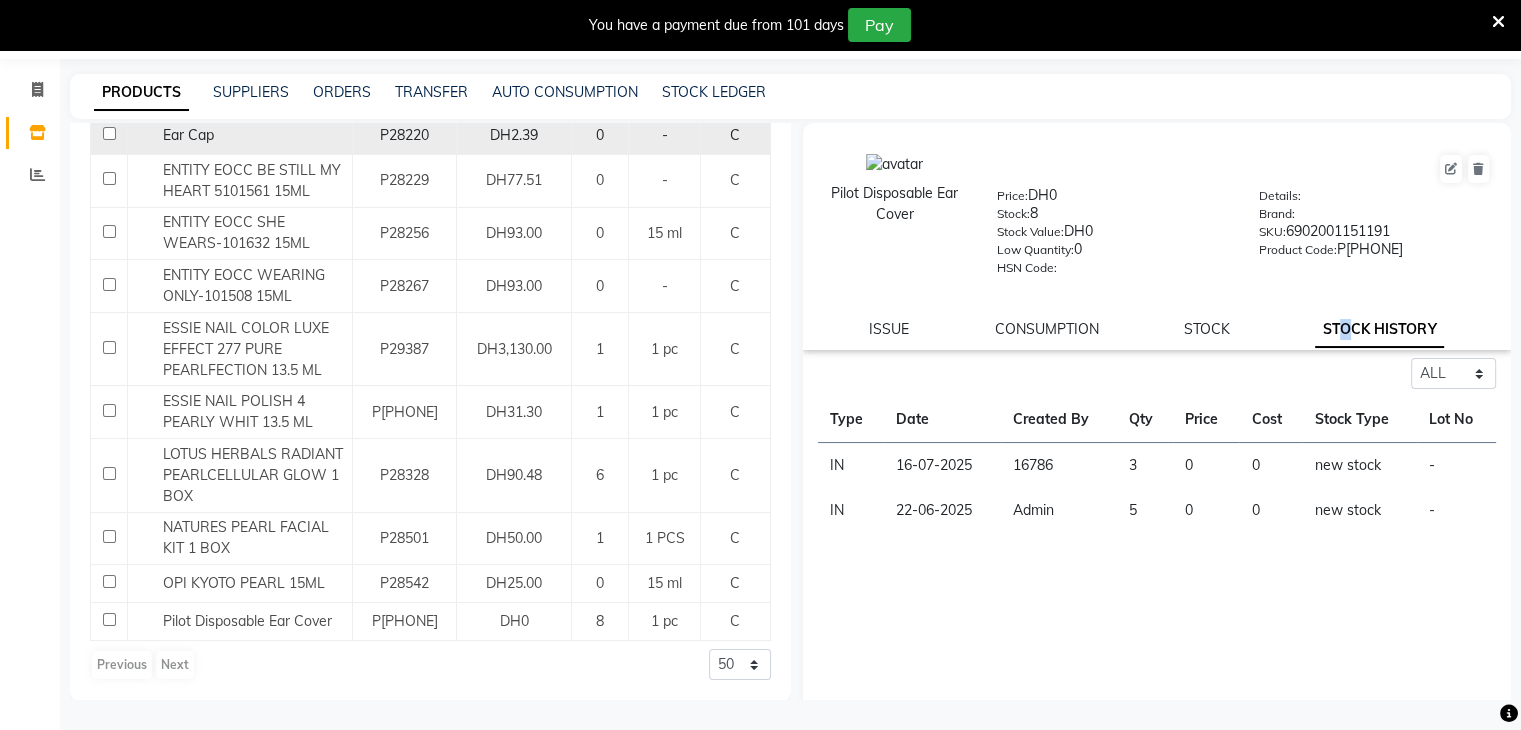 scroll, scrollTop: 0, scrollLeft: 0, axis: both 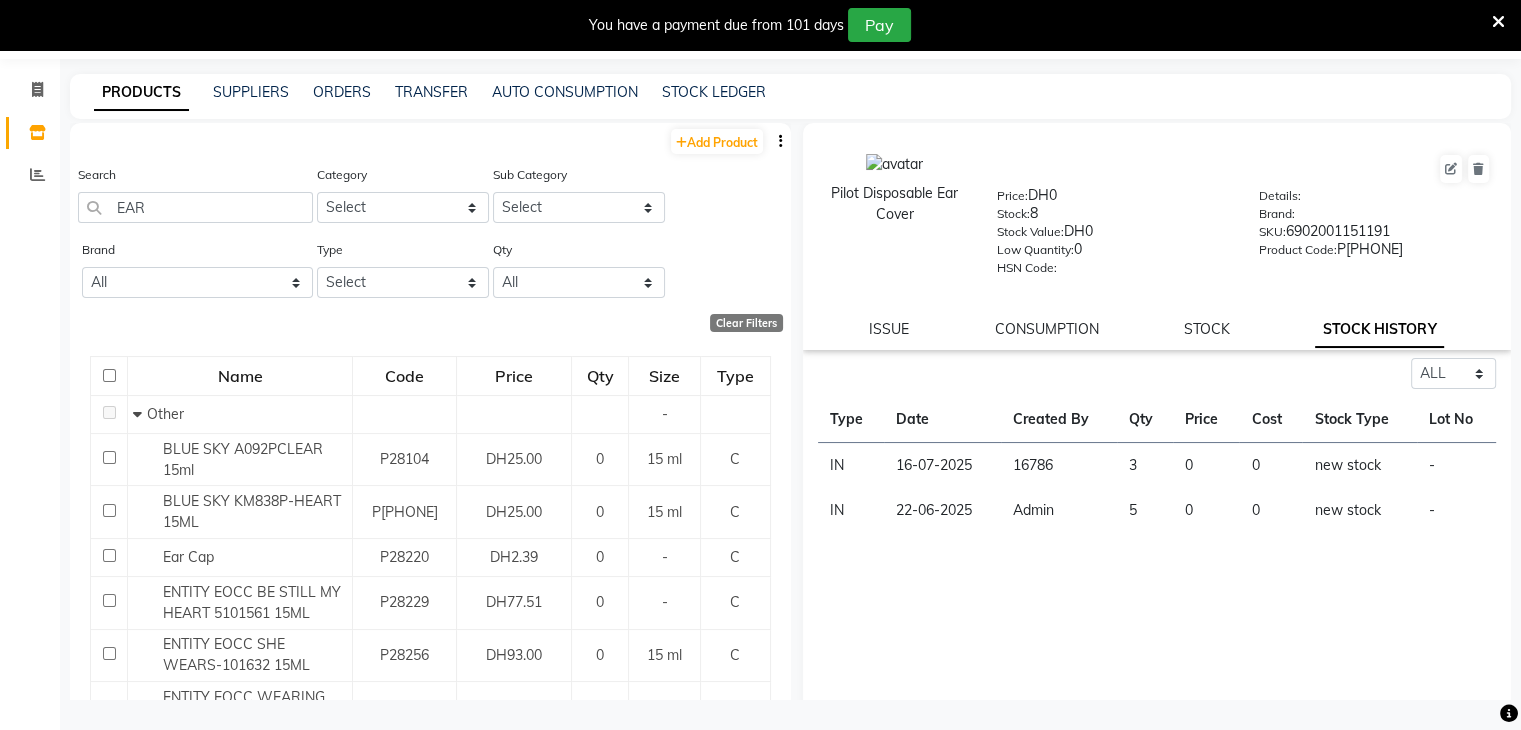 click on "Search EAR" 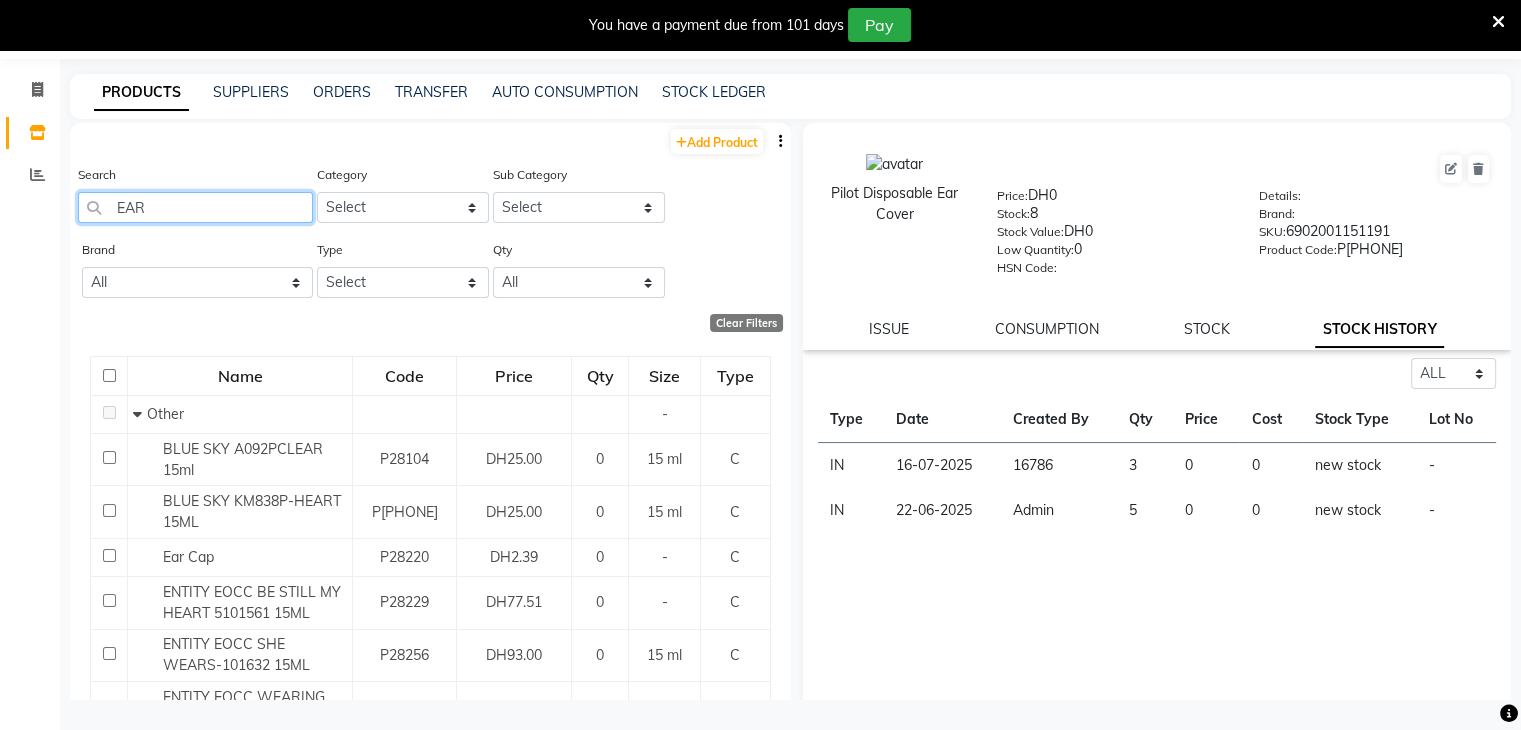 click on "EAR" 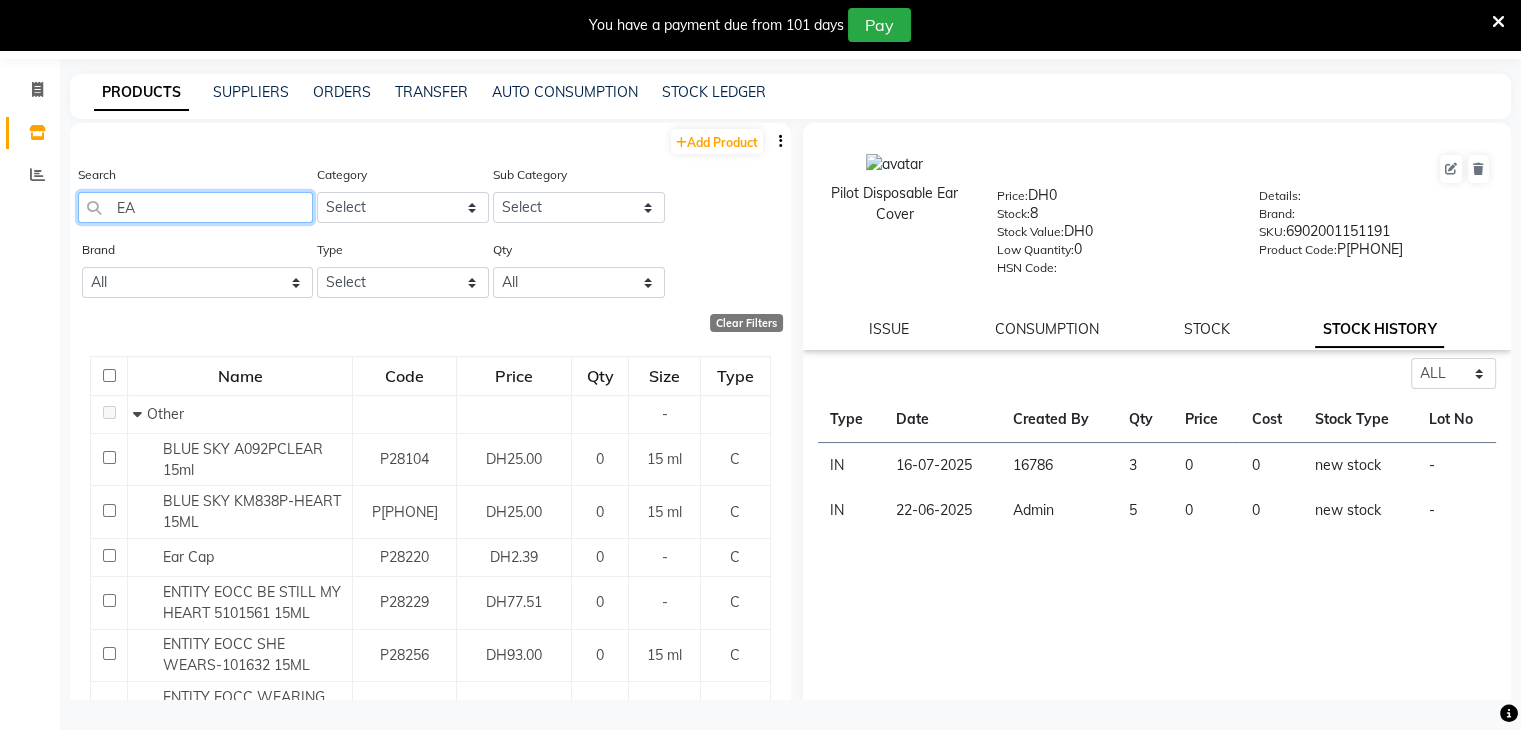 type on "E" 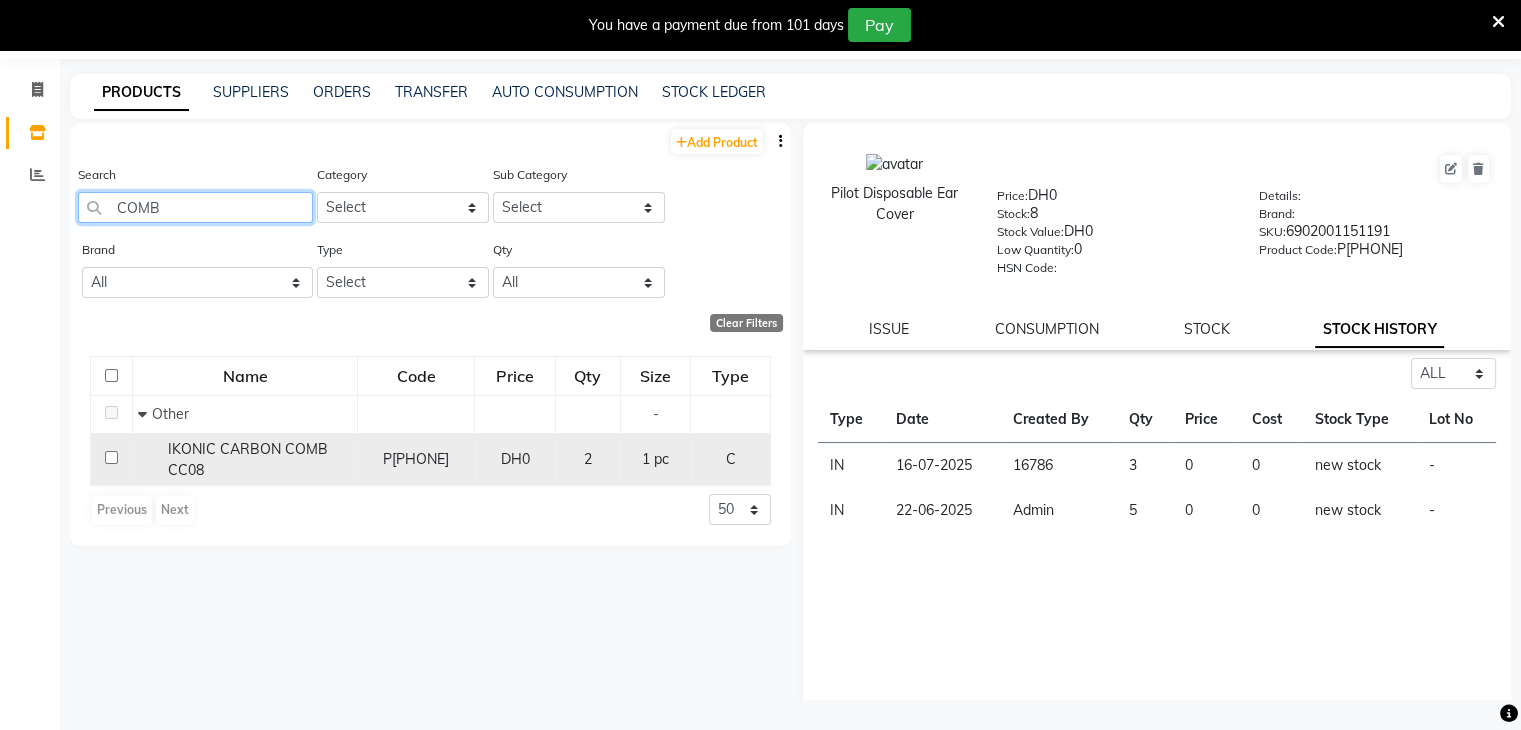 type on "COMB" 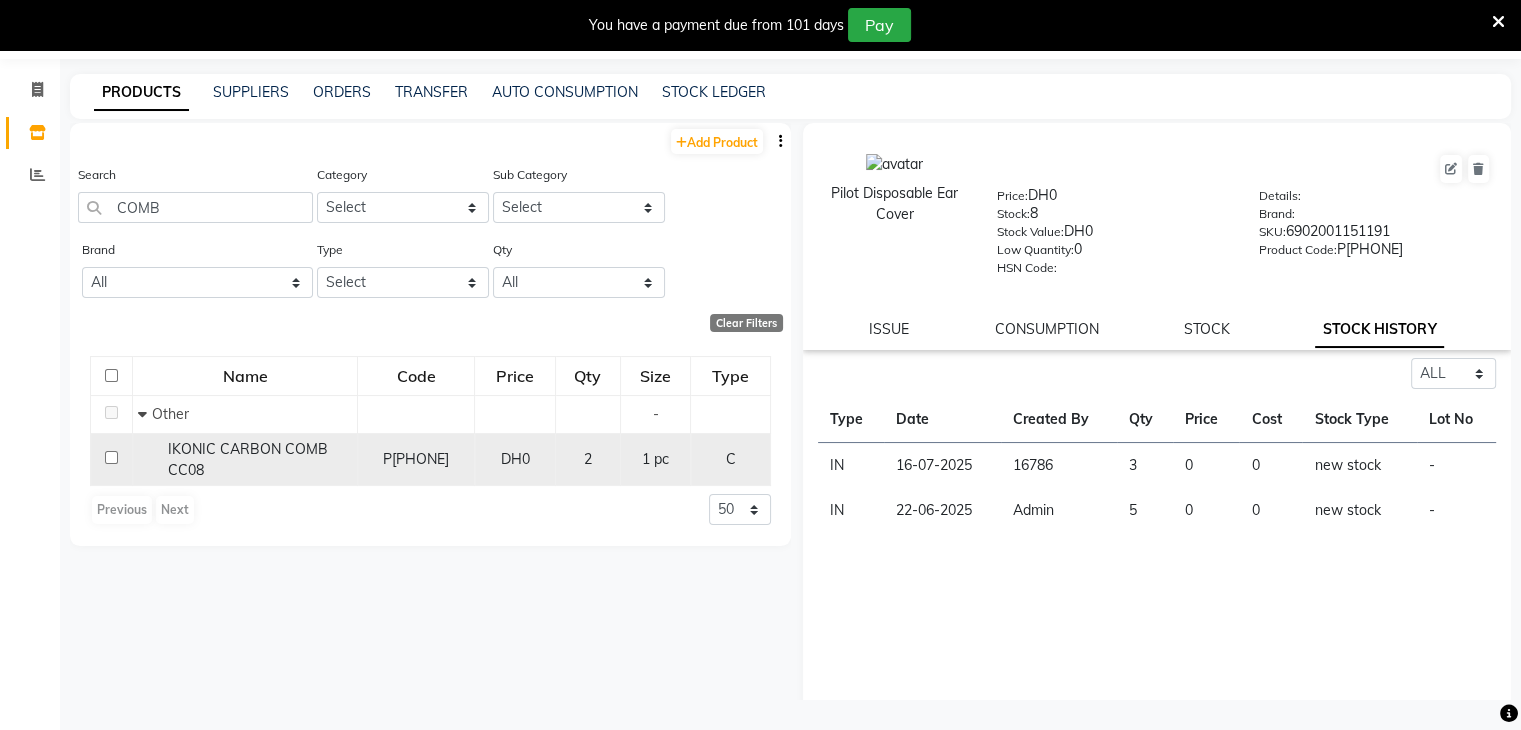 click on "IKONIC CARBON COMB CC08" 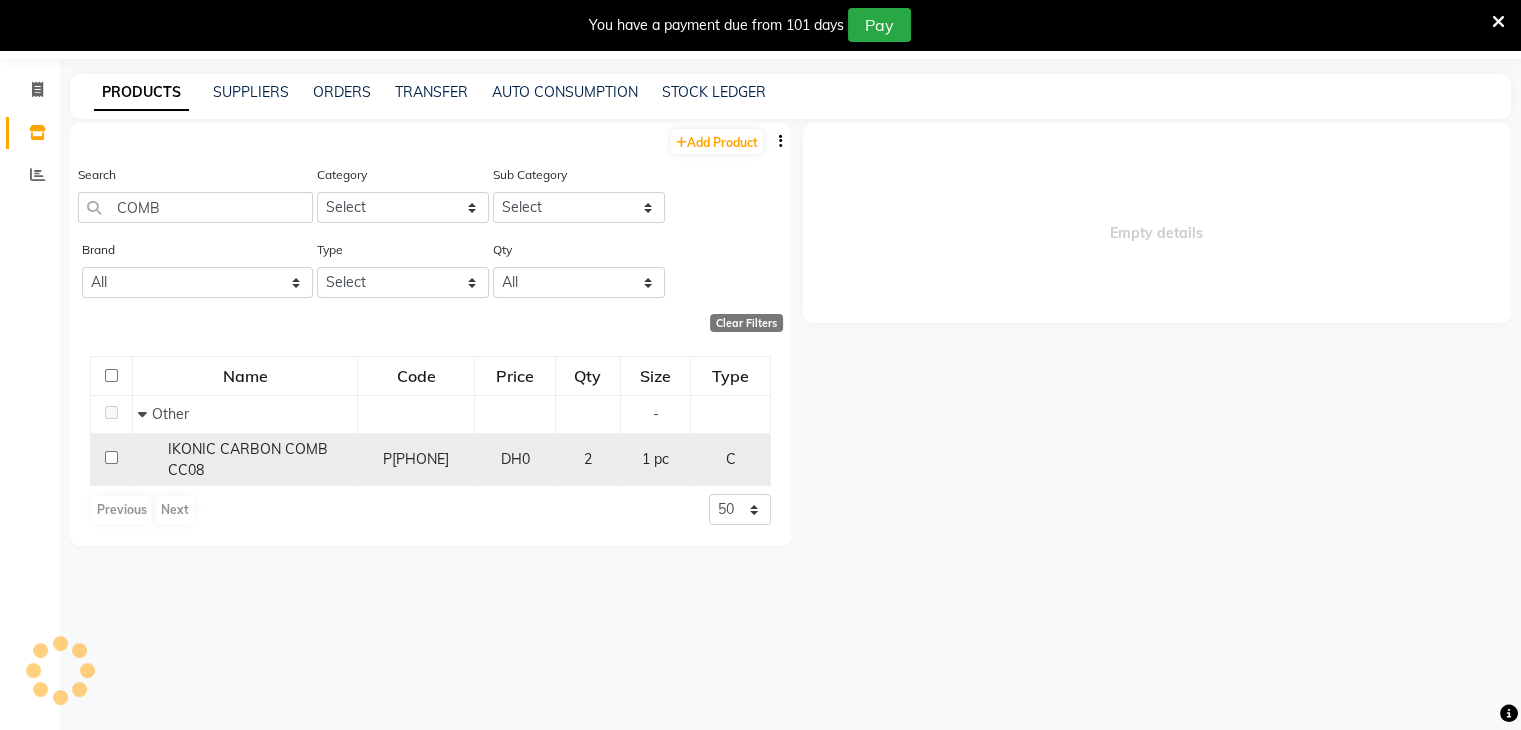 select on "all" 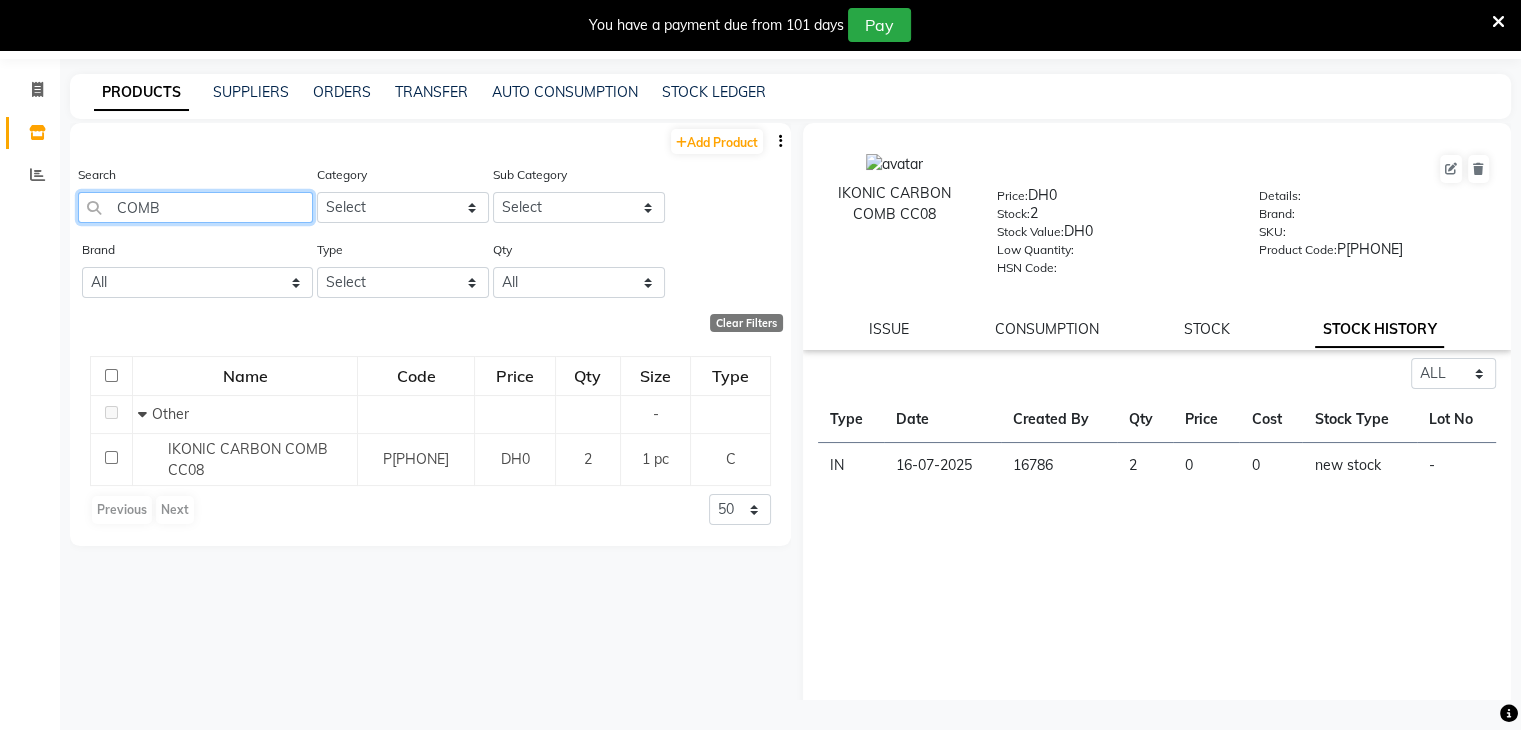 click on "COMB" 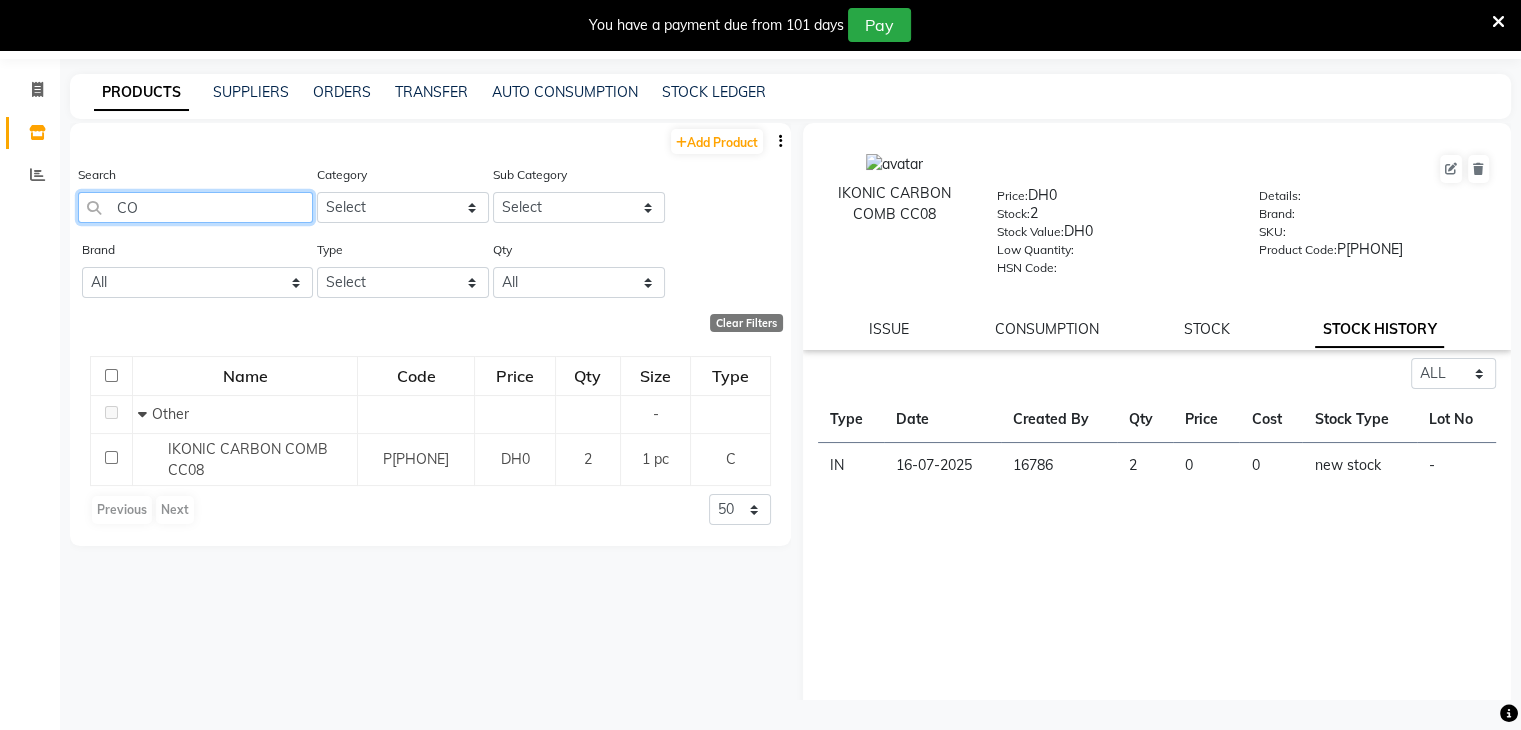 type on "C" 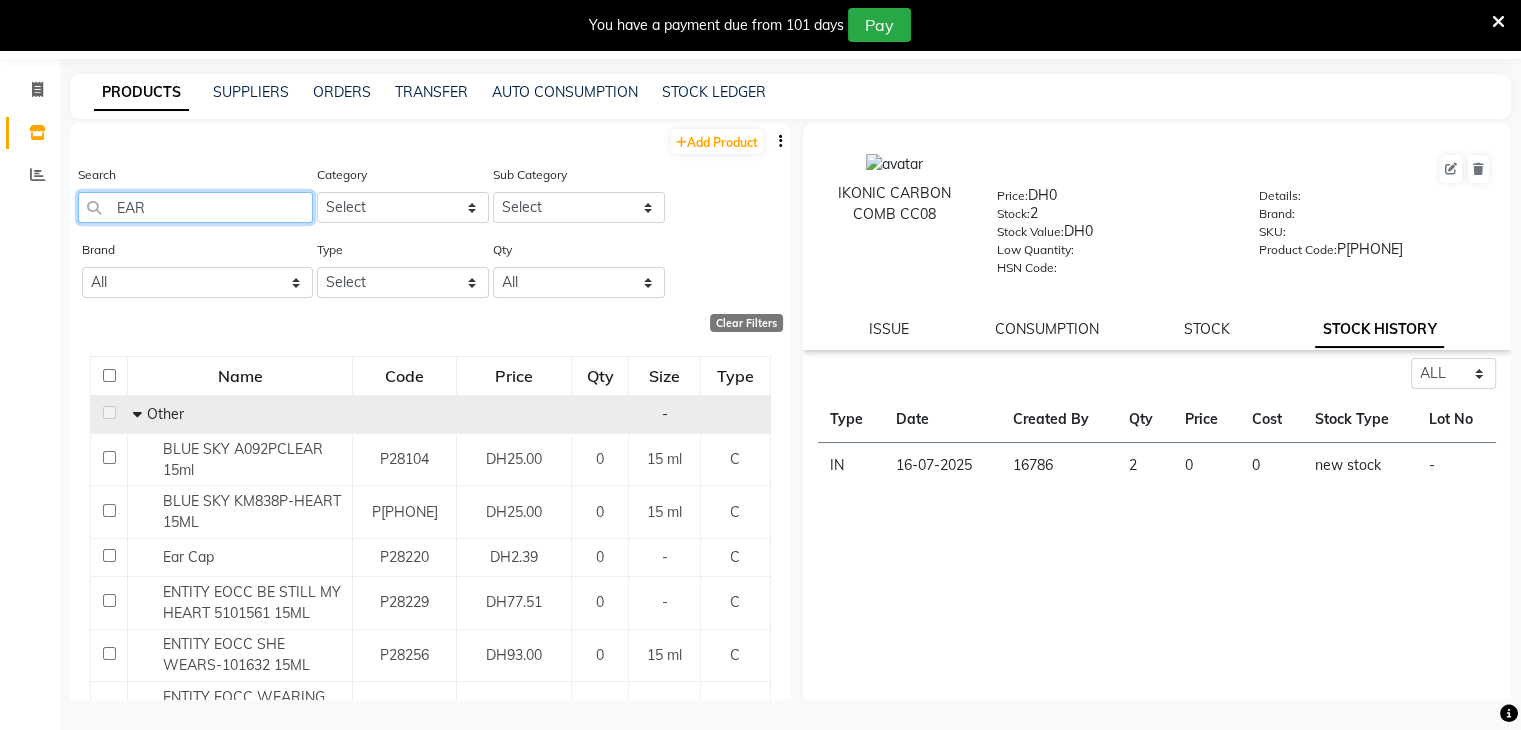 scroll, scrollTop: 422, scrollLeft: 0, axis: vertical 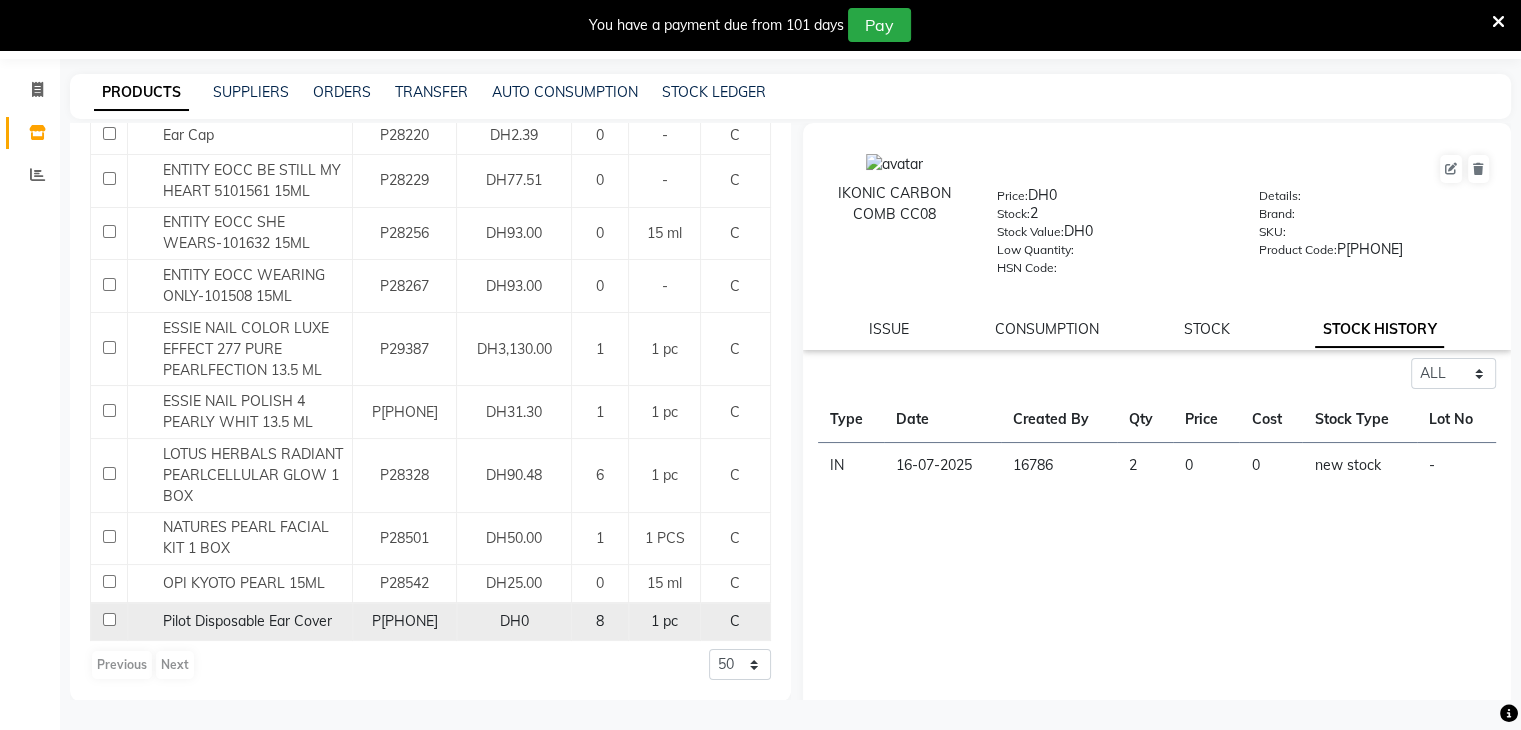 type on "EAR" 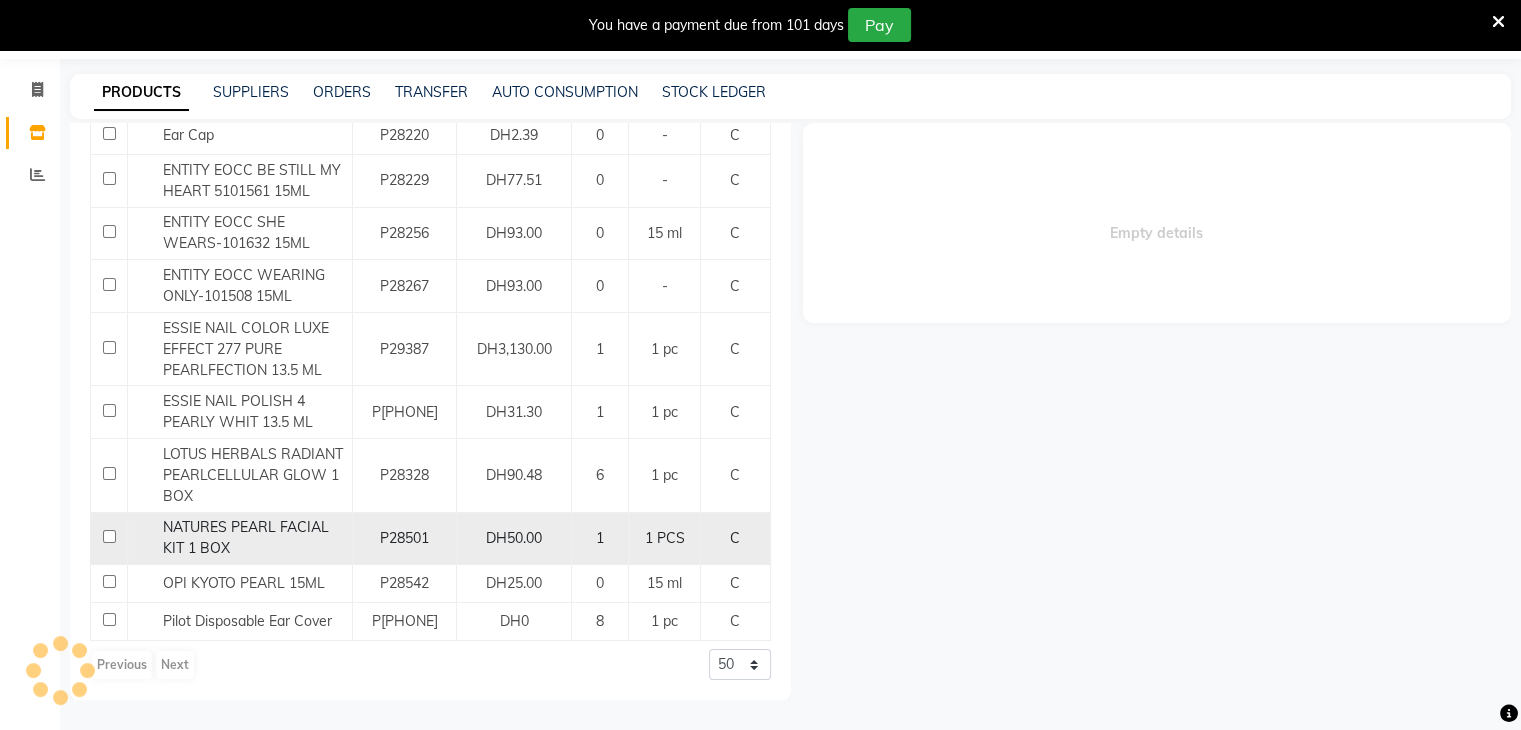 select on "all" 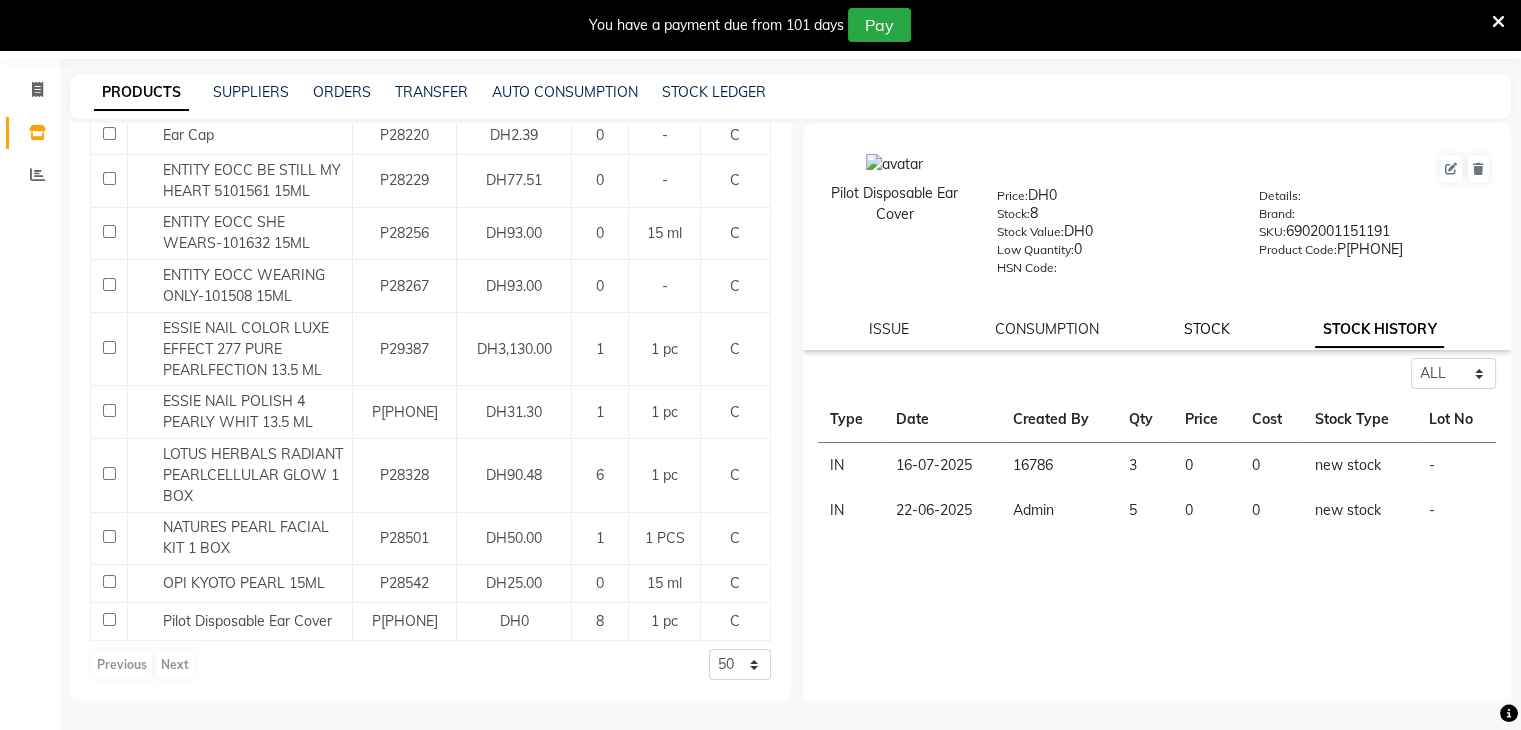 click on "STOCK" 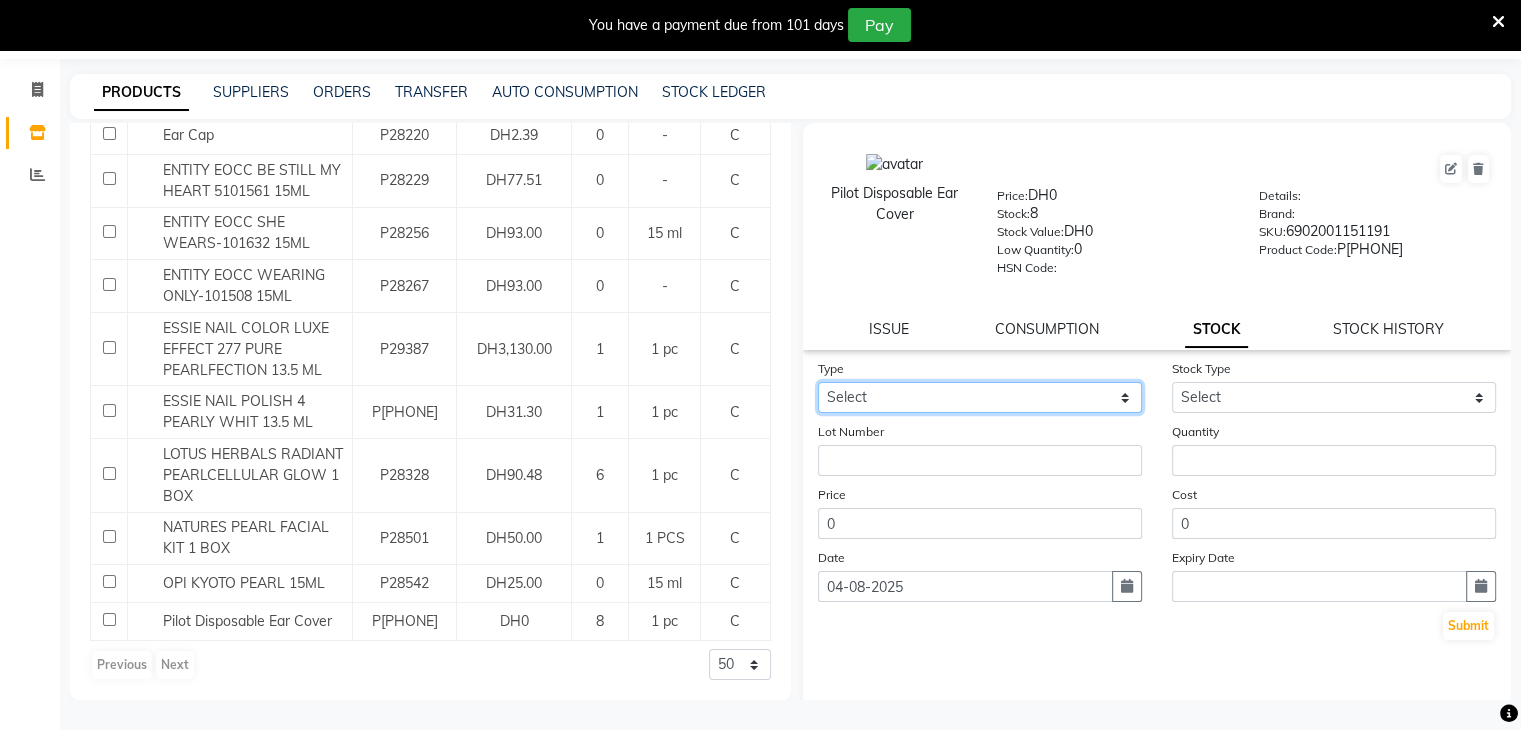 click on "Select In Out" 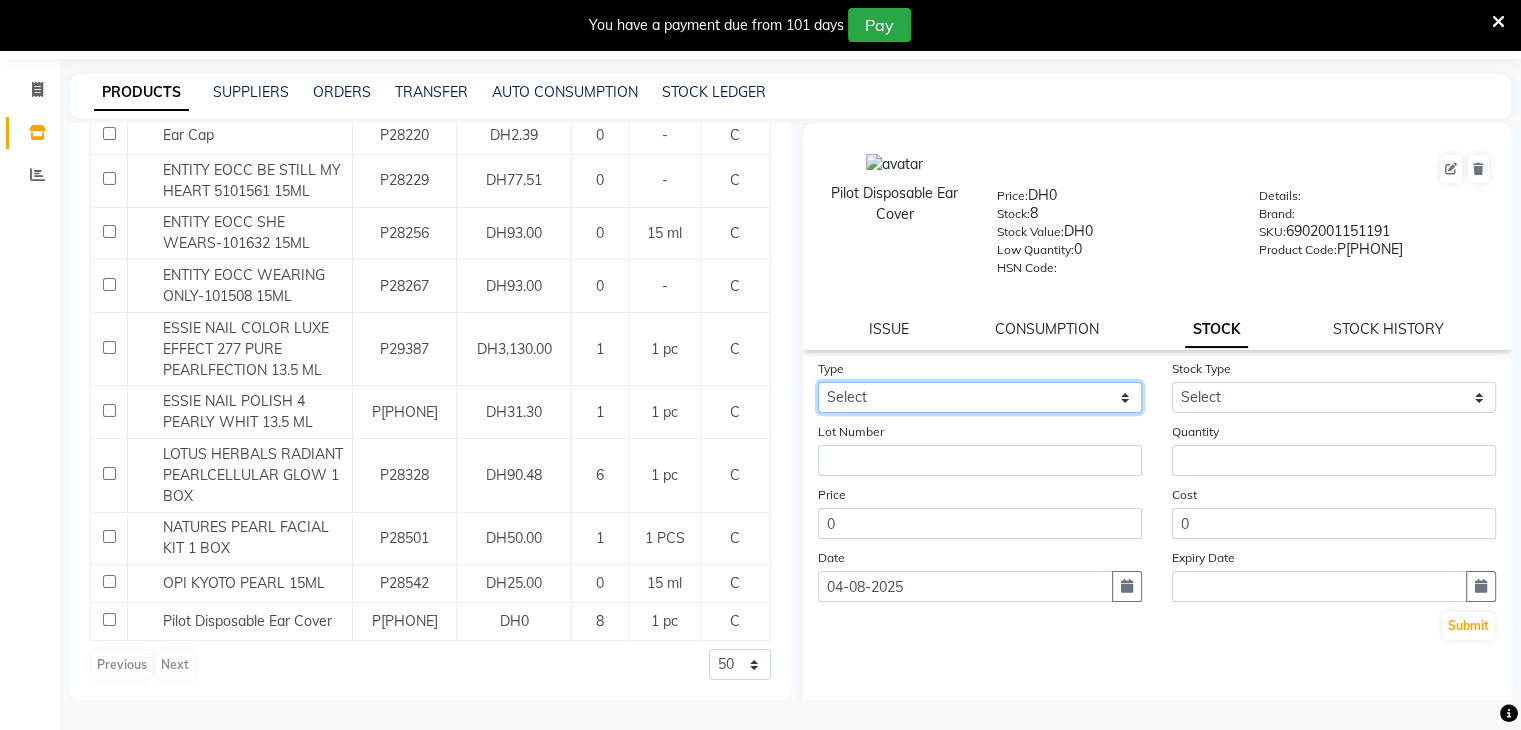 select on "out" 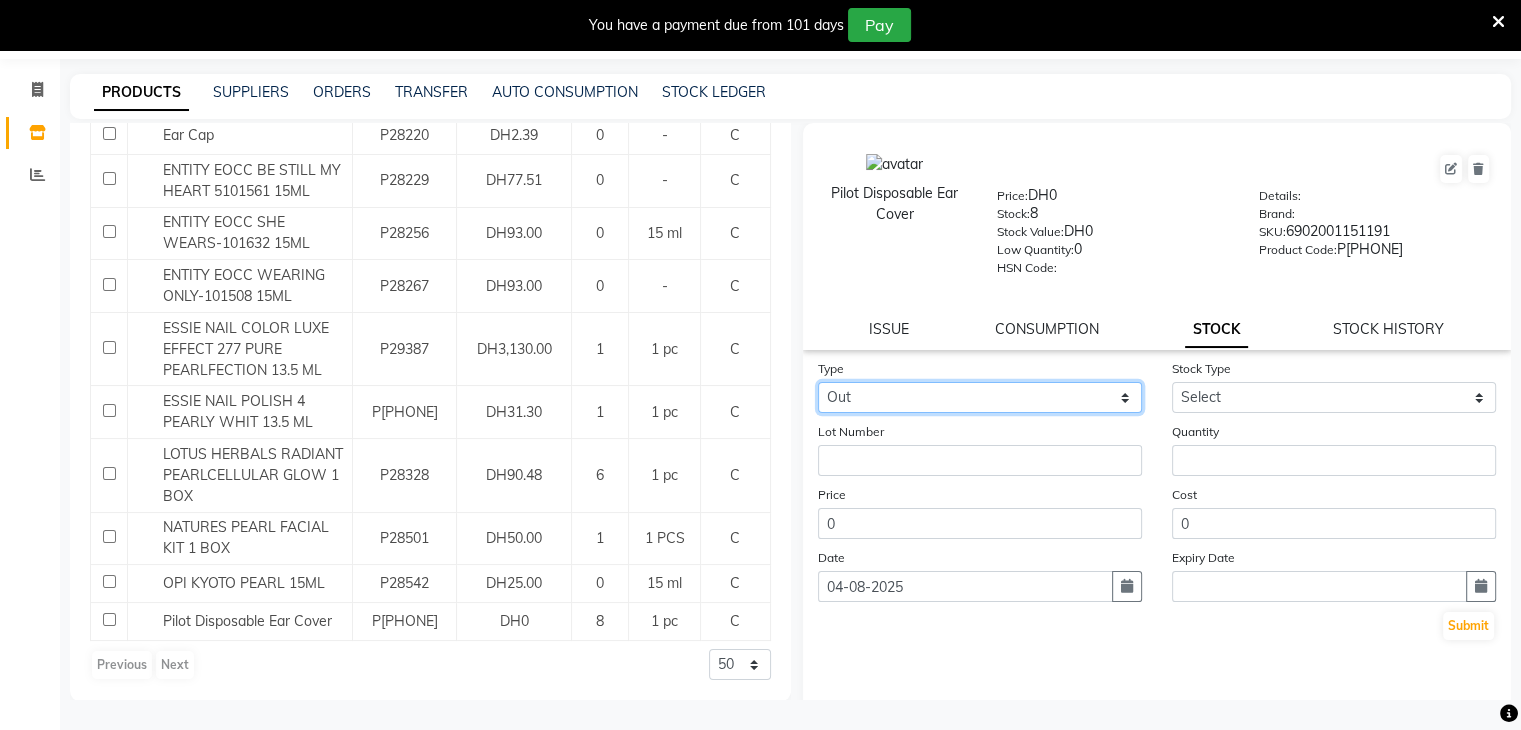 click on "Select In Out" 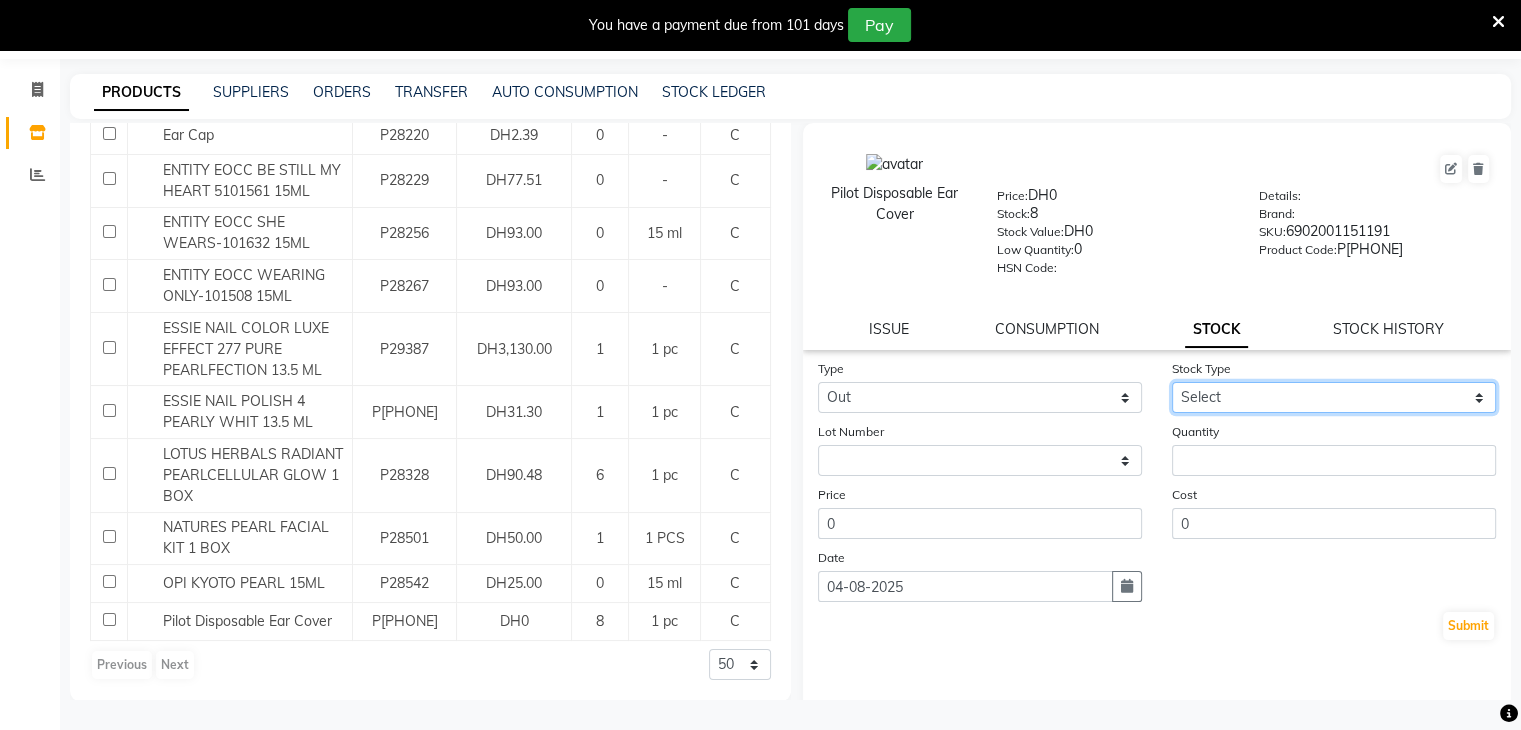 click on "Select Internal Use Damaged Expired Adjustment Return Other" 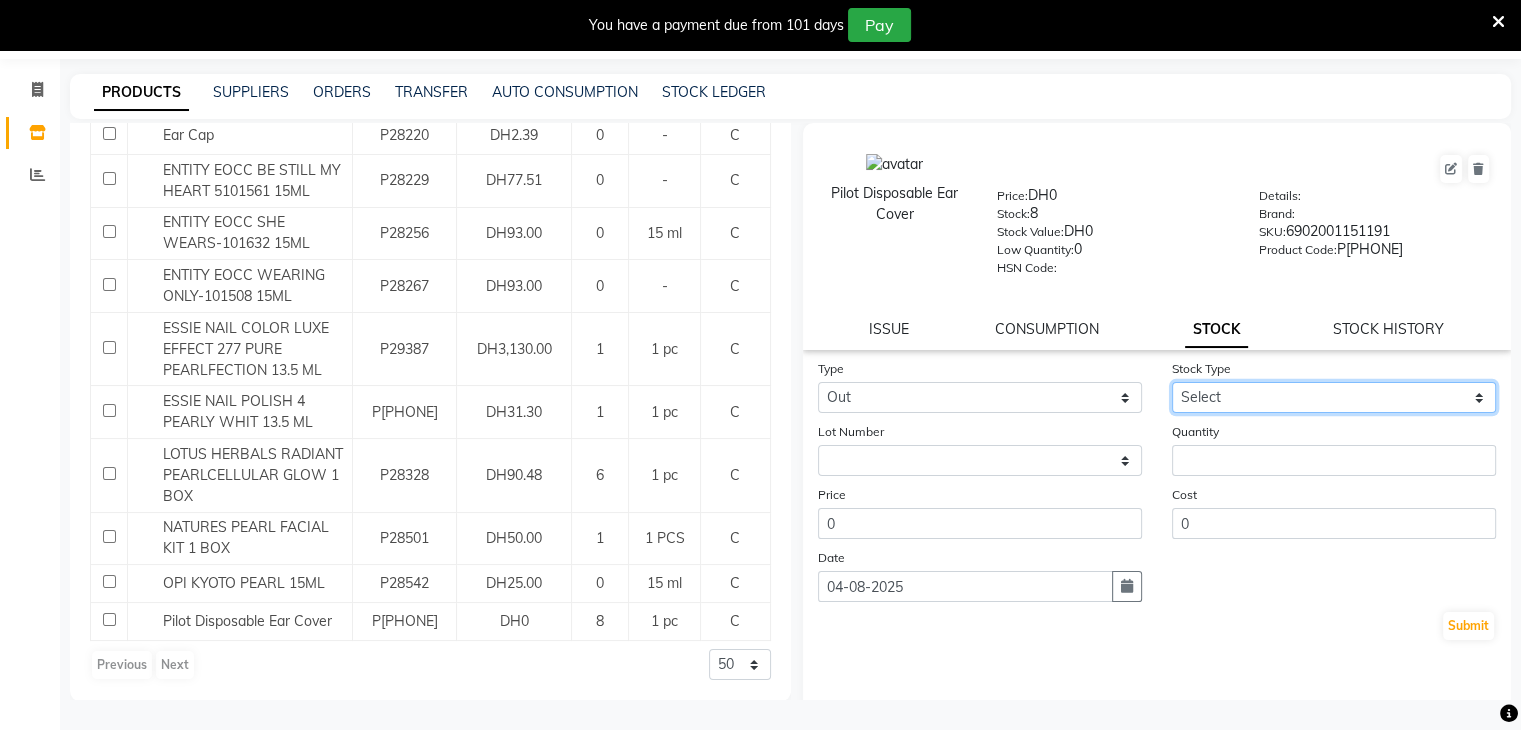 select on "adjustment" 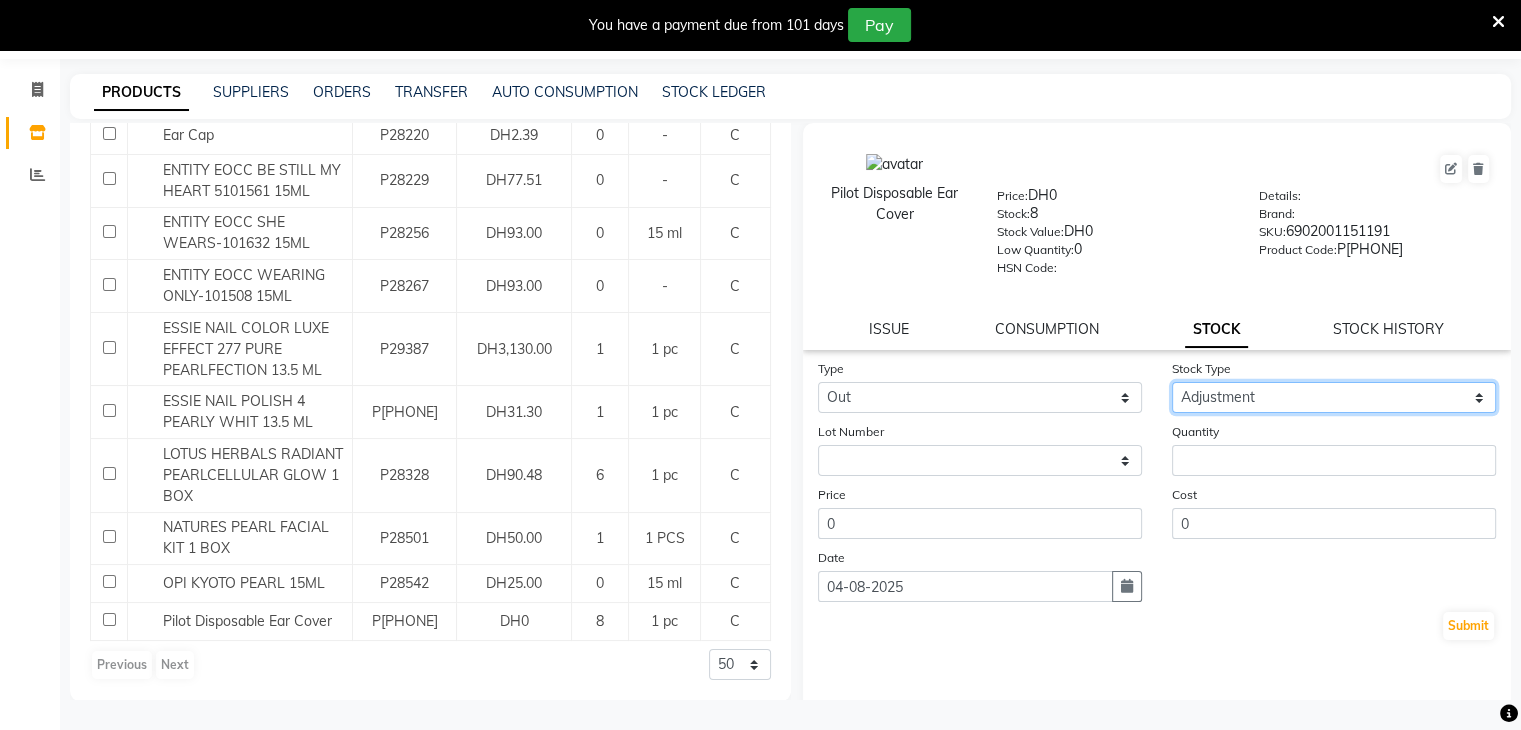 click on "Select Internal Use Damaged Expired Adjustment Return Other" 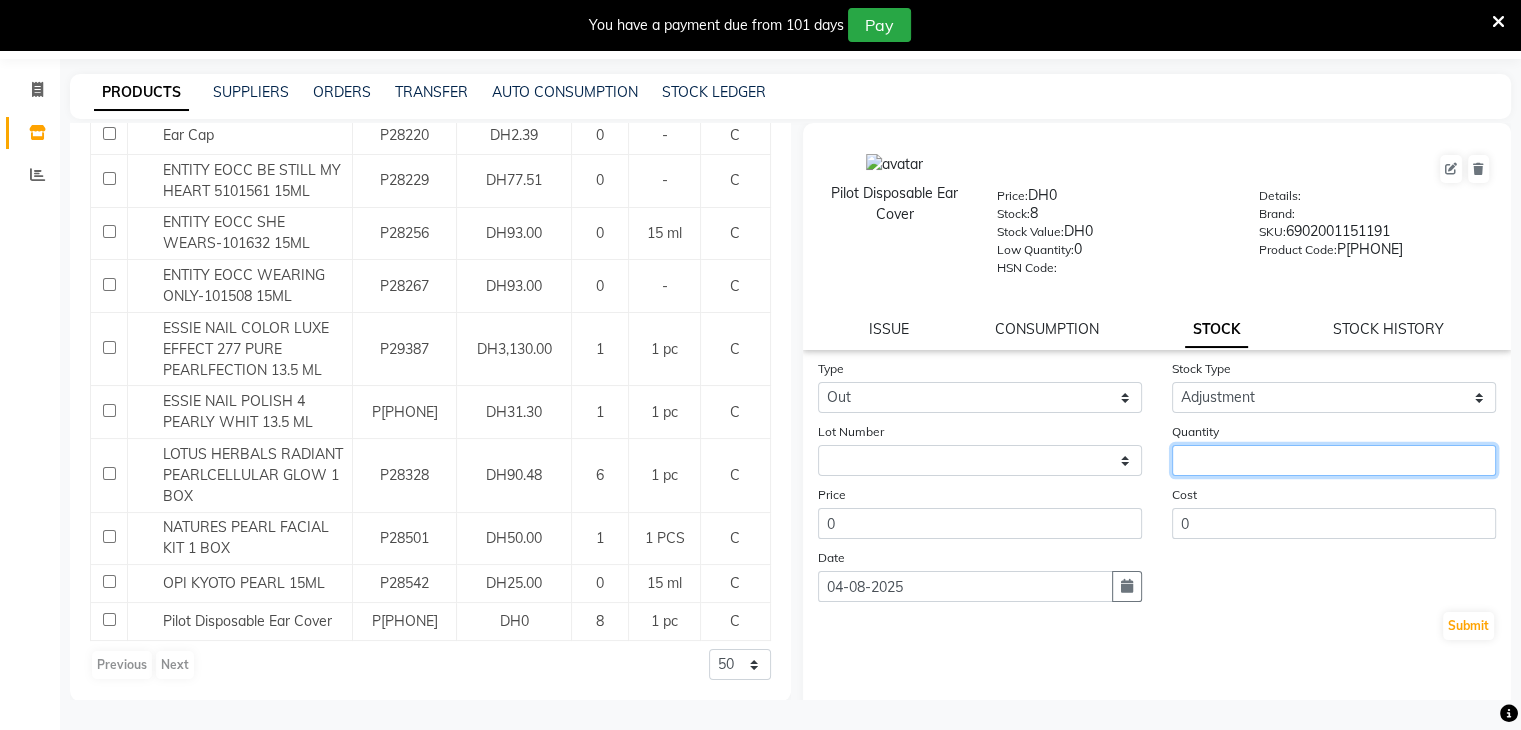 click 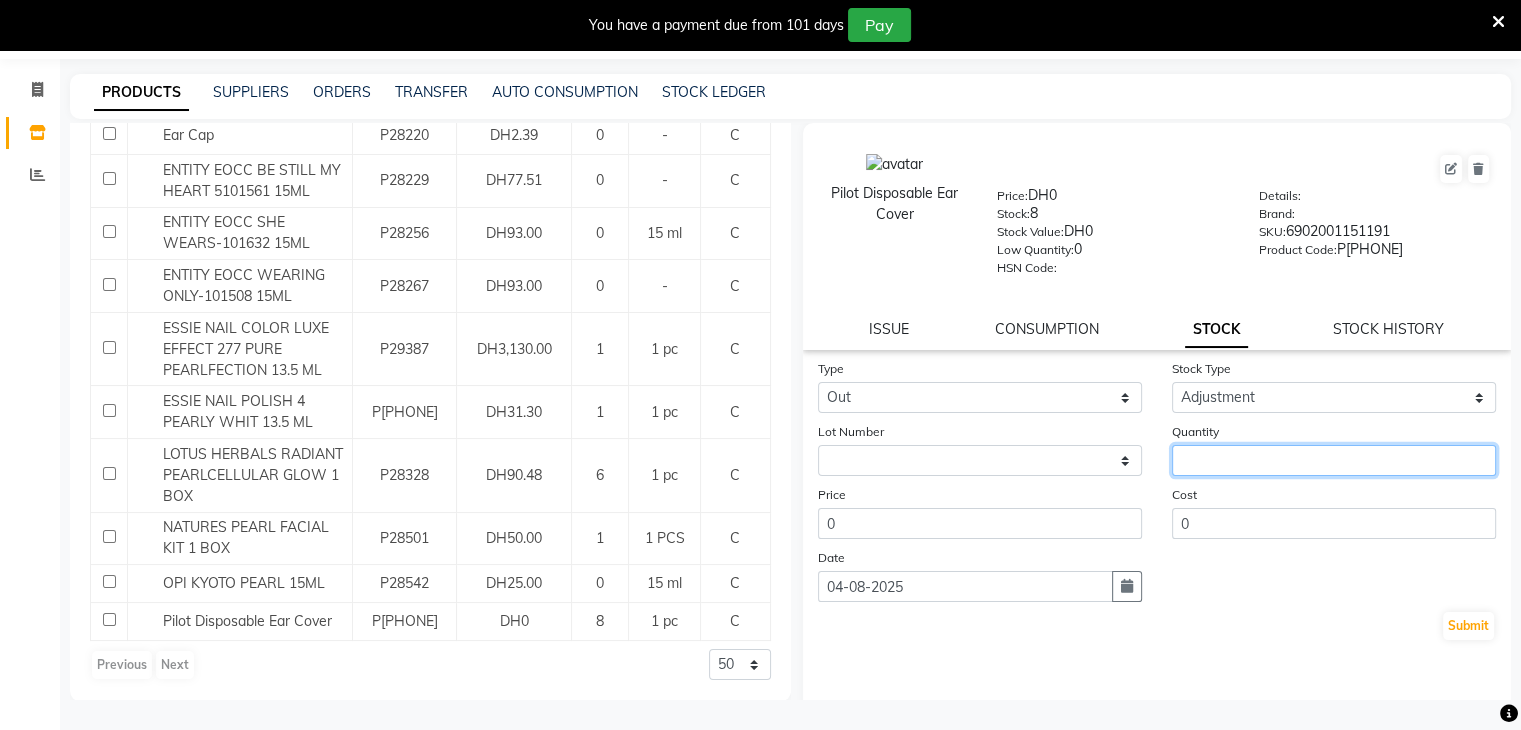 type on "2" 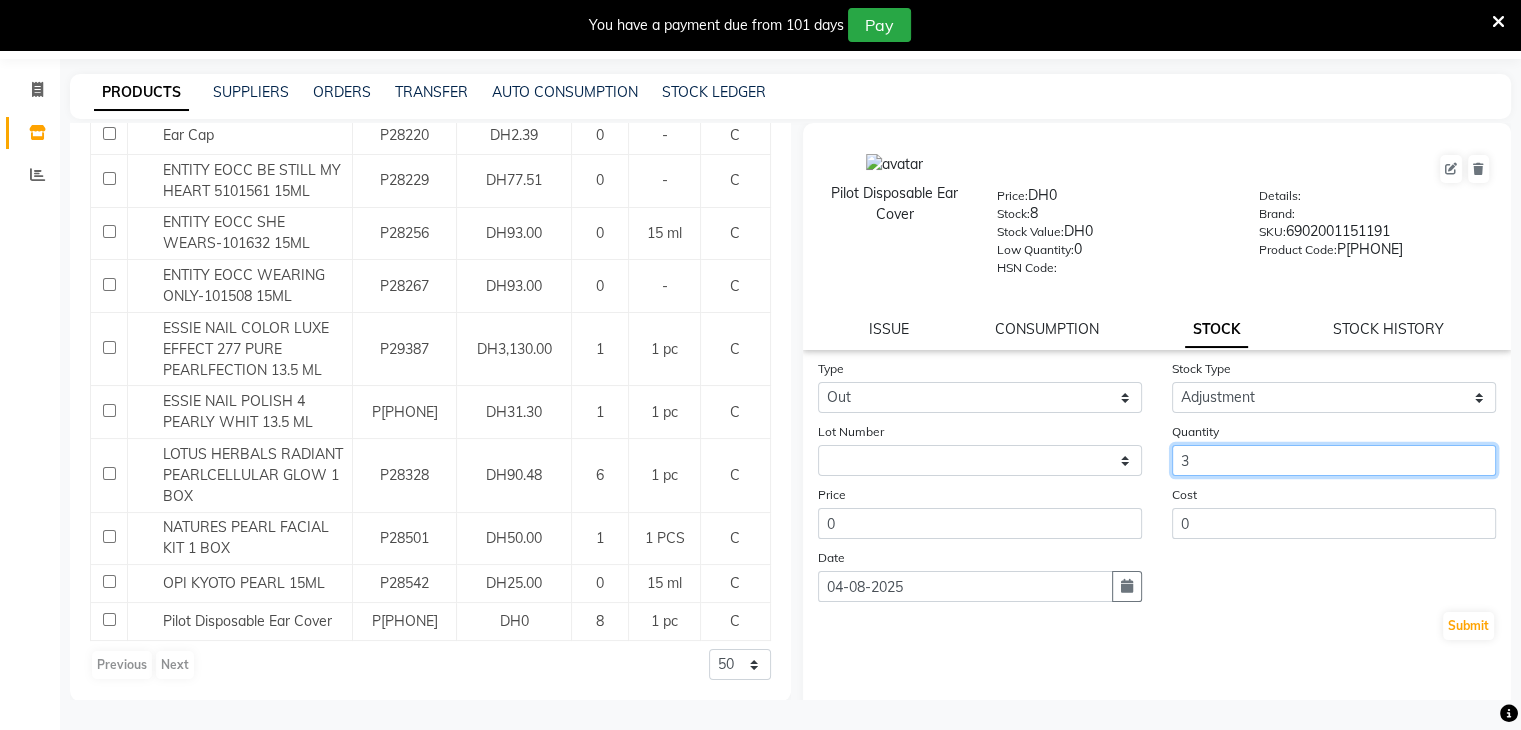 type on "3" 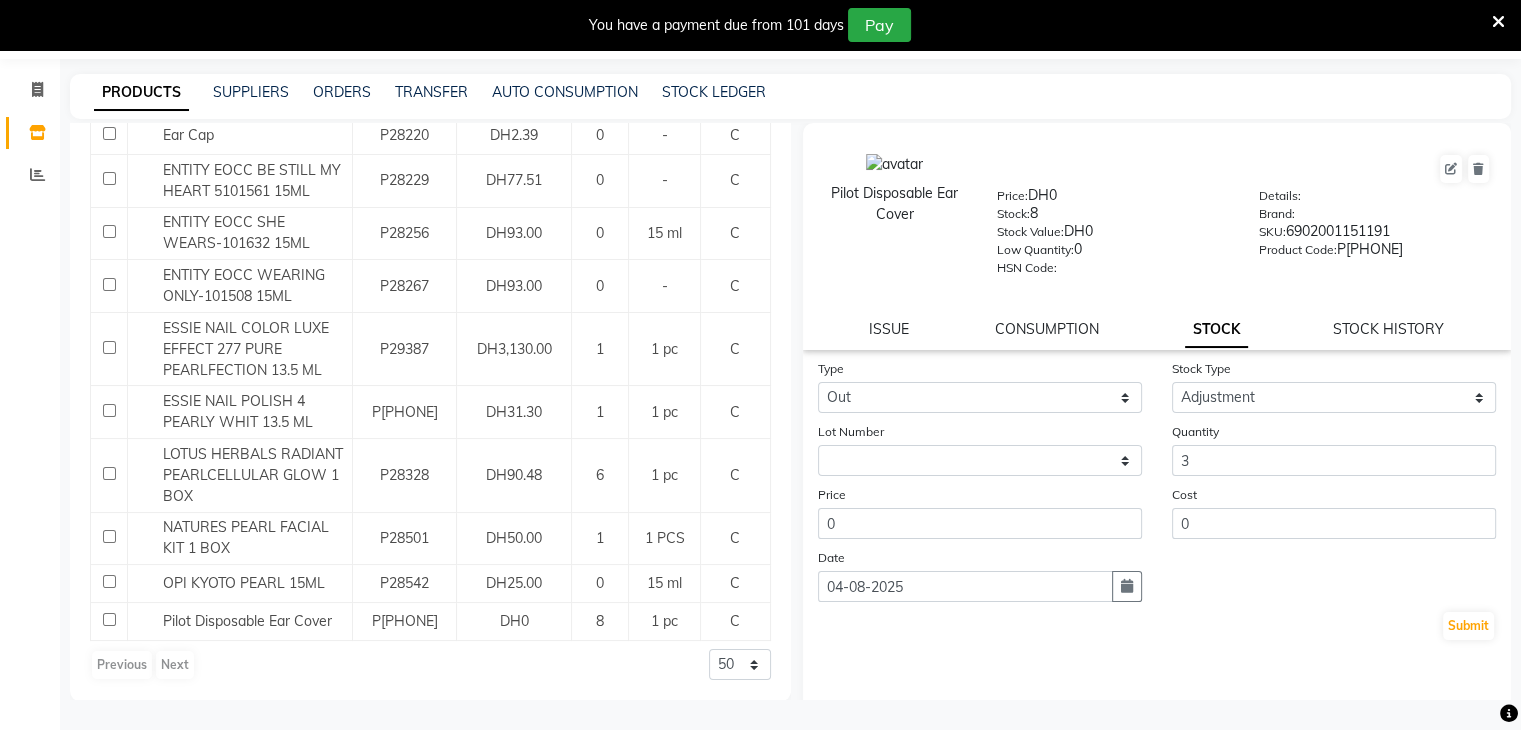 click on "Submit" 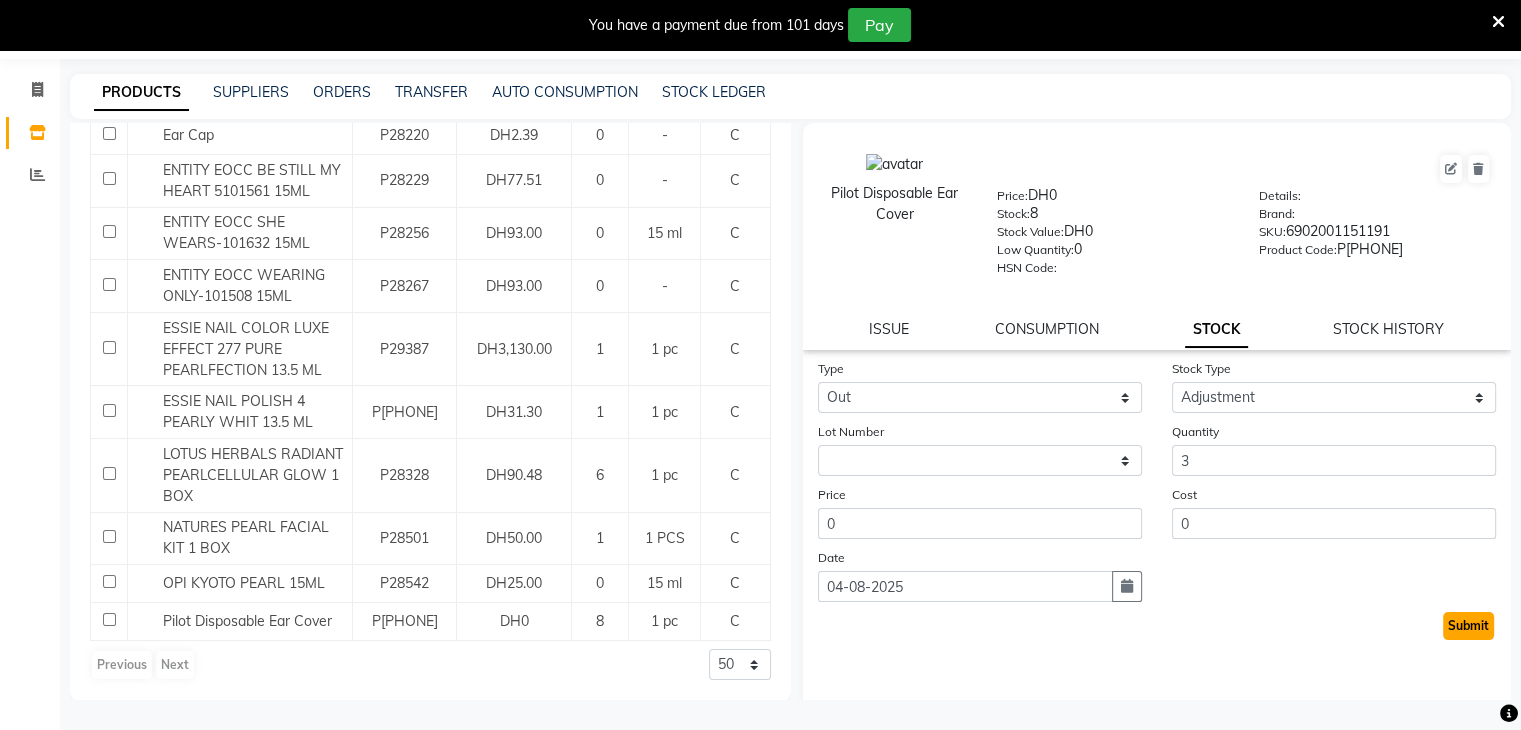 click on "Submit" 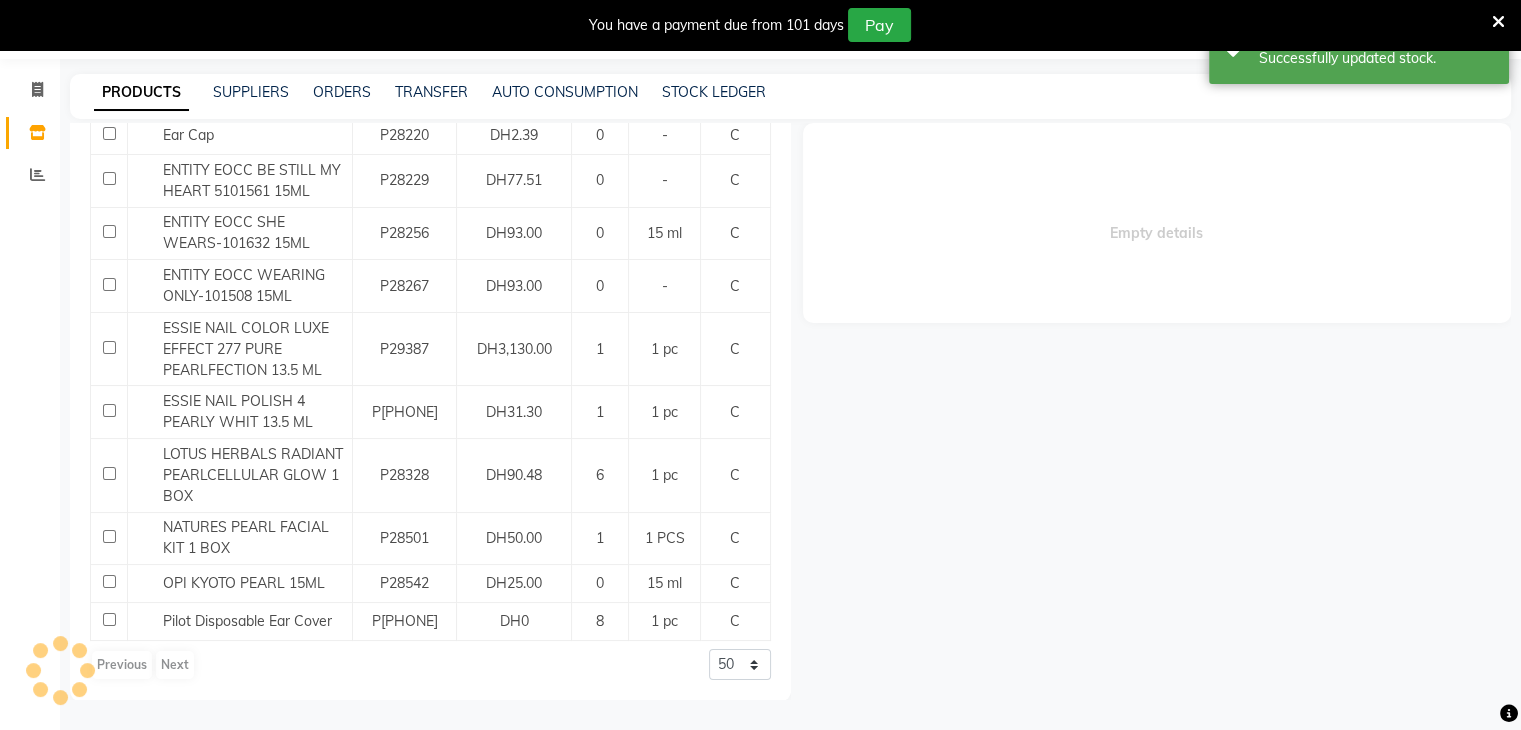 select 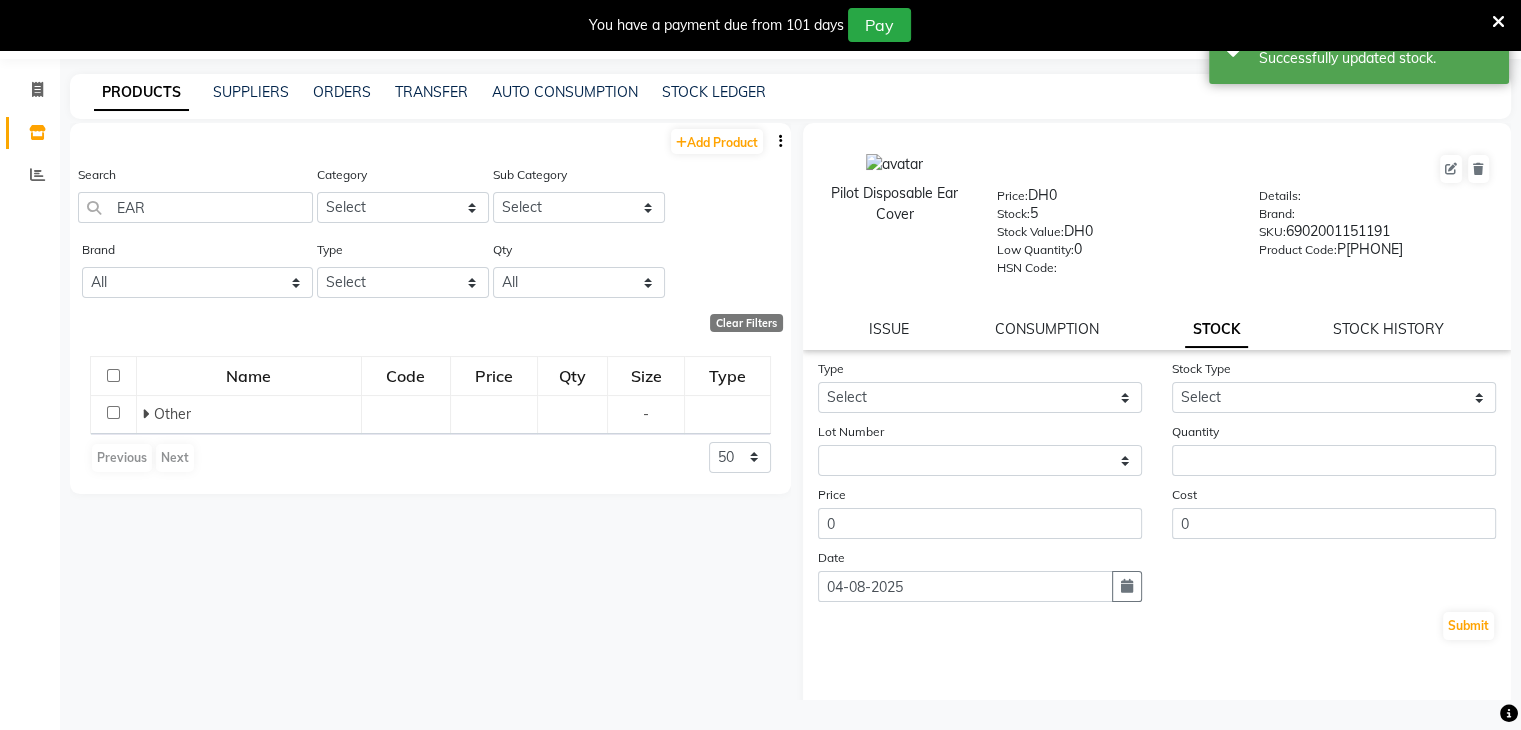 scroll, scrollTop: 0, scrollLeft: 0, axis: both 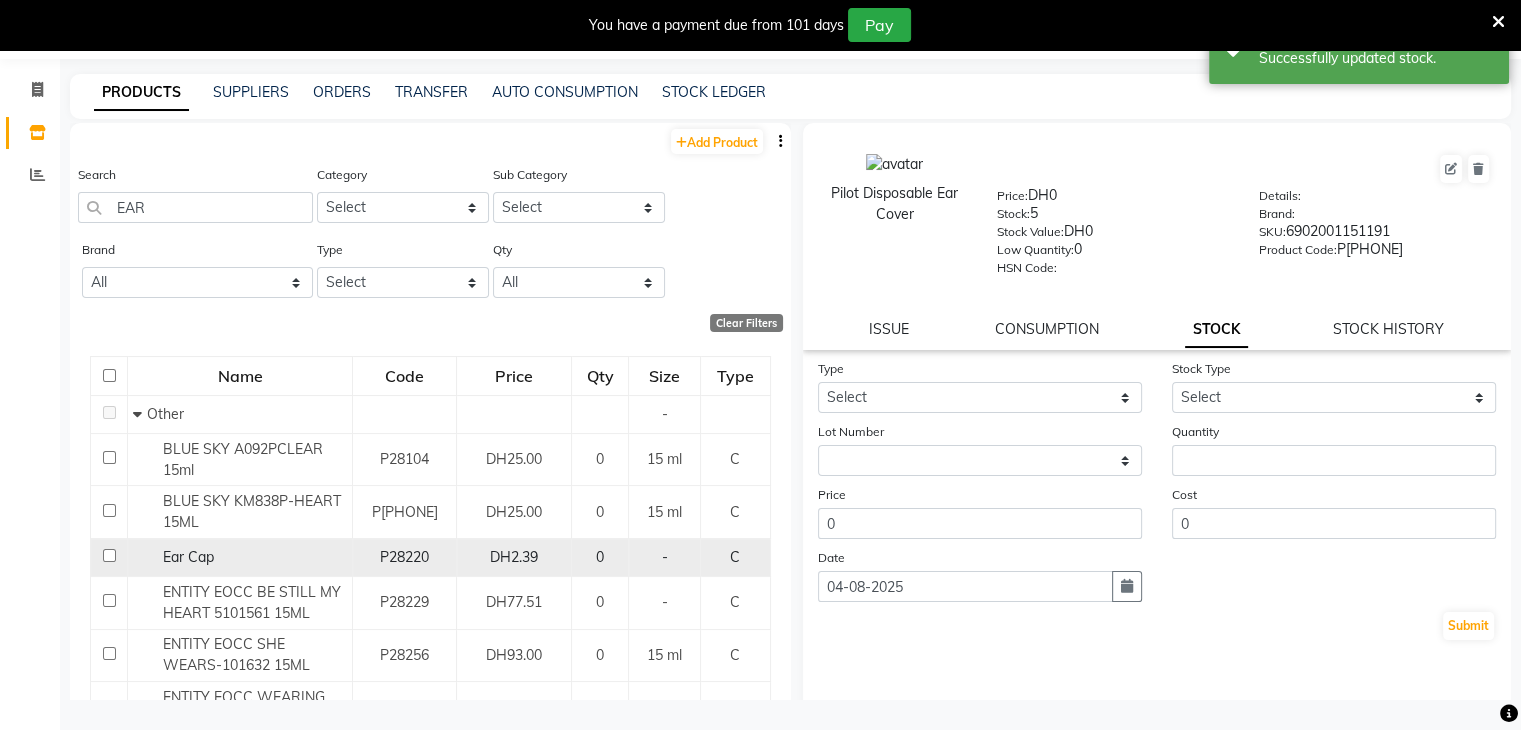 drag, startPoint x: 267, startPoint y: 564, endPoint x: 276, endPoint y: 555, distance: 12.727922 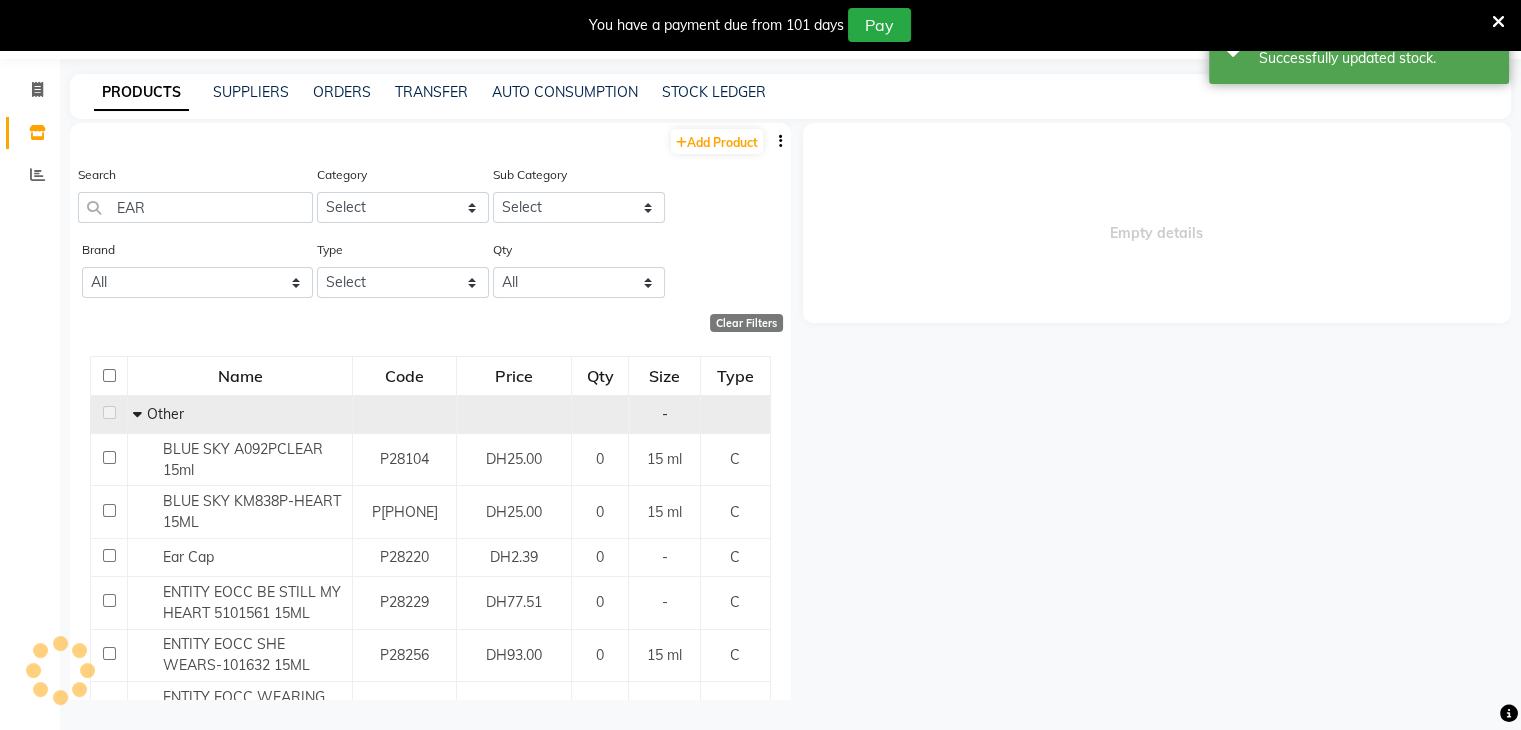 select 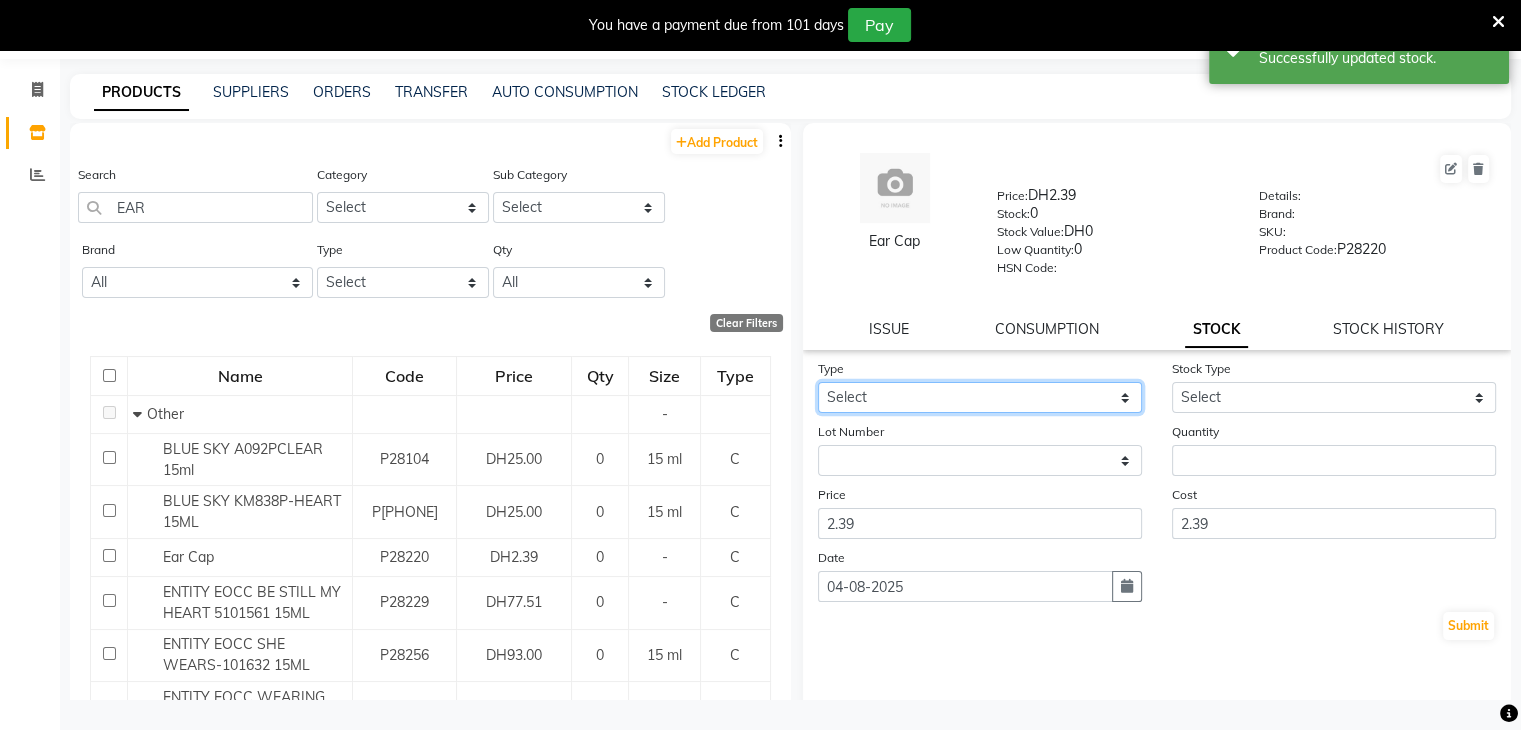 click on "Select In Out" 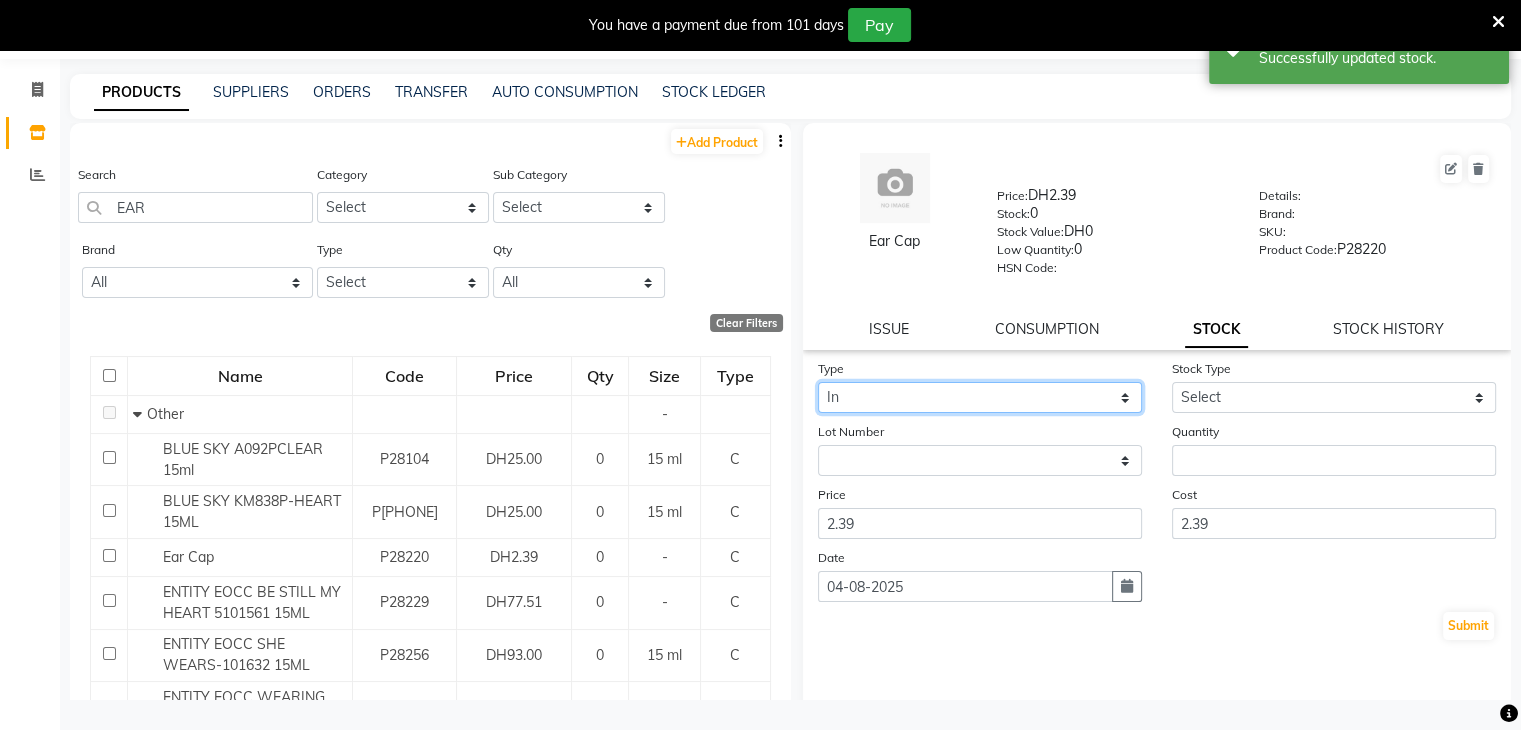 click on "Select In Out" 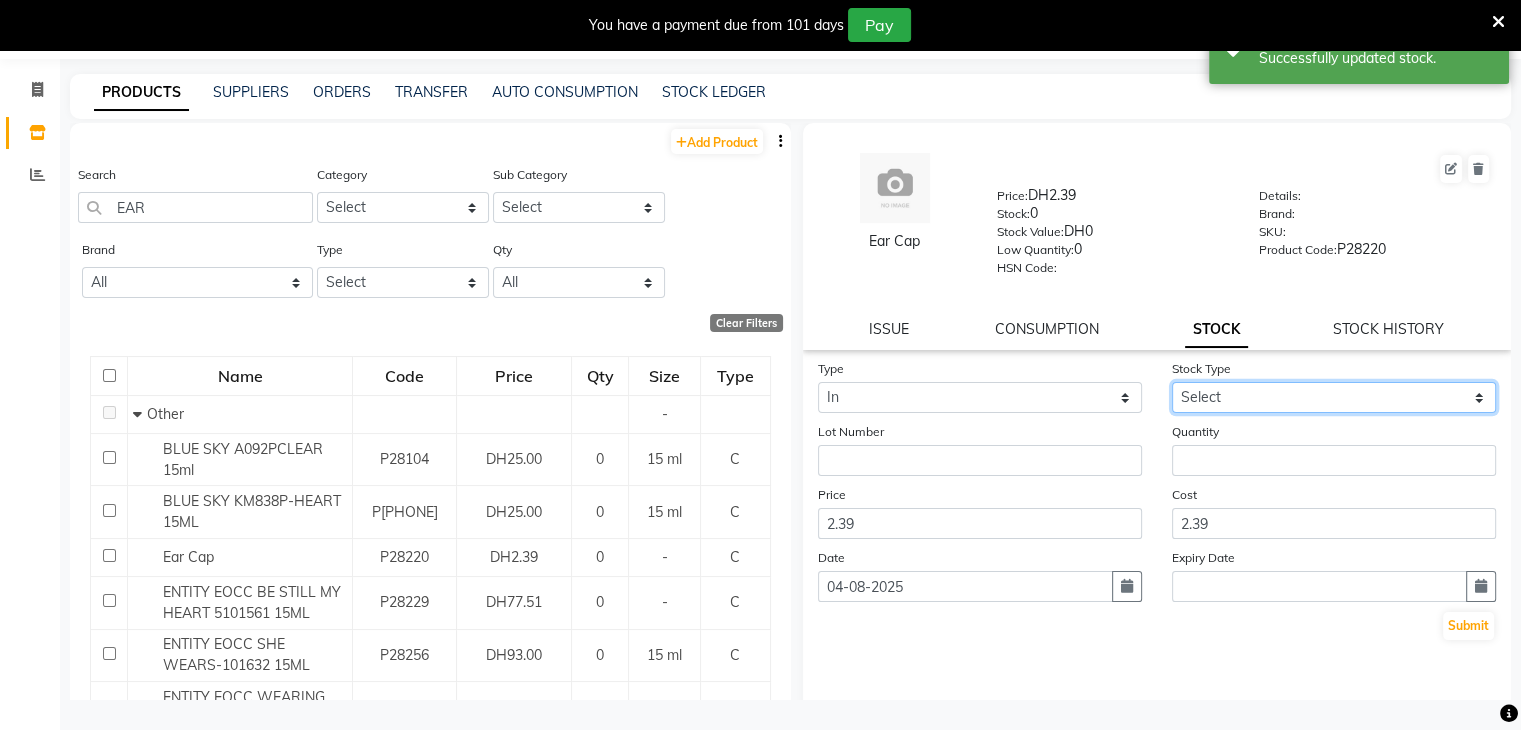 click on "Select New Stock Adjustment Return Other" 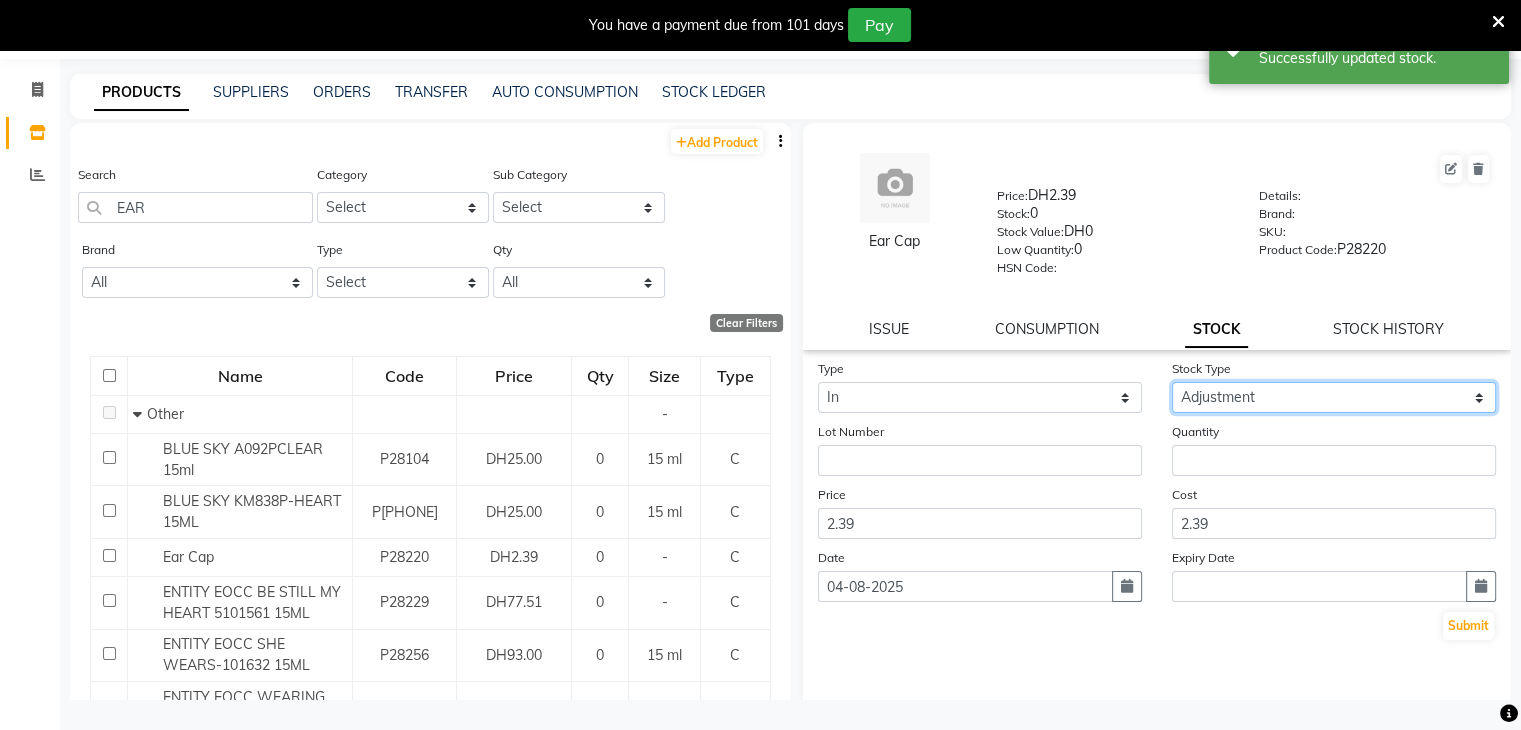 click on "Select New Stock Adjustment Return Other" 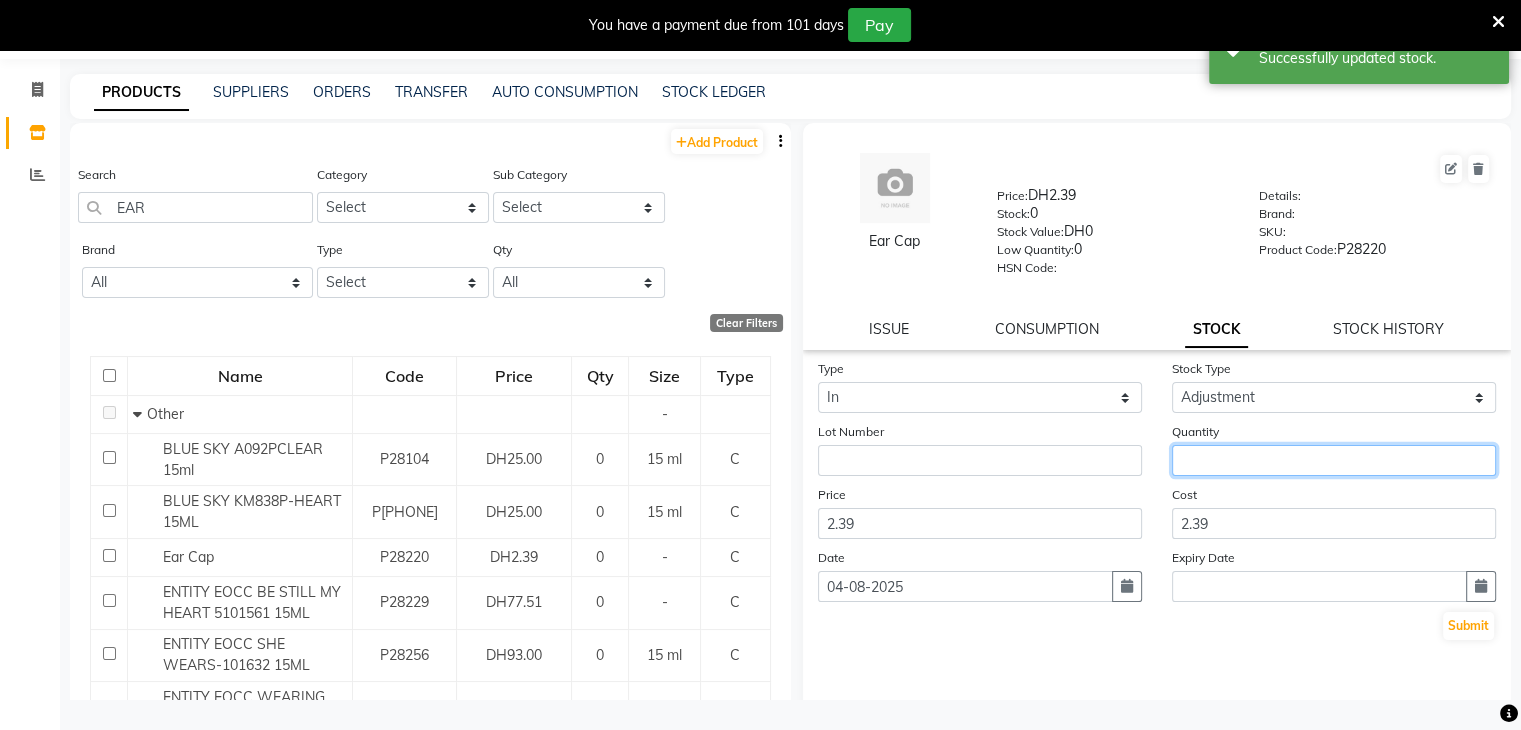 click 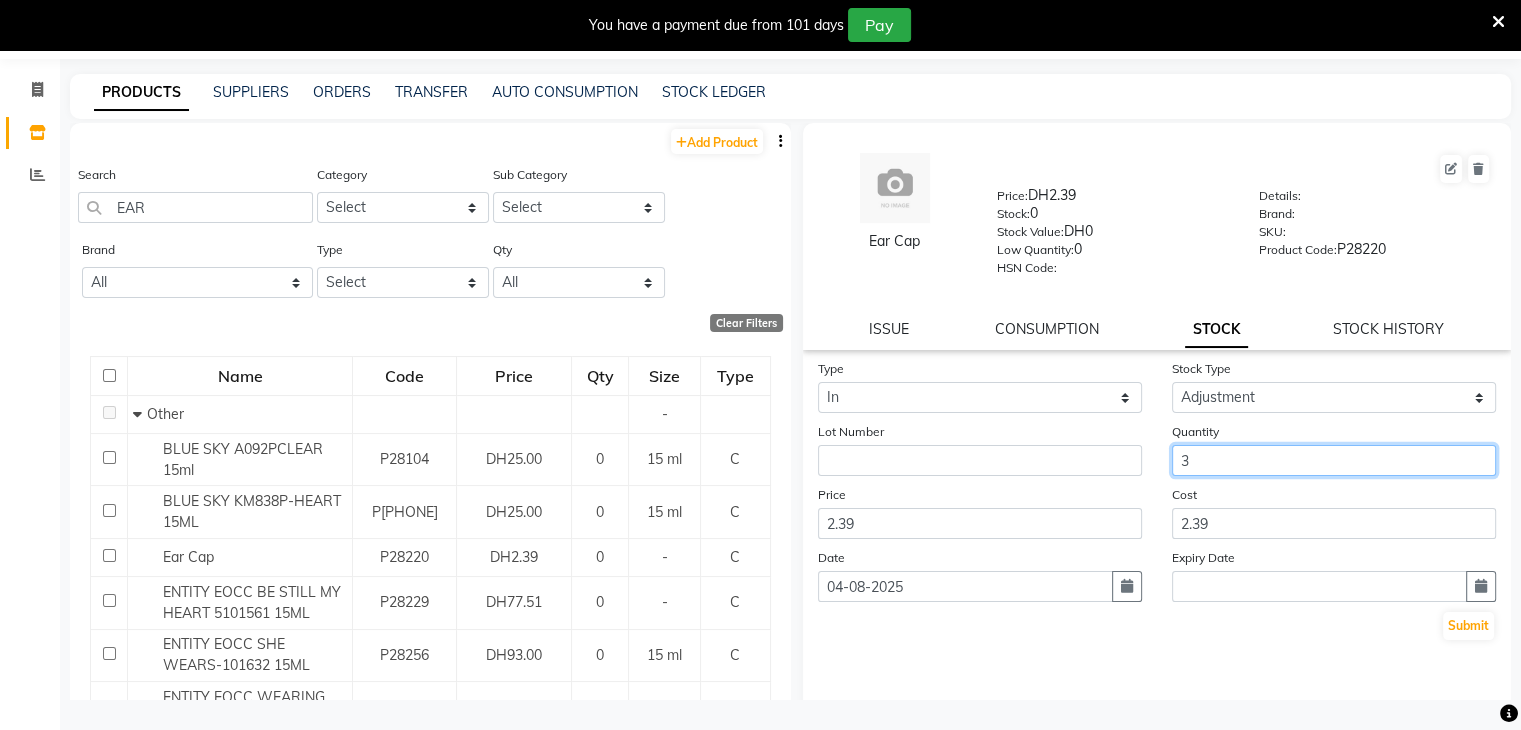 type on "3" 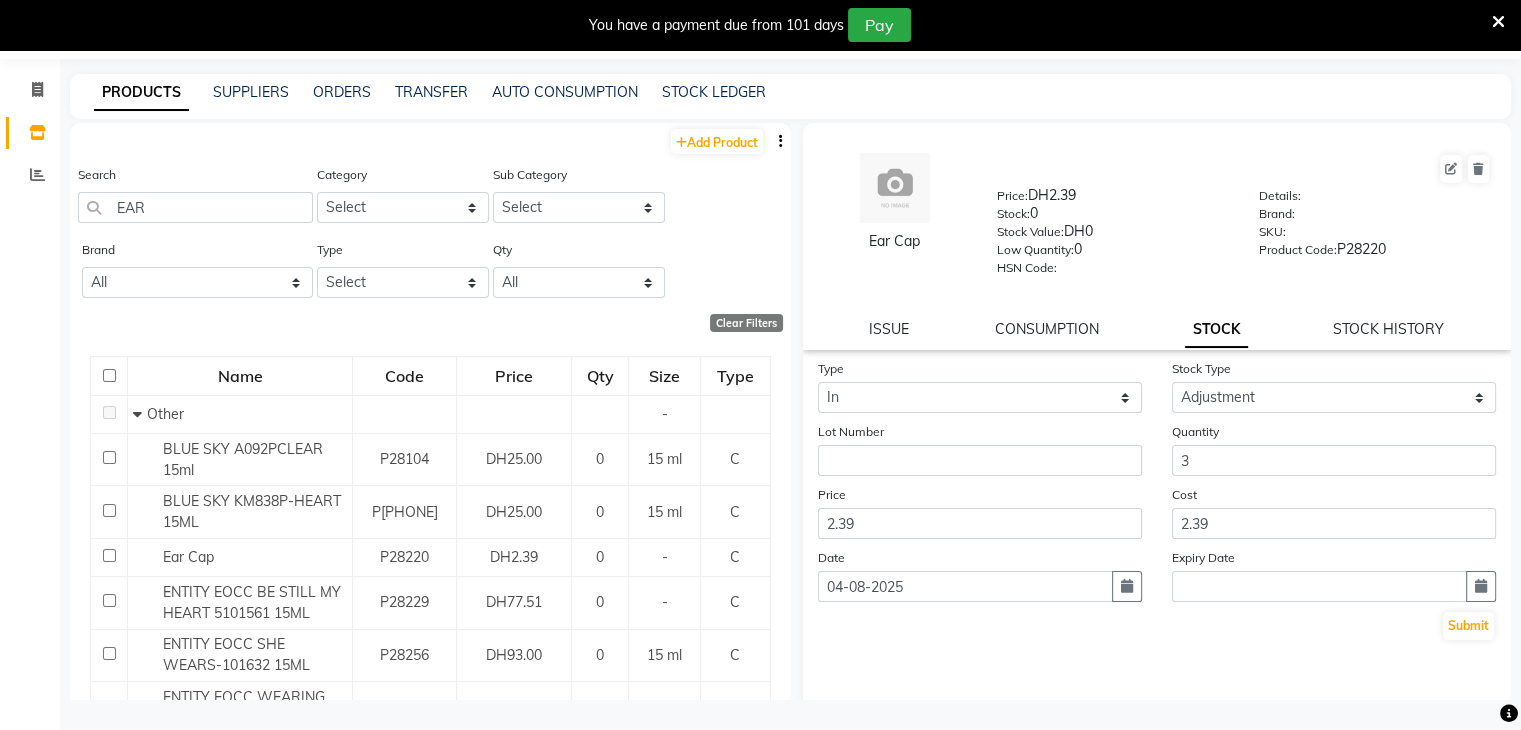 drag, startPoint x: 1264, startPoint y: 642, endPoint x: 1340, endPoint y: 654, distance: 76.941536 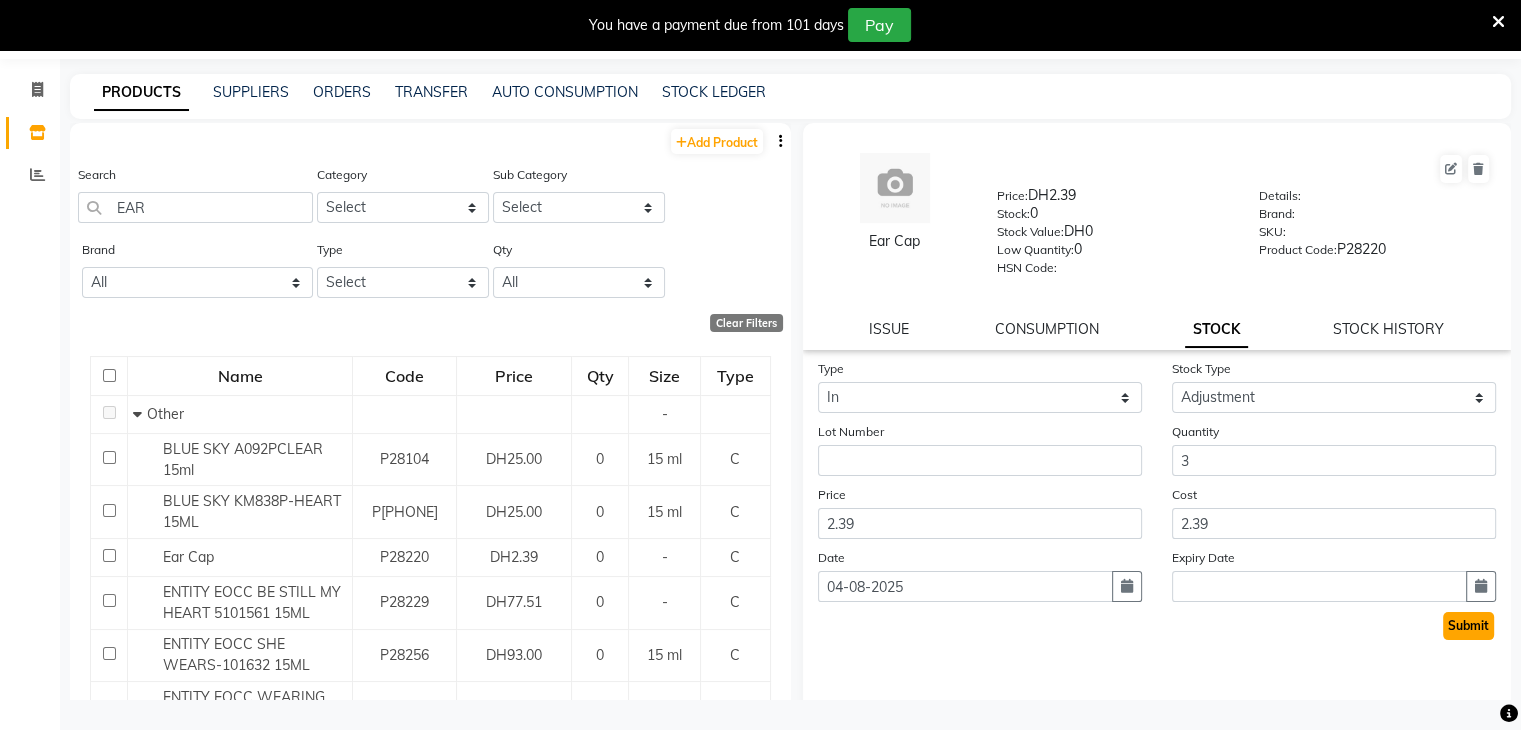 click on "Submit" 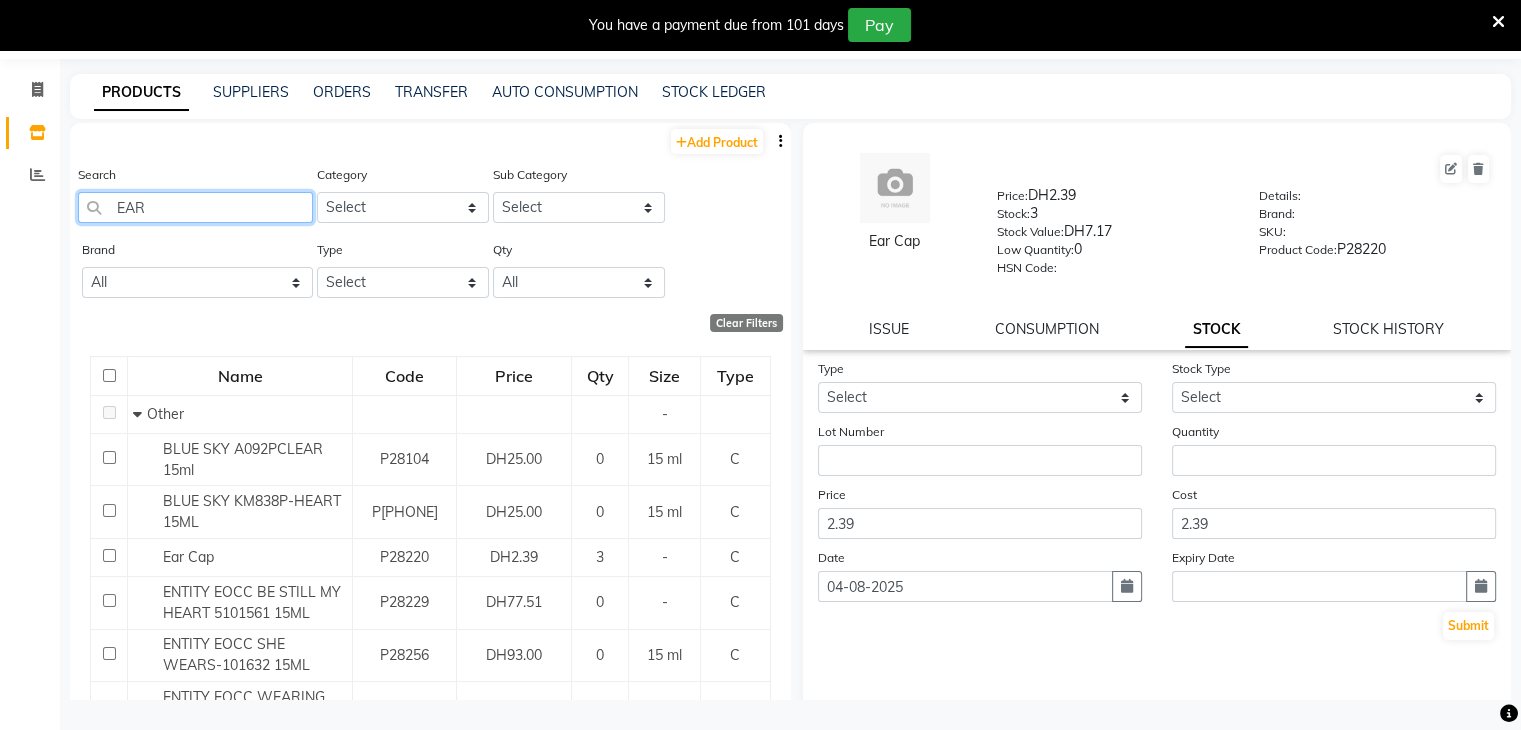 click on "EAR" 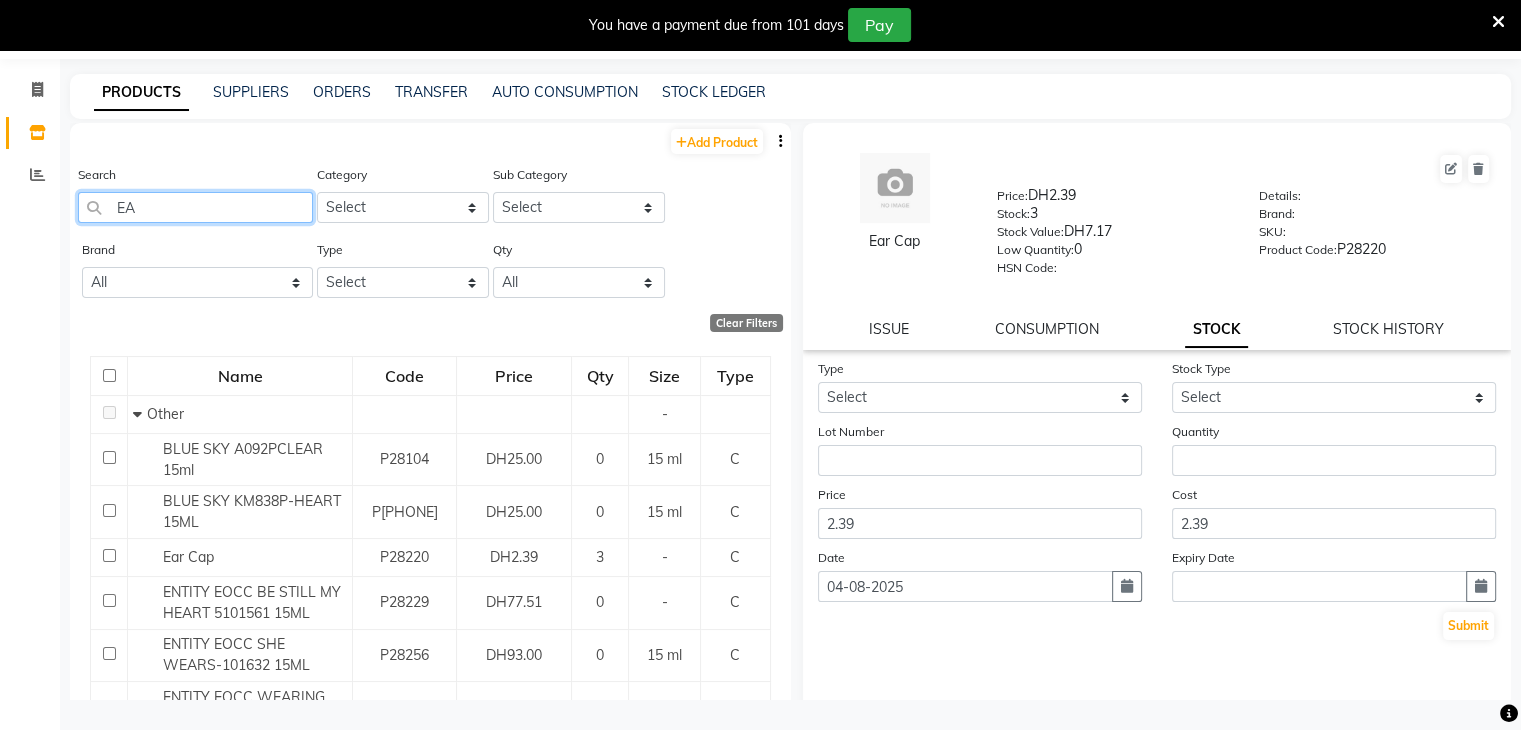 type on "E" 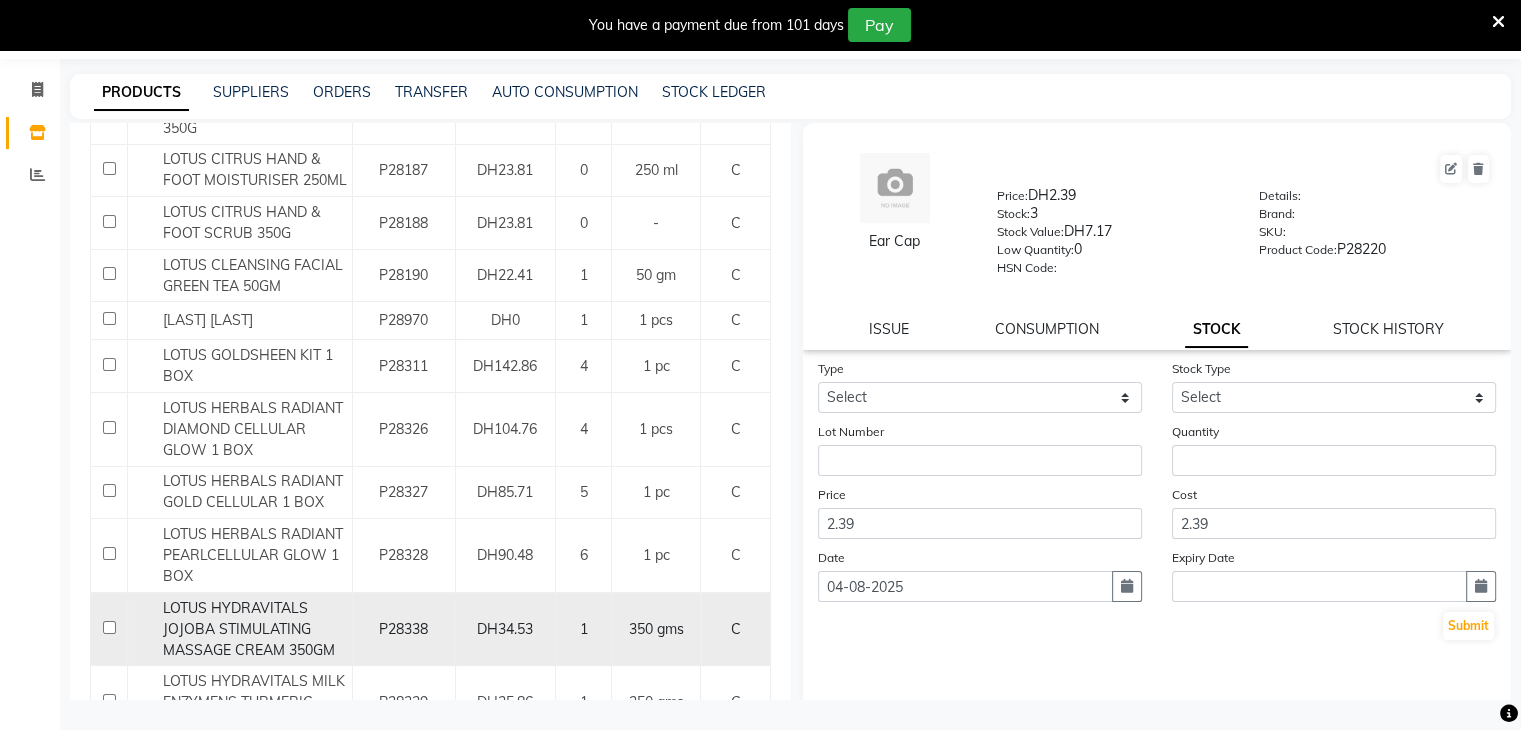 scroll, scrollTop: 0, scrollLeft: 0, axis: both 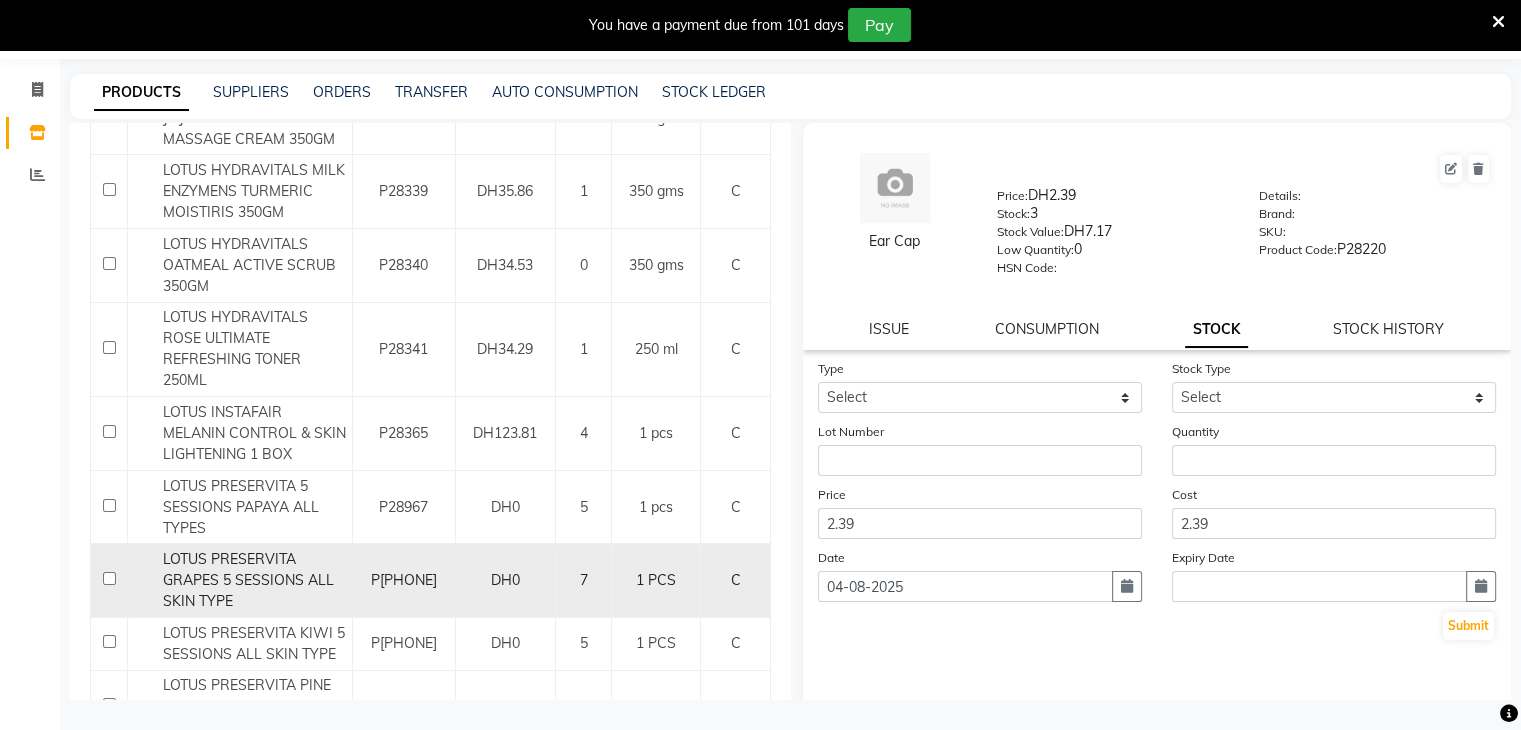 click on "LOTUS PRESERVITA GRAPES 5 SESSIONS ALL SKIN TYPE" 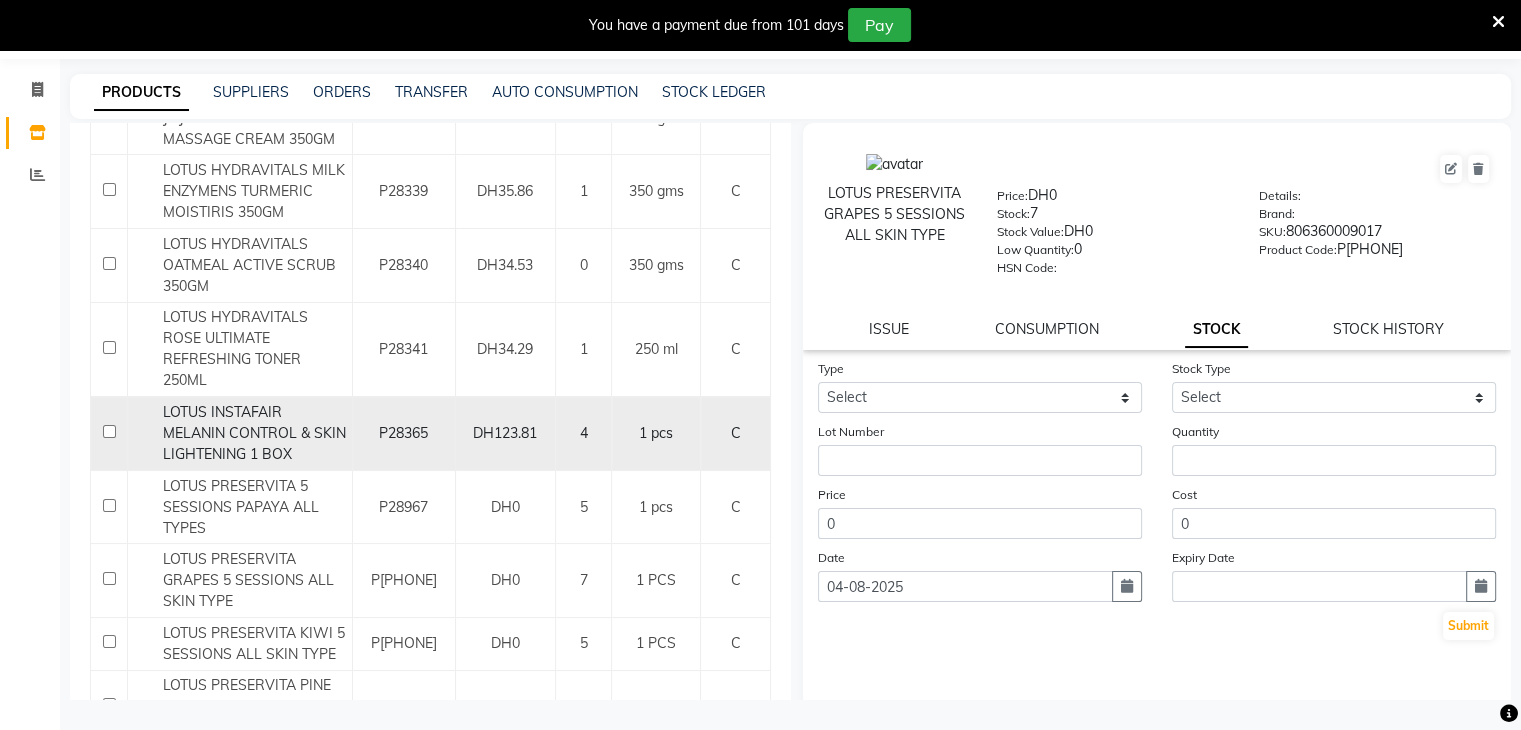 scroll, scrollTop: 1489, scrollLeft: 0, axis: vertical 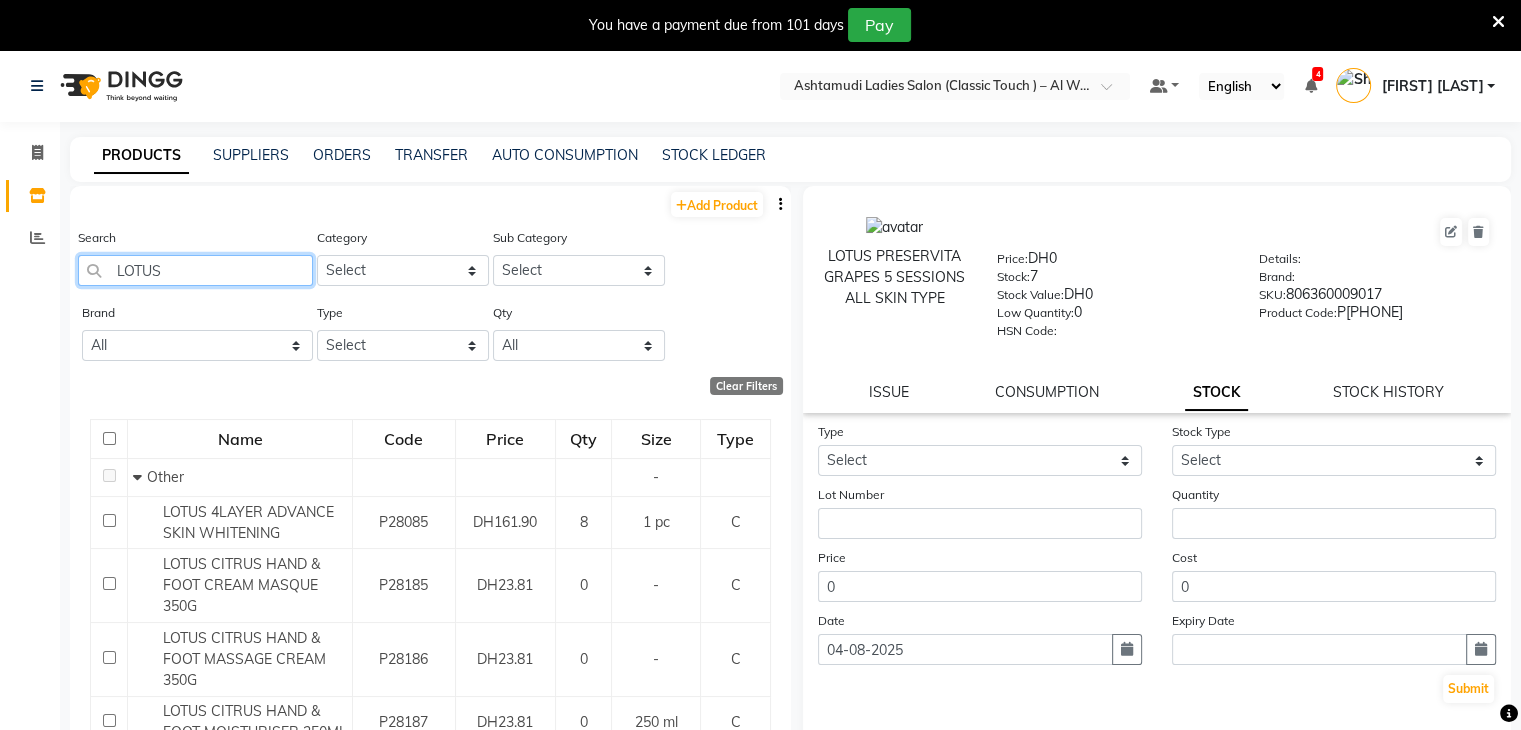 click on "LOTUS" 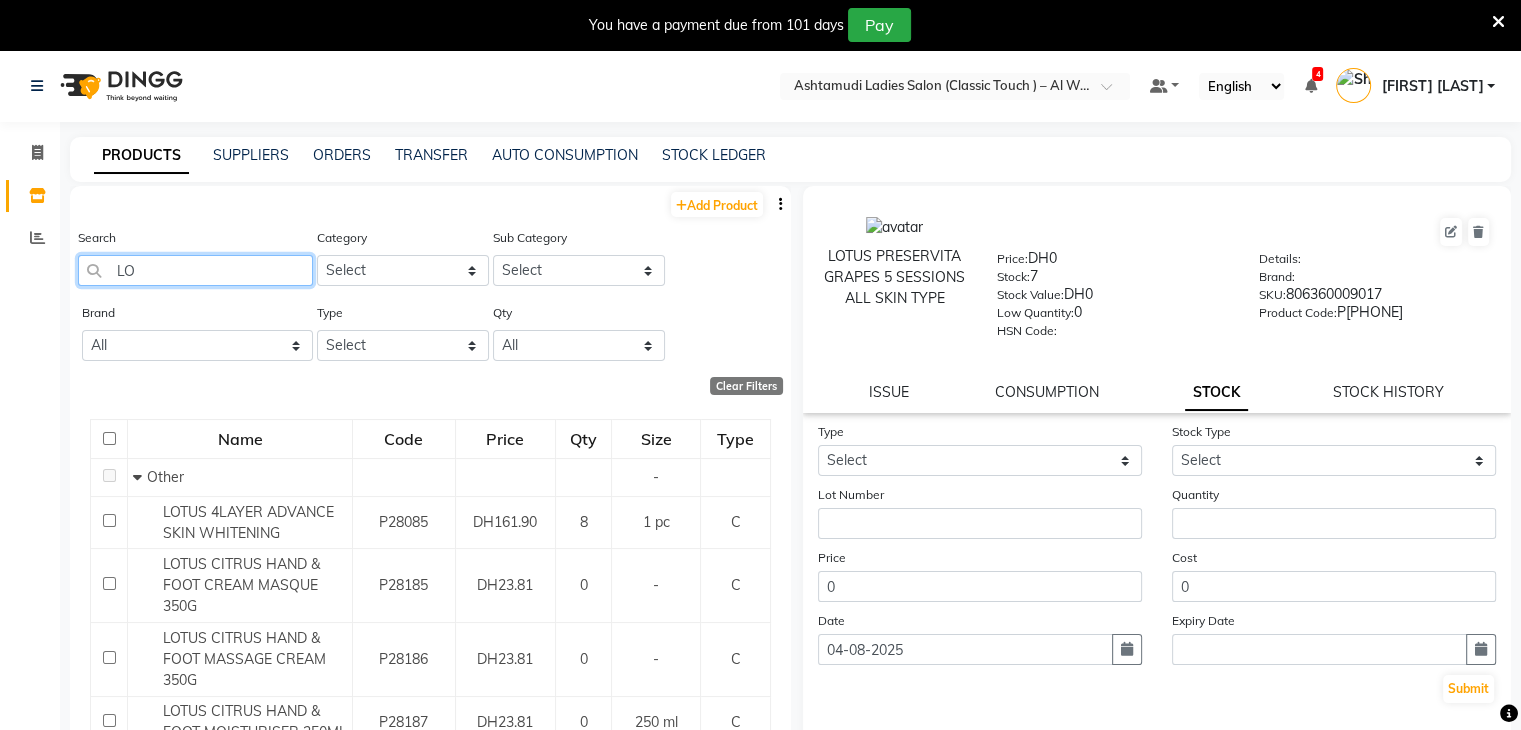 type on "L" 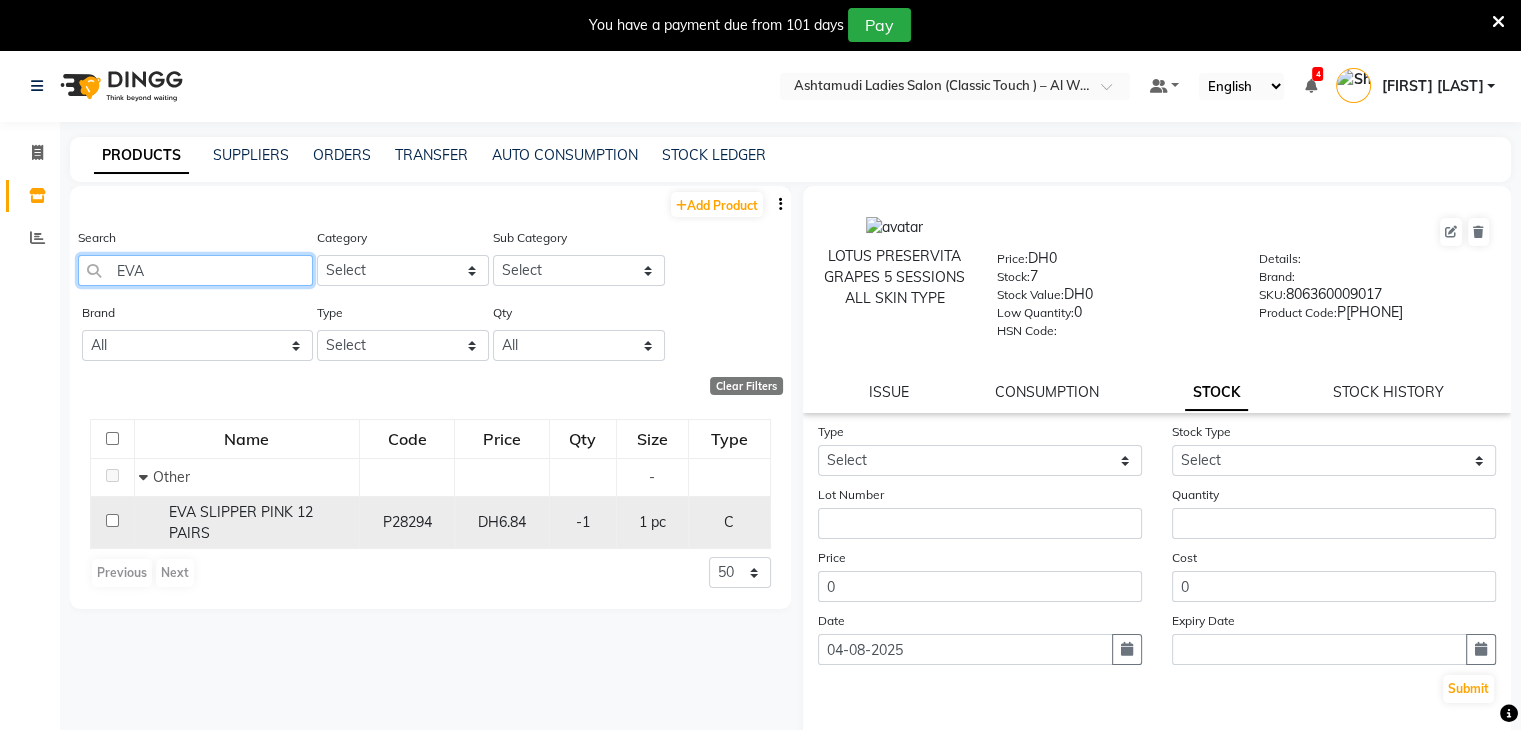 type on "EVA" 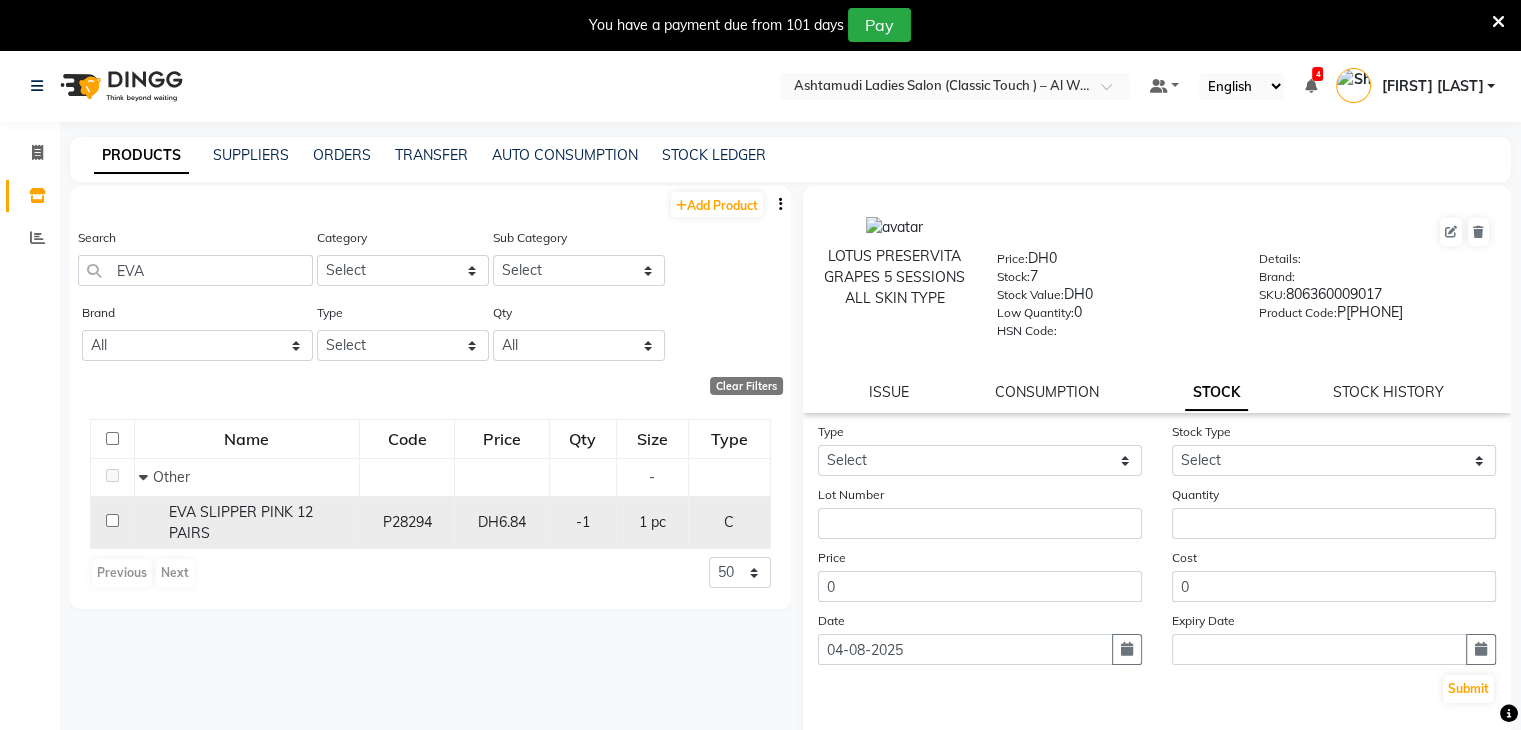 click on "EVA SLIPPER PINK 12 PAIRS" 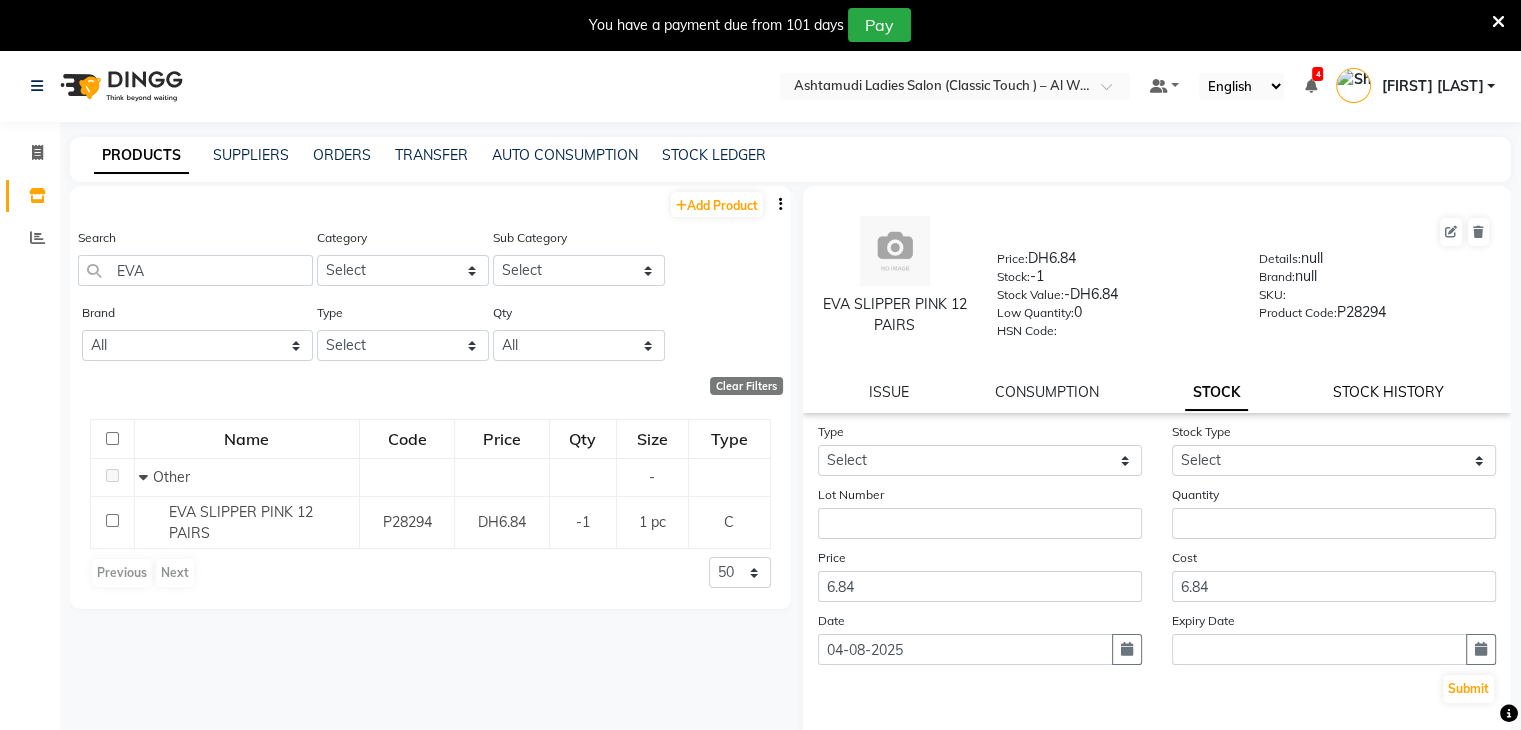 click on "STOCK HISTORY" 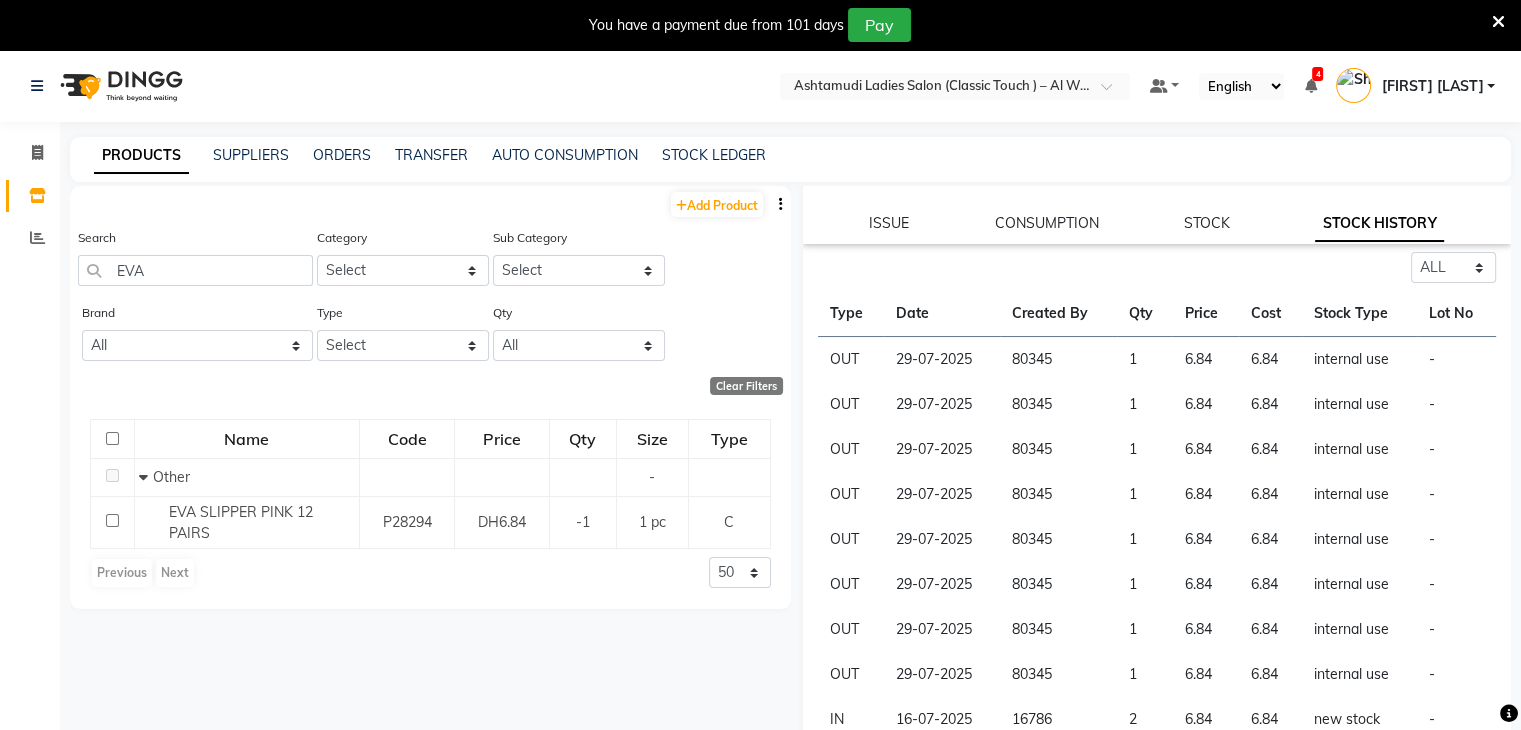 scroll, scrollTop: 214, scrollLeft: 0, axis: vertical 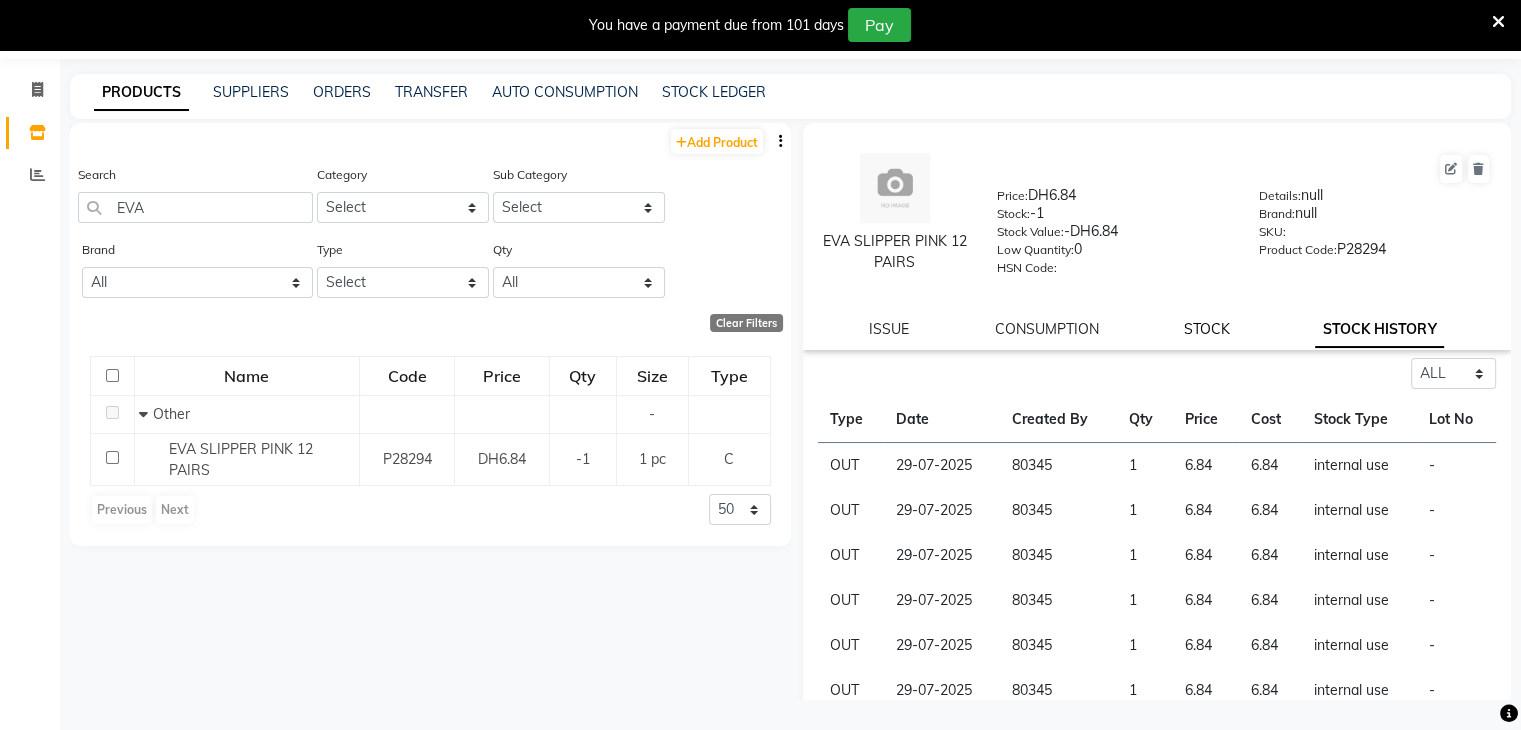 click on "ISSUE CONSUMPTION STOCK STOCK HISTORY" 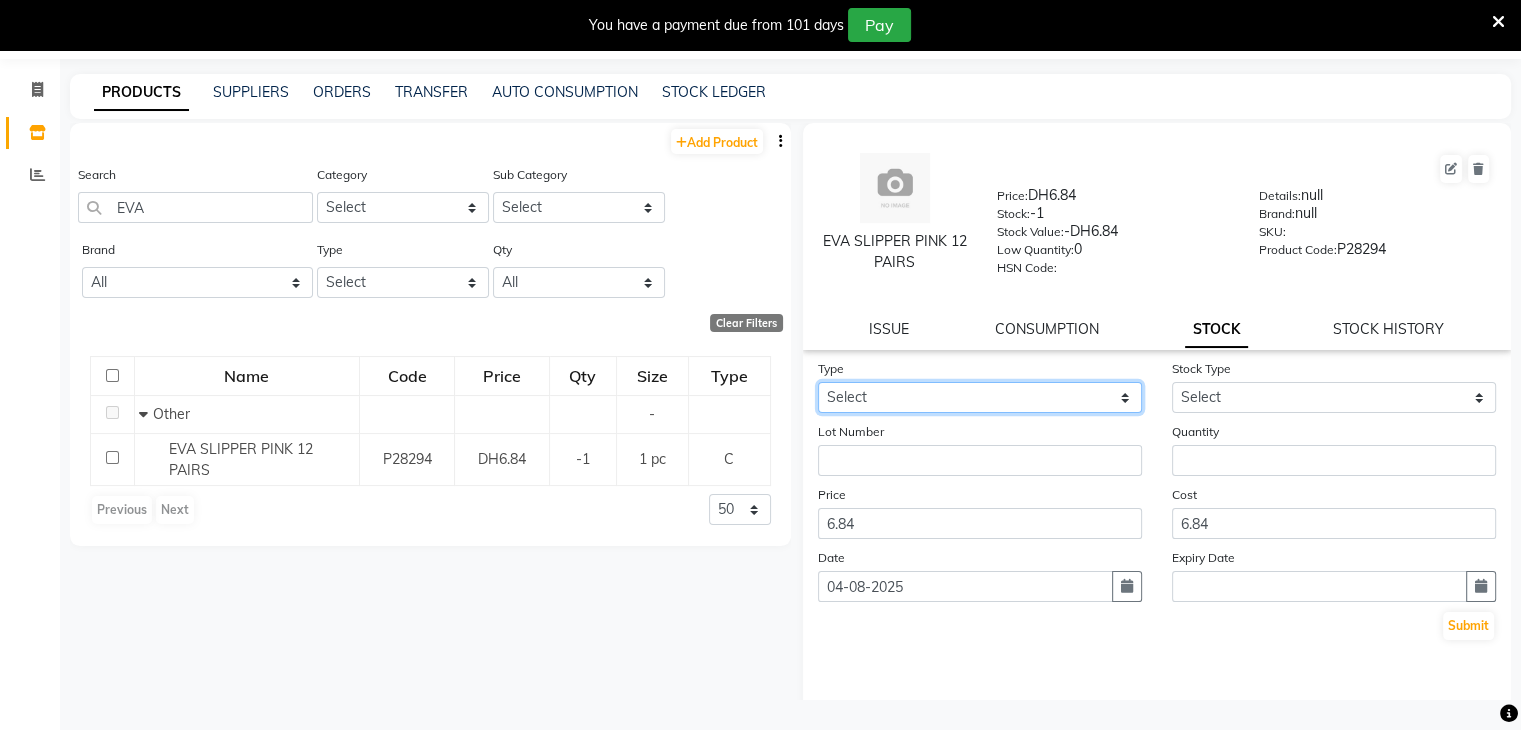 click on "Select In Out" 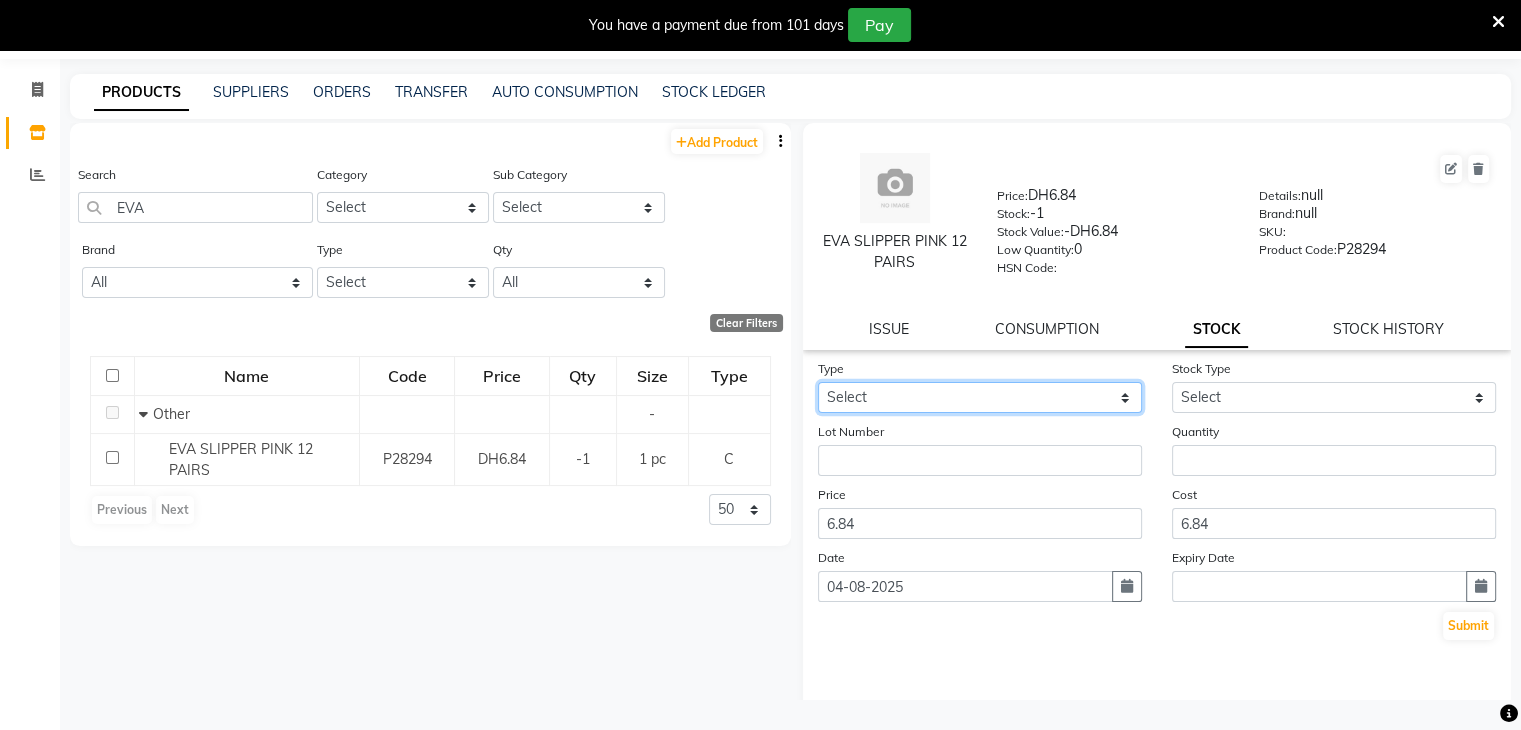 select on "in" 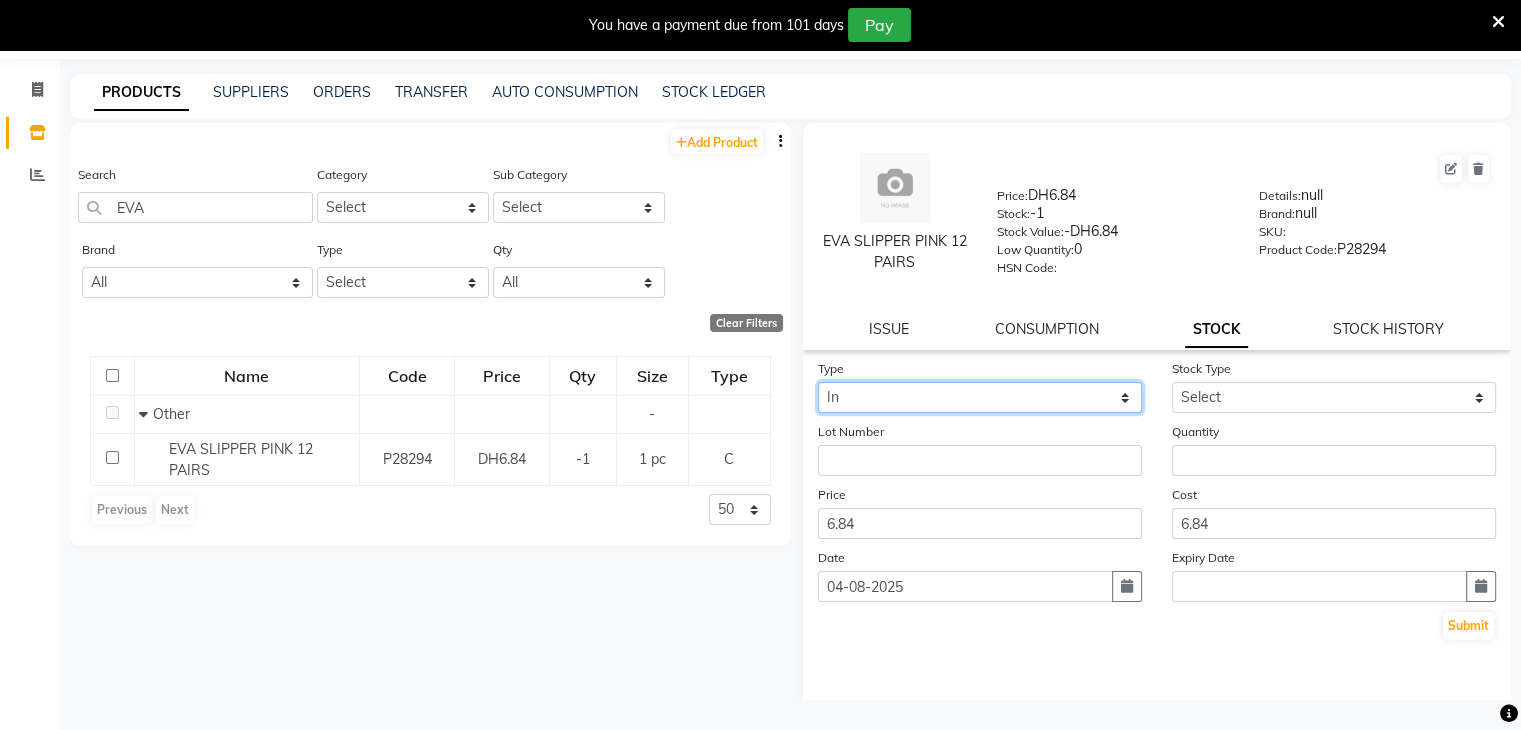 click on "Select In Out" 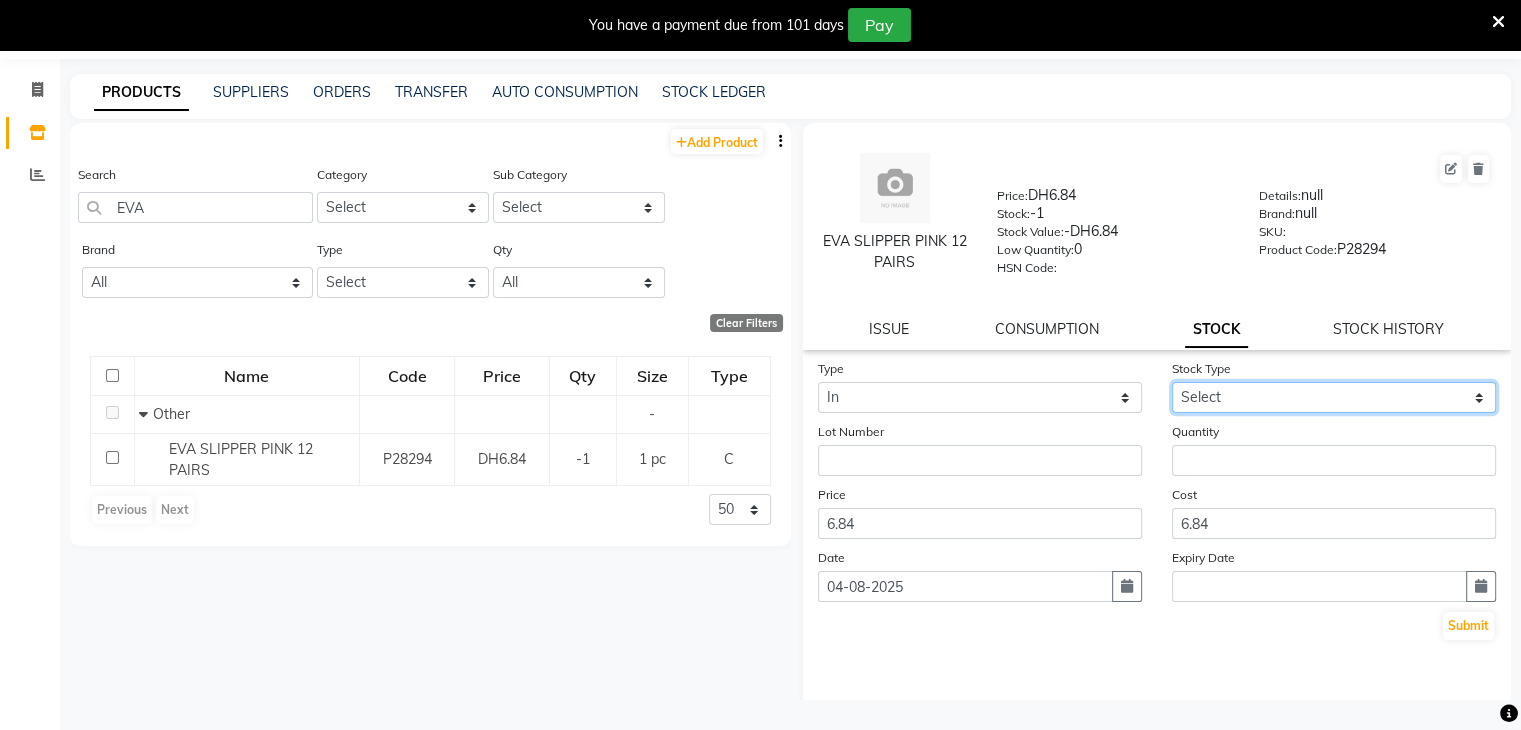 click on "Select New Stock Adjustment Return Other" 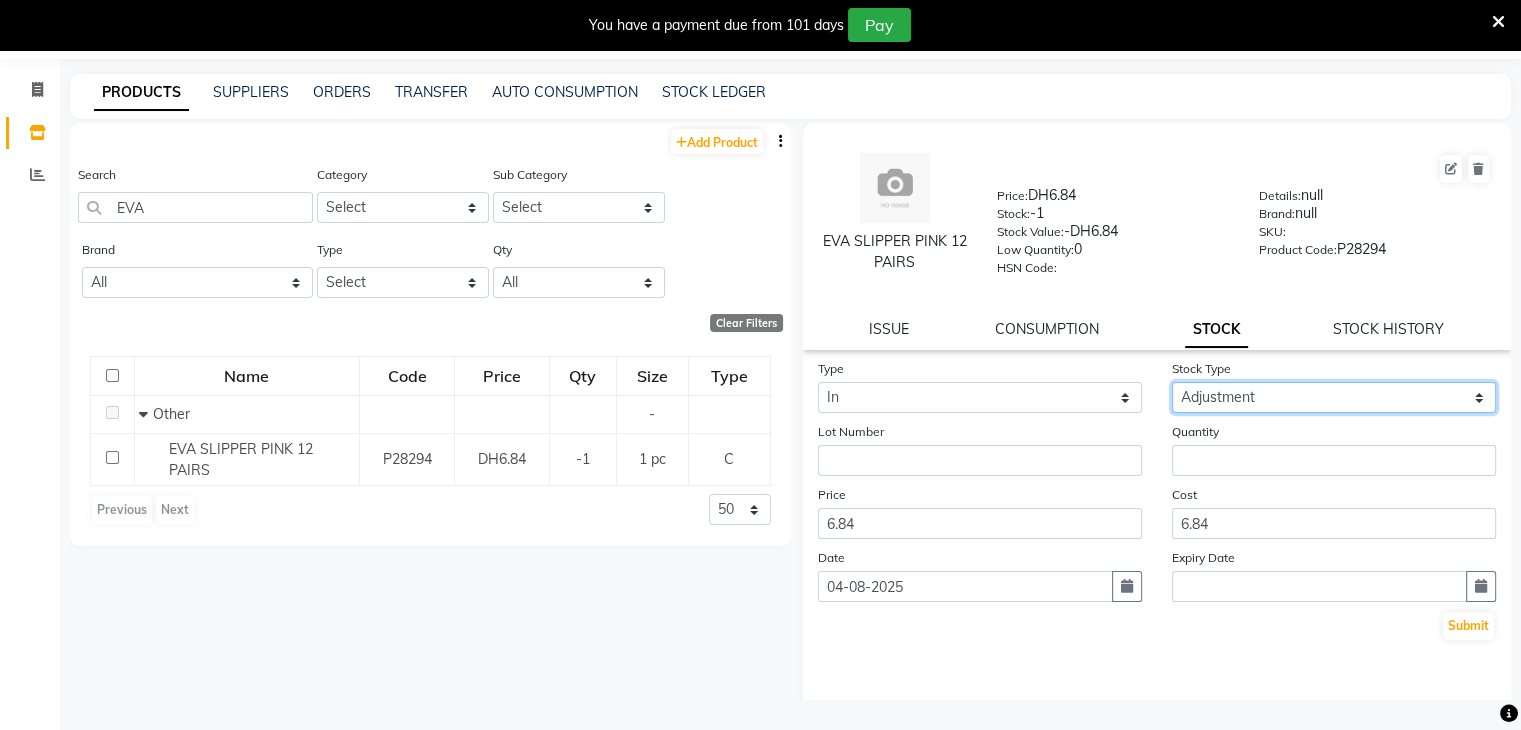 click on "Select New Stock Adjustment Return Other" 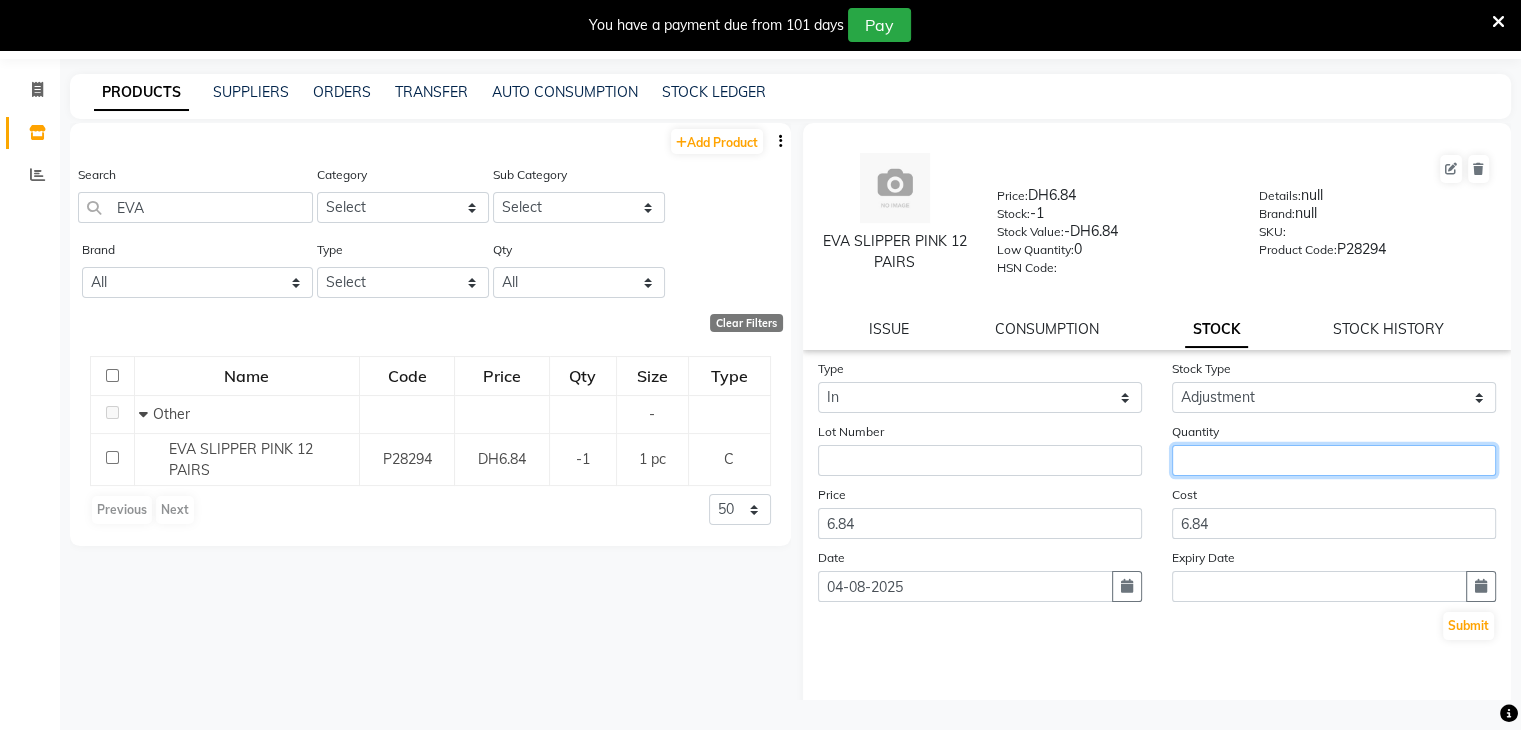 click 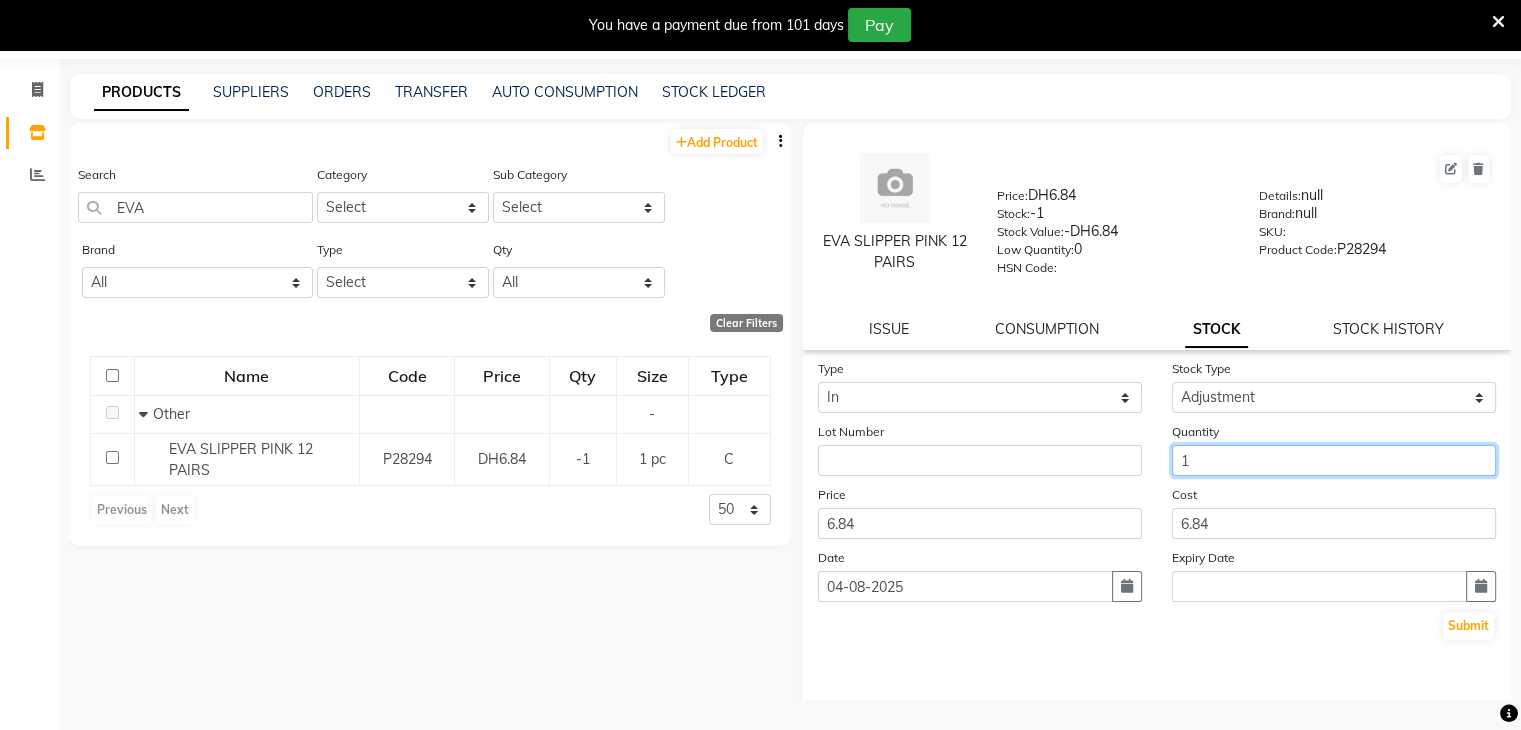 type on "1" 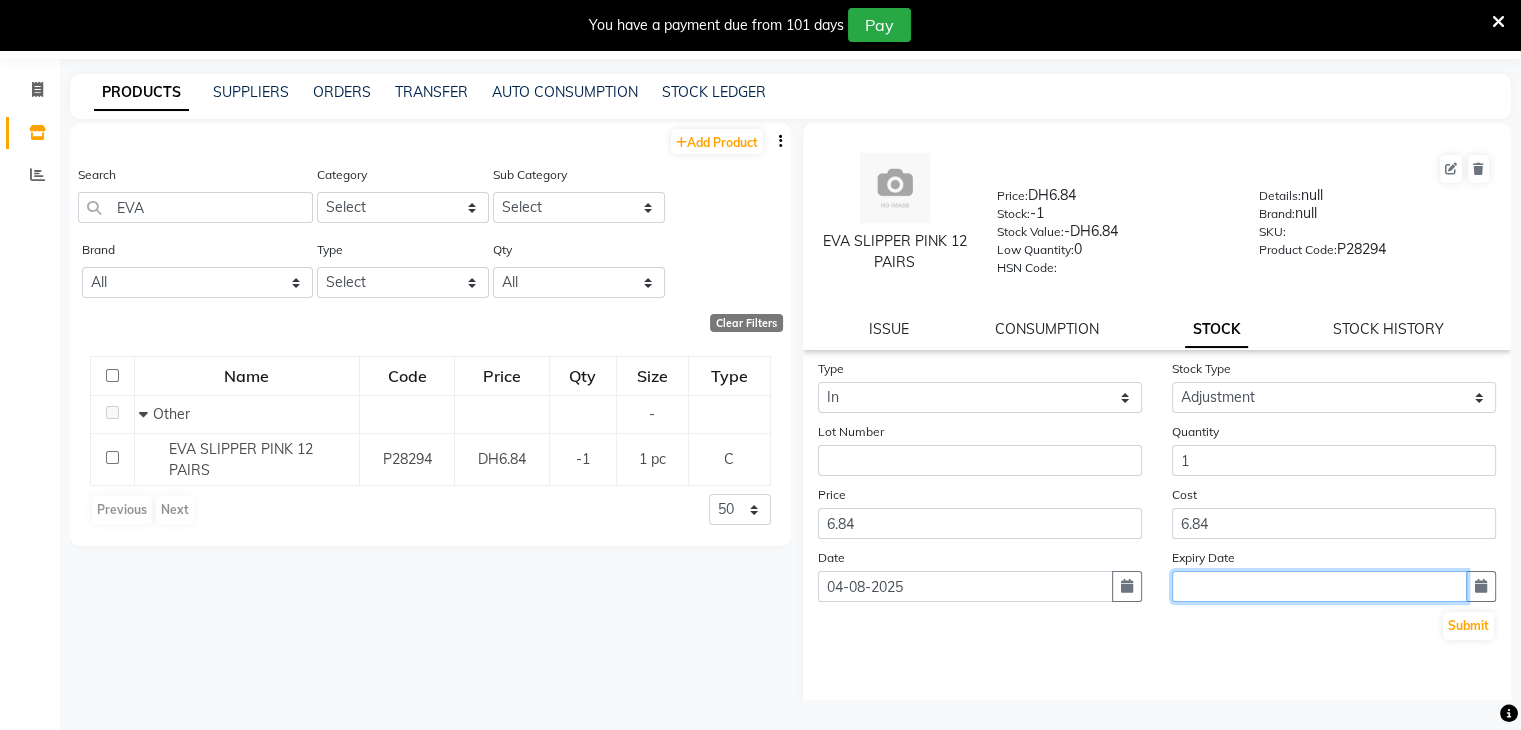 click 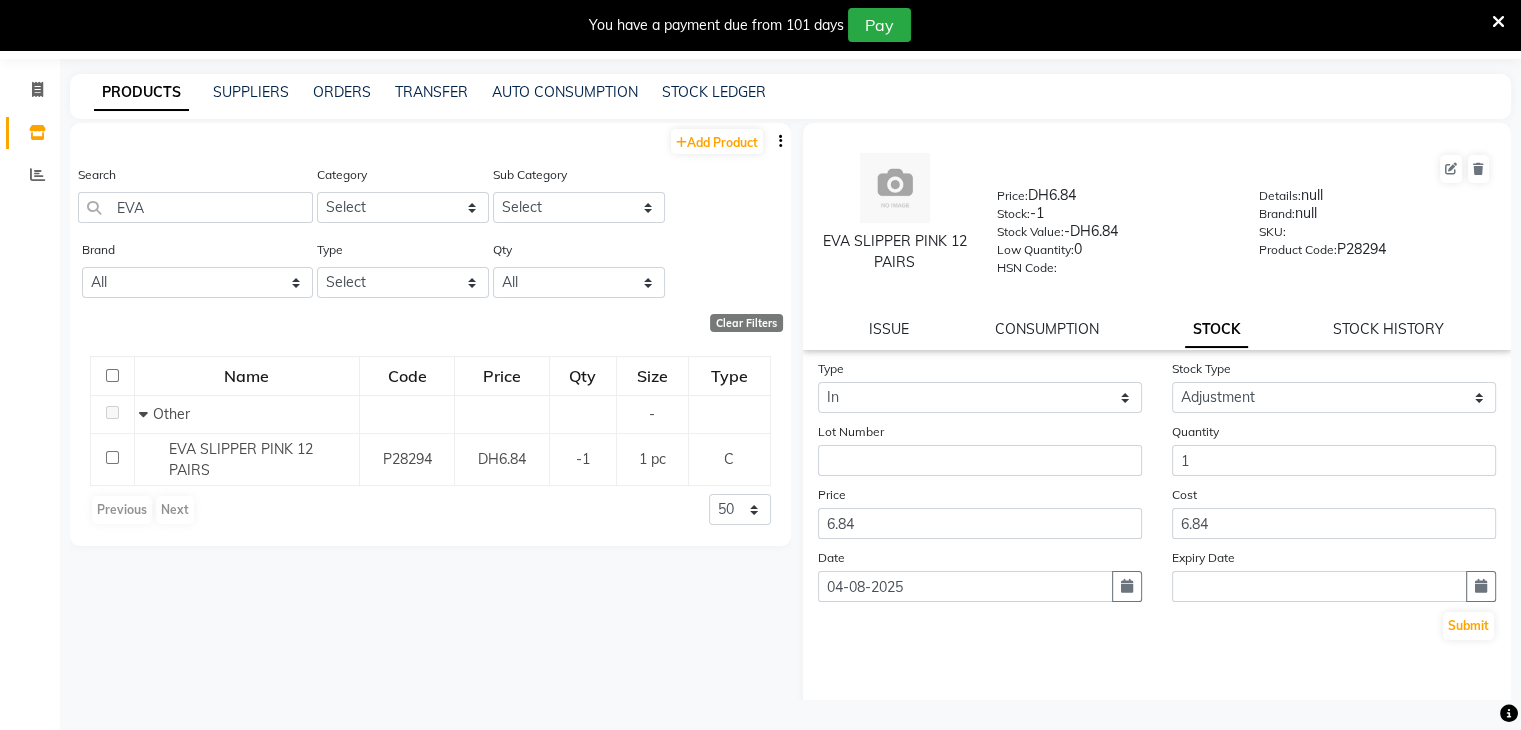 select on "8" 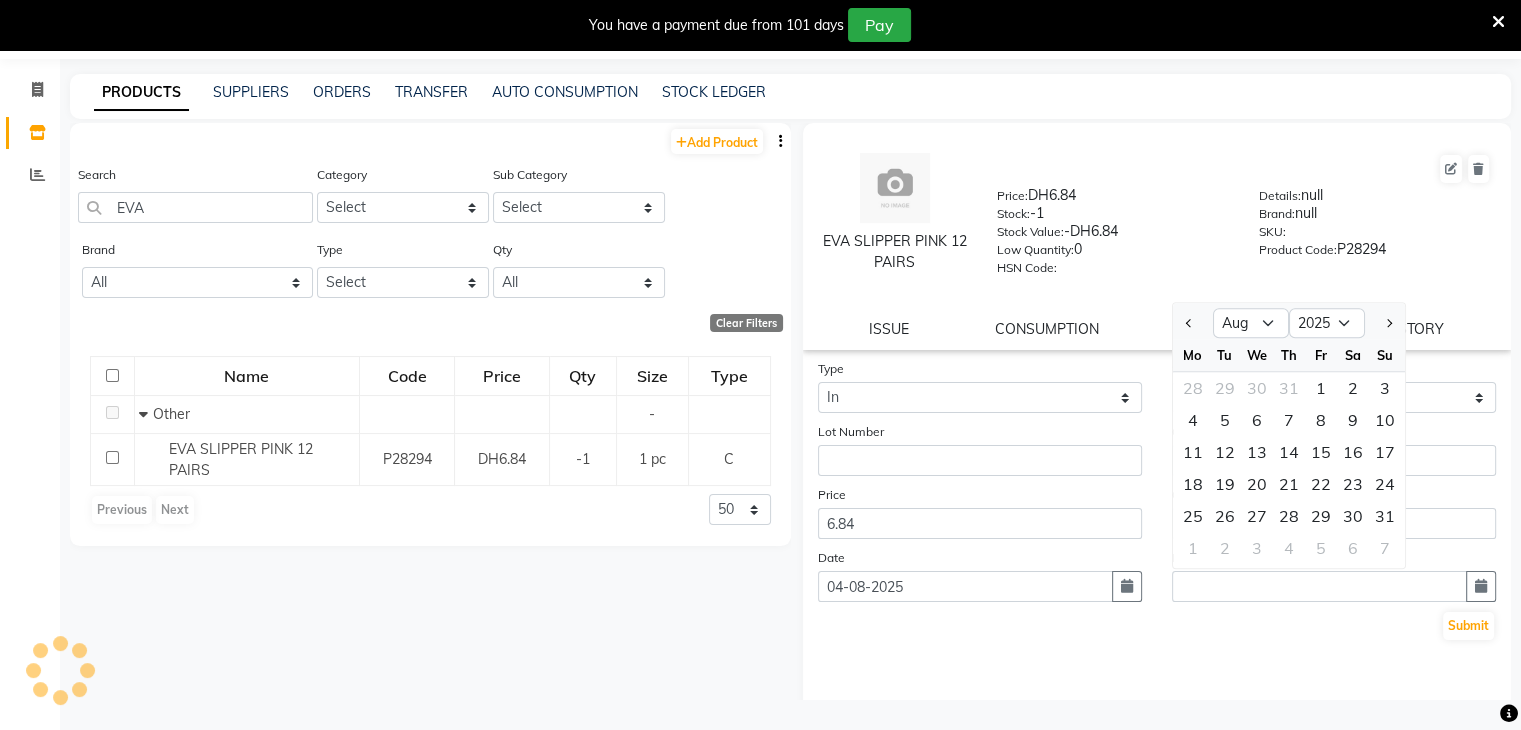 click on "Type Select In Out Stock Type Select New Stock Adjustment Return Other Lot Number Quantity 1 Price 6.84 Cost 6.84 Date 04-08-2025 Expiry Date Jan Feb Mar Apr May Jun Jul Aug Sep Oct Nov Dec 2015 2016 2017 2018 2019 2020 2021 2022 2023 2024 2025 2026 2027 2028 2029 2030 2031 2032 2033 2034 2035 Mo Tu We Th Fr Sa Su 28 29 30 31 1 2 3 4 5 6 7 8 9 10 11 12 13 14 15 16 17 18 19 20 21 22 23 24 25 26 27 28 29 30 31 1 2 3 4 5 6 7  Submit" 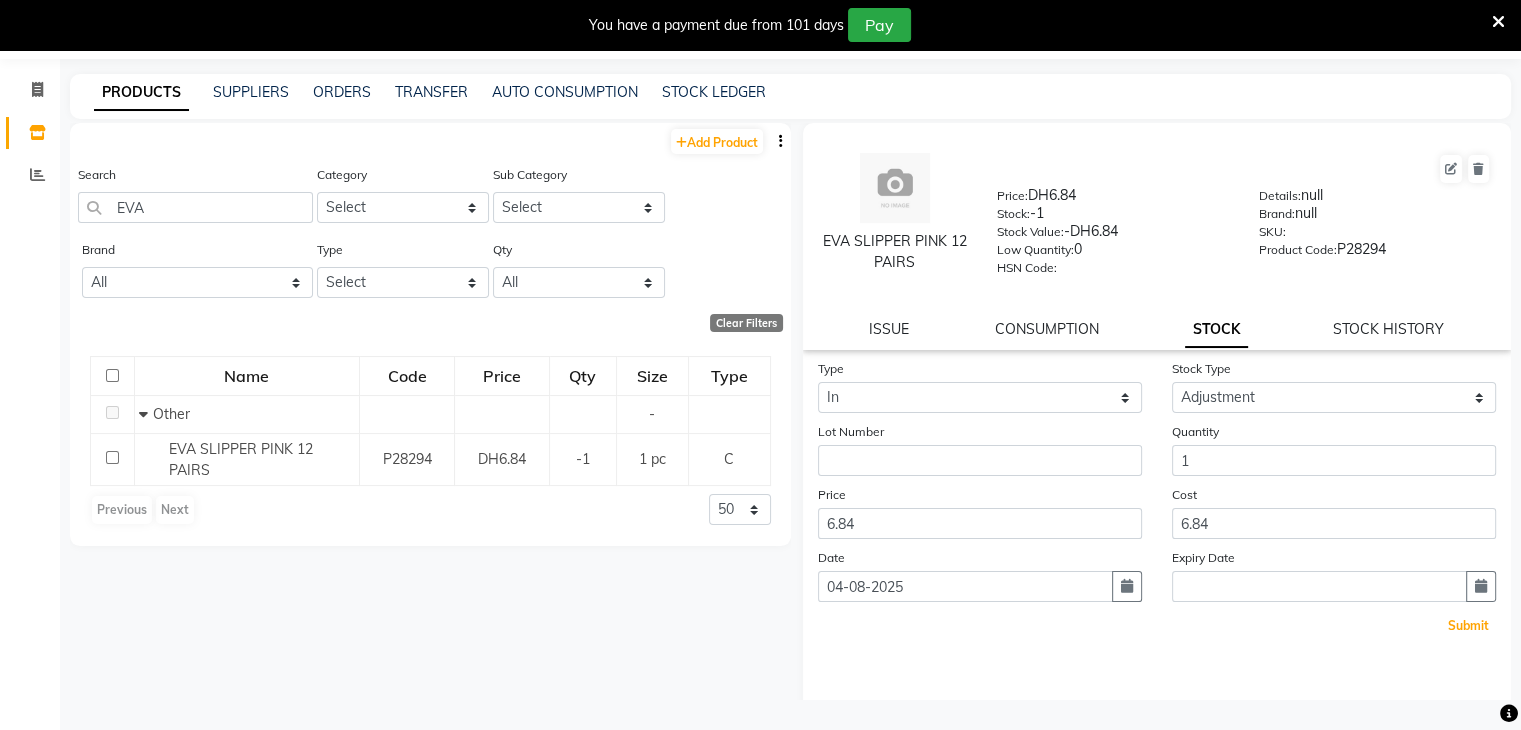 click on "Submit" 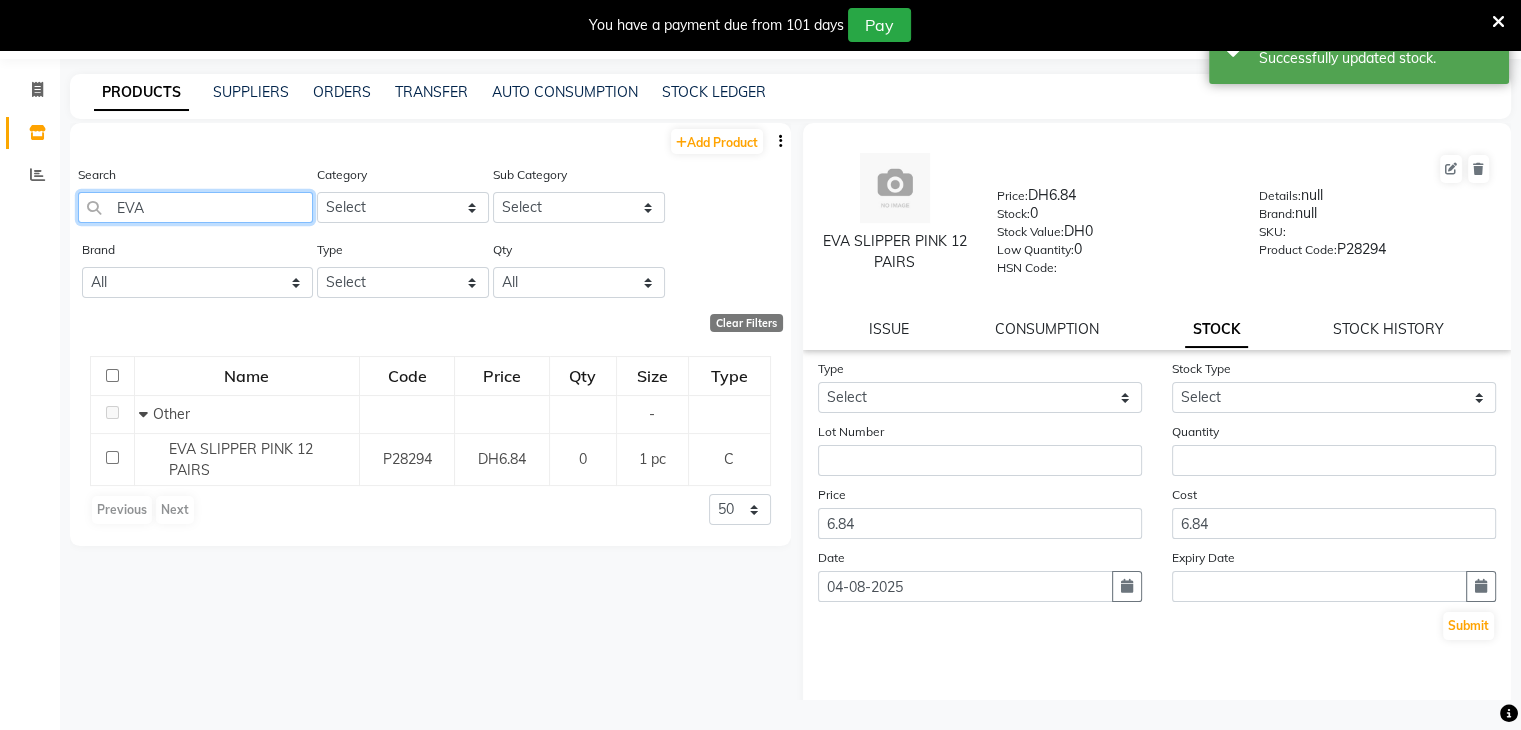 click on "EVA" 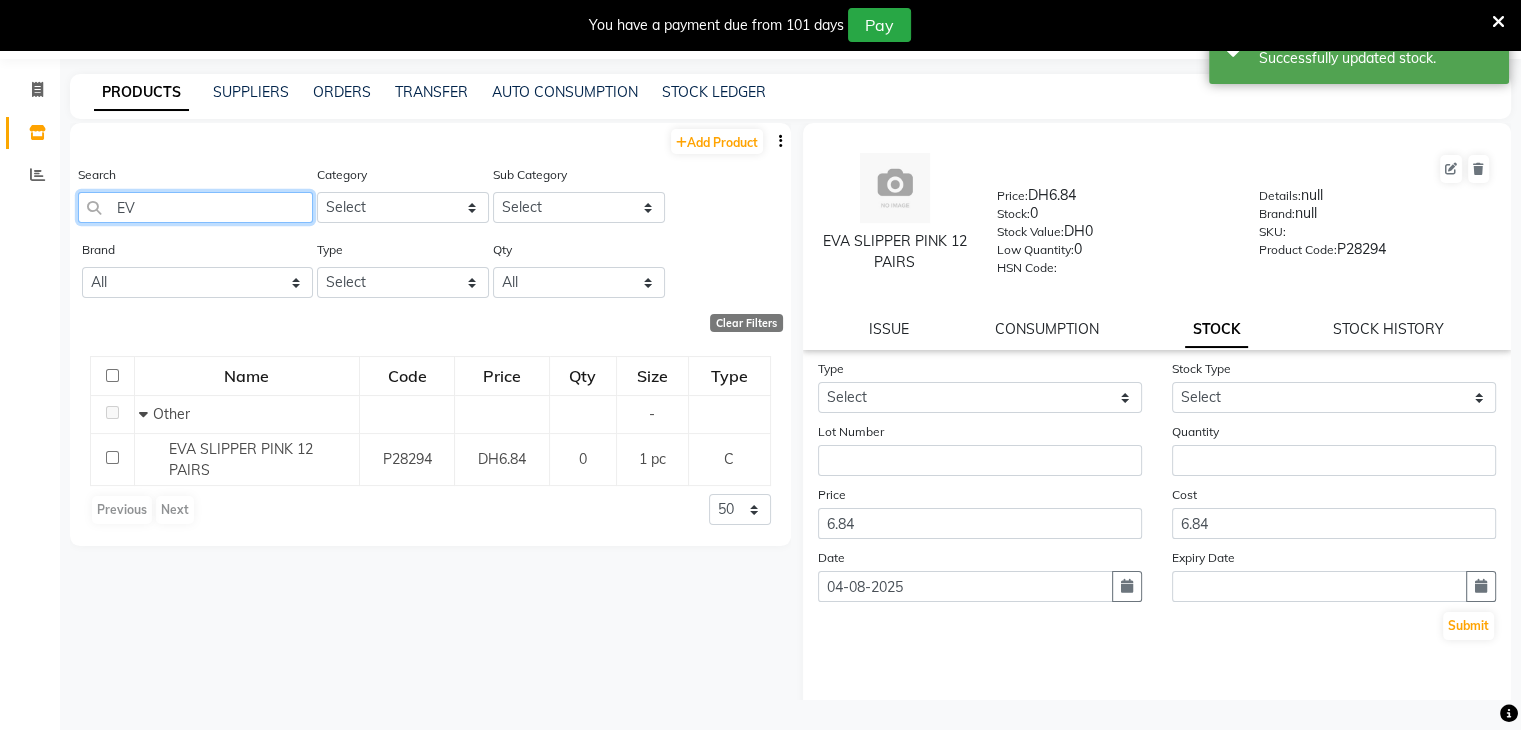 type on "E" 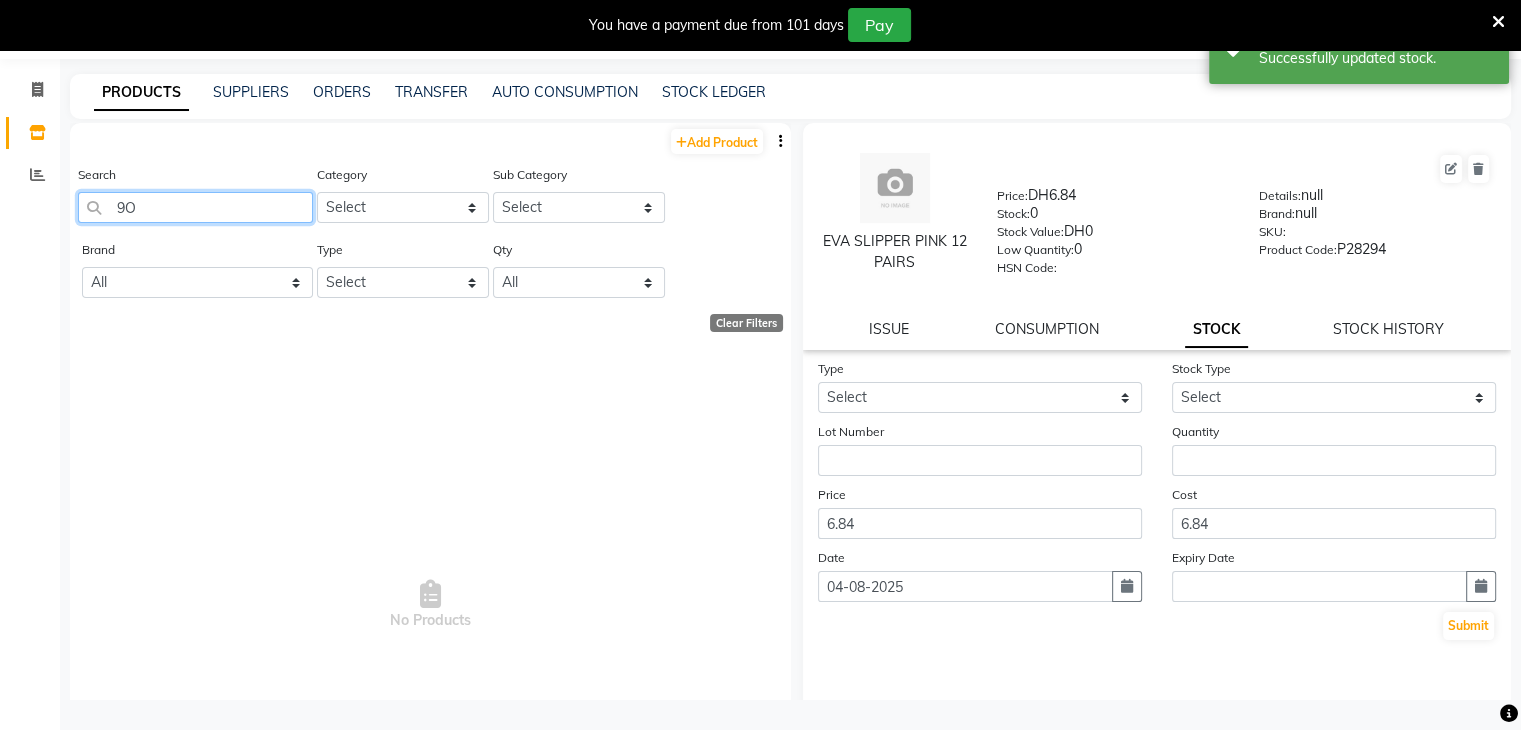 type on "9" 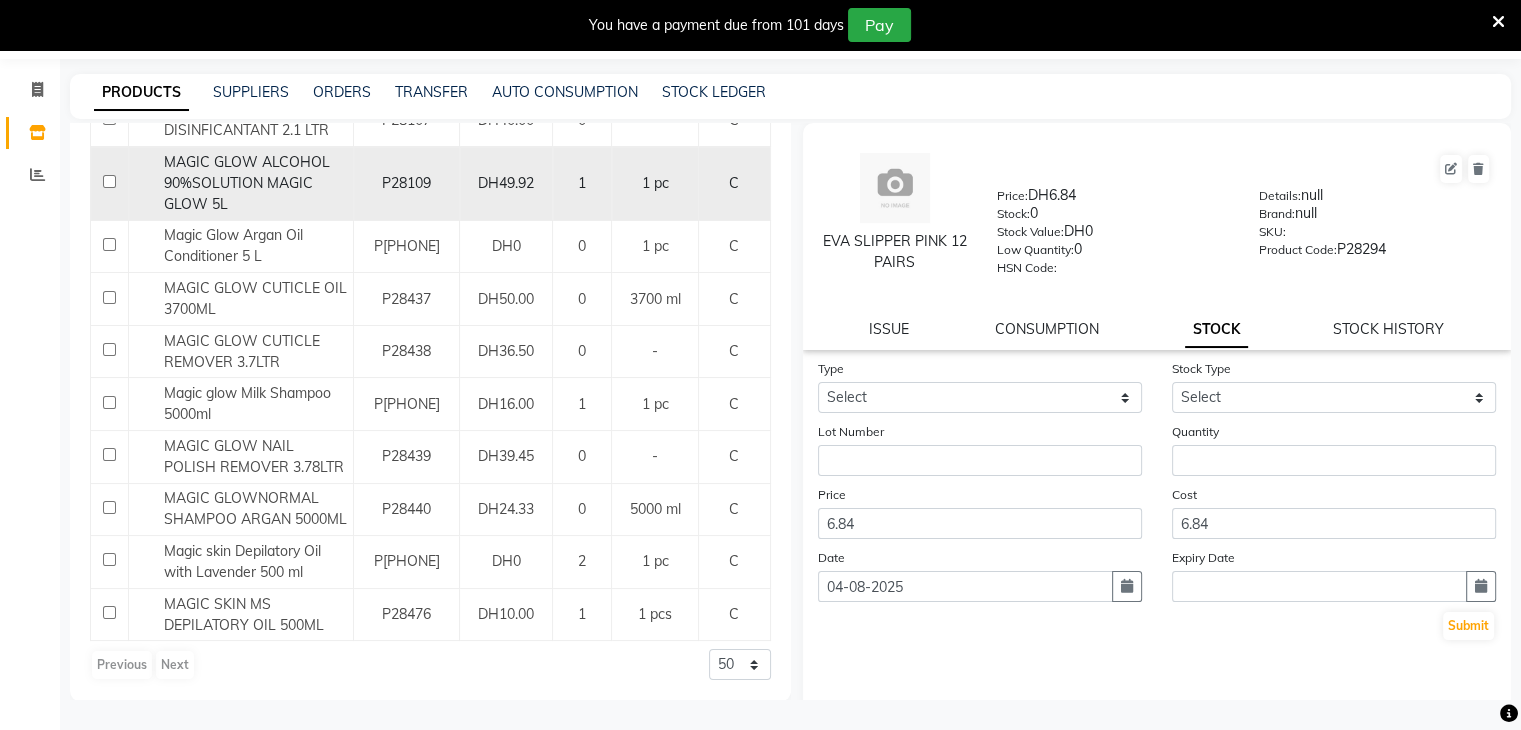scroll, scrollTop: 0, scrollLeft: 0, axis: both 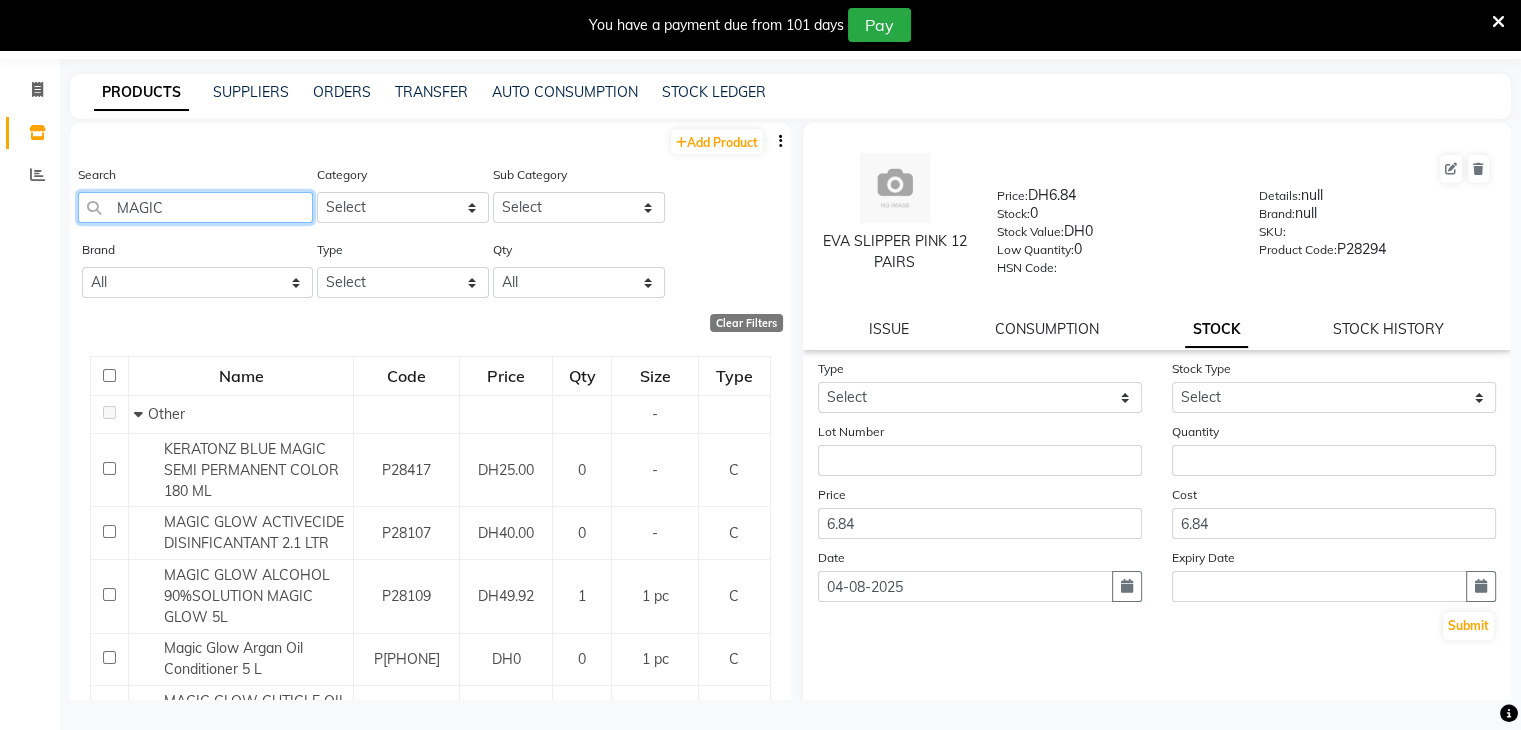 click on "MAGIC" 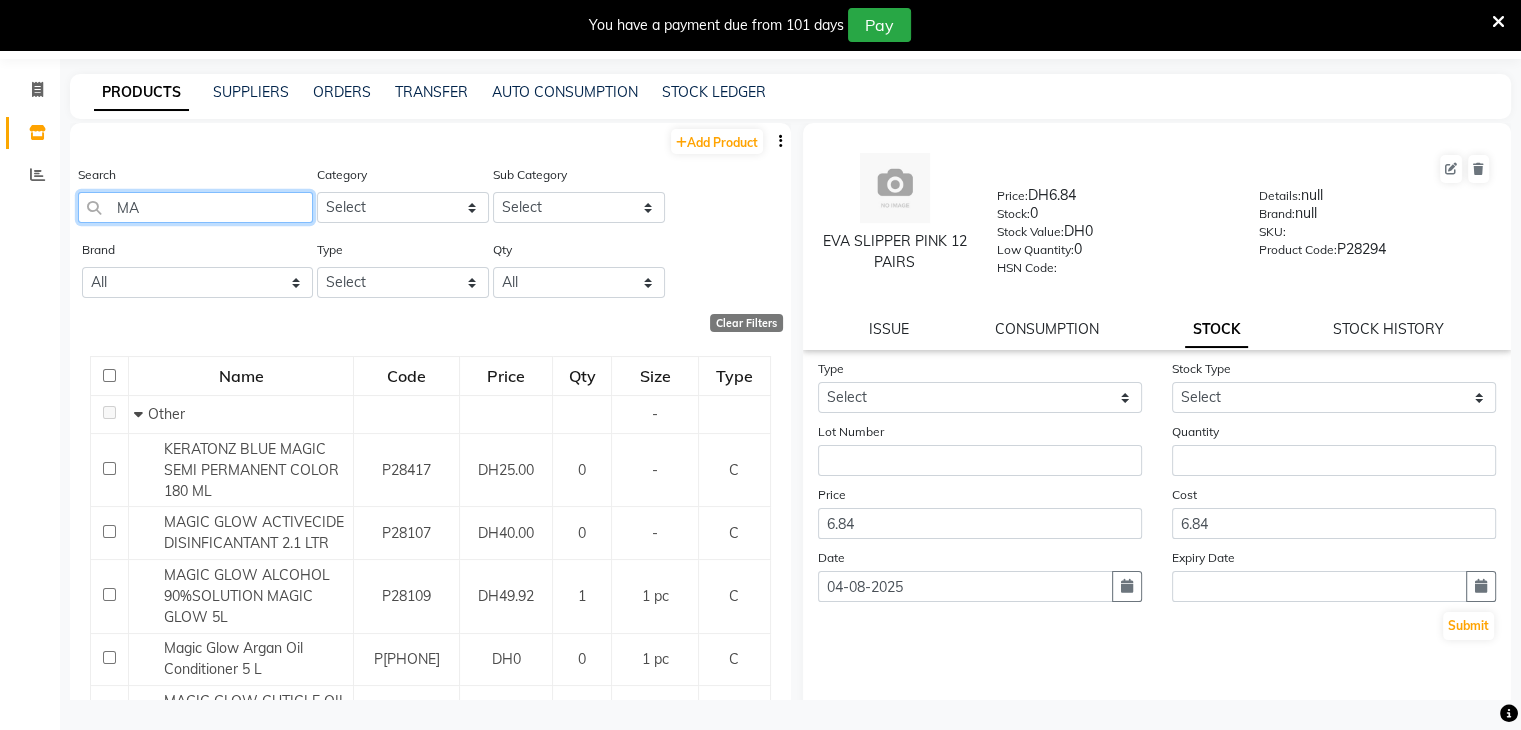 type on "M" 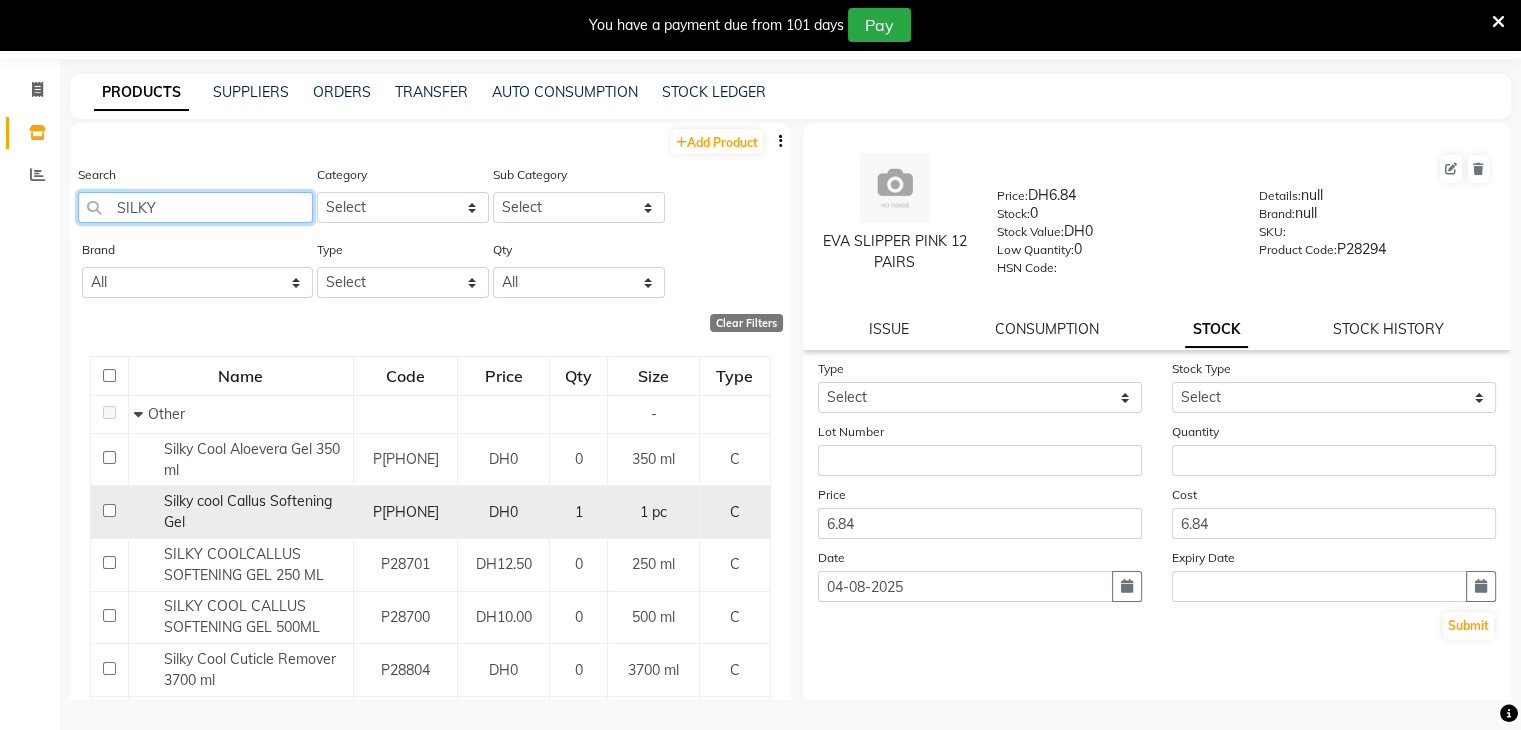 scroll, scrollTop: 392, scrollLeft: 0, axis: vertical 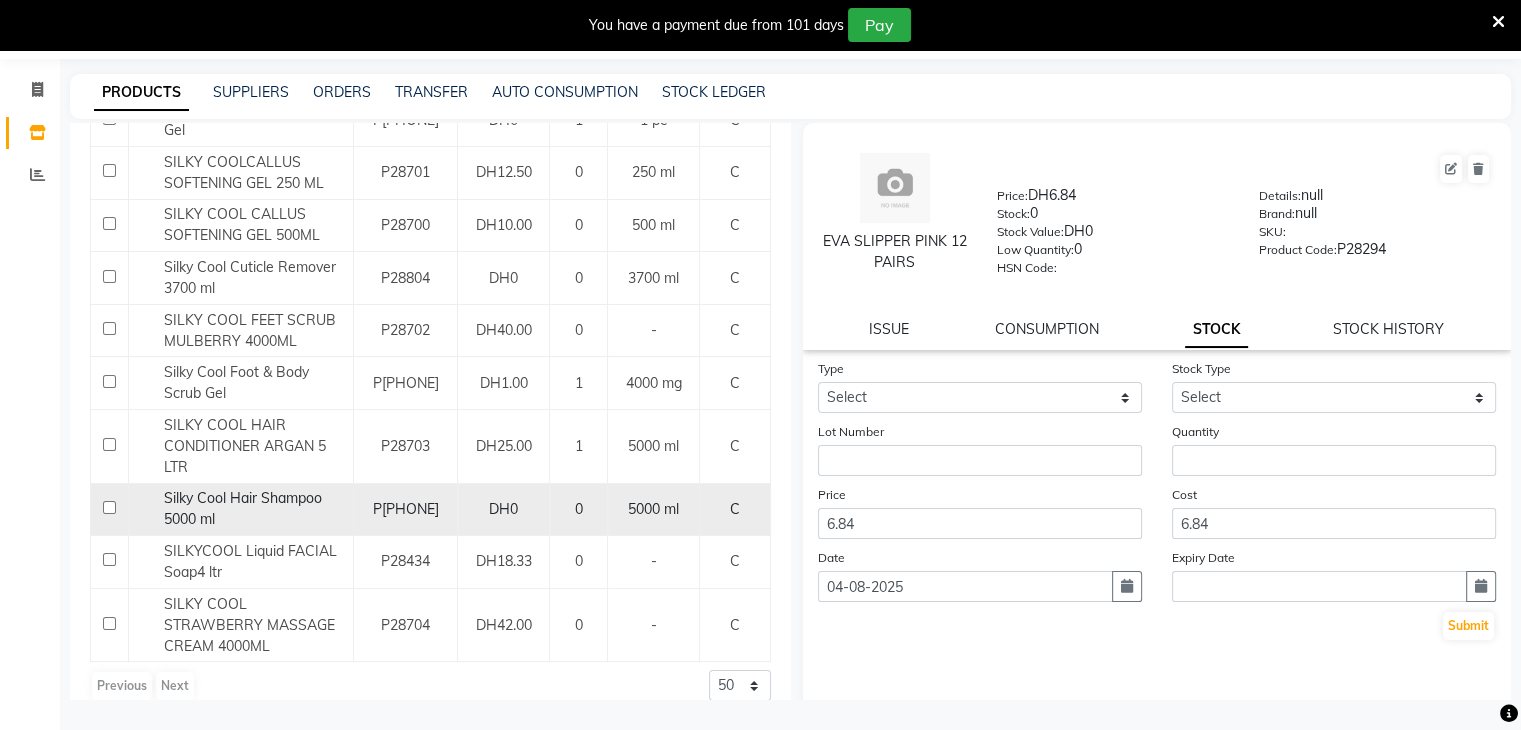 type on "SILKY" 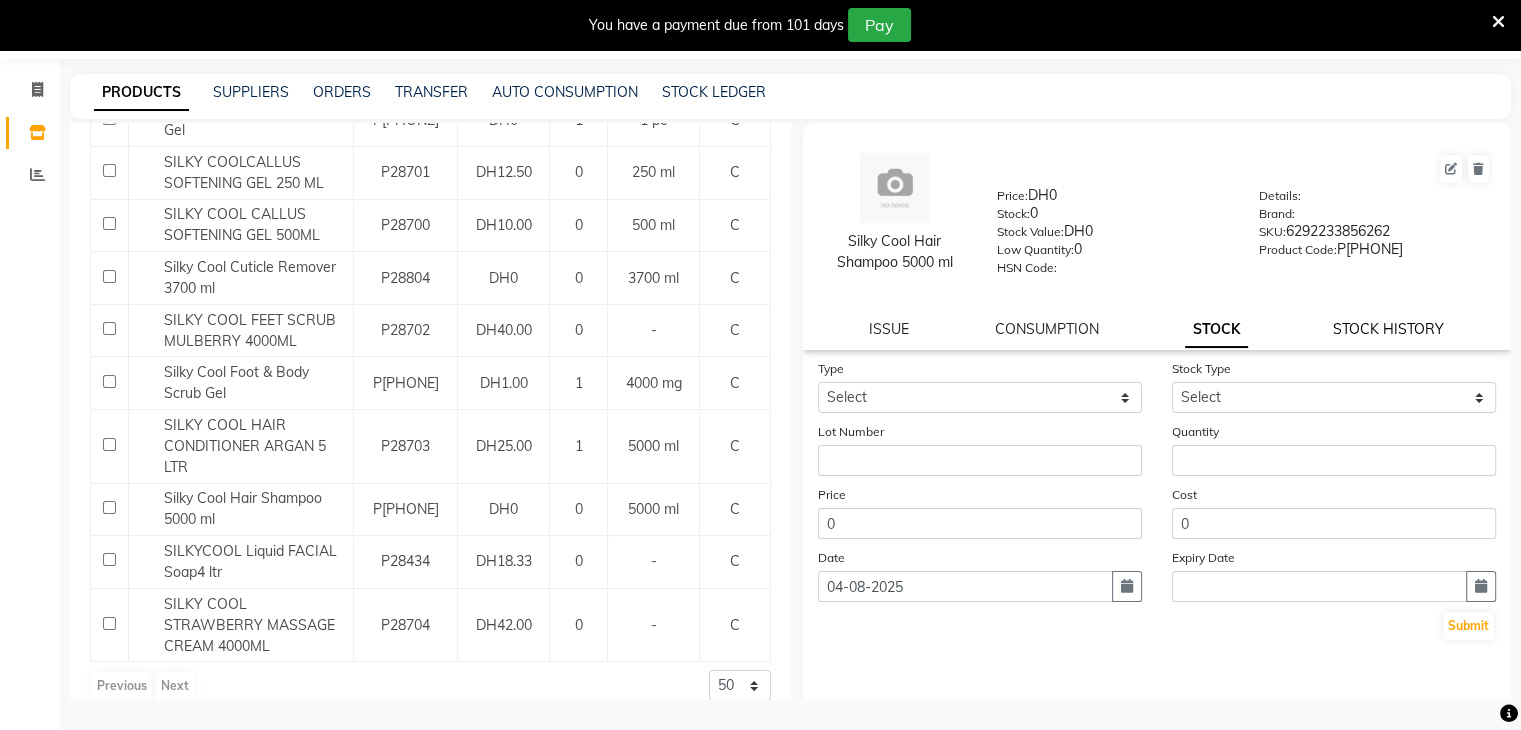 click on "STOCK HISTORY" 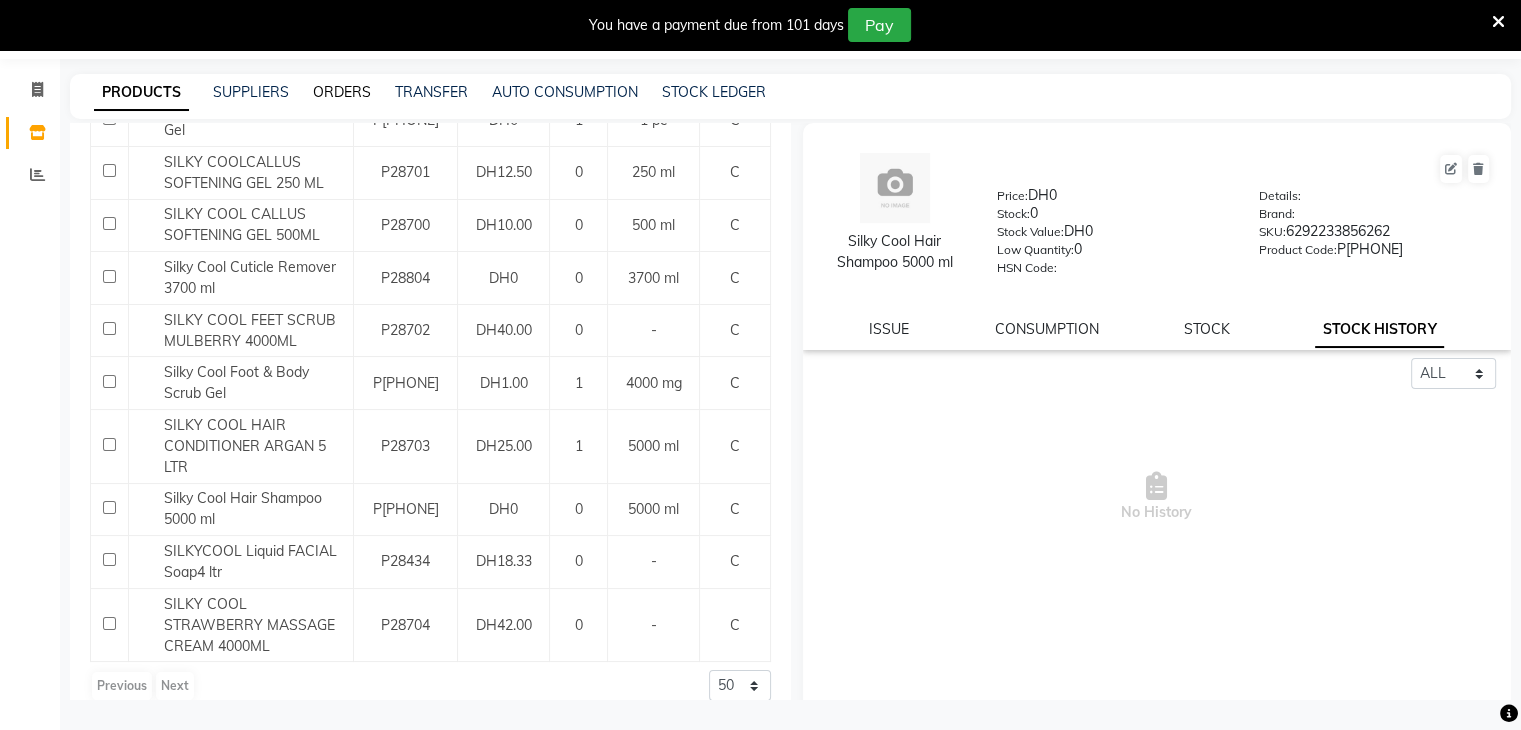 click on "ORDERS" 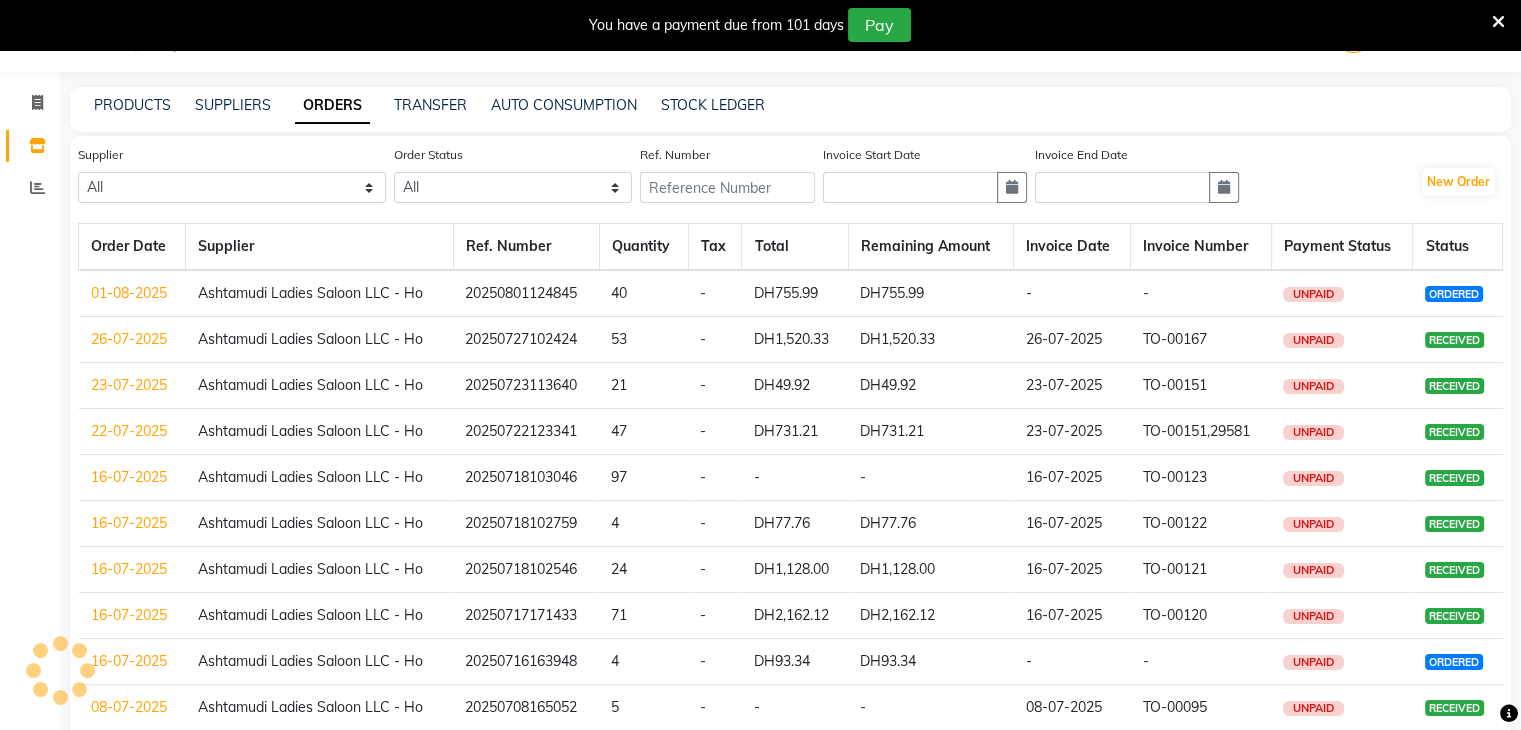 scroll, scrollTop: 63, scrollLeft: 0, axis: vertical 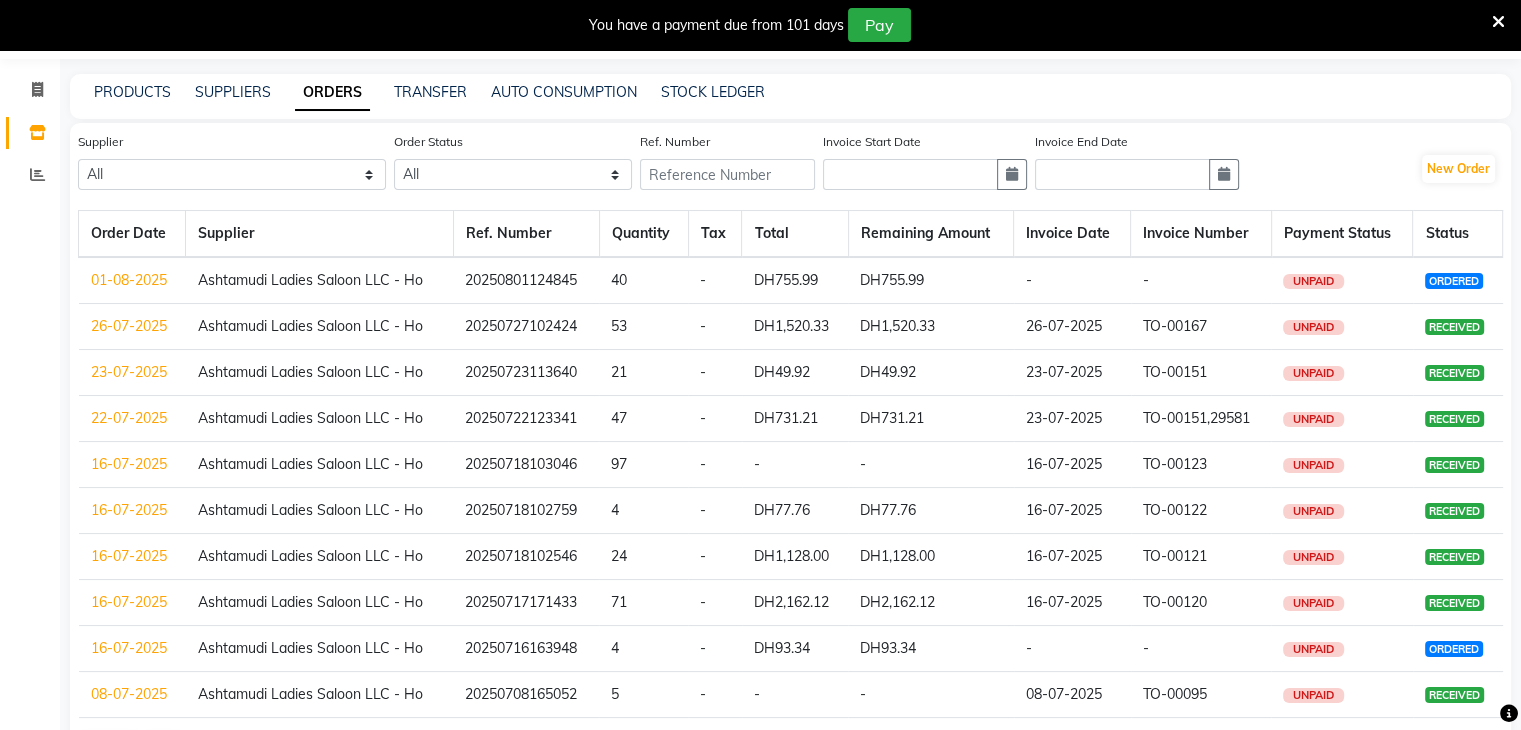 click on "16-07-2025" 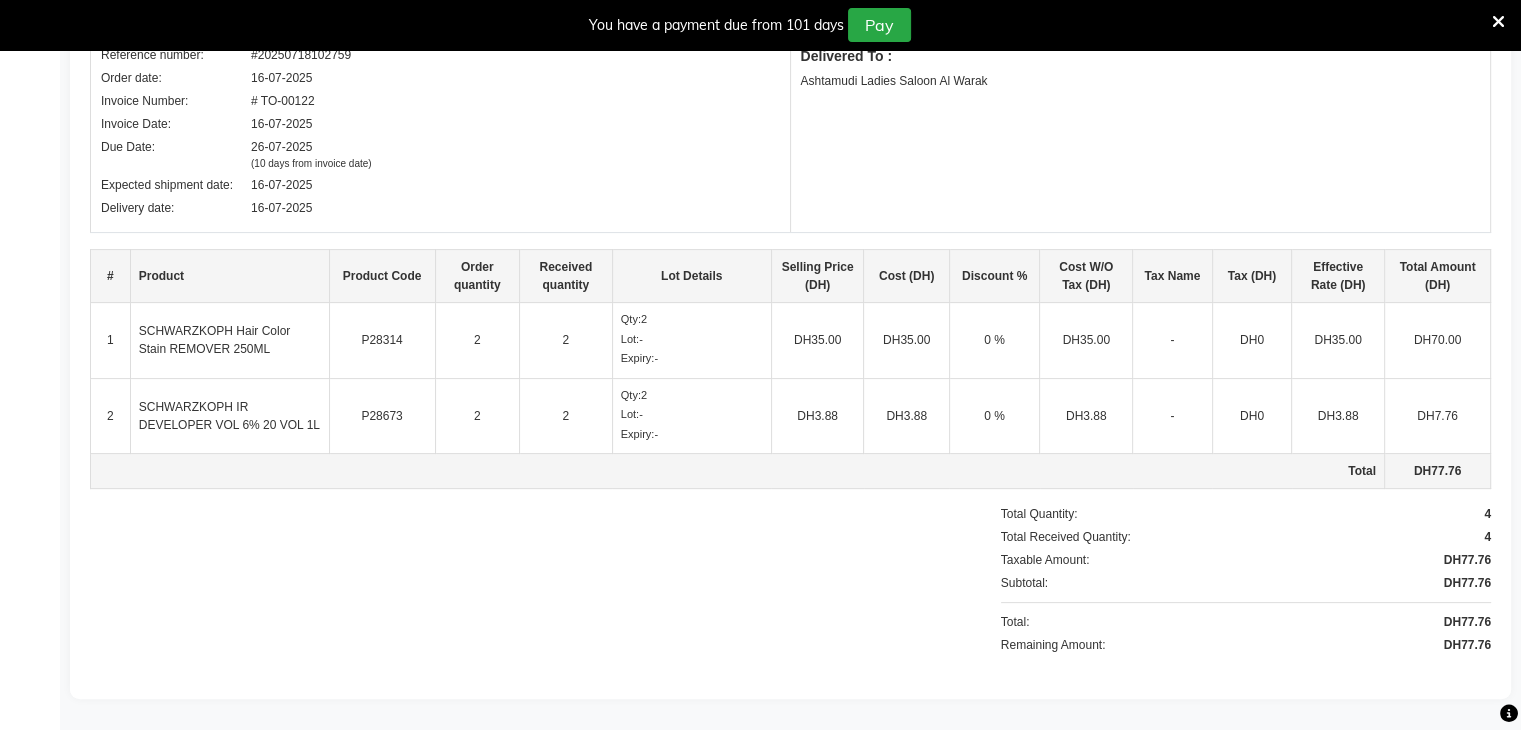 scroll, scrollTop: 0, scrollLeft: 0, axis: both 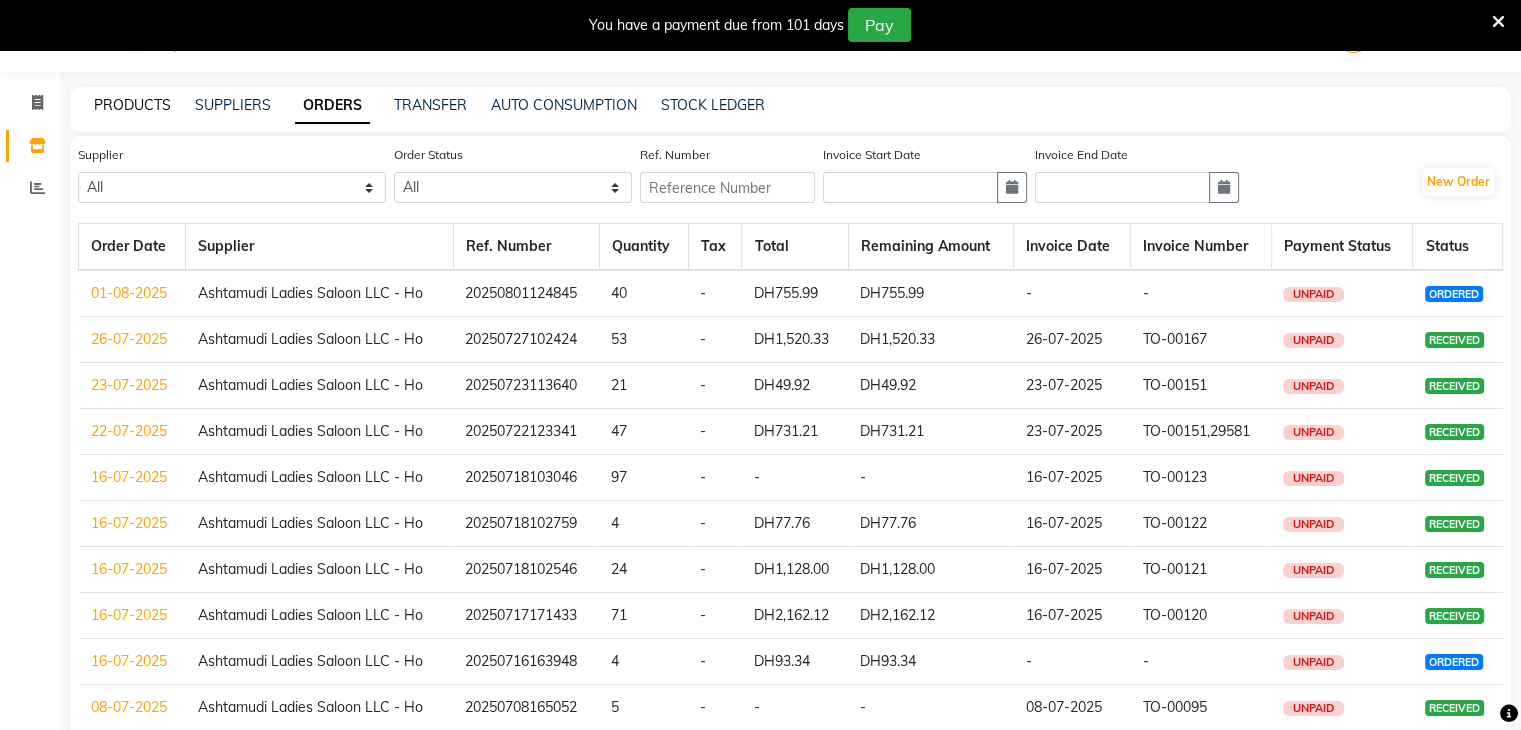 click on "PRODUCTS" 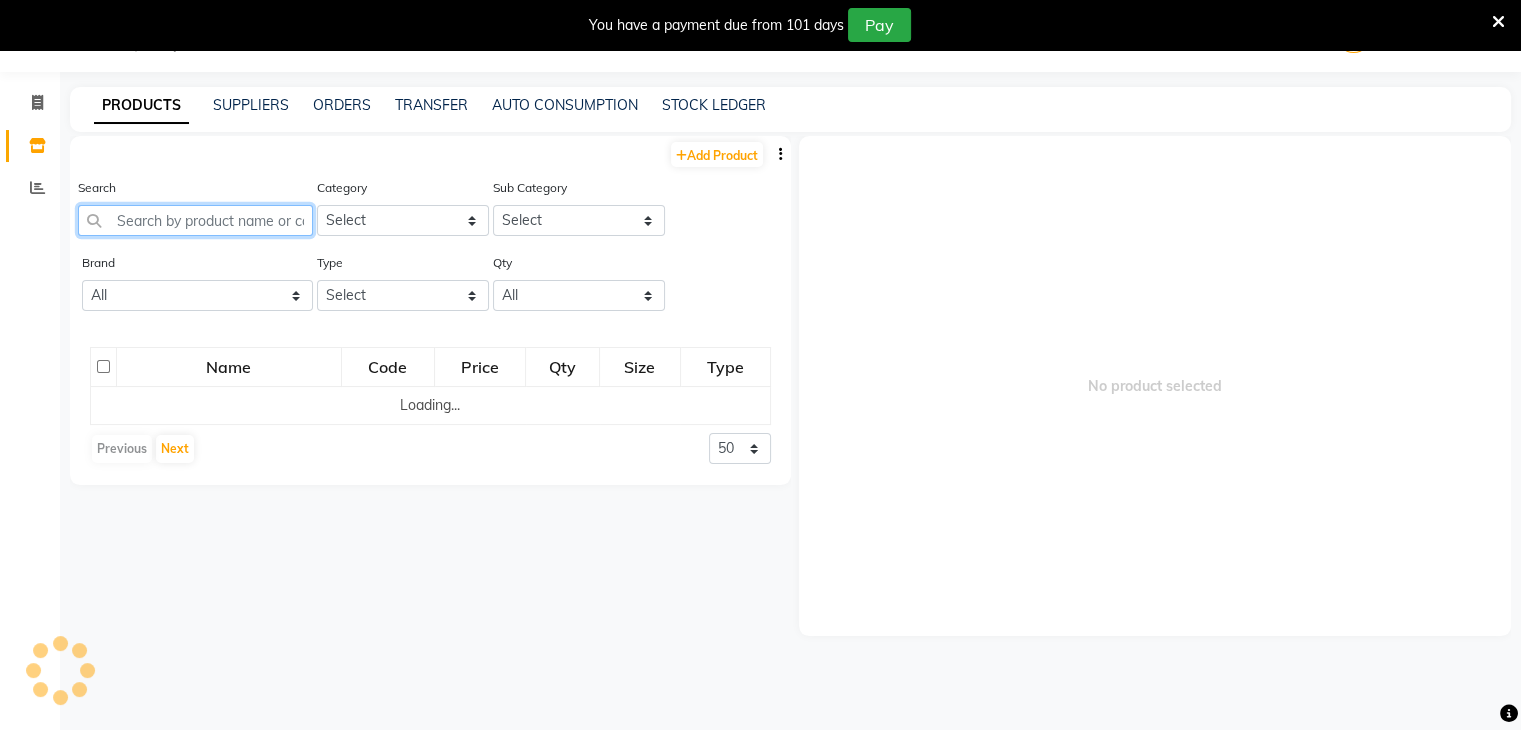 click 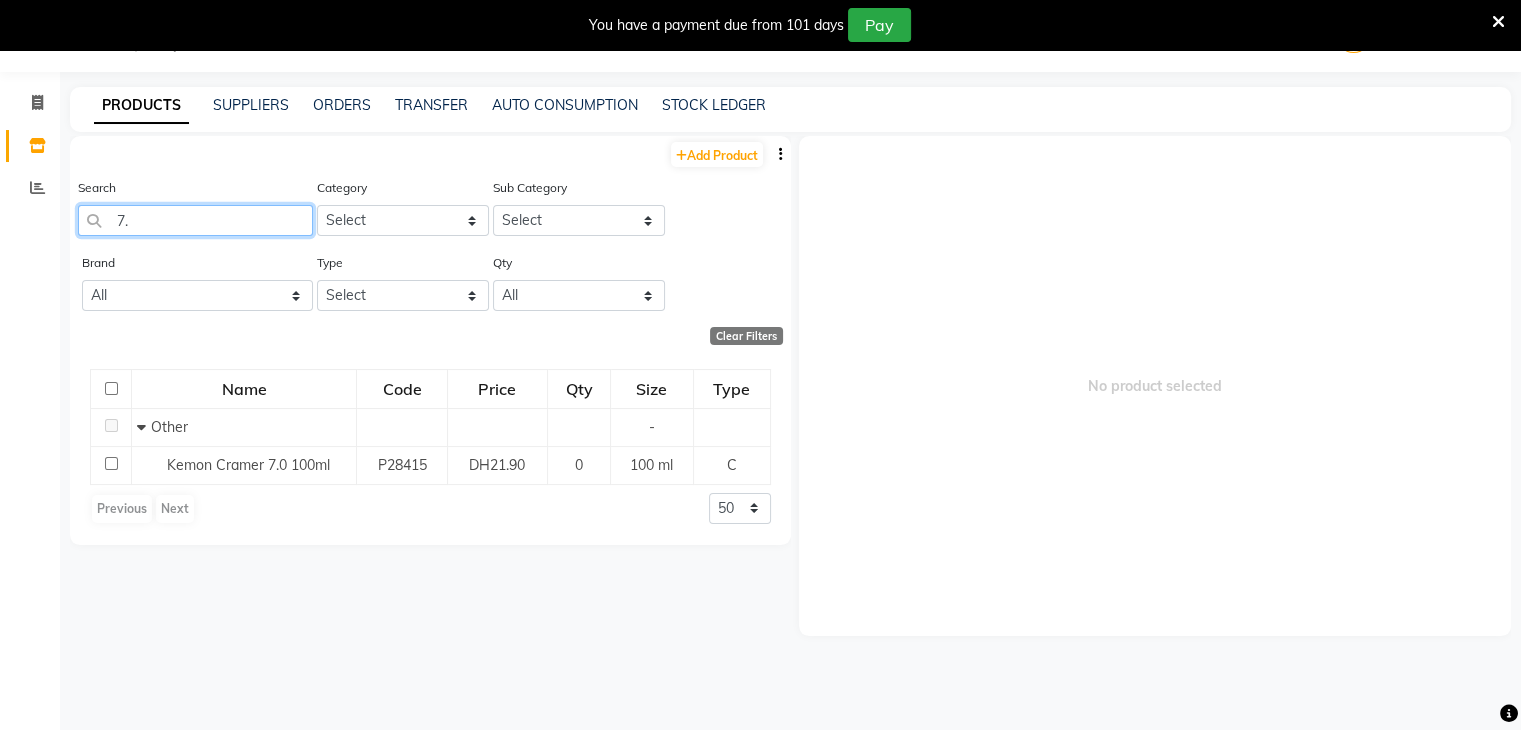 type on "7" 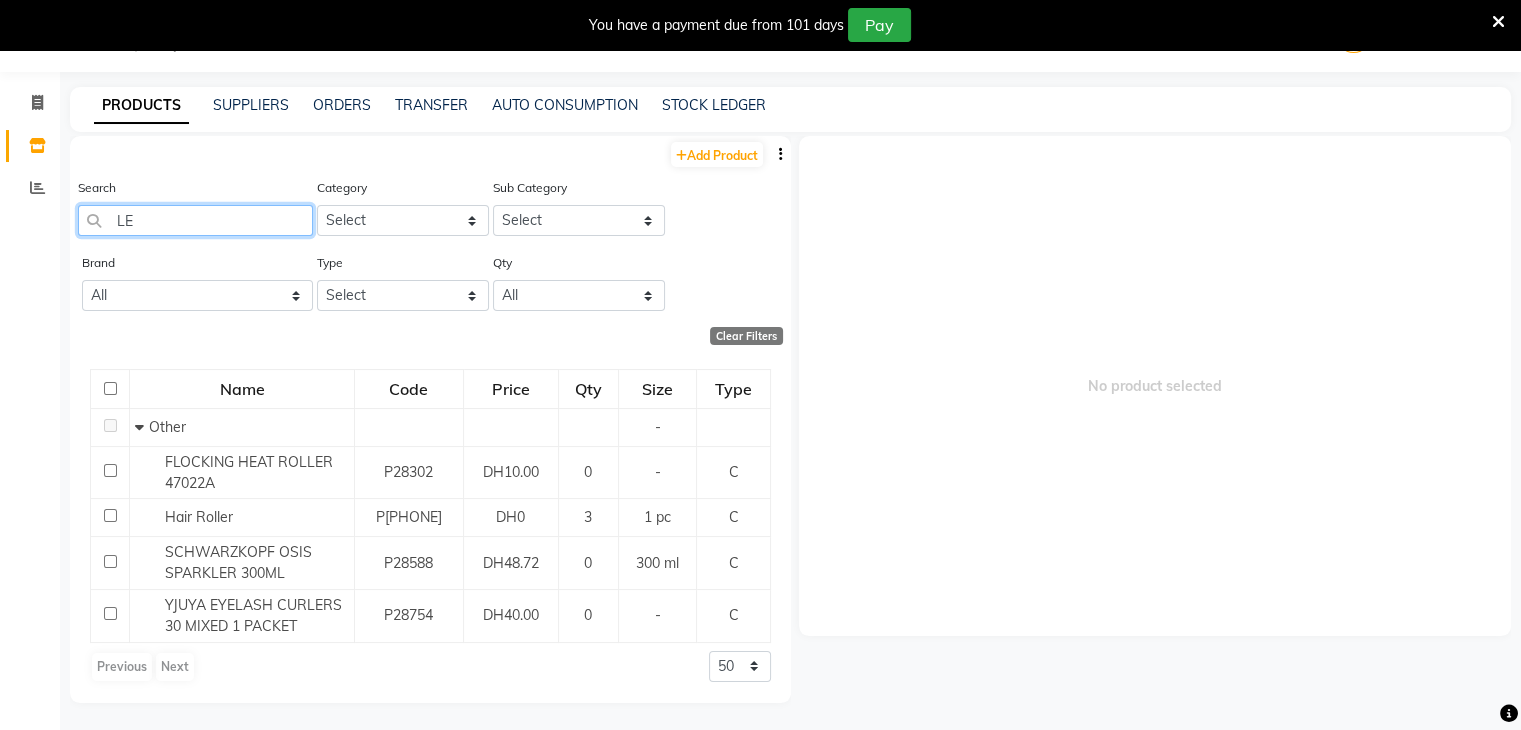 type on "L" 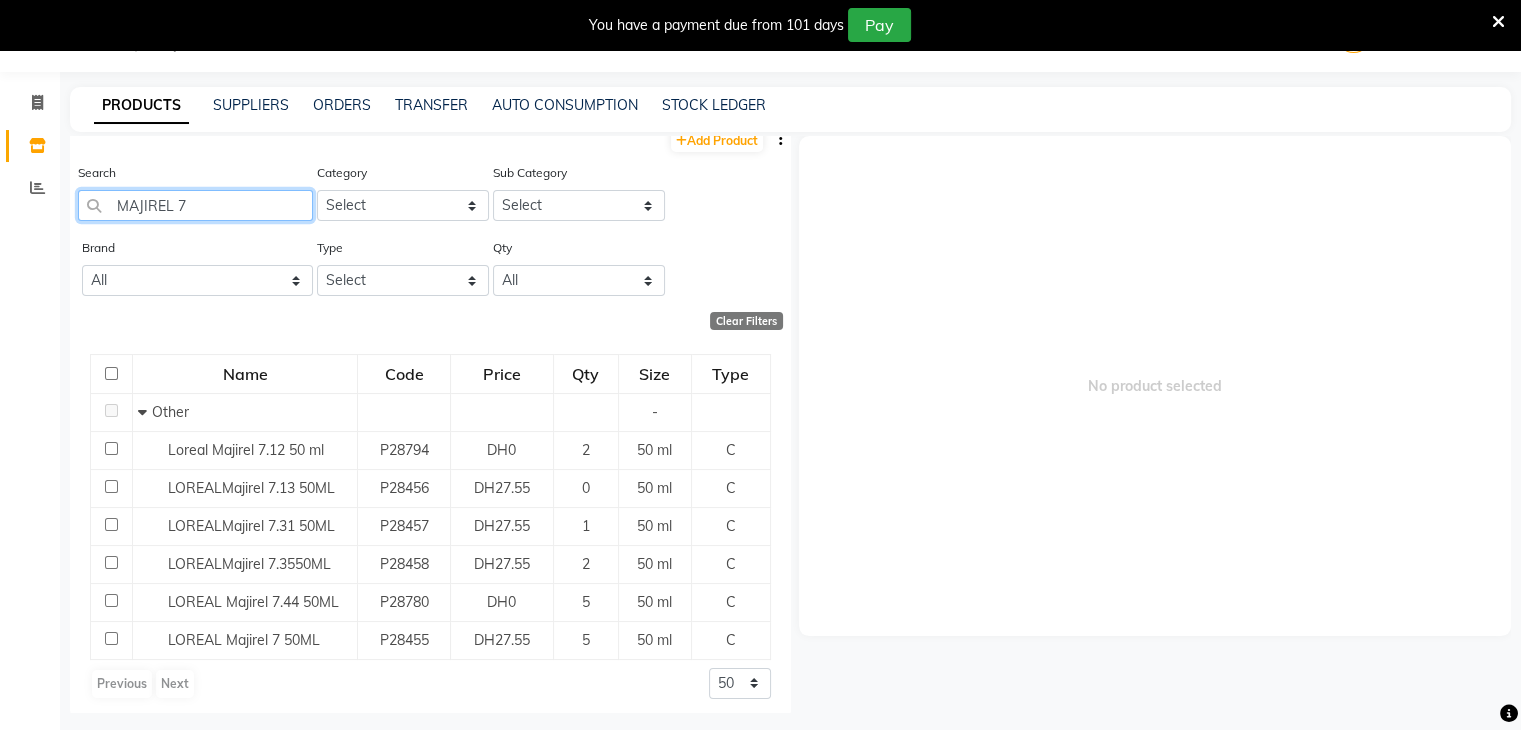 scroll, scrollTop: 22, scrollLeft: 0, axis: vertical 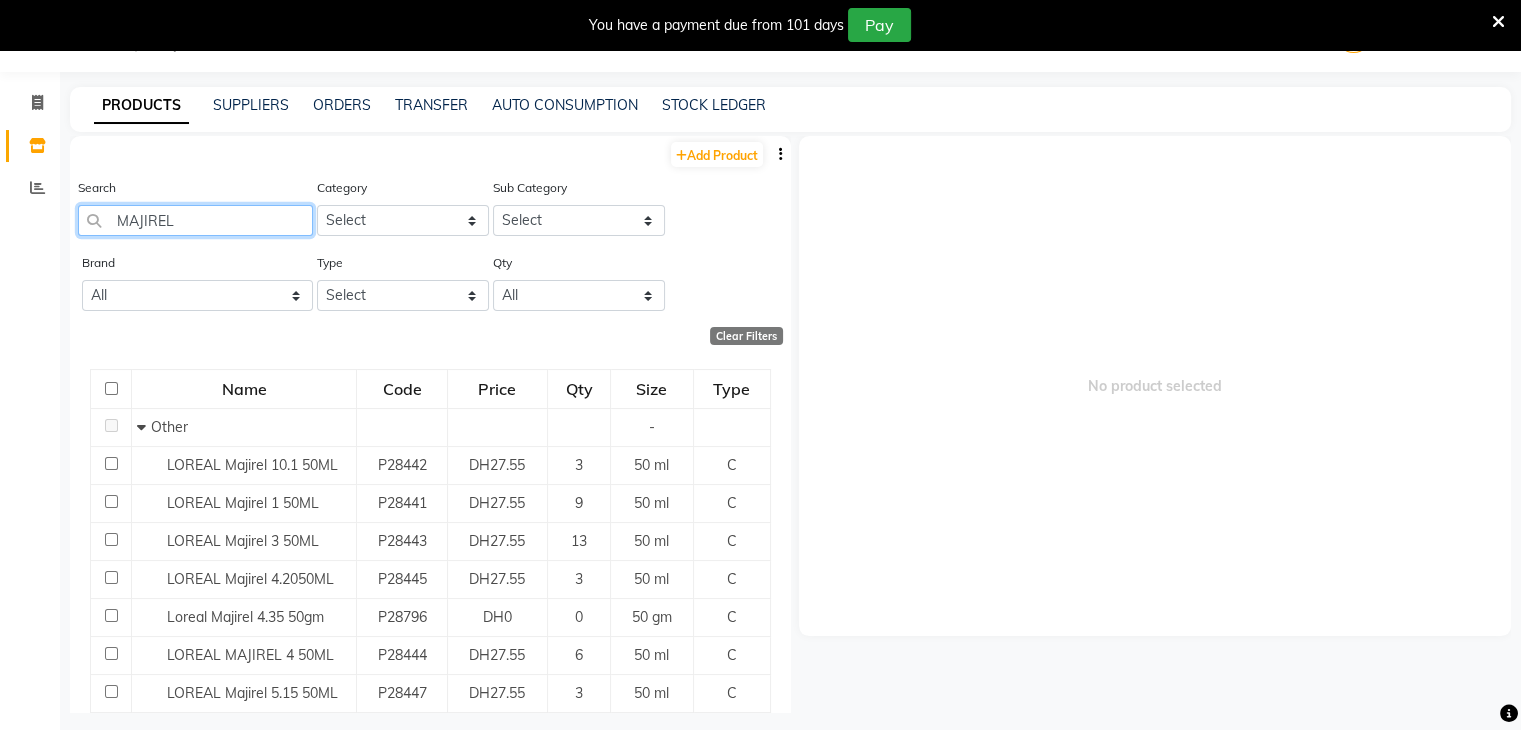 type on "MAJIREL" 